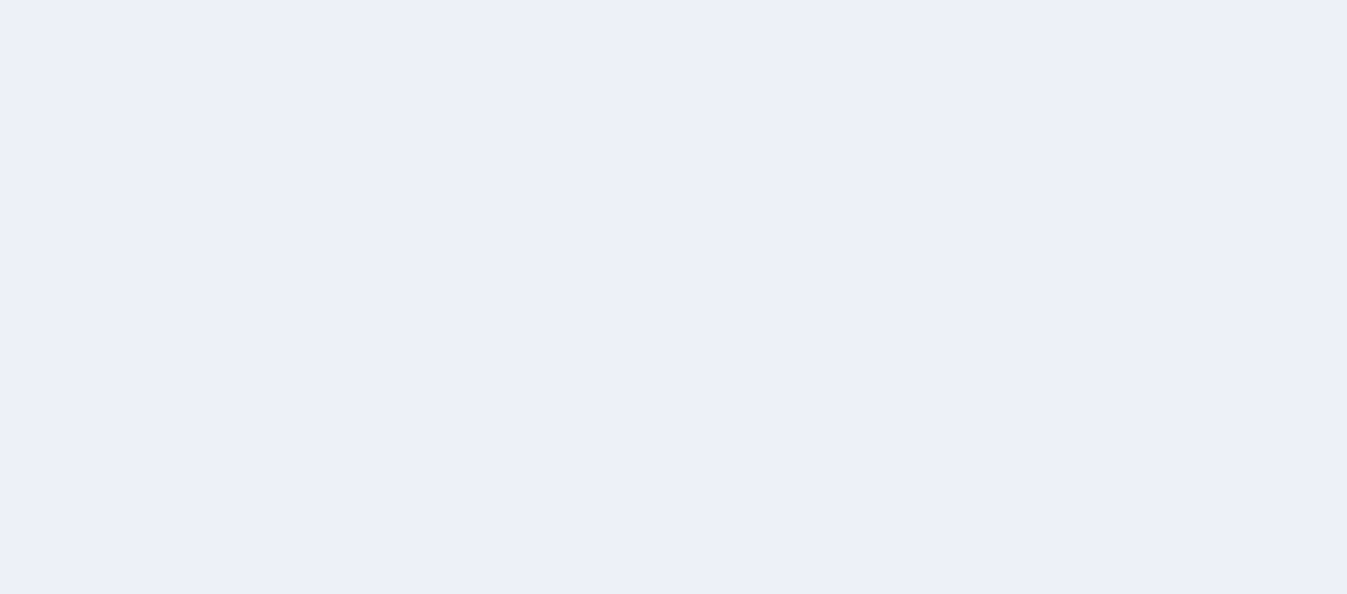 scroll, scrollTop: 0, scrollLeft: 0, axis: both 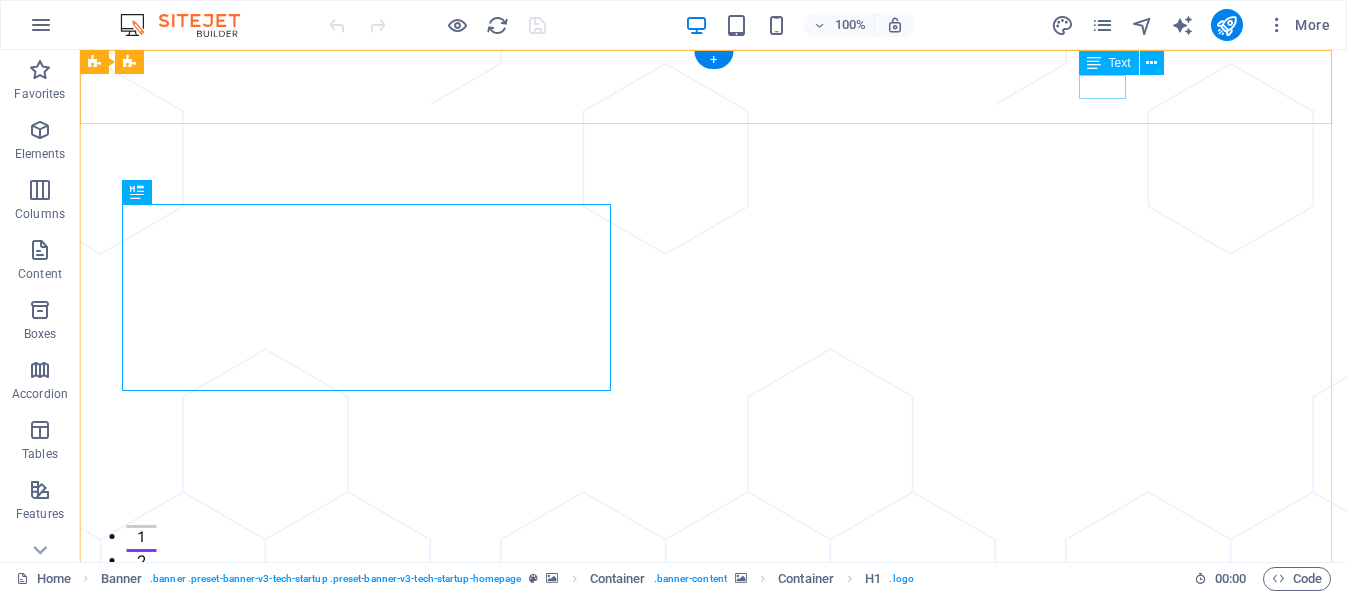 click on "Log In" at bounding box center [698, 773] 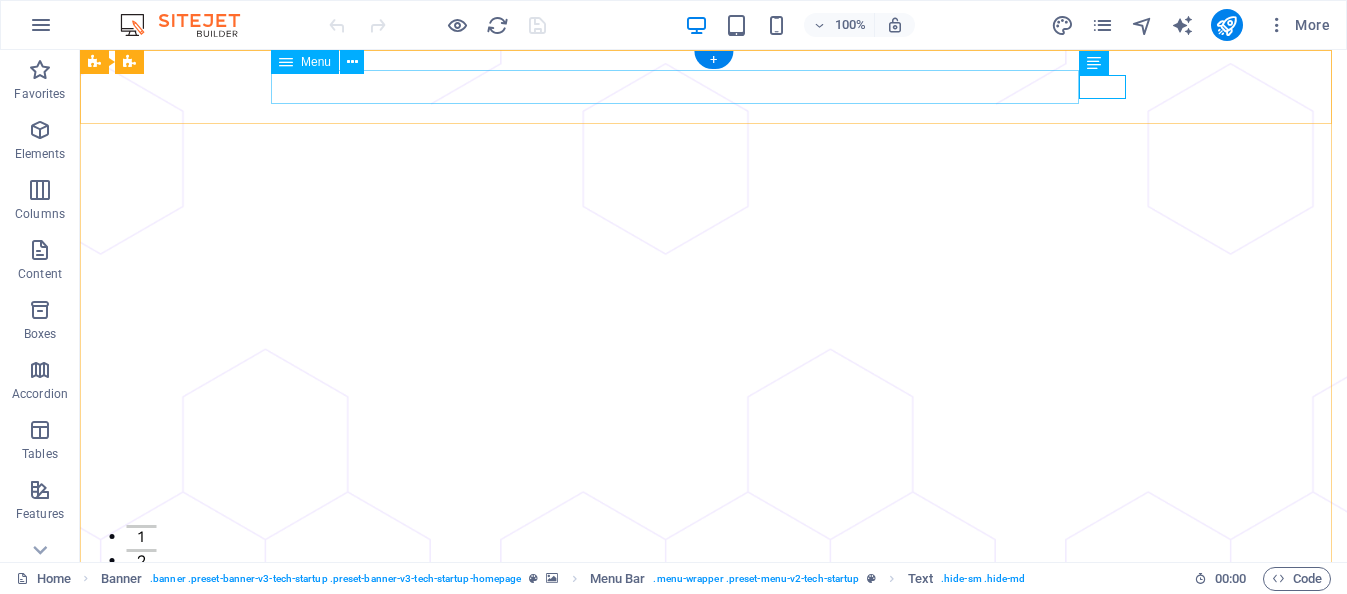 click on "About Pricing Contact Blog" at bounding box center [714, 744] 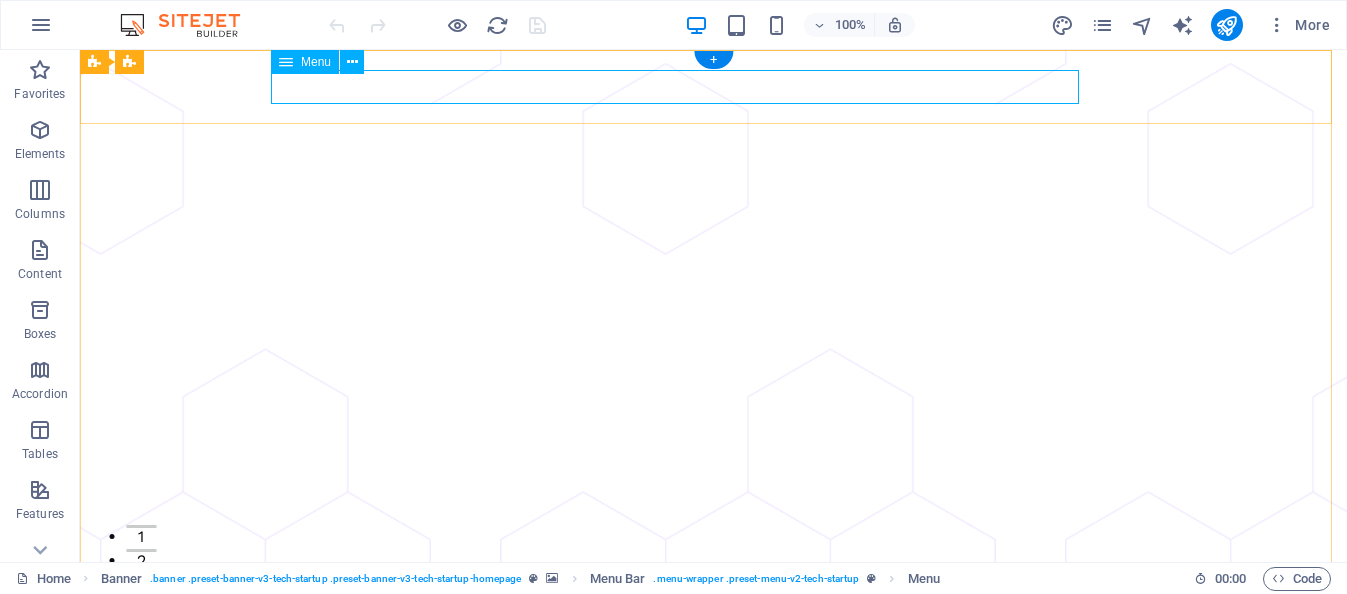 click on "About Pricing Contact Blog" at bounding box center [714, 744] 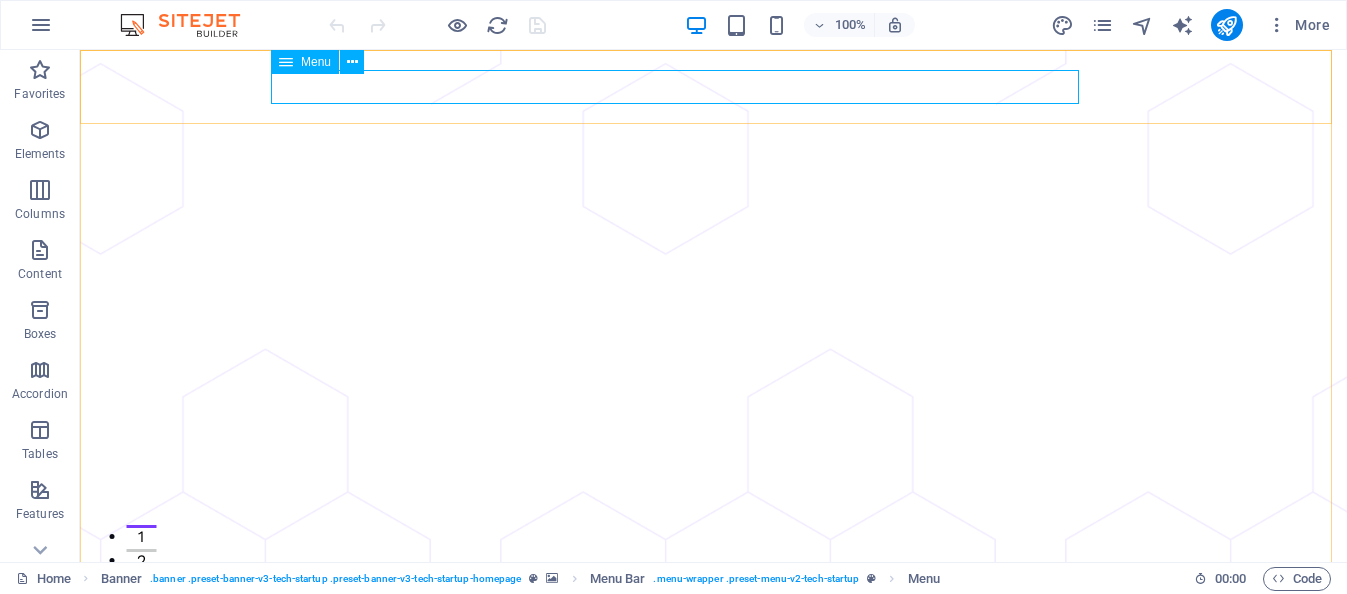 click on "Menu" at bounding box center [305, 62] 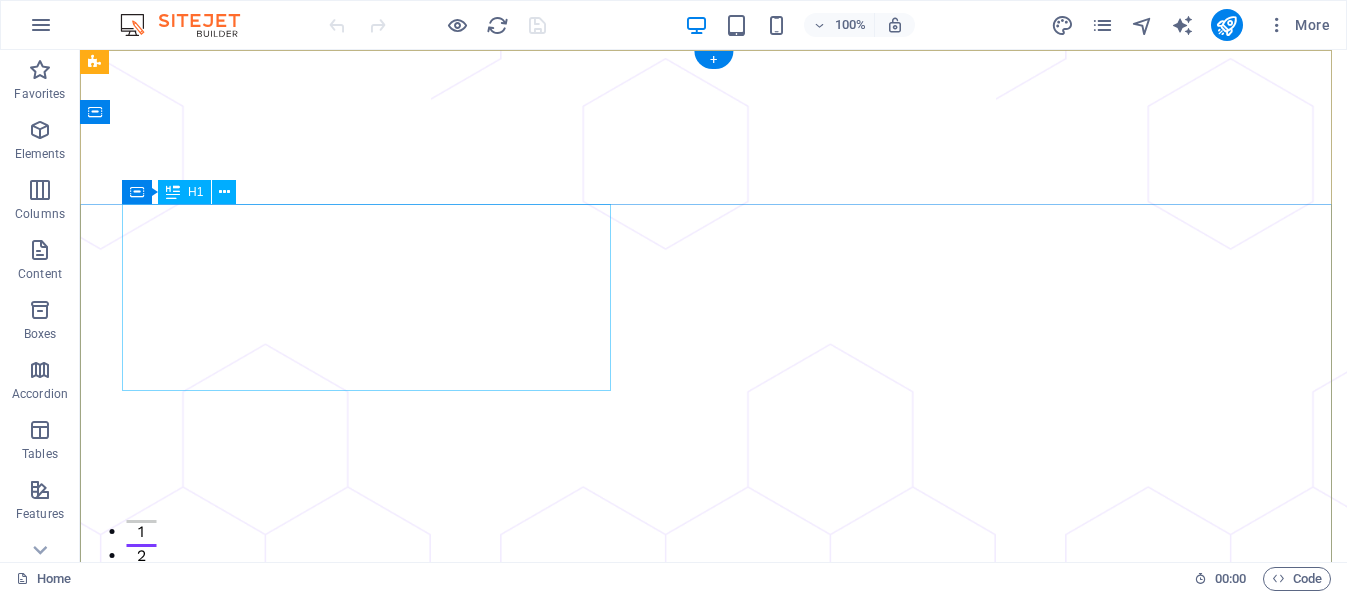 scroll, scrollTop: 0, scrollLeft: 0, axis: both 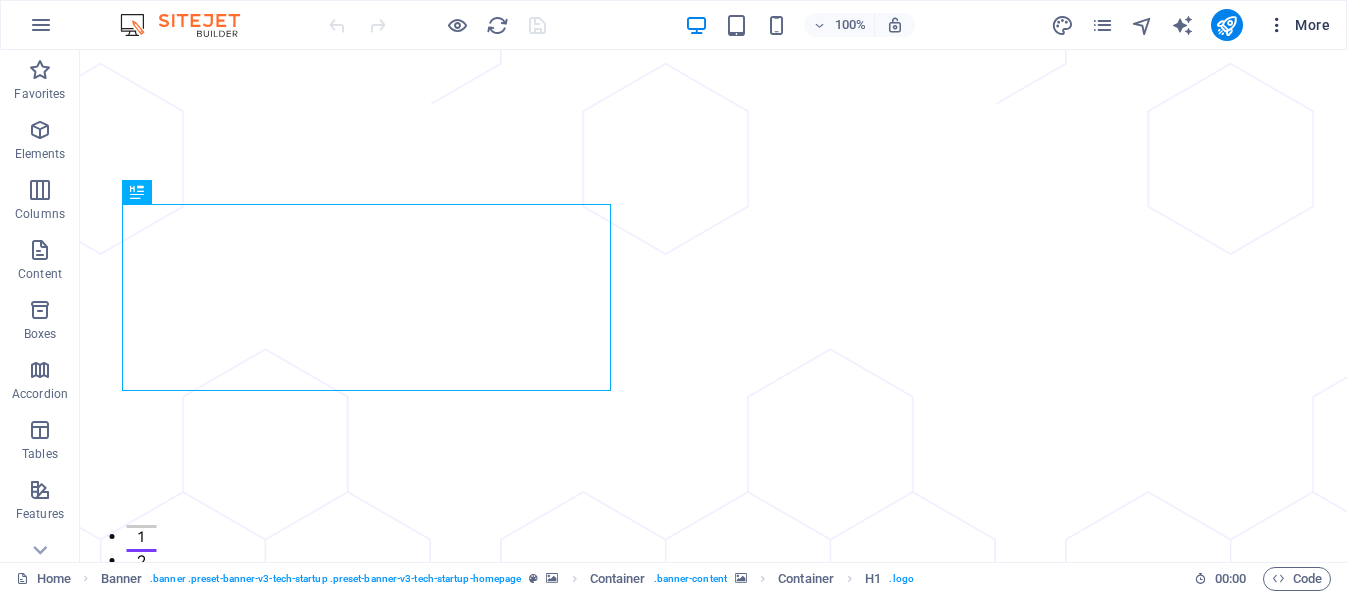 click at bounding box center [1277, 25] 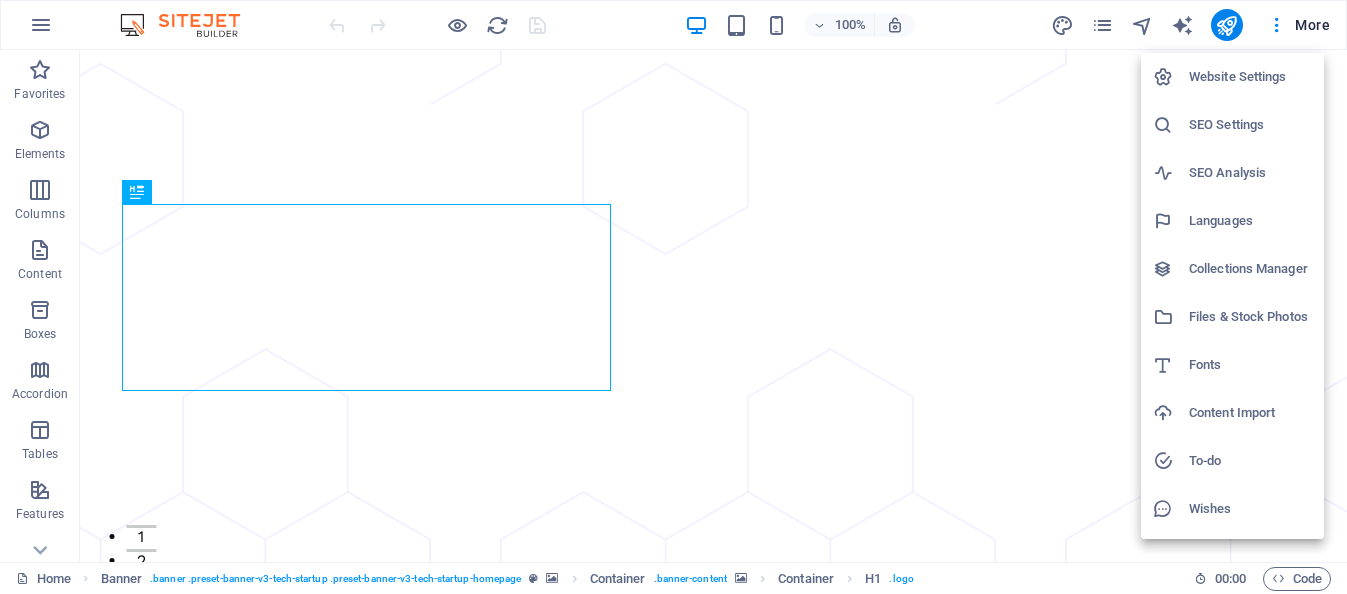 click at bounding box center [673, 297] 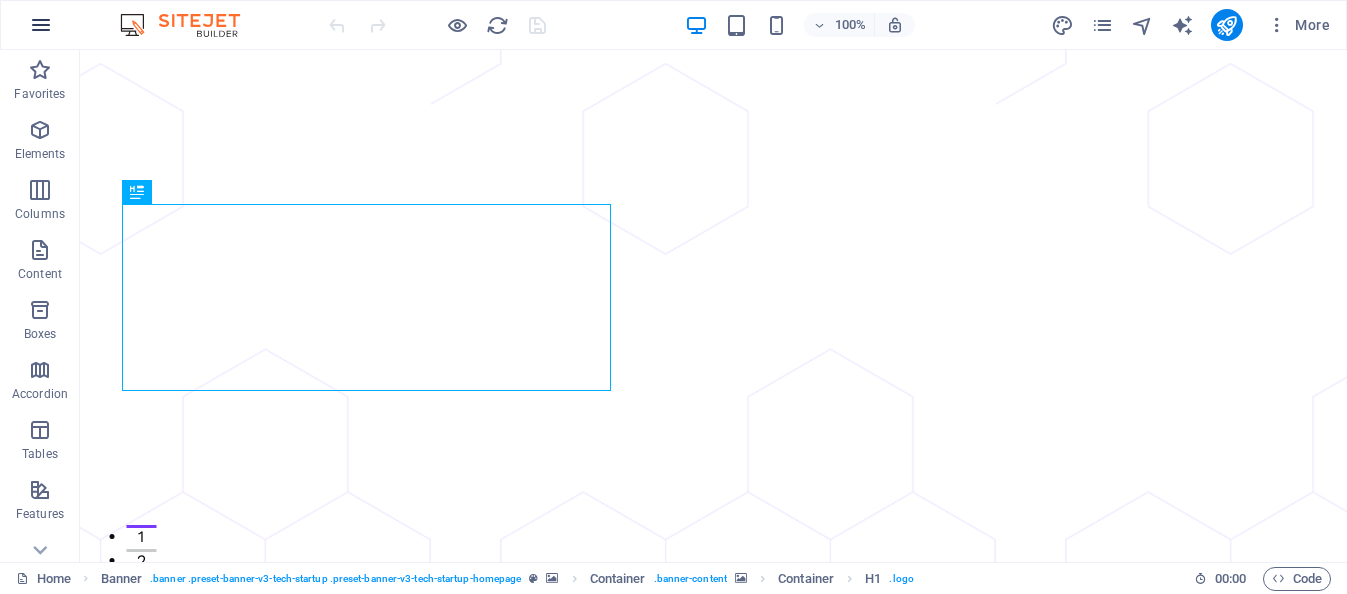 click at bounding box center (41, 25) 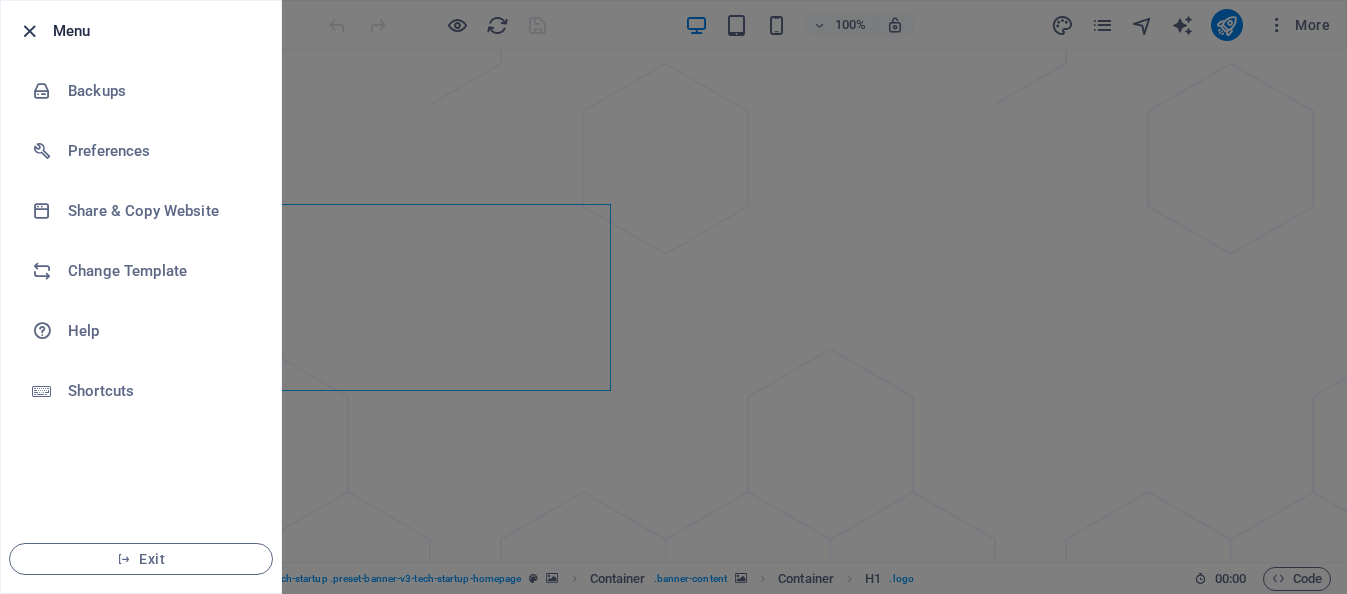 click at bounding box center [29, 31] 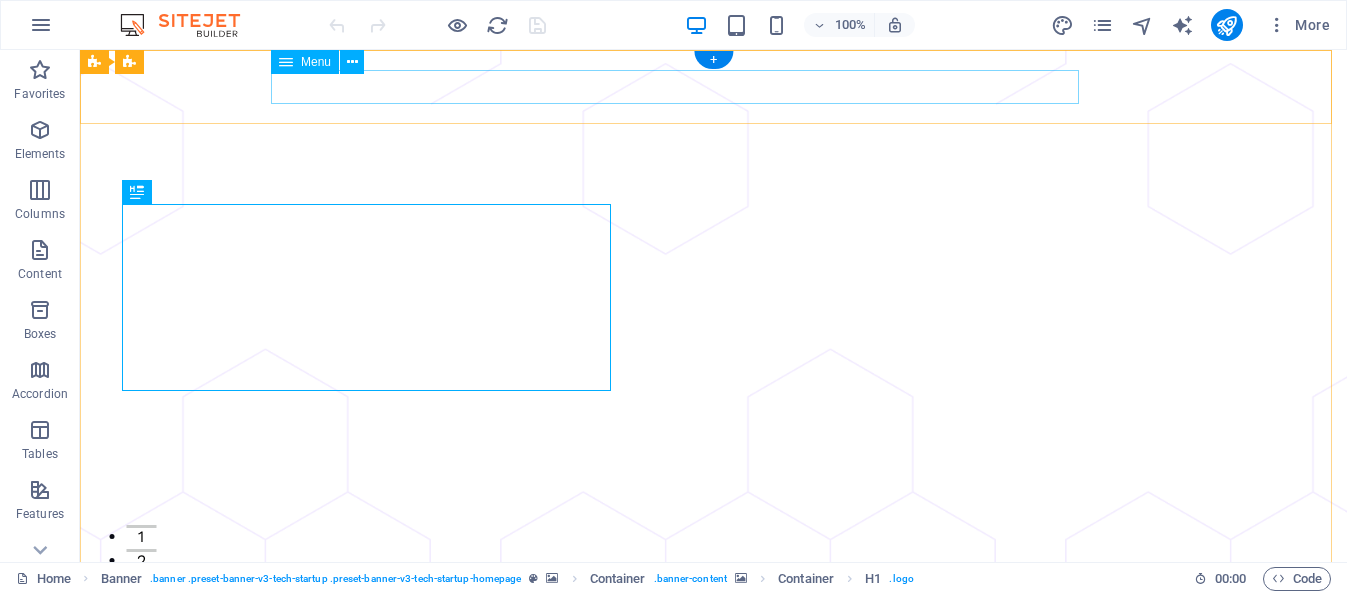 click on "About Pricing Contact Blog" at bounding box center (714, 744) 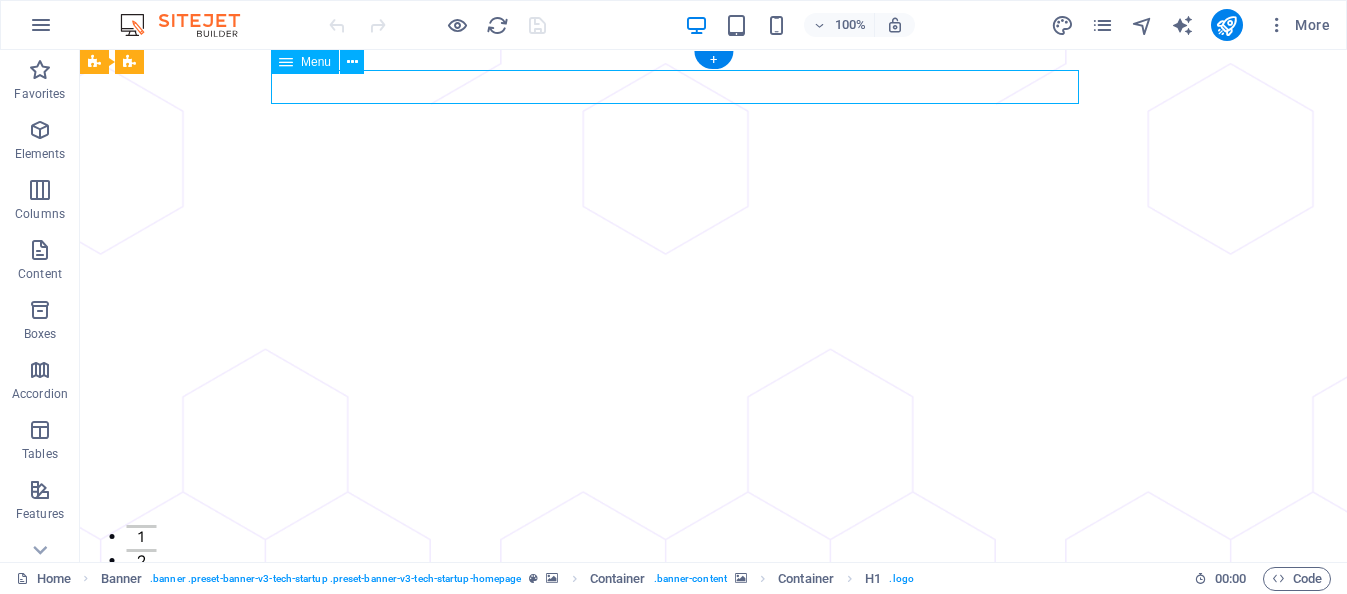 click on "About Pricing Contact Blog" at bounding box center (714, 744) 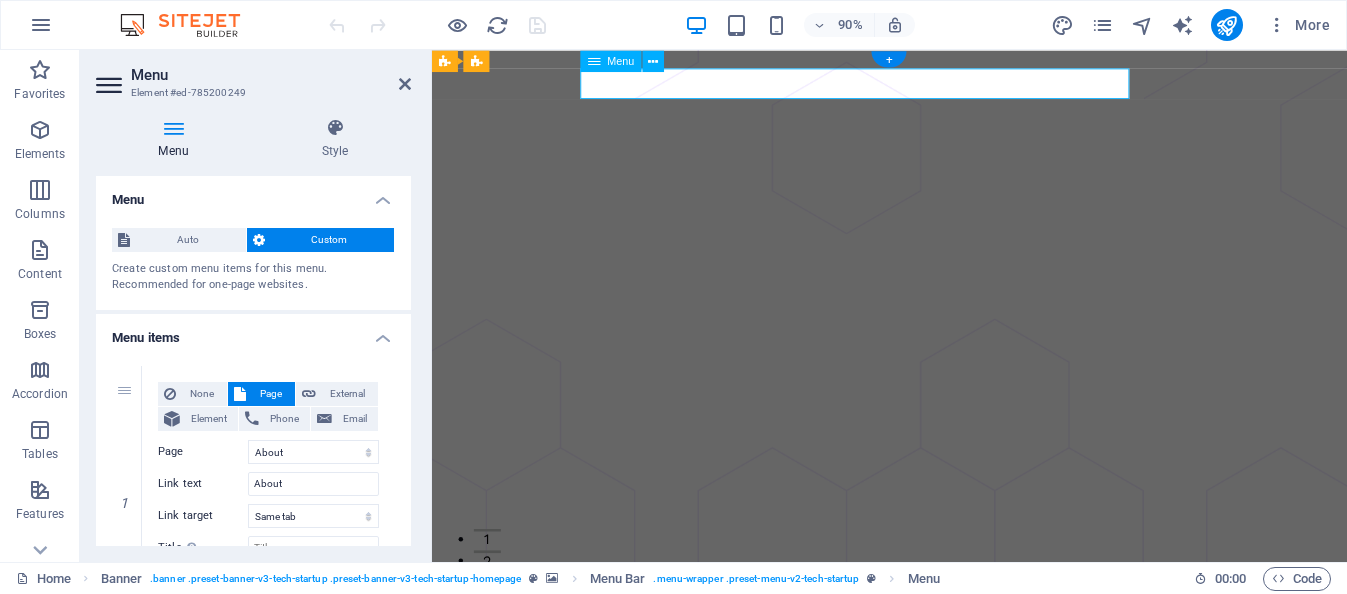 click on "About Pricing Contact Blog" at bounding box center [940, 744] 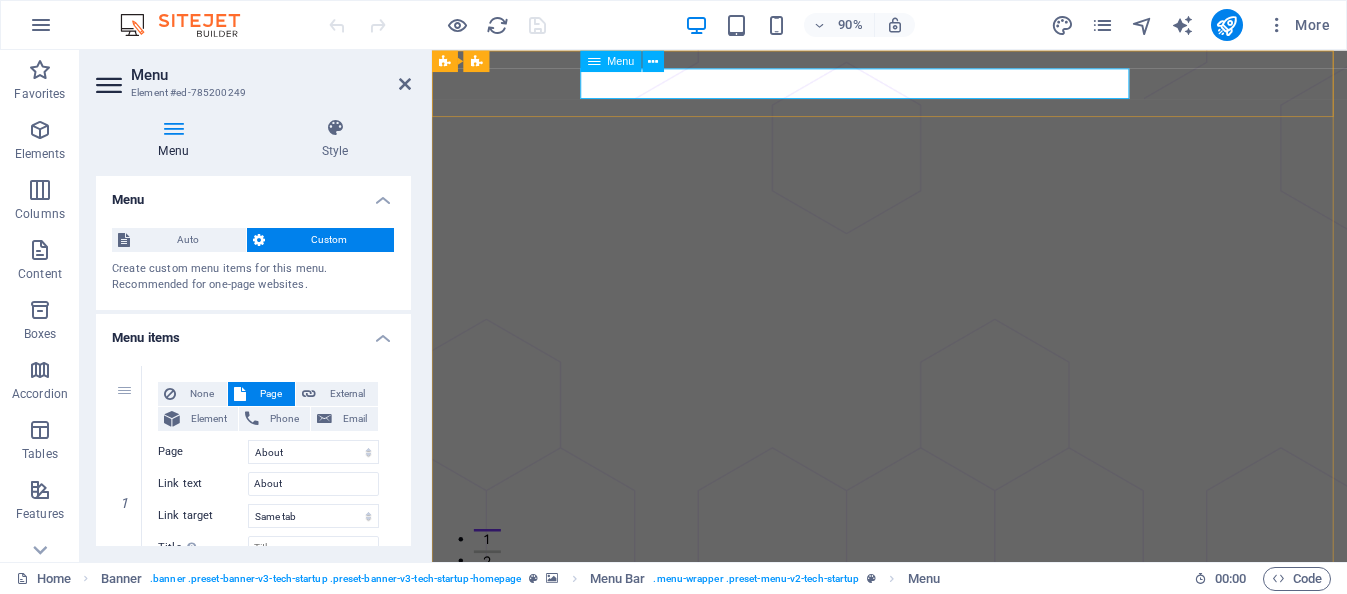 click at bounding box center (594, 61) 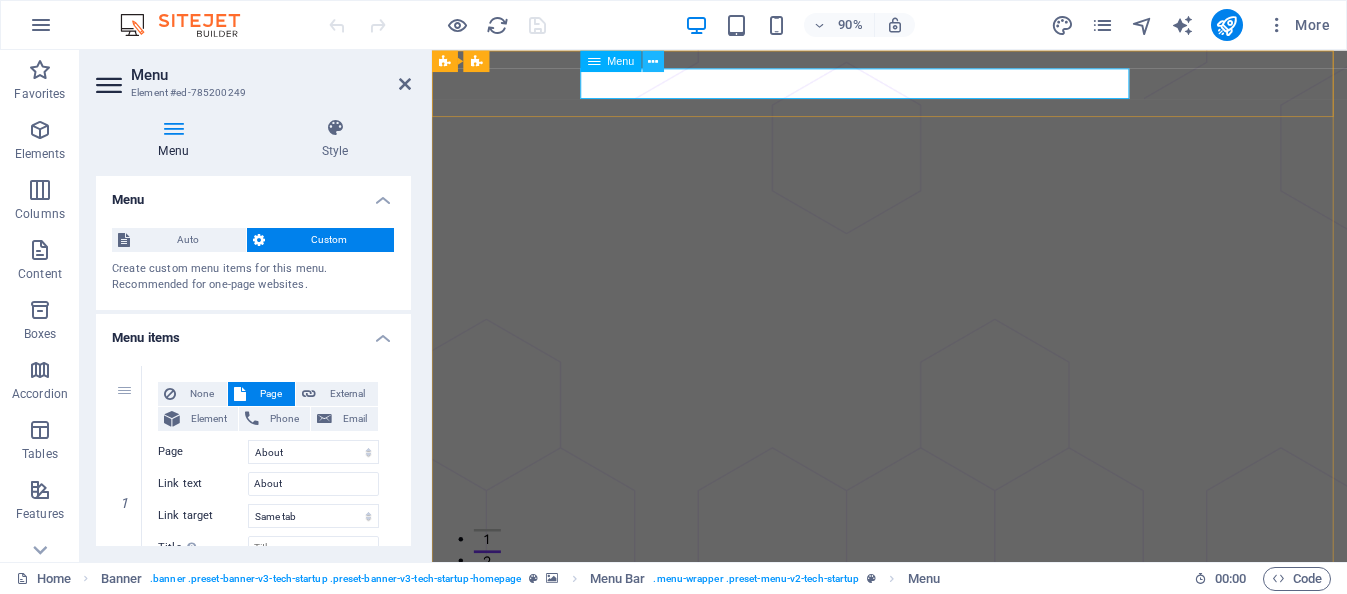 click at bounding box center [653, 60] 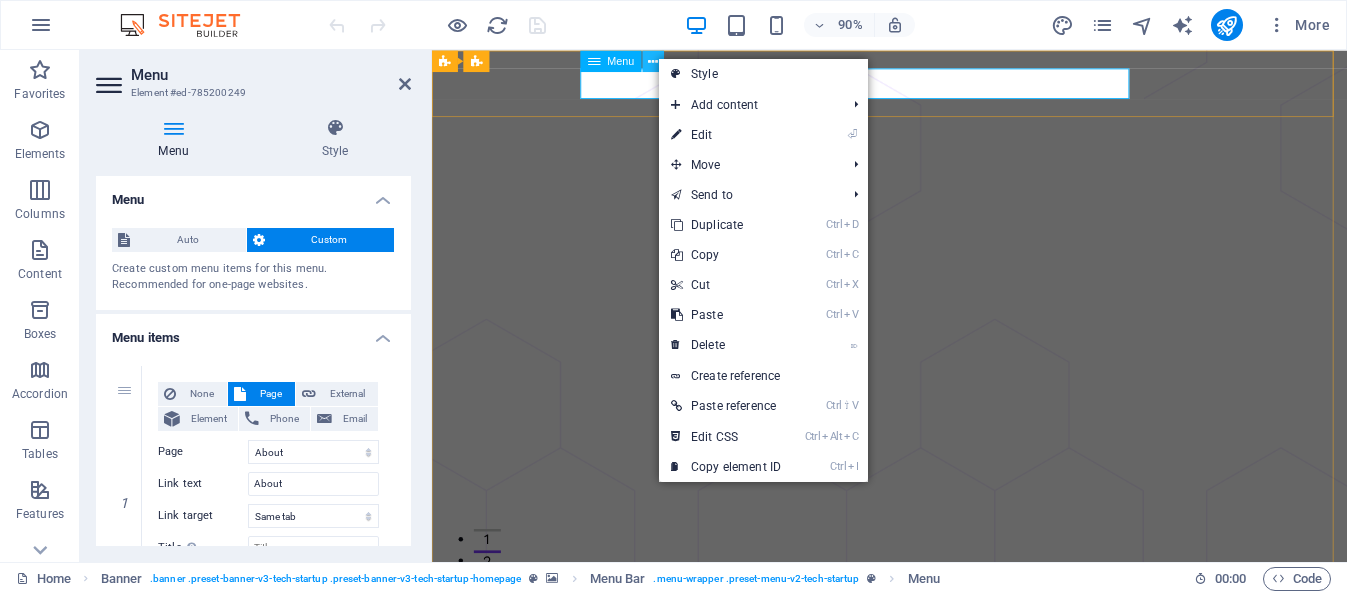 click at bounding box center [653, 60] 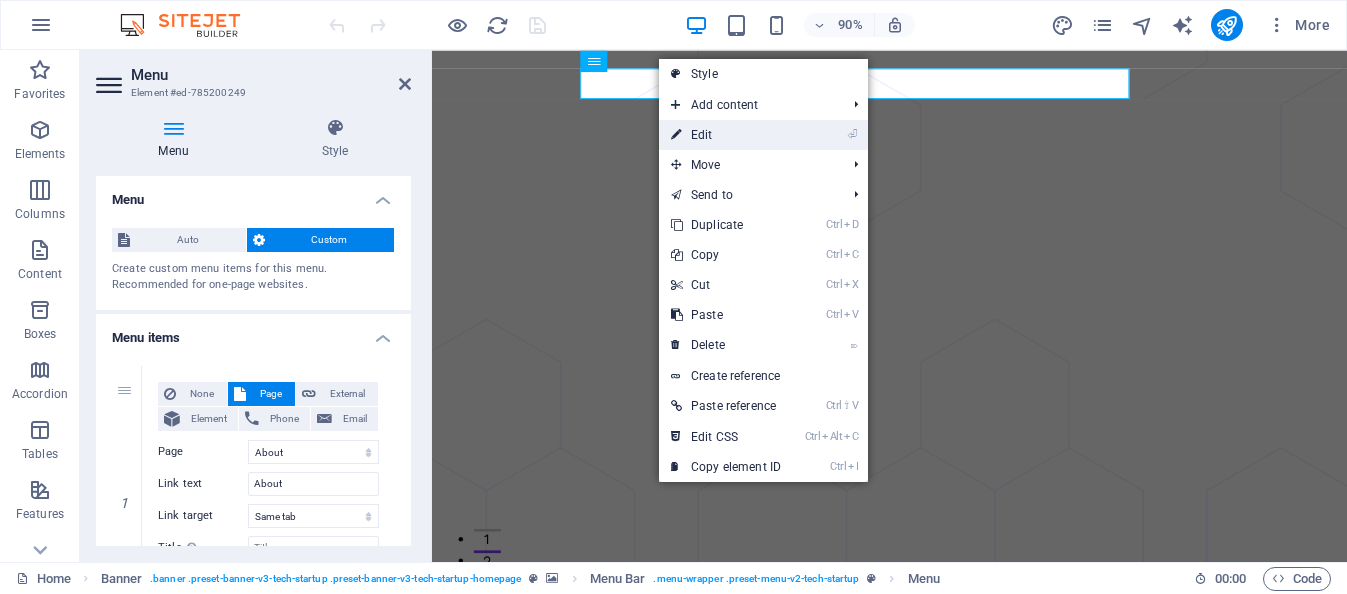 click on "⏎  Edit" at bounding box center (726, 135) 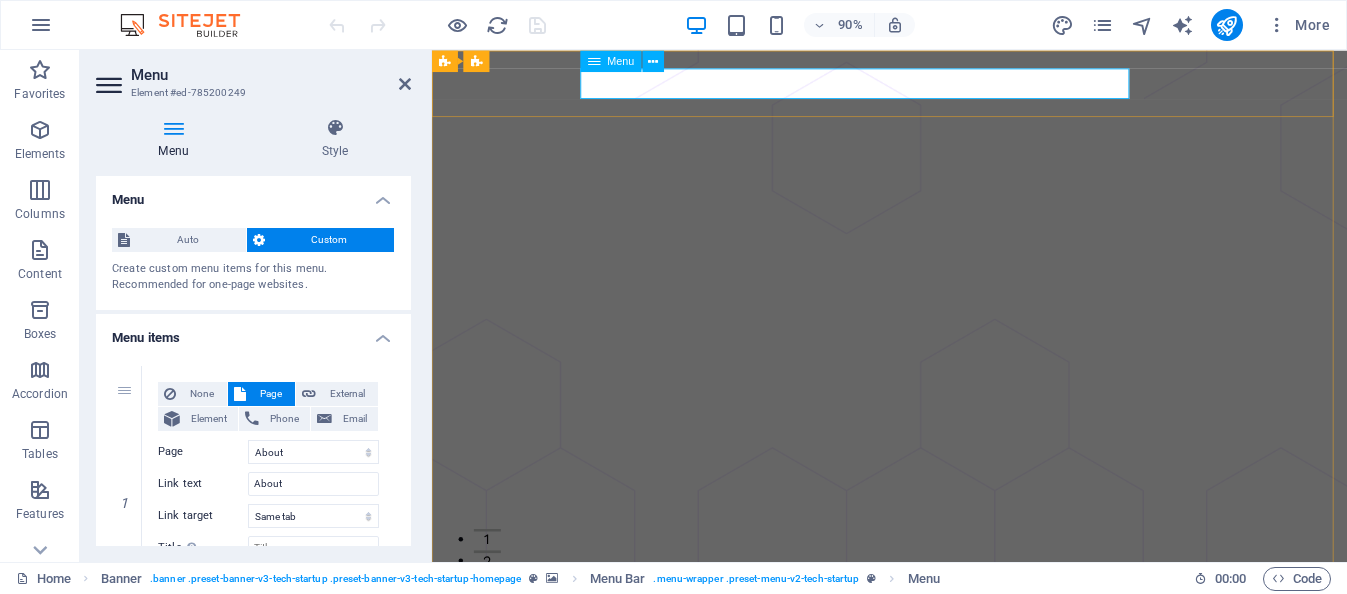 click on "About Pricing Contact Blog" at bounding box center (940, 744) 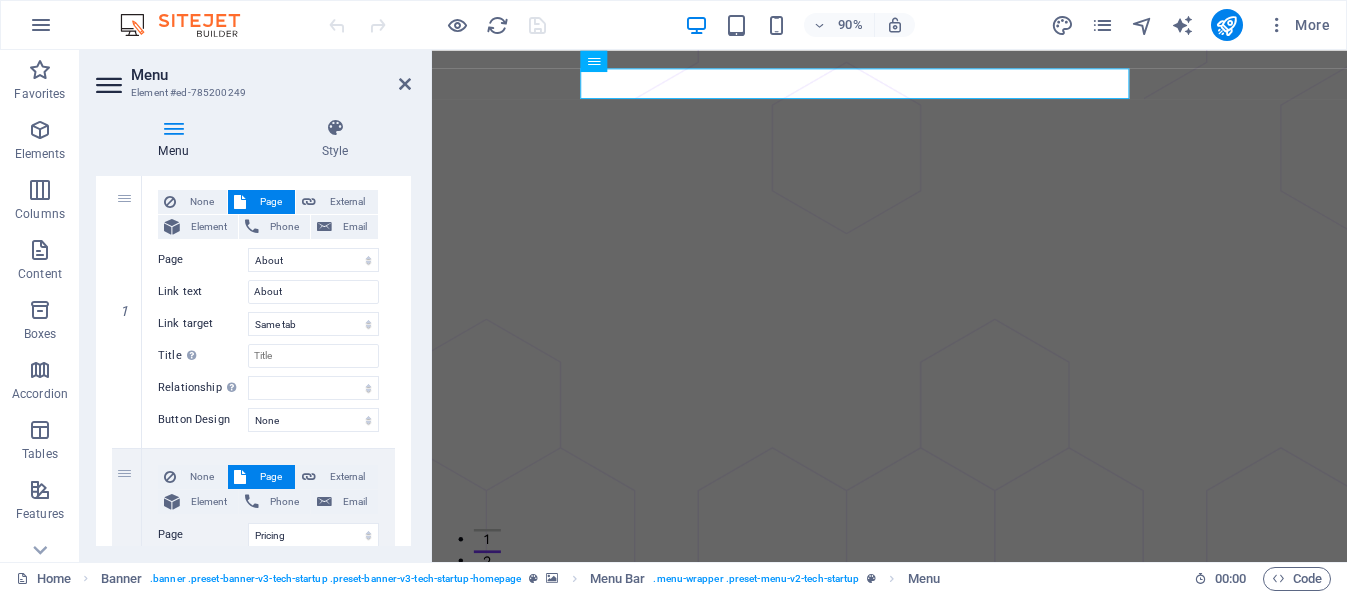 scroll, scrollTop: 200, scrollLeft: 0, axis: vertical 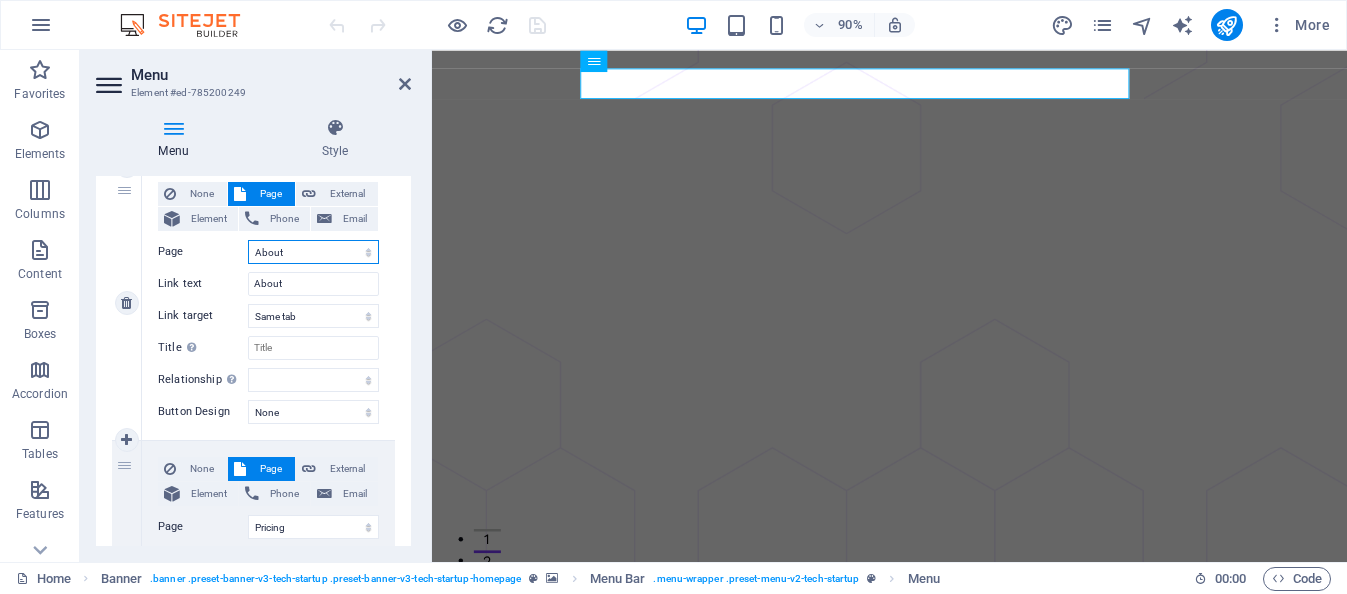 click on "Home About Pricing Contact Blog Legal Notice Privacy" at bounding box center [313, 252] 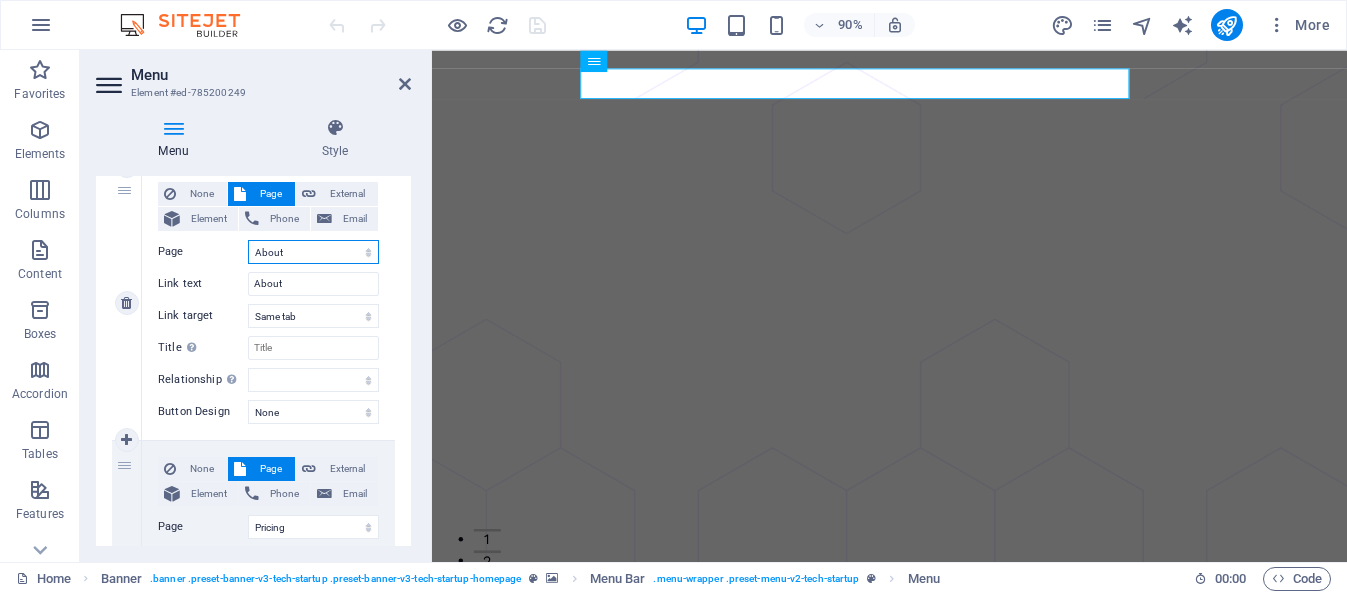 click on "Home About Pricing Contact Blog Legal Notice Privacy" at bounding box center (313, 252) 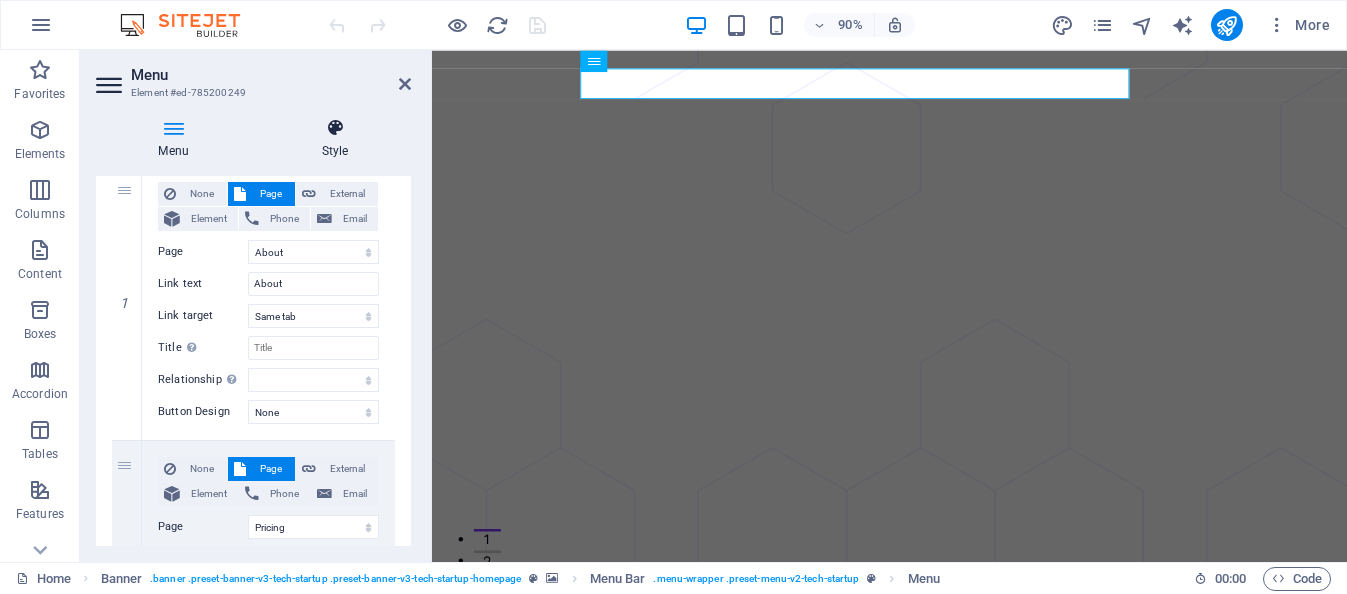 click on "Style" at bounding box center [335, 139] 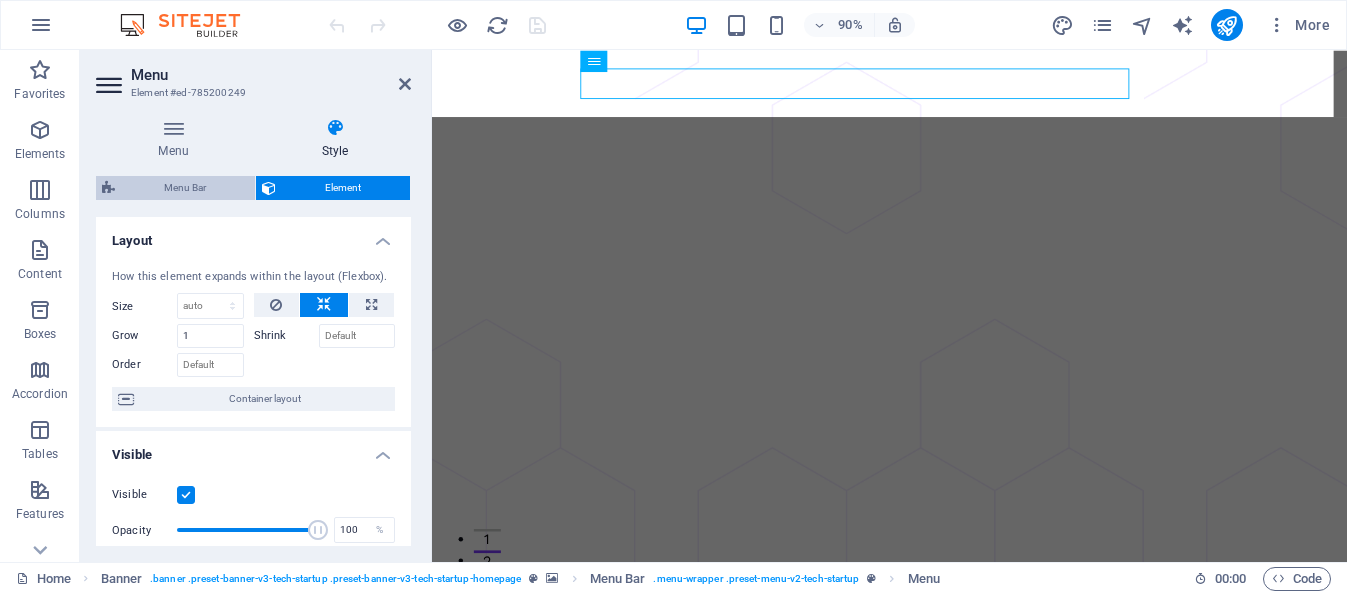 click on "Menu Bar" at bounding box center (185, 188) 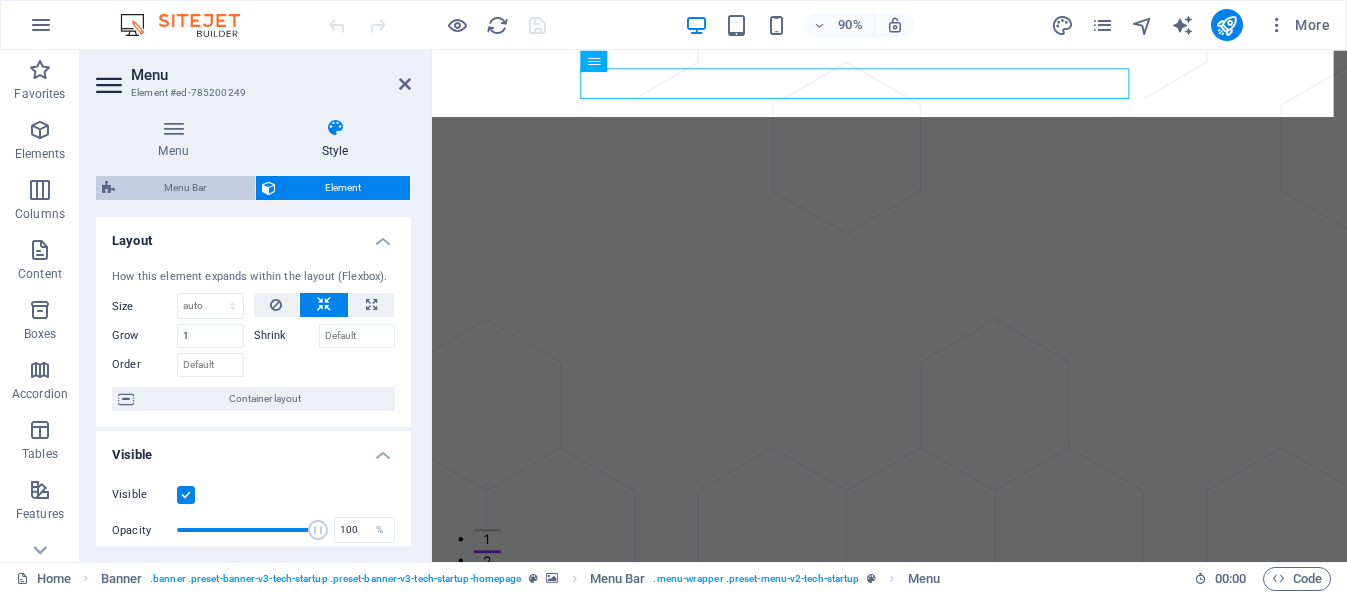 select on "rem" 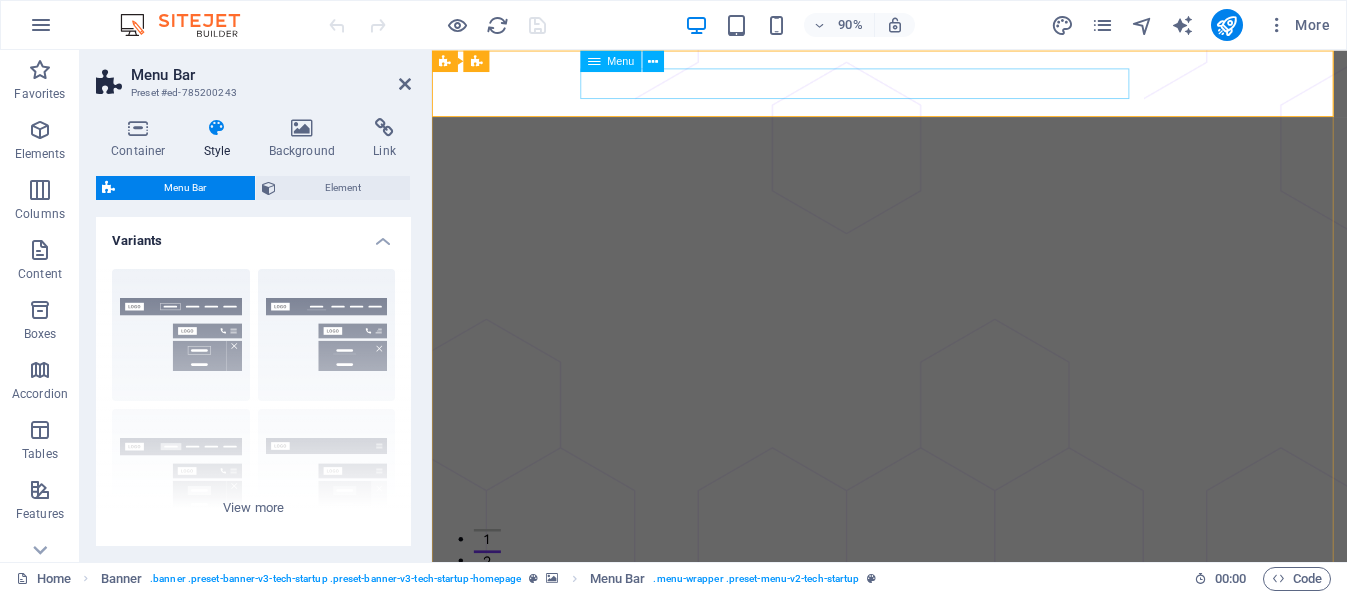 click on "About Pricing Contact Blog" at bounding box center (940, 744) 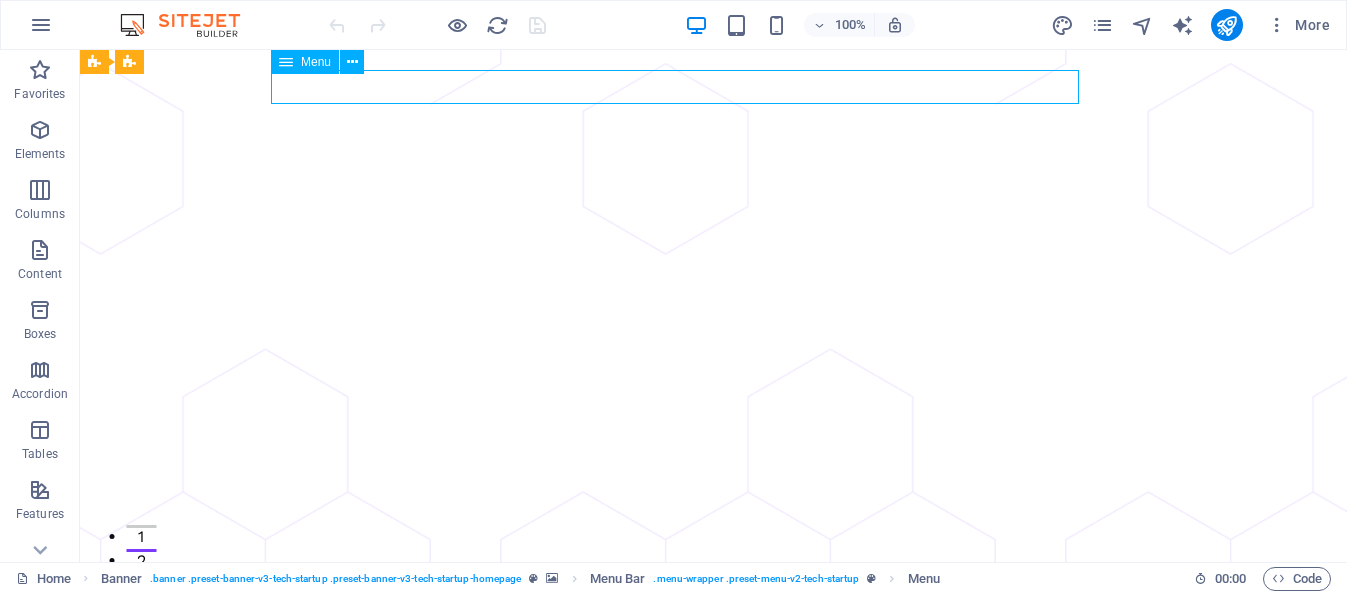 click on "About Pricing Contact Blog" at bounding box center (714, 744) 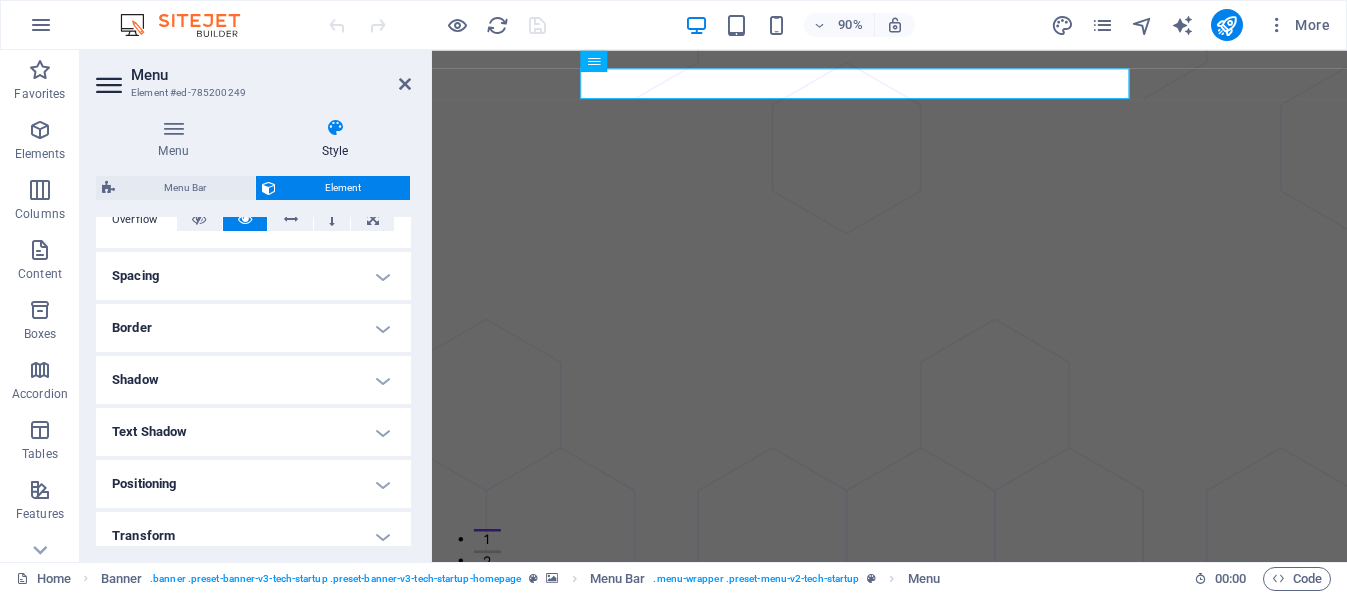 scroll, scrollTop: 300, scrollLeft: 0, axis: vertical 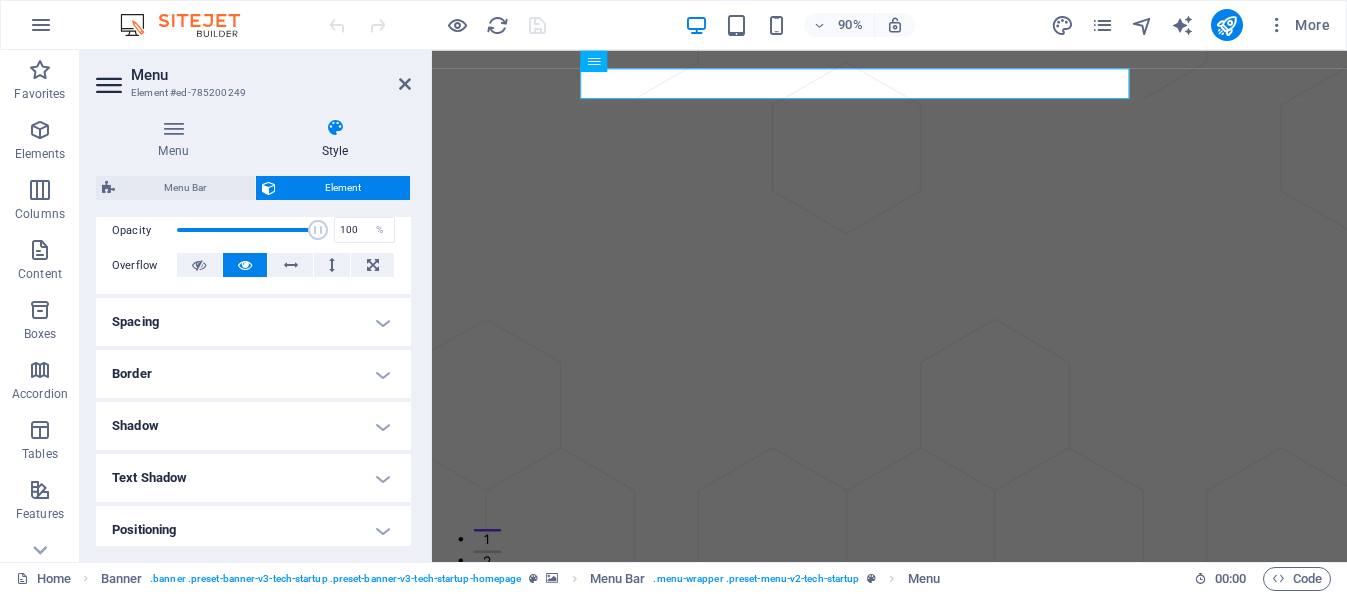 click on "Spacing" at bounding box center [253, 322] 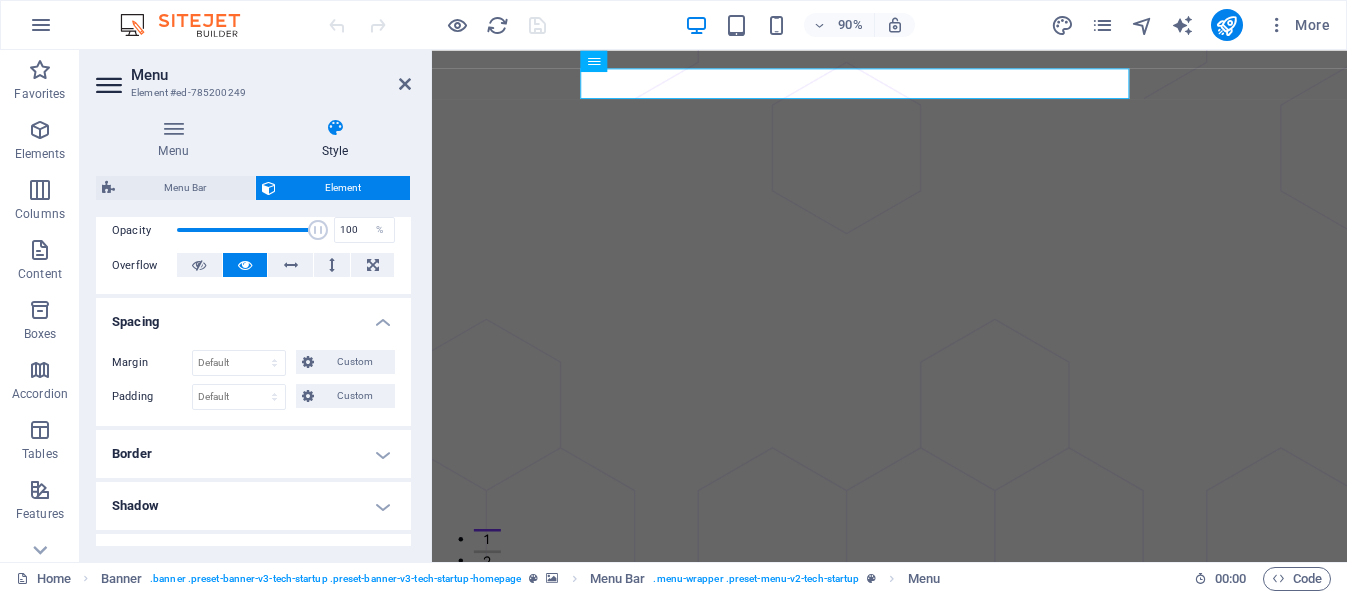 click on "Spacing" at bounding box center (253, 316) 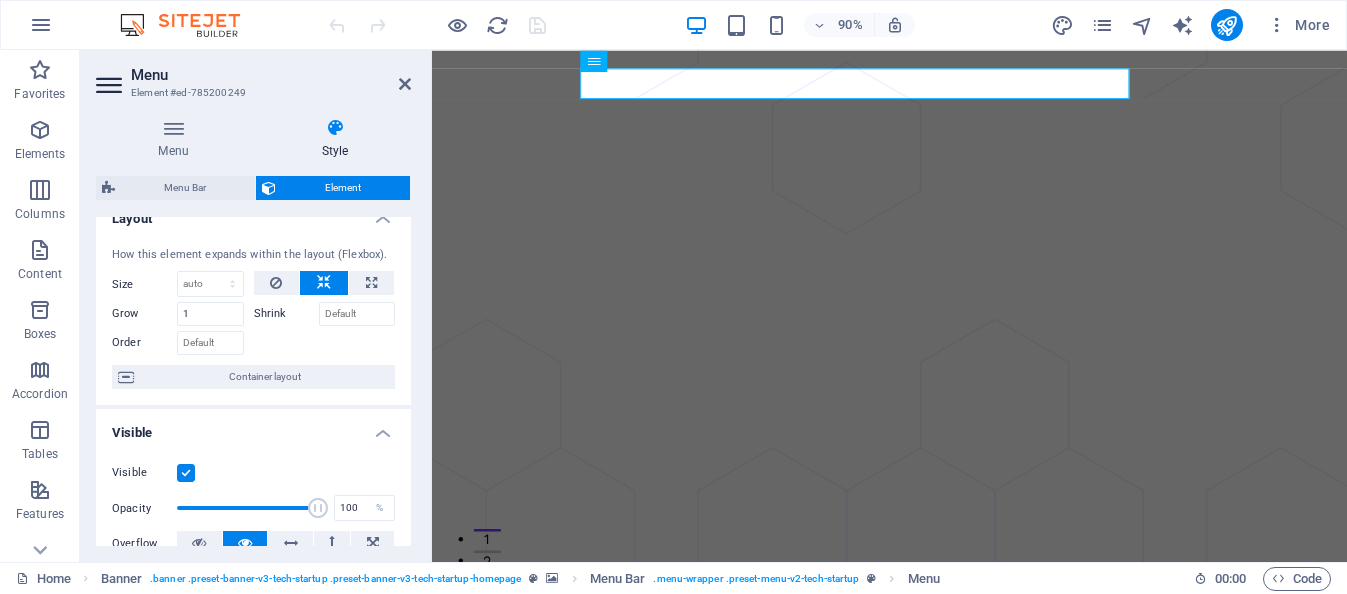 scroll, scrollTop: 0, scrollLeft: 0, axis: both 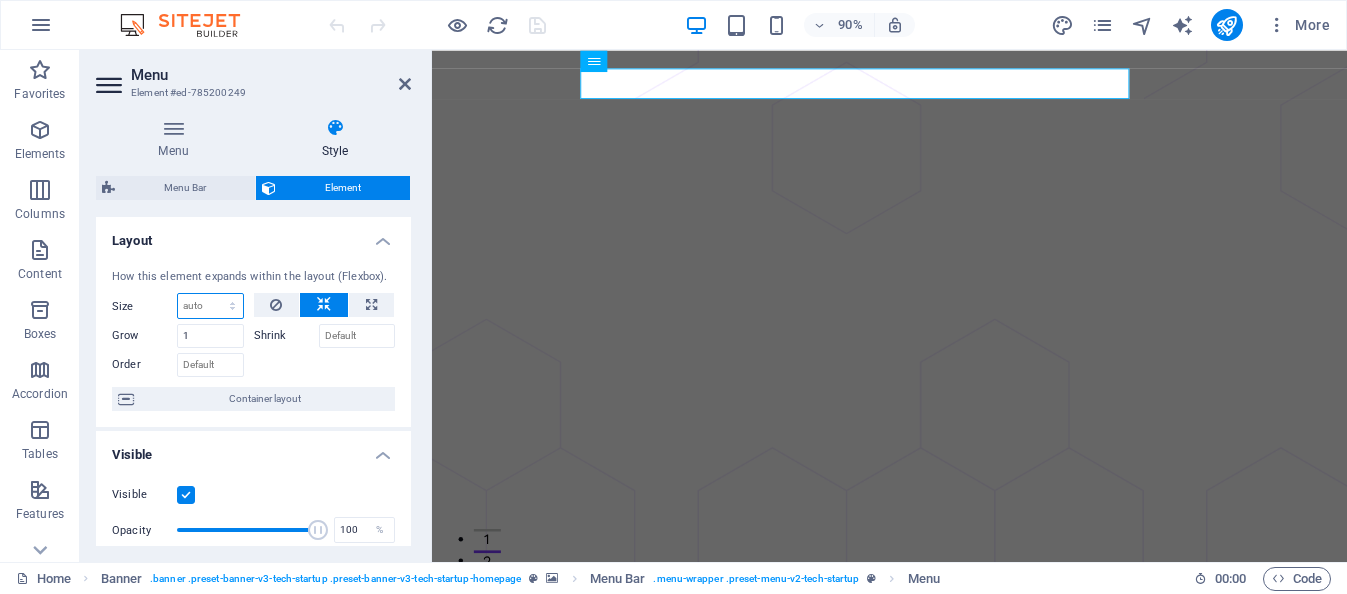 click on "Default auto px % 1/1 1/2 1/3 1/4 1/5 1/6 1/7 1/8 1/9 1/10" at bounding box center (210, 306) 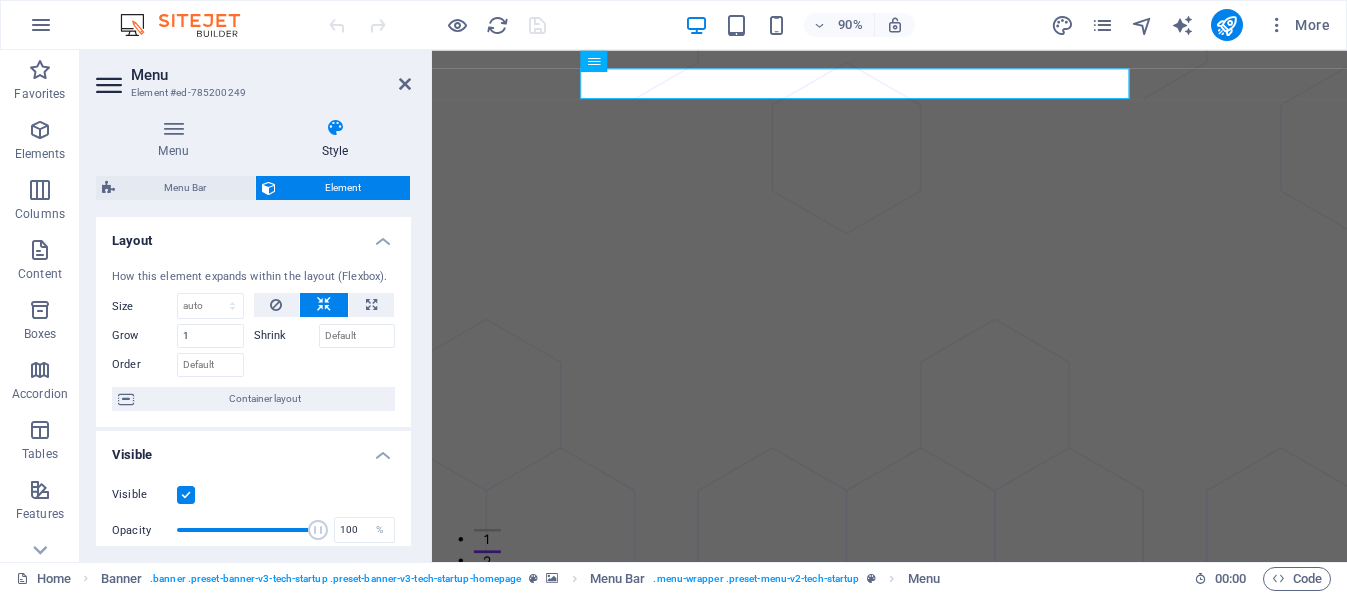 click at bounding box center (325, 362) 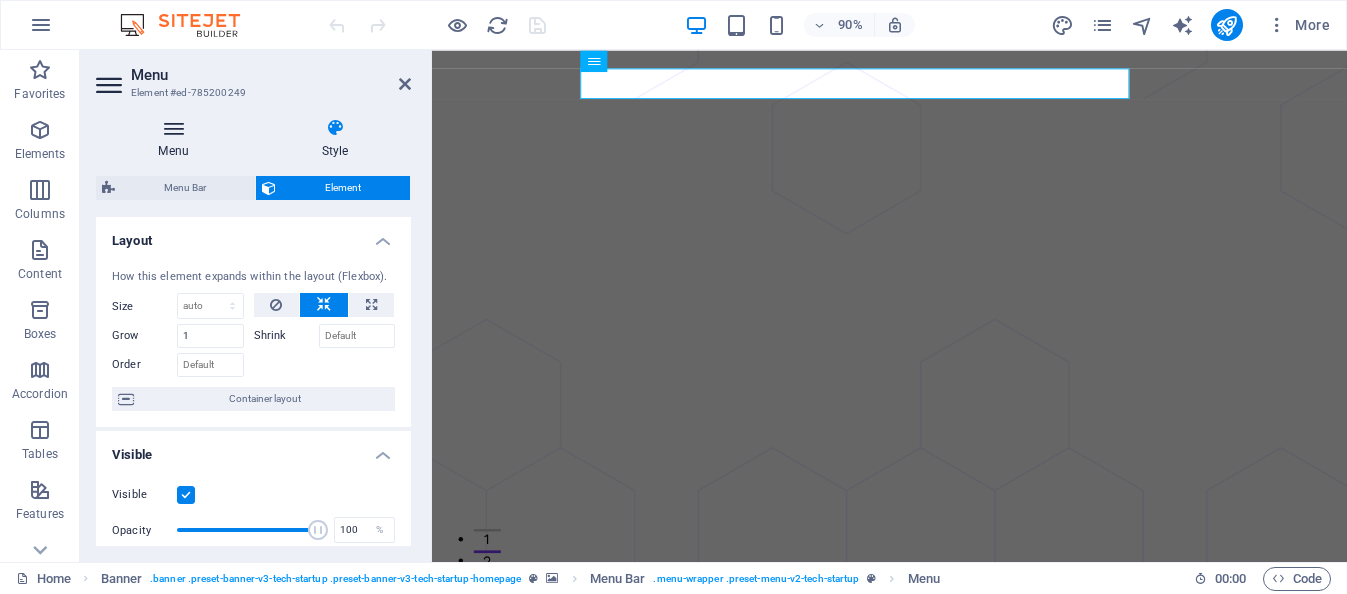 click at bounding box center [173, 128] 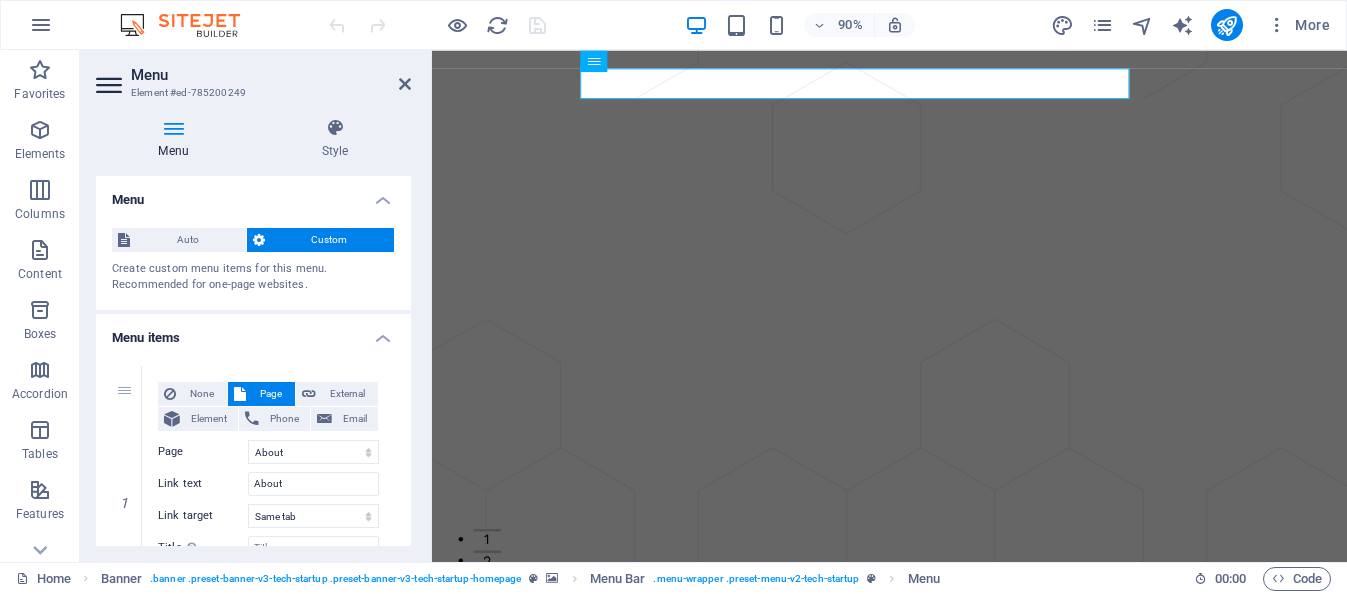 scroll, scrollTop: 100, scrollLeft: 0, axis: vertical 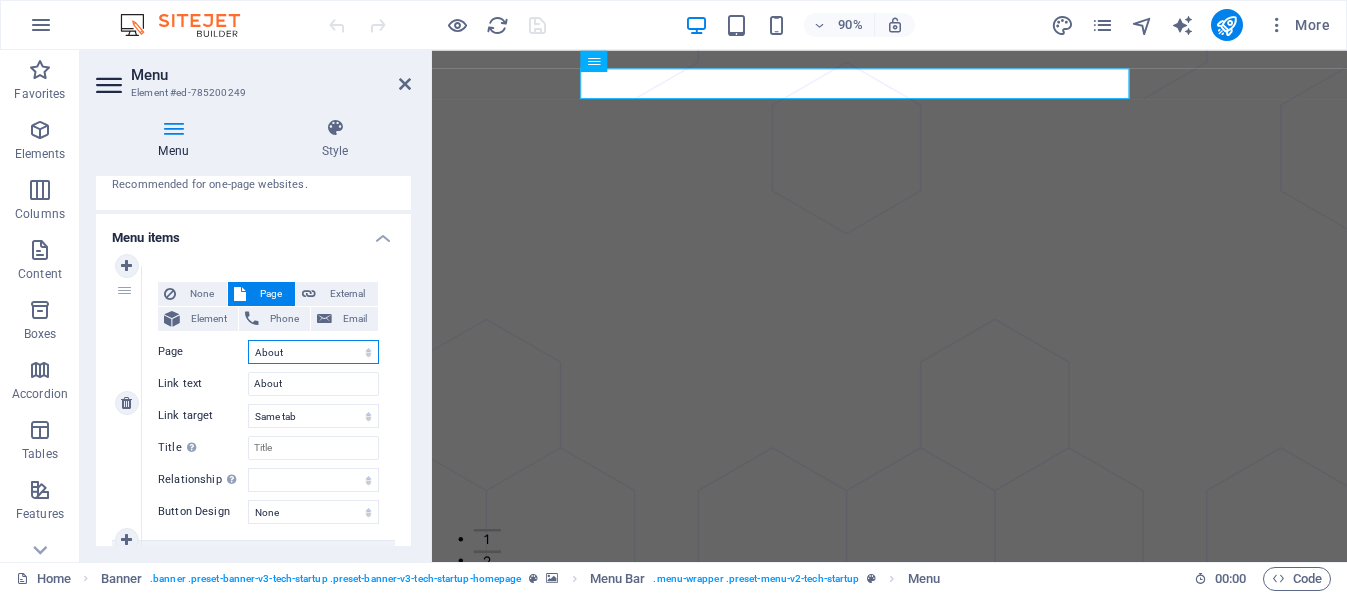 click on "Home About Pricing Contact Blog Legal Notice Privacy" at bounding box center [313, 352] 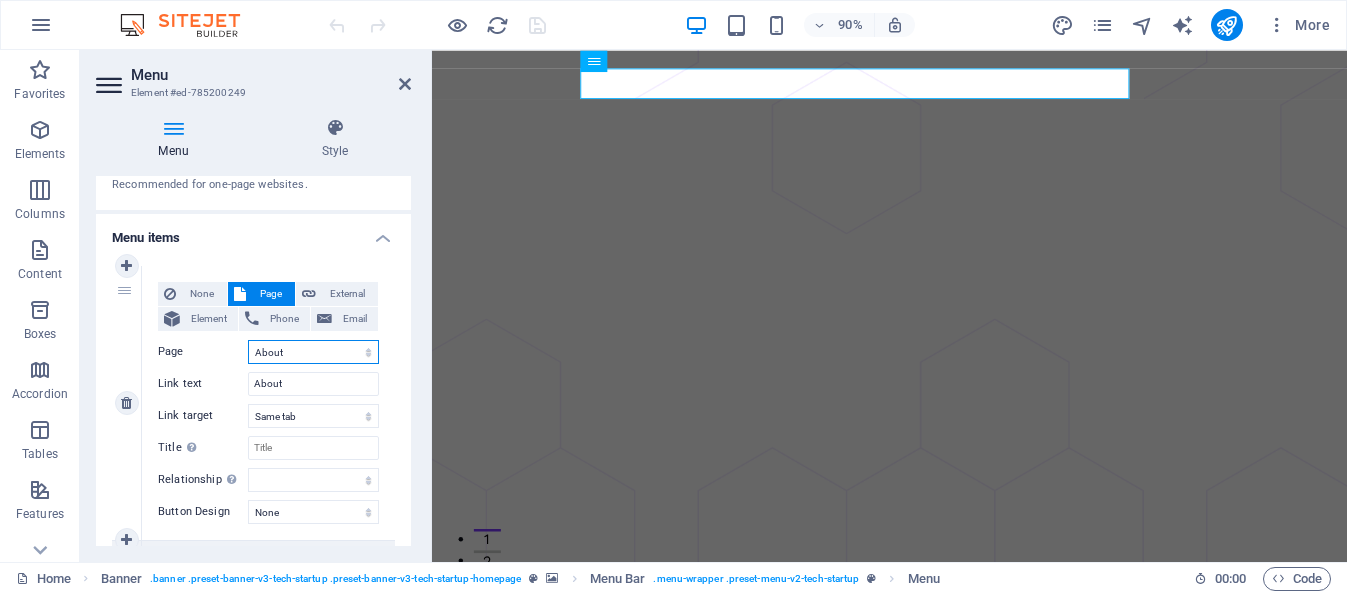 click on "Home About Pricing Contact Blog Legal Notice Privacy" at bounding box center [313, 352] 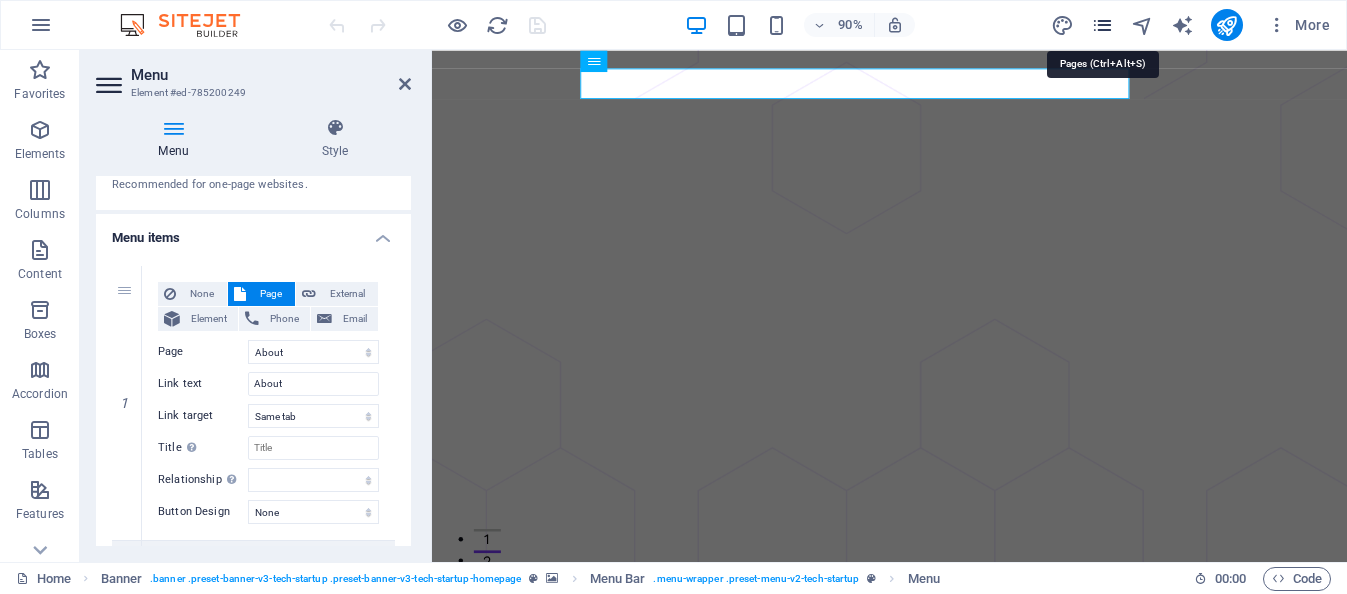 click at bounding box center [1102, 25] 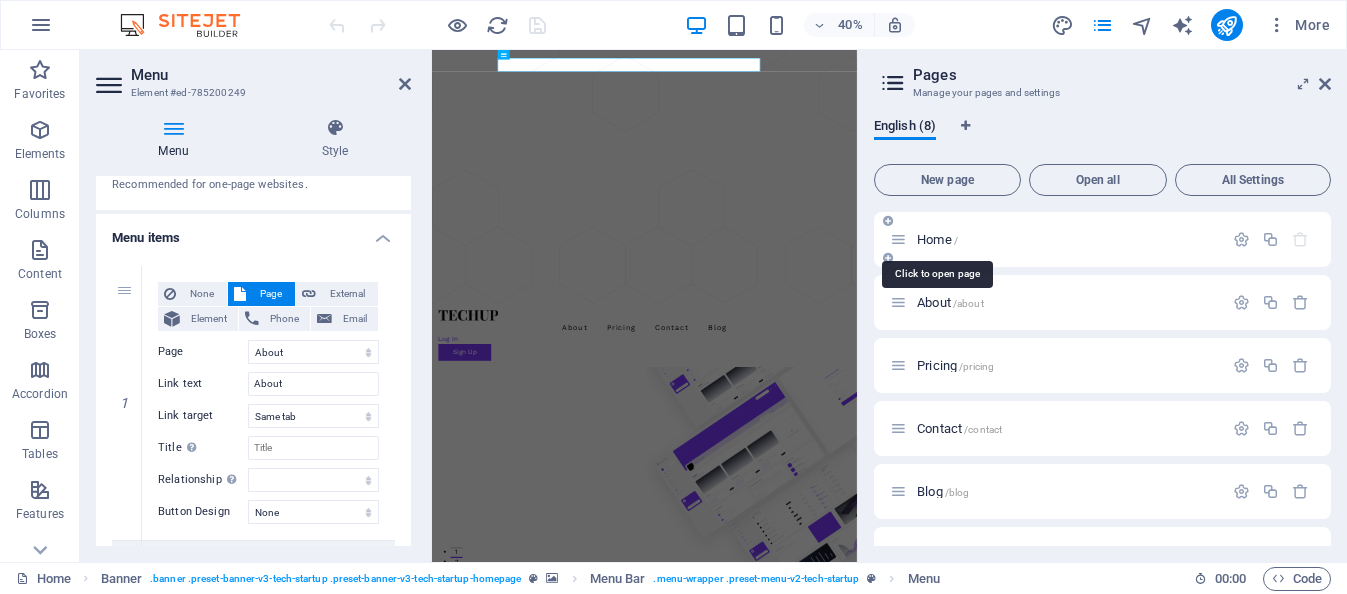 click on "Home /" at bounding box center [937, 239] 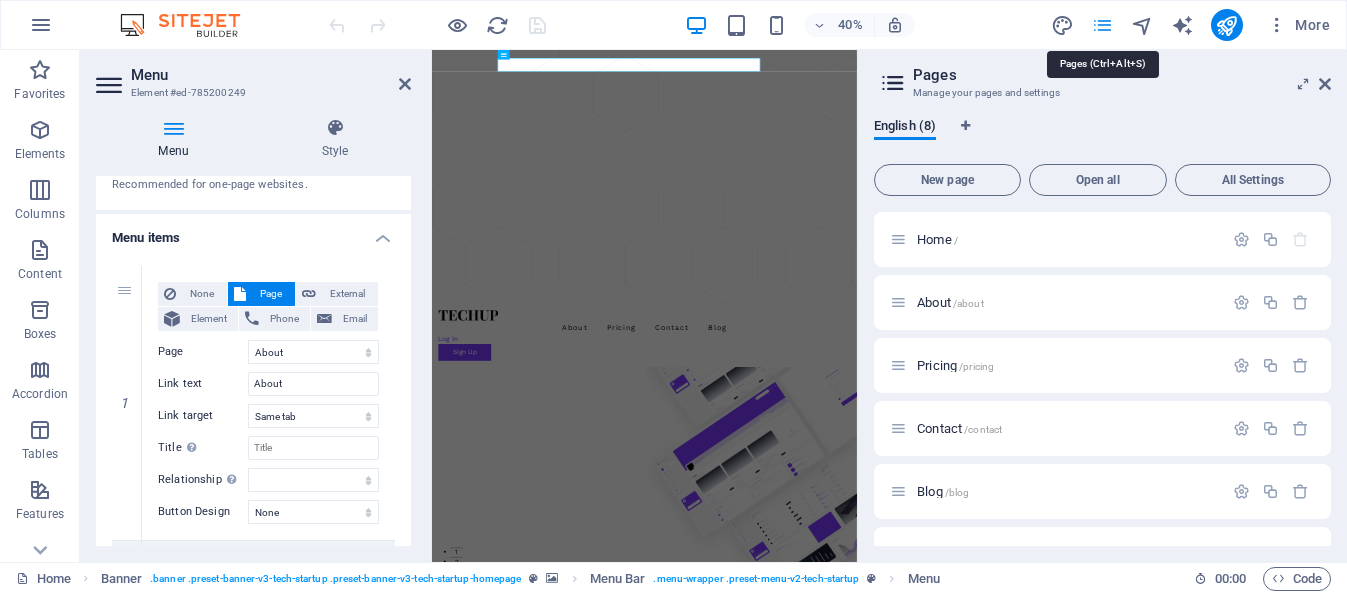 click at bounding box center [1102, 25] 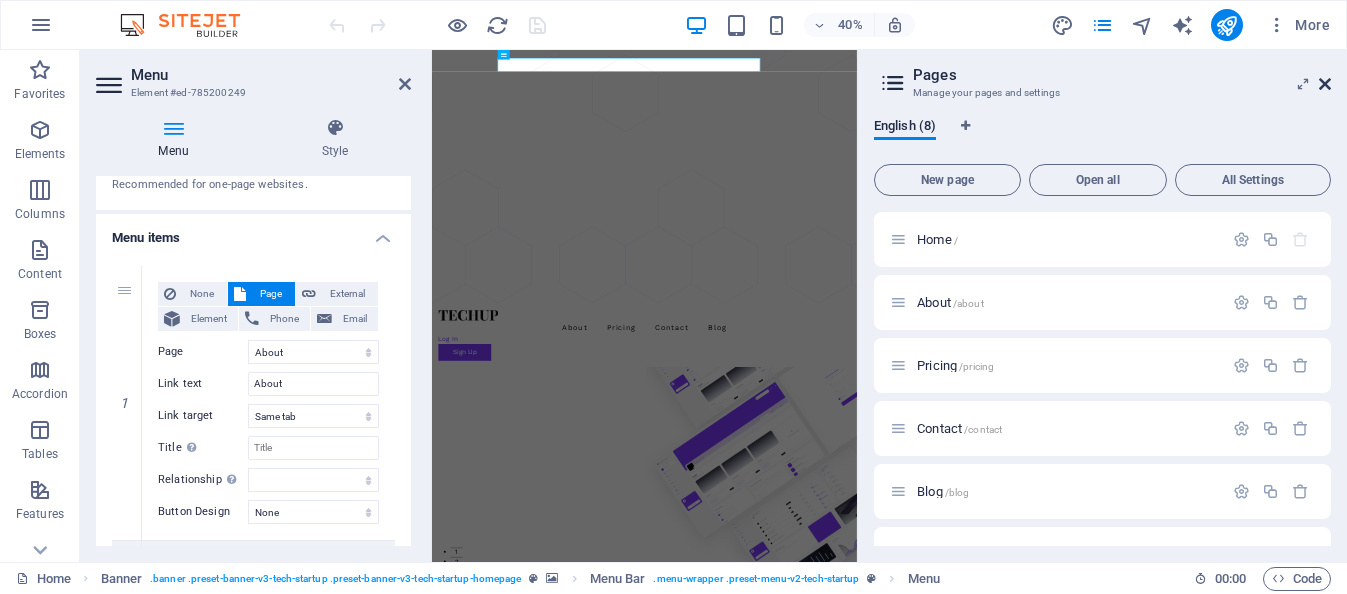 click at bounding box center (1325, 84) 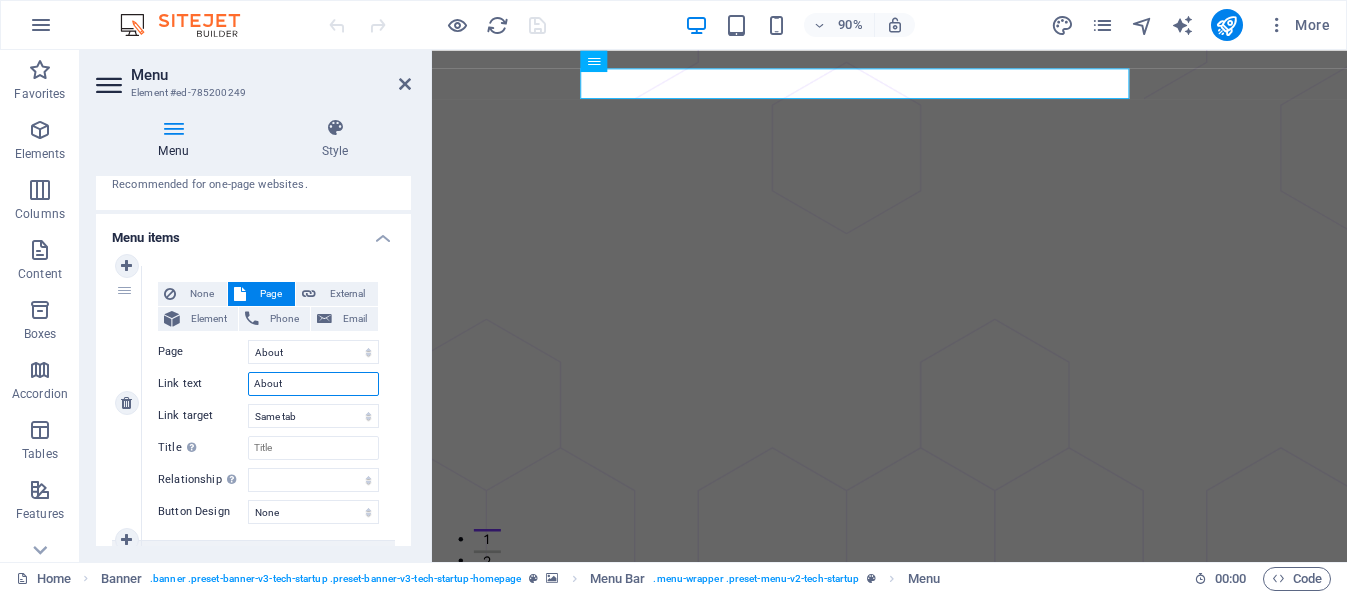 click on "About" at bounding box center (313, 384) 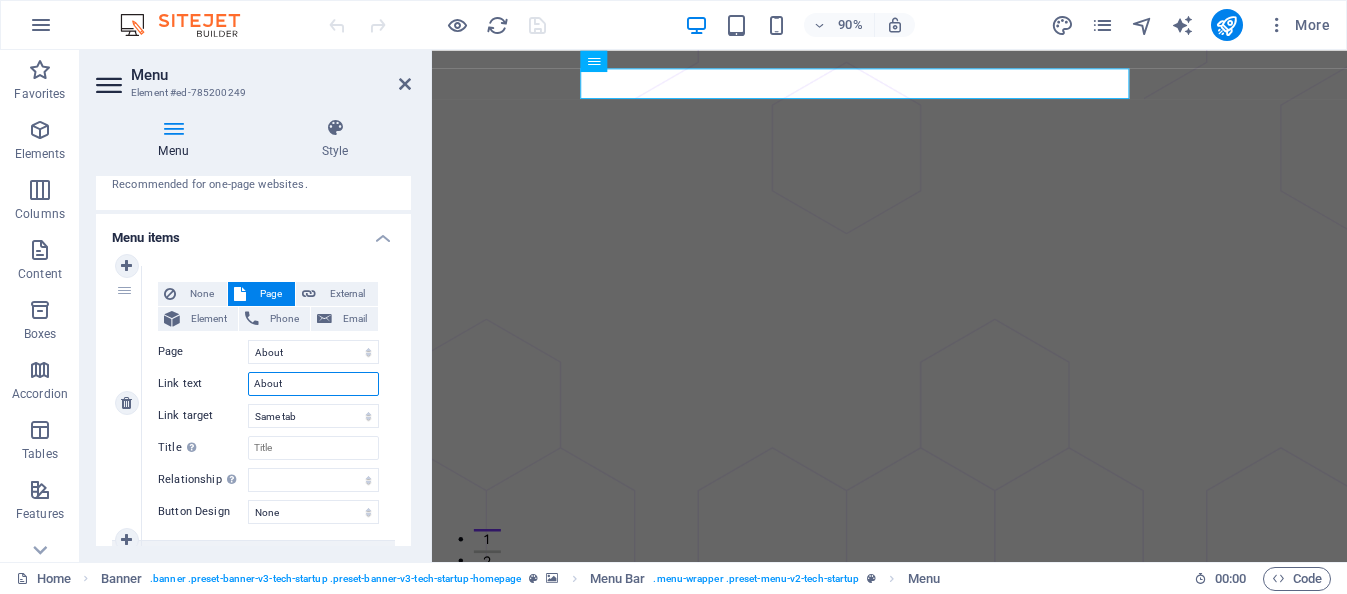 drag, startPoint x: 291, startPoint y: 381, endPoint x: 234, endPoint y: 381, distance: 57 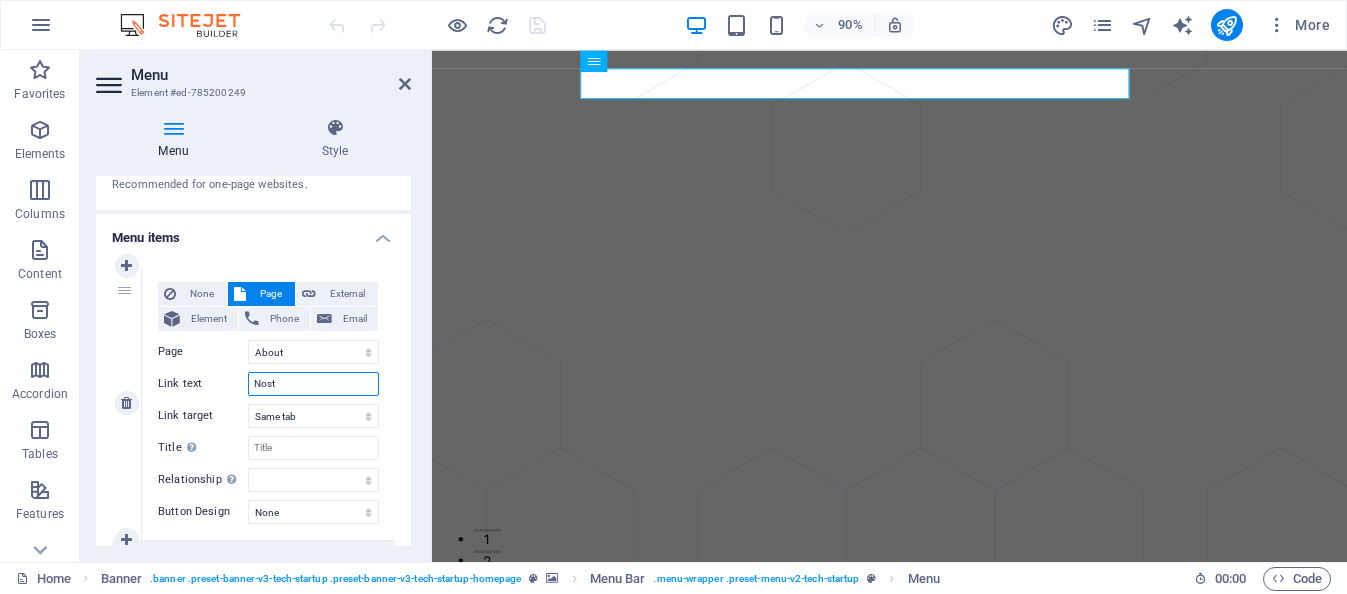 type on "Nosto" 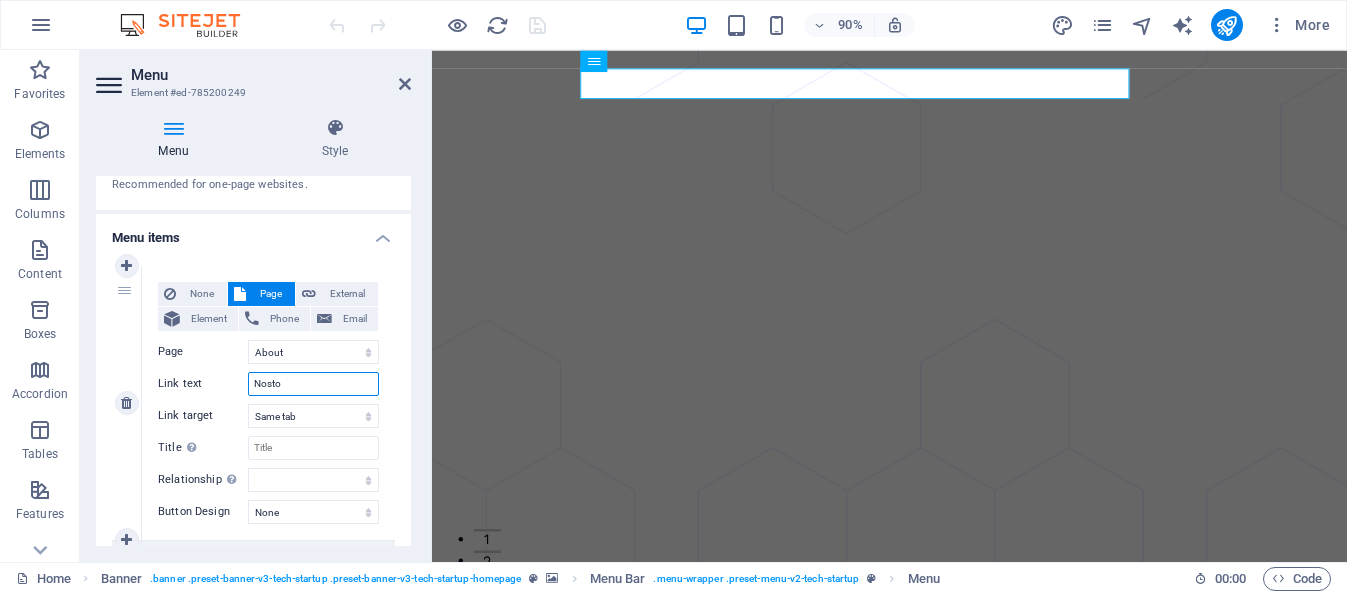 select 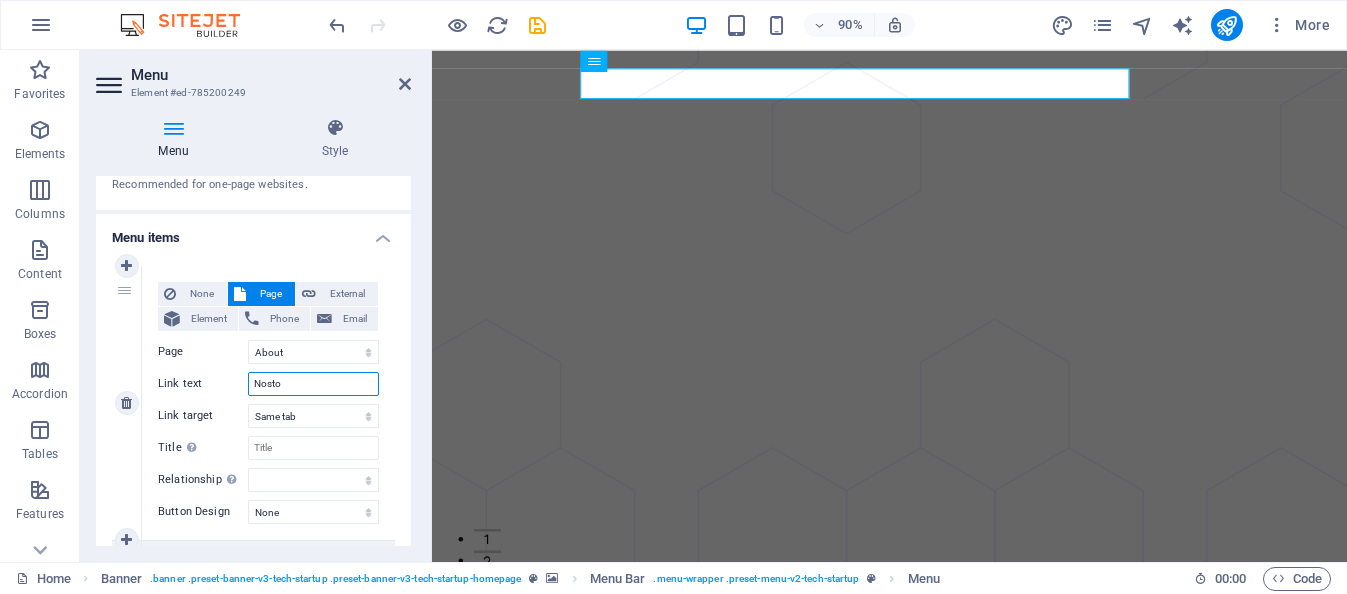 type on "Nost" 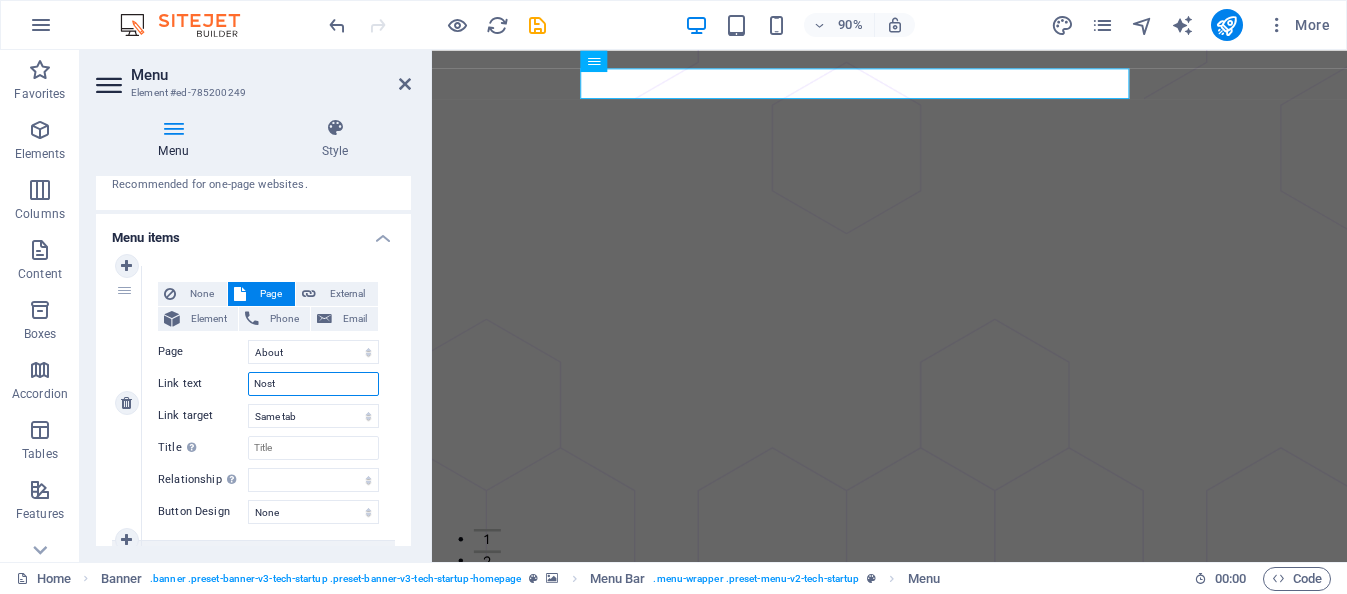 select 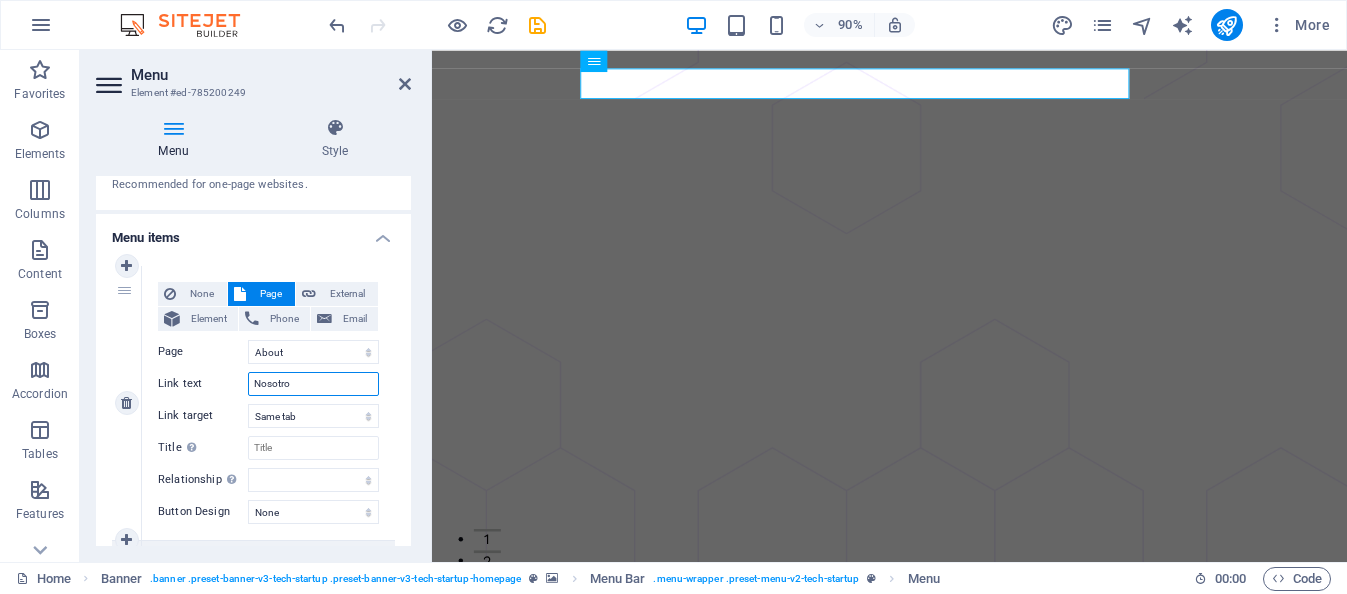 type on "Nosotros" 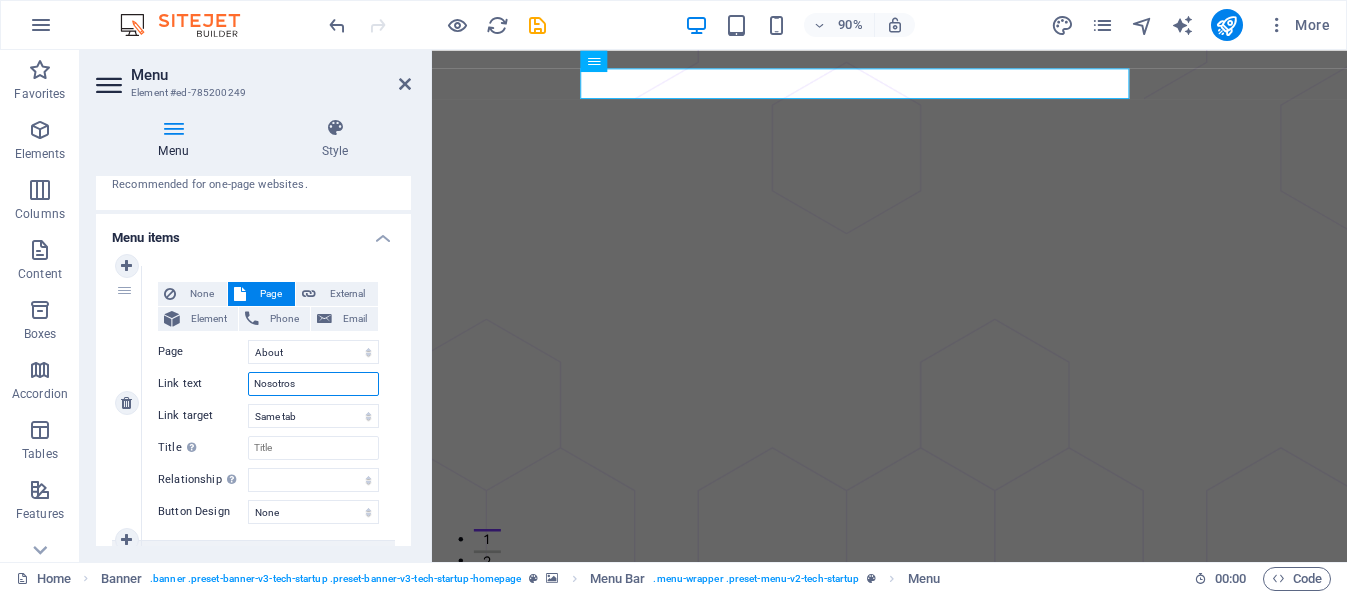 select 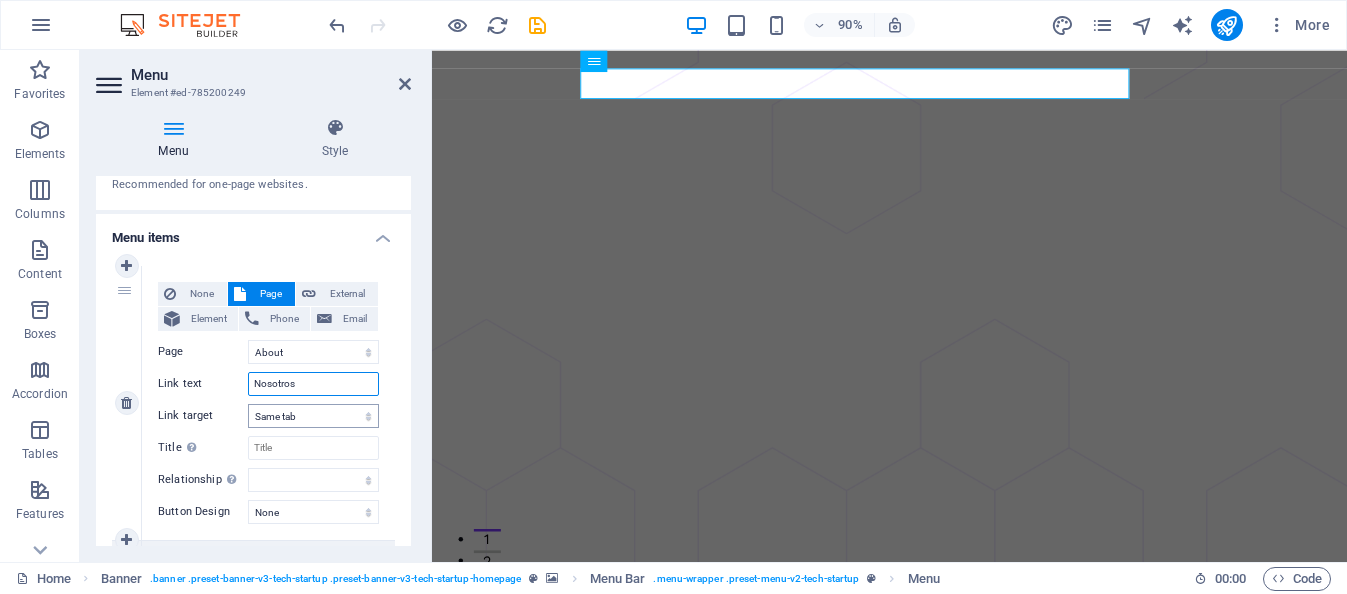 type on "Nosotros" 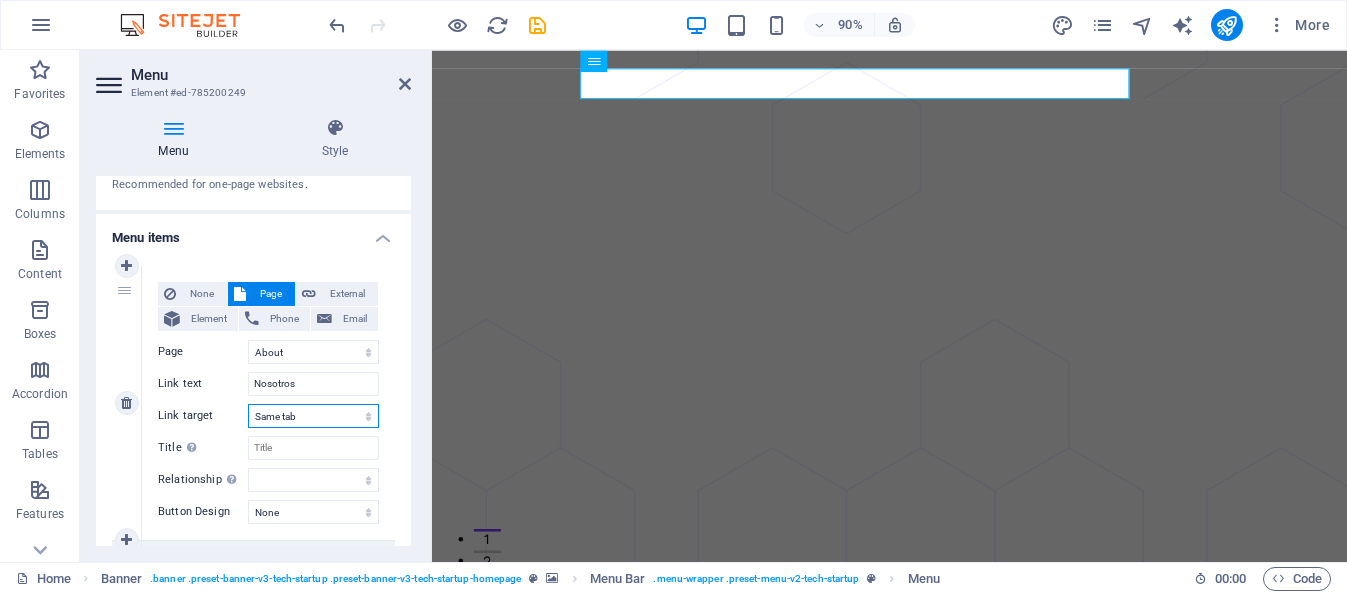 click on "New tab Same tab Overlay" at bounding box center (313, 416) 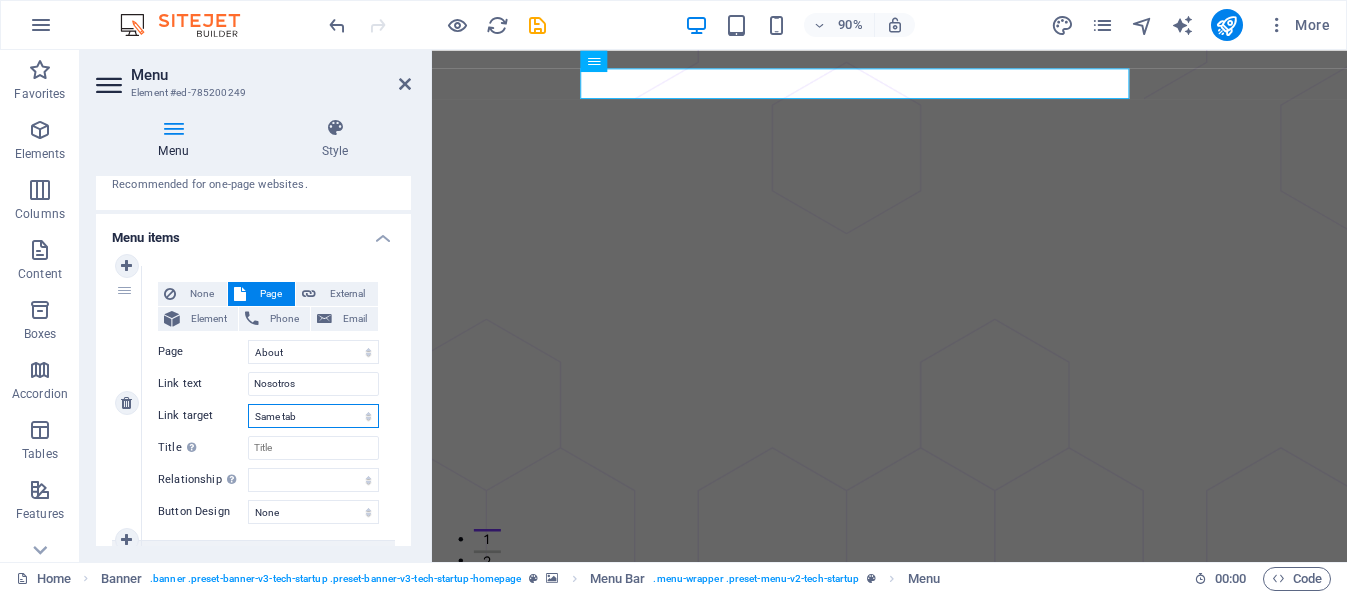 click on "New tab Same tab Overlay" at bounding box center (313, 416) 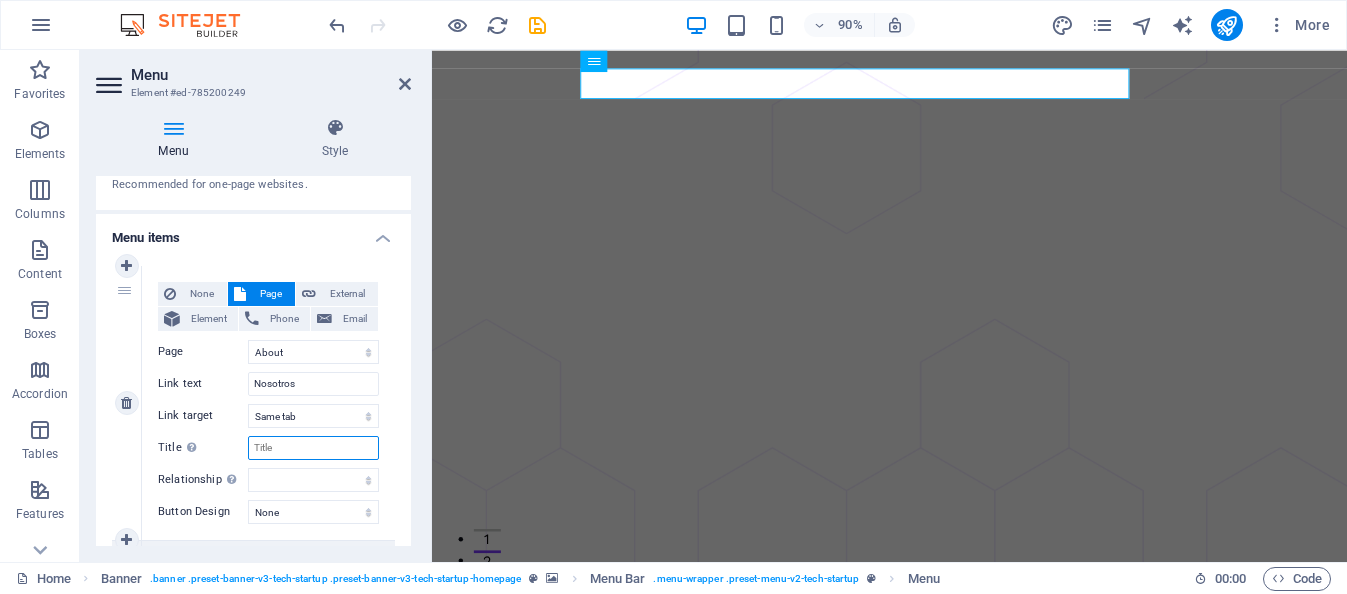 click on "Title Additional link description, should not be the same as the link text. The title is most often shown as a tooltip text when the mouse moves over the element. Leave empty if uncertain." at bounding box center [313, 448] 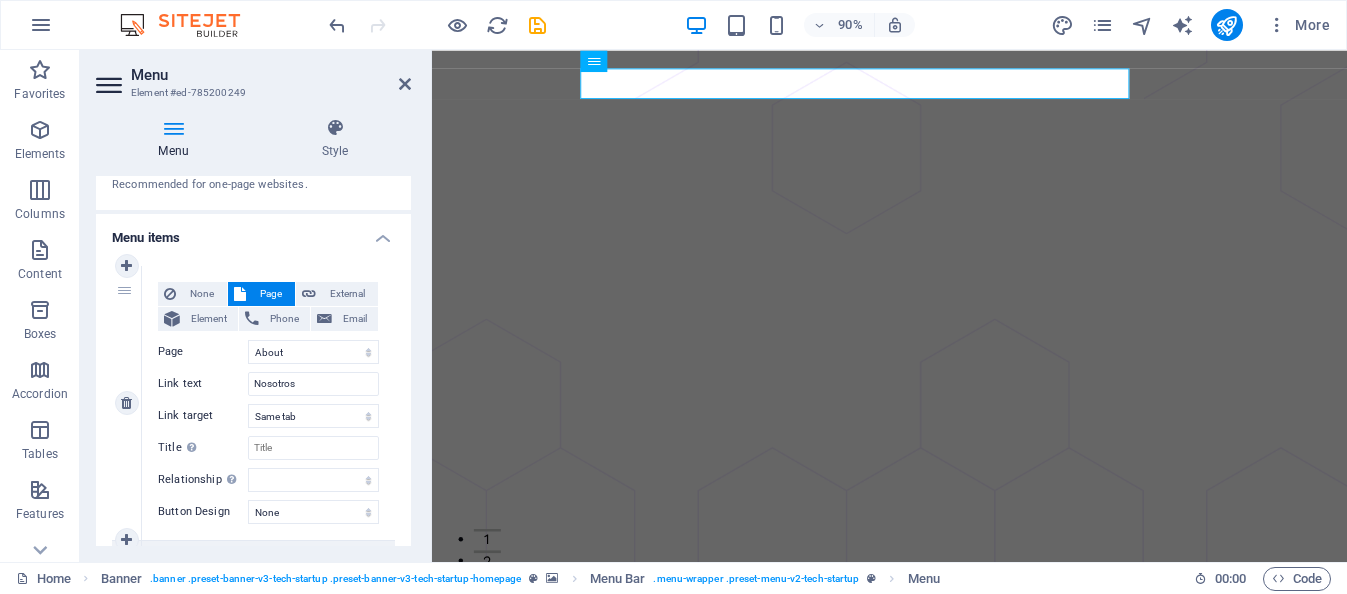 click on "Title Additional link description, should not be the same as the link text. The title is most often shown as a tooltip text when the mouse moves over the element. Leave empty if uncertain." at bounding box center [203, 448] 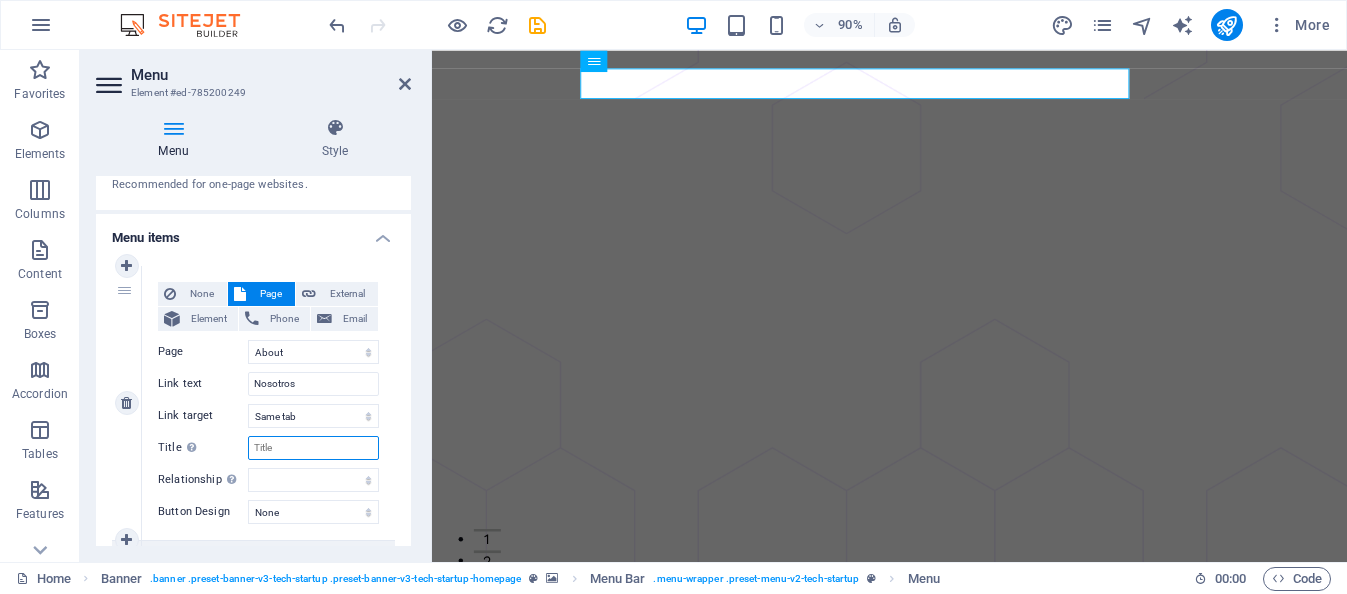 click on "Title Additional link description, should not be the same as the link text. The title is most often shown as a tooltip text when the mouse moves over the element. Leave empty if uncertain." at bounding box center (313, 448) 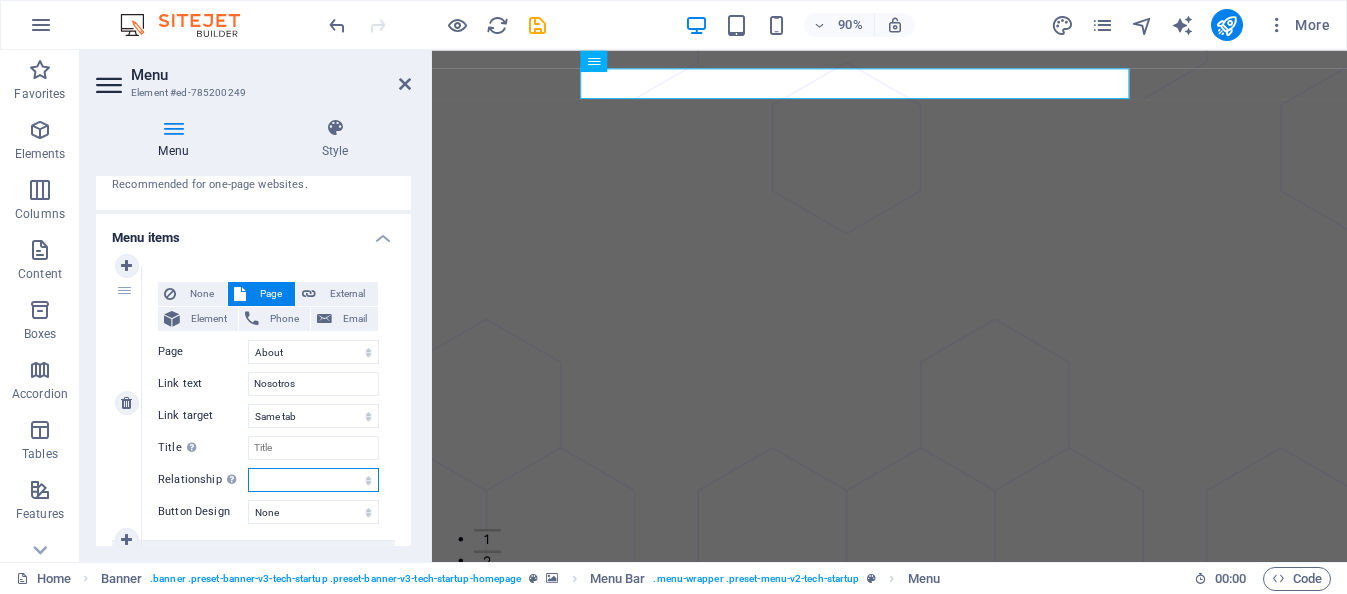 click on "alternate author bookmark external help license next nofollow noreferrer noopener prev search tag" at bounding box center (313, 480) 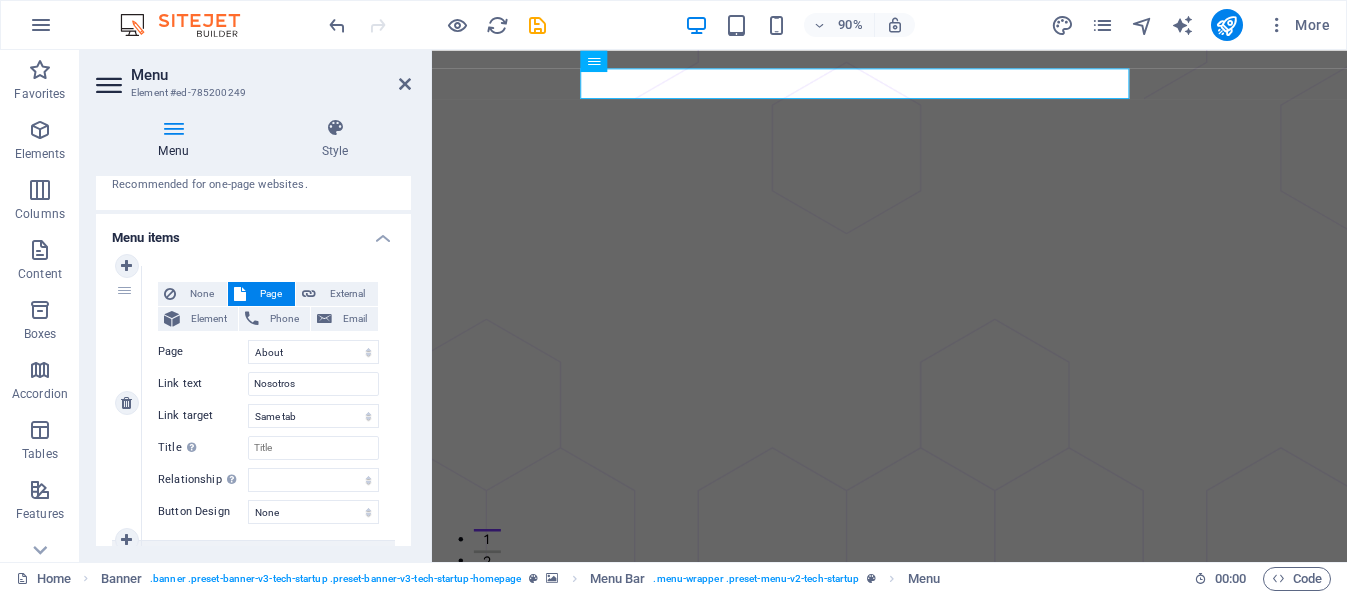 click on "Title Additional link description, should not be the same as the link text. The title is most often shown as a tooltip text when the mouse moves over the element. Leave empty if uncertain." at bounding box center (203, 448) 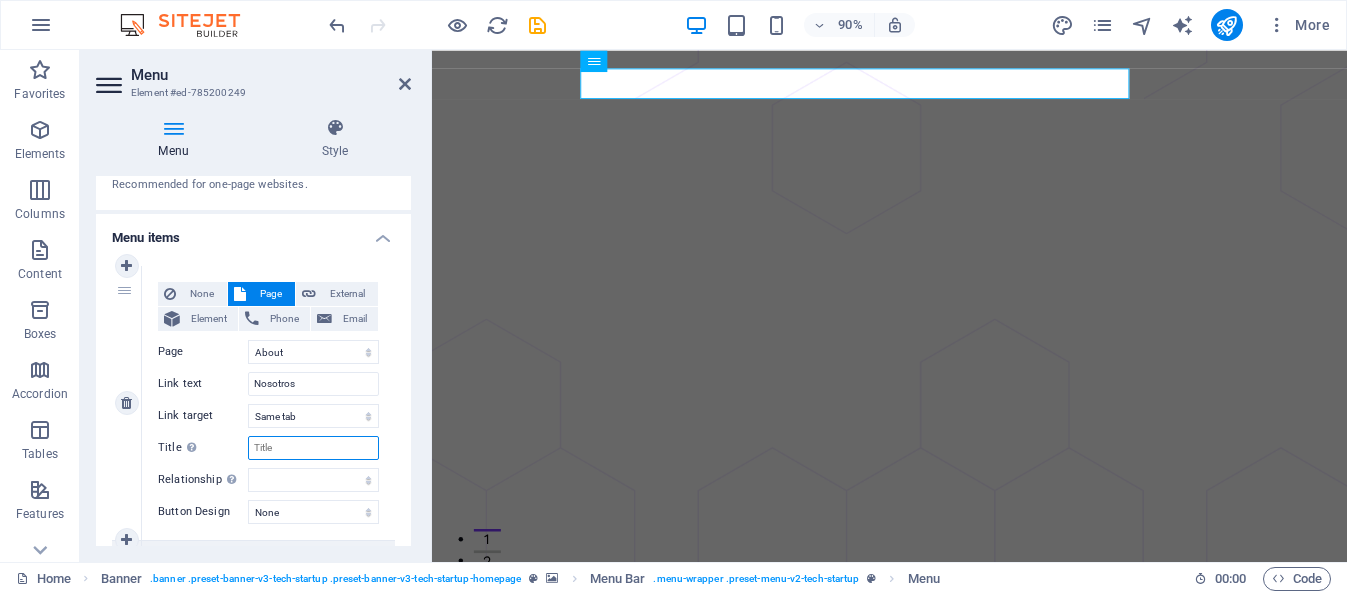 click on "Title Additional link description, should not be the same as the link text. The title is most often shown as a tooltip text when the mouse moves over the element. Leave empty if uncertain." at bounding box center (313, 448) 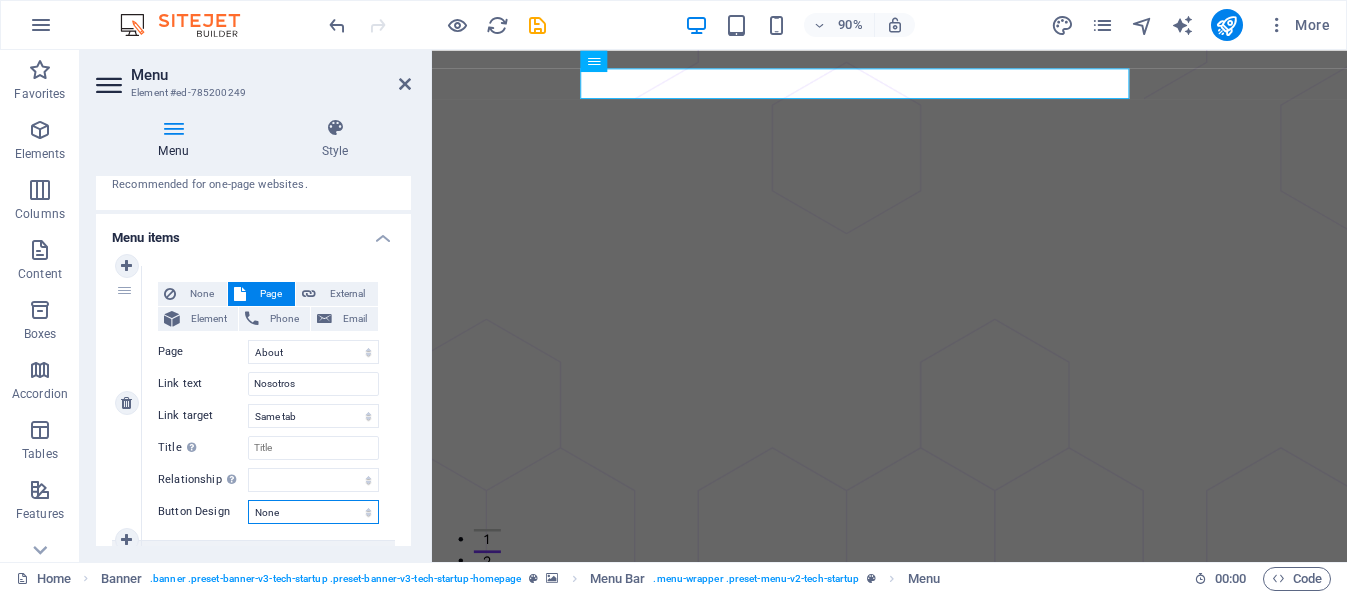 click on "None Default Primary Secondary" at bounding box center [313, 512] 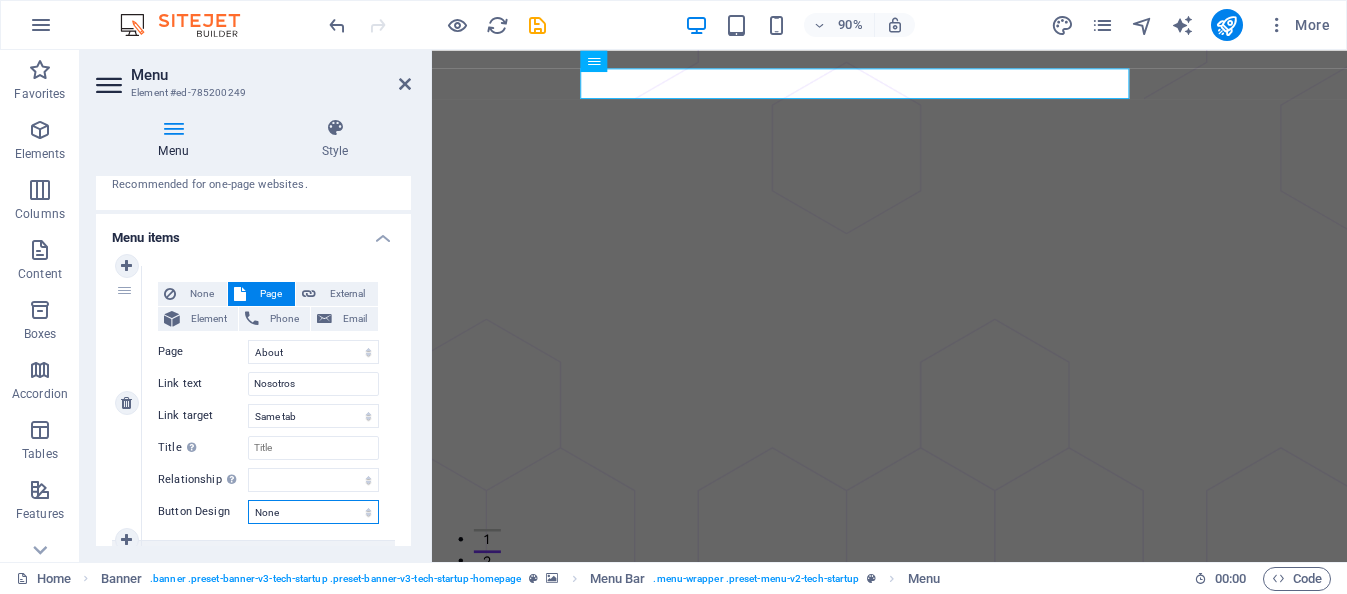 click on "None Default Primary Secondary" at bounding box center [313, 512] 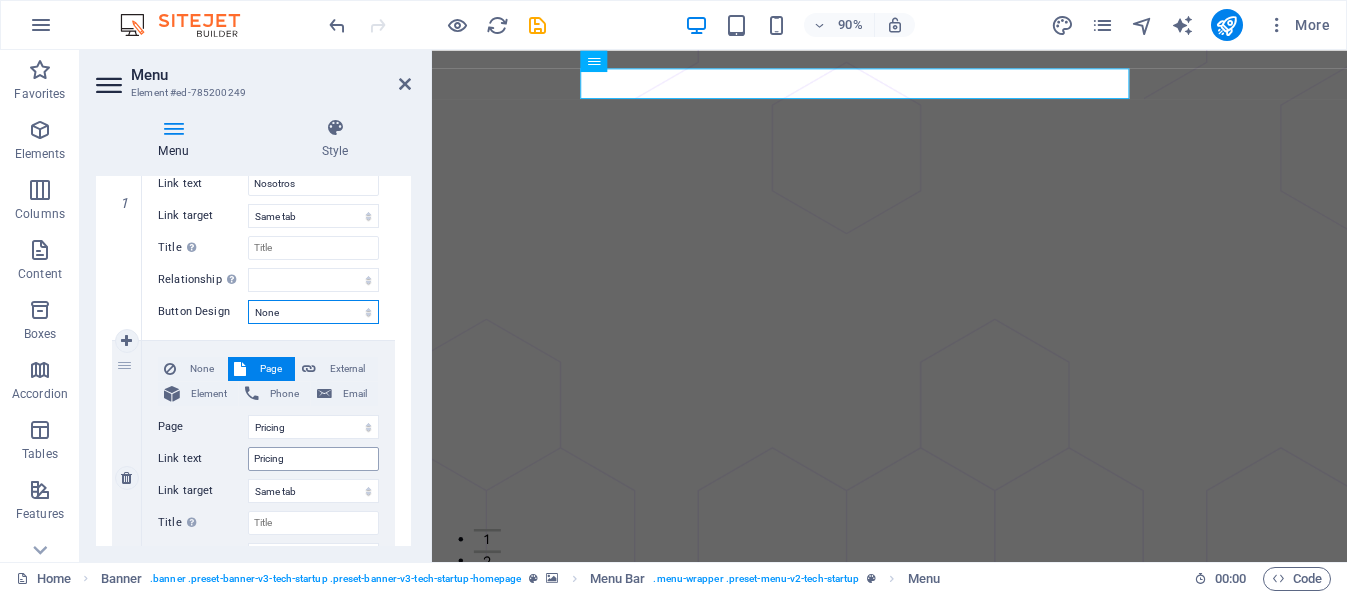 scroll, scrollTop: 400, scrollLeft: 0, axis: vertical 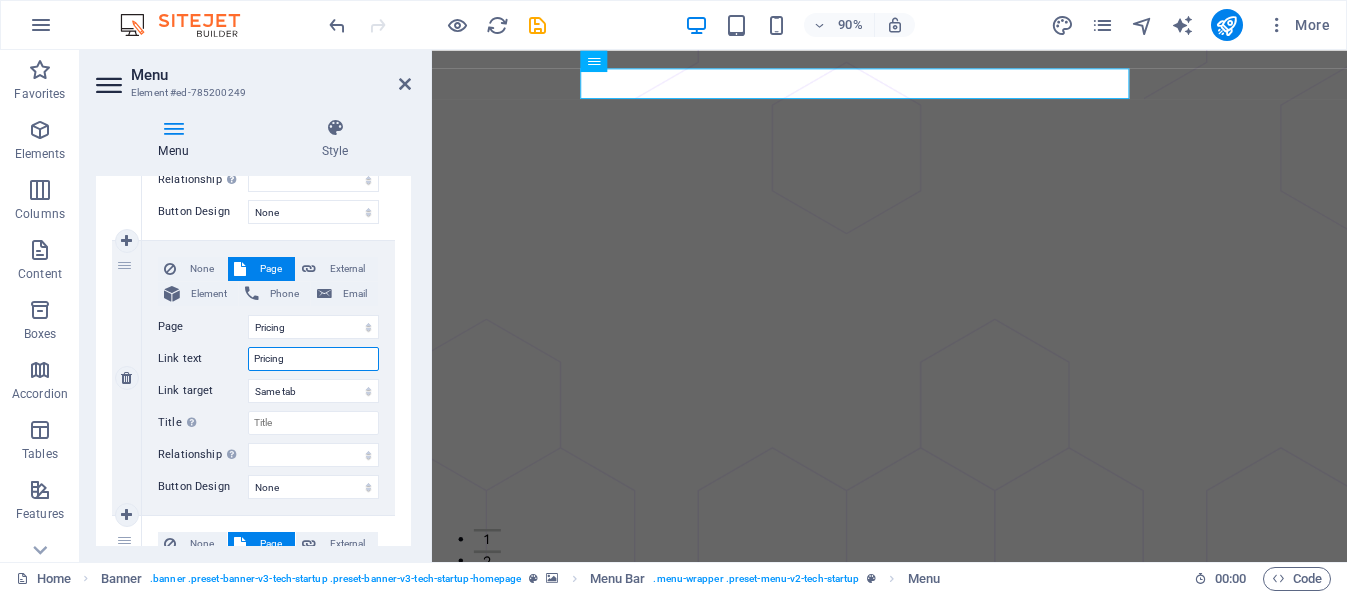 click on "Pricing" at bounding box center [313, 359] 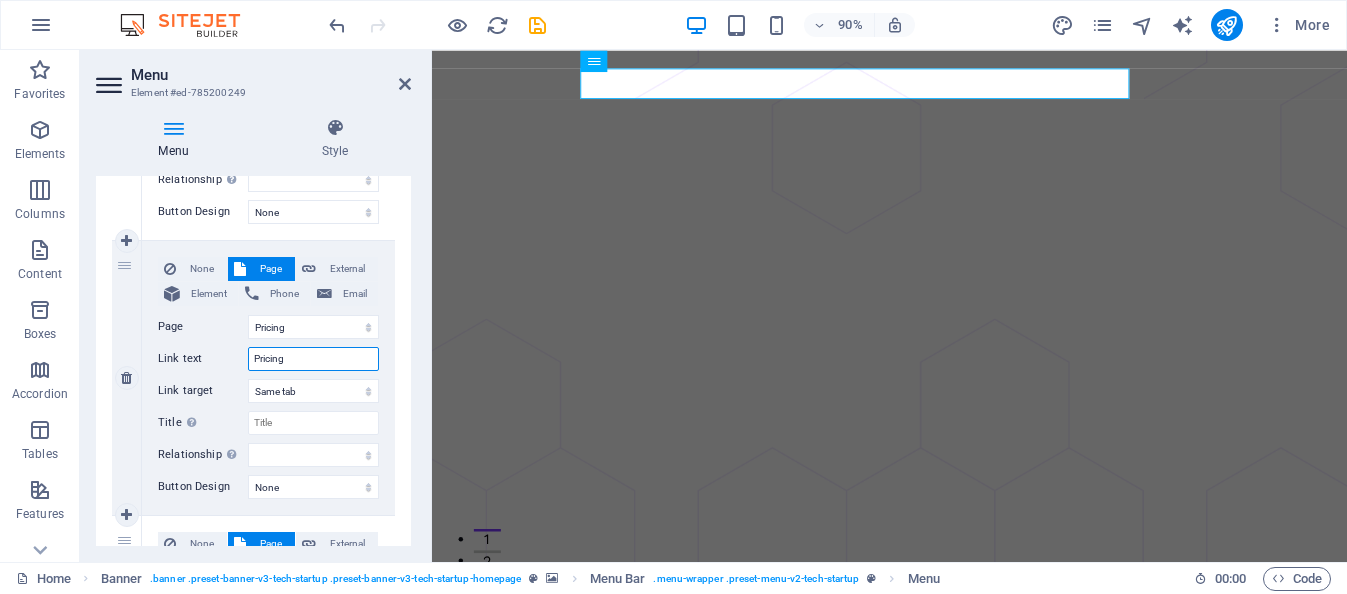 drag, startPoint x: 291, startPoint y: 359, endPoint x: 224, endPoint y: 362, distance: 67.06713 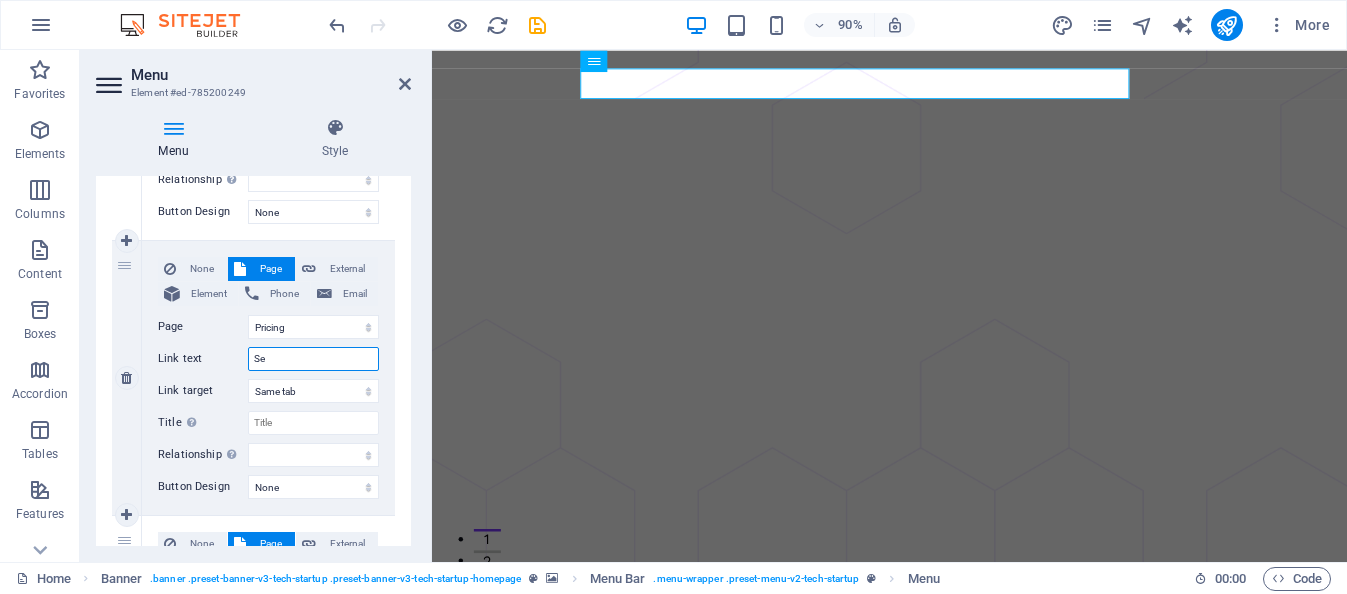 type on "Ser" 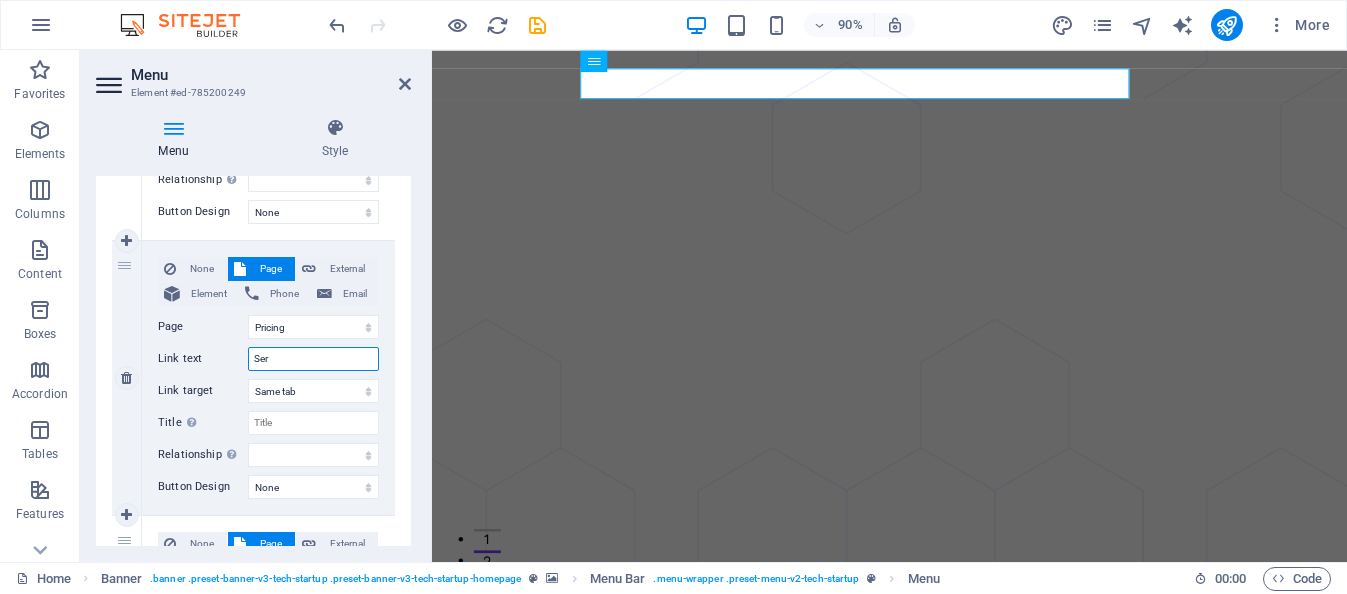 select 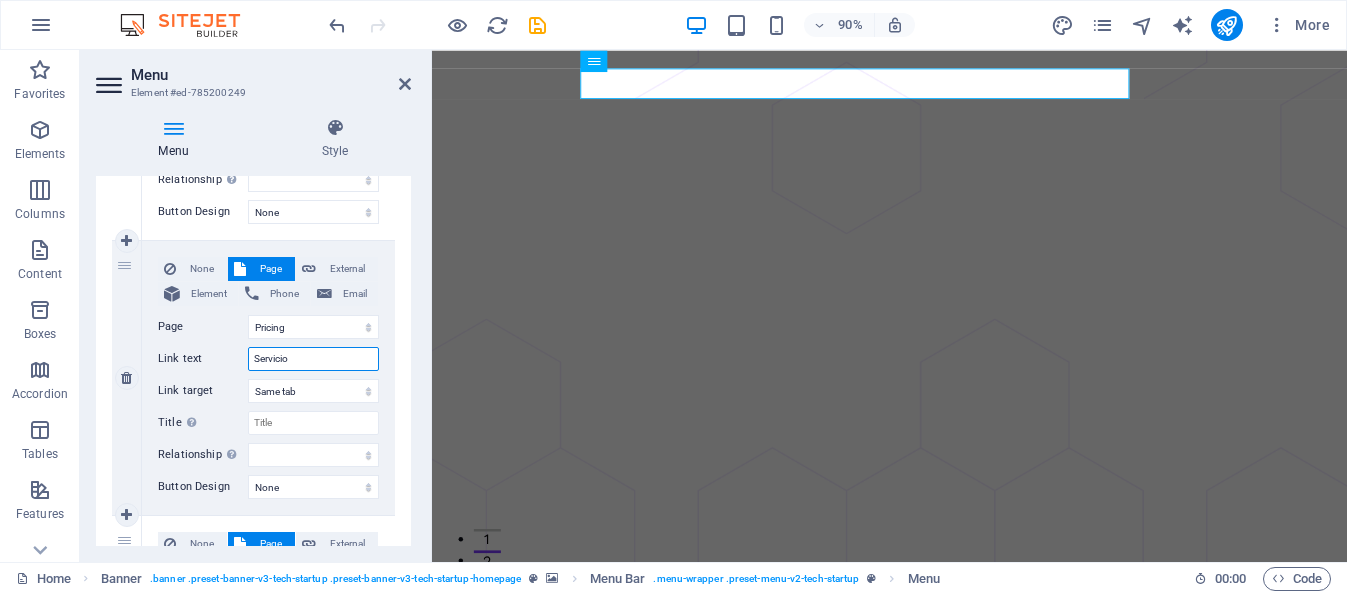 type on "Servicios" 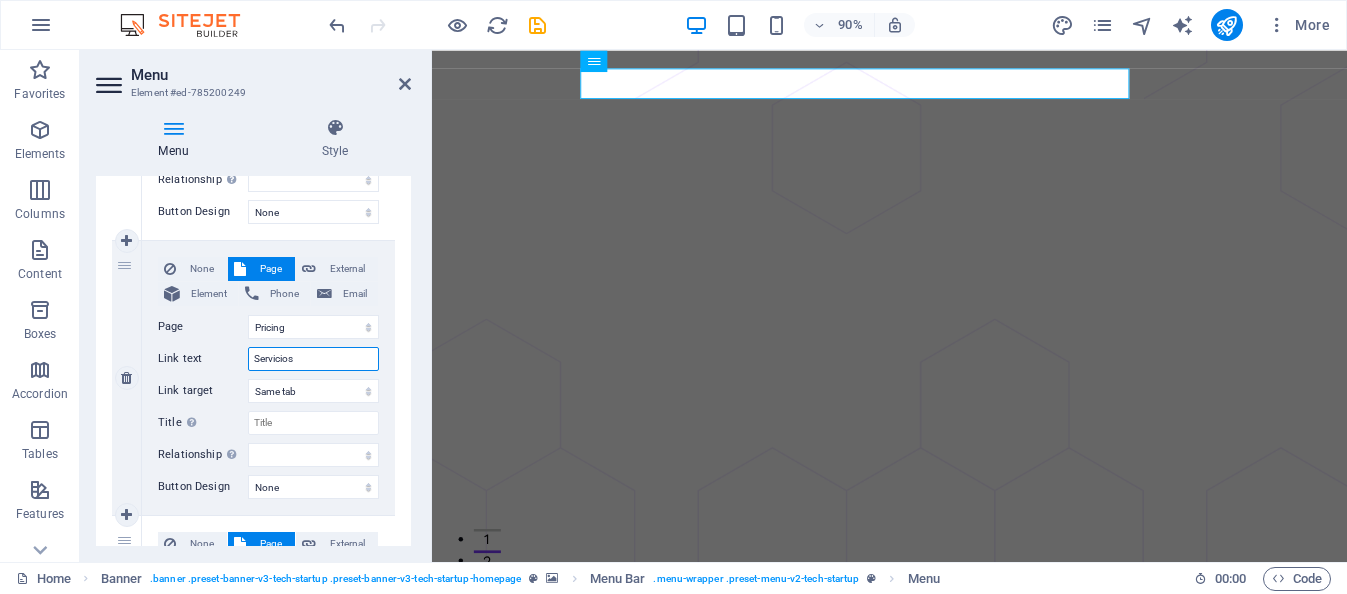 select 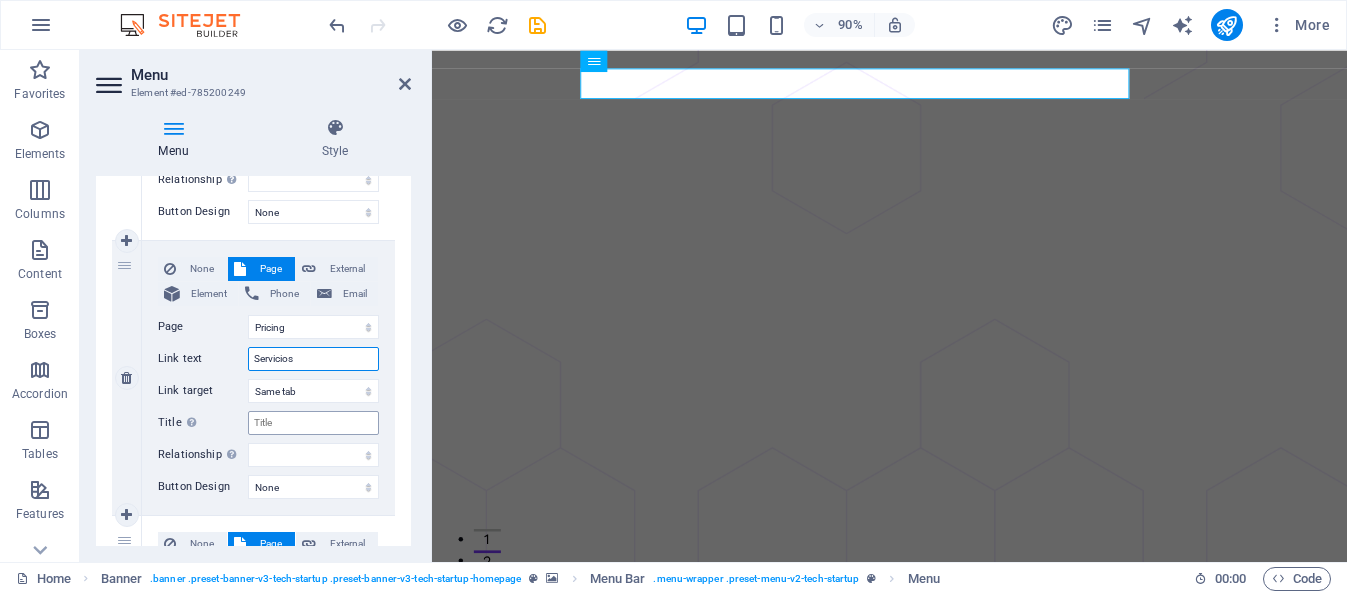 type on "Servicios" 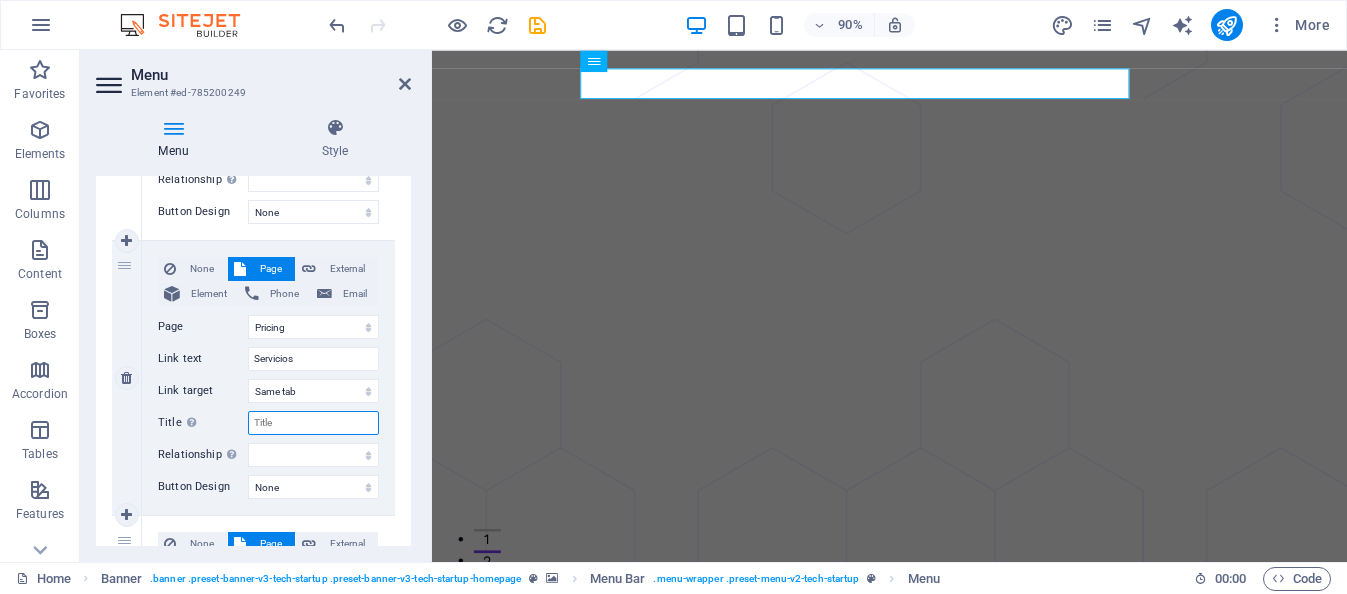 click on "Title Additional link description, should not be the same as the link text. The title is most often shown as a tooltip text when the mouse moves over the element. Leave empty if uncertain." at bounding box center [313, 423] 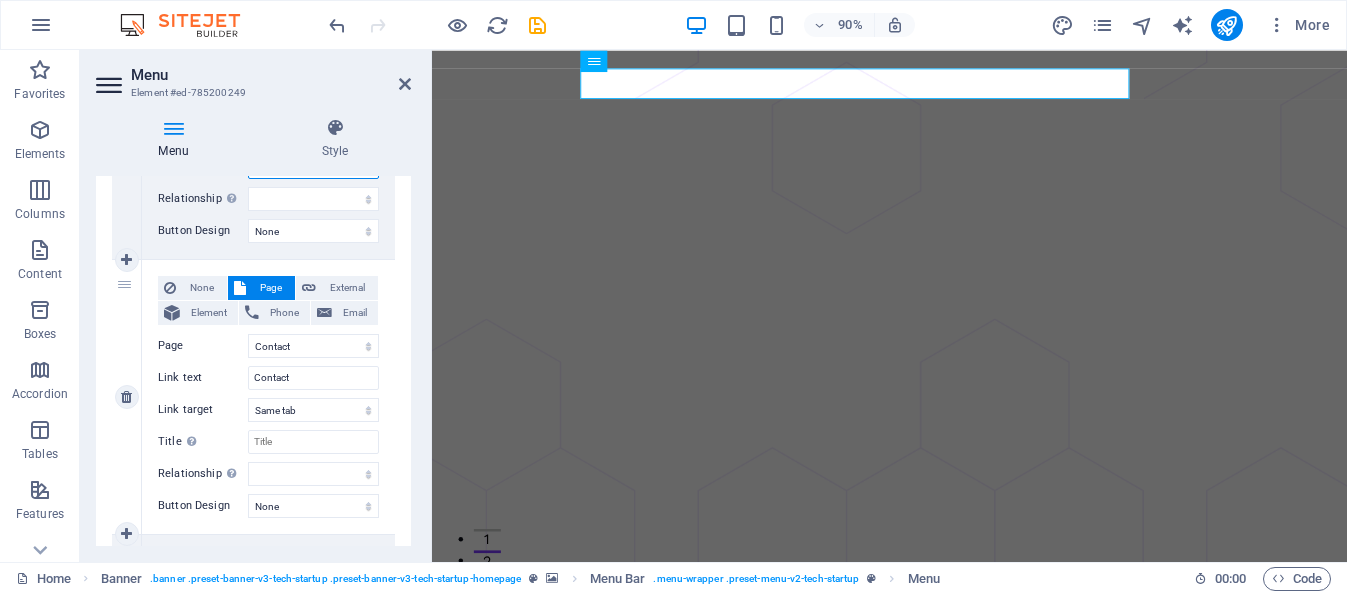 scroll, scrollTop: 700, scrollLeft: 0, axis: vertical 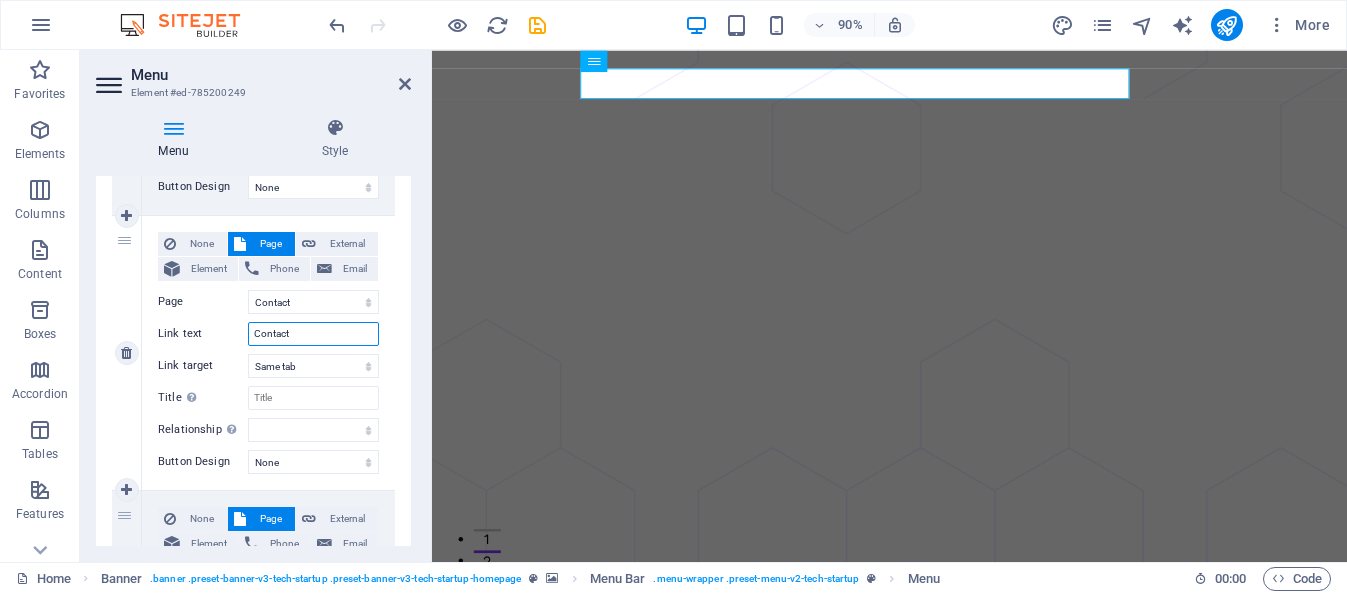 click on "Contact" at bounding box center [313, 334] 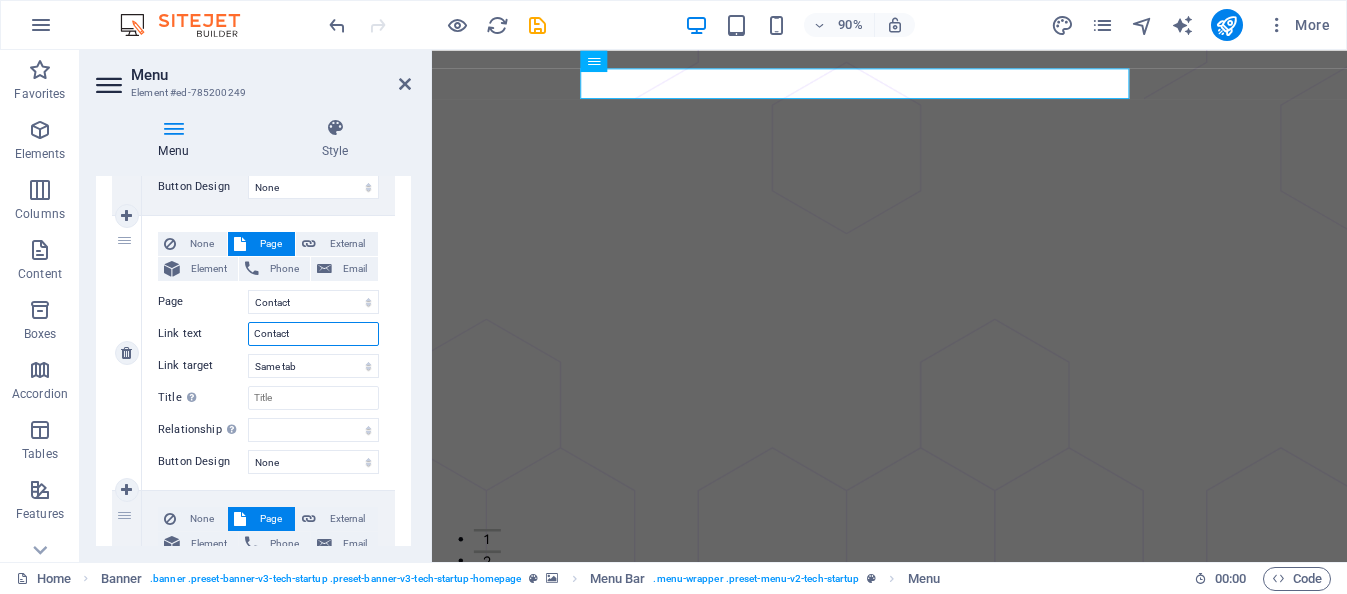 type on "Contacto" 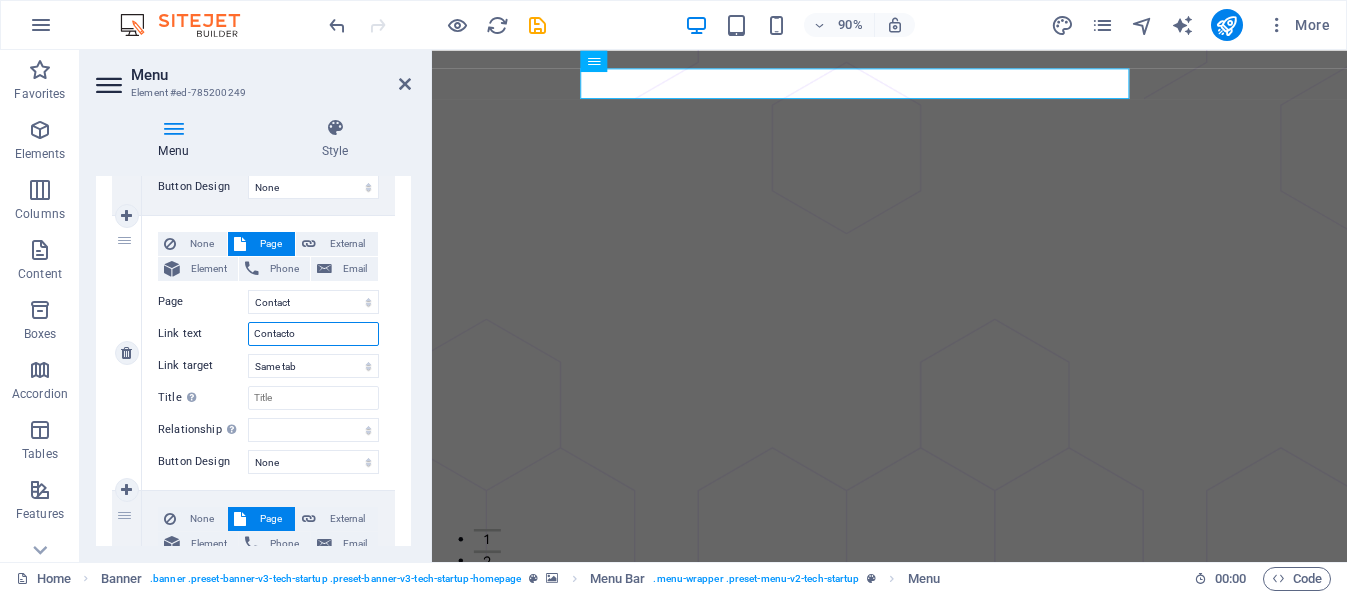 select 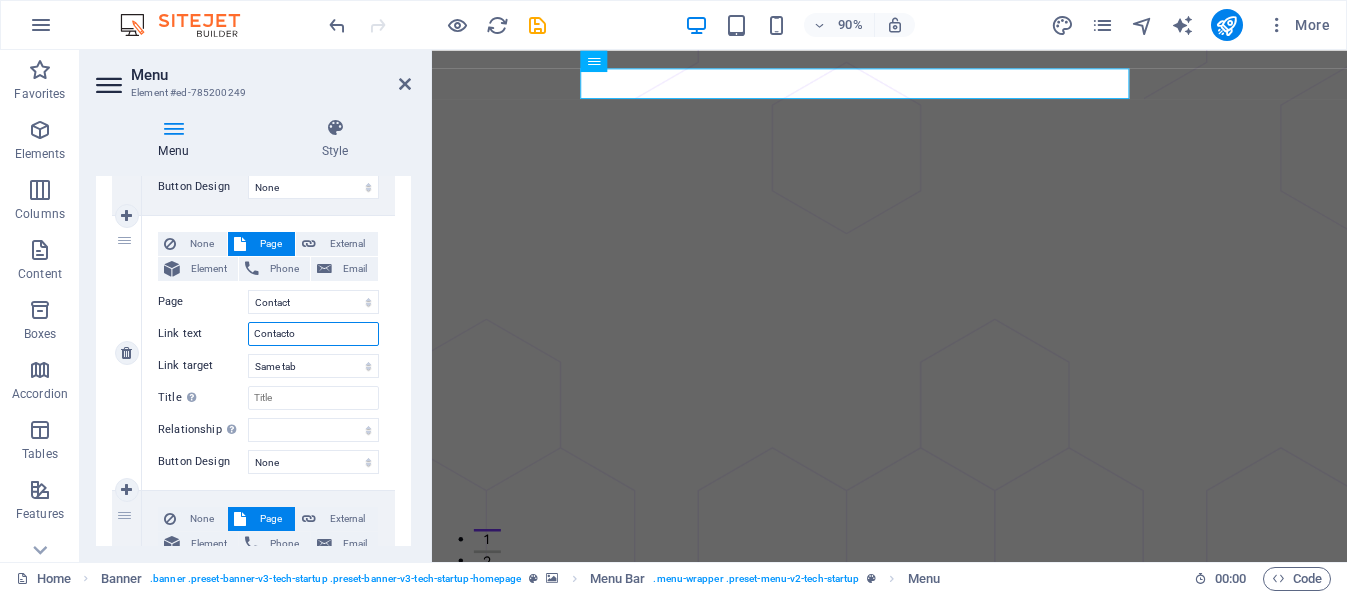 drag, startPoint x: 297, startPoint y: 329, endPoint x: 266, endPoint y: 327, distance: 31.06445 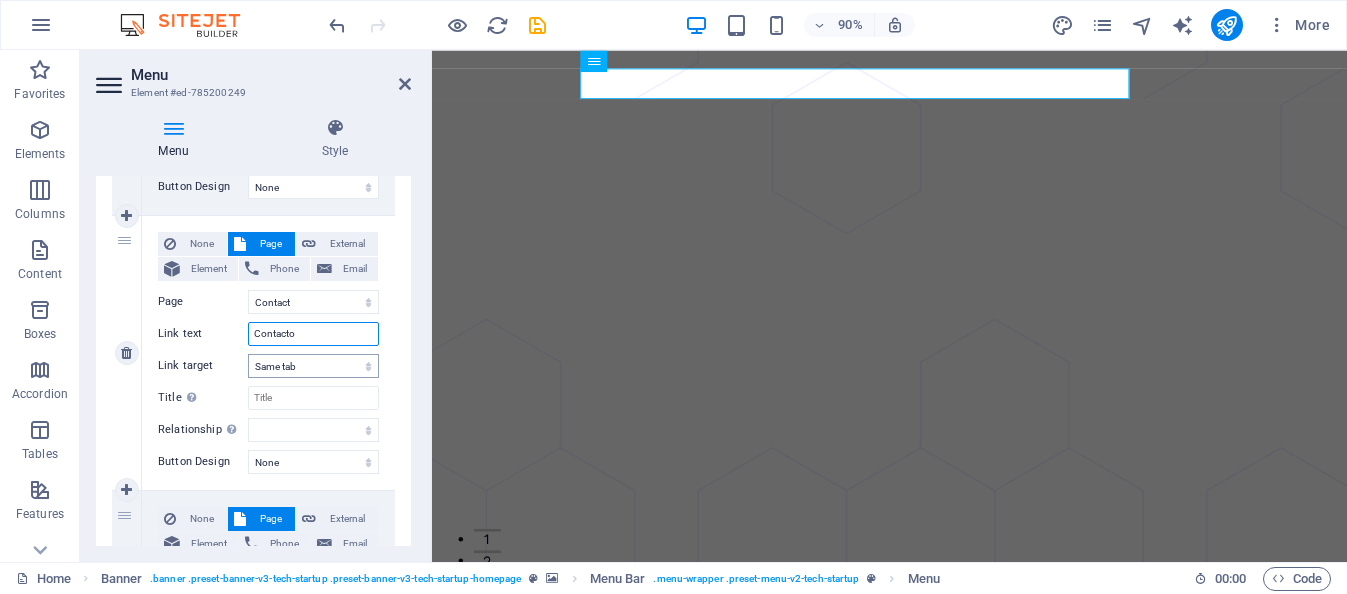 type on "Contacto" 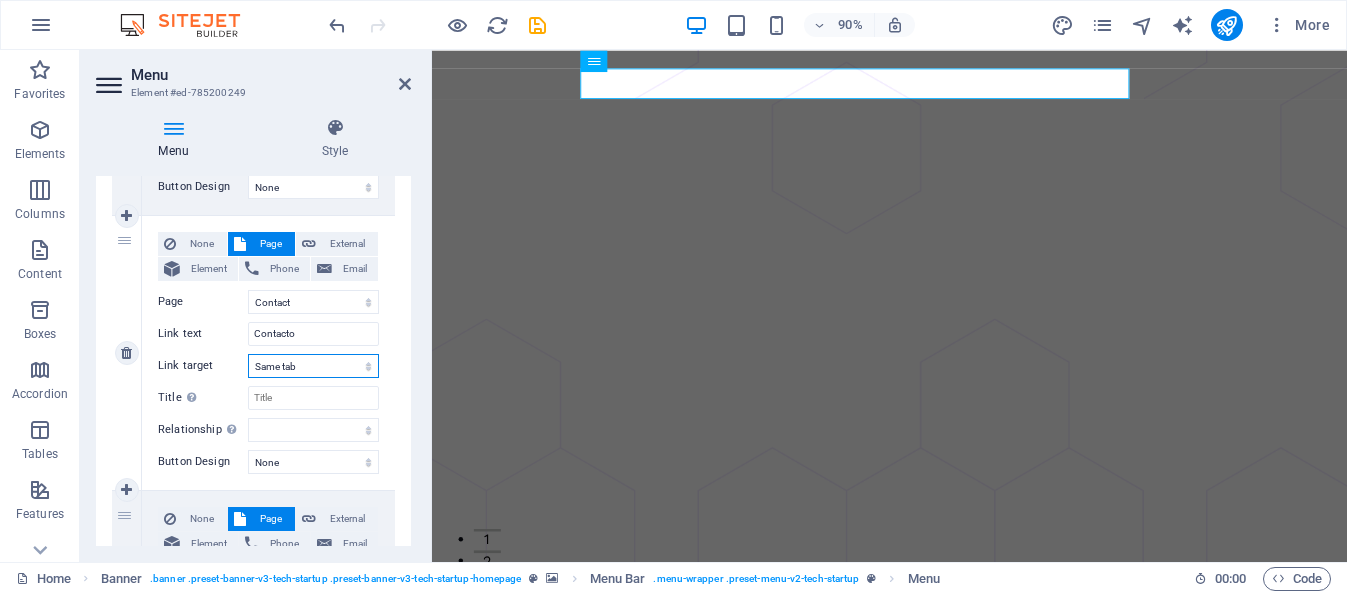 click on "New tab Same tab Overlay" at bounding box center (313, 366) 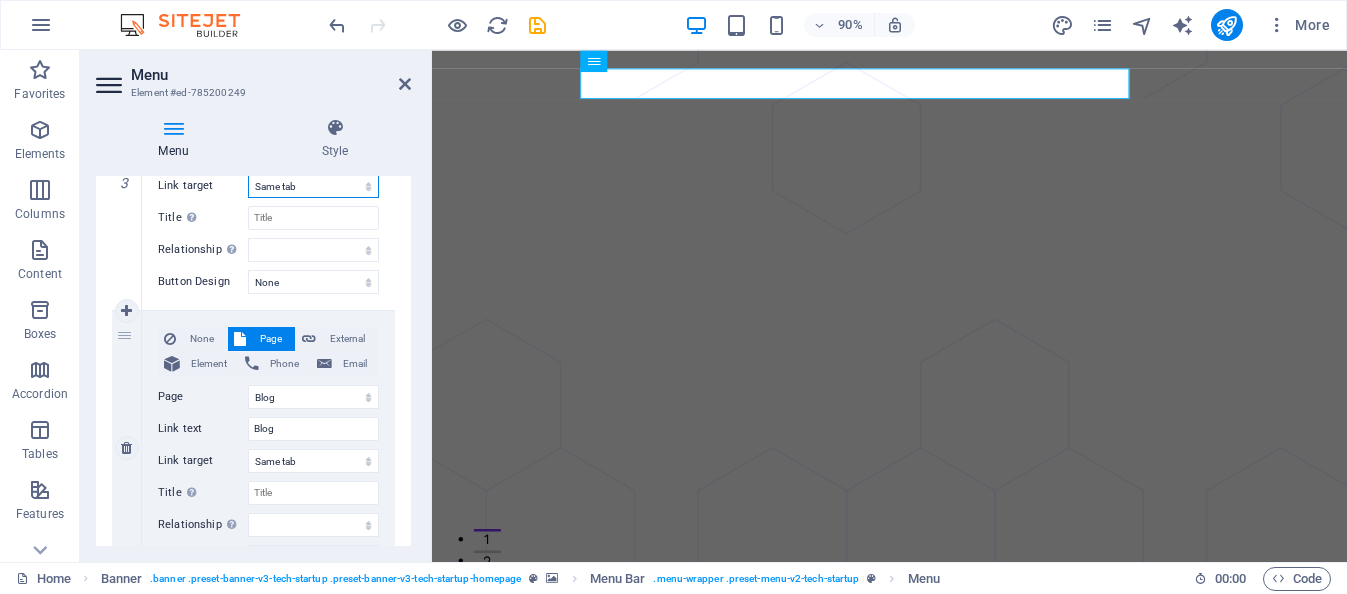 scroll, scrollTop: 900, scrollLeft: 0, axis: vertical 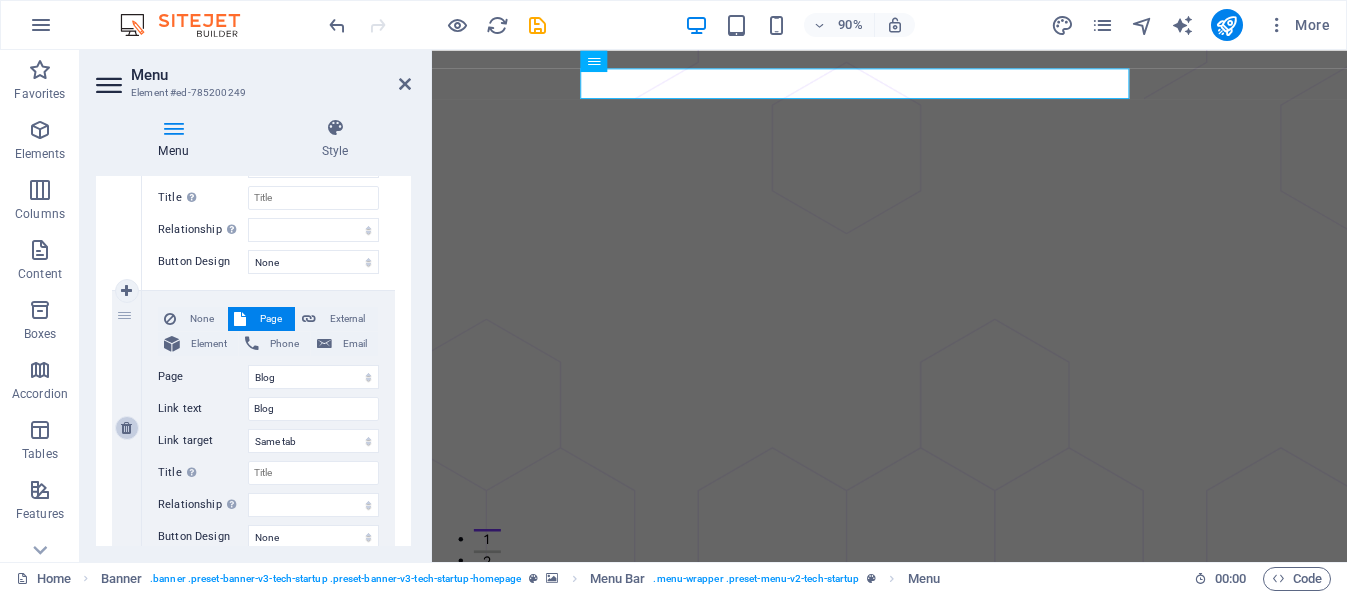 click at bounding box center [126, 428] 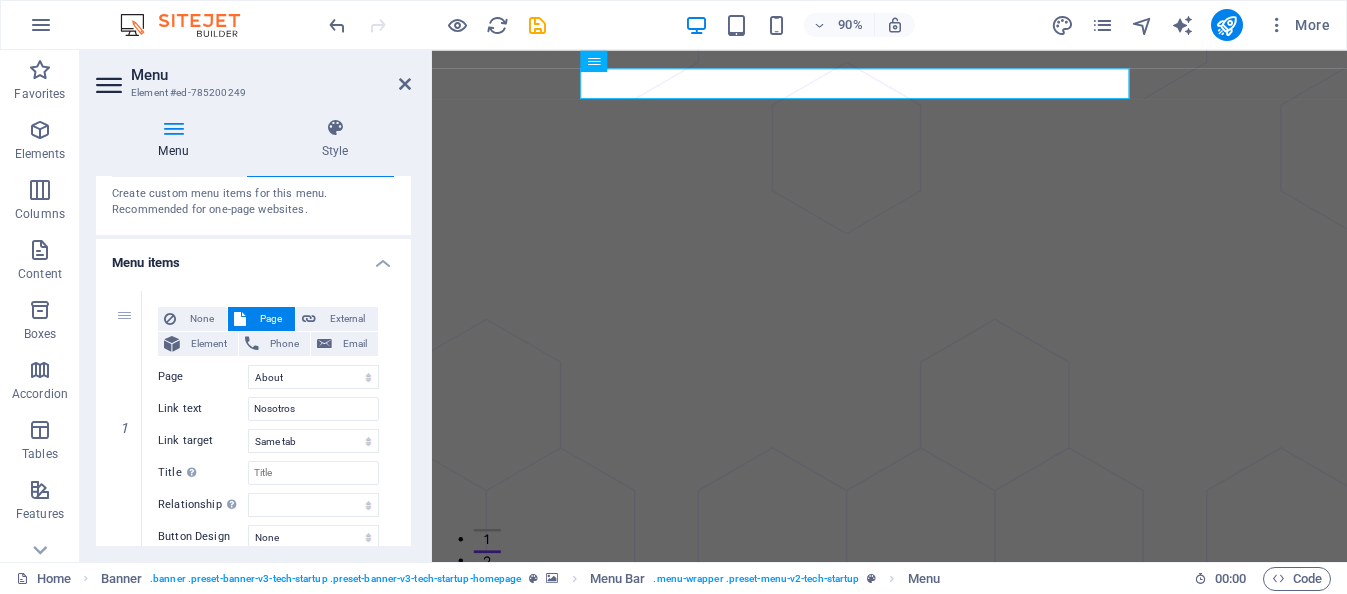 scroll, scrollTop: 0, scrollLeft: 0, axis: both 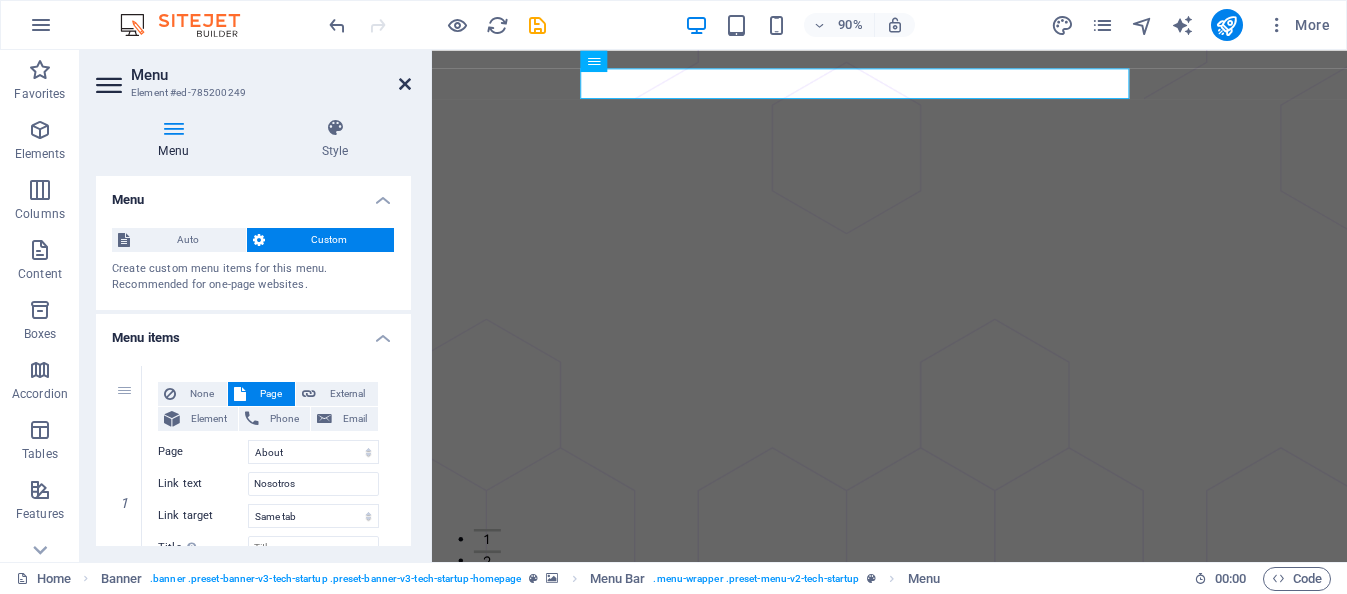 drag, startPoint x: 403, startPoint y: 81, endPoint x: 321, endPoint y: 33, distance: 95.015785 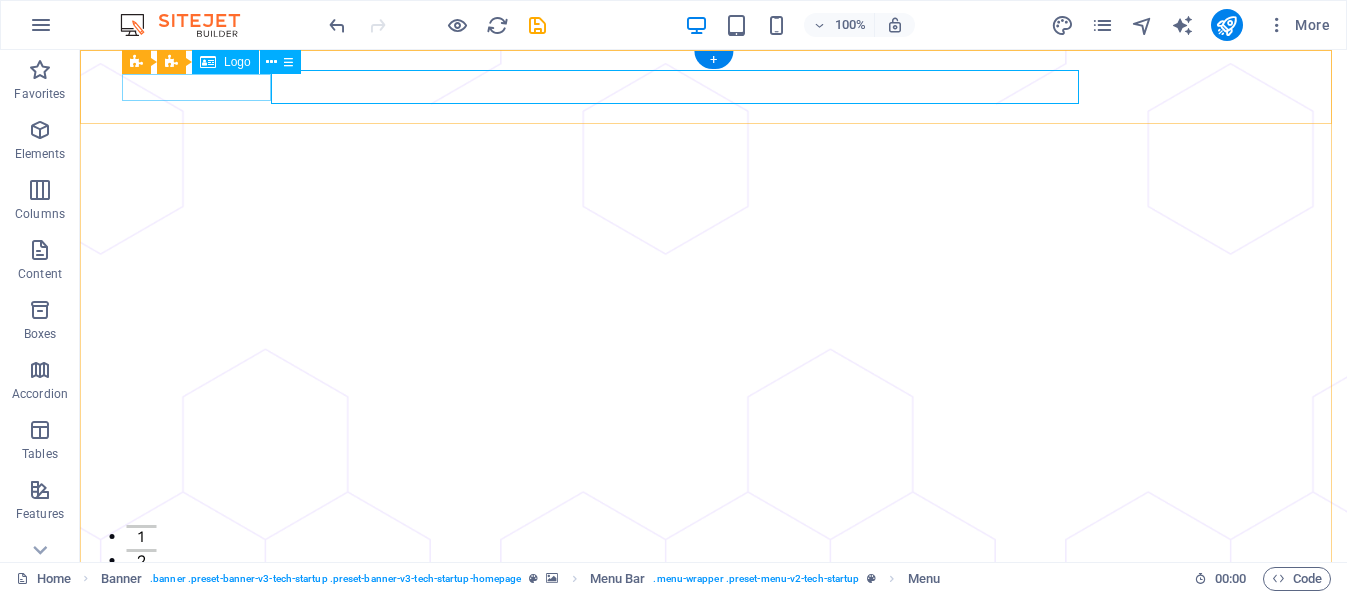 click at bounding box center [714, 713] 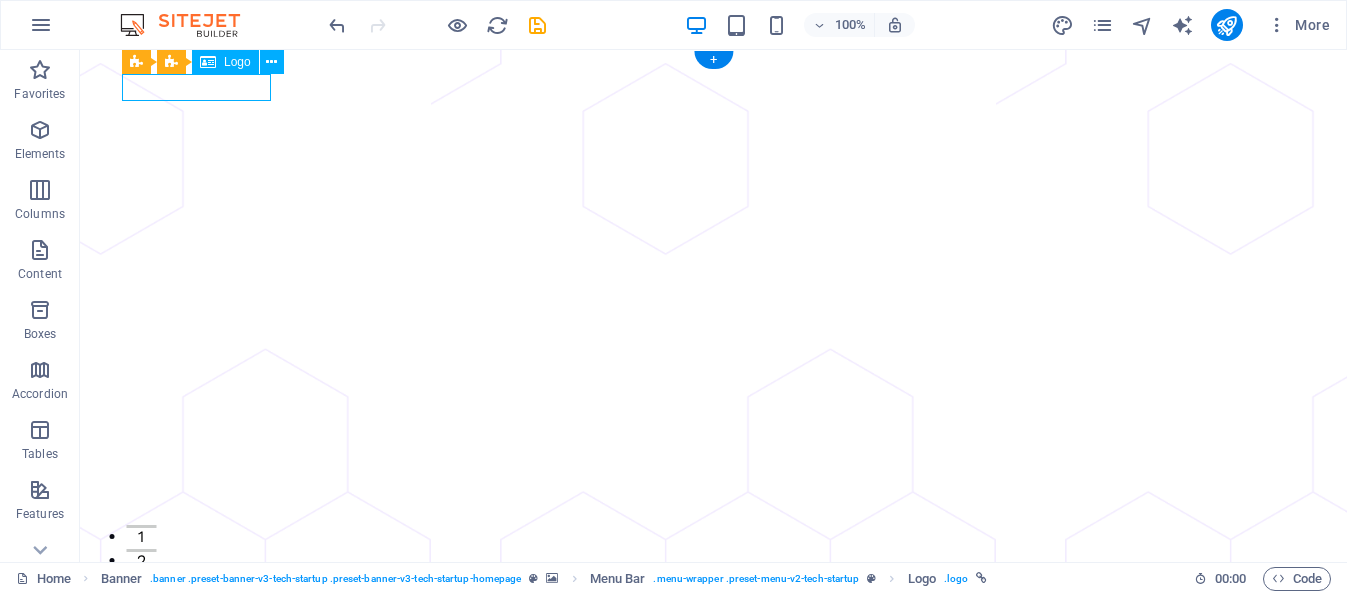 click at bounding box center (714, 713) 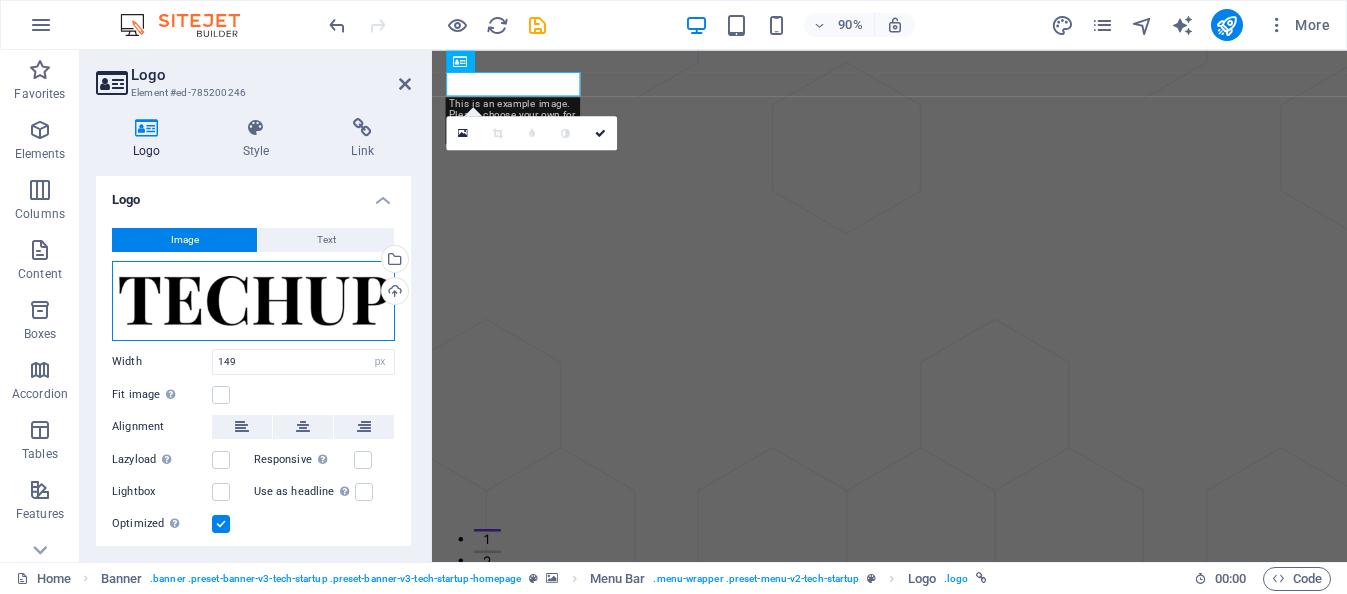 click on "Drag files here, click to choose files or select files from Files or our free stock photos & videos" at bounding box center (253, 301) 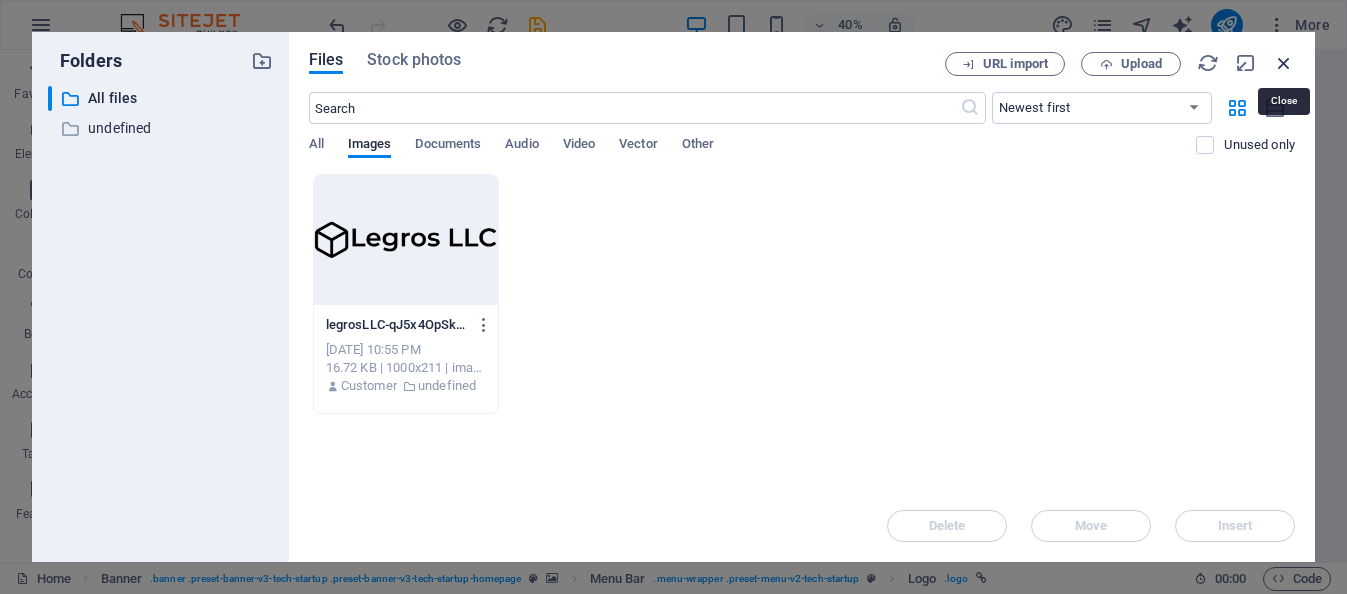 drag, startPoint x: 1286, startPoint y: 62, endPoint x: 873, endPoint y: 35, distance: 413.88162 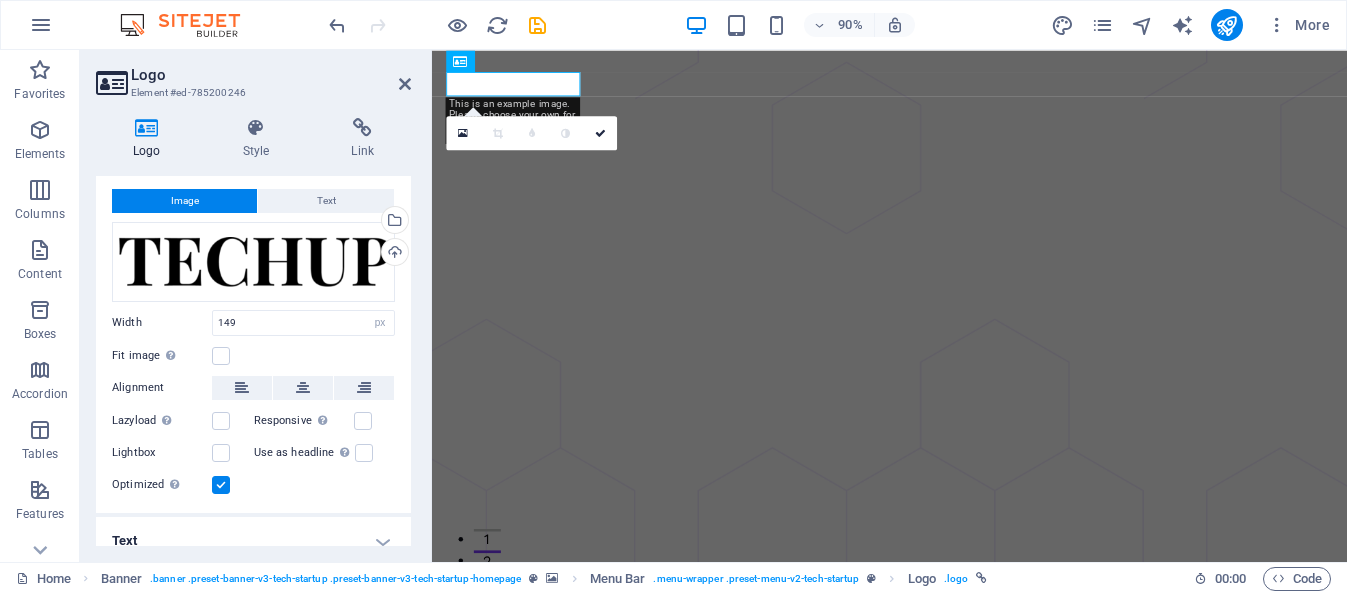 scroll, scrollTop: 58, scrollLeft: 0, axis: vertical 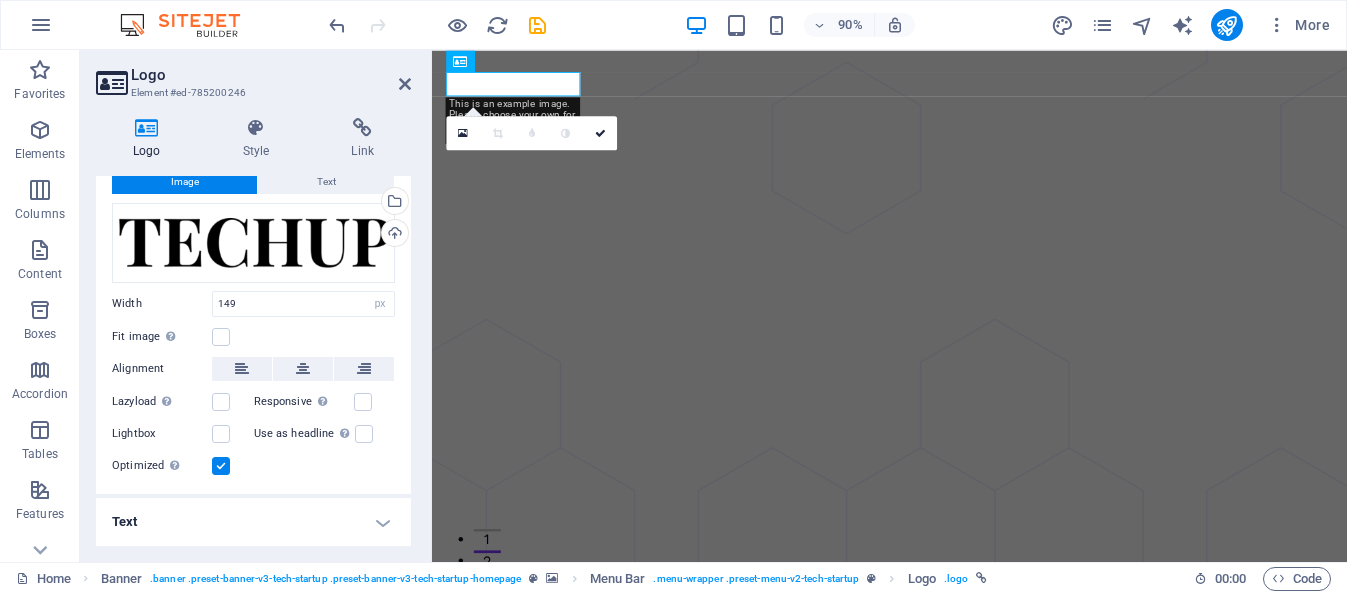 click on "Text" at bounding box center [253, 522] 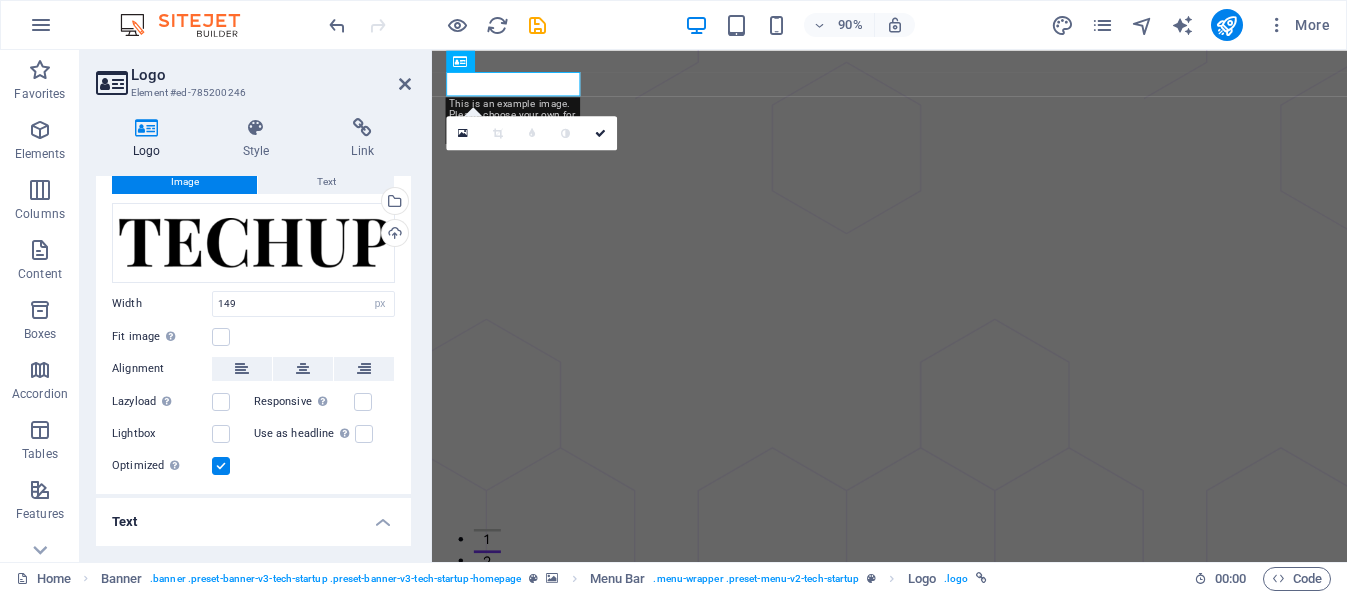 click on "Text" at bounding box center (253, 516) 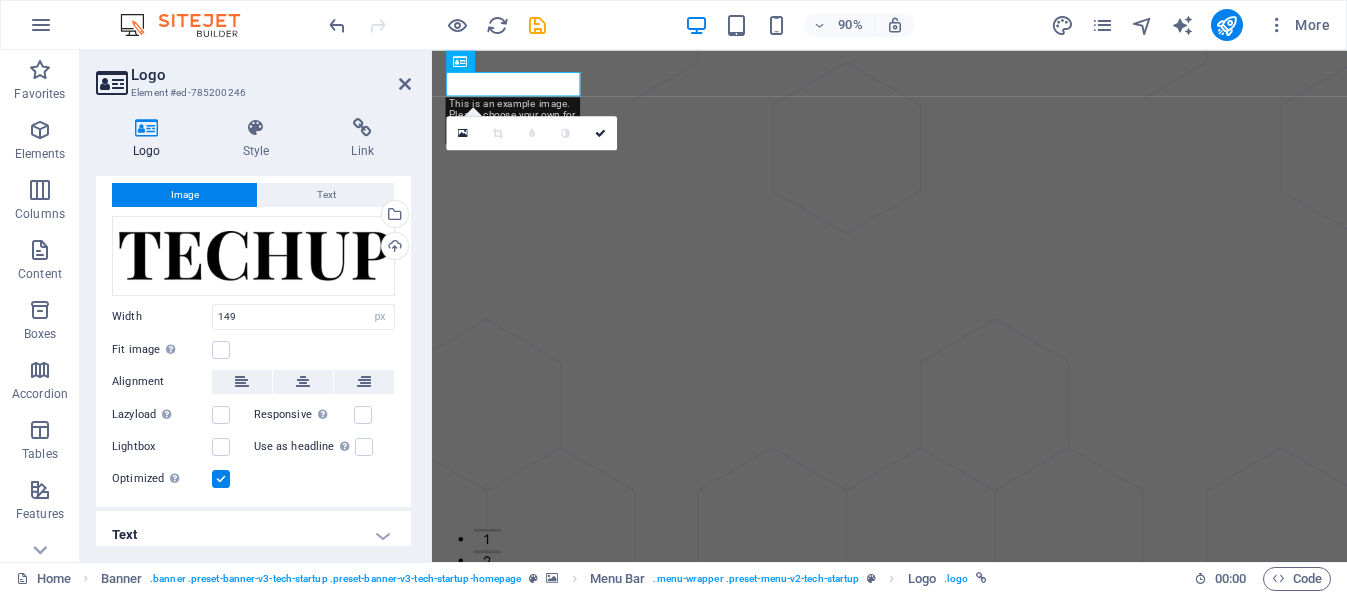 scroll, scrollTop: 58, scrollLeft: 0, axis: vertical 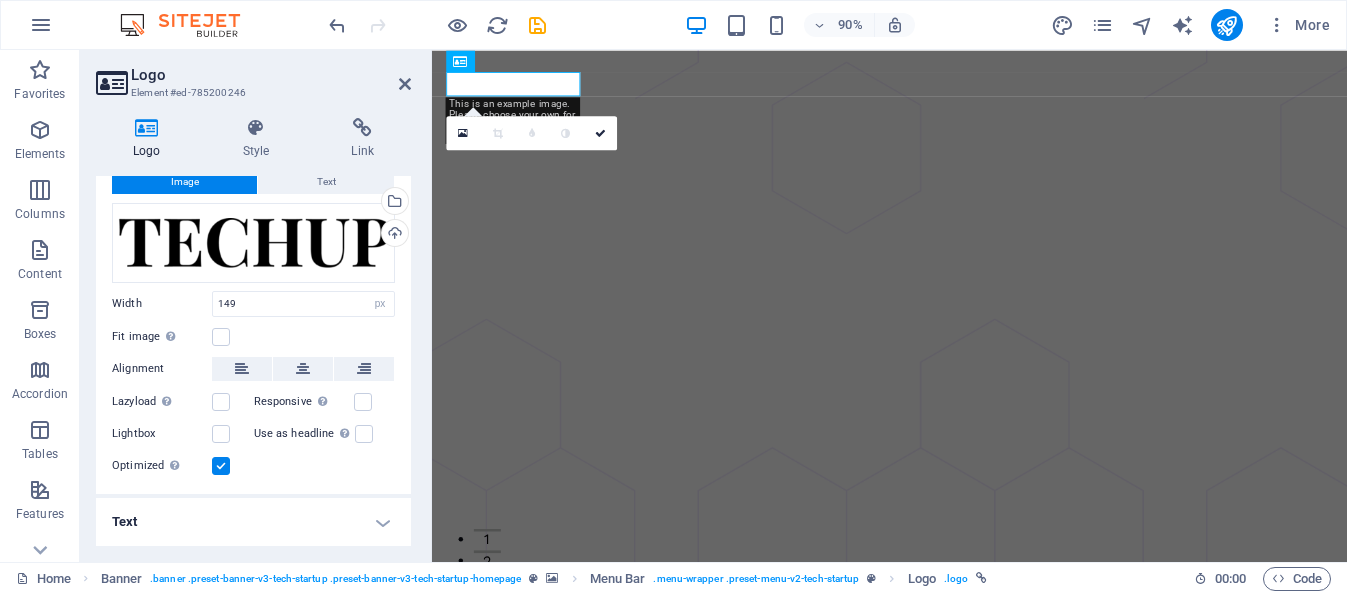 click on "Text" at bounding box center [253, 522] 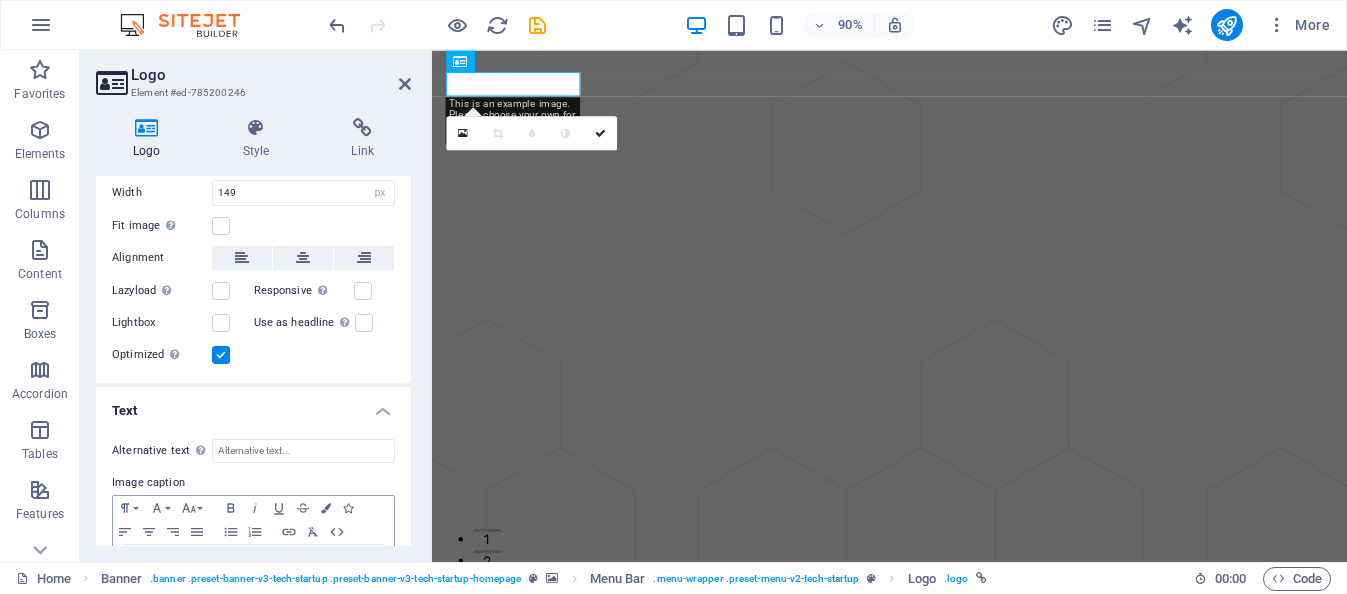 scroll, scrollTop: 246, scrollLeft: 0, axis: vertical 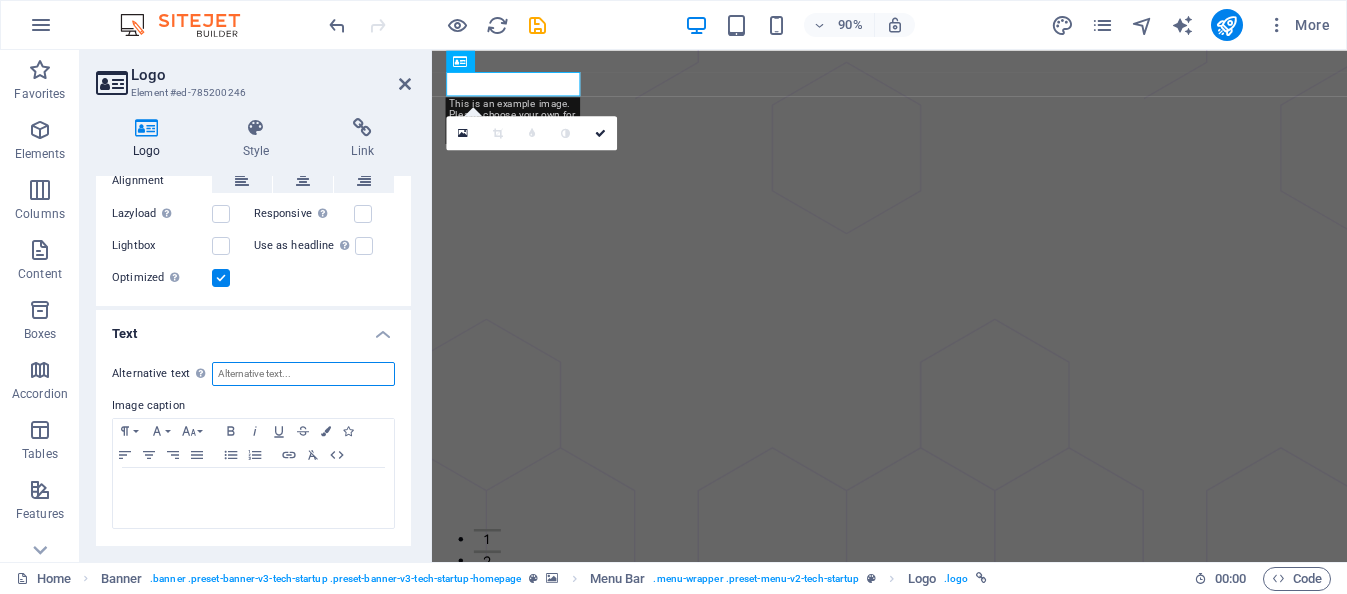 click on "Alternative text The alternative text is used by devices that cannot display images (e.g. image search engines) and should be added to every image to improve website accessibility." at bounding box center (303, 374) 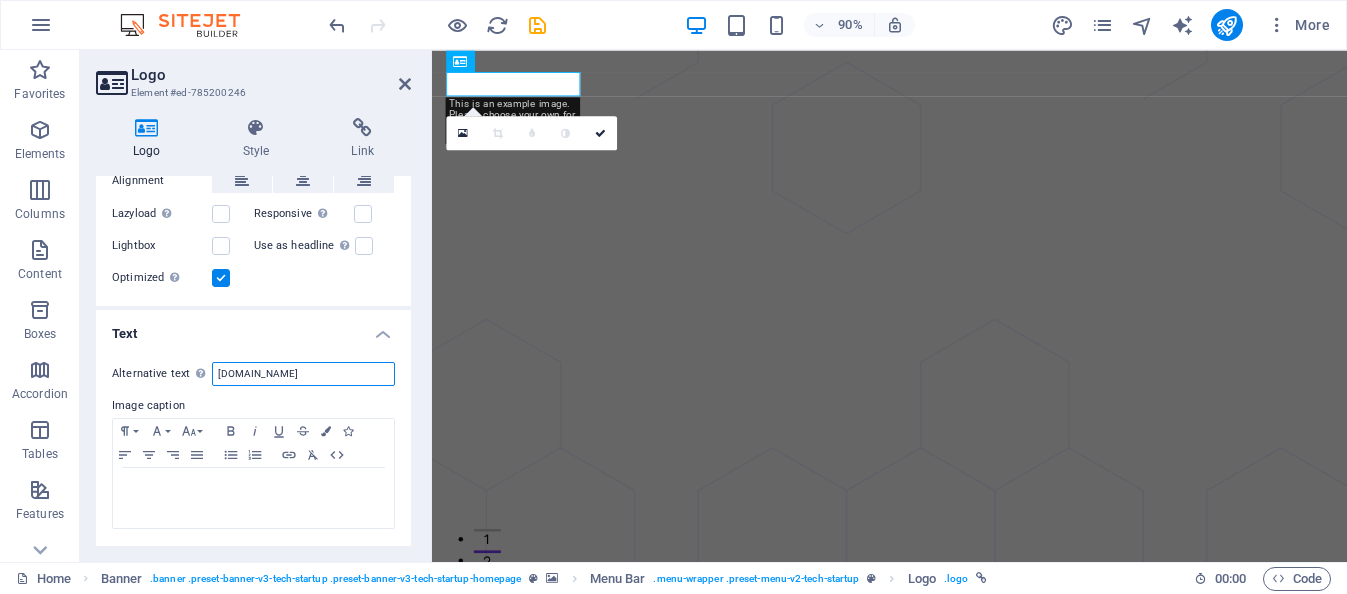type on "[DOMAIN_NAME]" 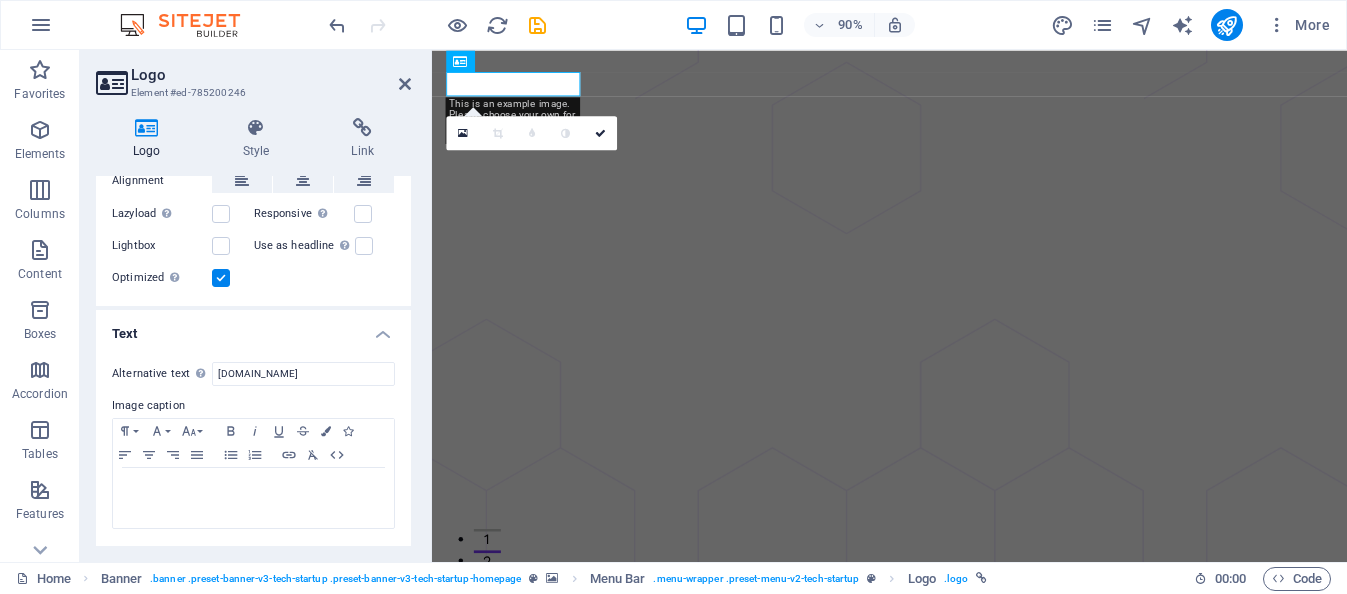 click on "Alternative text The alternative text is used by devices that cannot display images (e.g. image search engines) and should be added to every image to improve website accessibility. [DOMAIN_NAME] Image caption Paragraph Format Normal Heading 1 Heading 2 Heading 3 Heading 4 Heading 5 Heading 6 Code Font Family Arial [US_STATE] Impact Tahoma Times New Roman Verdana Font Size 8 9 10 11 12 14 18 24 30 36 48 60 72 96 Bold Italic Underline Strikethrough Colors Icons Align Left Align Center Align Right Align Justify Unordered List Ordered List Insert Link Clear Formatting HTML" at bounding box center (253, 446) 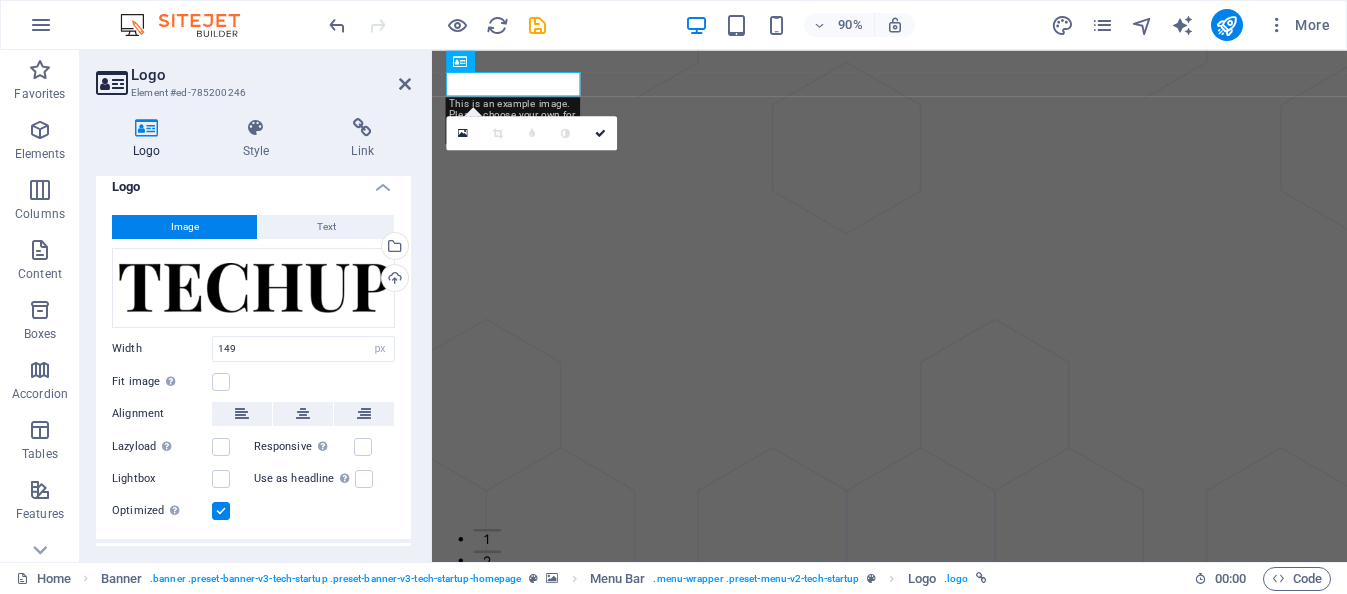 scroll, scrollTop: 0, scrollLeft: 0, axis: both 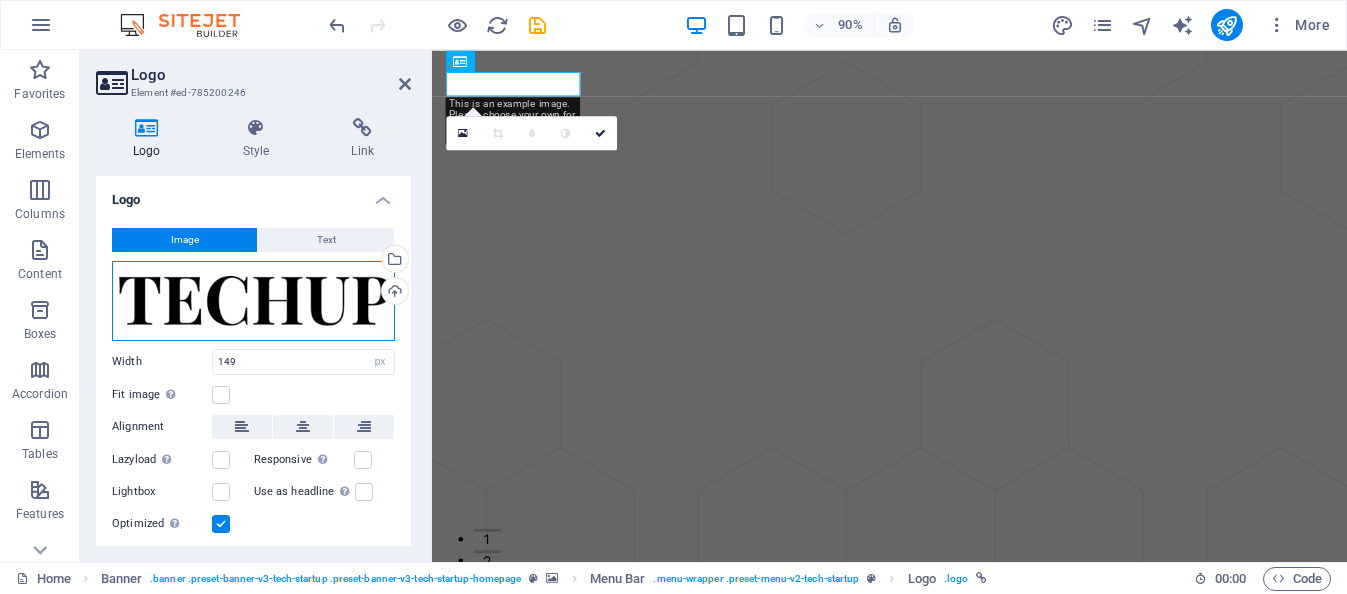 click on "Drag files here, click to choose files or select files from Files or our free stock photos & videos" at bounding box center [253, 301] 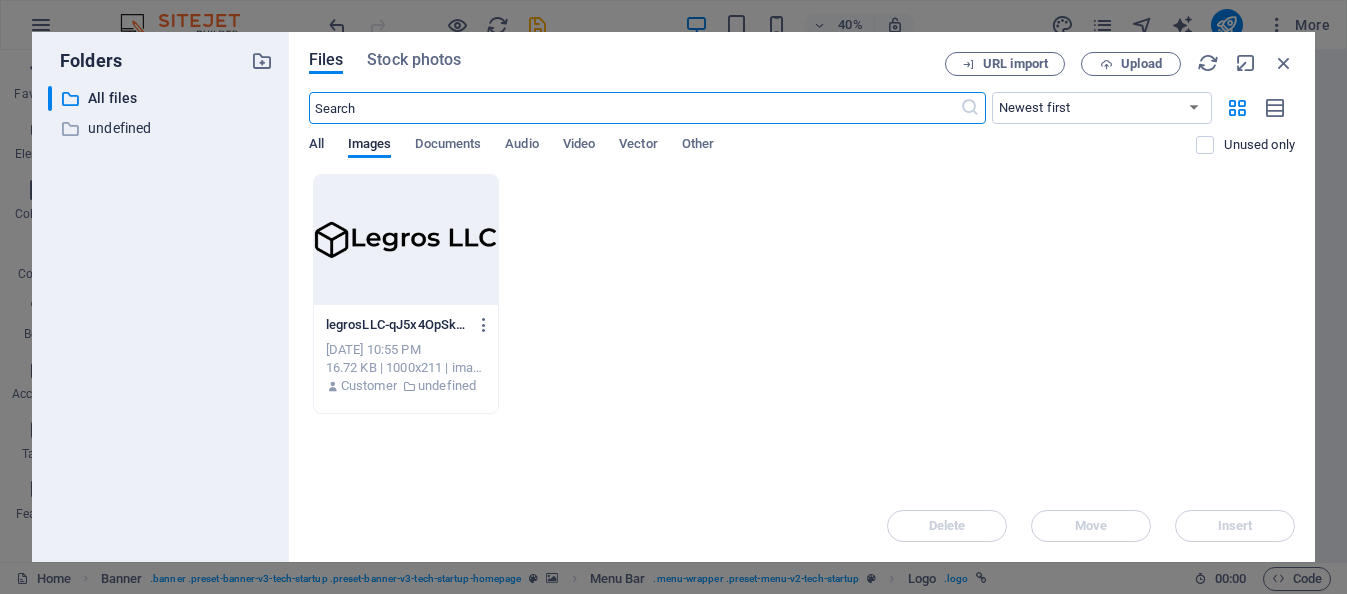 click on "All" at bounding box center (316, 146) 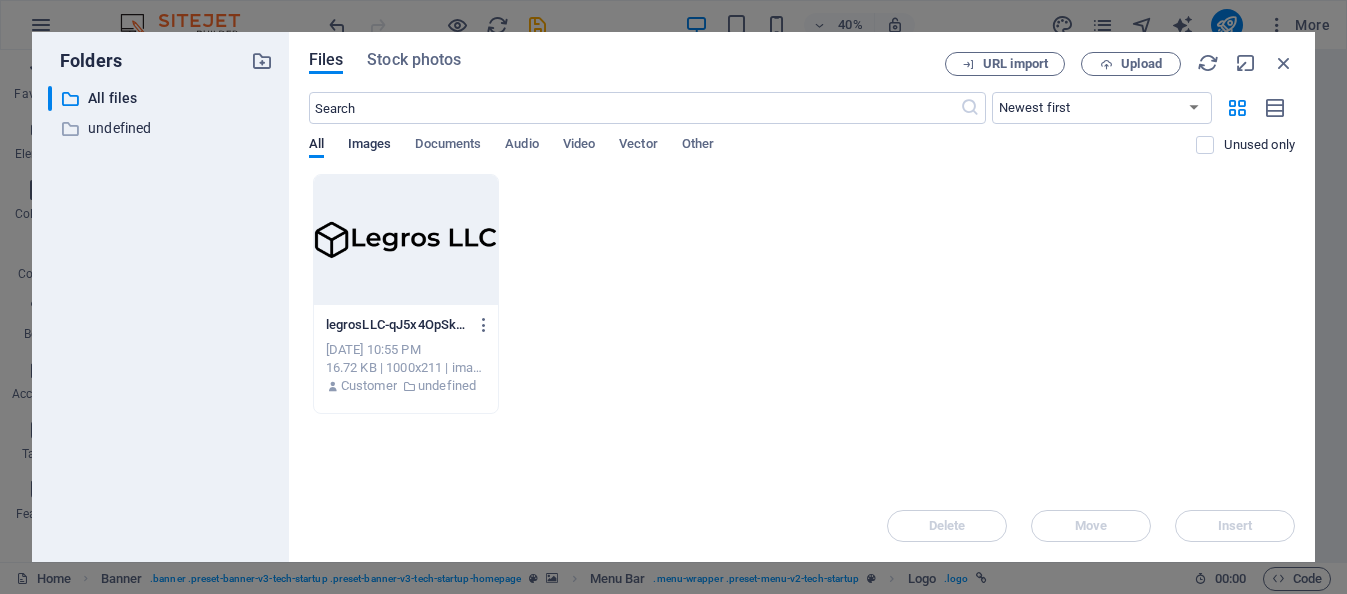 click on "Images" at bounding box center (370, 146) 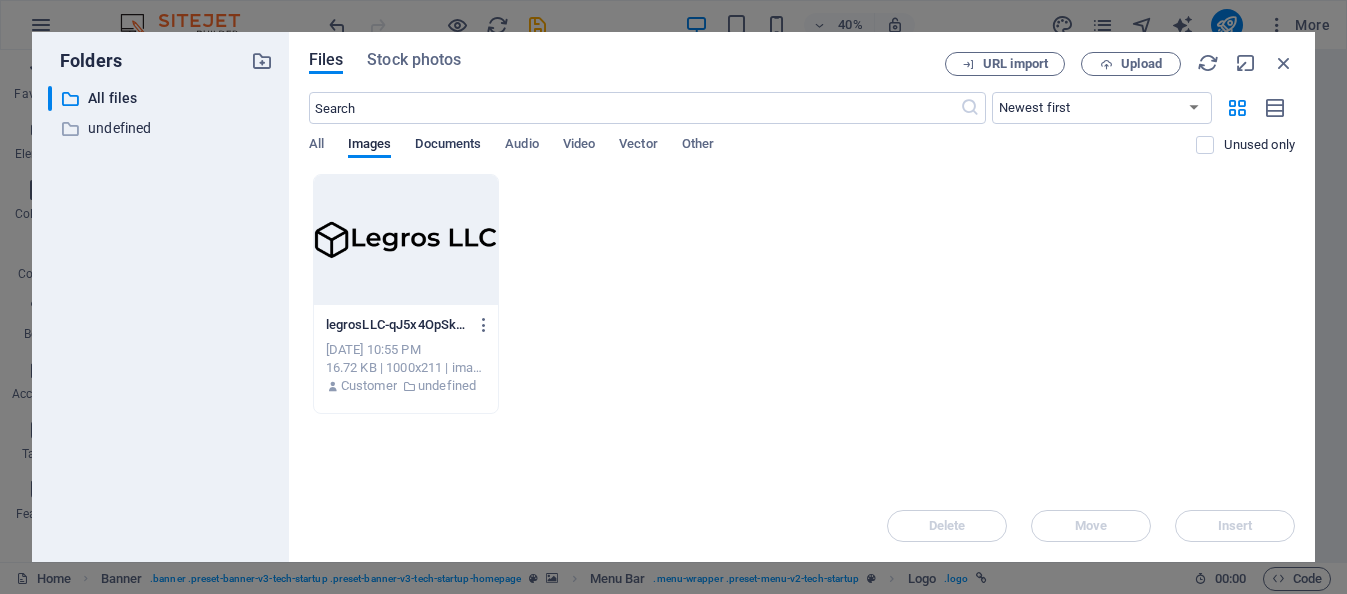 click on "Documents" at bounding box center [448, 146] 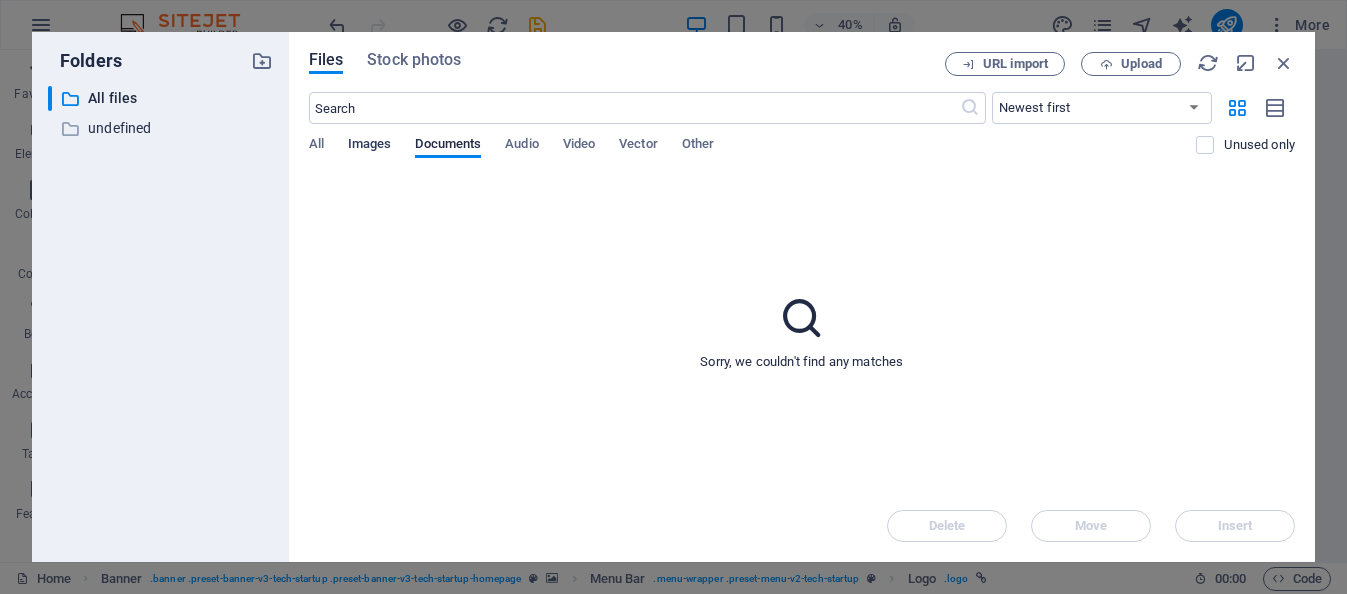 click on "Images" at bounding box center (370, 146) 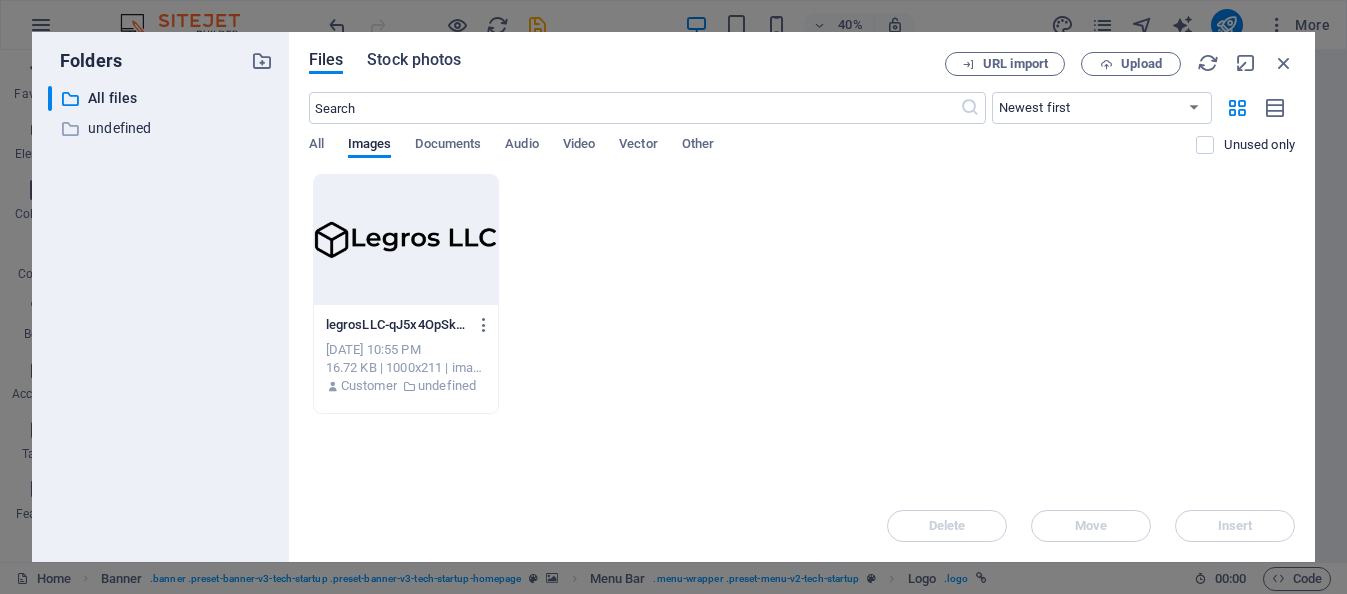 click on "Stock photos" at bounding box center (414, 60) 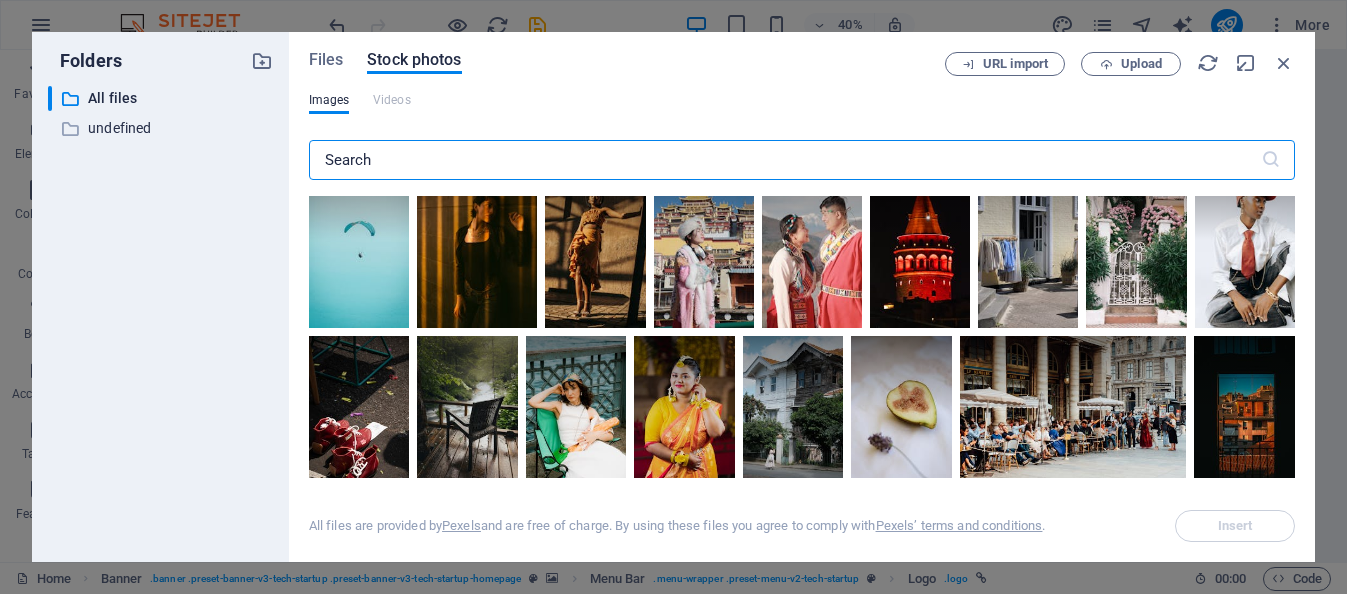 scroll, scrollTop: 2100, scrollLeft: 0, axis: vertical 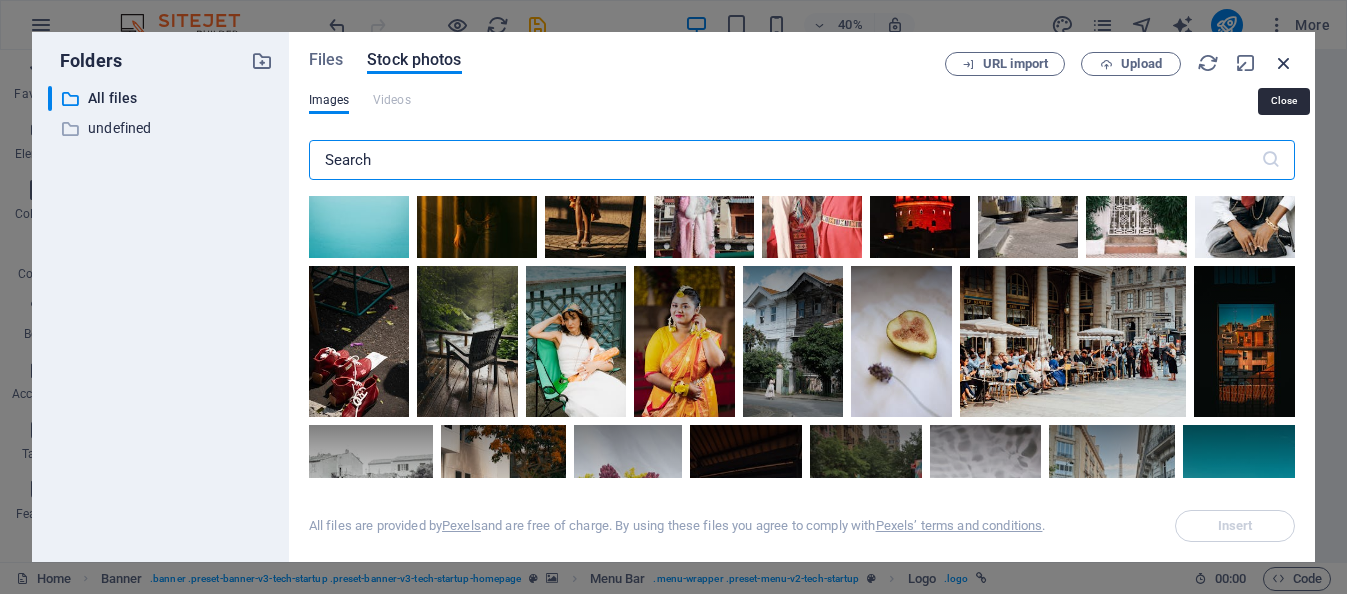 click at bounding box center (1284, 63) 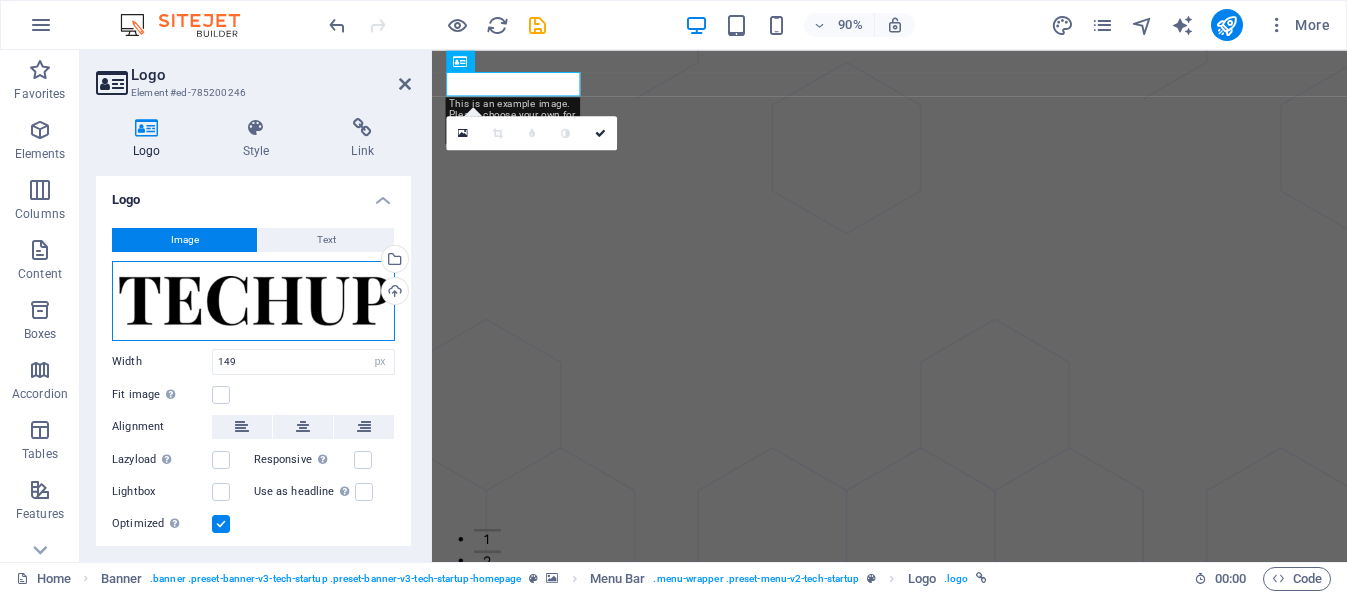 click on "Drag files here, click to choose files or select files from Files or our free stock photos & videos" at bounding box center (253, 301) 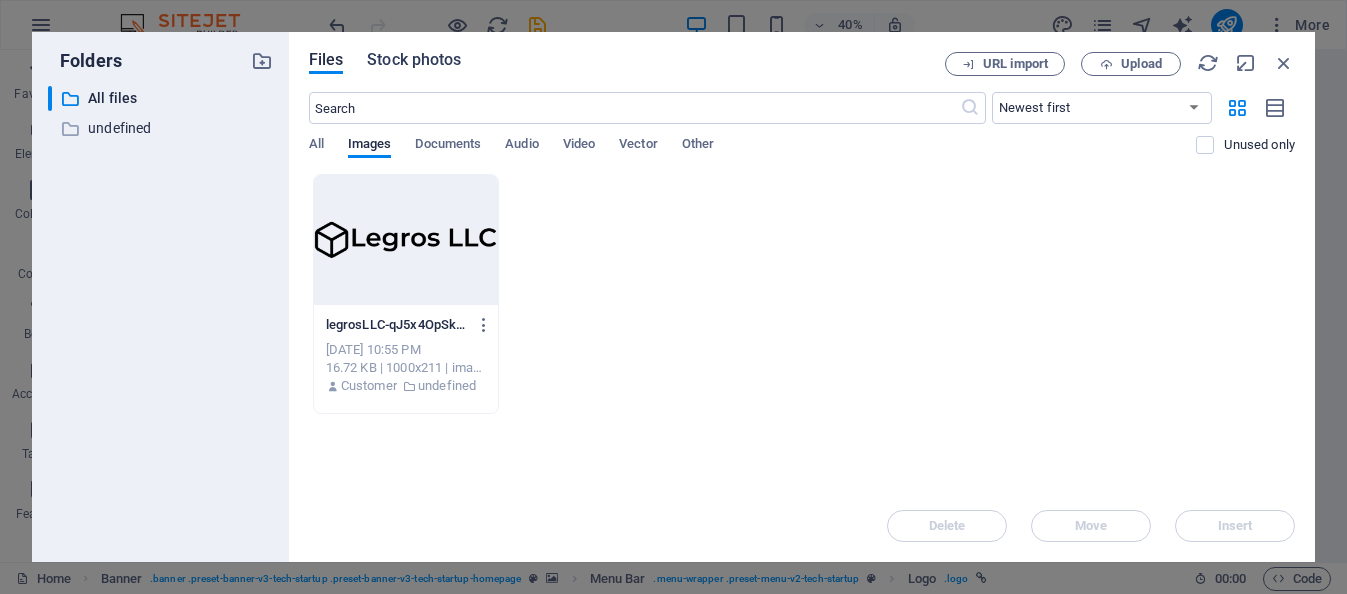 click on "Stock photos" at bounding box center [414, 60] 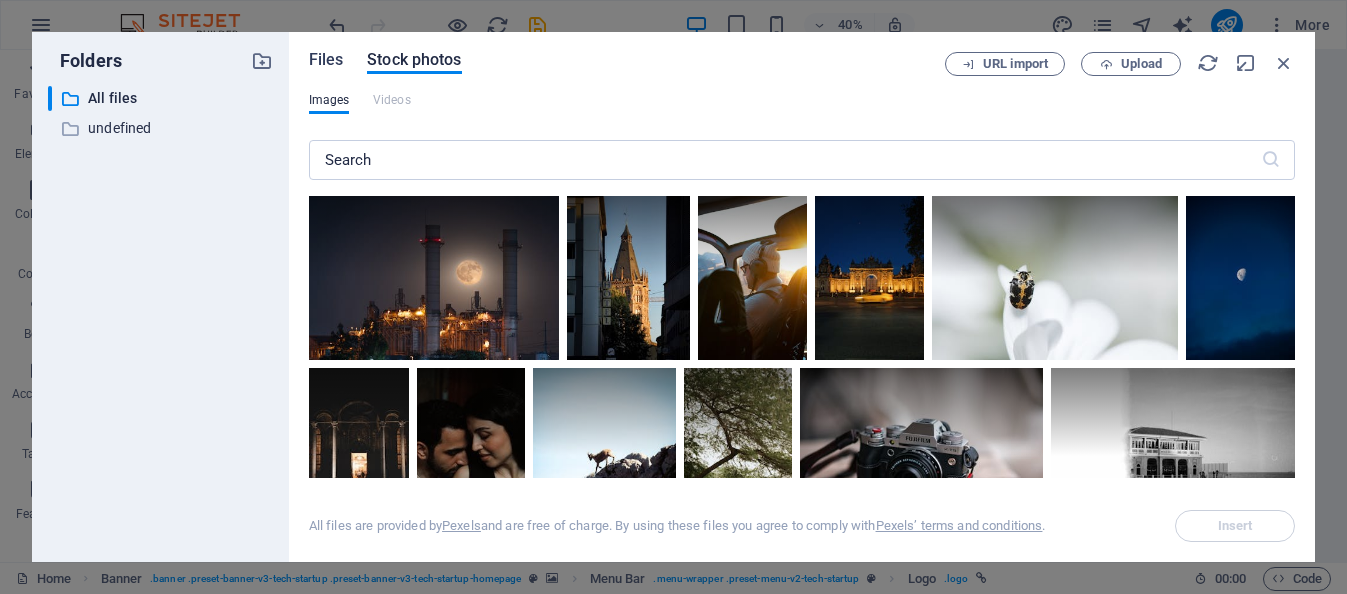 click on "Files" at bounding box center (326, 60) 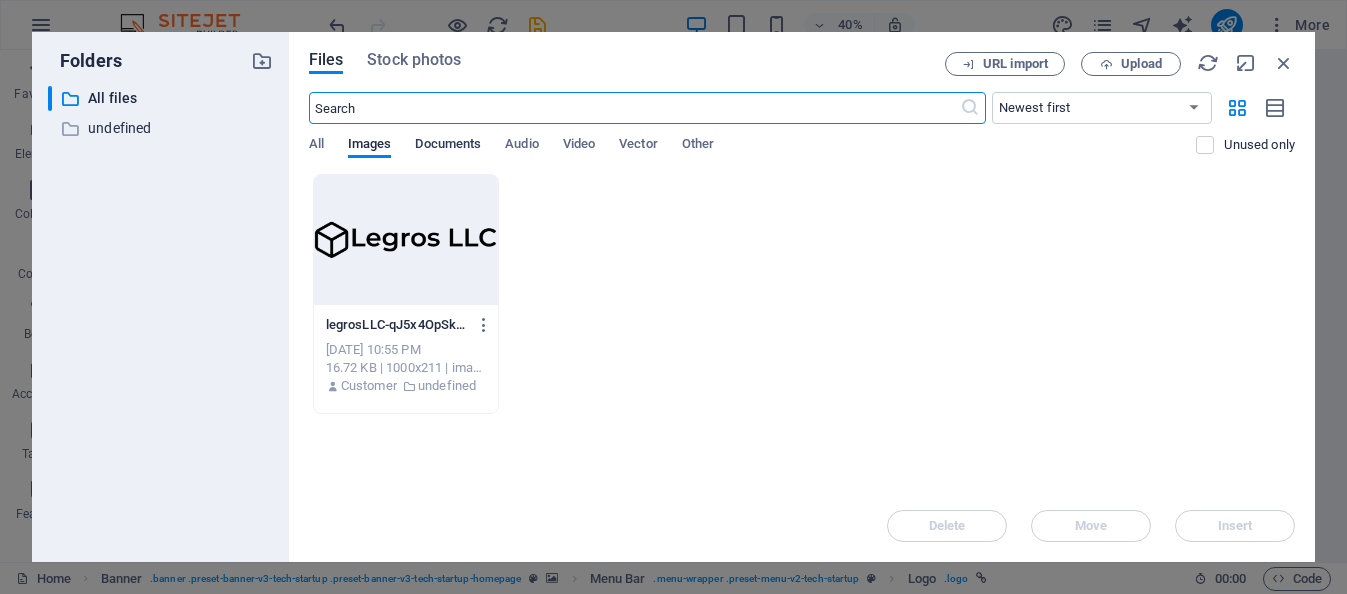 click on "Documents" at bounding box center (448, 146) 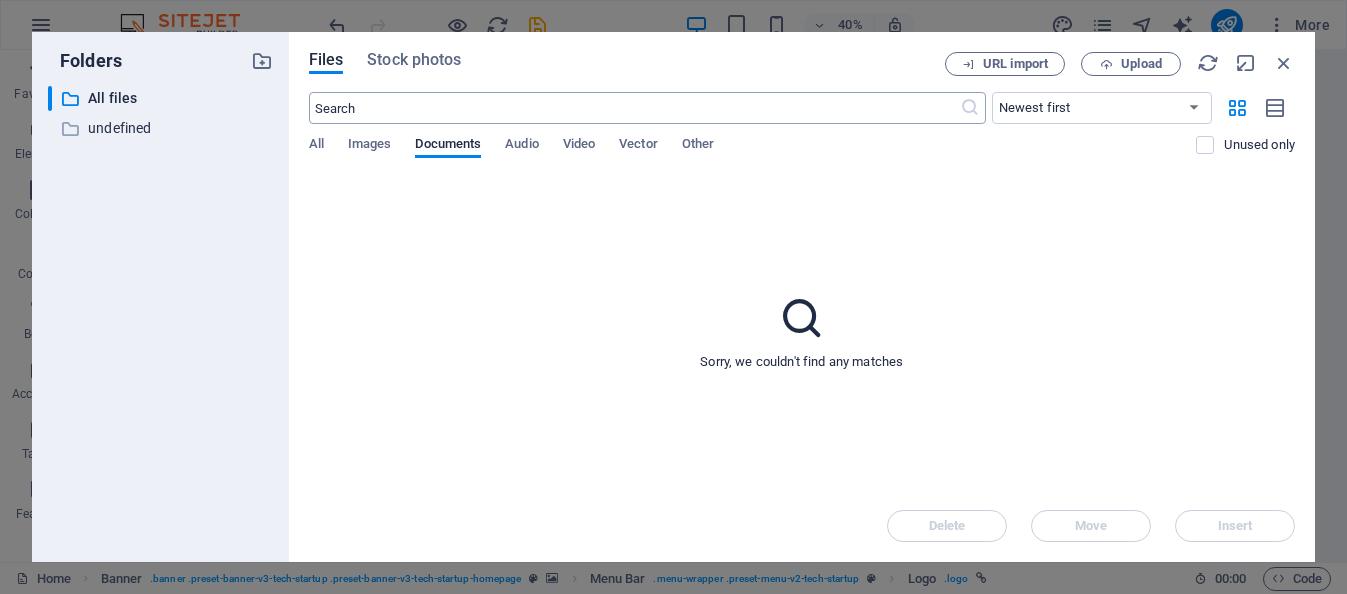 click at bounding box center (634, 108) 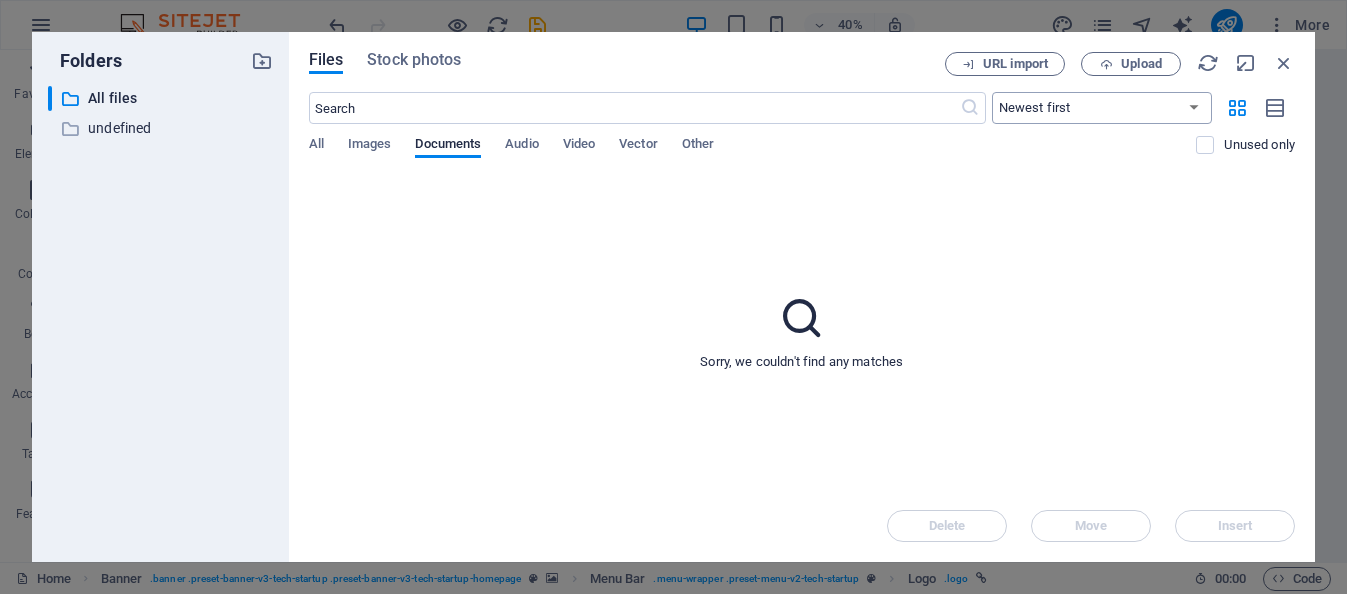 click on "Newest first Oldest first Name (A-Z) Name (Z-A) Size (0-9) Size (9-0) Resolution (0-9) Resolution (9-0)" at bounding box center (1102, 108) 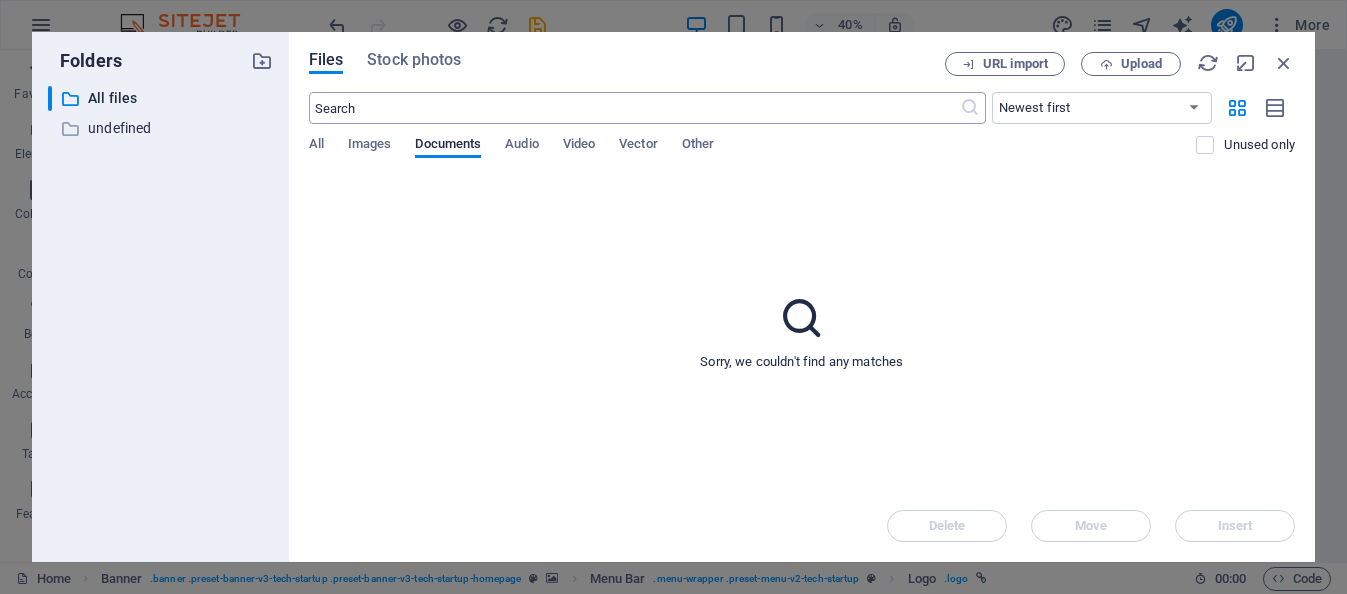 click at bounding box center (634, 108) 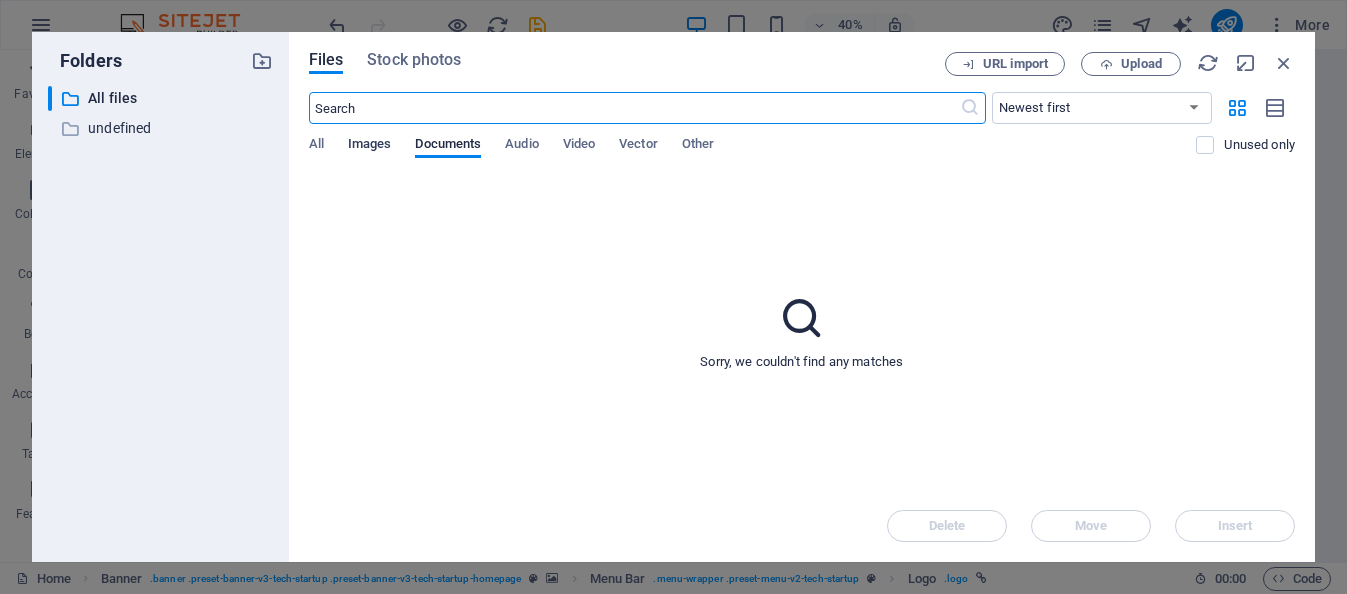 click on "Images" at bounding box center [370, 146] 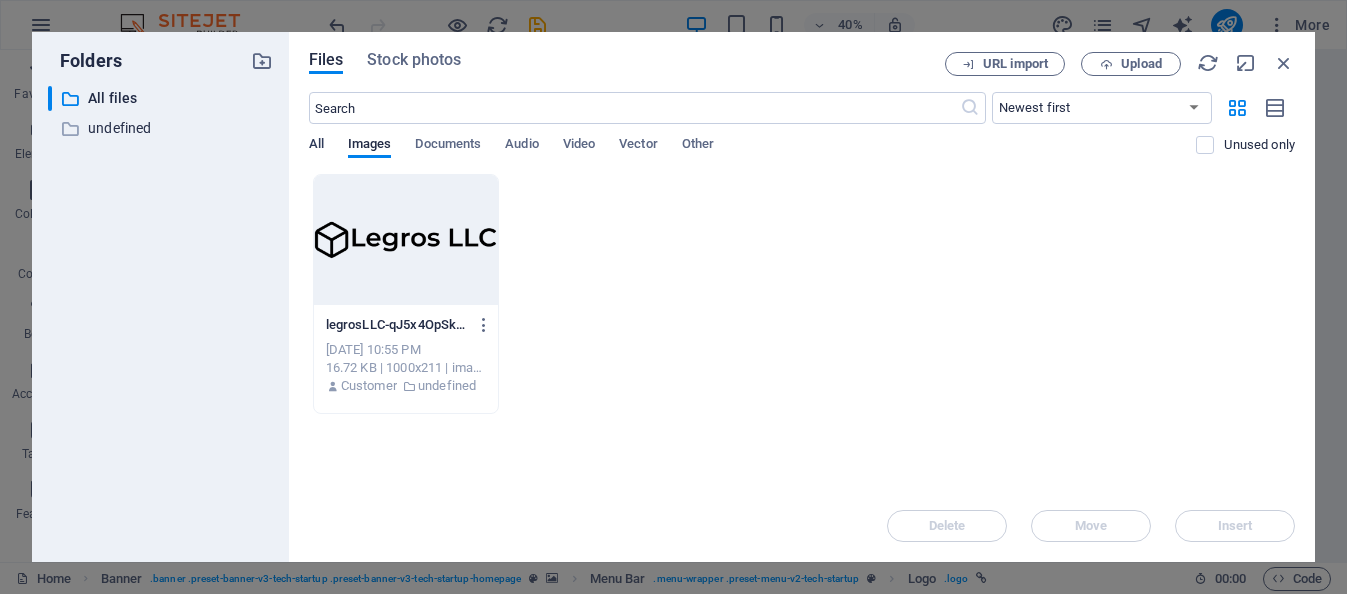 click on "All" at bounding box center (316, 146) 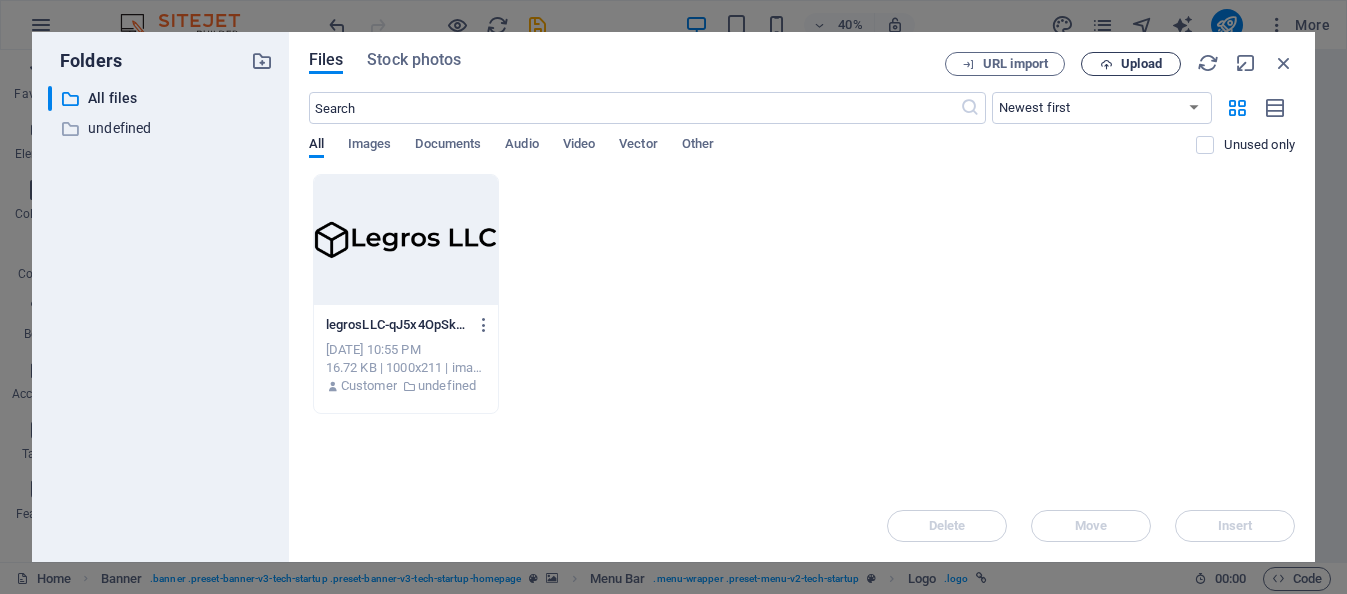 click on "Upload" at bounding box center [1141, 64] 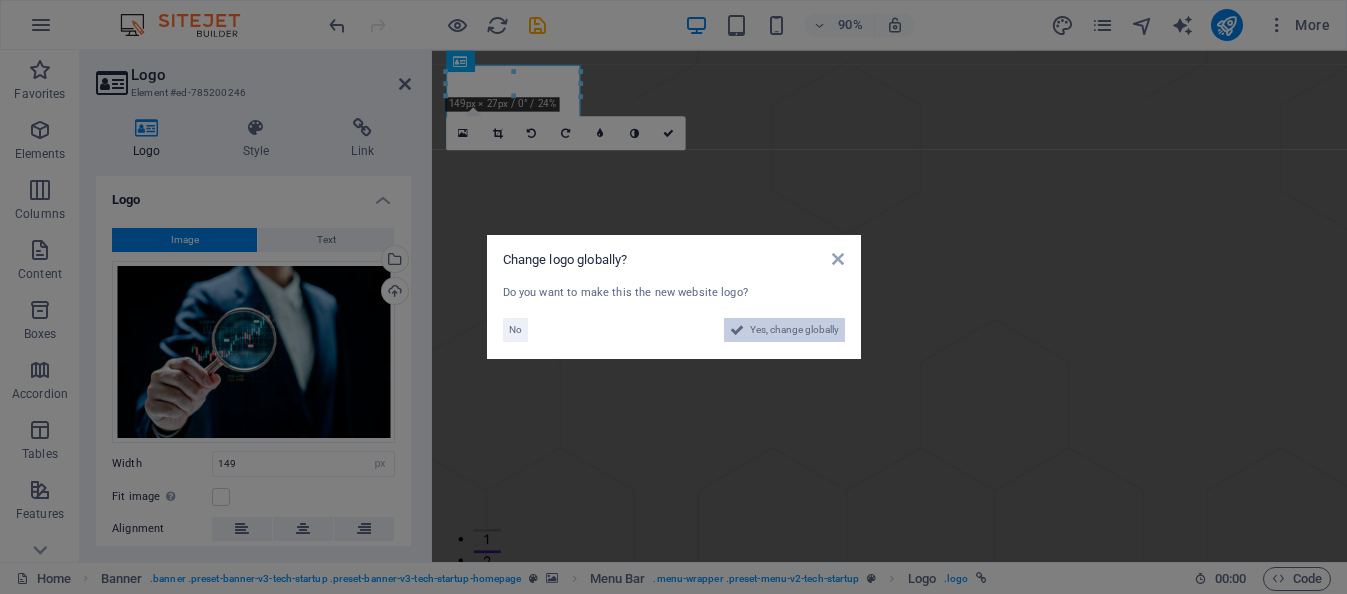 click on "Yes, change globally" at bounding box center (794, 330) 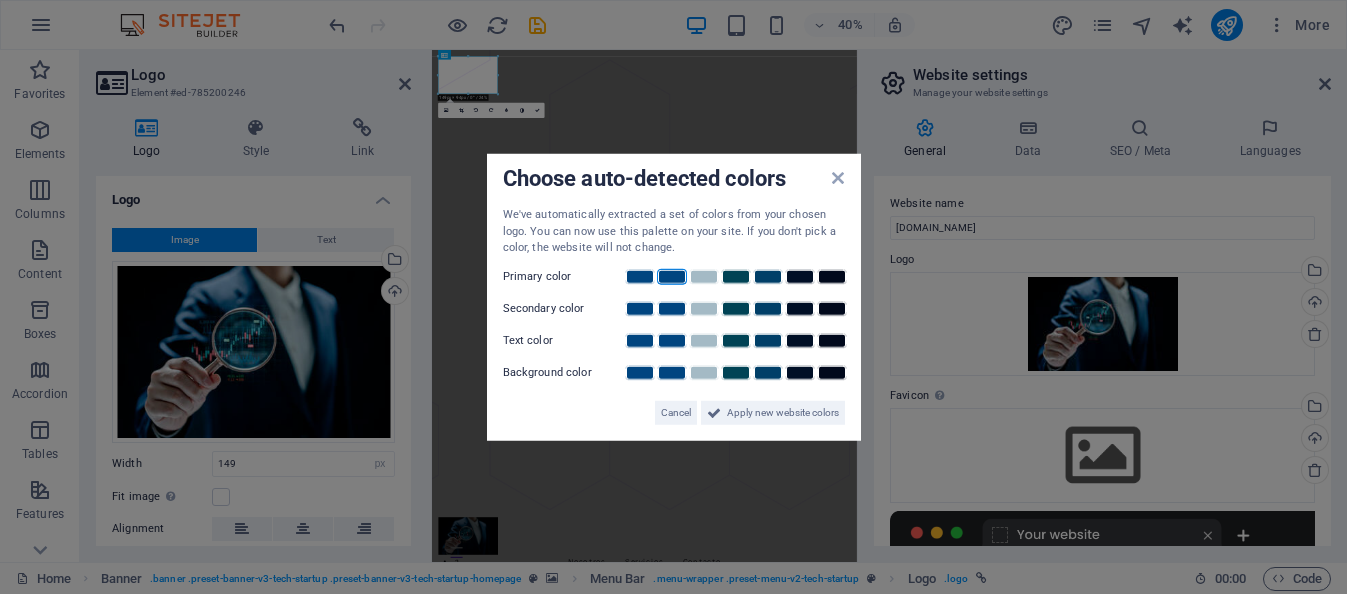 click at bounding box center [672, 276] 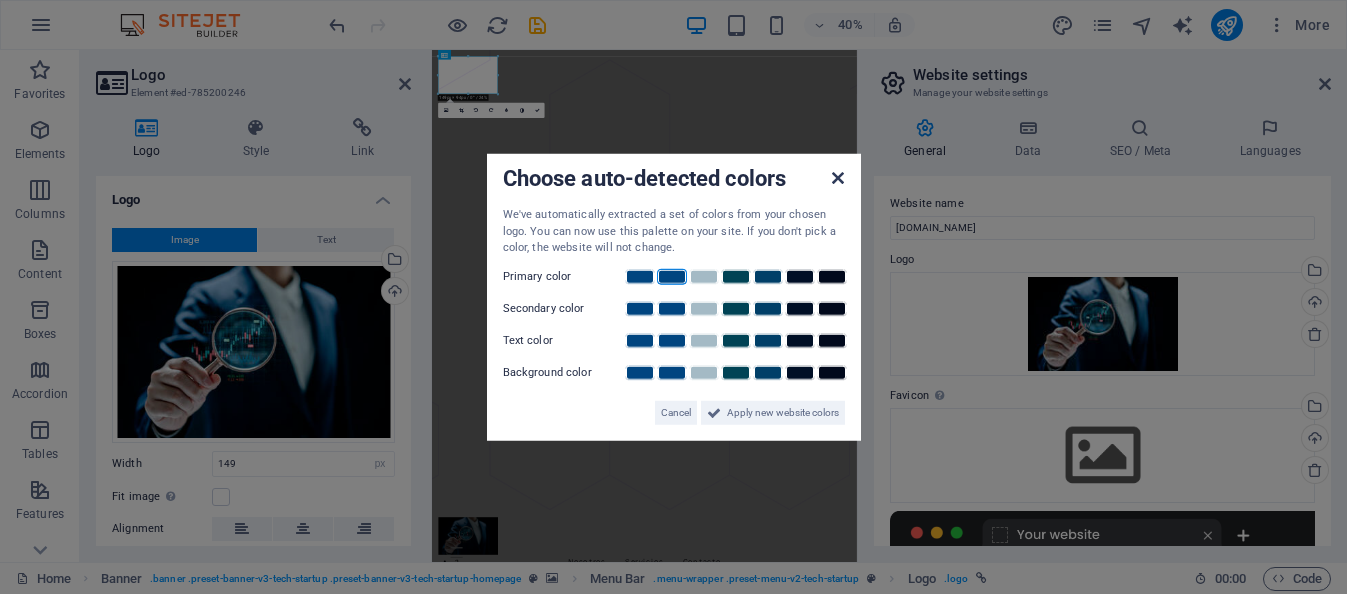 click at bounding box center [838, 178] 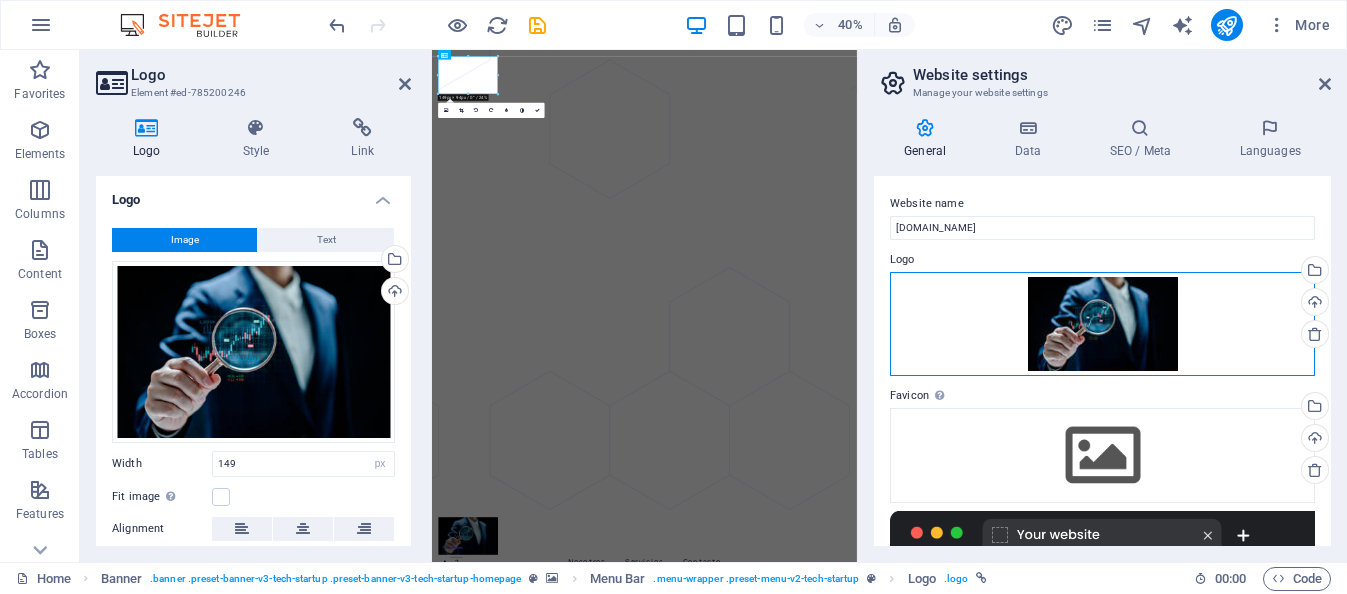 click on "Drag files here, click to choose files or select files from Files or our free stock photos & videos" at bounding box center [1102, 324] 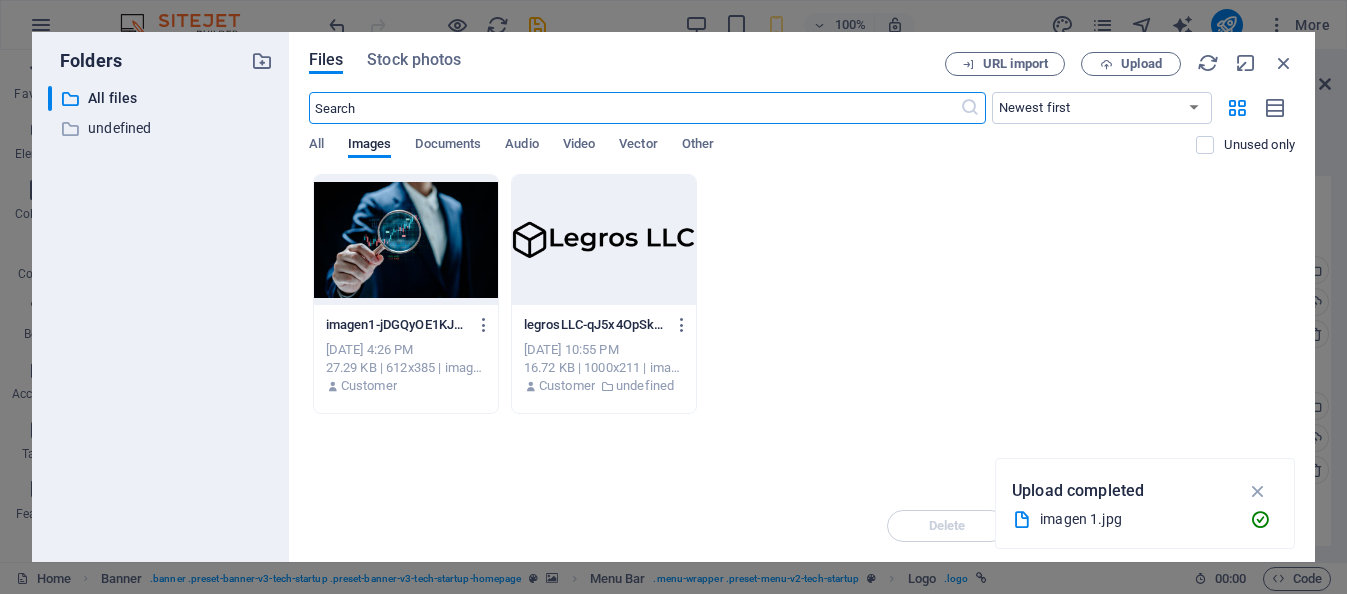 click at bounding box center (406, 240) 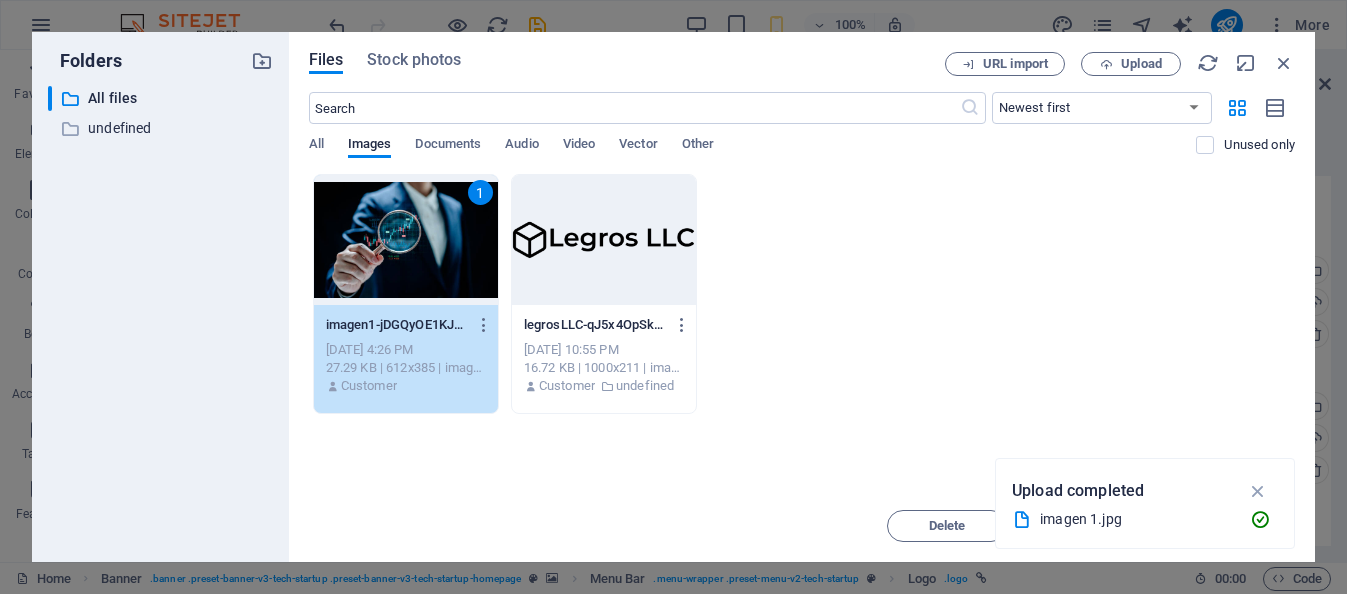 click on "1" at bounding box center (406, 240) 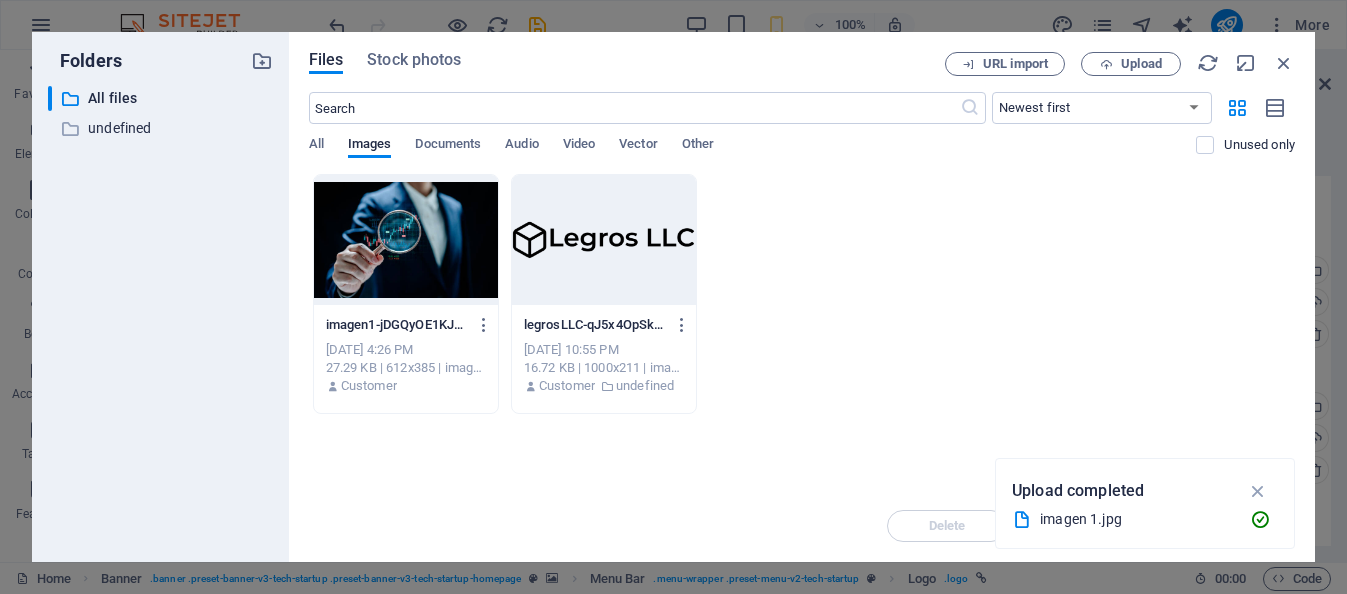 click at bounding box center (406, 240) 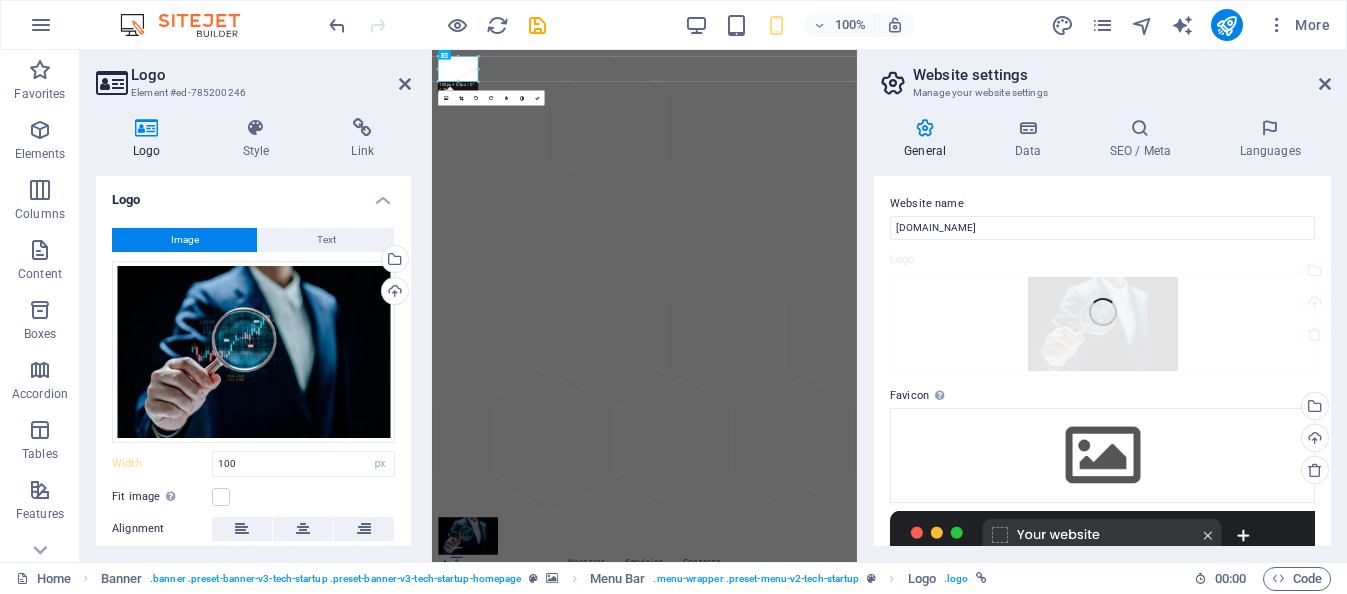 type on "149" 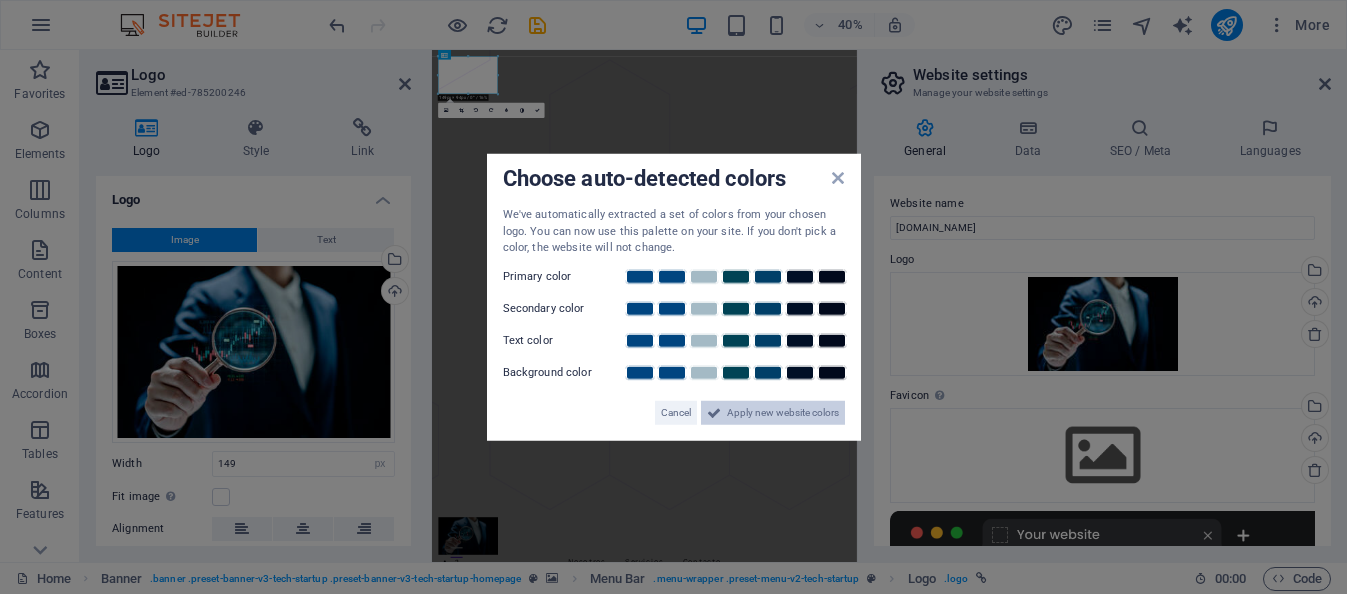 click on "Apply new website colors" at bounding box center [783, 412] 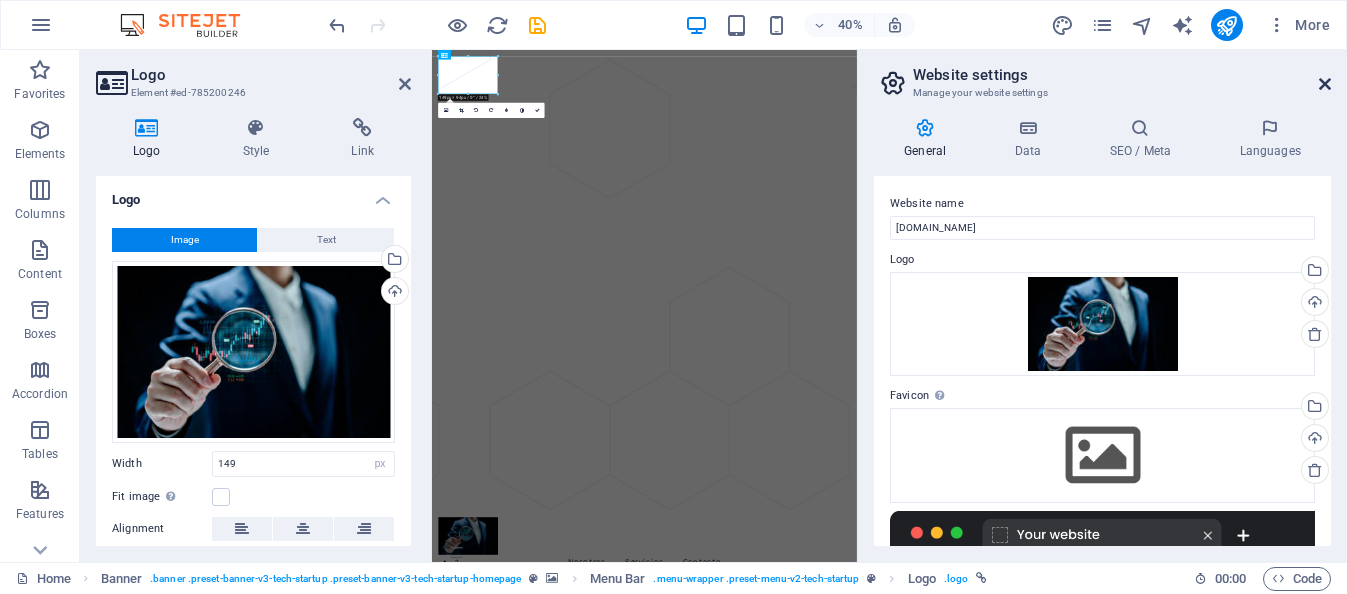 drag, startPoint x: 1318, startPoint y: 82, endPoint x: 991, endPoint y: 35, distance: 330.3604 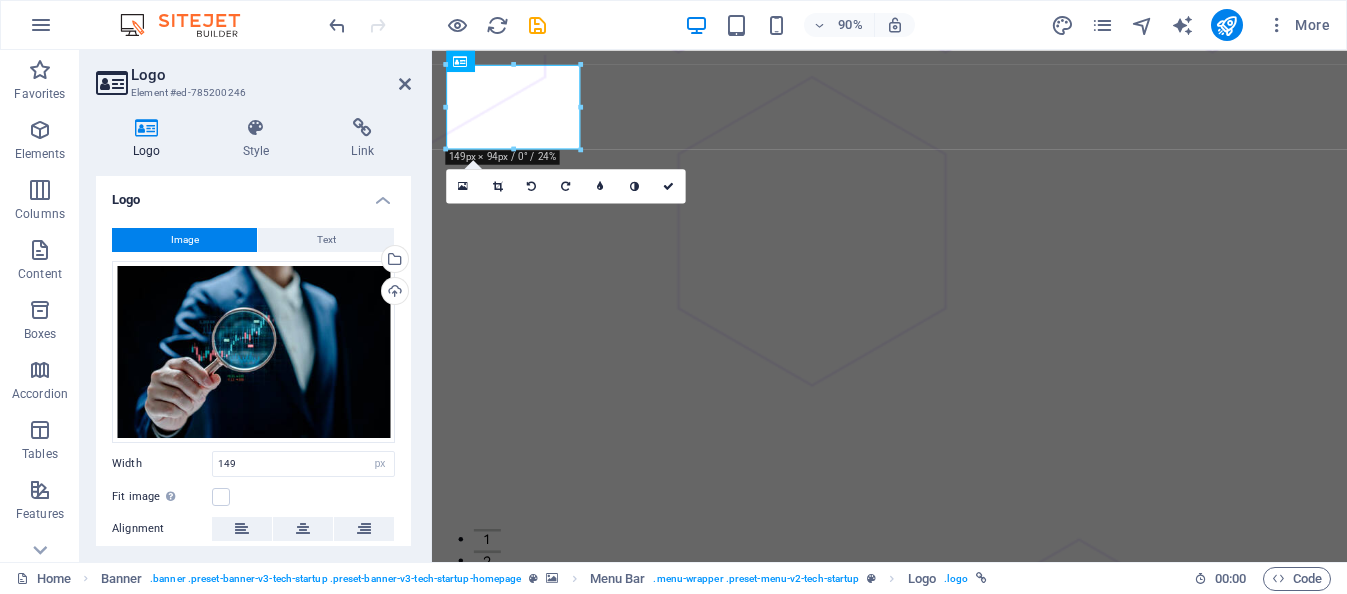 click at bounding box center [940, 1941] 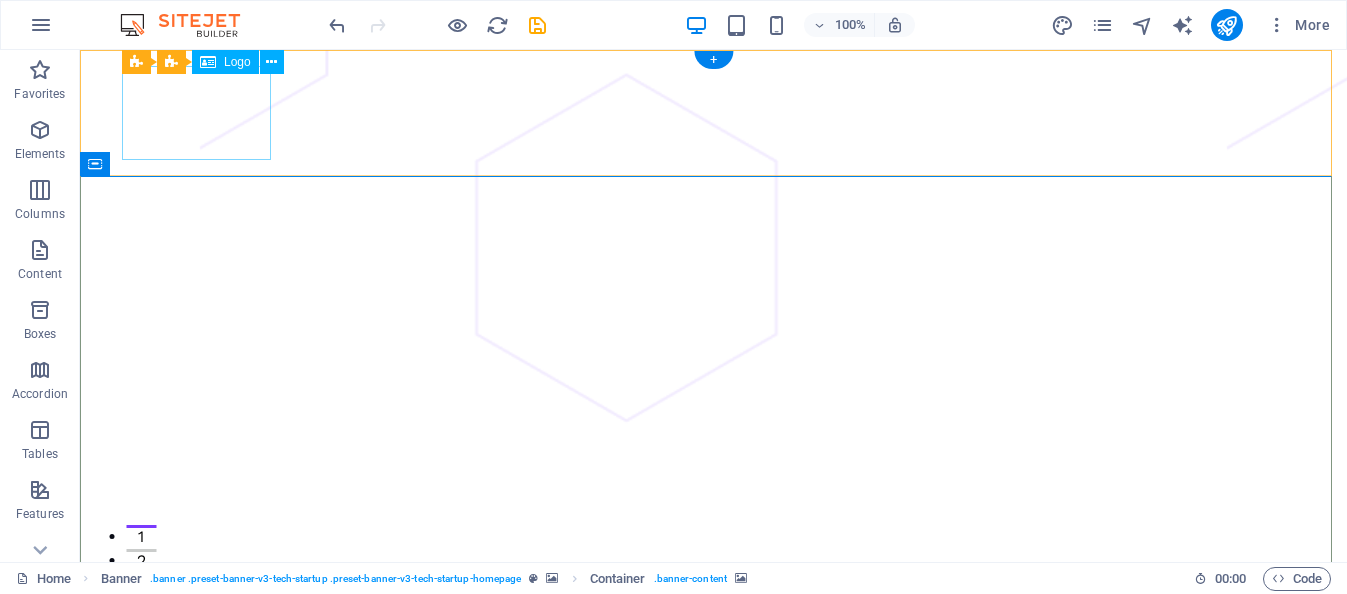 click at bounding box center (714, 1265) 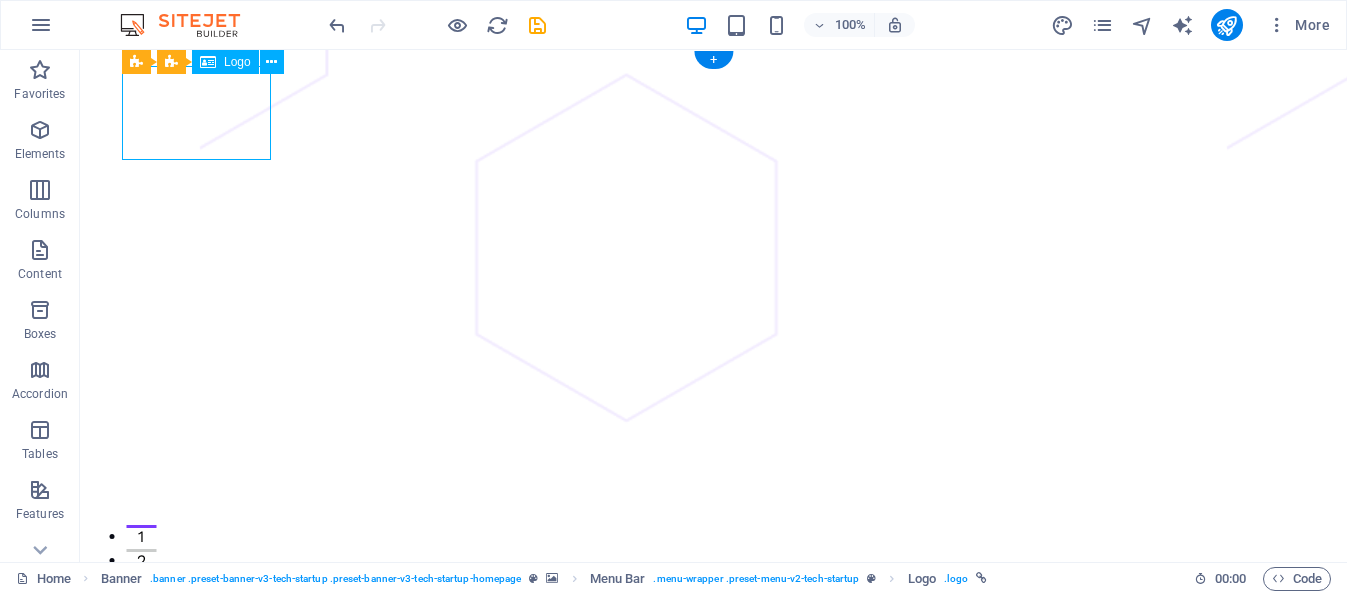 click at bounding box center (714, 1265) 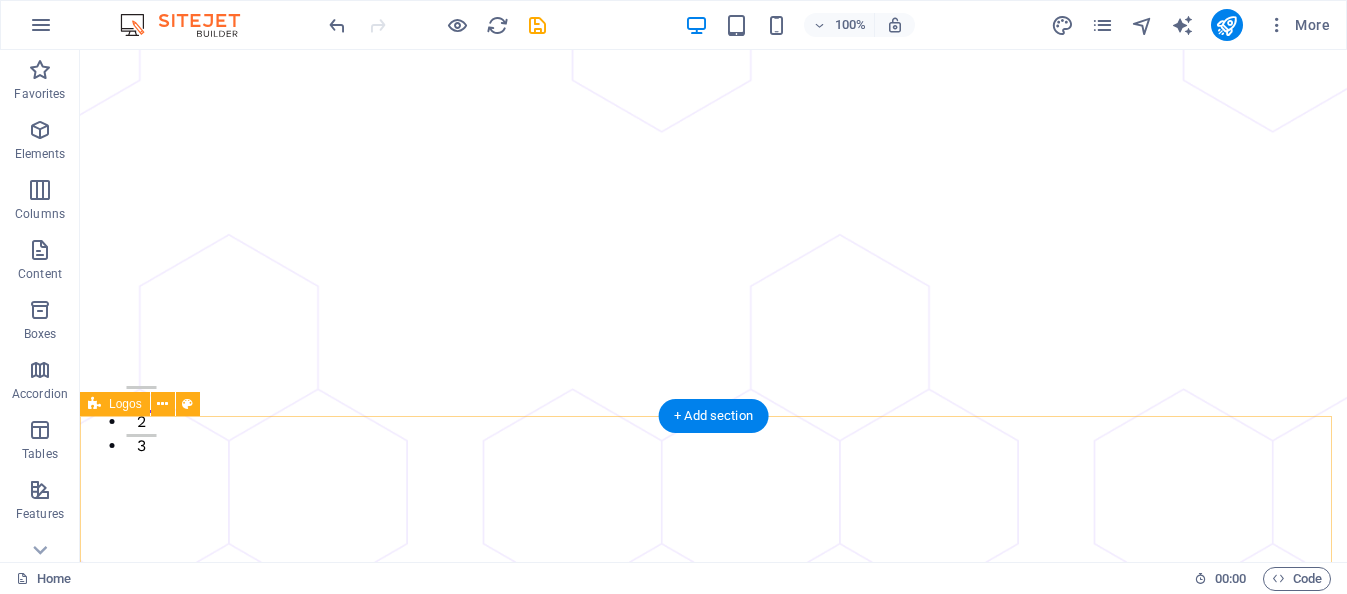 scroll, scrollTop: 0, scrollLeft: 0, axis: both 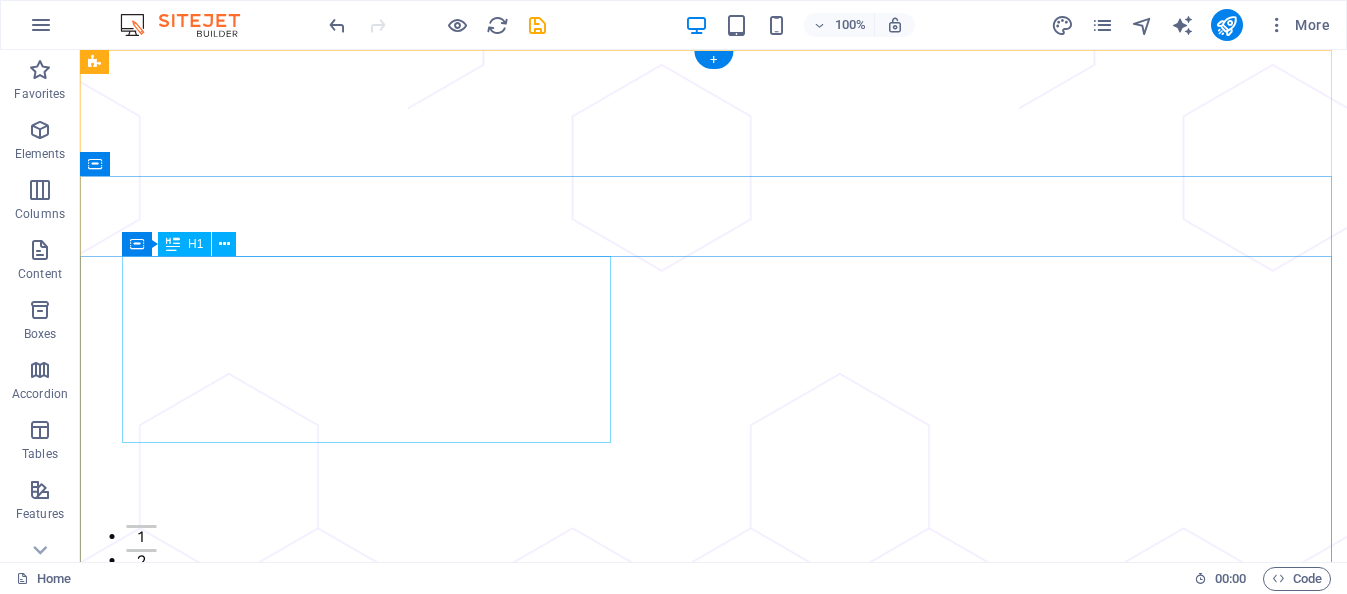 click on "Let your  business grow super fast  and secure, with Techup." at bounding box center (714, 1664) 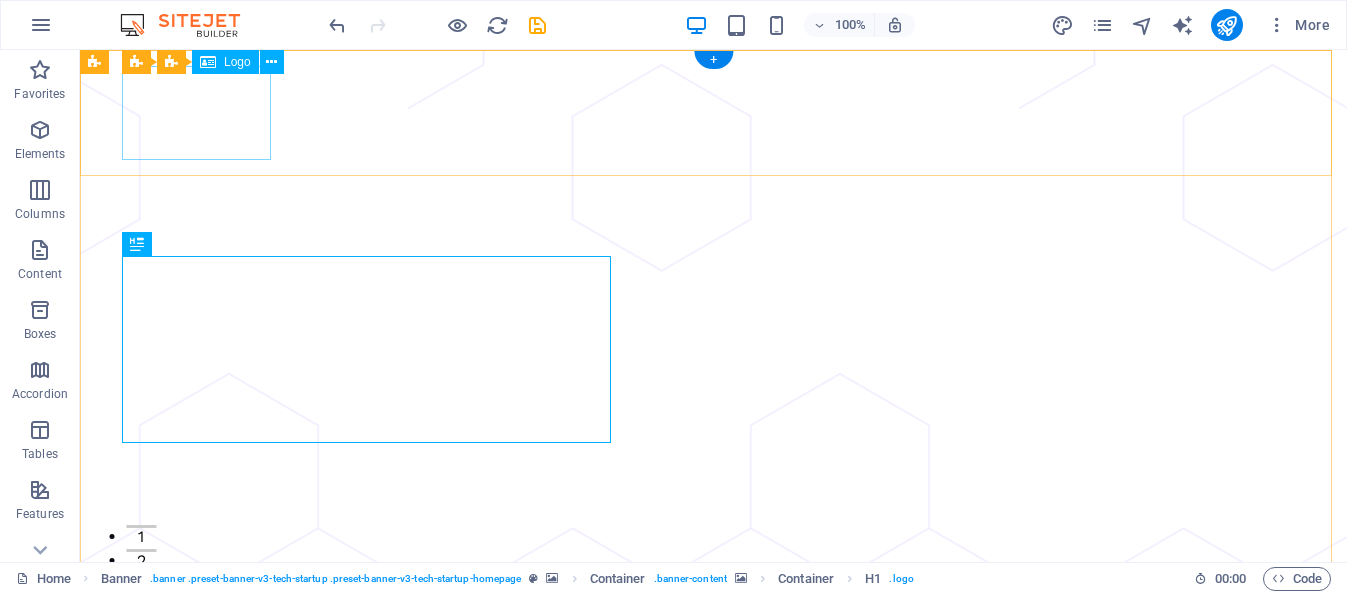 click at bounding box center [714, 799] 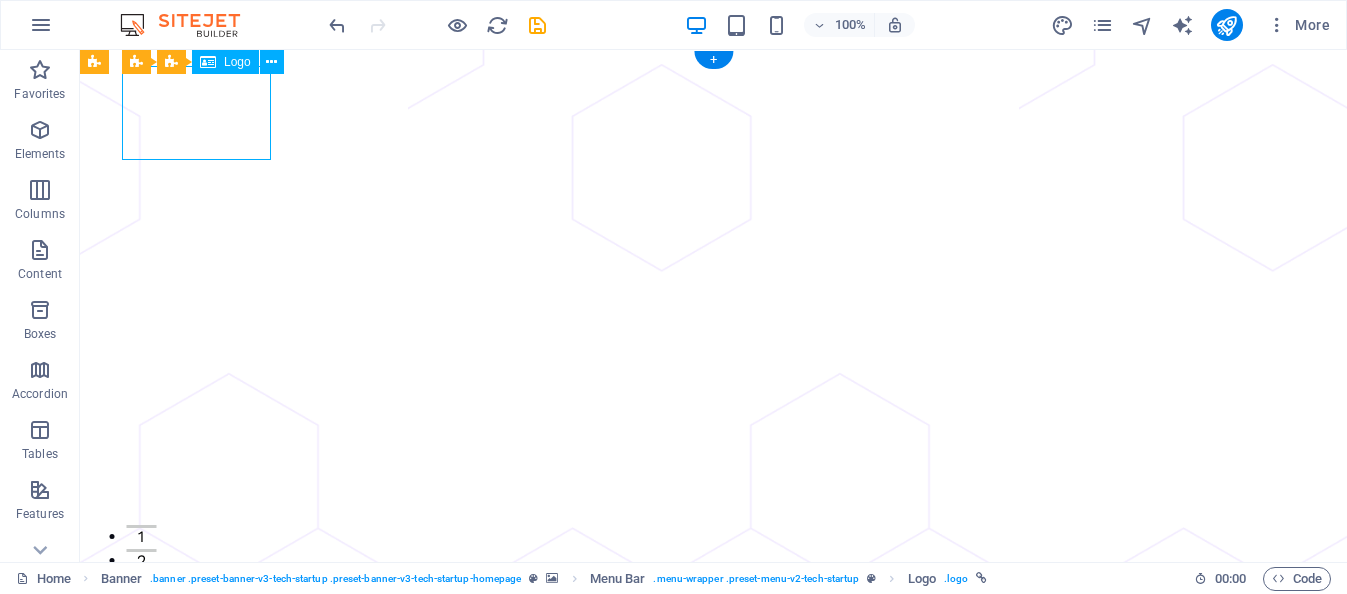 click at bounding box center [714, 799] 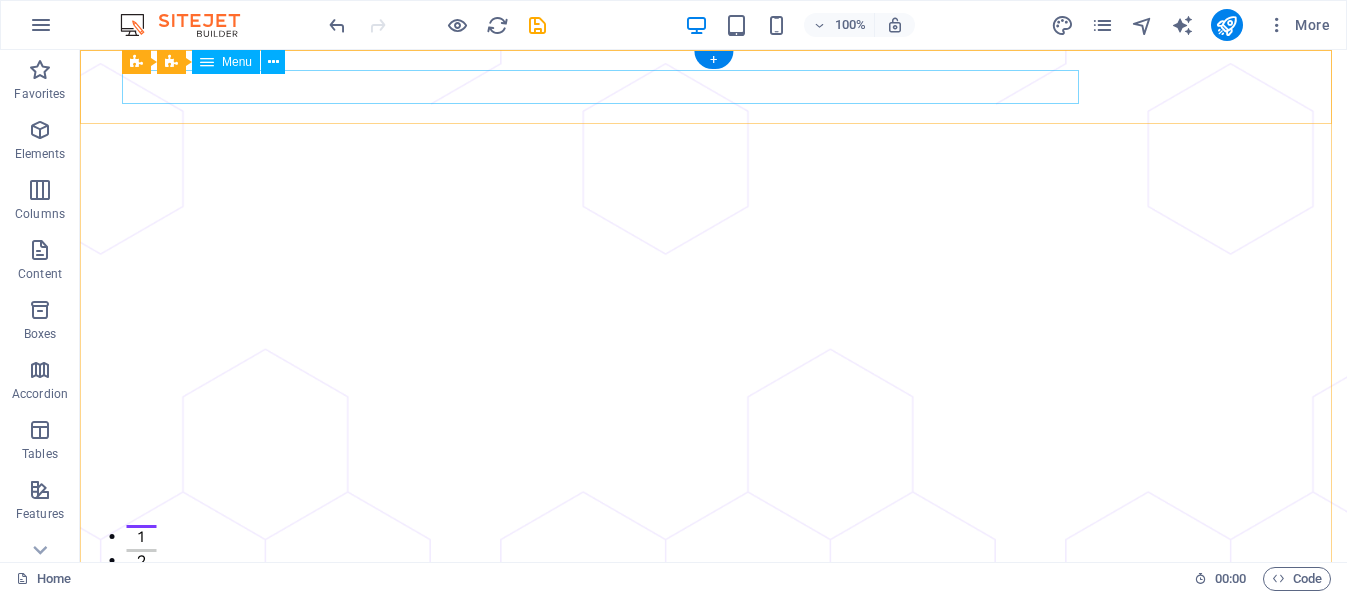 click on "Nosotros Servicios Contacto" at bounding box center [714, 717] 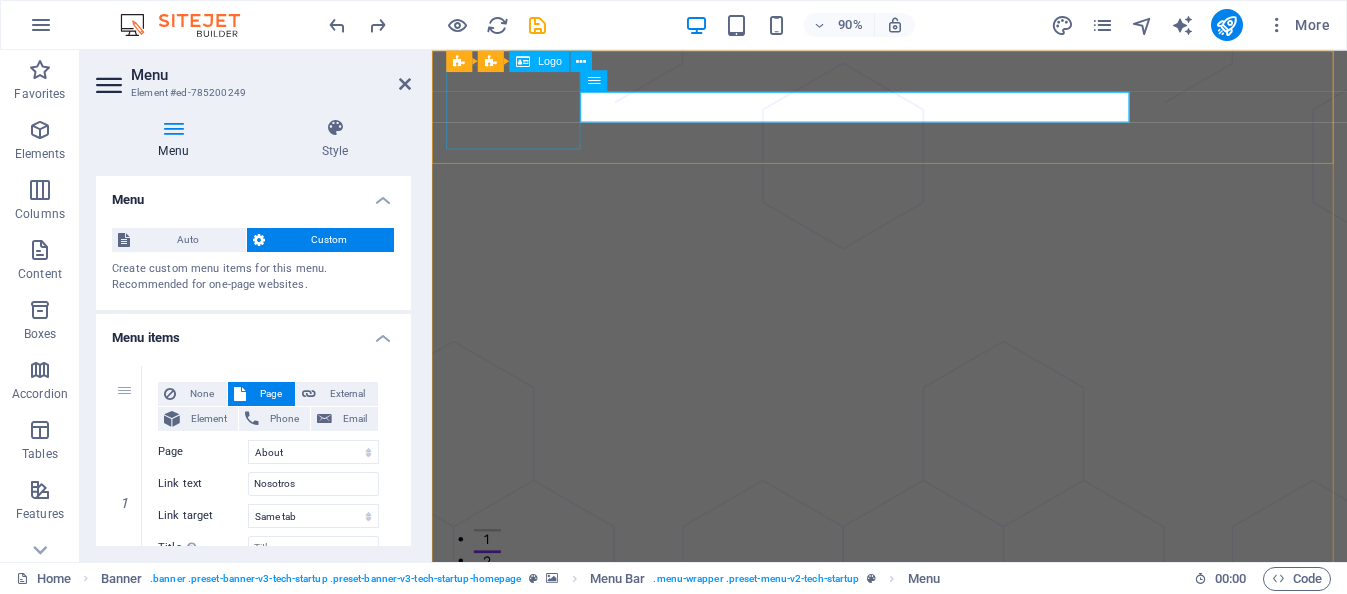 click at bounding box center [940, 799] 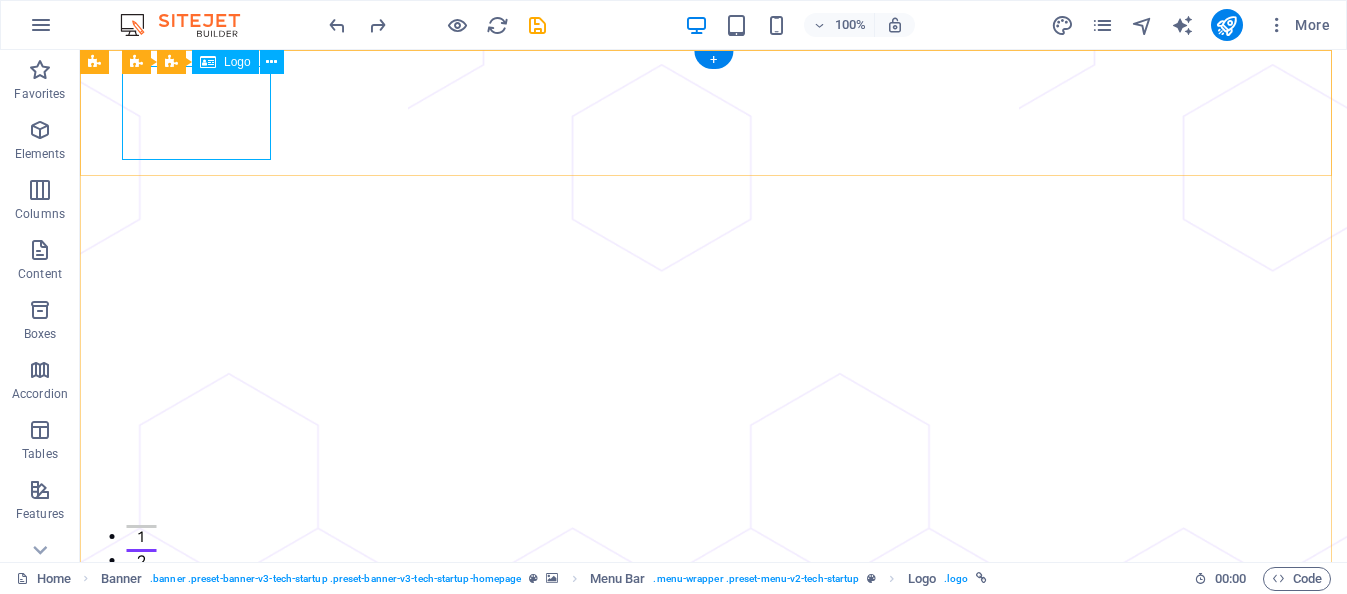 click at bounding box center (714, 799) 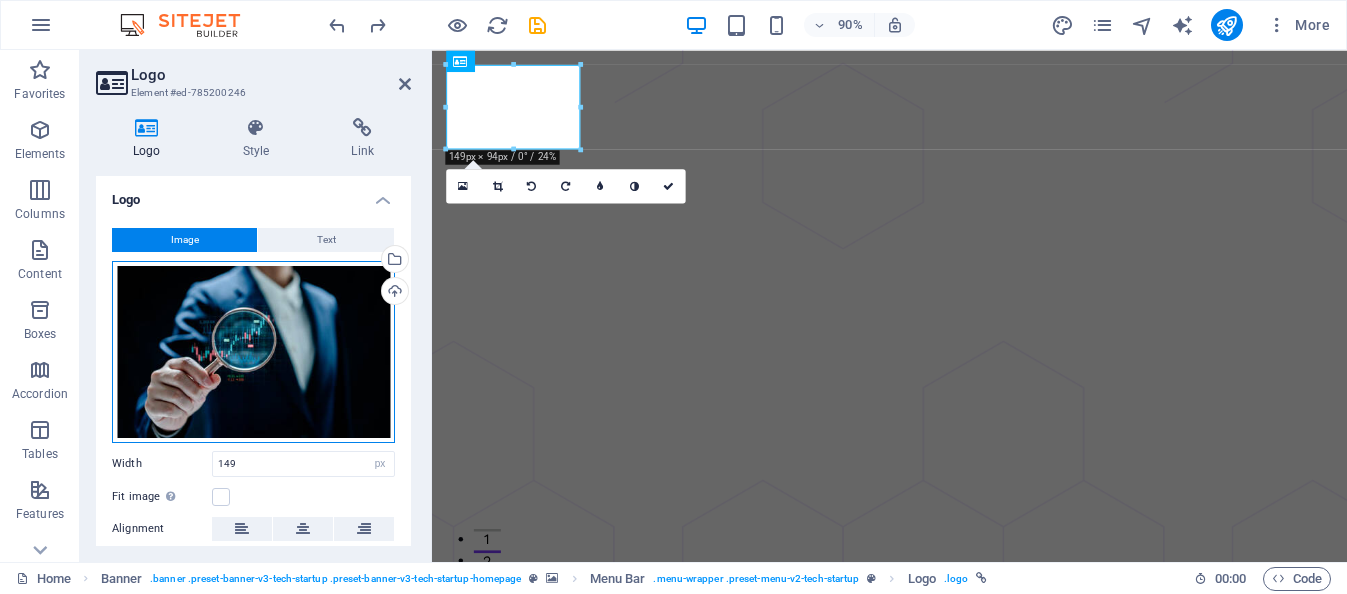click on "Drag files here, click to choose files or select files from Files or our free stock photos & videos" at bounding box center [253, 352] 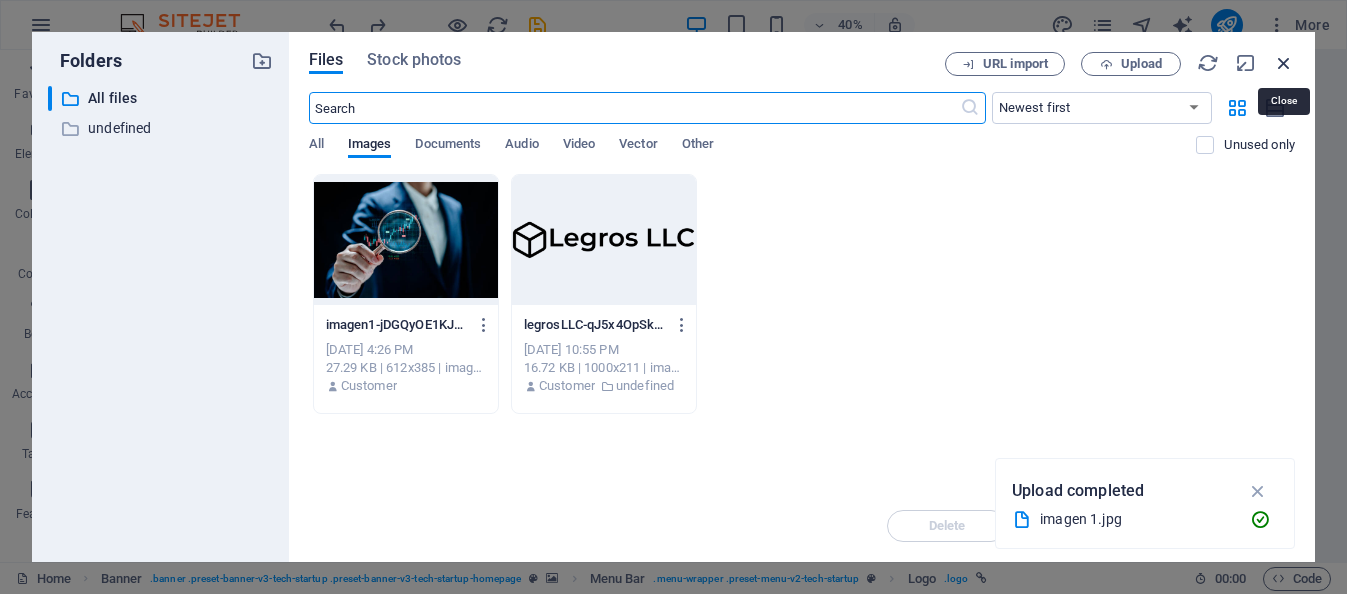 click at bounding box center [1284, 63] 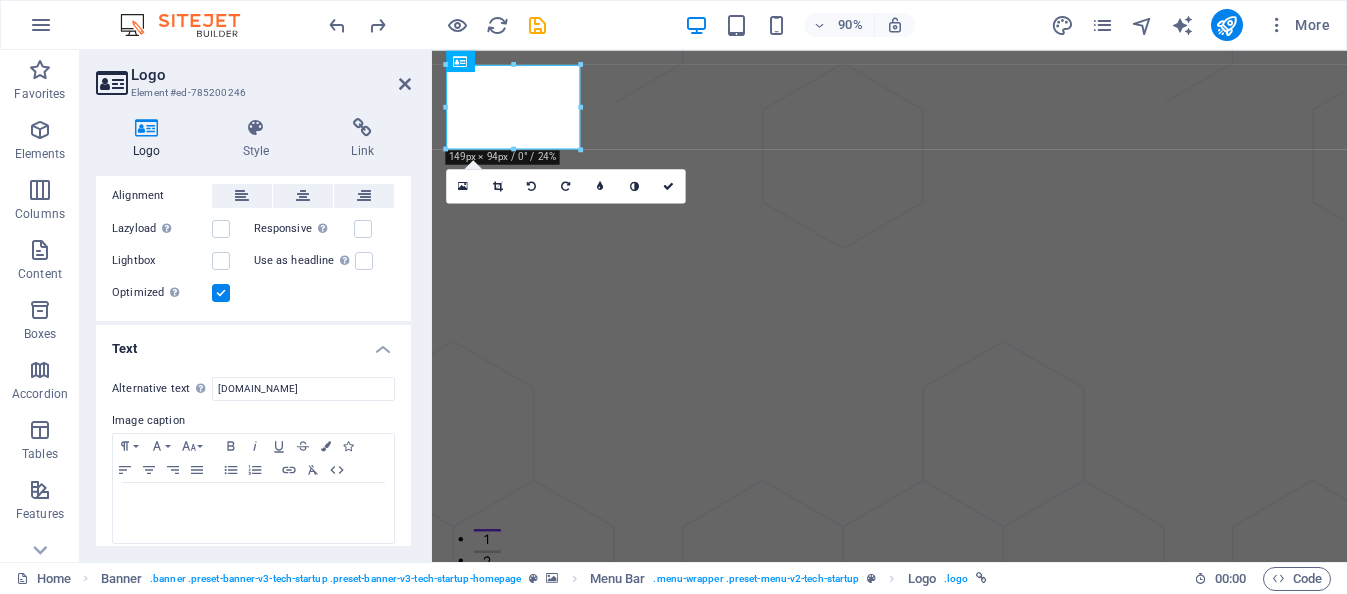 scroll, scrollTop: 345, scrollLeft: 0, axis: vertical 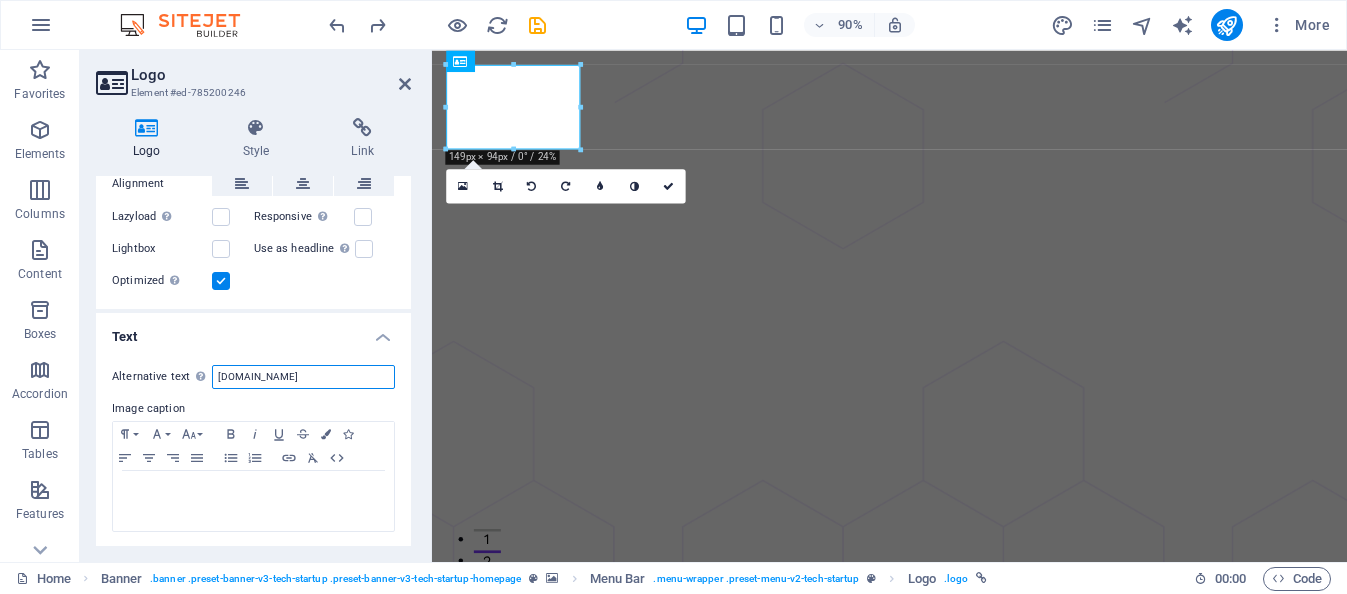 click on "[DOMAIN_NAME]" at bounding box center (303, 377) 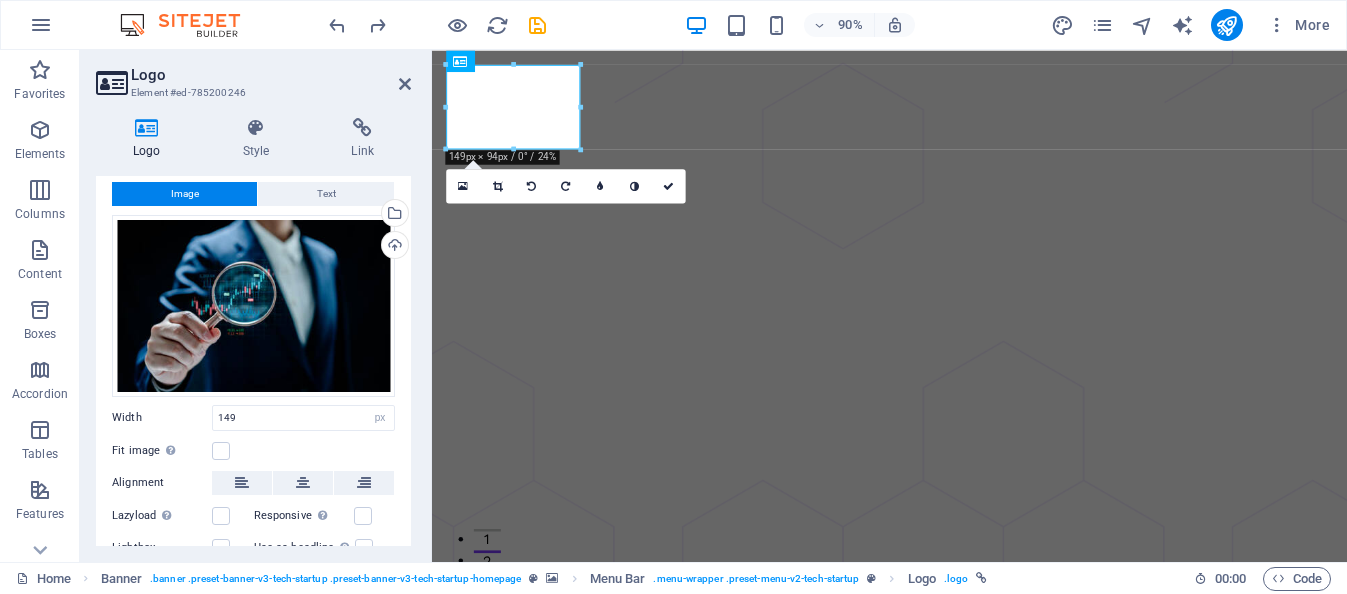 scroll, scrollTop: 45, scrollLeft: 0, axis: vertical 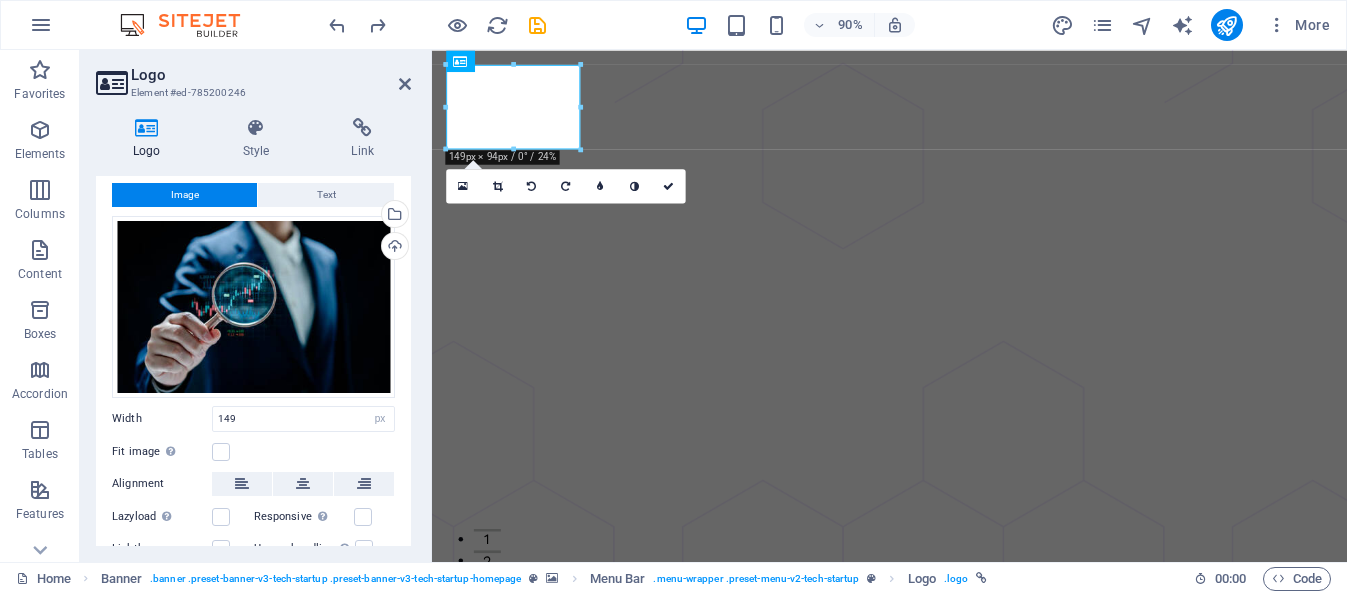 click on "Text" at bounding box center (326, 195) 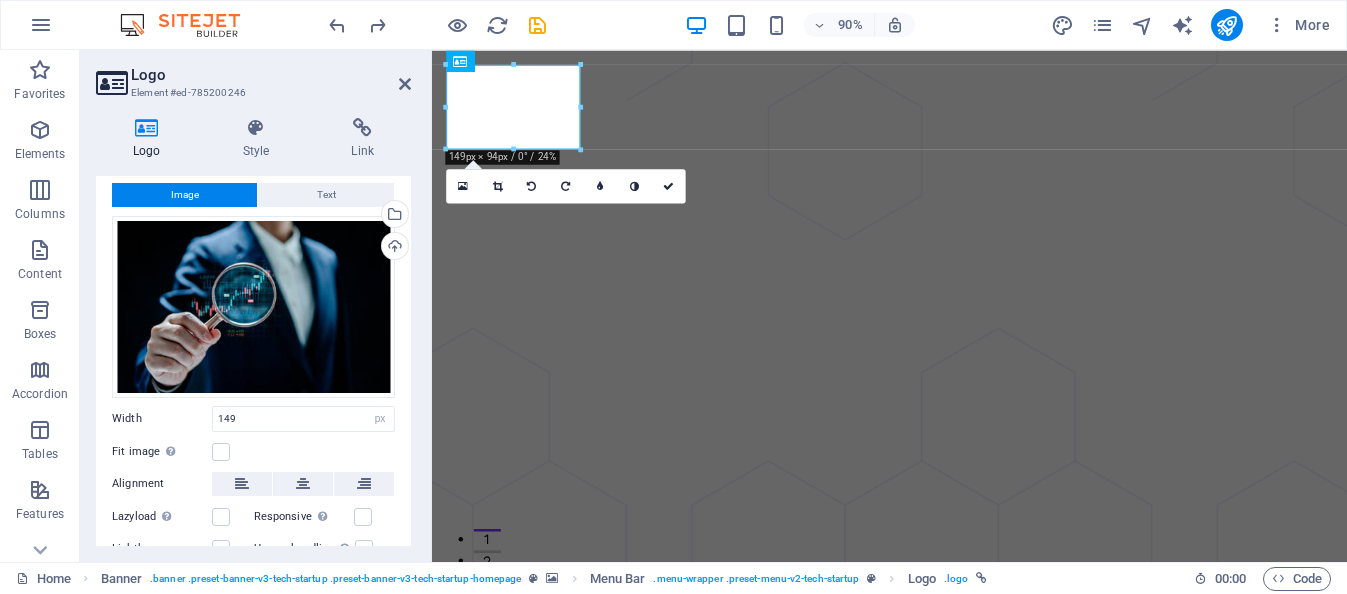 scroll, scrollTop: 0, scrollLeft: 0, axis: both 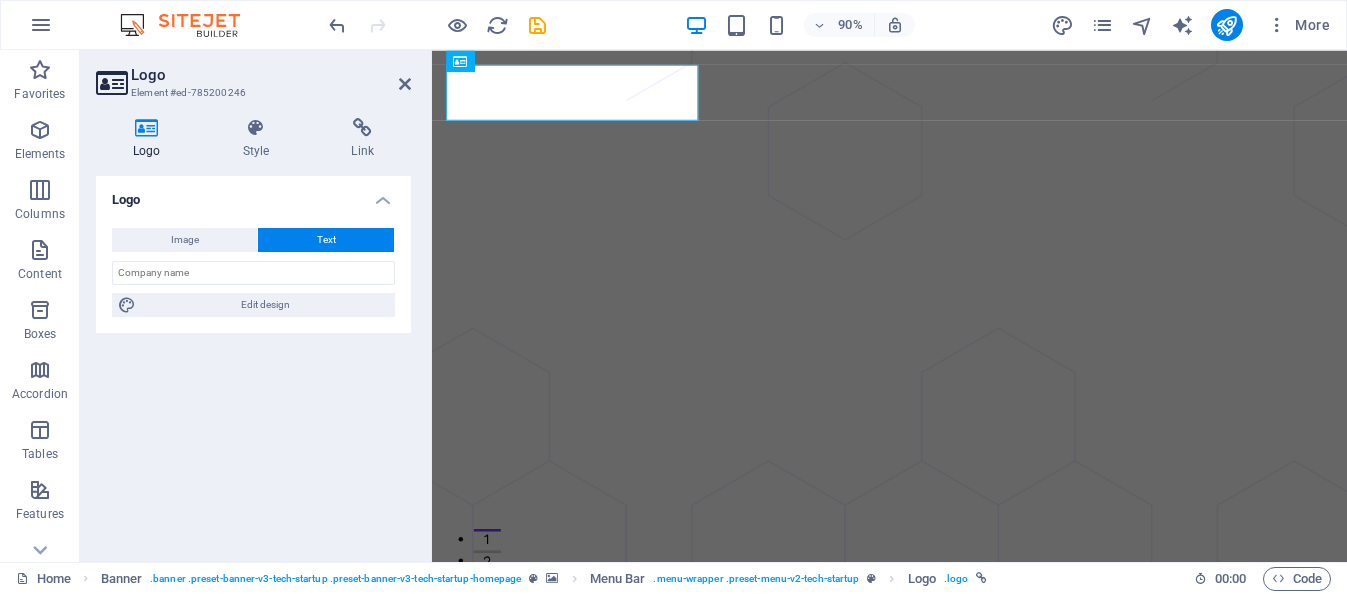 click on "Logo" at bounding box center [271, 75] 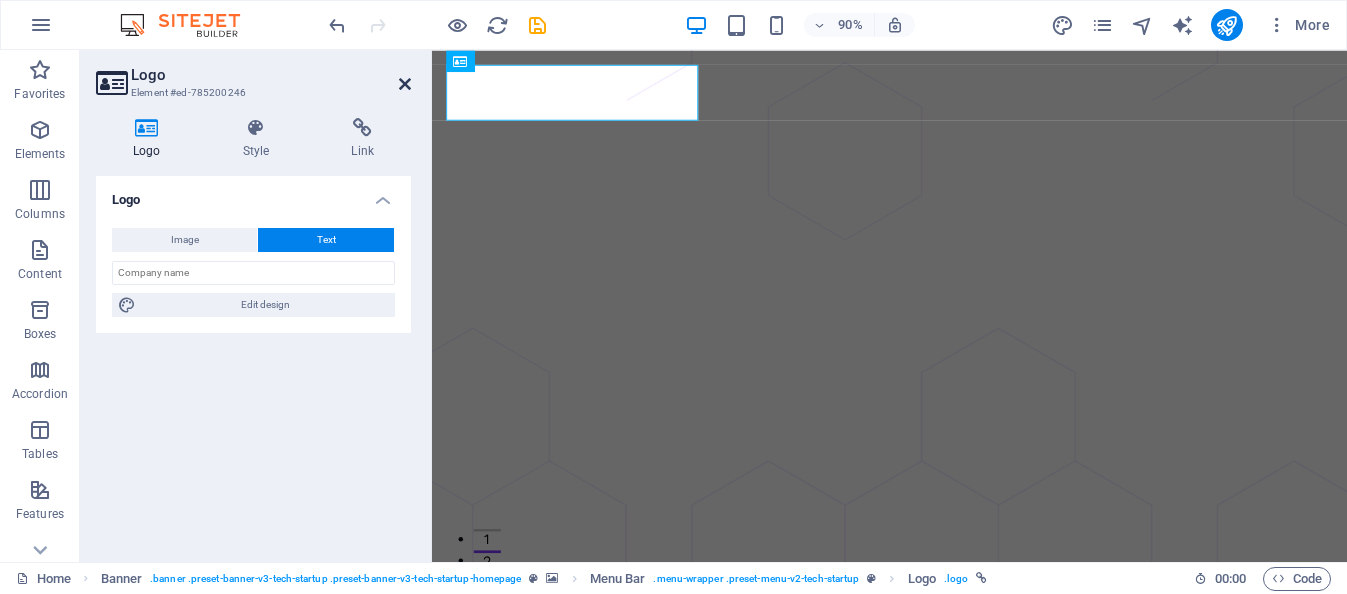 click at bounding box center (405, 84) 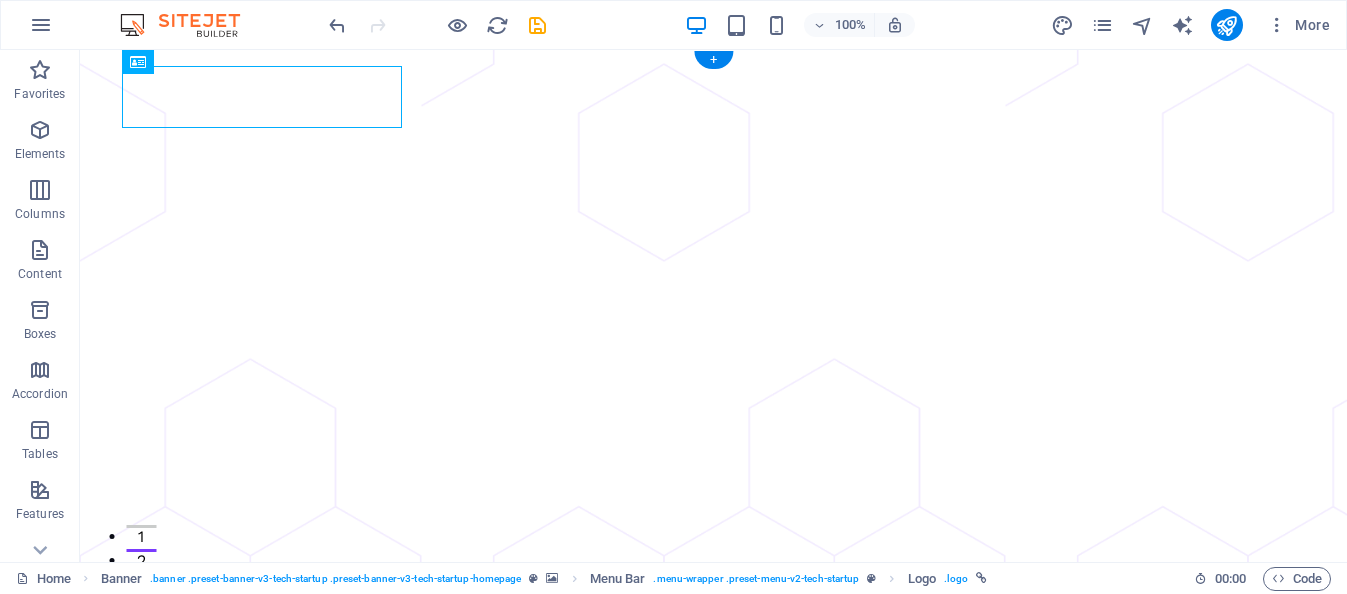 click at bounding box center (713, 1179) 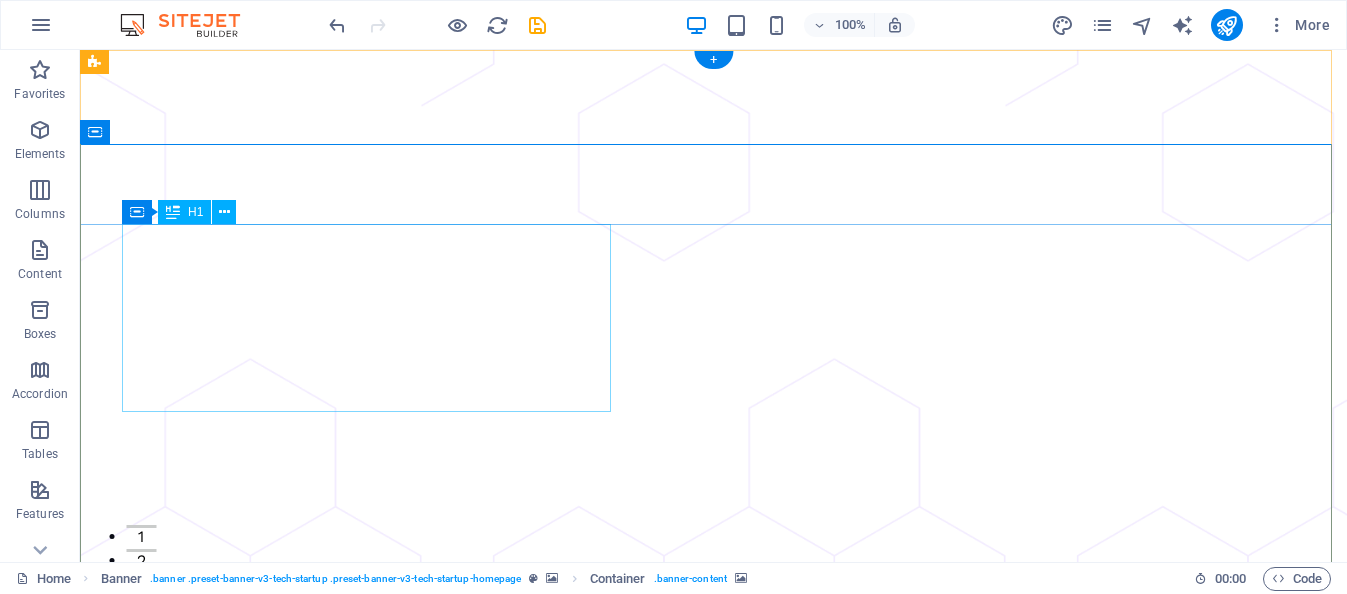 click on "Let your  business grow super fast  and secure, with Techup." at bounding box center (714, 1601) 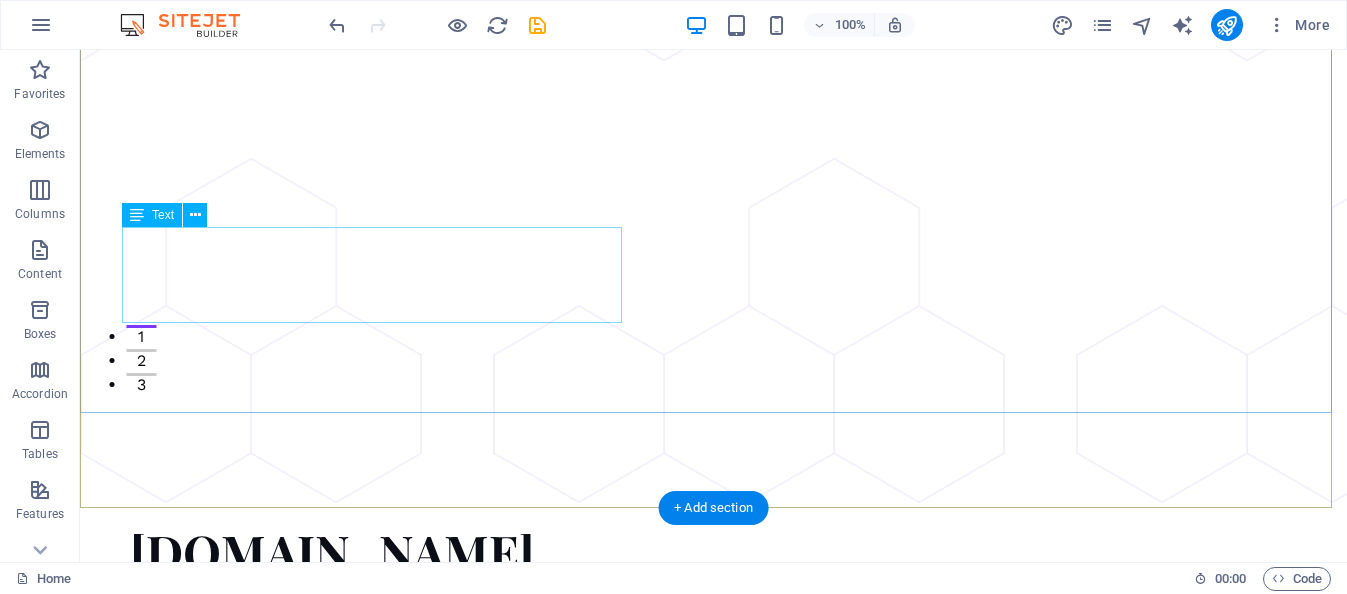 scroll, scrollTop: 0, scrollLeft: 0, axis: both 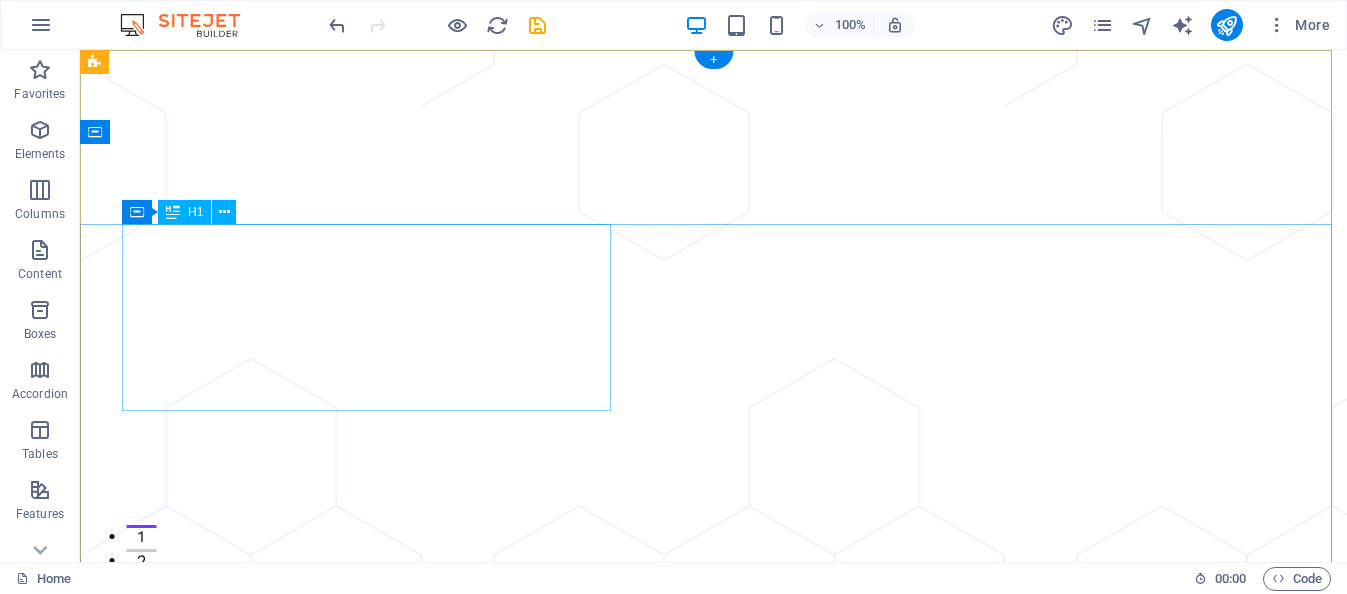 click on "Let your  business grow super fast  and secure, with Techup." at bounding box center (714, 1694) 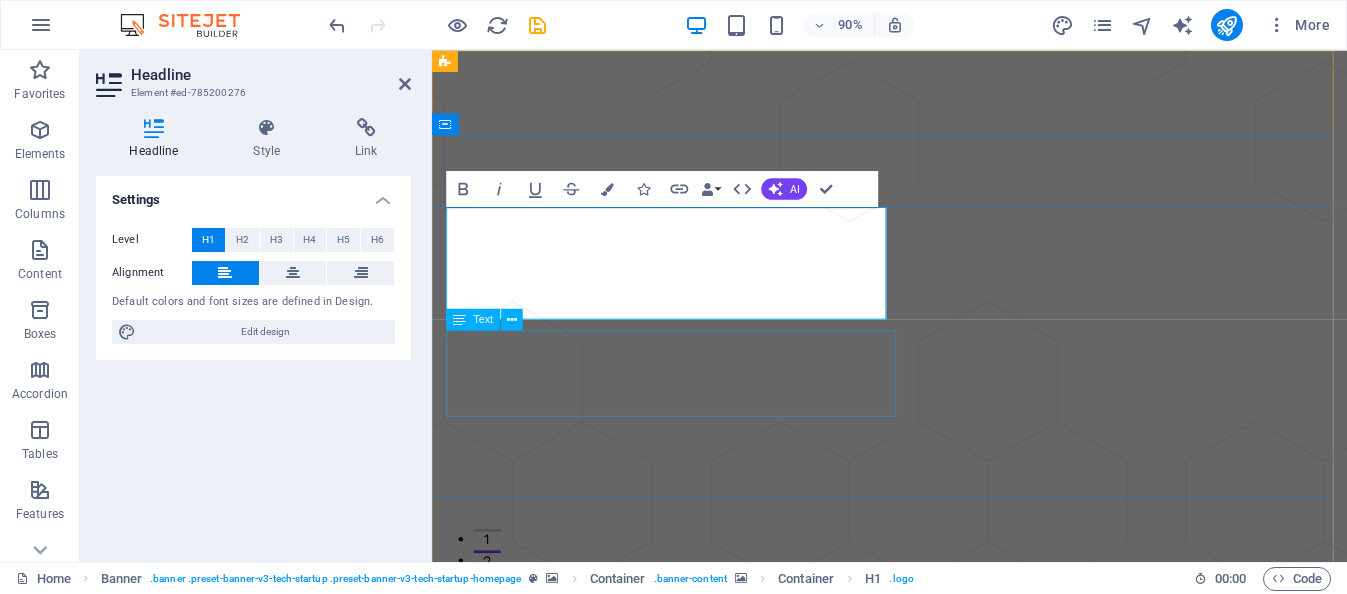 click on "Quia sed quod fuga tempora. Officiis voluptas asperiores numquam. Velit occaecati et et blanditiis ab placeat qui. Caecati et et blanditiis ab placeat qui. Clandit iis ab placeat qui." at bounding box center (940, 1513) 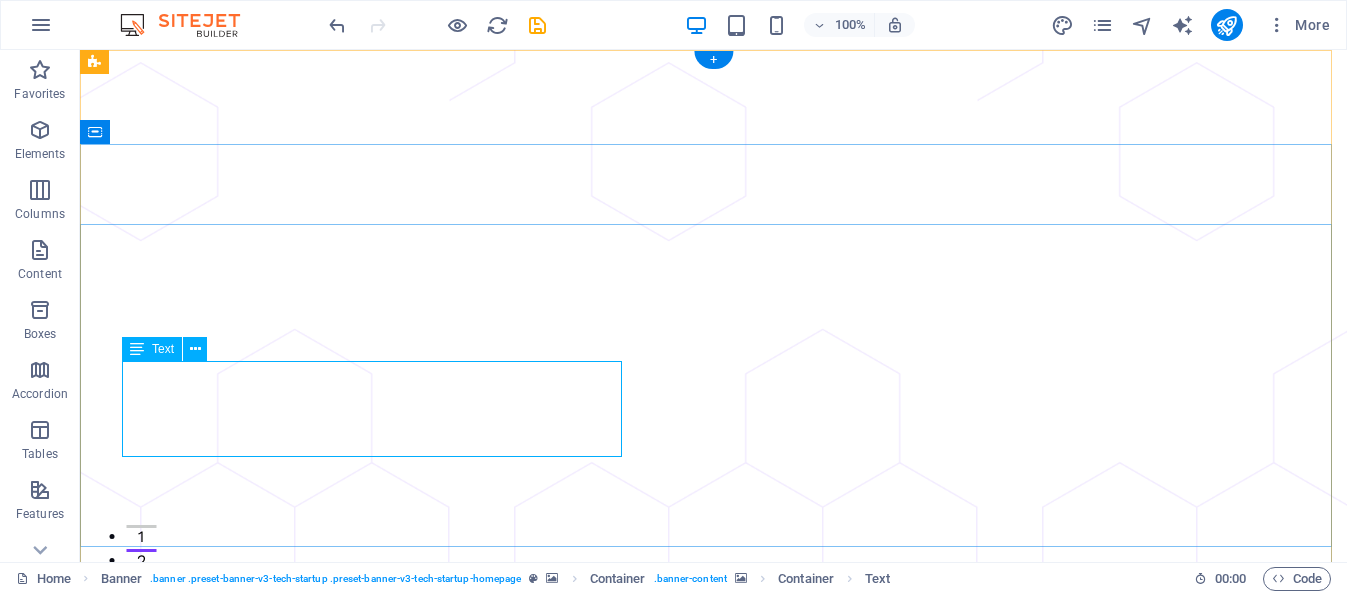 click on "Quia sed quod fuga tempora. Officiis voluptas asperiores numquam. Velit occaecati et et blanditiis ab placeat qui. Caecati et et blanditiis ab placeat qui. Clandit iis ab placeat qui." at bounding box center [714, 1513] 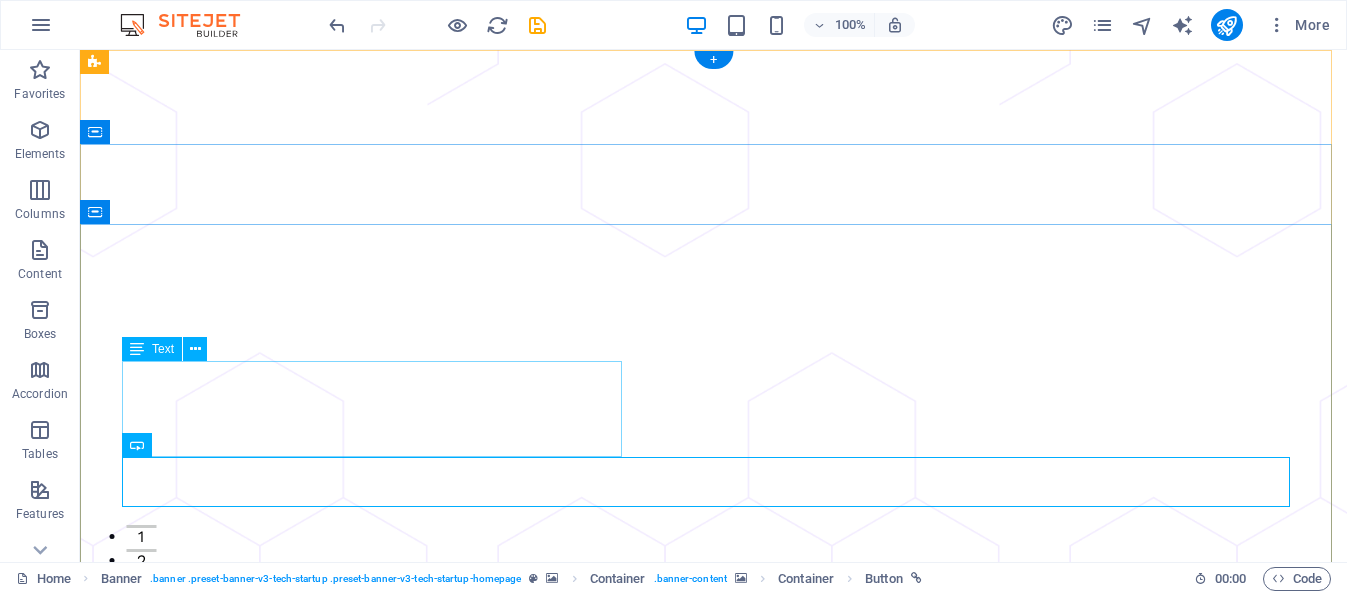 click on "Quia sed quod fuga tempora. Officiis voluptas asperiores numquam. Velit occaecati et et blanditiis ab placeat qui. Caecati et et blanditiis ab placeat qui. Clandit iis ab placeat qui." at bounding box center [714, 1613] 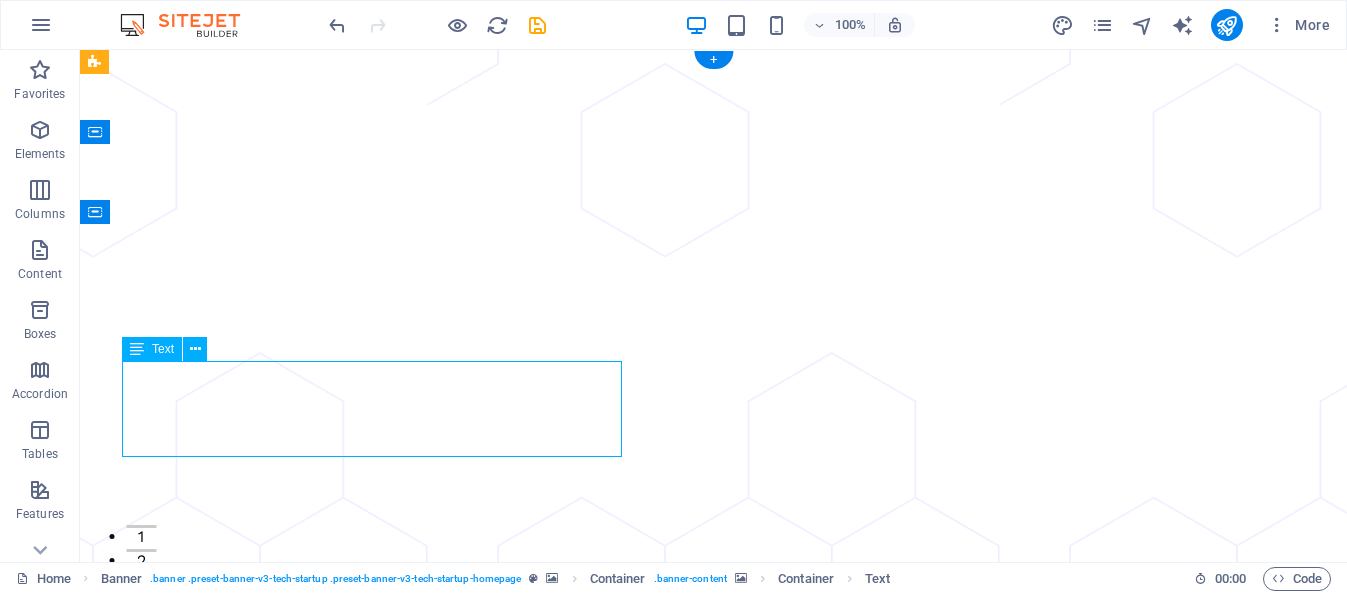 click on "Quia sed quod fuga tempora. Officiis voluptas asperiores numquam. Velit occaecati et et blanditiis ab placeat qui. Caecati et et blanditiis ab placeat qui. Clandit iis ab placeat qui." at bounding box center (714, 1613) 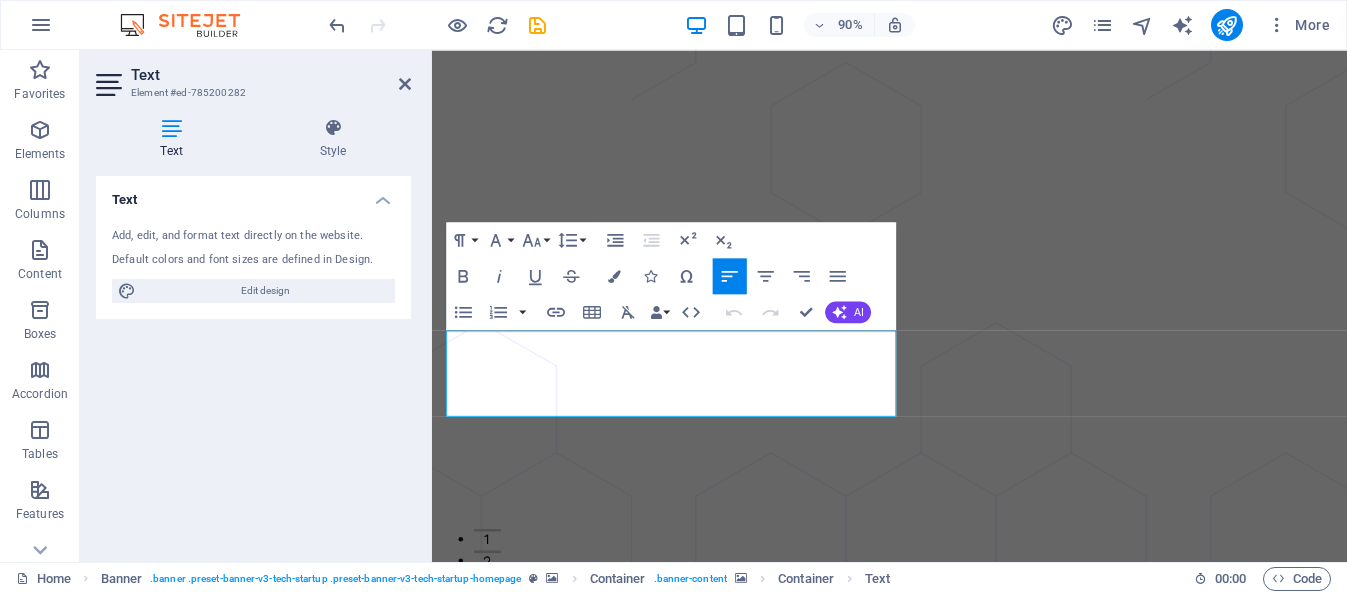 click on "Text Add, edit, and format text directly on the website. Default colors and font sizes are defined in Design. Edit design Alignment Left aligned Centered Right aligned" at bounding box center (253, 361) 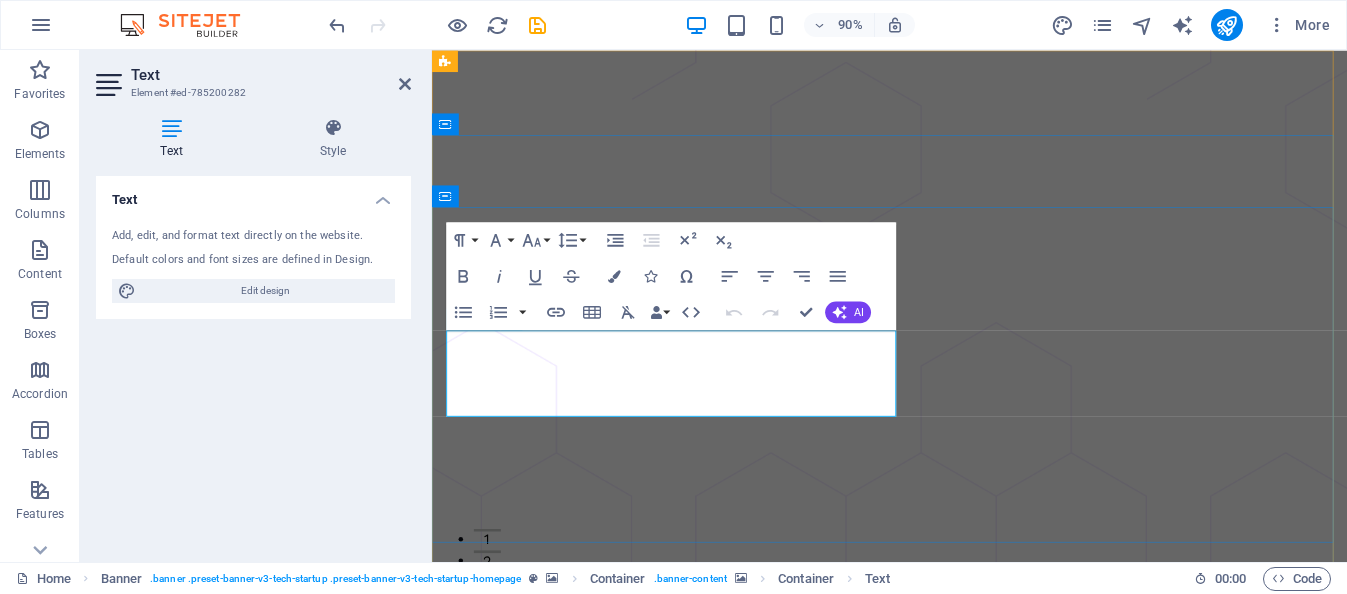 click on "Quia sed quod fuga tempora. Officiis voluptas asperiores numquam. Velit occaecati et et blanditiis ab placeat qui. Caecati et et blanditiis ab placeat qui. Clandit iis ab placeat qui." at bounding box center [940, 1613] 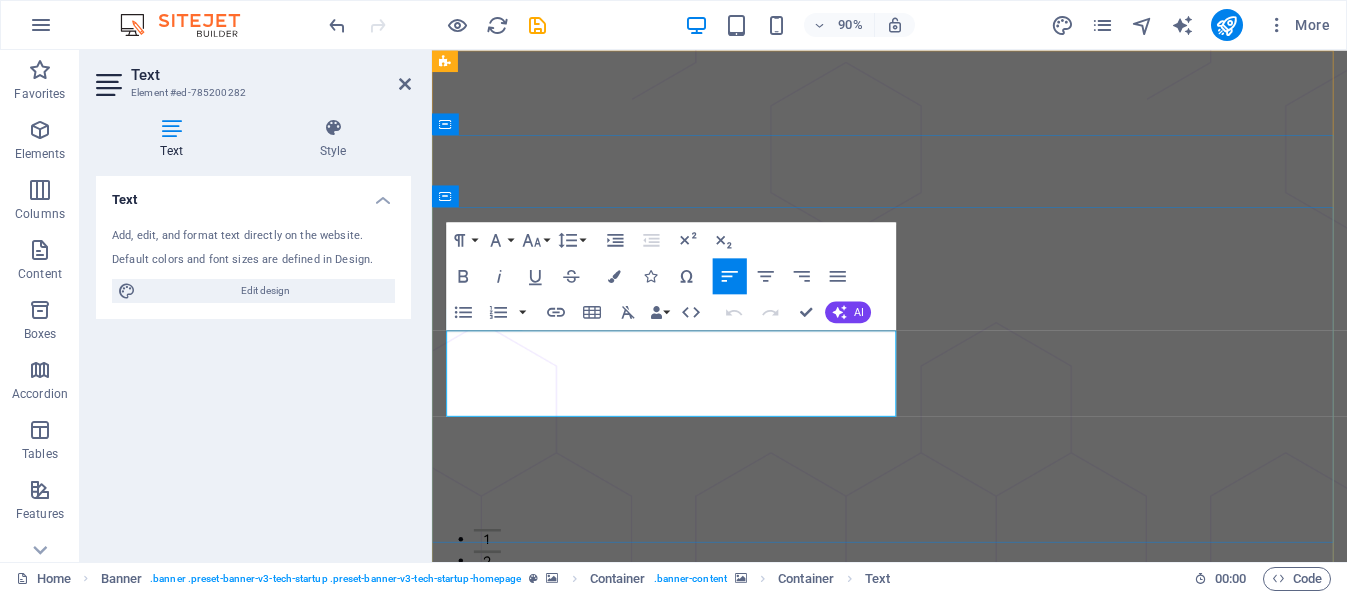 click on "Quia sed quod fuga tempora. Officiis voluptas asperiores numquam. Velit occaecati et et blanditiis ab placeat qui. Caecati et et blanditiis ab placeat qui. Clandit iis ab placeat qui." at bounding box center (940, 1613) 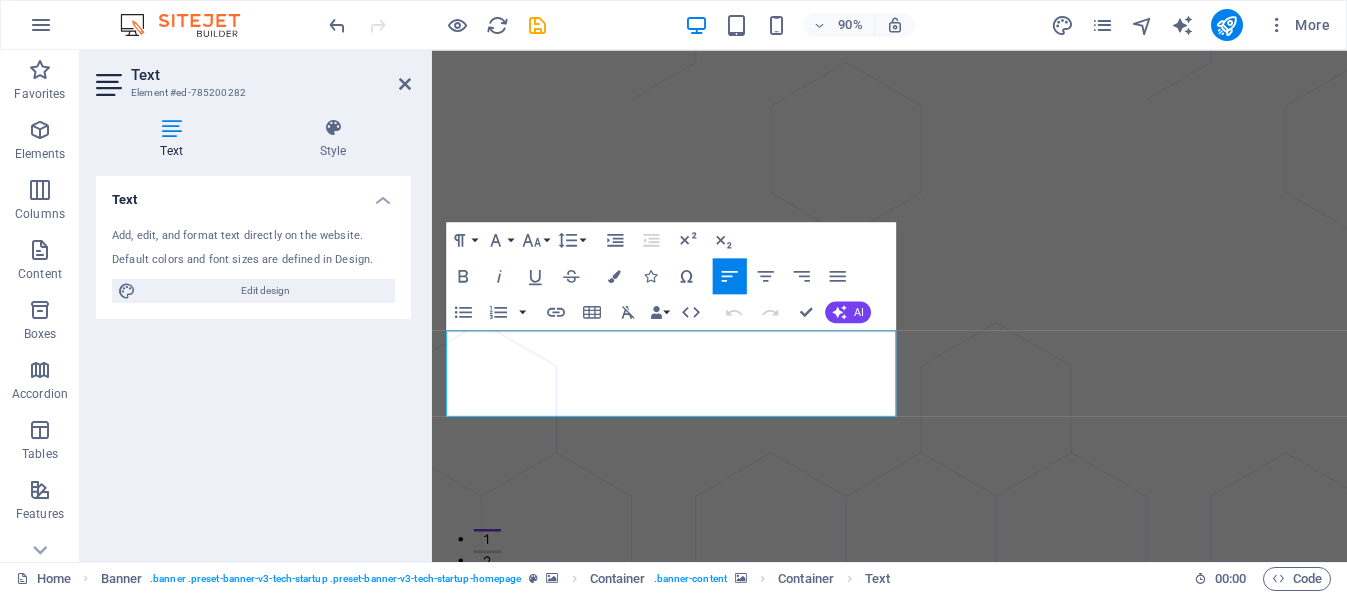 drag, startPoint x: 835, startPoint y: 436, endPoint x: 863, endPoint y: 396, distance: 48.82622 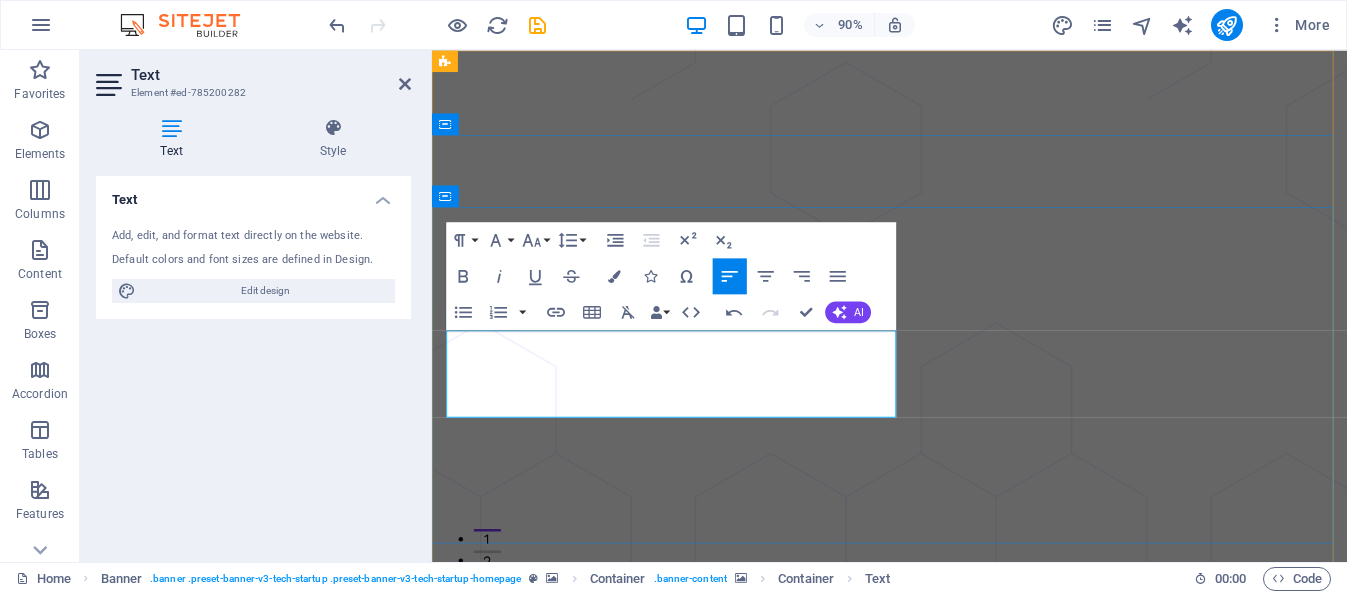 click on "Potencia tu empresa con soluciones de Inteligencia Artificial" at bounding box center (940, 1614) 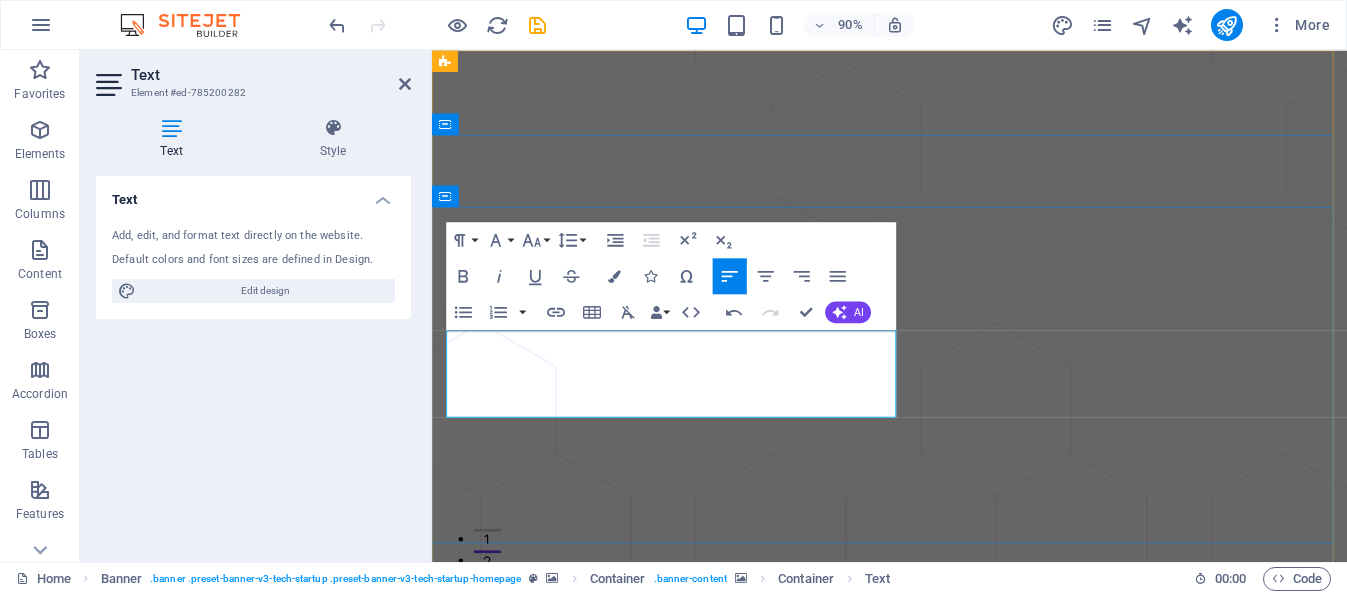 click on "Potencia tu empresa con soluciones de Inteligencia Artificial" at bounding box center (940, 1614) 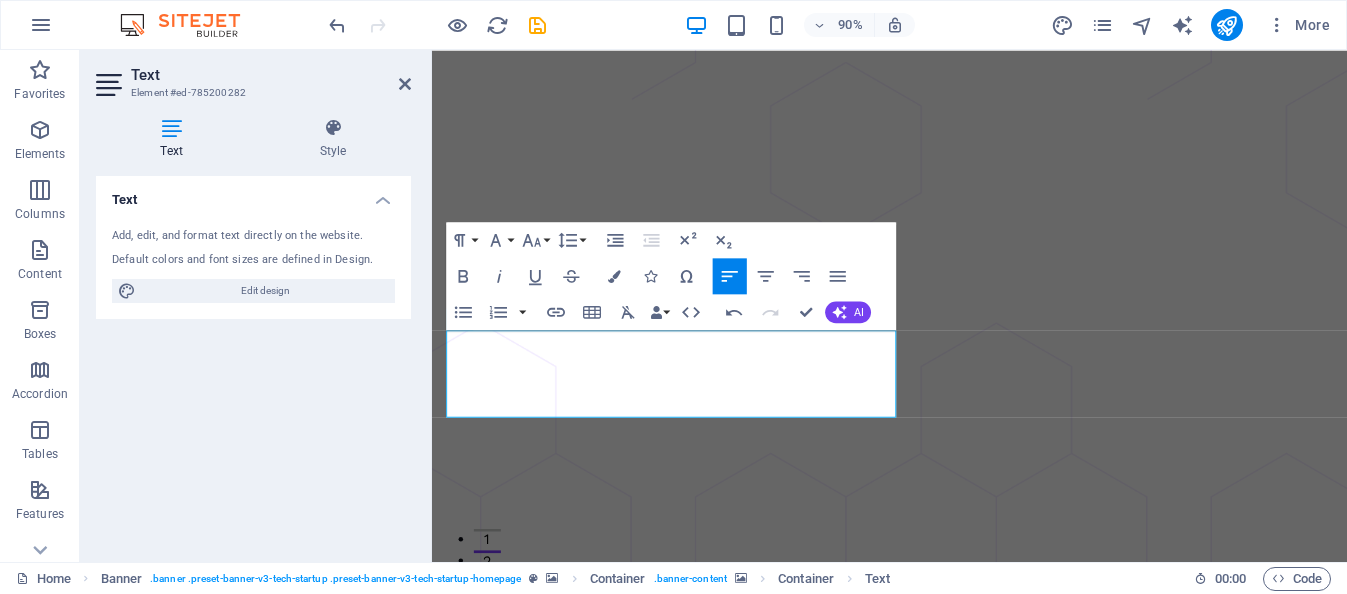 drag, startPoint x: 586, startPoint y: 413, endPoint x: 296, endPoint y: 346, distance: 297.63904 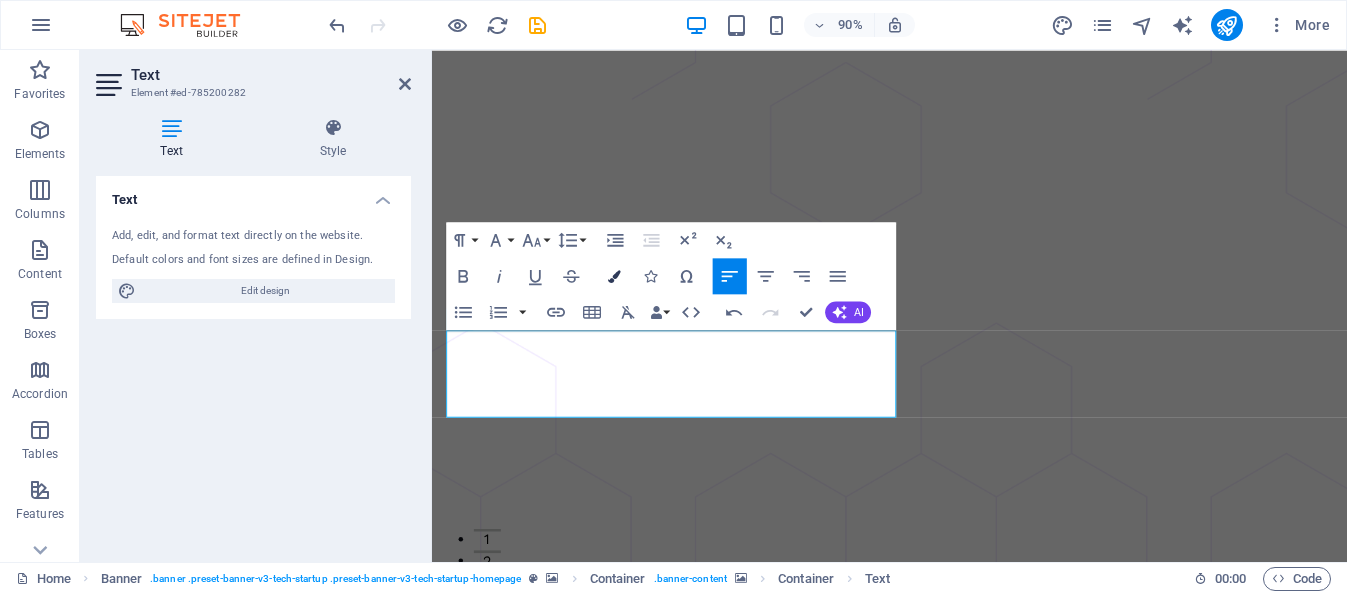 click at bounding box center [614, 276] 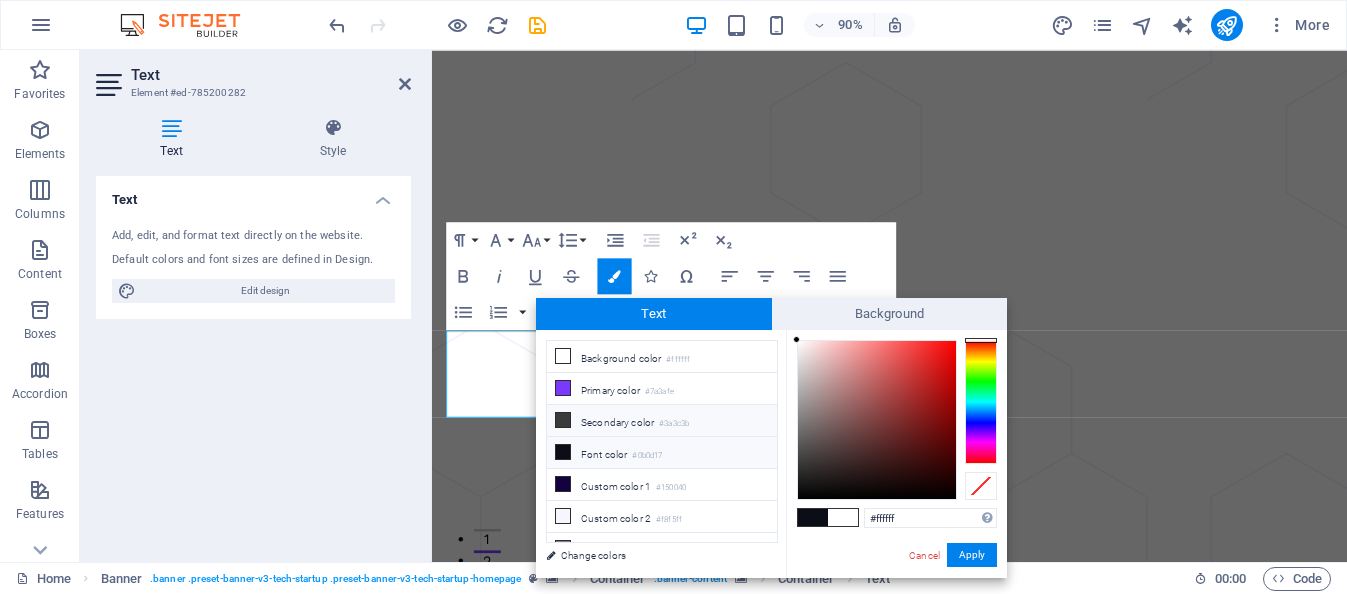 click on "Secondary color
#3a3c3b" at bounding box center (662, 421) 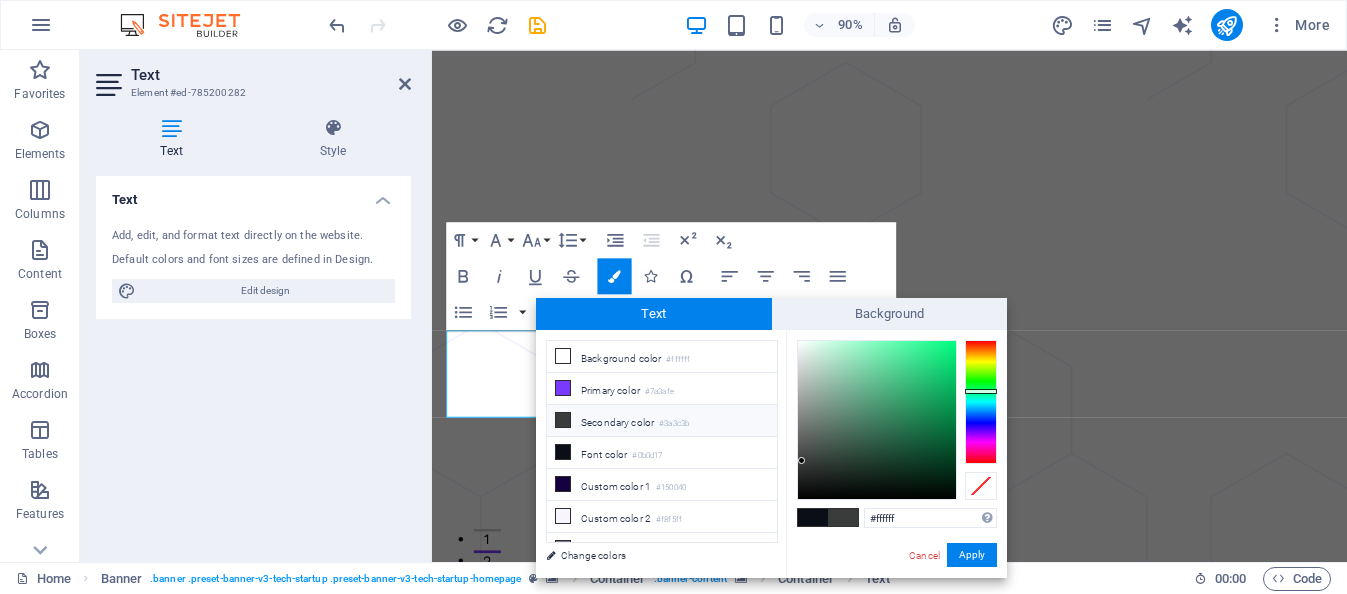 type on "#3a3c3b" 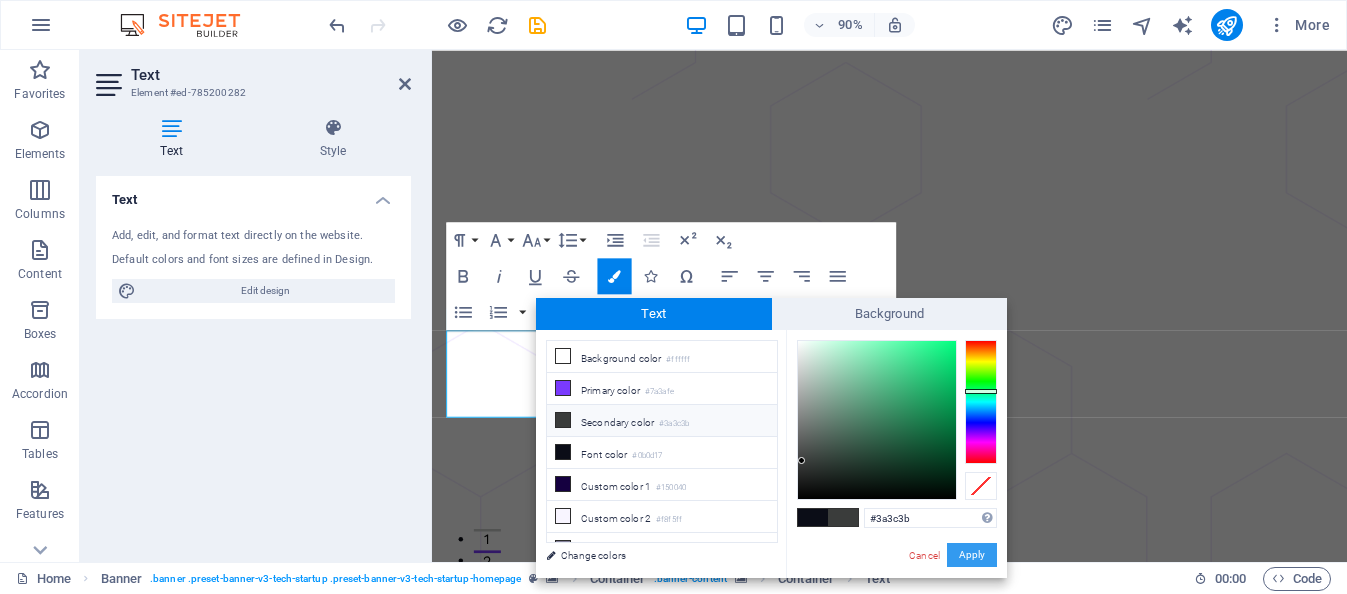 click on "Apply" at bounding box center (972, 555) 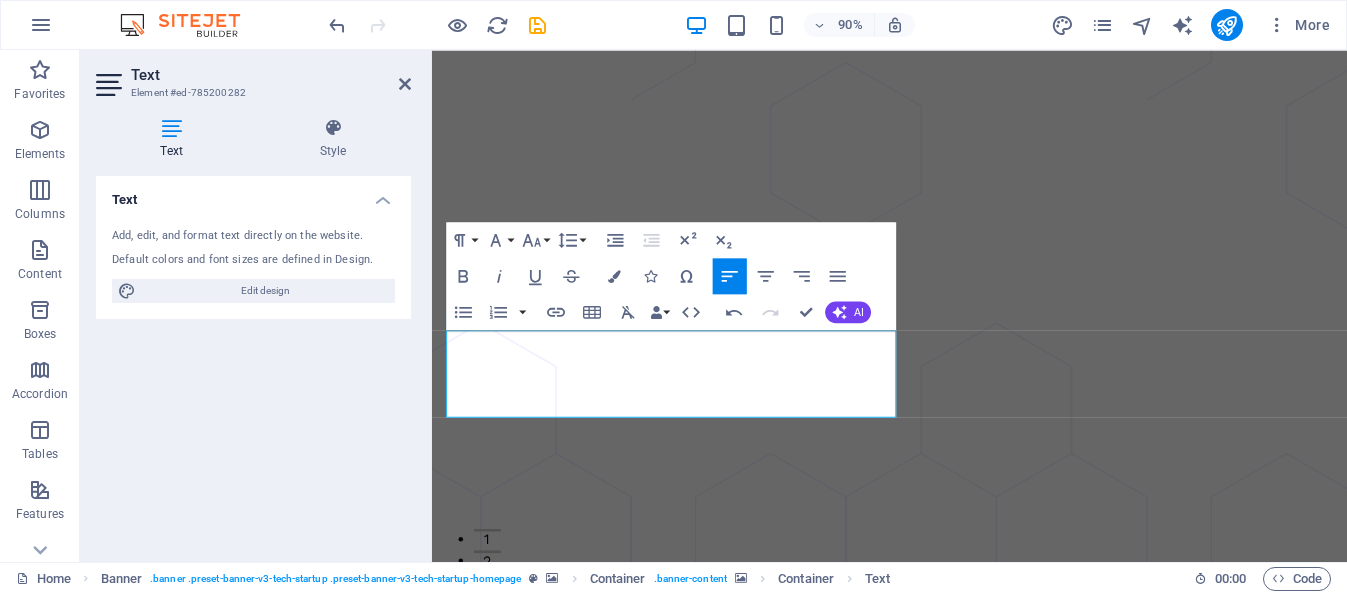 click at bounding box center [940, 1161] 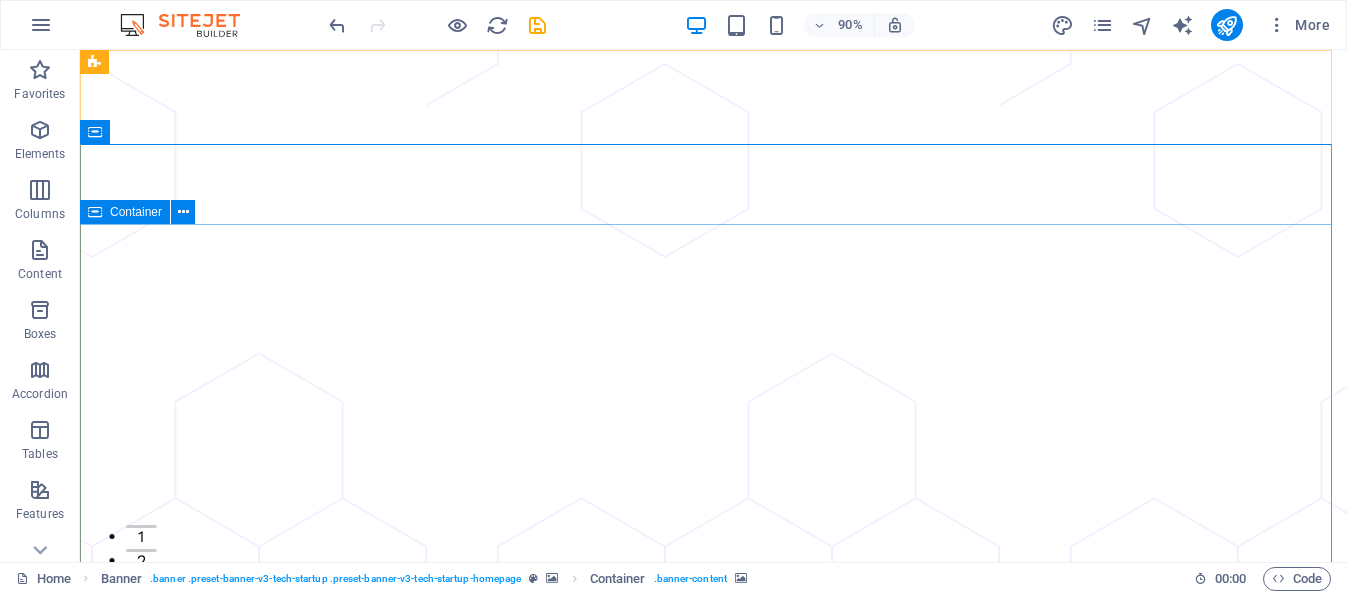click on "Innovador Diseño de Modelos de IA Potencia tu empresa con soluciones de Inte ligencia Artificial Get Started Now Get Started Now" at bounding box center [713, 1646] 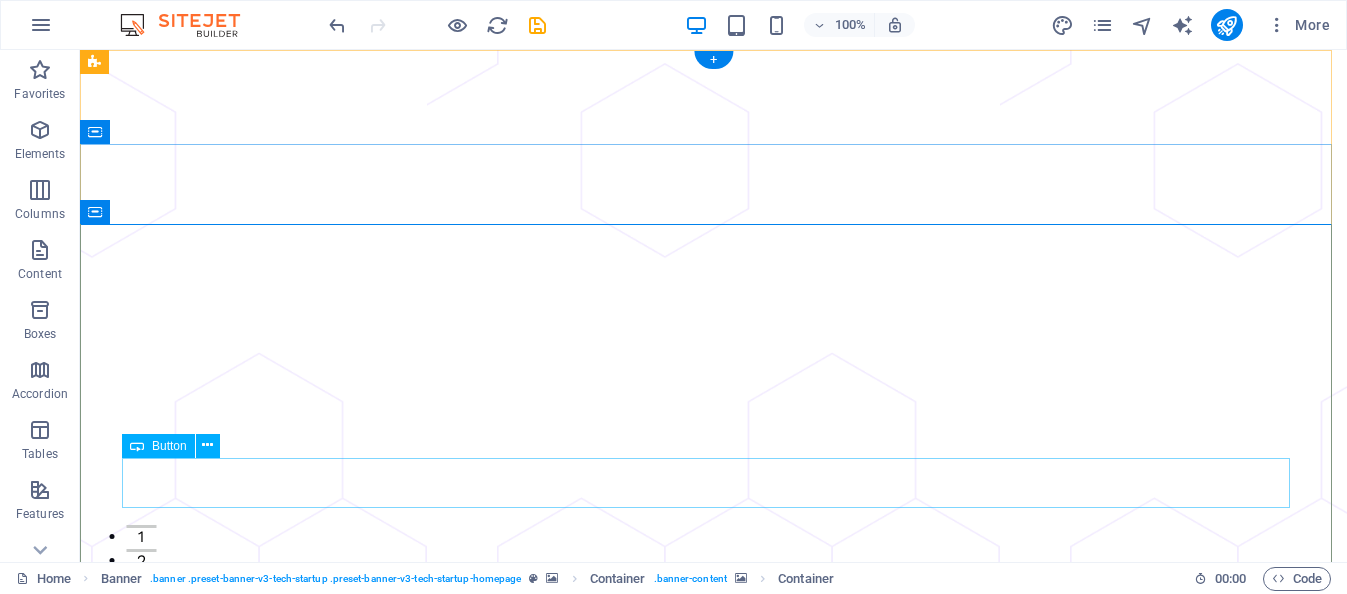 click on "Get Started Now" at bounding box center [714, 1663] 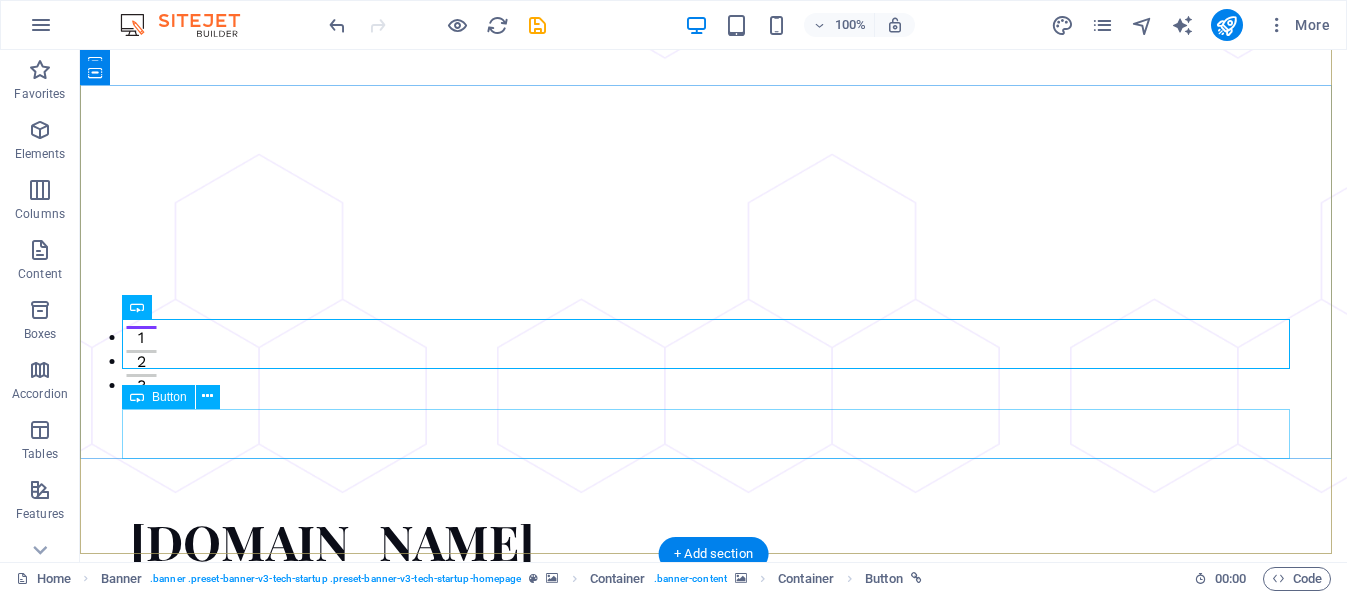 scroll, scrollTop: 200, scrollLeft: 0, axis: vertical 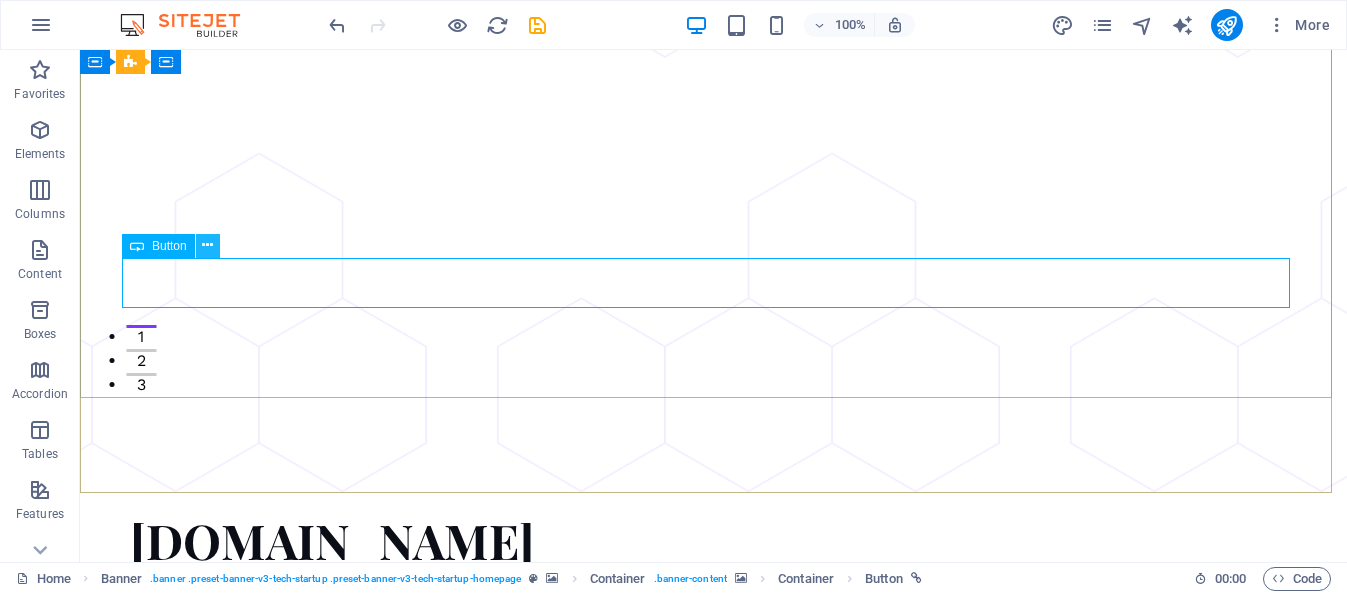 click at bounding box center (208, 246) 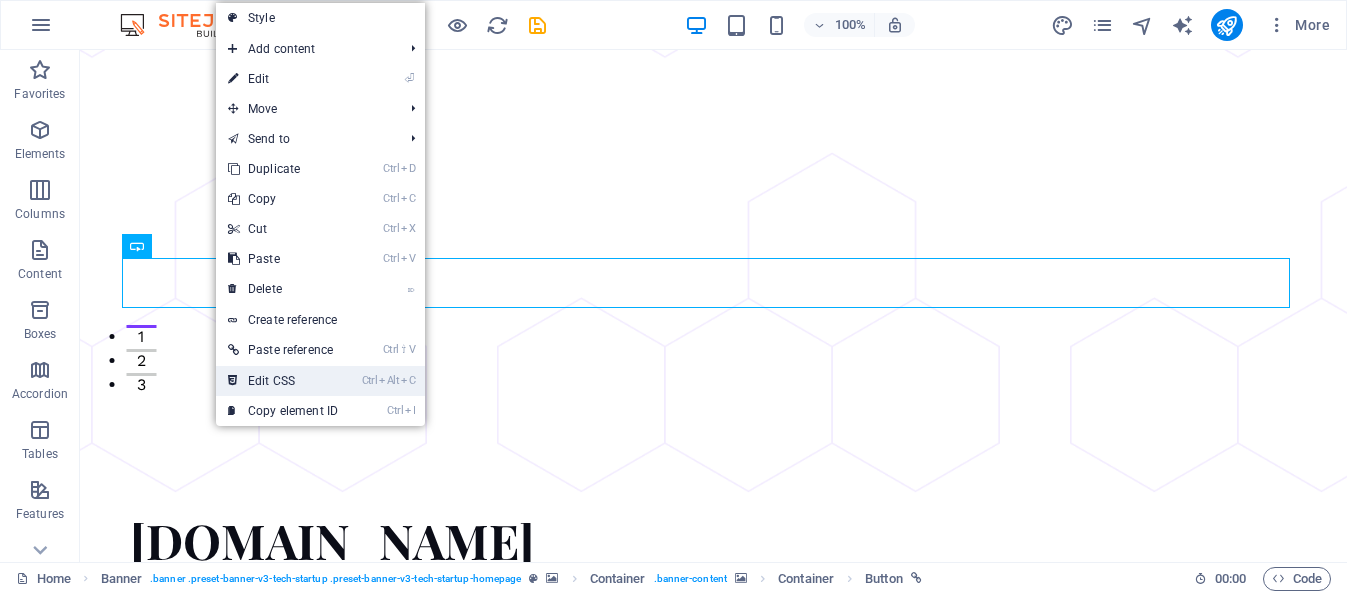 click on "Ctrl Alt C  Edit CSS" at bounding box center [283, 381] 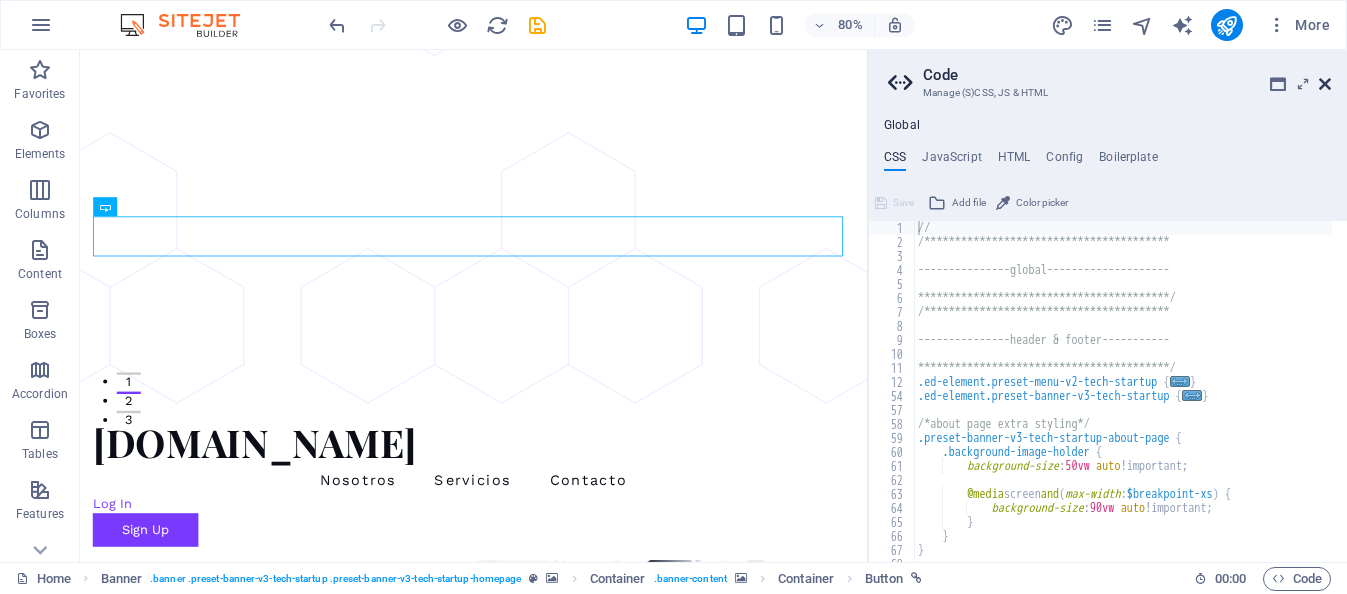 click at bounding box center [1325, 84] 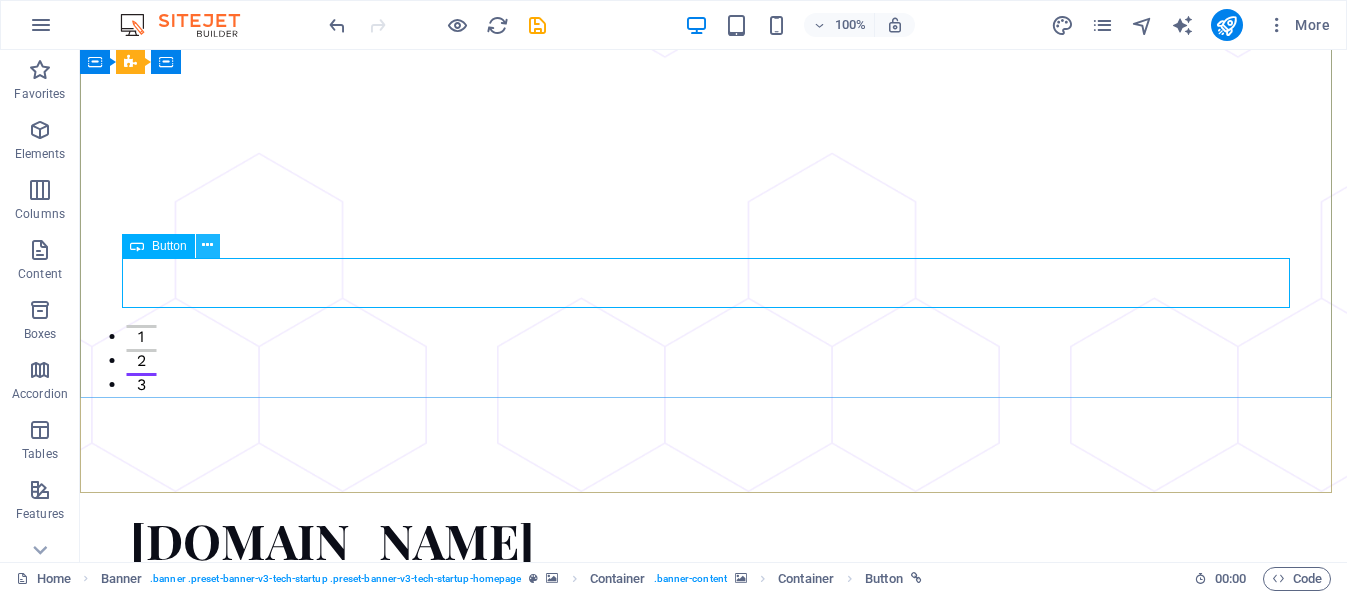 click at bounding box center [207, 245] 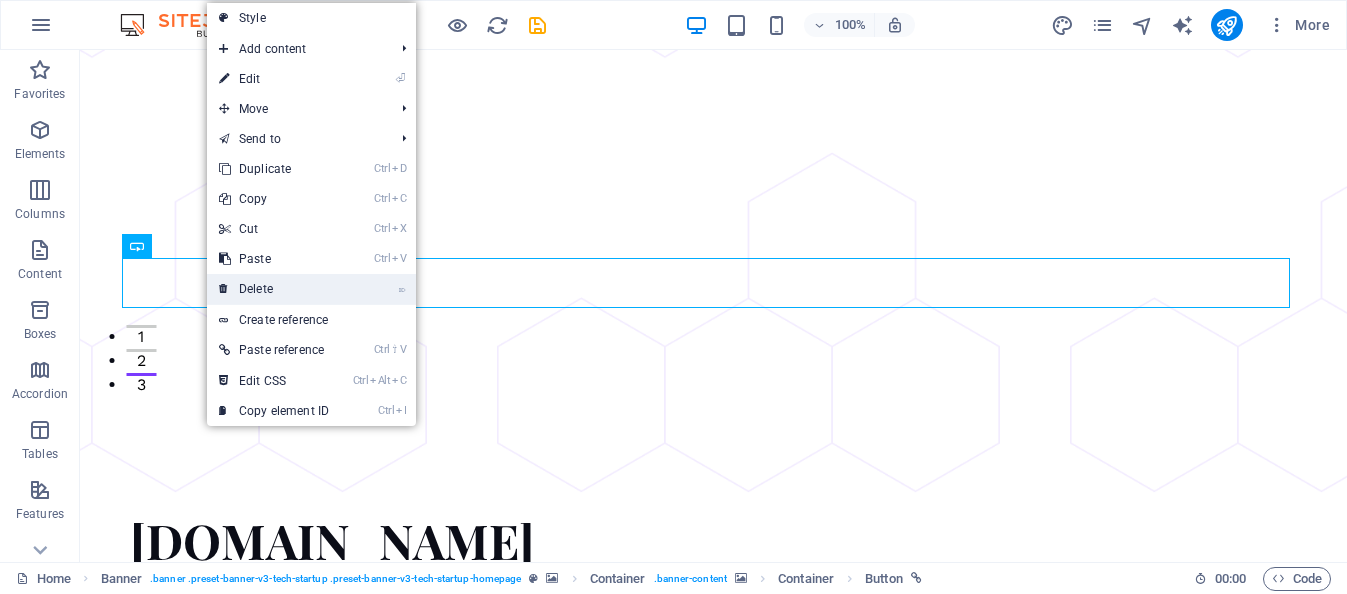 click on "⌦  Delete" at bounding box center [274, 289] 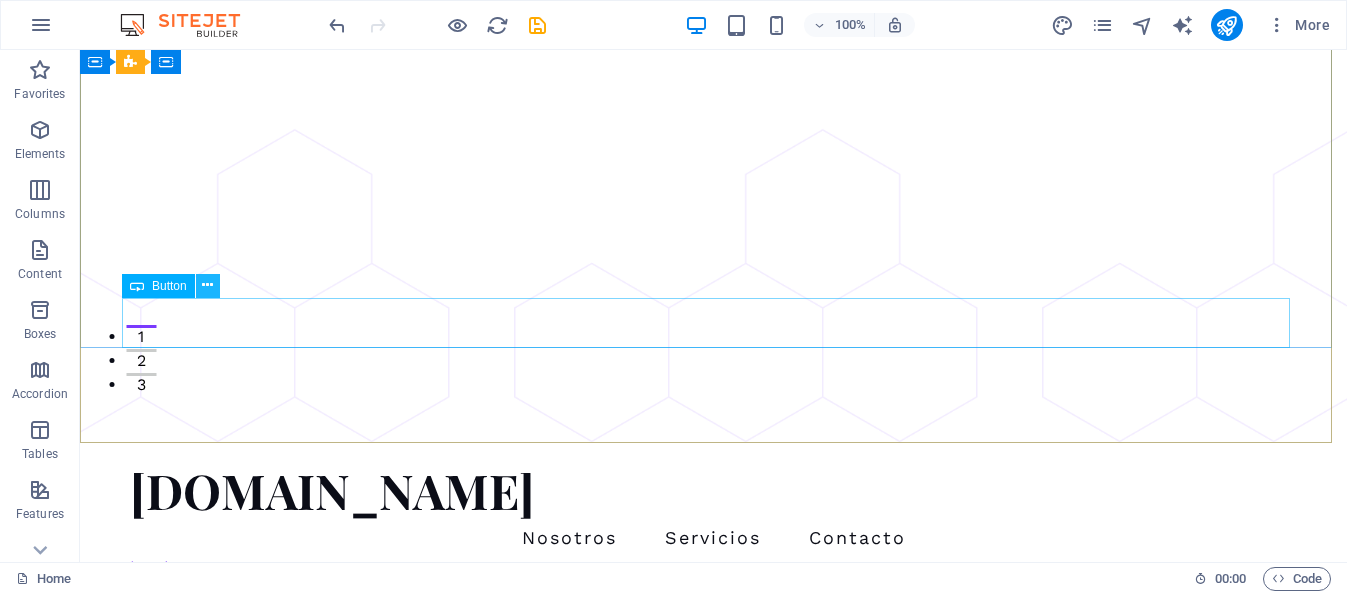 click at bounding box center (207, 285) 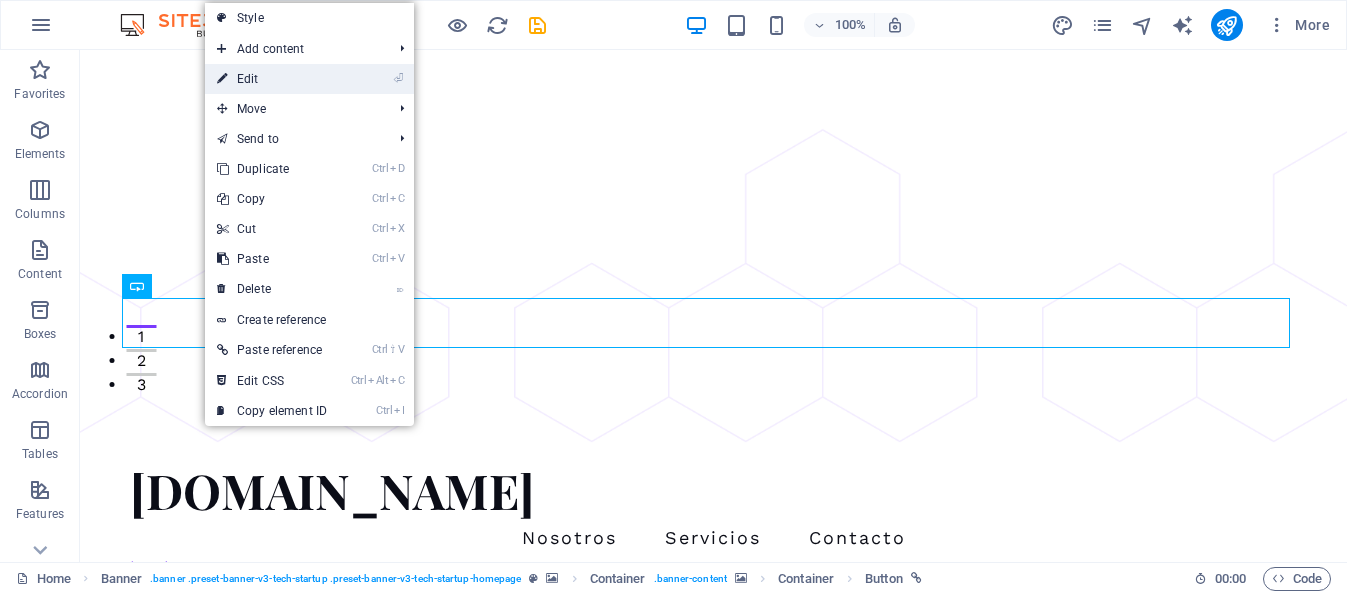 click on "⏎  Edit" at bounding box center (272, 79) 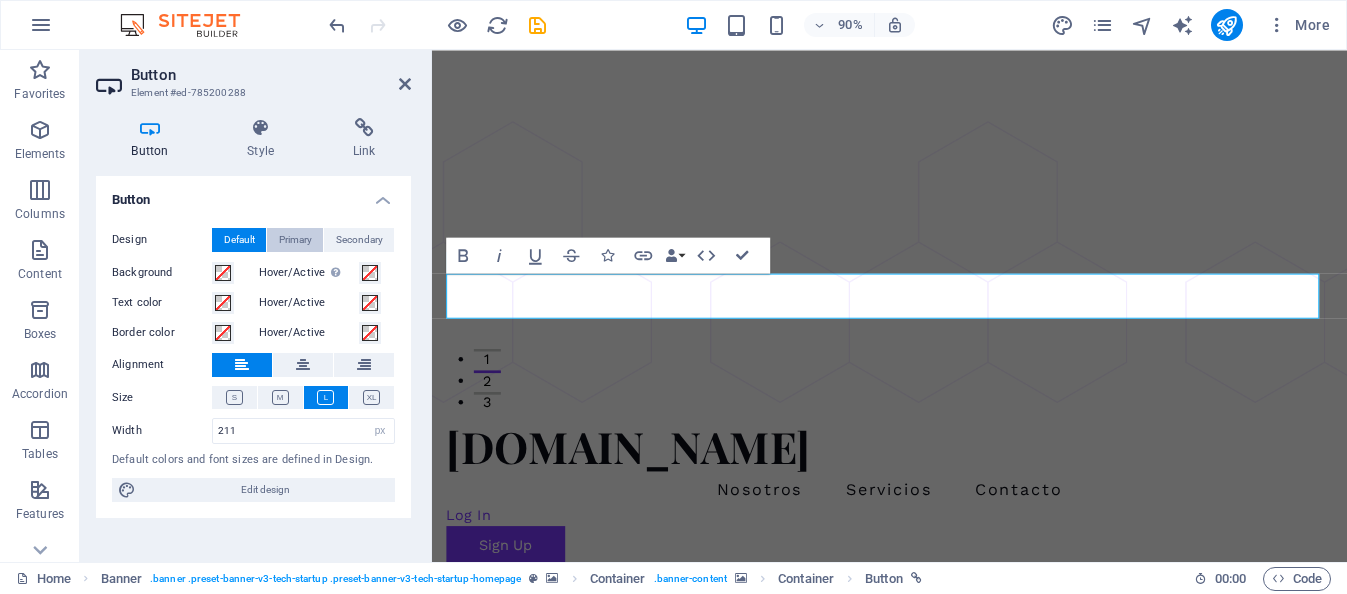 click on "Primary" at bounding box center (295, 240) 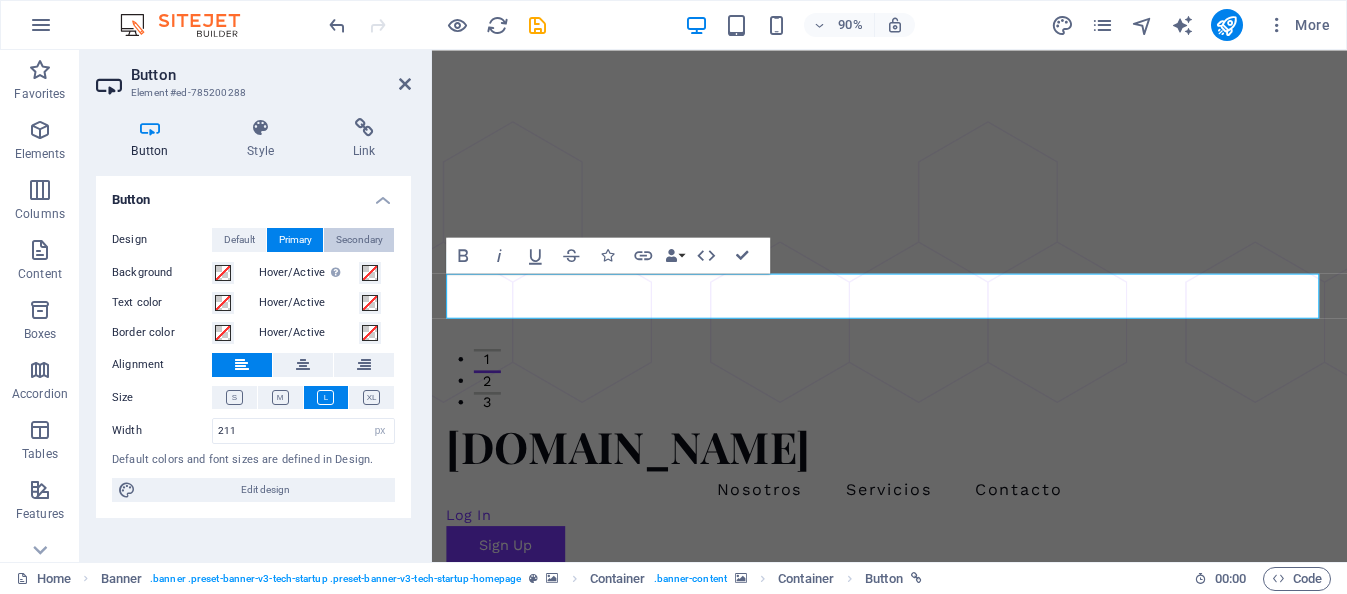 click on "Secondary" at bounding box center (359, 240) 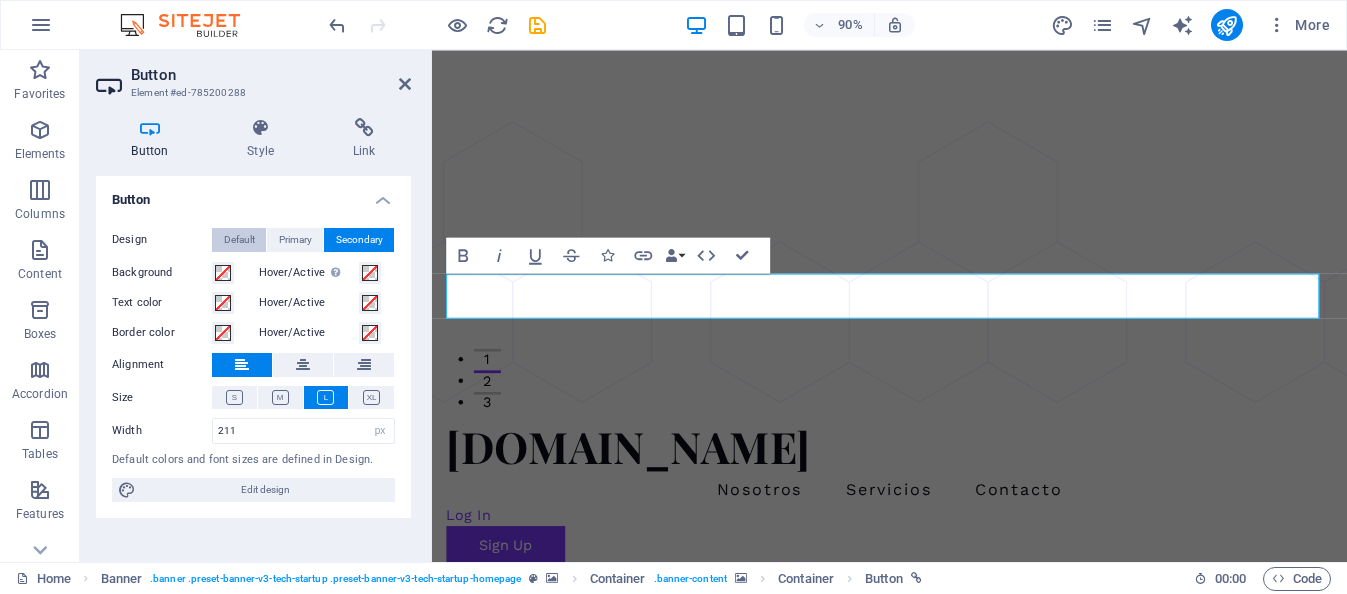 click on "Default" at bounding box center [239, 240] 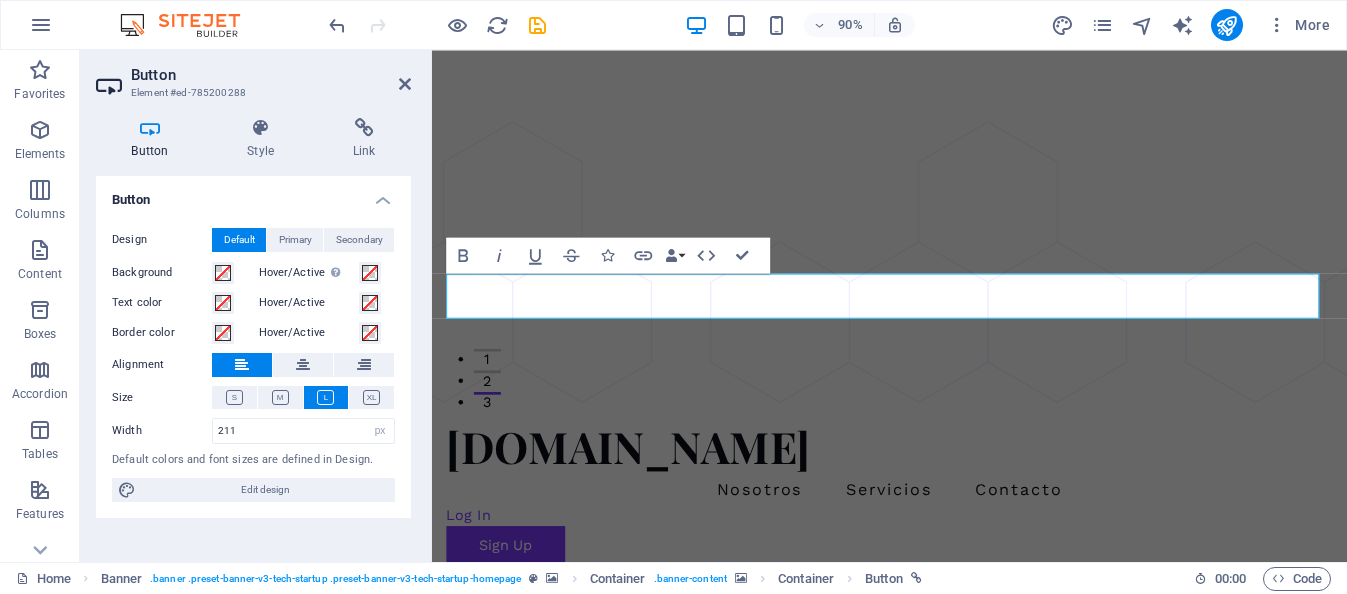 click on "Hover/Active Switch to preview mode to test the active/hover state" at bounding box center [309, 273] 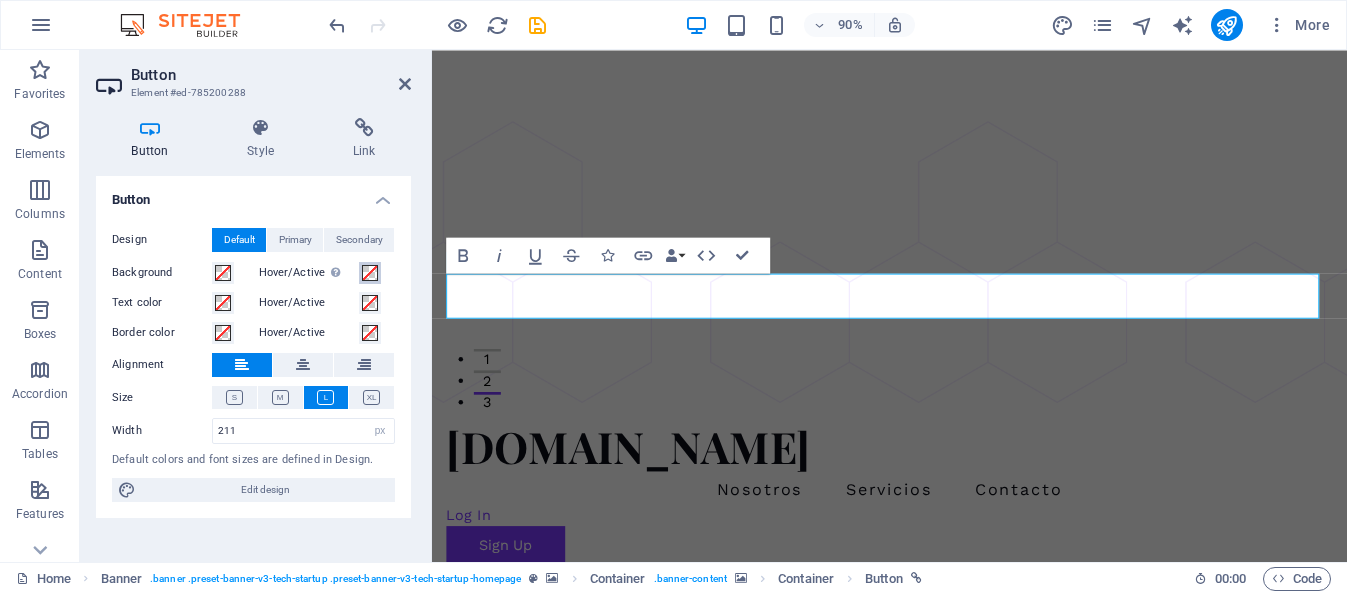 click on "Hover/Active Switch to preview mode to test the active/hover state" at bounding box center (370, 273) 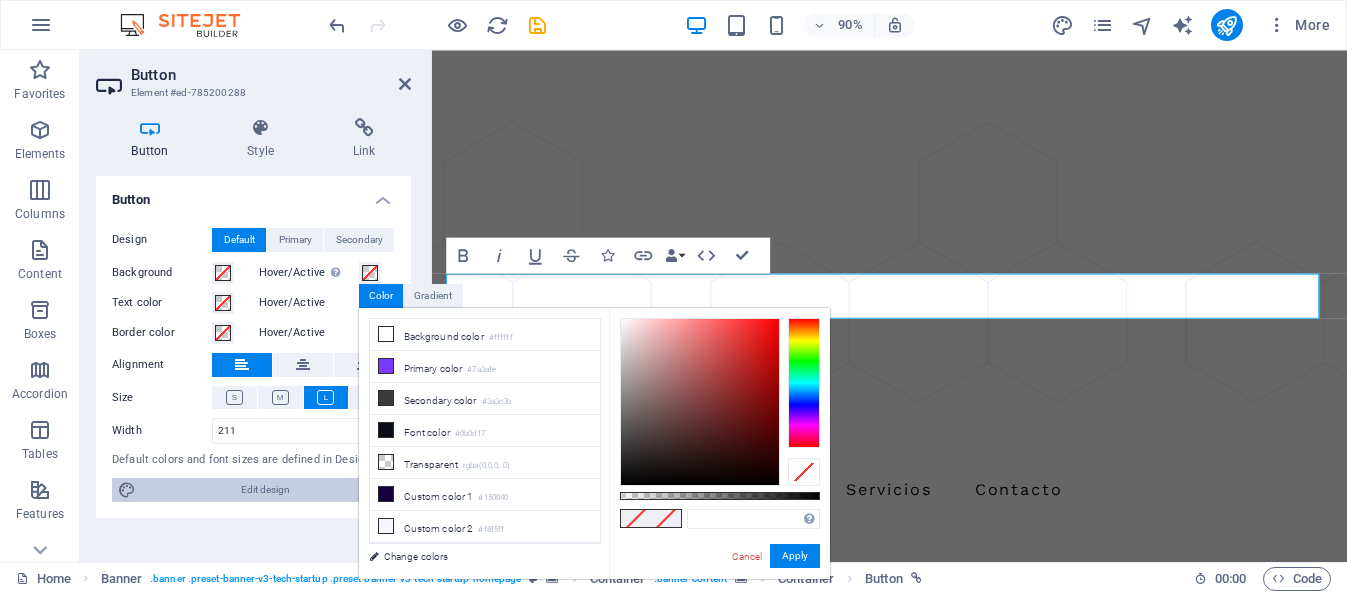 click on "Edit design" at bounding box center (265, 490) 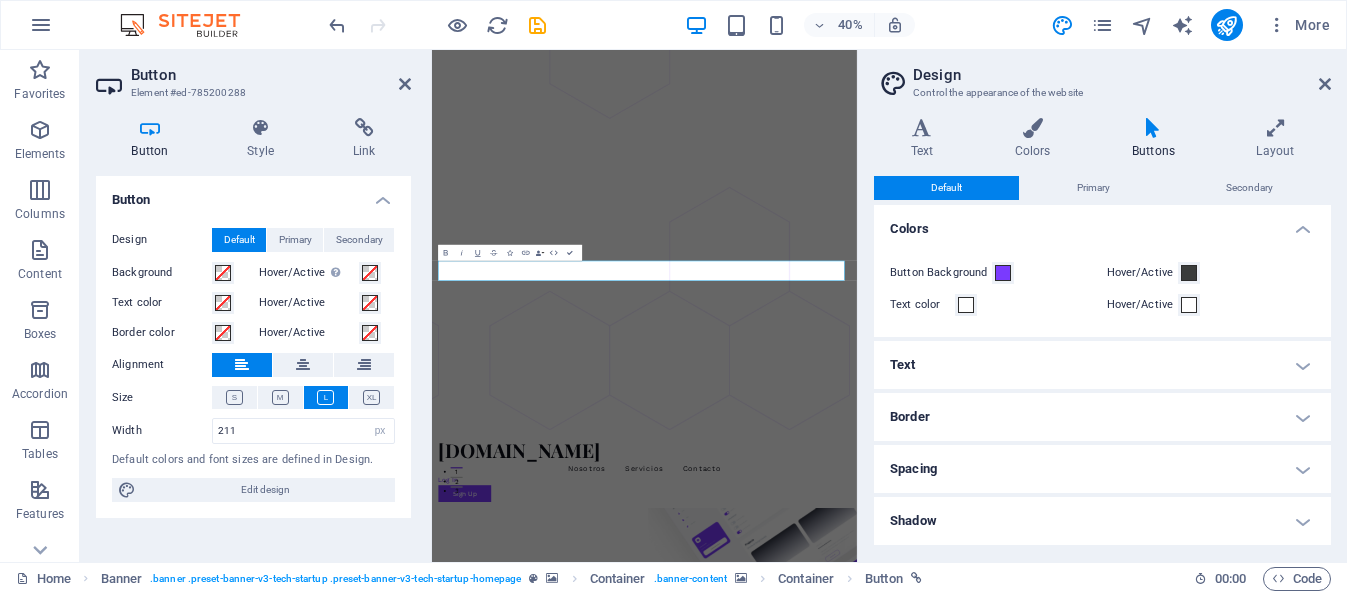 drag, startPoint x: 1292, startPoint y: 364, endPoint x: 1282, endPoint y: 369, distance: 11.18034 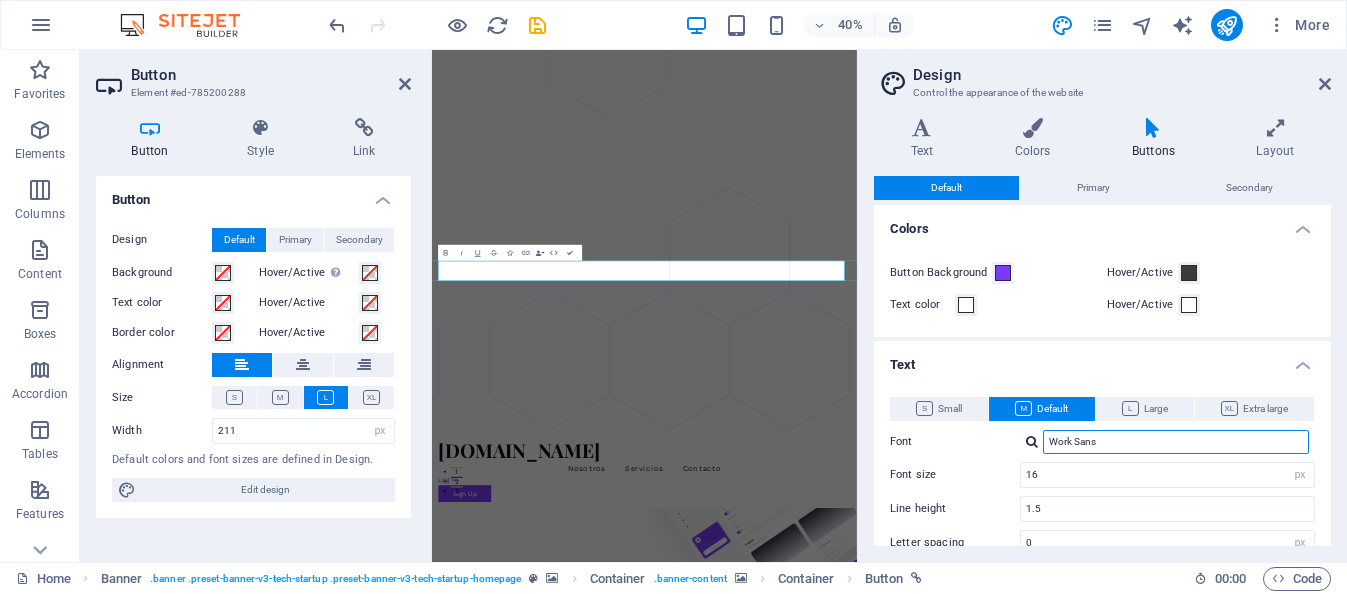 drag, startPoint x: 1105, startPoint y: 440, endPoint x: 1025, endPoint y: 440, distance: 80 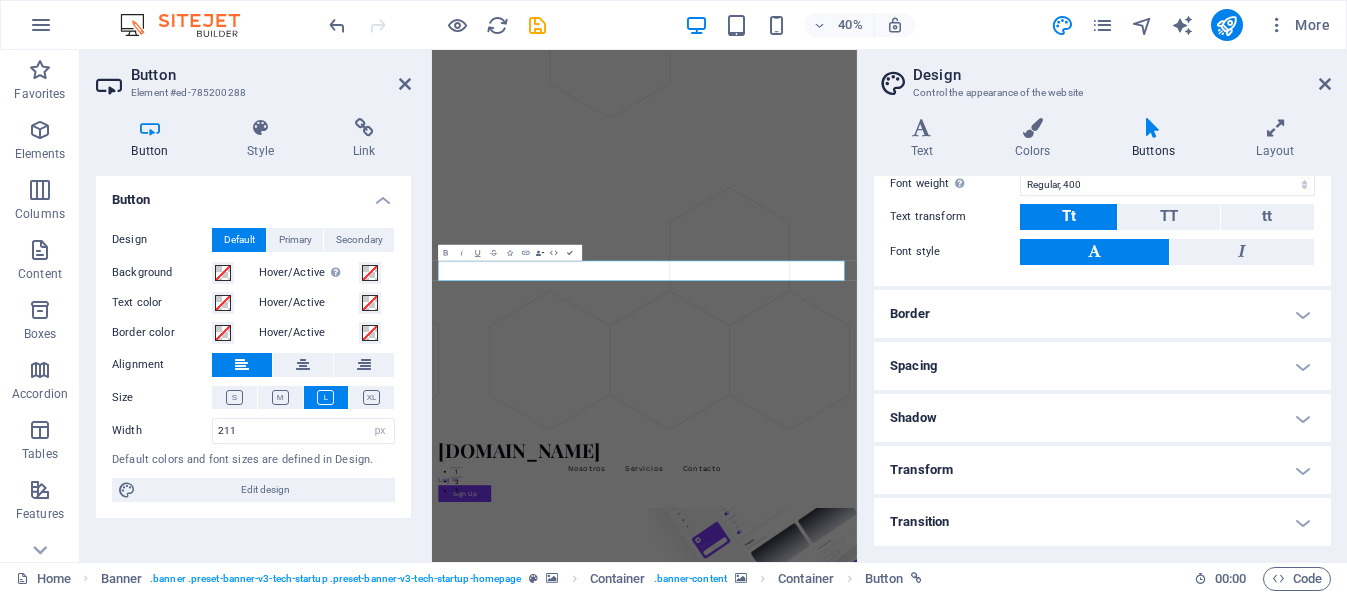 scroll, scrollTop: 92, scrollLeft: 0, axis: vertical 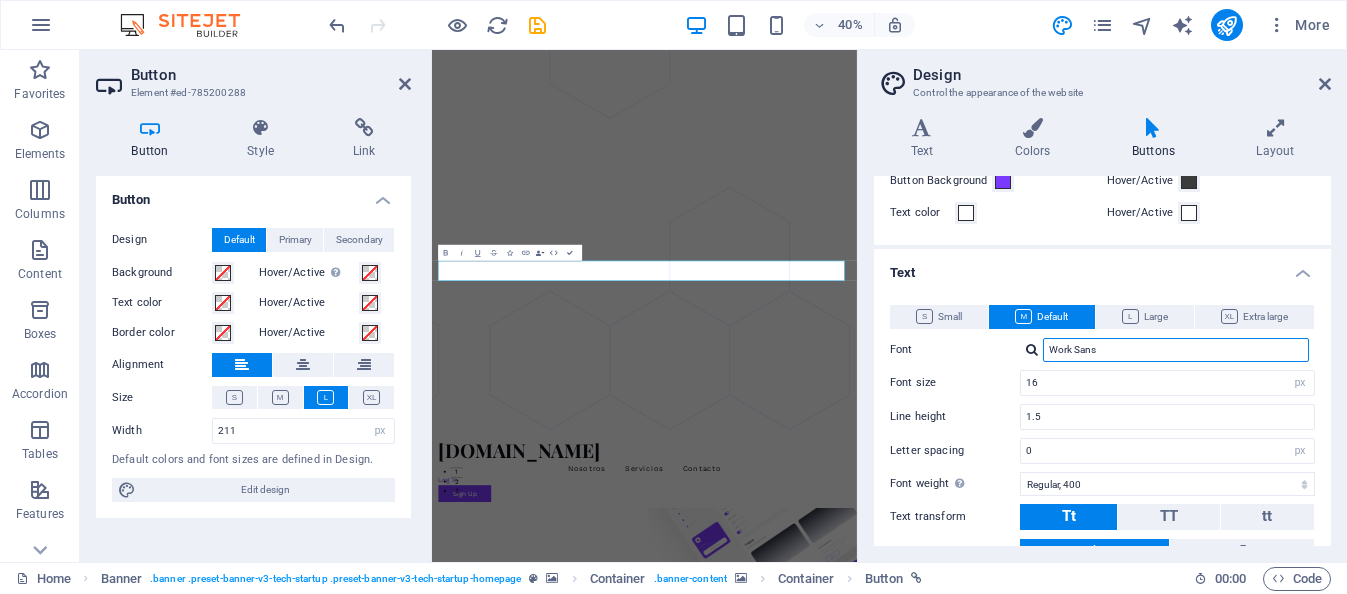 click on "Work Sans" at bounding box center (1176, 350) 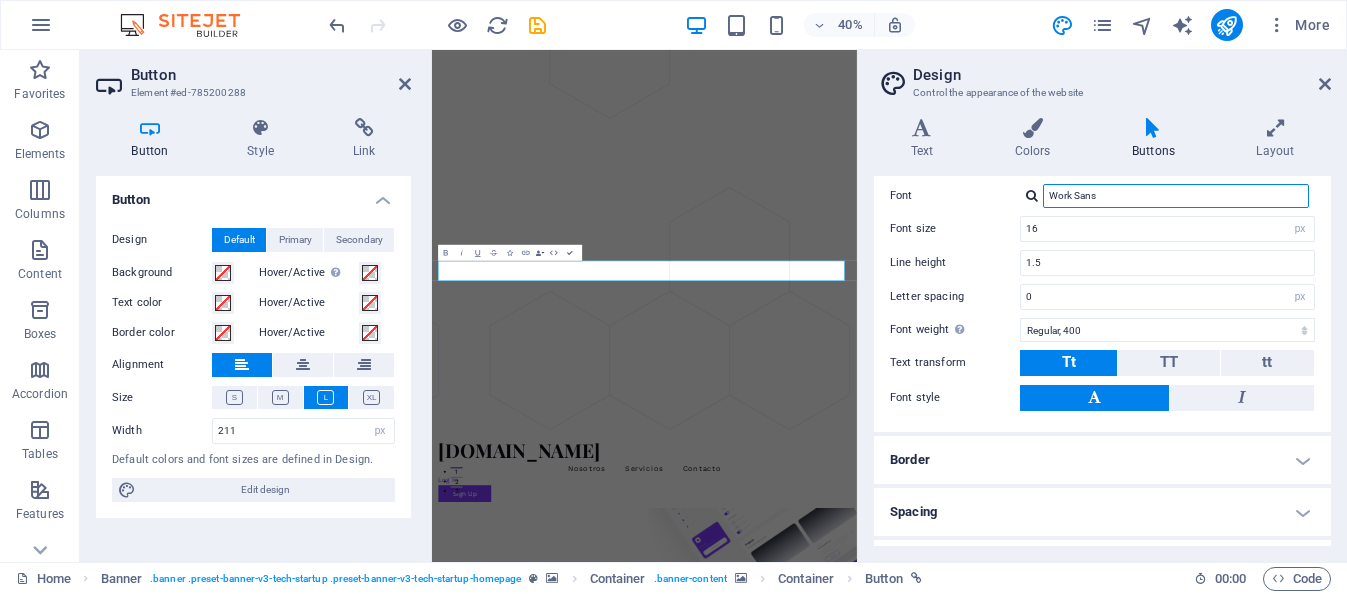 scroll, scrollTop: 392, scrollLeft: 0, axis: vertical 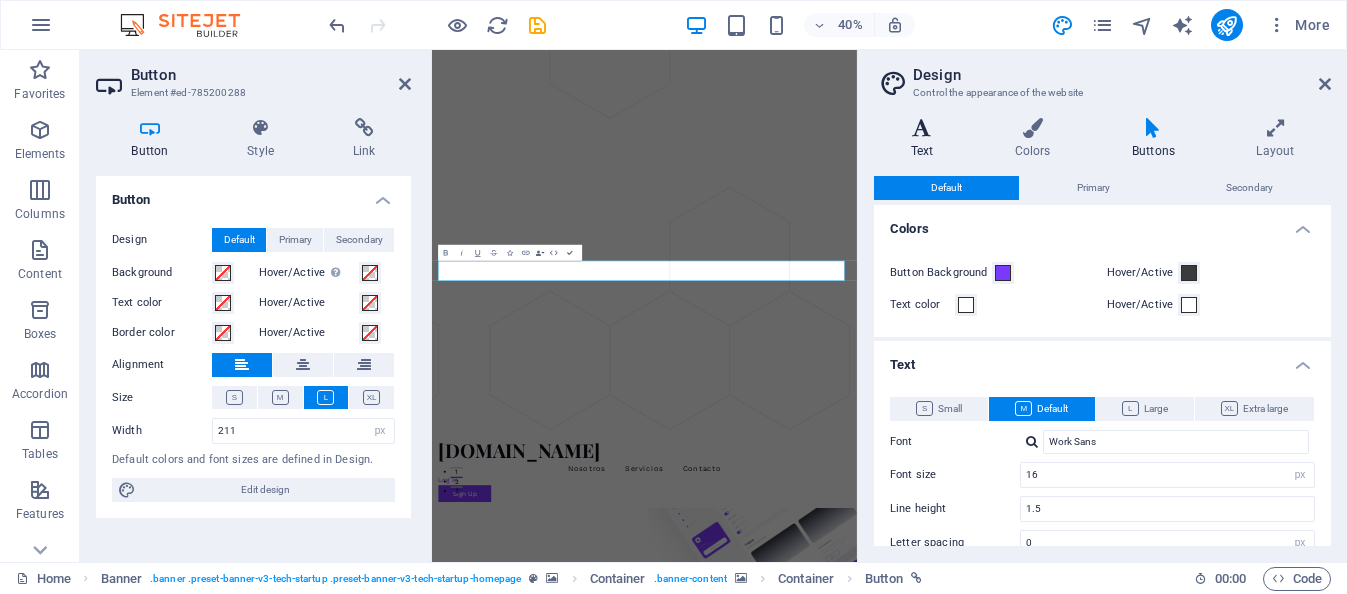 click on "Text" at bounding box center [926, 139] 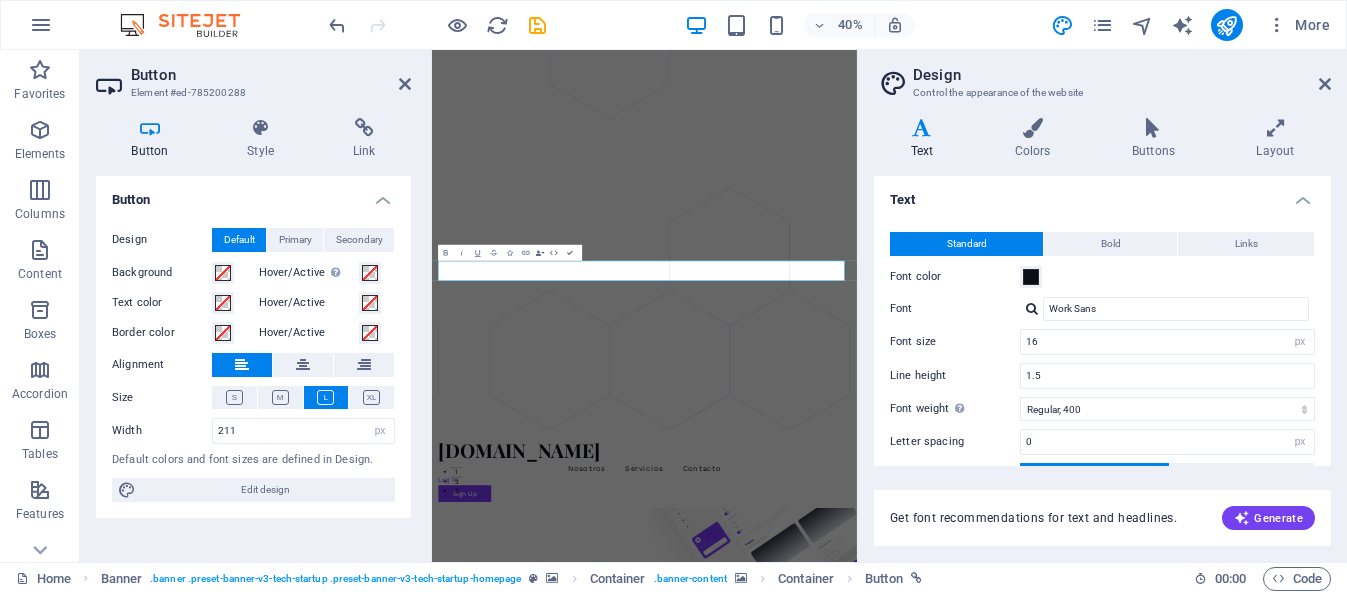 scroll, scrollTop: 166, scrollLeft: 0, axis: vertical 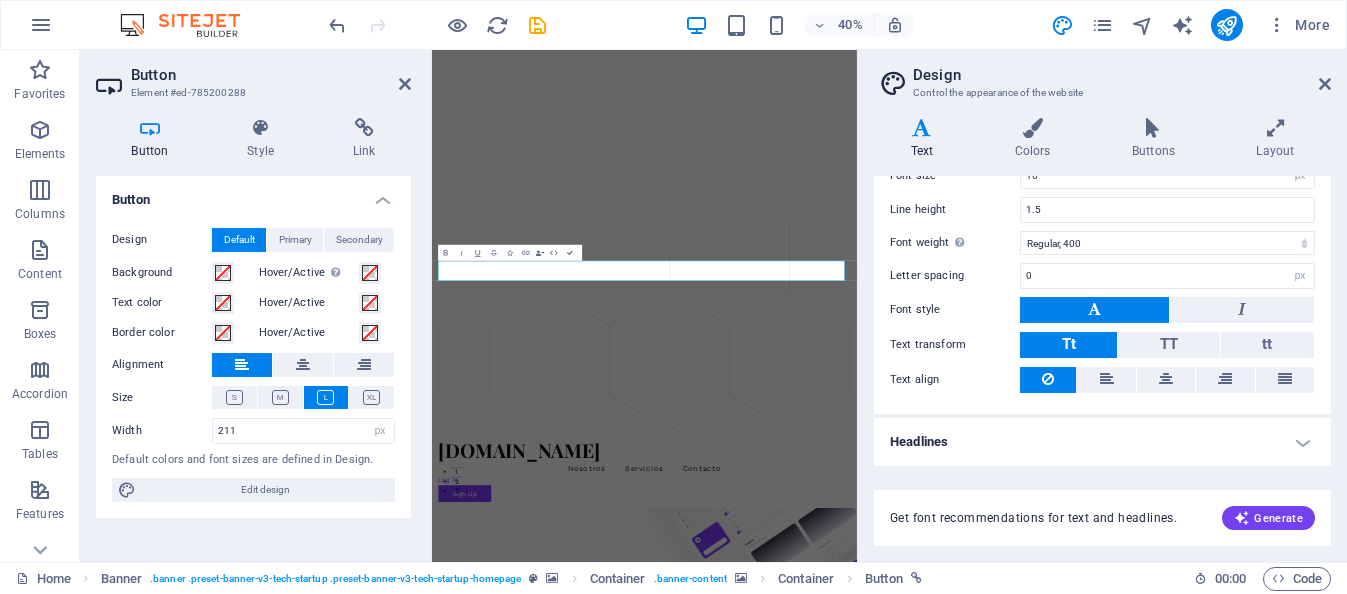 click on "Headlines" at bounding box center [1102, 442] 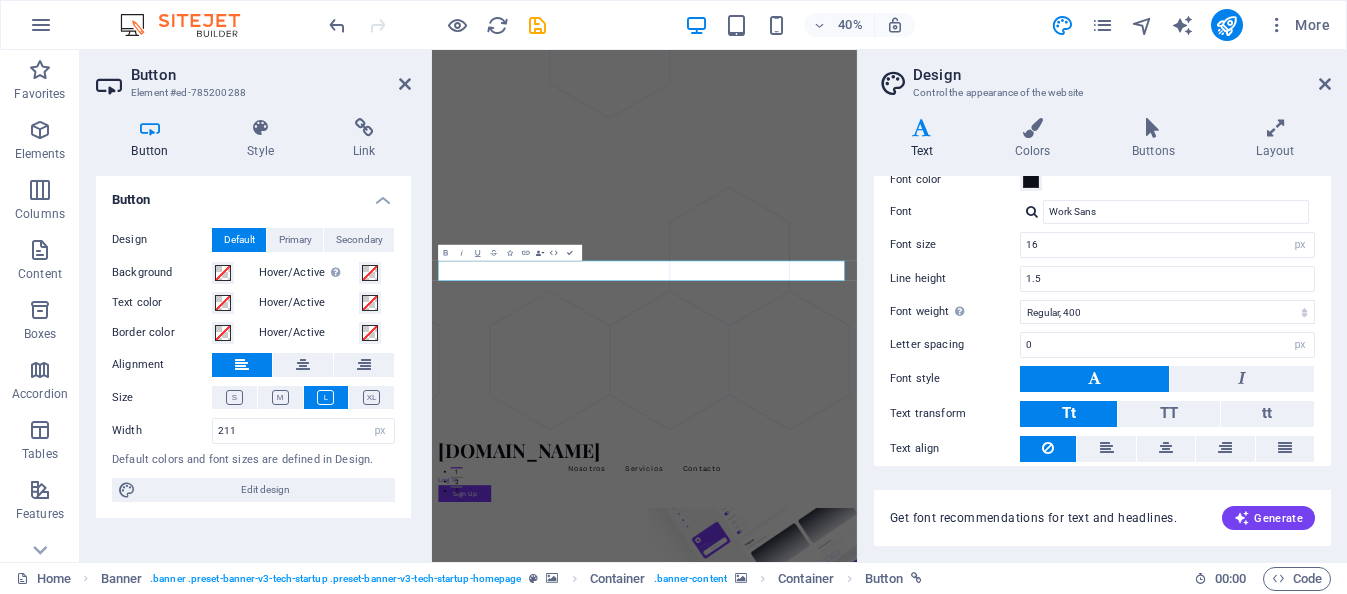 scroll, scrollTop: 0, scrollLeft: 0, axis: both 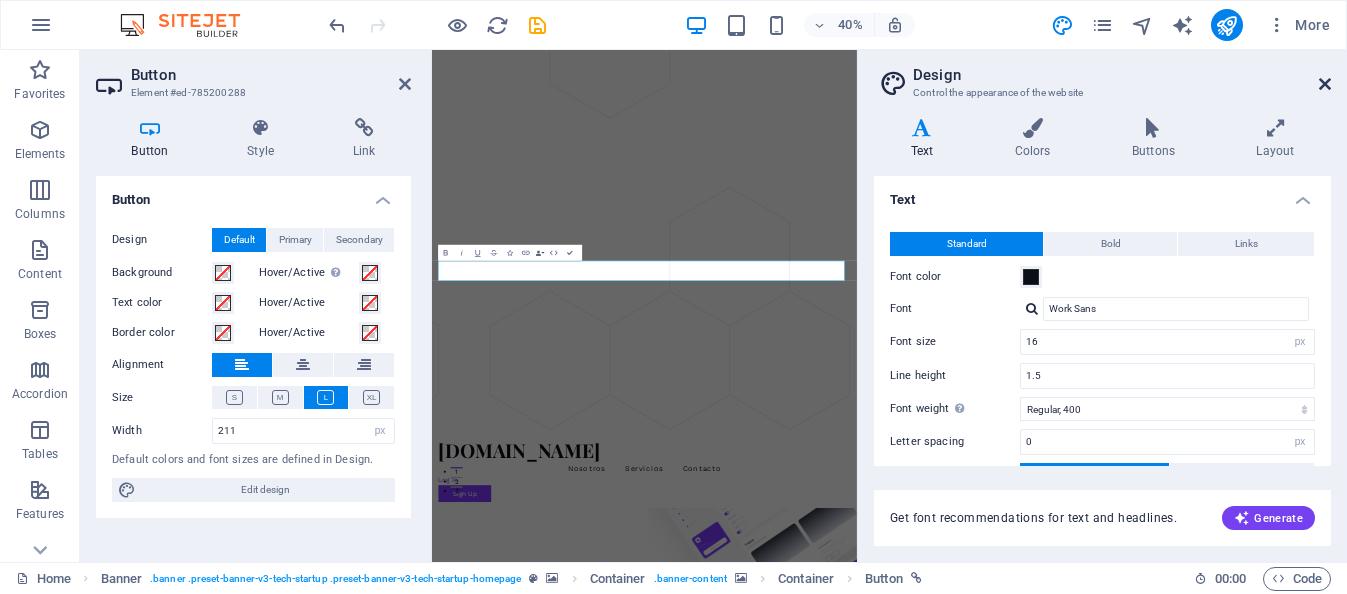 click at bounding box center (1325, 84) 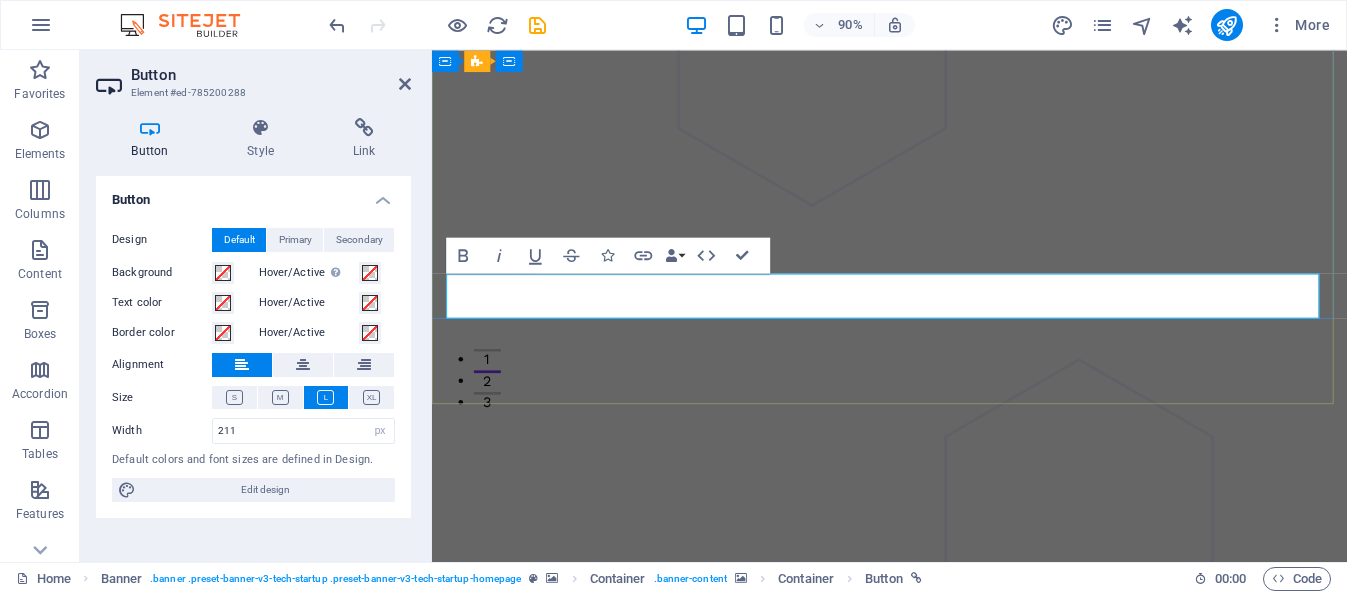 click on "Get Started Now" at bounding box center (553, 2522) 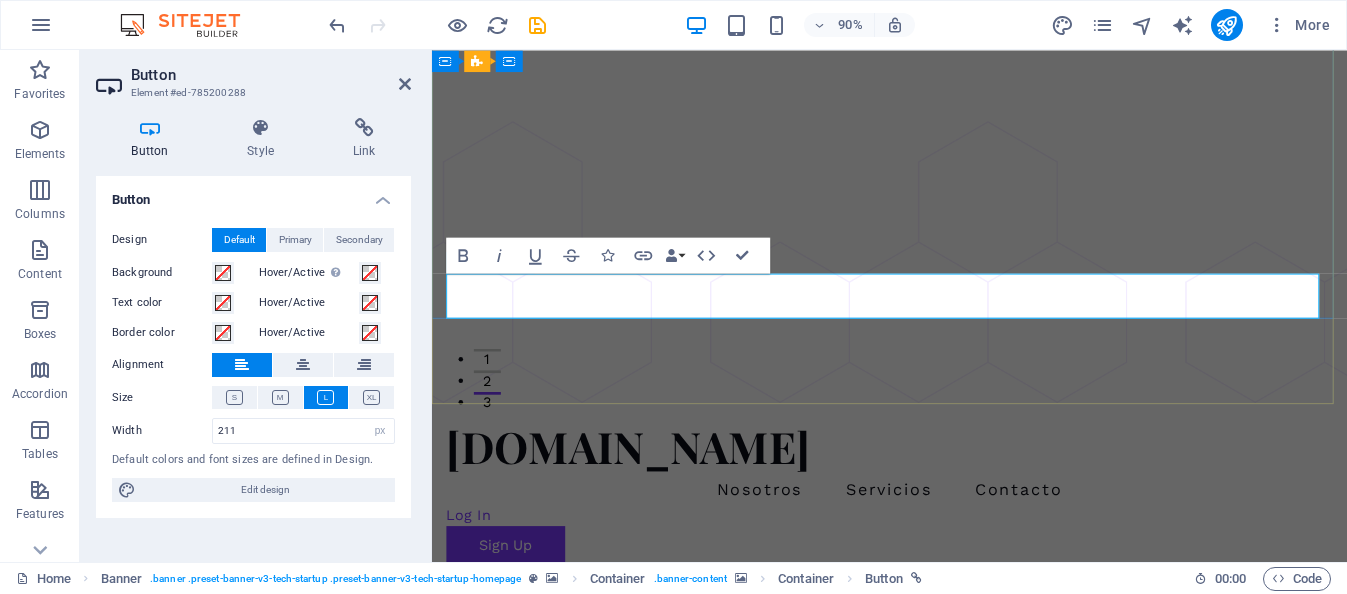 type 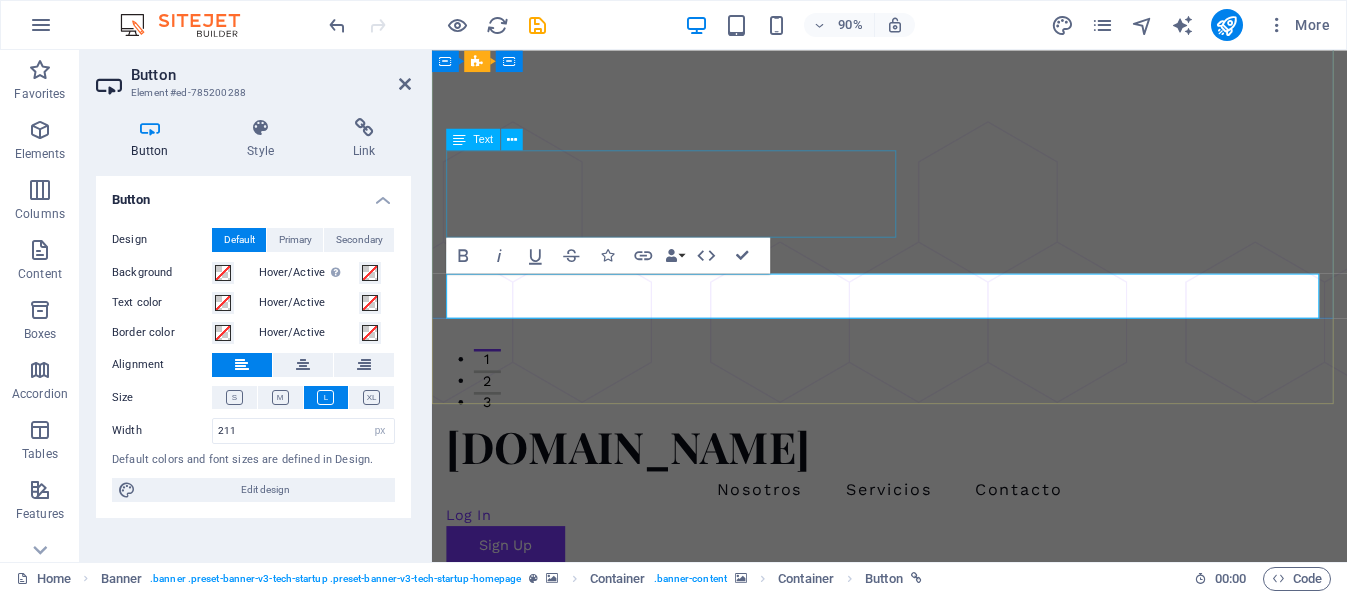 click on "Potencia tu empresa con soluciones de Inte ligencia Artificial" at bounding box center (940, 1314) 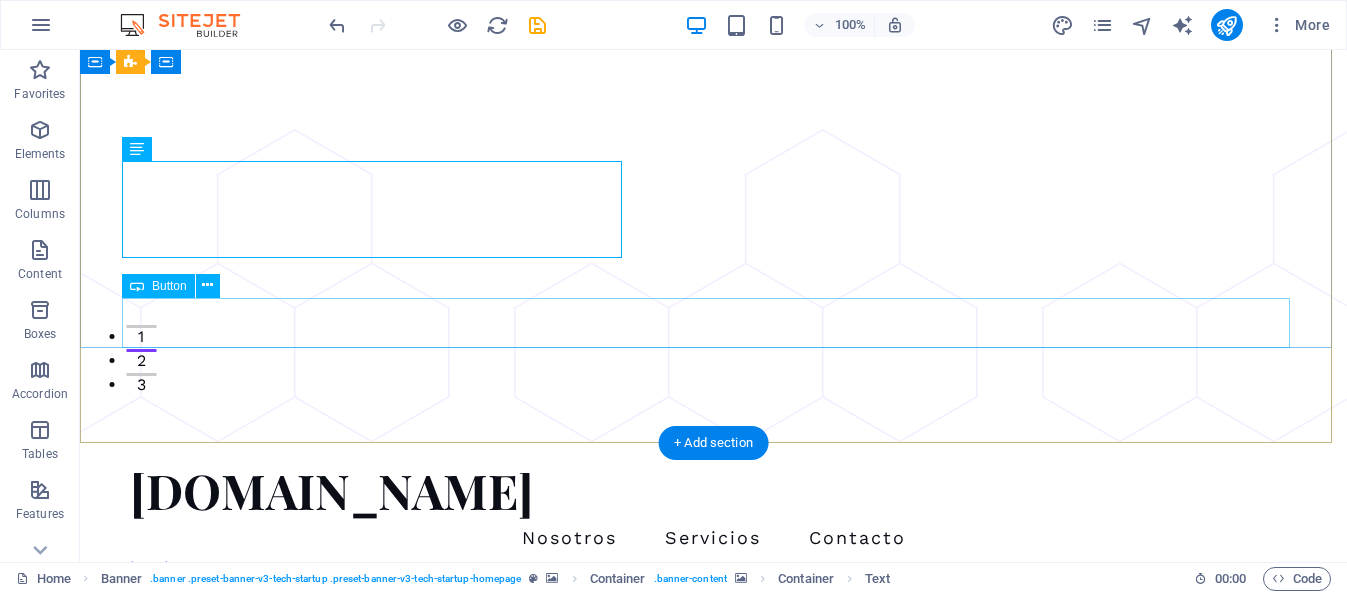 click on "Comienza Aquí" at bounding box center (714, 1403) 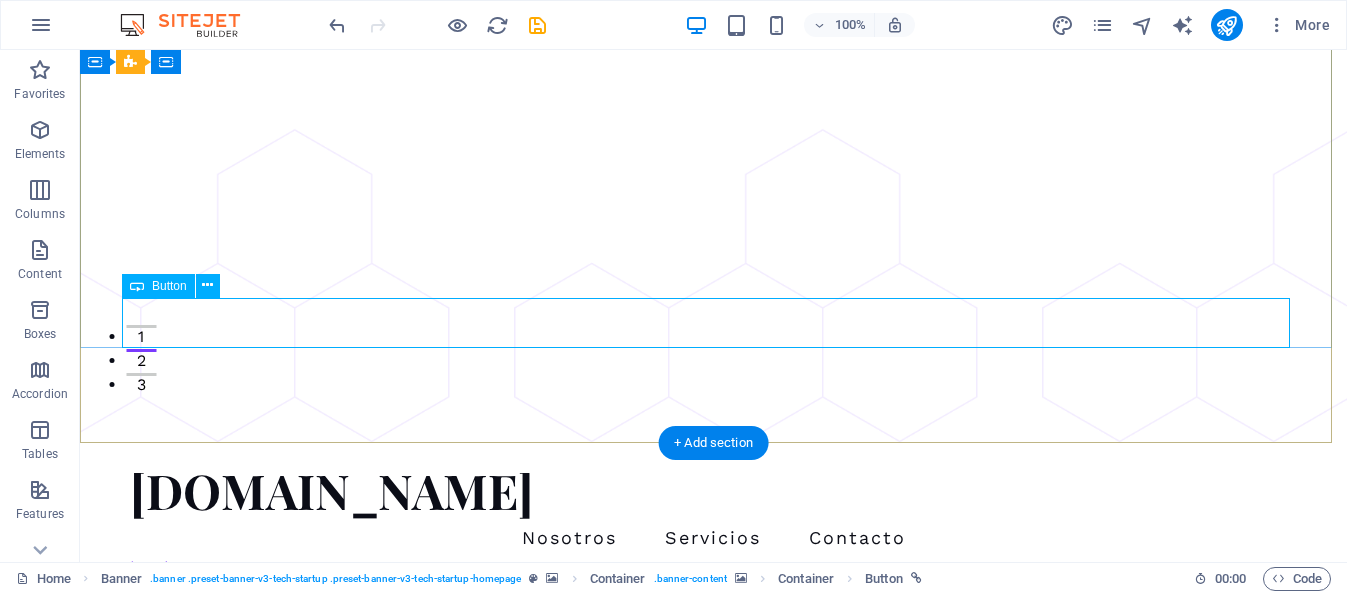 click on "Comienza Aquí" at bounding box center [714, 1403] 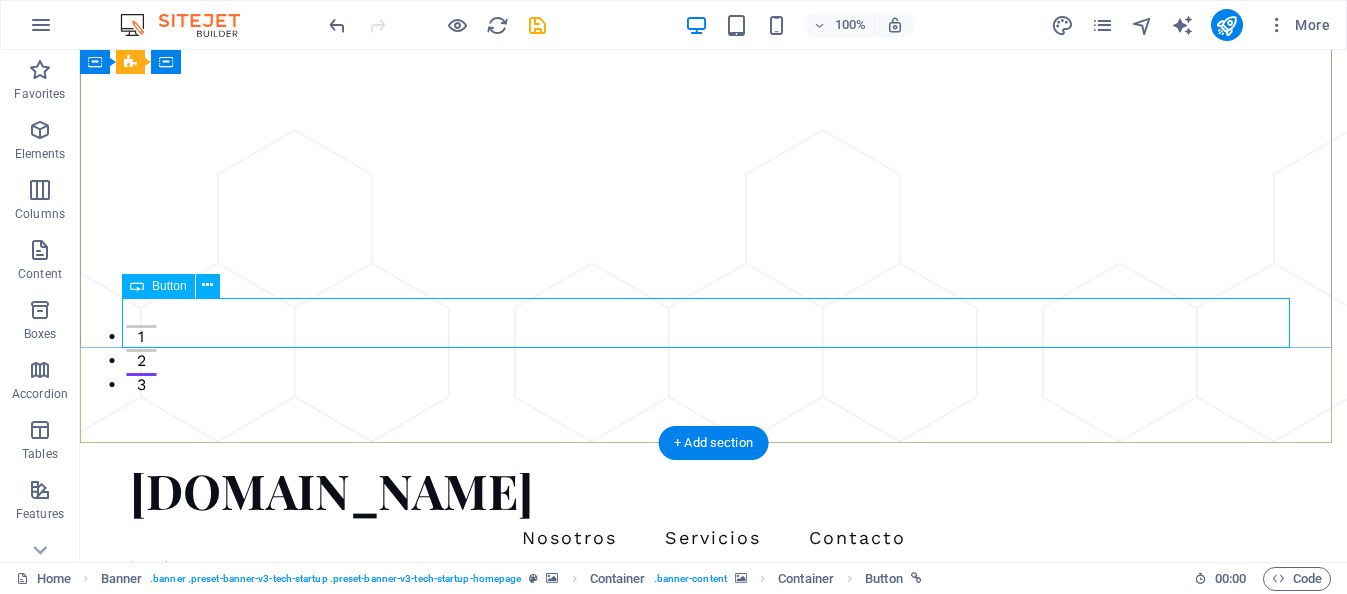 click on "Comienza Aquí" at bounding box center [714, 1403] 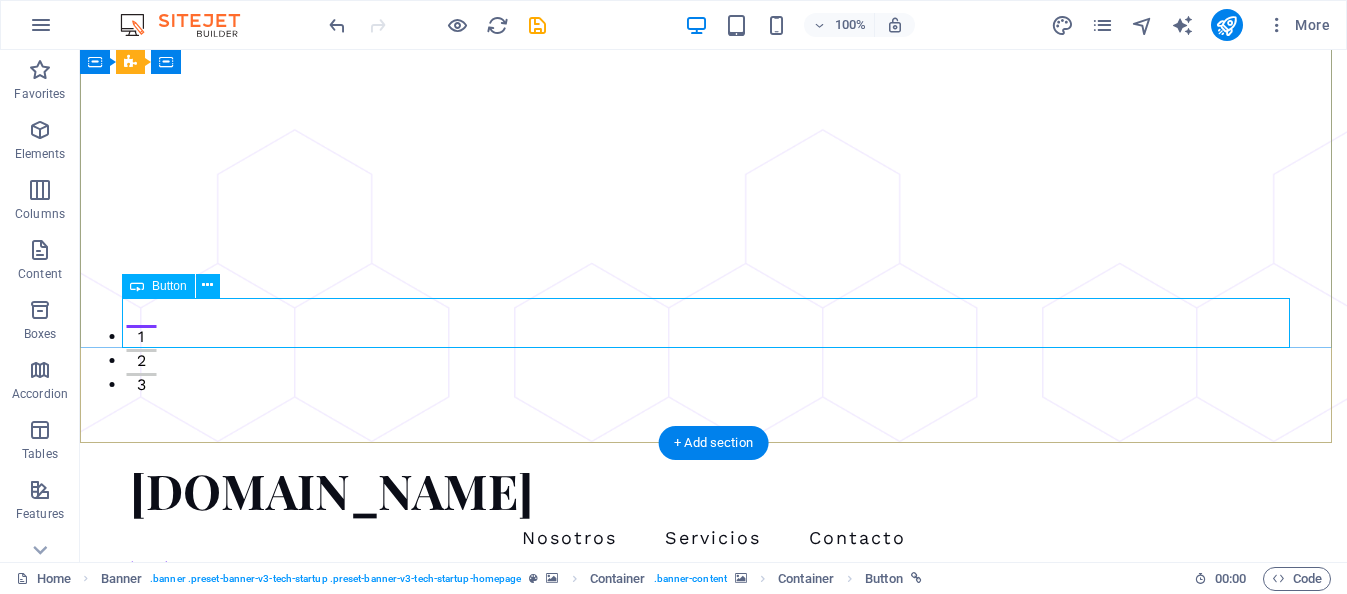 click on "Comienza Aquí" at bounding box center [714, 1403] 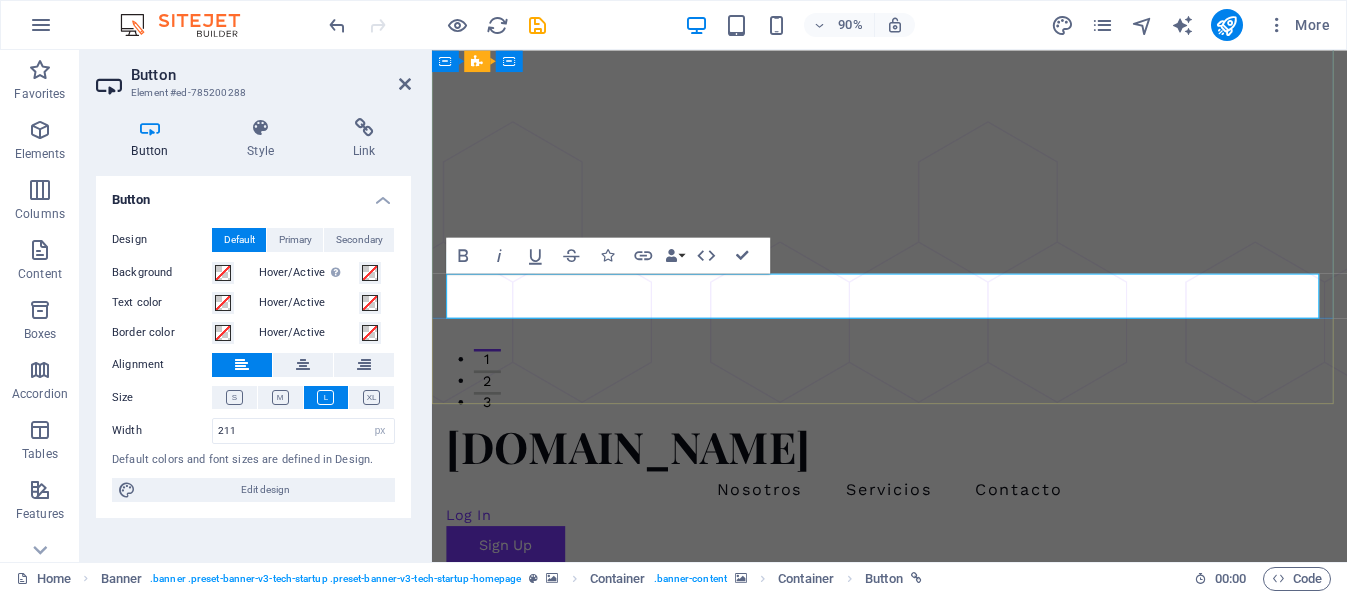 drag, startPoint x: 1415, startPoint y: 322, endPoint x: 1314, endPoint y: 322, distance: 101 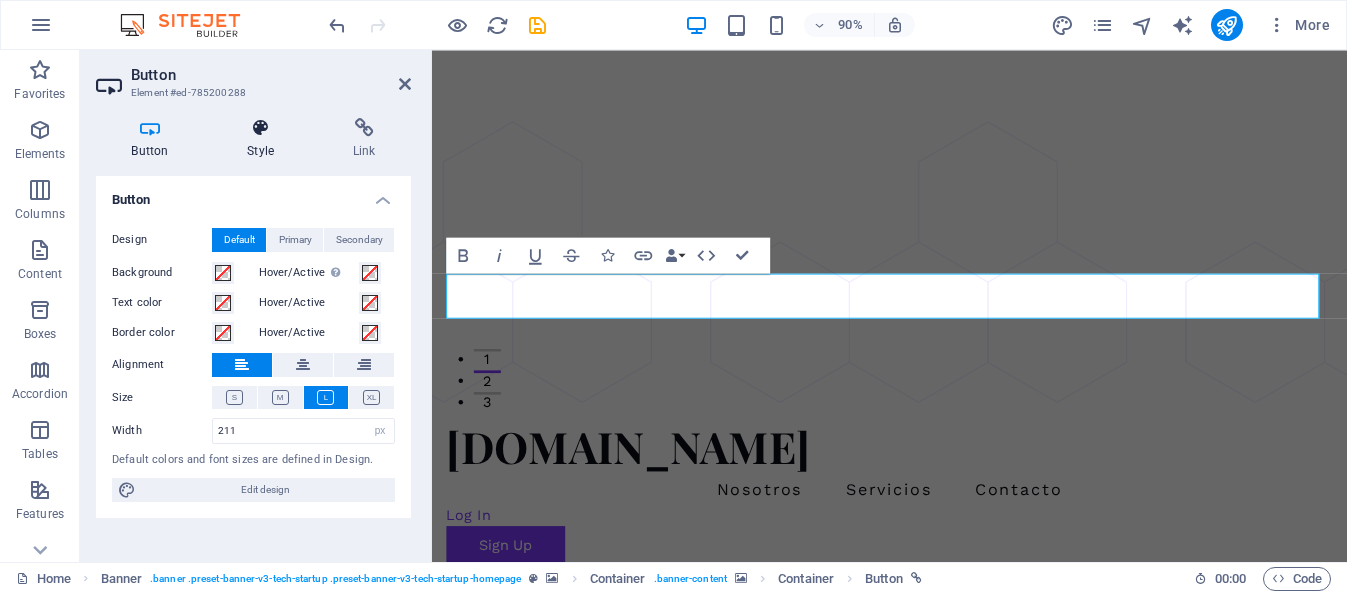 click on "Style" at bounding box center (265, 139) 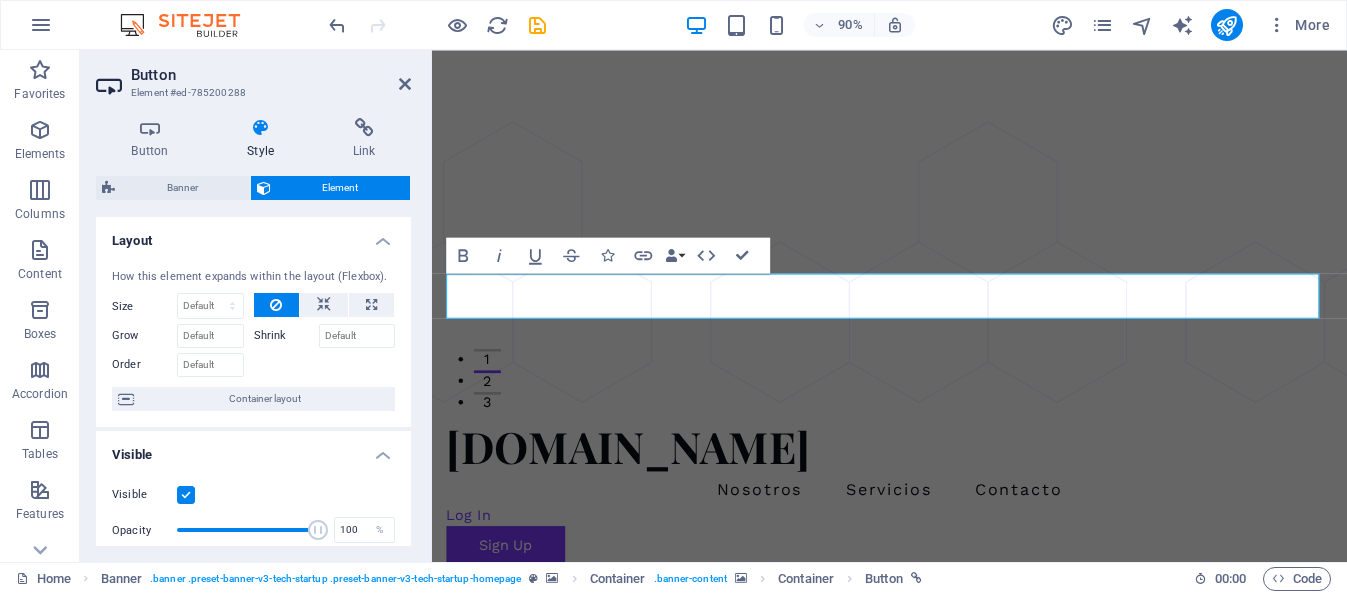 click at bounding box center [940, 886] 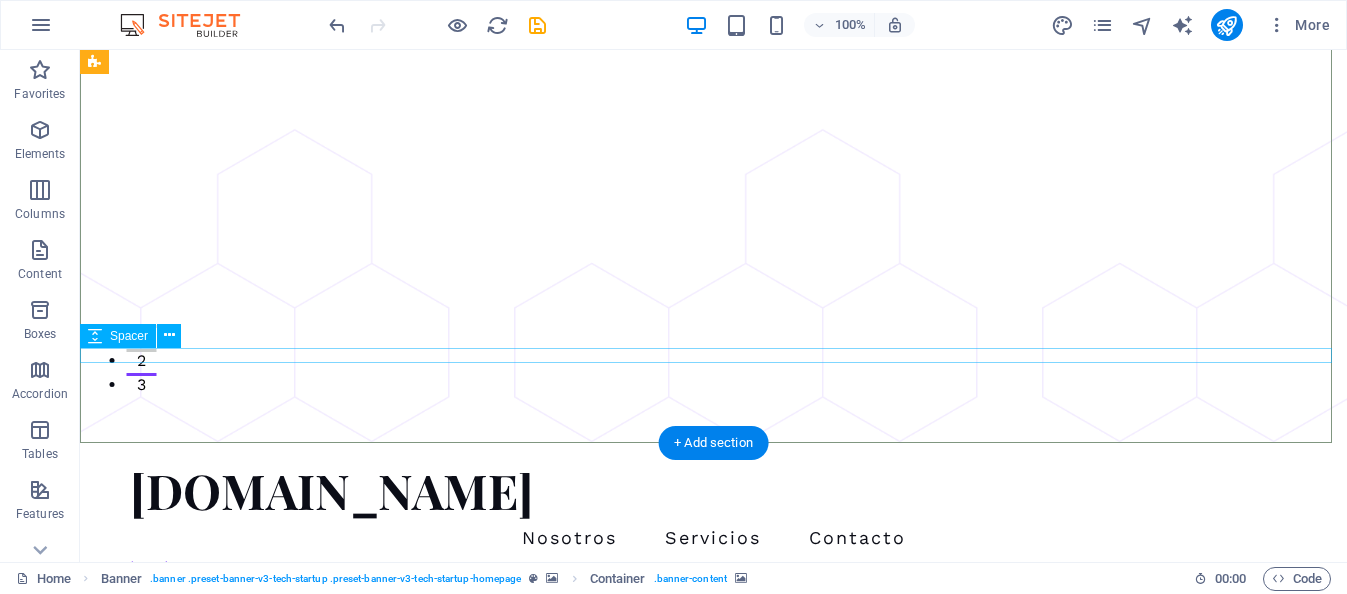 drag, startPoint x: 797, startPoint y: 489, endPoint x: 721, endPoint y: 356, distance: 153.18289 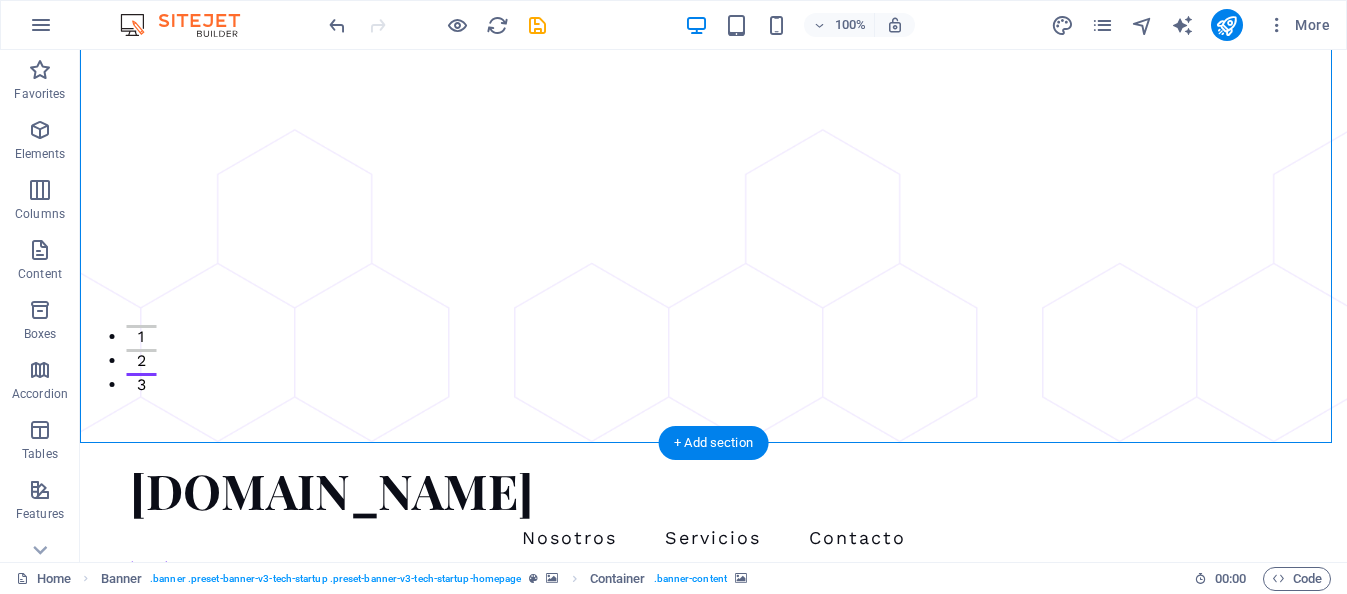drag, startPoint x: 815, startPoint y: 489, endPoint x: 747, endPoint y: 382, distance: 126.779335 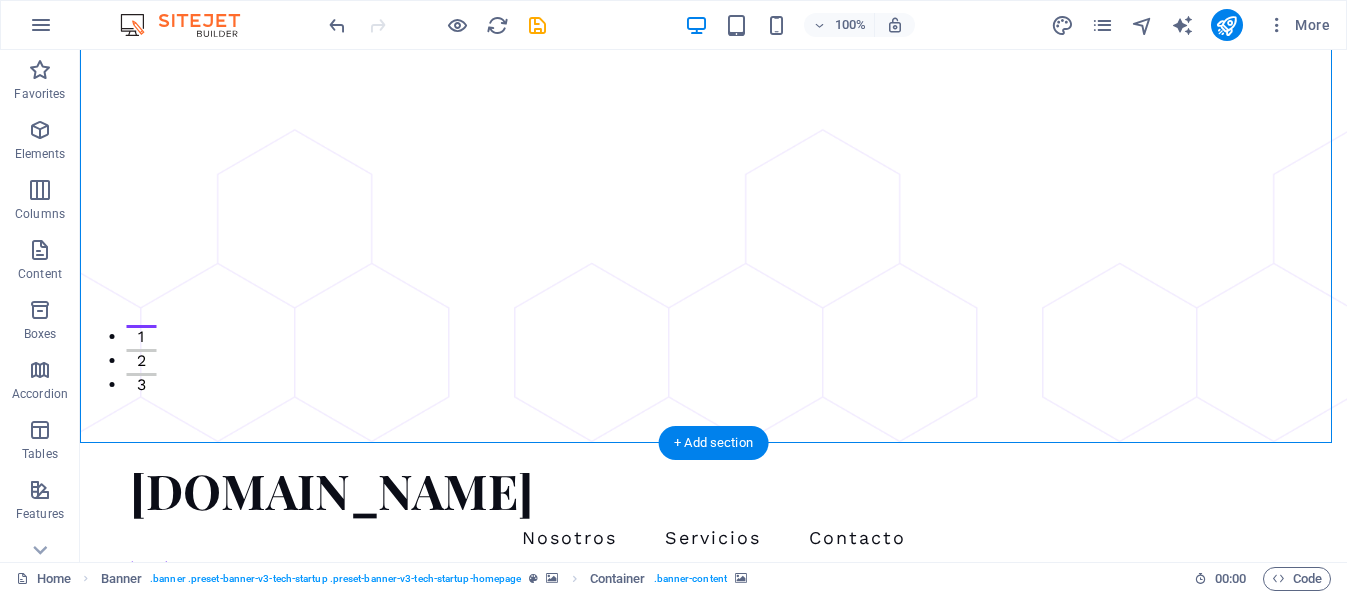 click at bounding box center [713, 886] 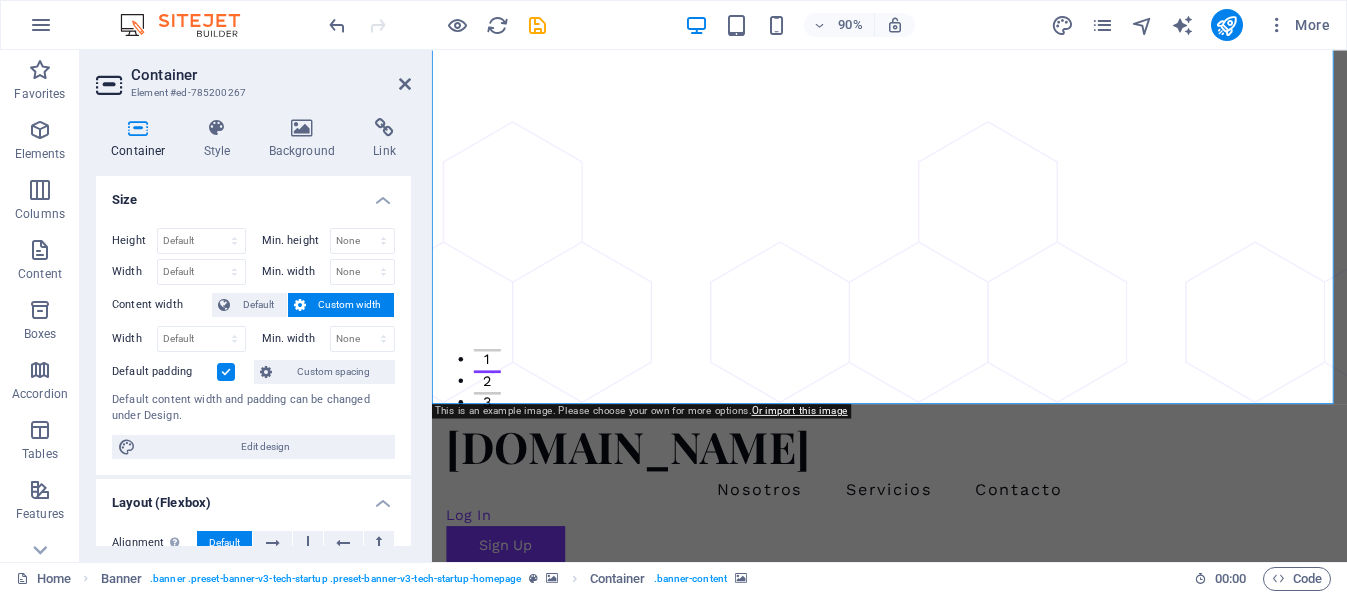 click at bounding box center [940, 886] 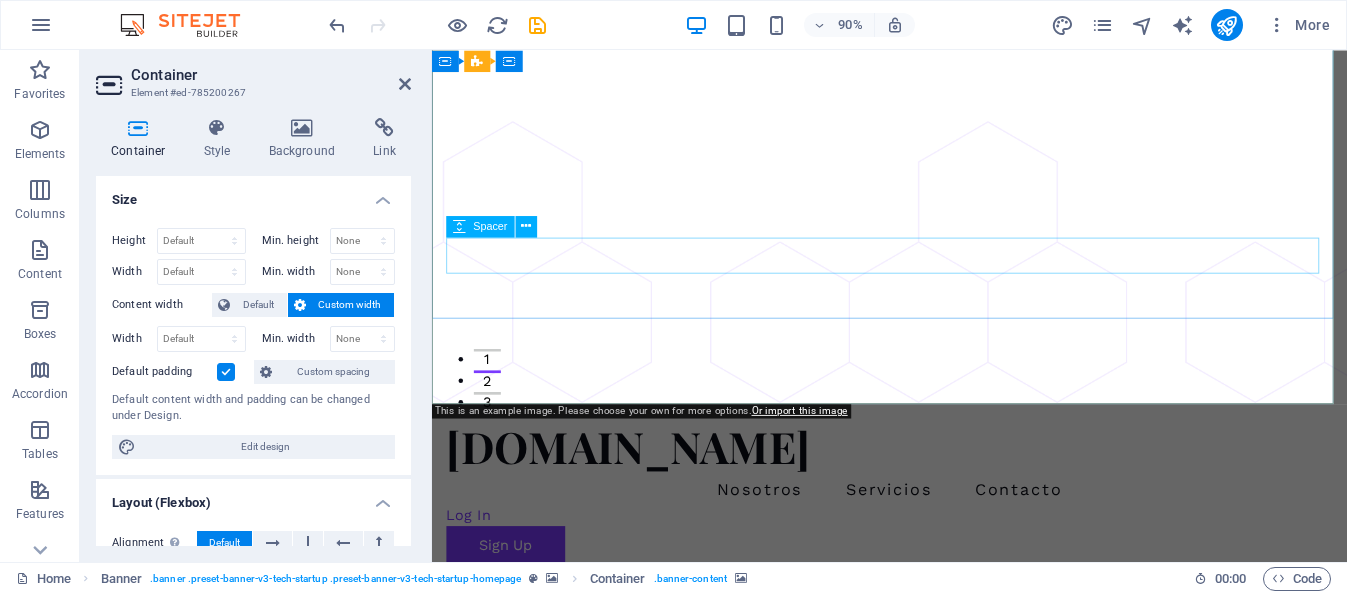 click at bounding box center [940, 1358] 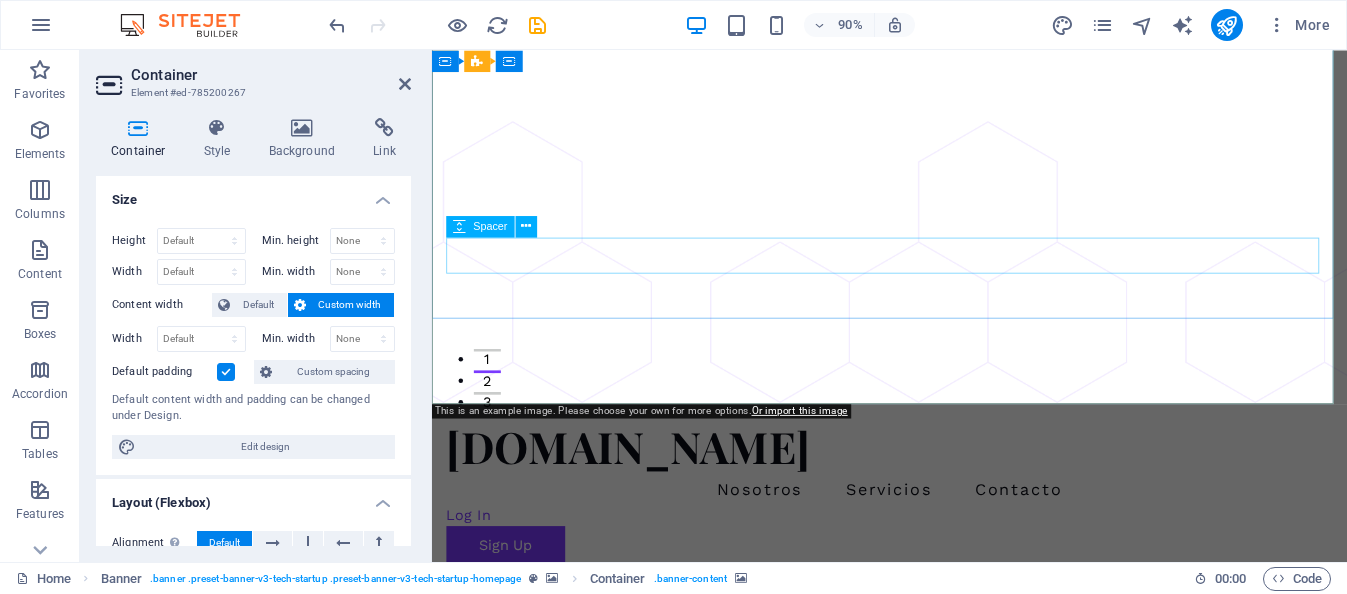 click at bounding box center (940, 1358) 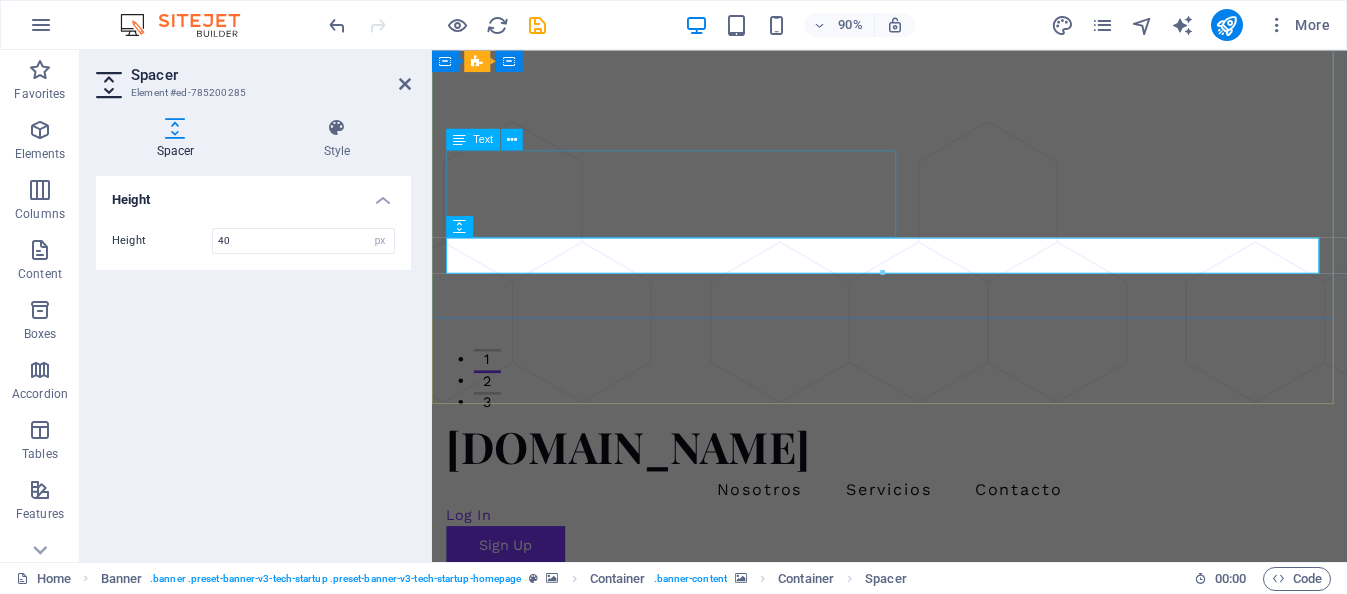 click on "Potencia tu empresa con soluciones de Inte ligencia Artificial" at bounding box center (940, 1314) 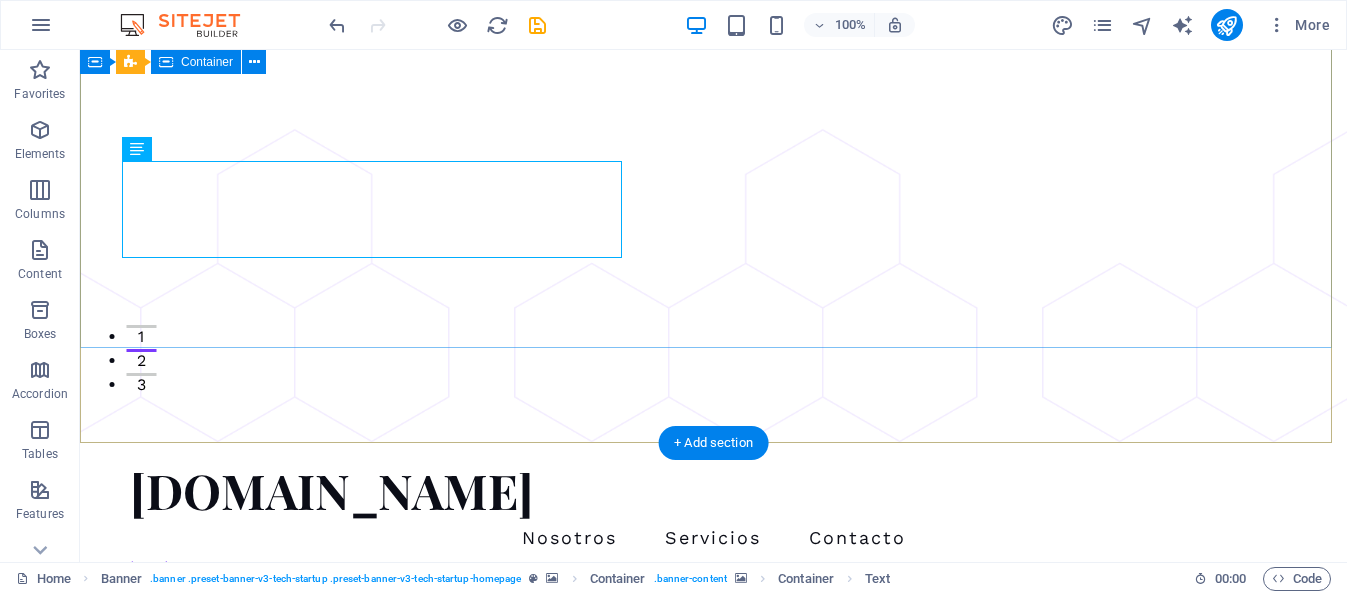 click on "Innovador Diseño de Modelos de IA Potencia tu empresa con soluciones de Inte ligencia Artificial Comienza Aquí" at bounding box center [713, 1321] 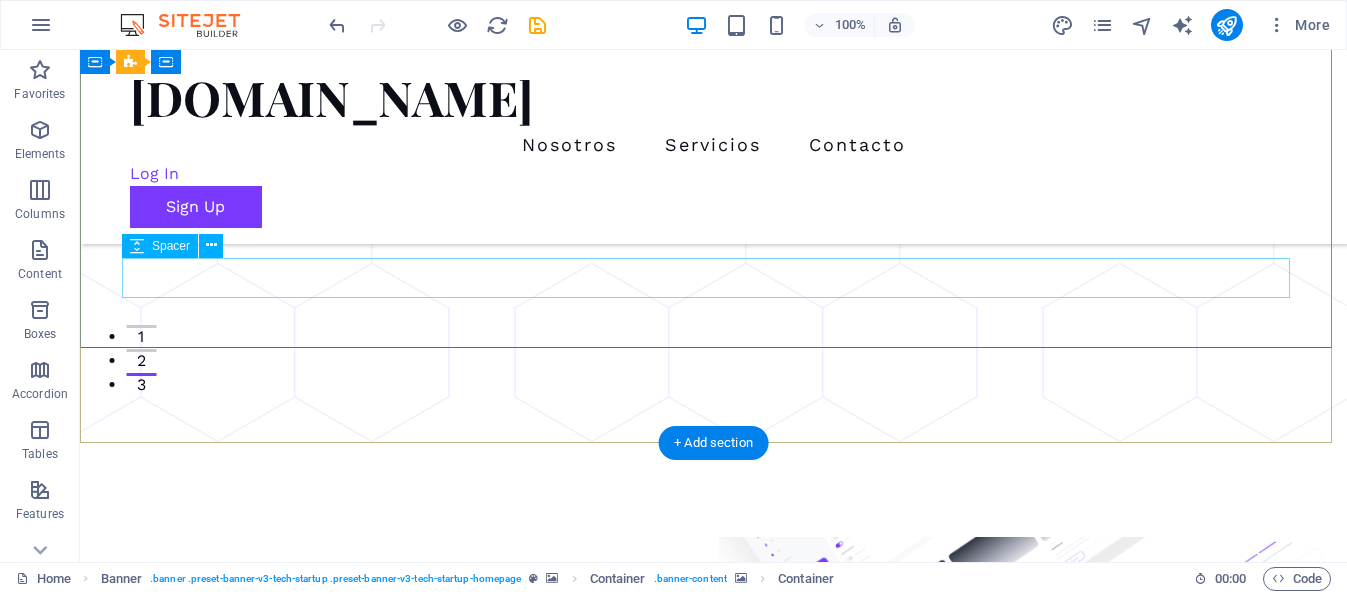scroll, scrollTop: 0, scrollLeft: 0, axis: both 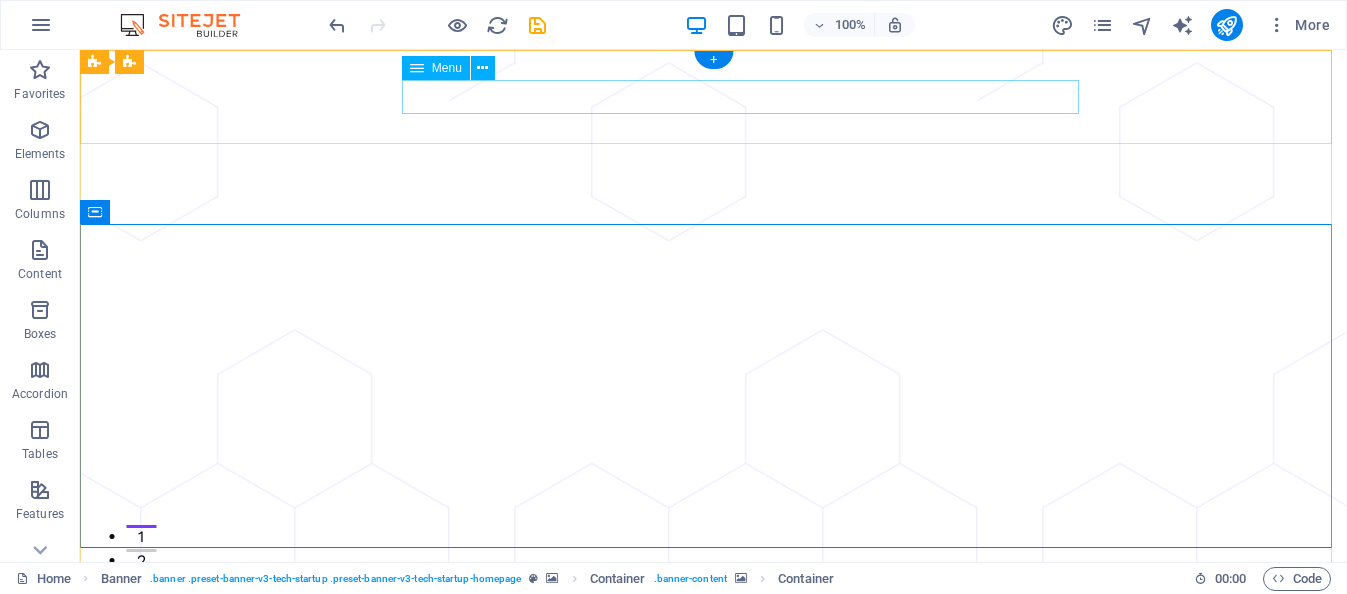 click on "Nosotros Servicios Contacto" at bounding box center [714, 738] 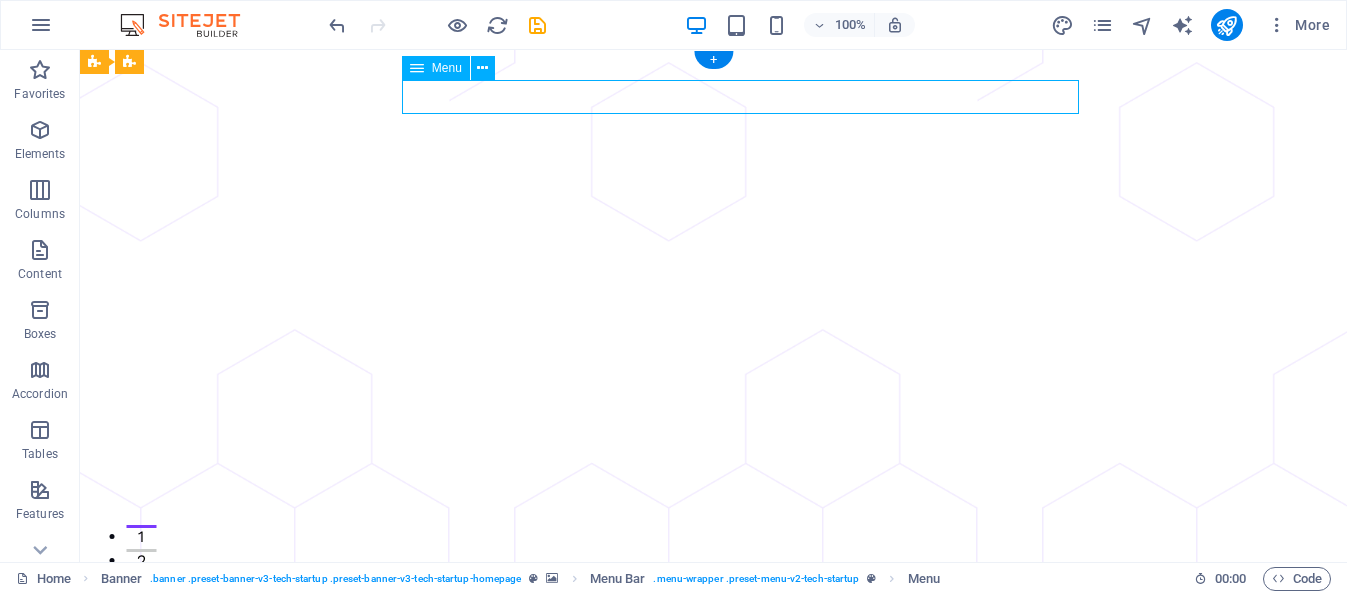 click on "Nosotros Servicios Contacto" at bounding box center [714, 738] 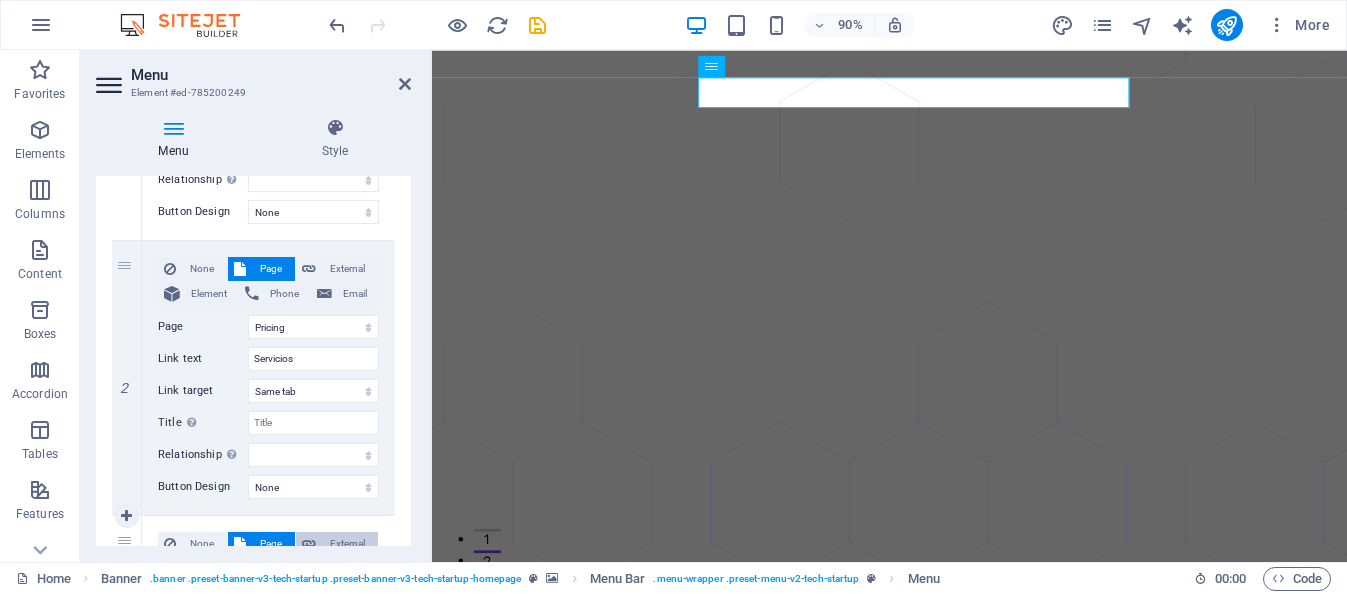 scroll, scrollTop: 700, scrollLeft: 0, axis: vertical 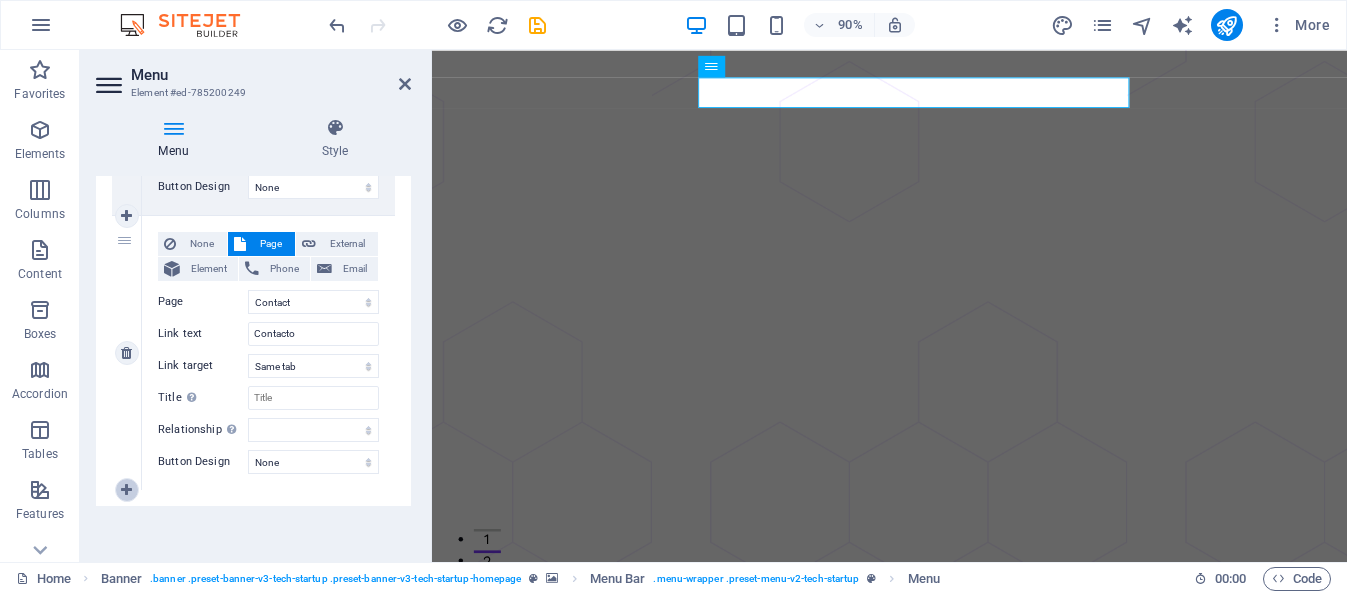 click at bounding box center [127, 490] 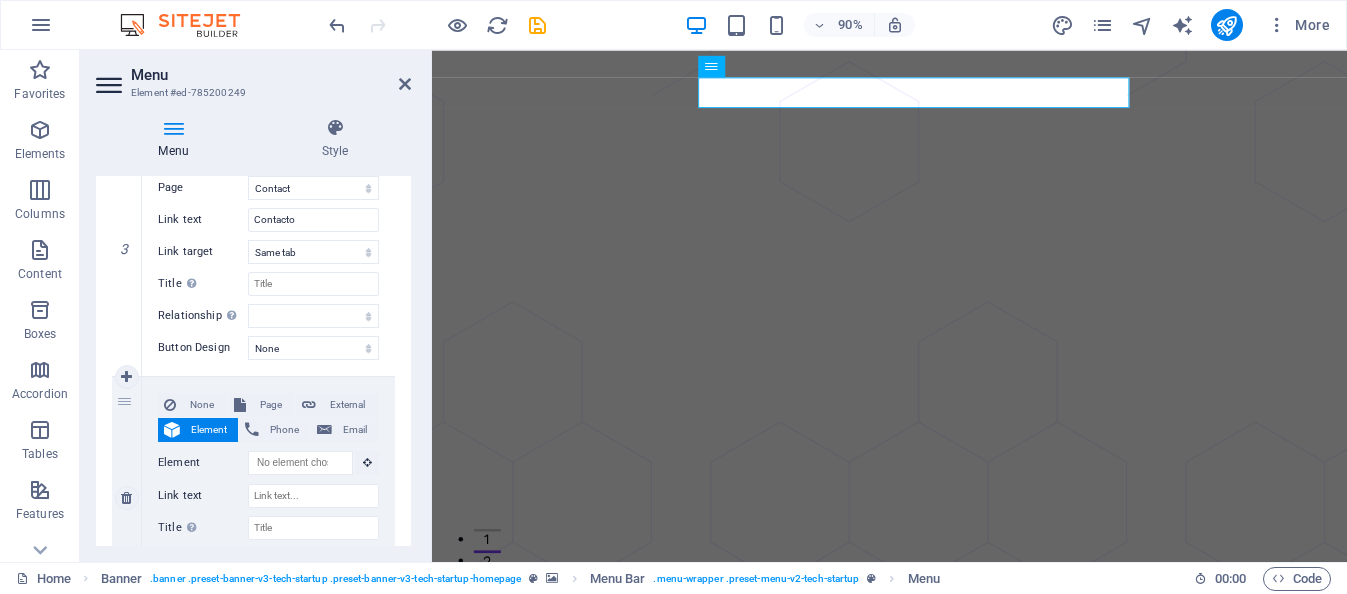 scroll, scrollTop: 944, scrollLeft: 0, axis: vertical 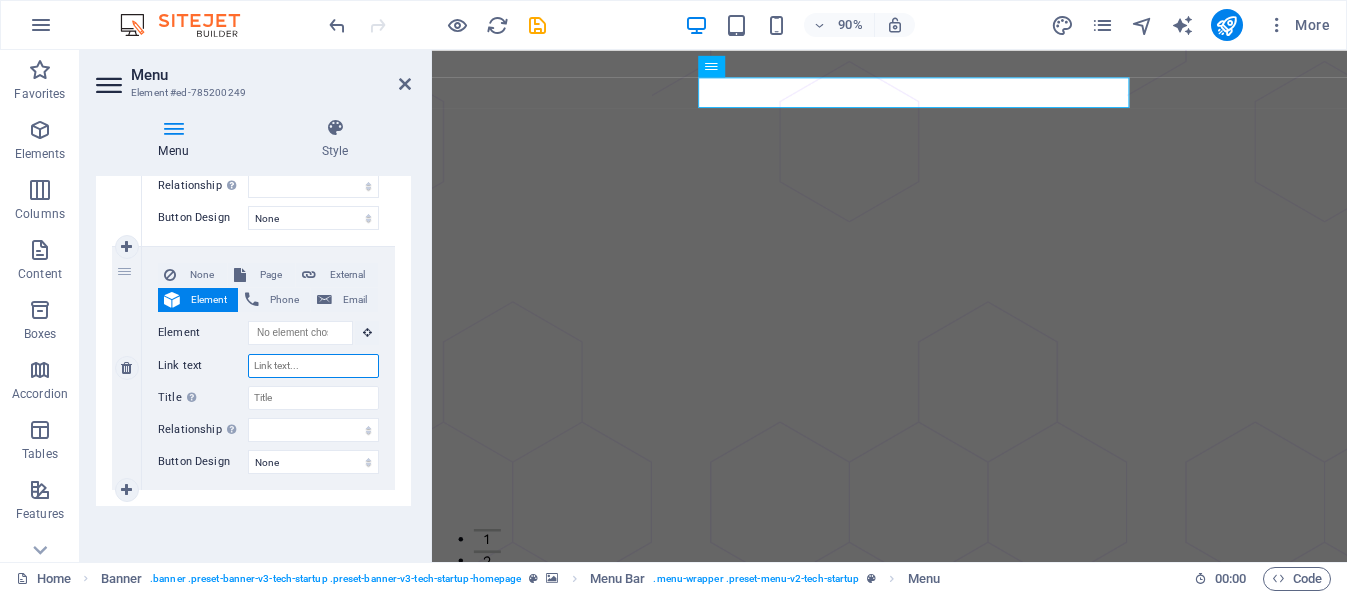 click on "Link text" at bounding box center [313, 366] 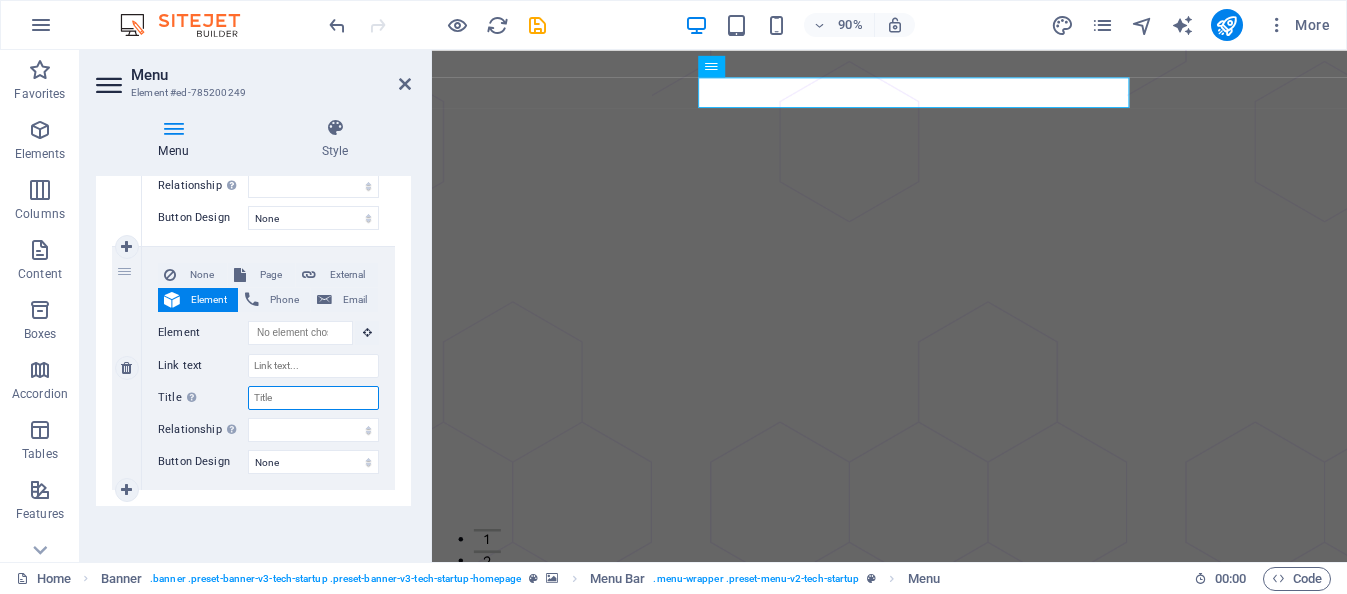 click on "Title Additional link description, should not be the same as the link text. The title is most often shown as a tooltip text when the mouse moves over the element. Leave empty if uncertain." at bounding box center (313, 398) 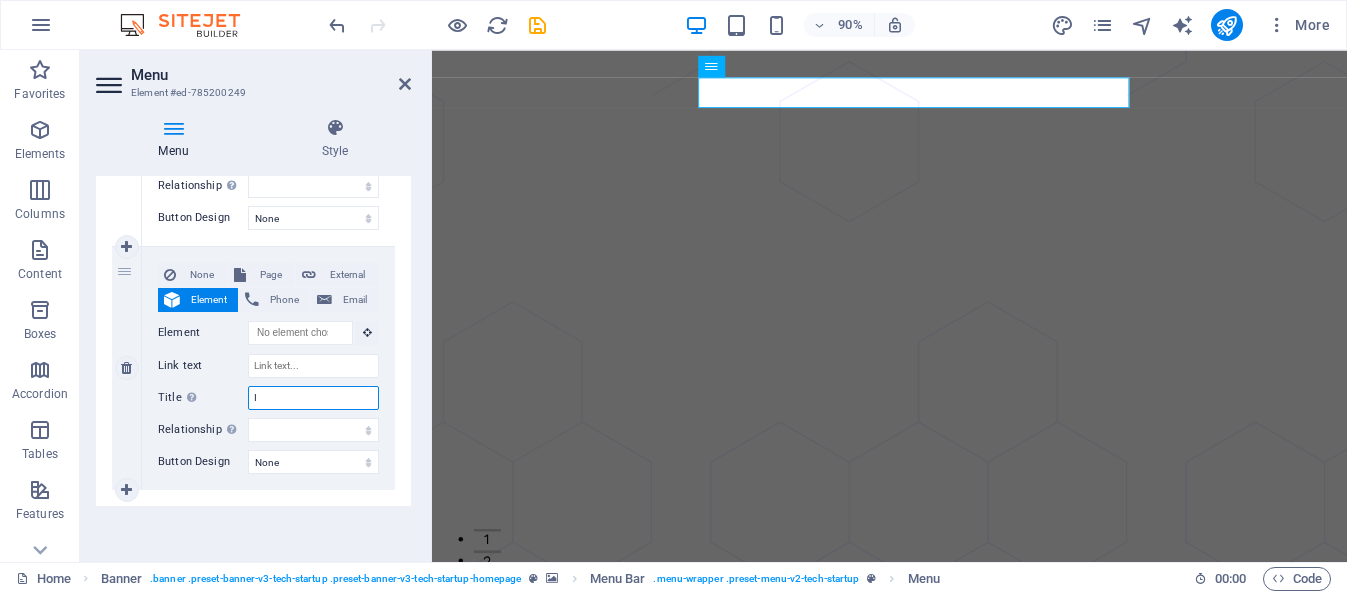 type on "In" 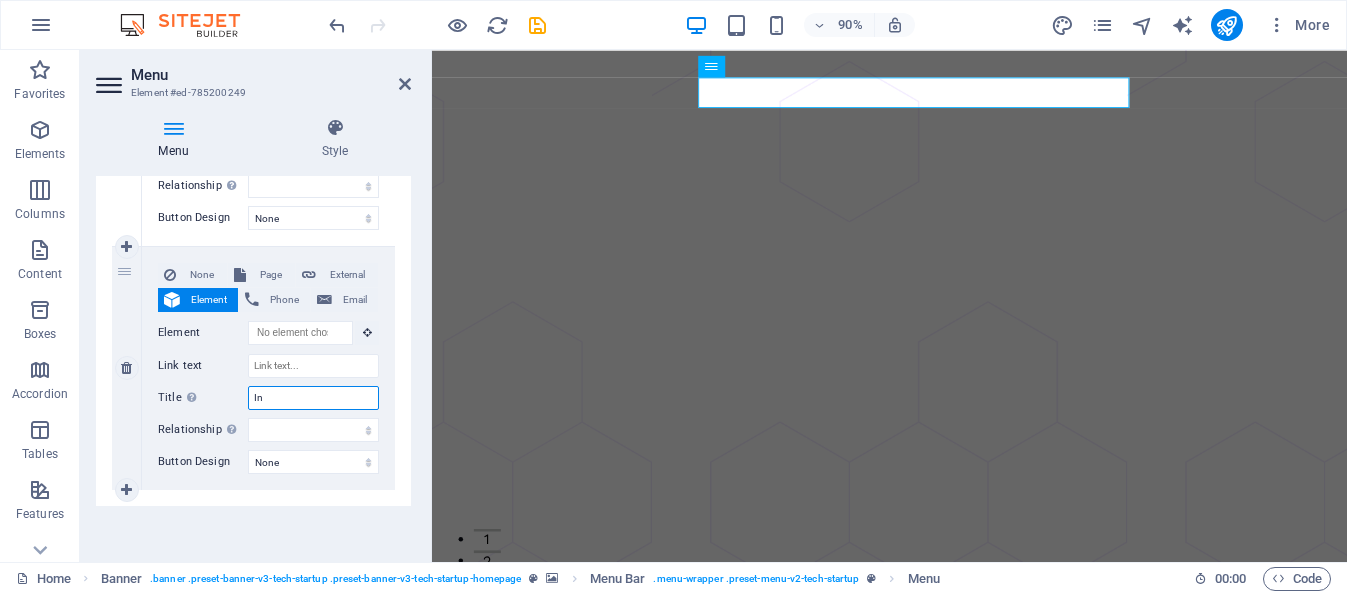 select 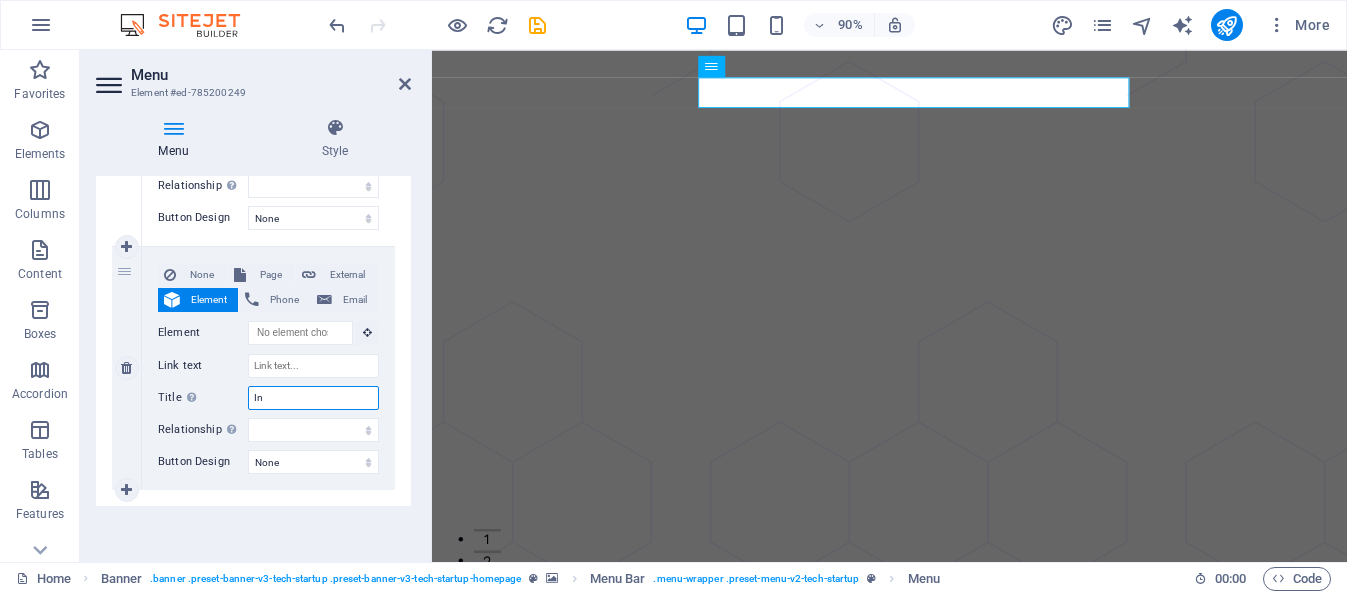 select 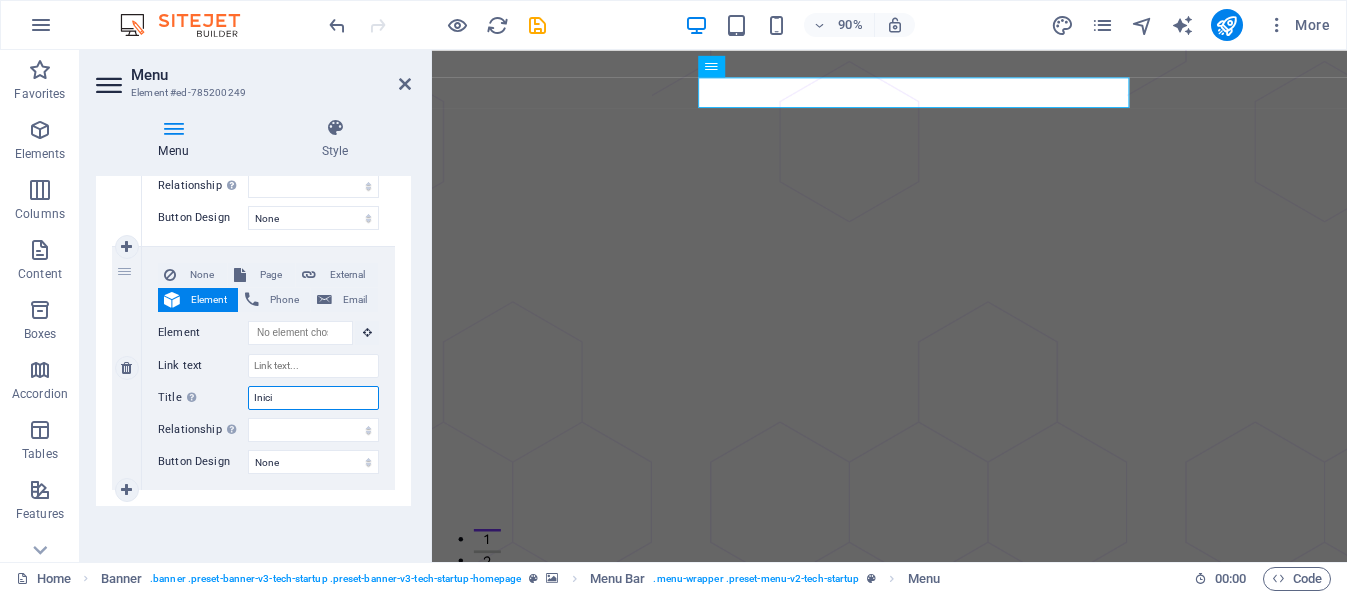 type on "Inicio" 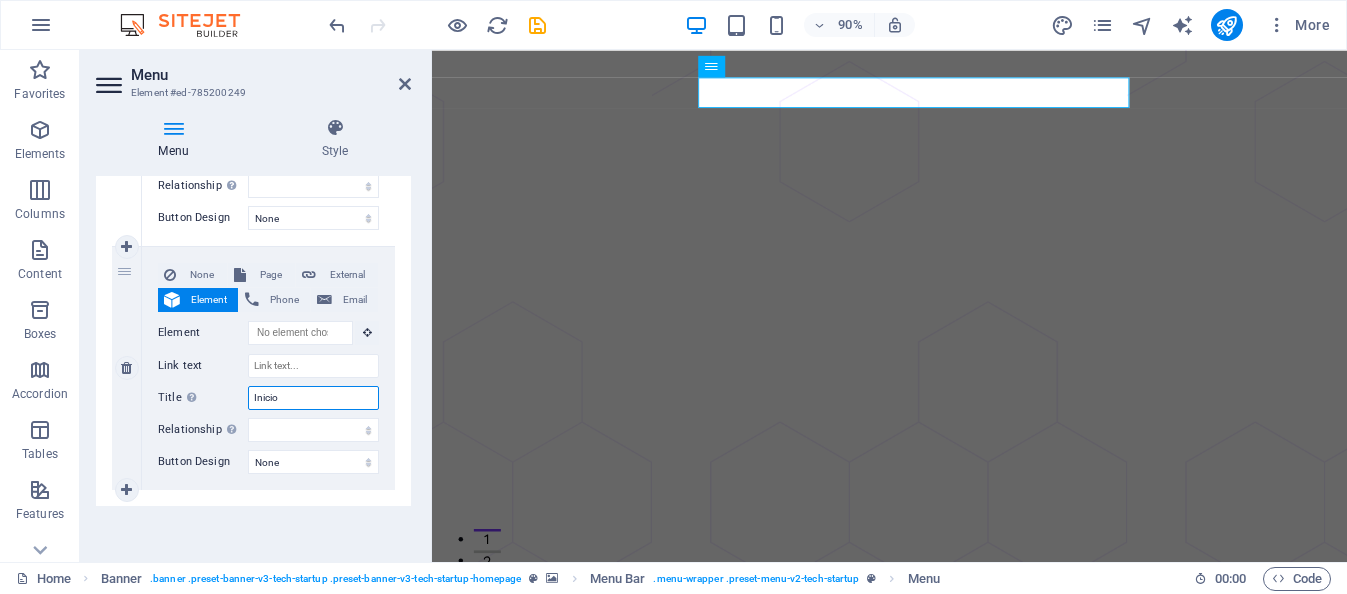 select 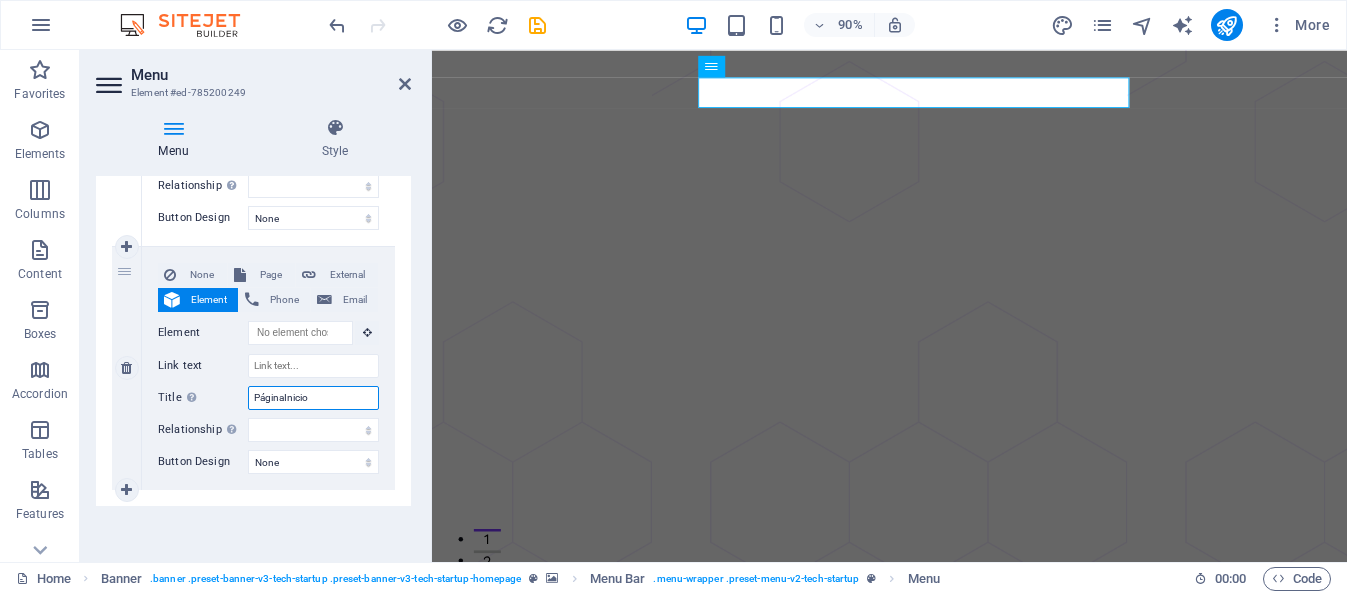 type on "Página Inicio" 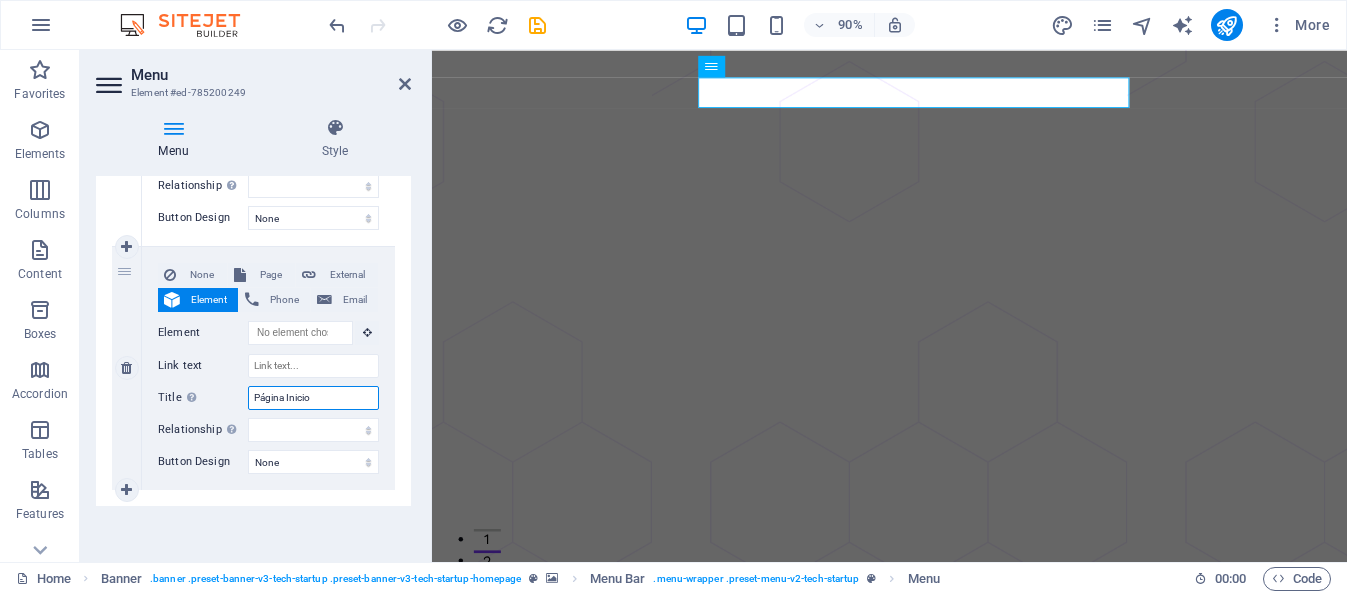 select 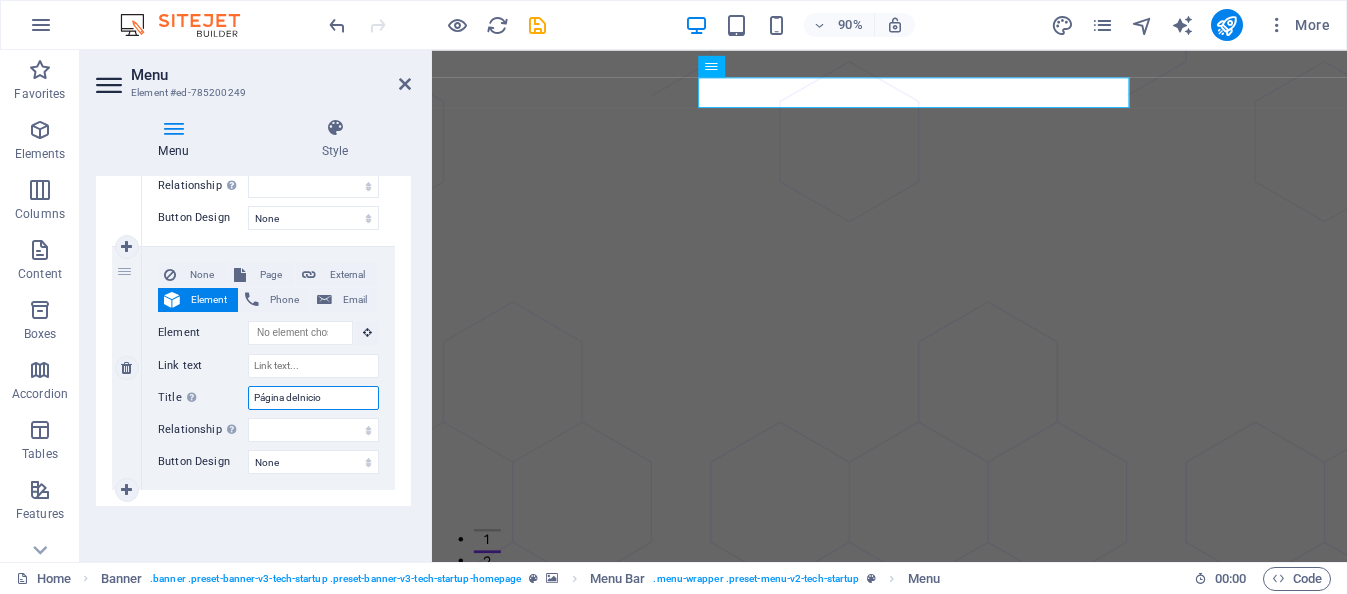 type on "Página de Inicio" 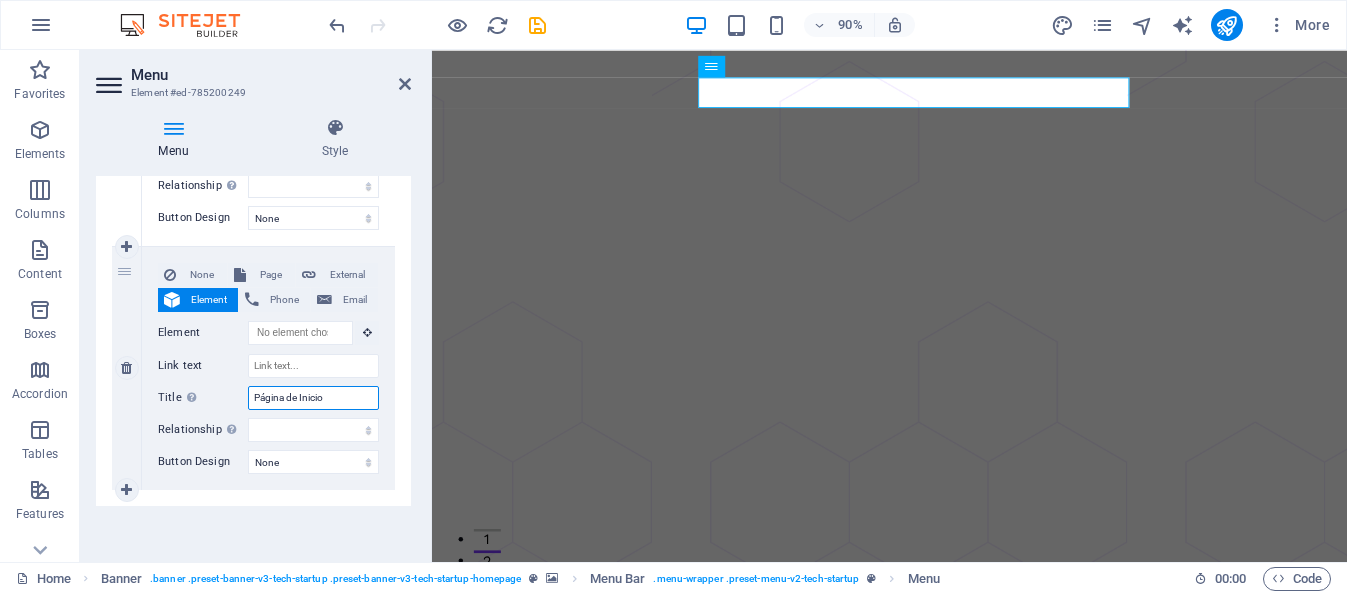 select 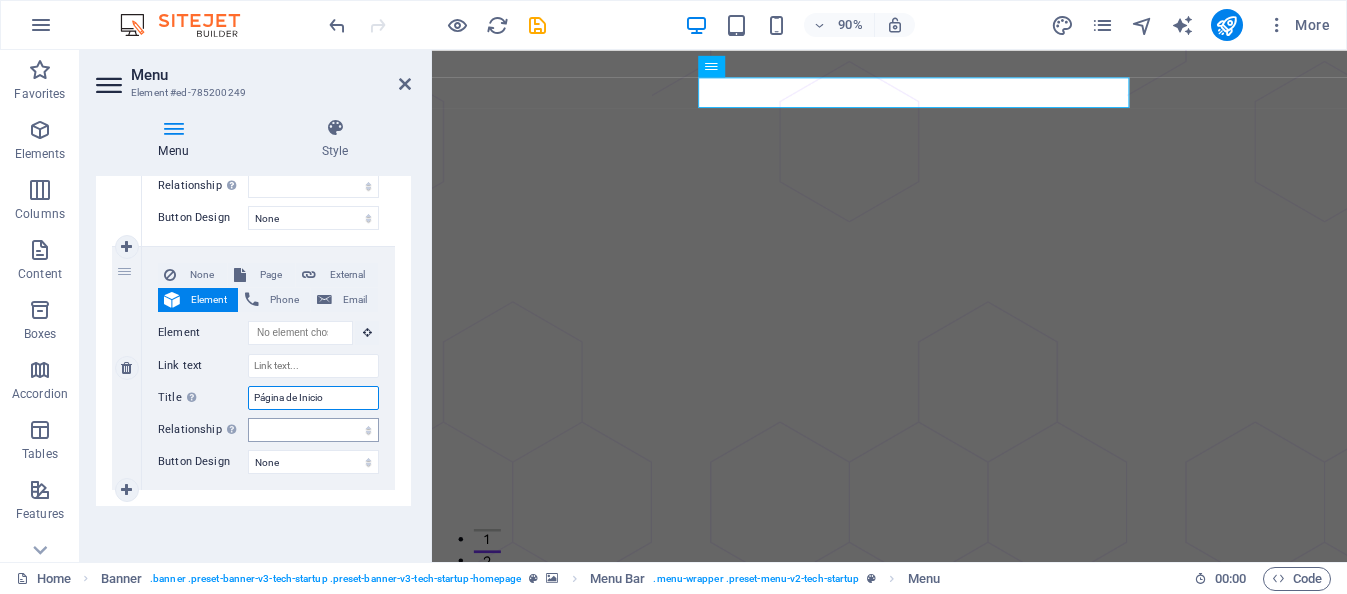 type on "Página de Inicio" 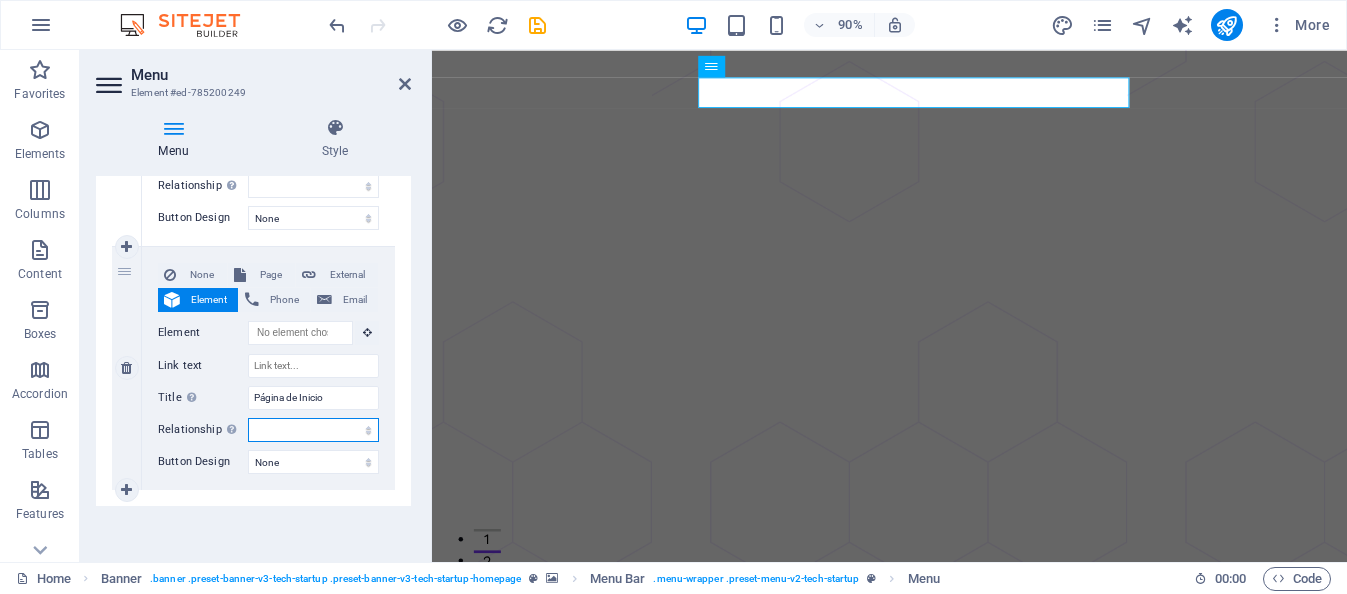 click on "alternate author bookmark external help license next nofollow noreferrer noopener prev search tag" at bounding box center [313, 430] 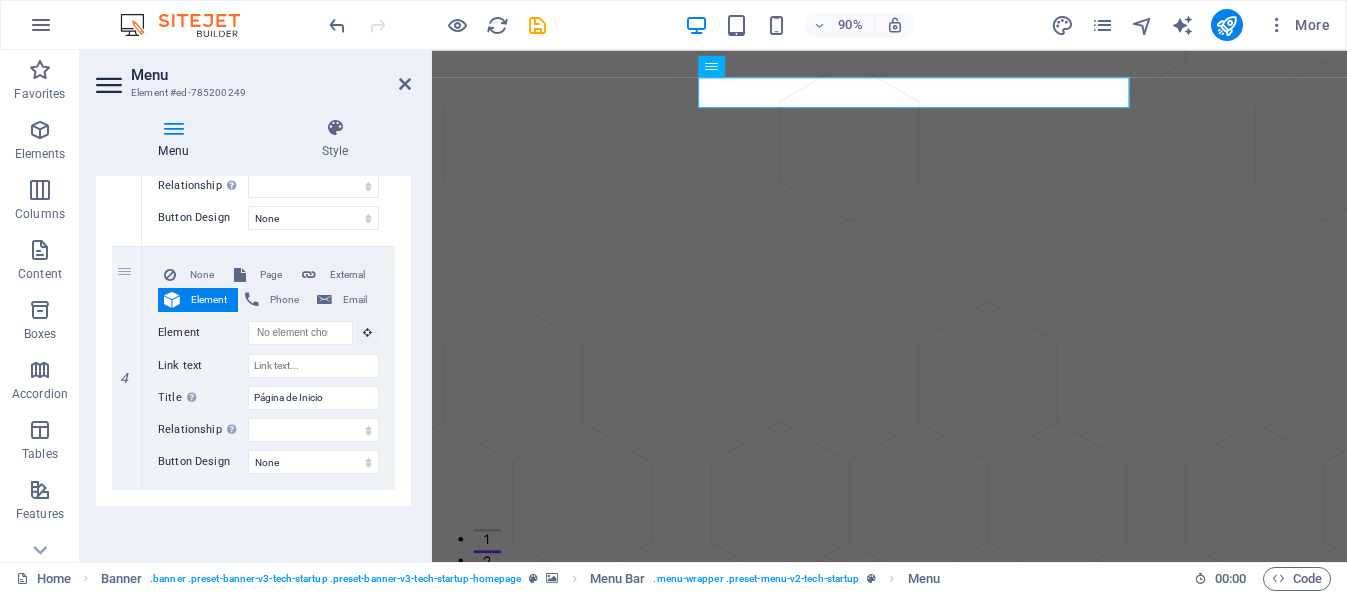 click on "1 None Page External Element Phone Email Page Home About Pricing Contact Blog Legal Notice Privacy Element
URL /15213403 Phone Email Link text Nosotros Link target New tab Same tab Overlay Title Additional link description, should not be the same as the link text. The title is most often shown as a tooltip text when the mouse moves over the element. Leave empty if uncertain. Relationship Sets the  relationship of this link to the link target . For example, the value "nofollow" instructs search engines not to follow the link. Can be left empty. alternate author bookmark external help license next nofollow noreferrer noopener prev search tag Button Design None Default Primary Secondary 2 None Page External Element Phone Email Page Home About Pricing Contact Blog Legal Notice Privacy Element
URL /15213406 Phone Email Link text Servicios Link target New tab Same tab Overlay Title Relationship Sets the  relationship of this link to the link target alternate author 3" at bounding box center (253, -44) 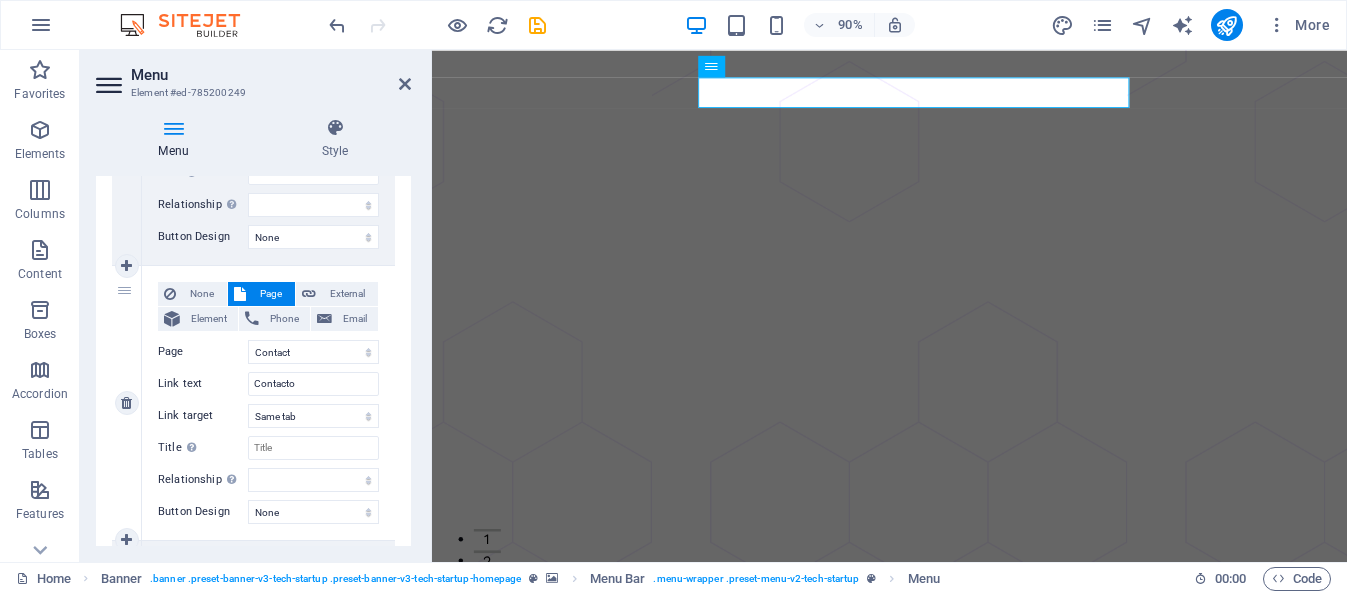 scroll, scrollTop: 644, scrollLeft: 0, axis: vertical 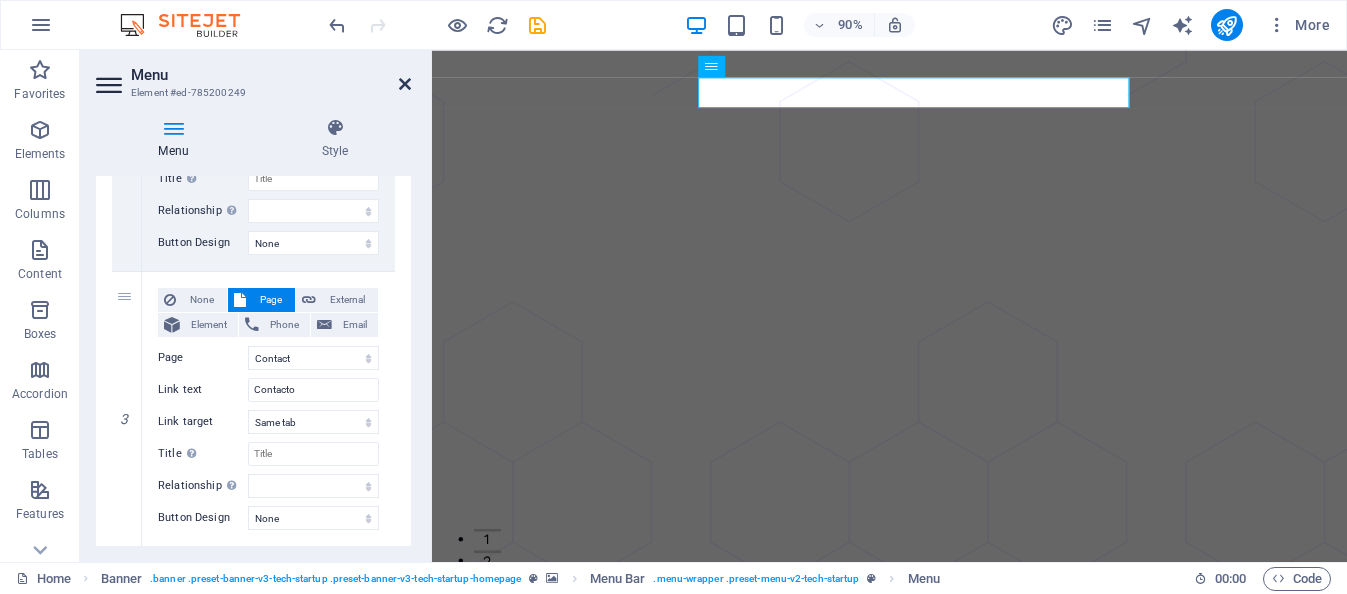 click at bounding box center (405, 84) 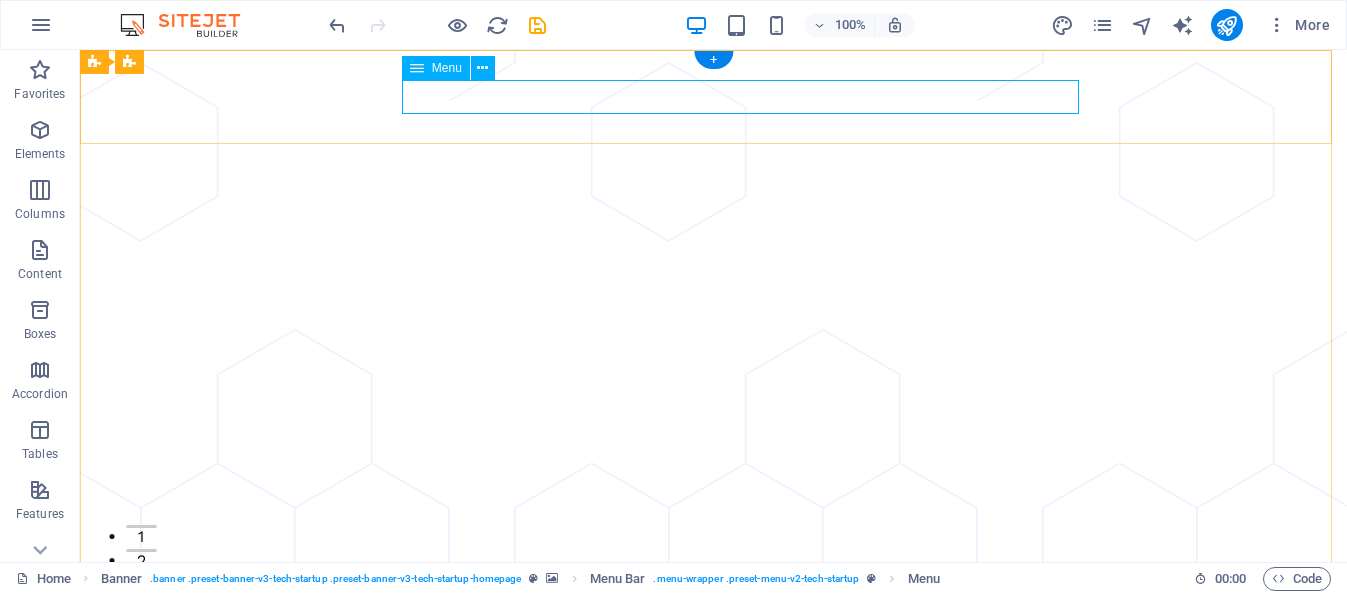click on "Nosotros Servicios Contacto" at bounding box center (714, 738) 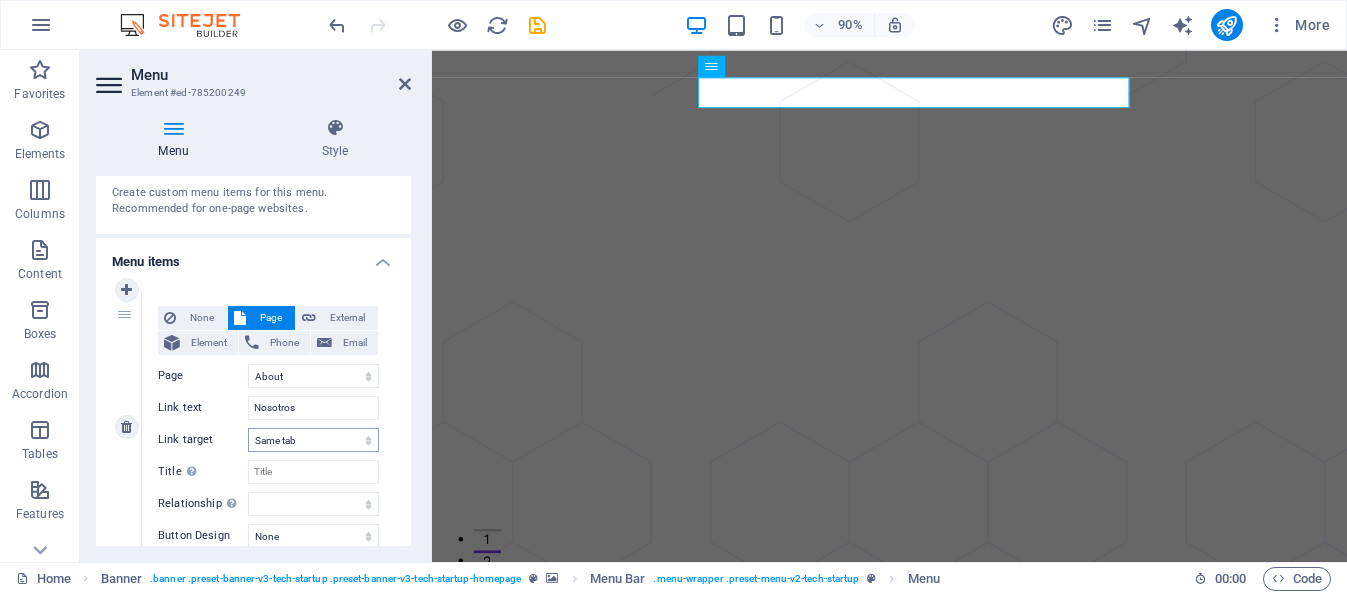 scroll, scrollTop: 0, scrollLeft: 0, axis: both 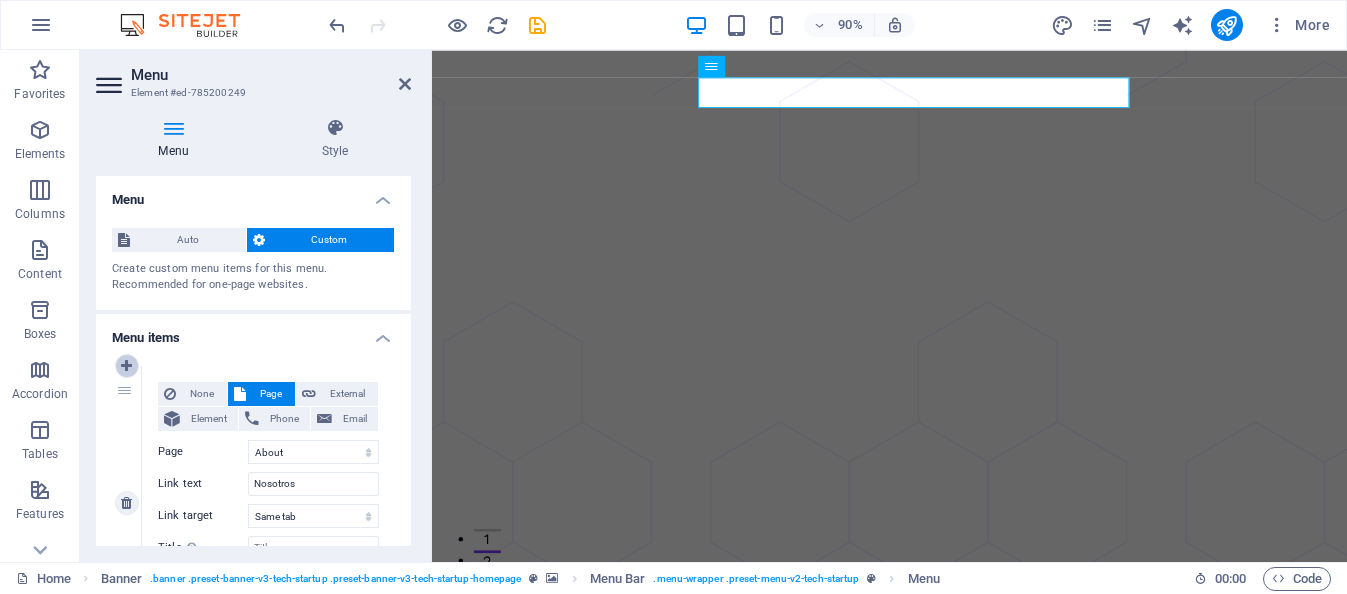click at bounding box center [126, 366] 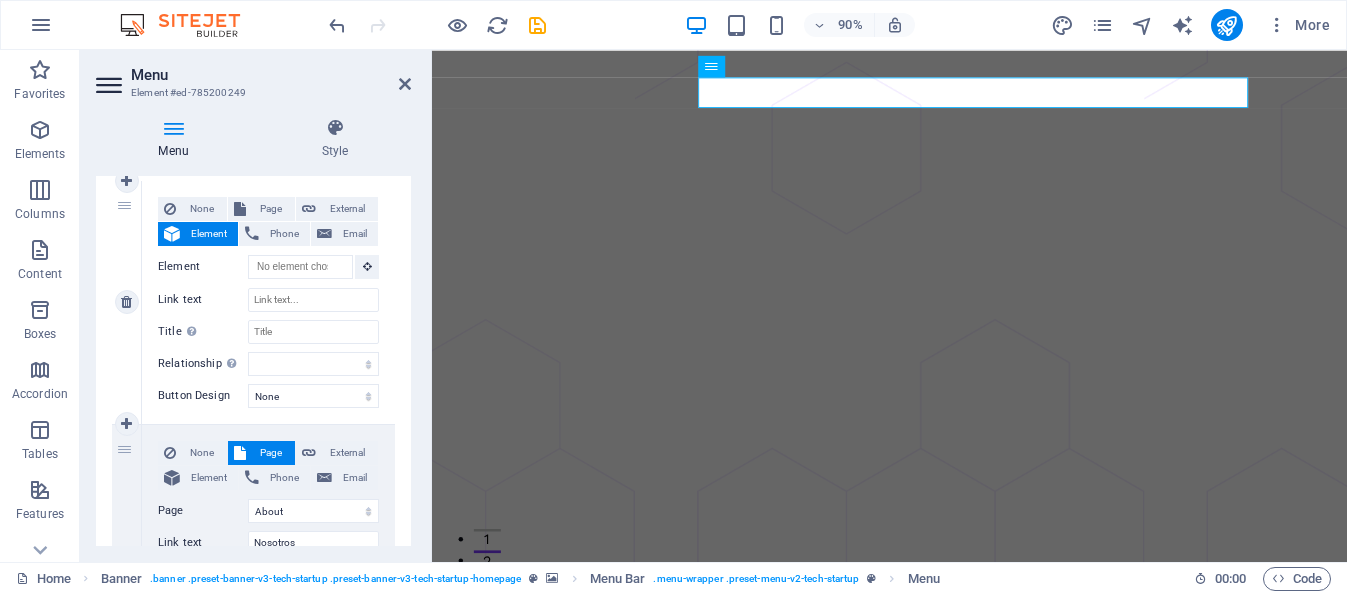 scroll, scrollTop: 200, scrollLeft: 0, axis: vertical 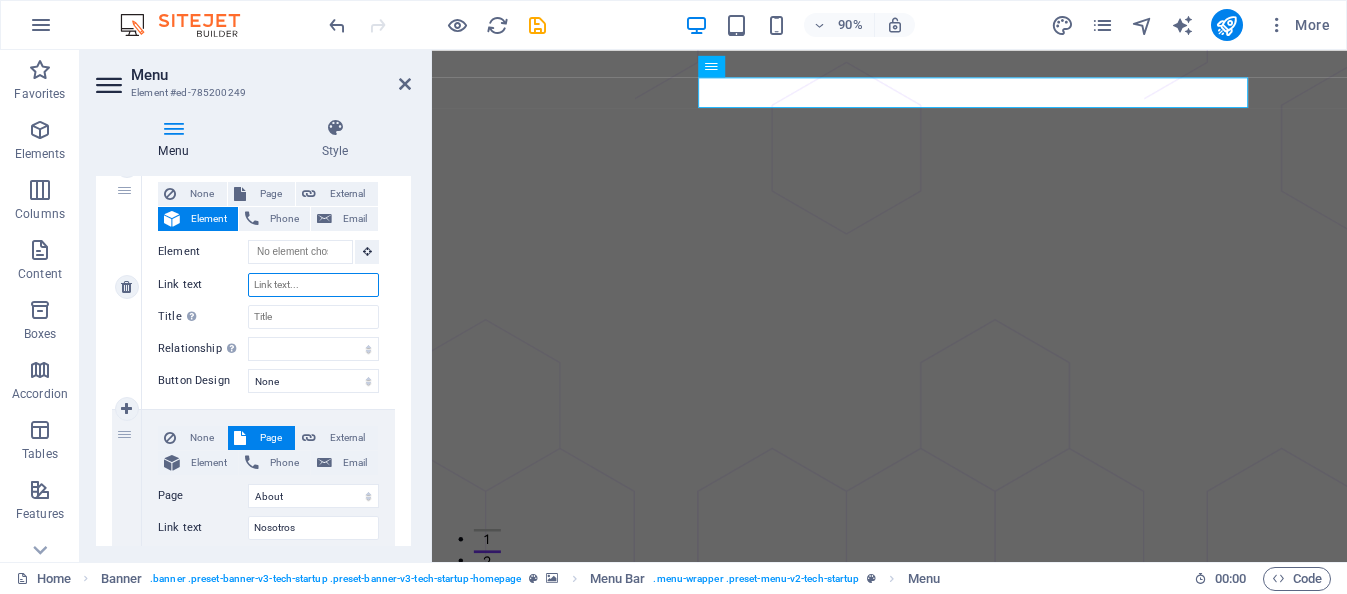 click on "Link text" at bounding box center [313, 285] 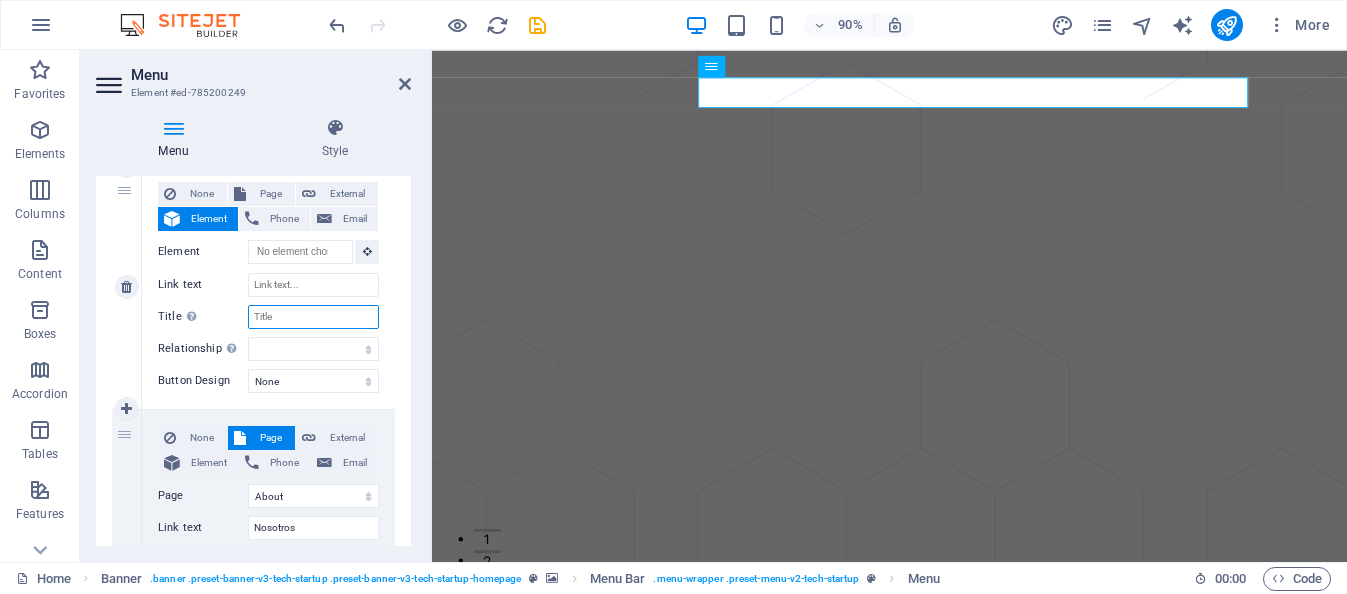 click on "Title Additional link description, should not be the same as the link text. The title is most often shown as a tooltip text when the mouse moves over the element. Leave empty if uncertain." at bounding box center [313, 317] 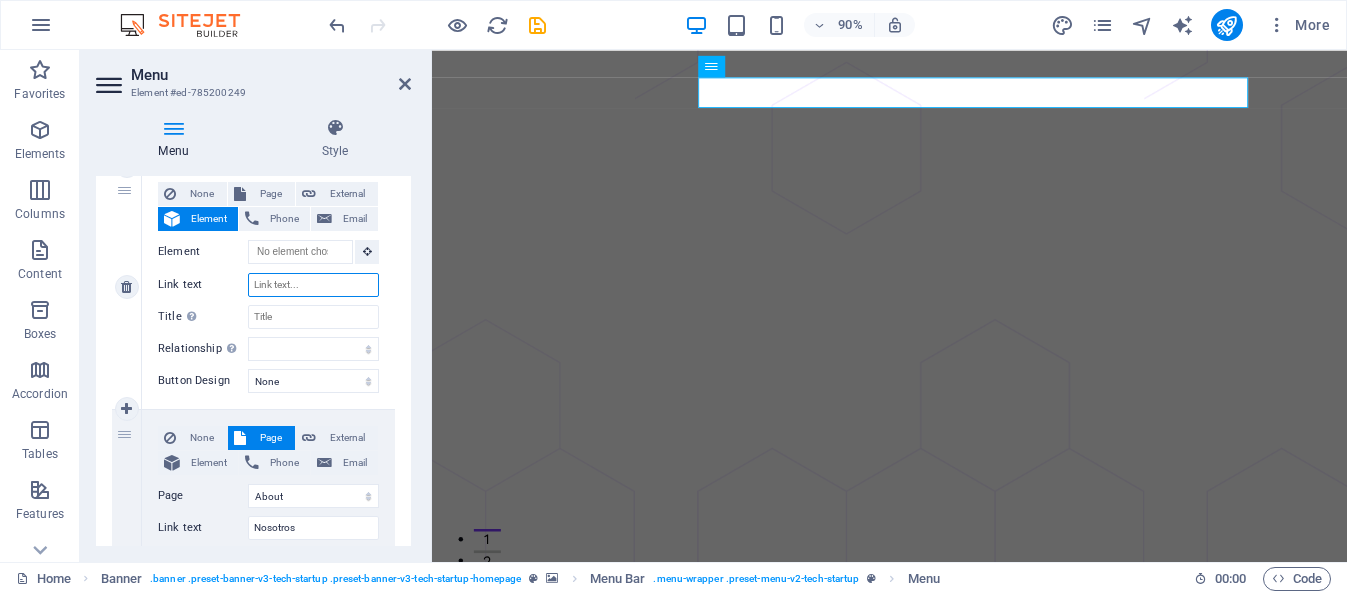 click on "Link text" at bounding box center [313, 285] 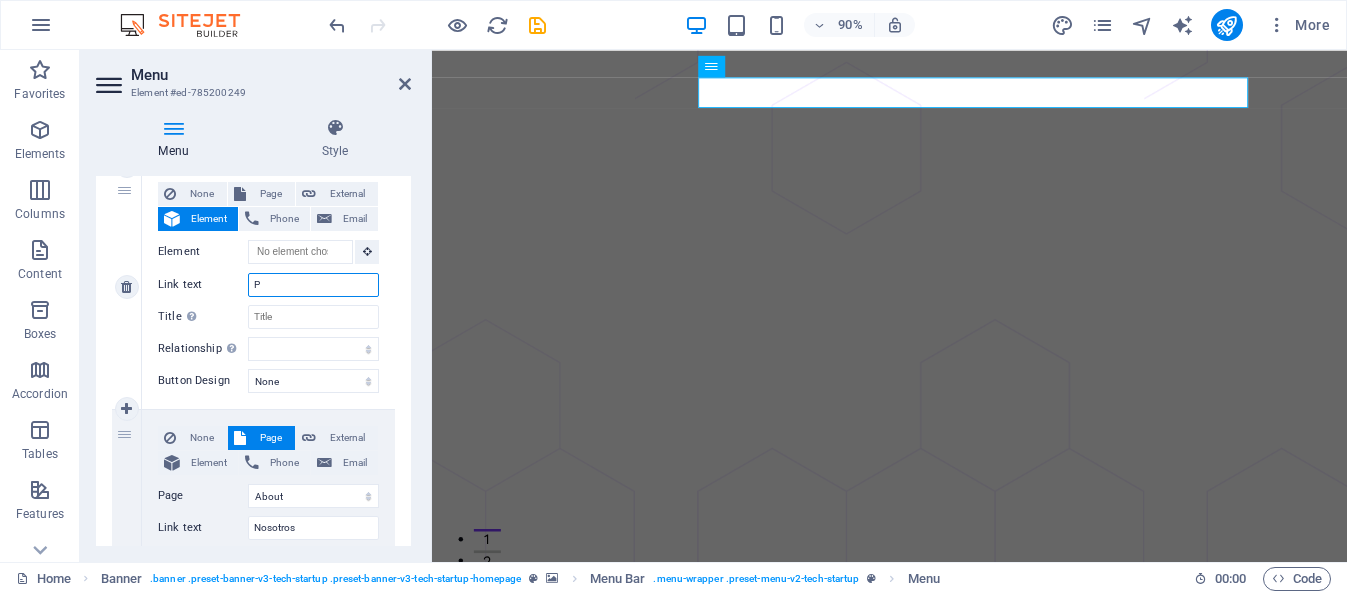 select 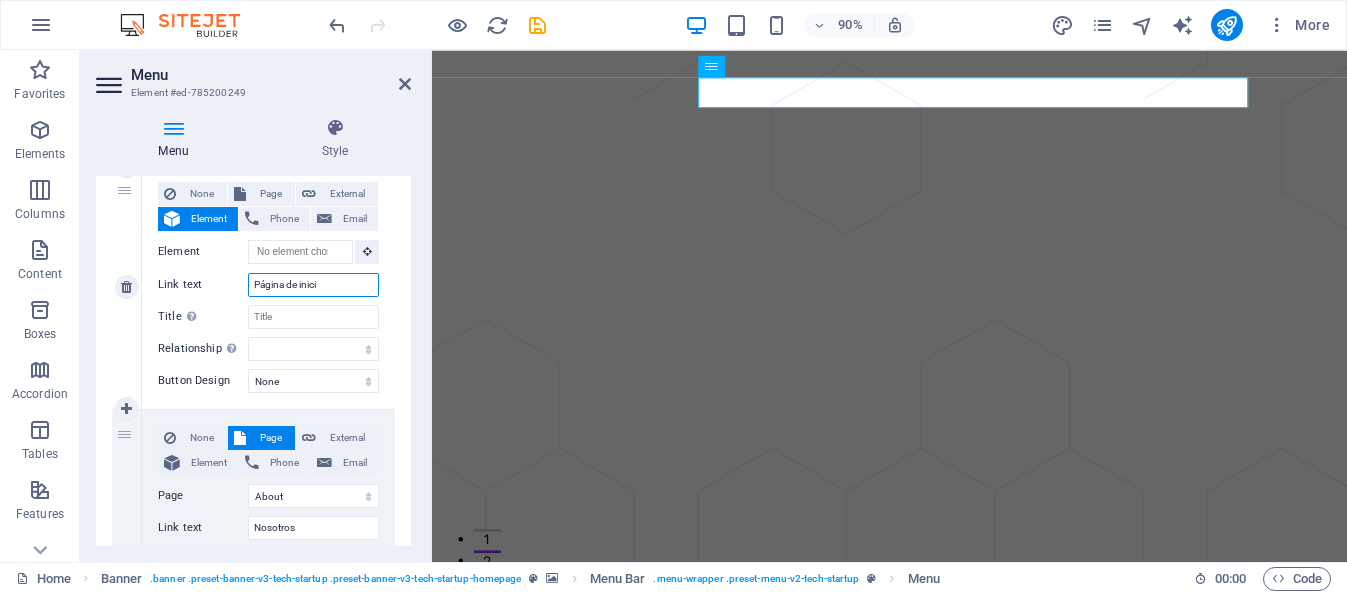 type on "Página de inicio" 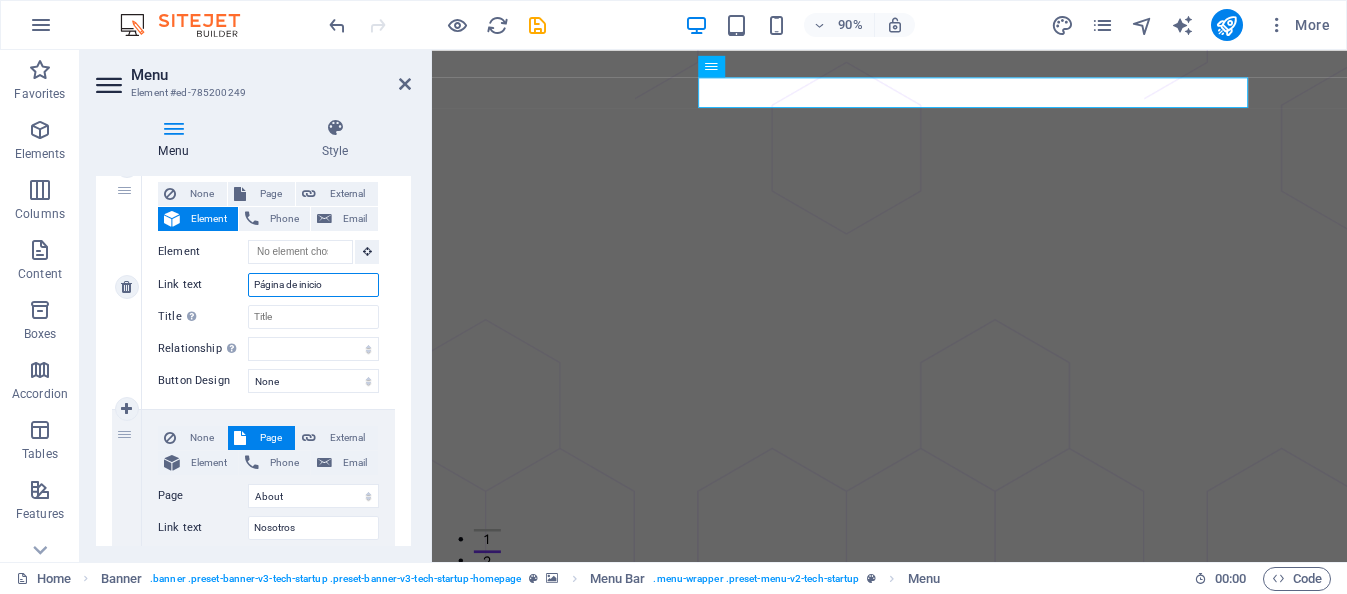 select 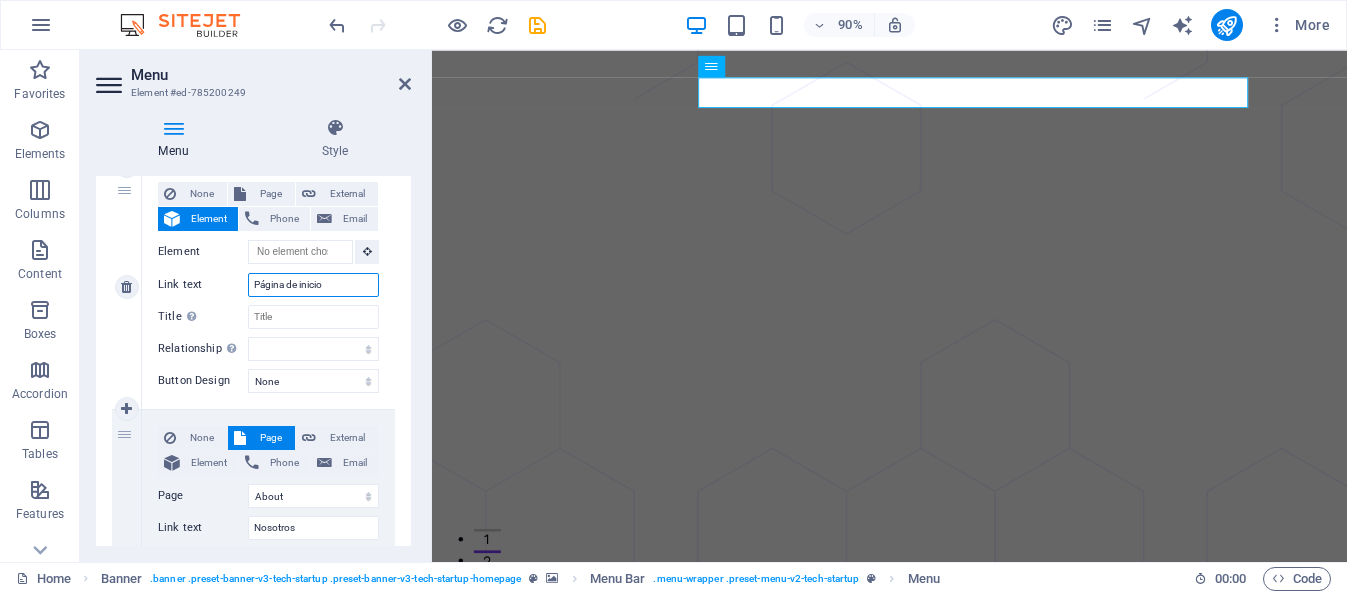 select 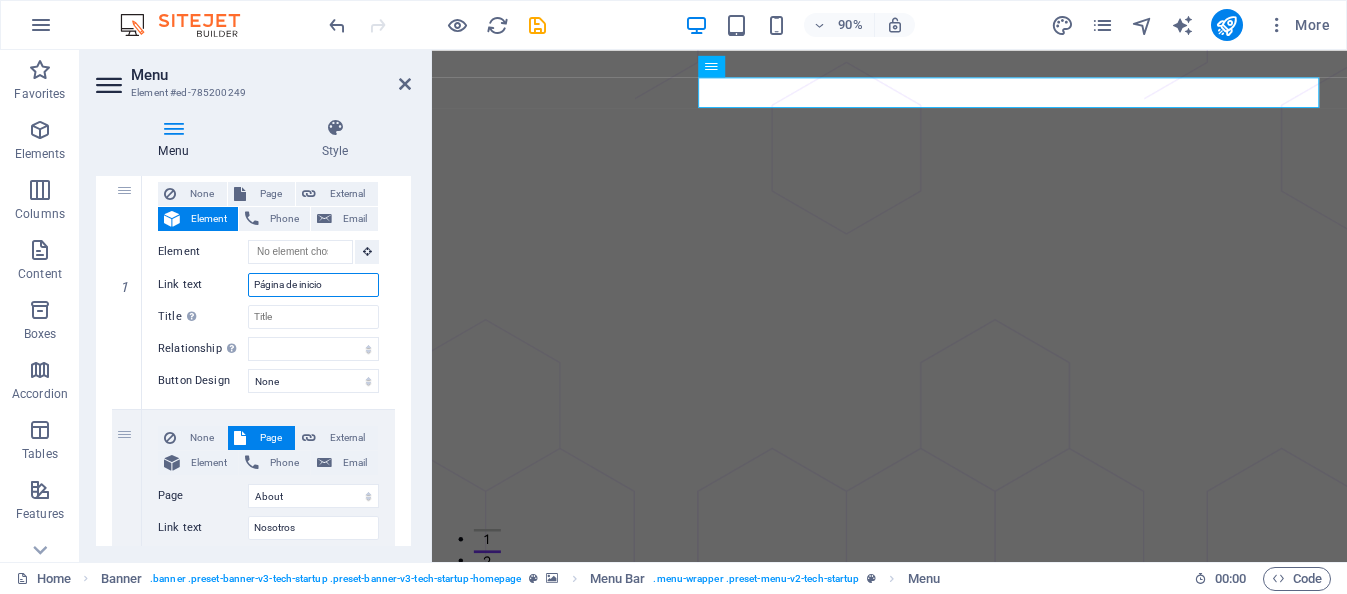 type on "Página de inicio" 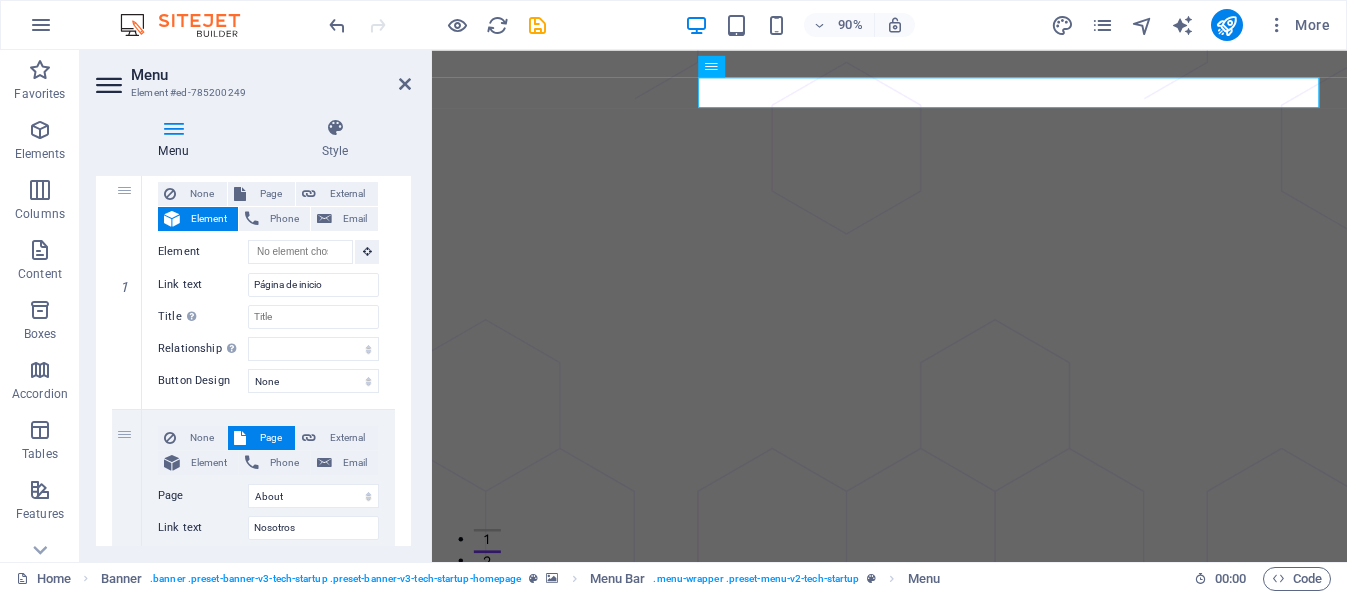click on "1 None Page External Element Phone Email Page Home About Pricing Contact Blog Legal Notice Privacy Element
URL Phone Email Link text Página de inicio Link target New tab Same tab Overlay Title Additional link description, should not be the same as the link text. The title is most often shown as a tooltip text when the mouse moves over the element. Leave empty if uncertain. Relationship Sets the  relationship of this link to the link target . For example, the value "nofollow" instructs search engines not to follow the link. Can be left empty. alternate author bookmark external help license next nofollow noreferrer noopener prev search tag Button Design None Default Primary Secondary 2 None Page External Element Phone Email Page Home About Pricing Contact Blog Legal Notice Privacy Element
URL /15213403 Phone Email Link text Nosotros Link target New tab Same tab Overlay Title Relationship Sets the  relationship of this link to the link target alternate author help" at bounding box center (253, 822) 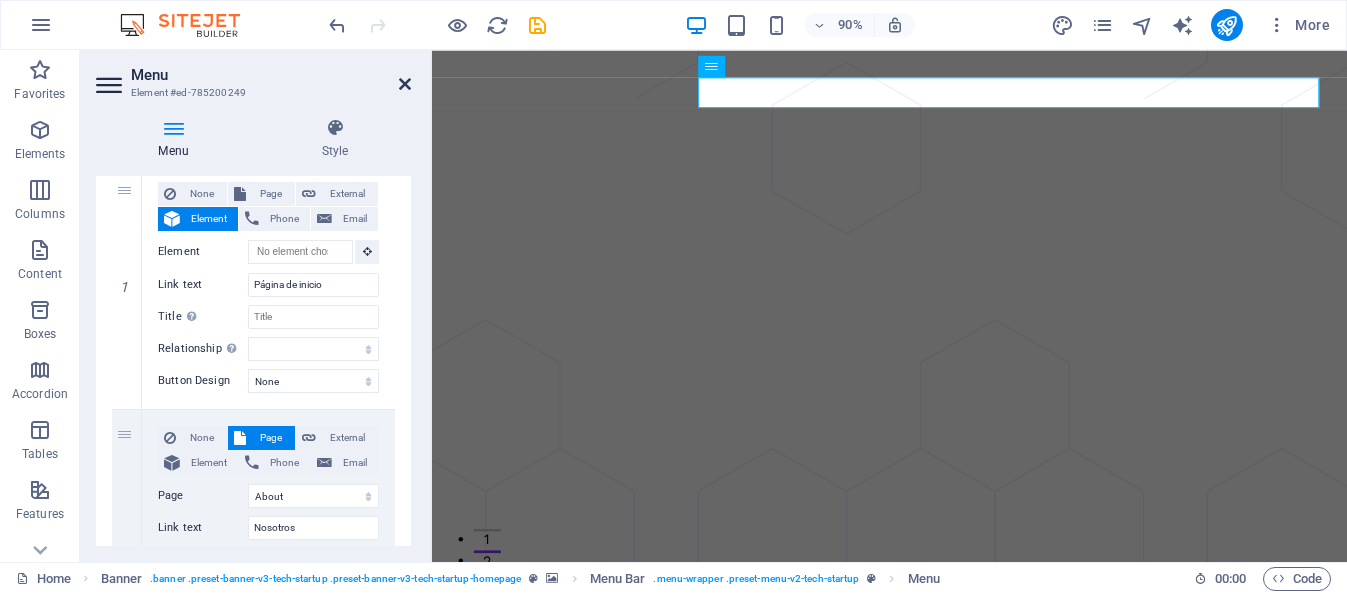 click at bounding box center [405, 84] 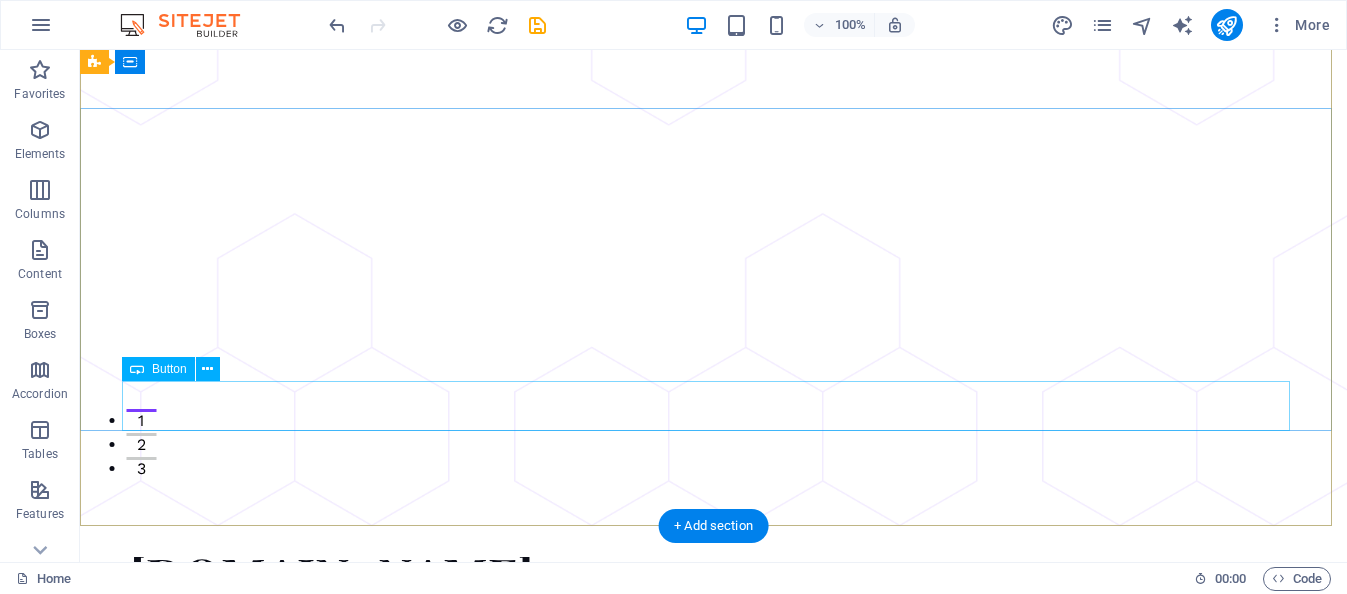 scroll, scrollTop: 0, scrollLeft: 0, axis: both 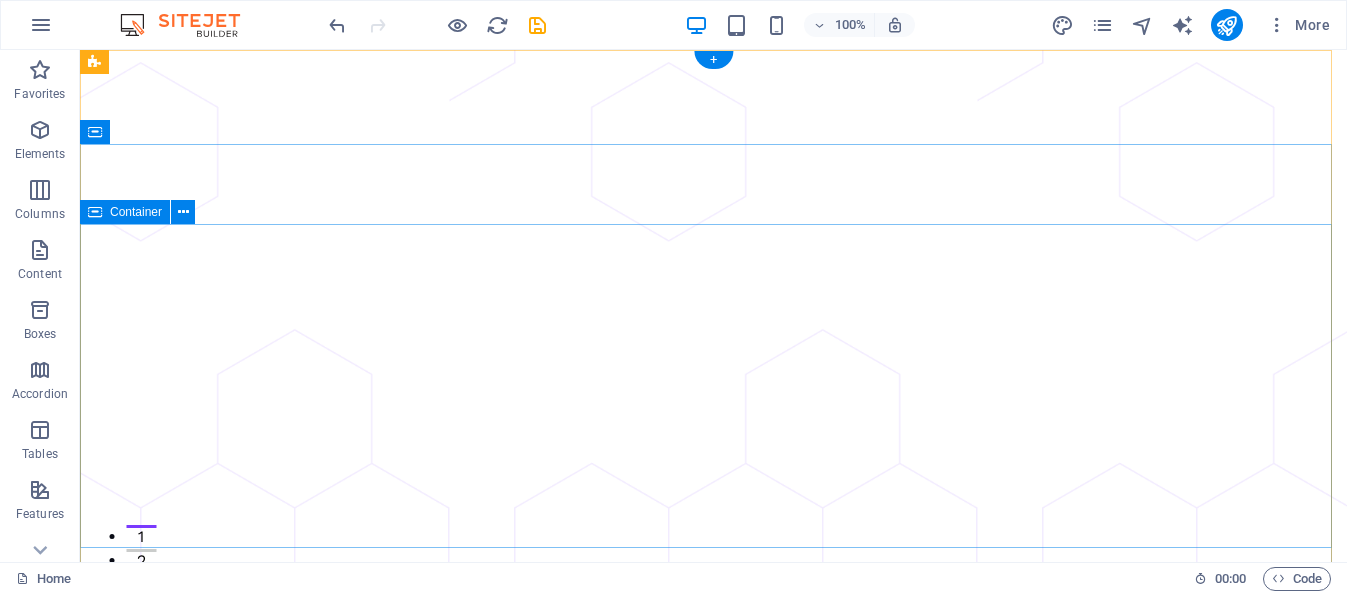 click on "Innovador Diseño de Modelos de IA Potencia tu empresa con soluciones de Inte ligencia Artificial Comienza Aquí" at bounding box center (713, 1521) 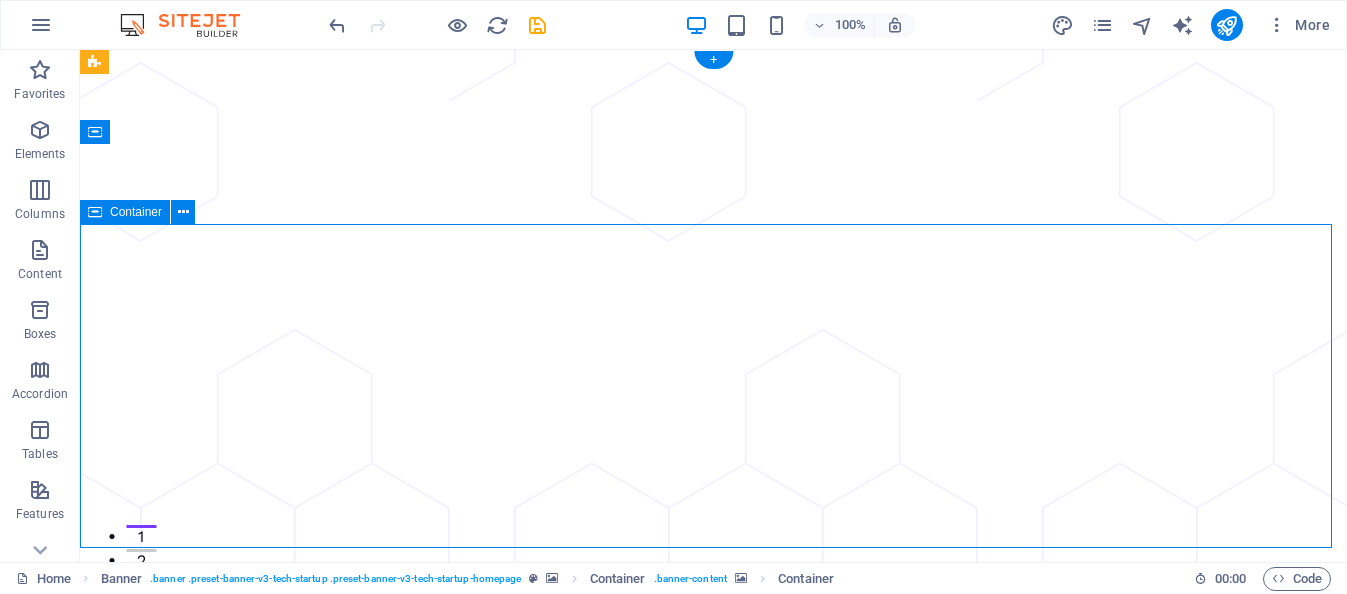 click on "Innovador Diseño de Modelos de IA Potencia tu empresa con soluciones de Inte ligencia Artificial Comienza Aquí" at bounding box center [713, 1521] 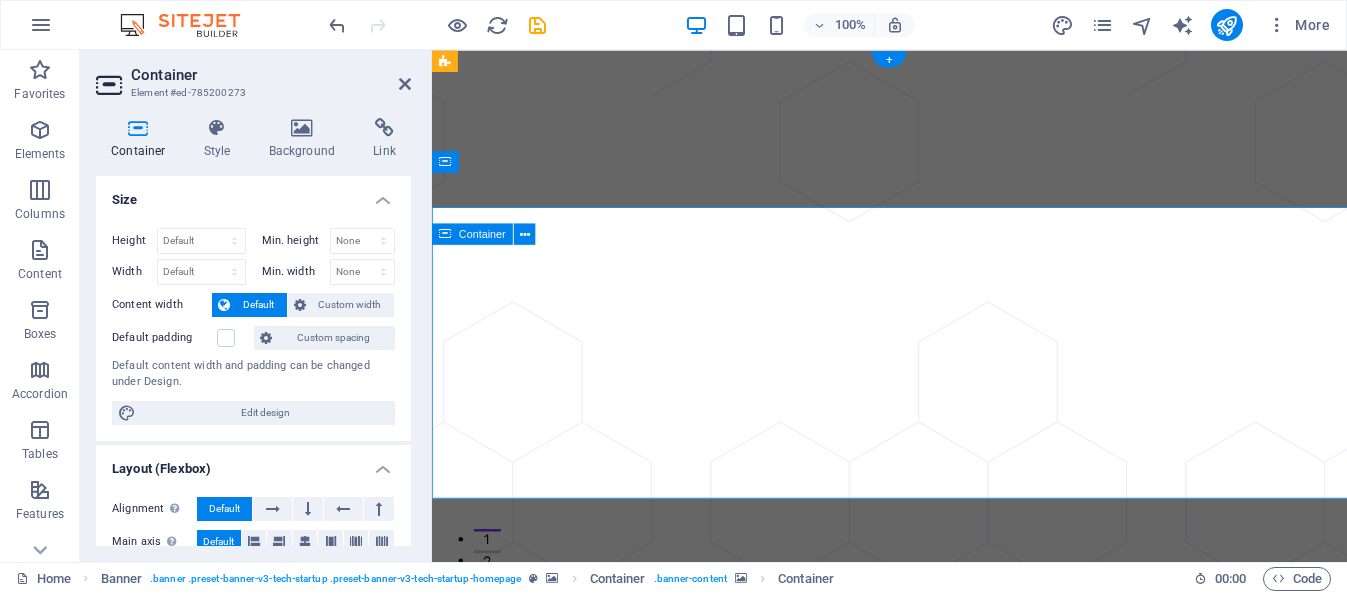click on "Innovador Diseño de Modelos de IA Potencia tu empresa con soluciones de Inte ligencia Artificial Comienza Aquí" at bounding box center [940, 1521] 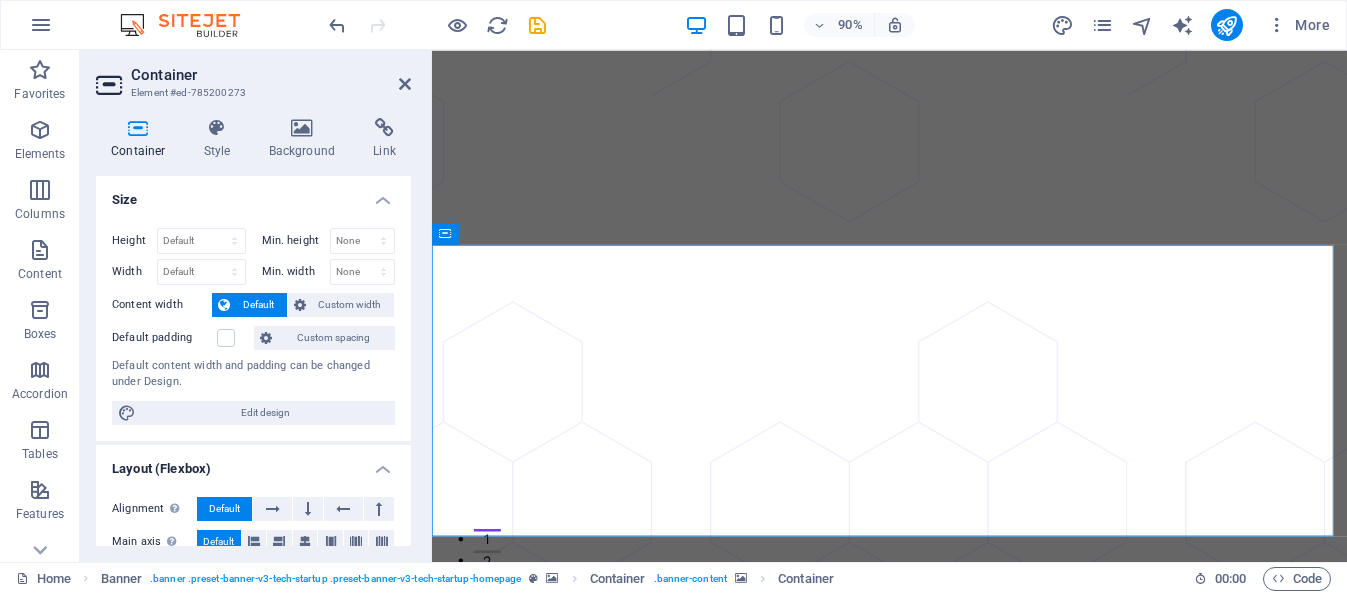 click at bounding box center (940, 1086) 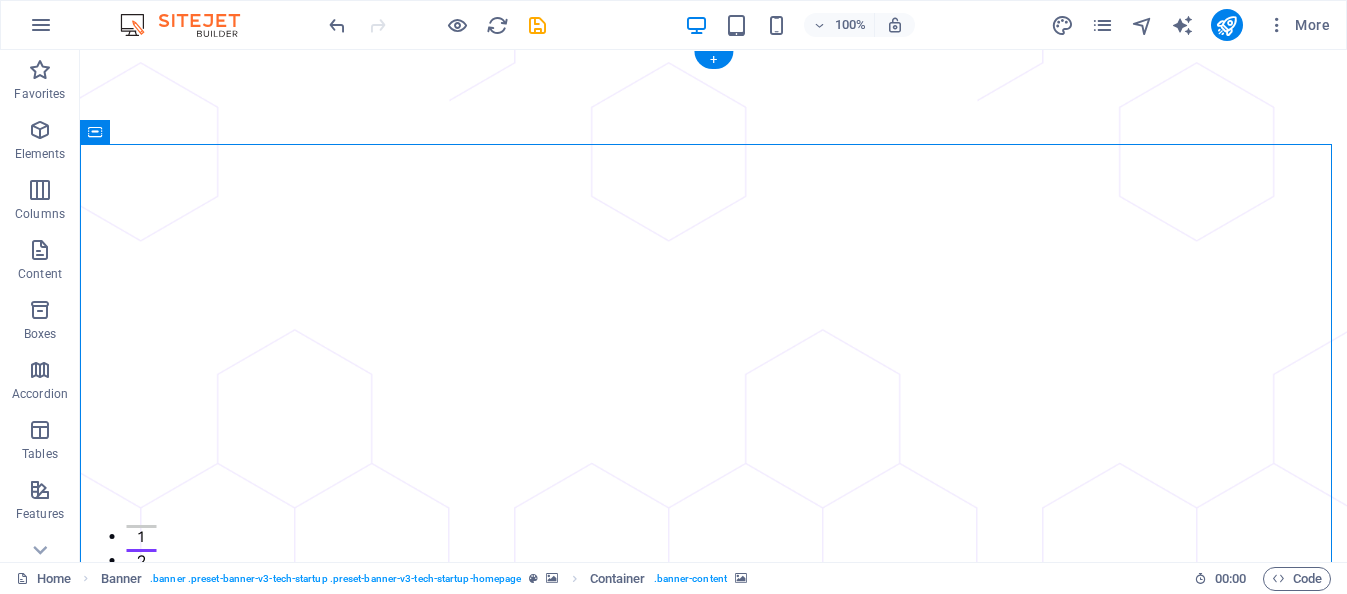 click at bounding box center (713, 1086) 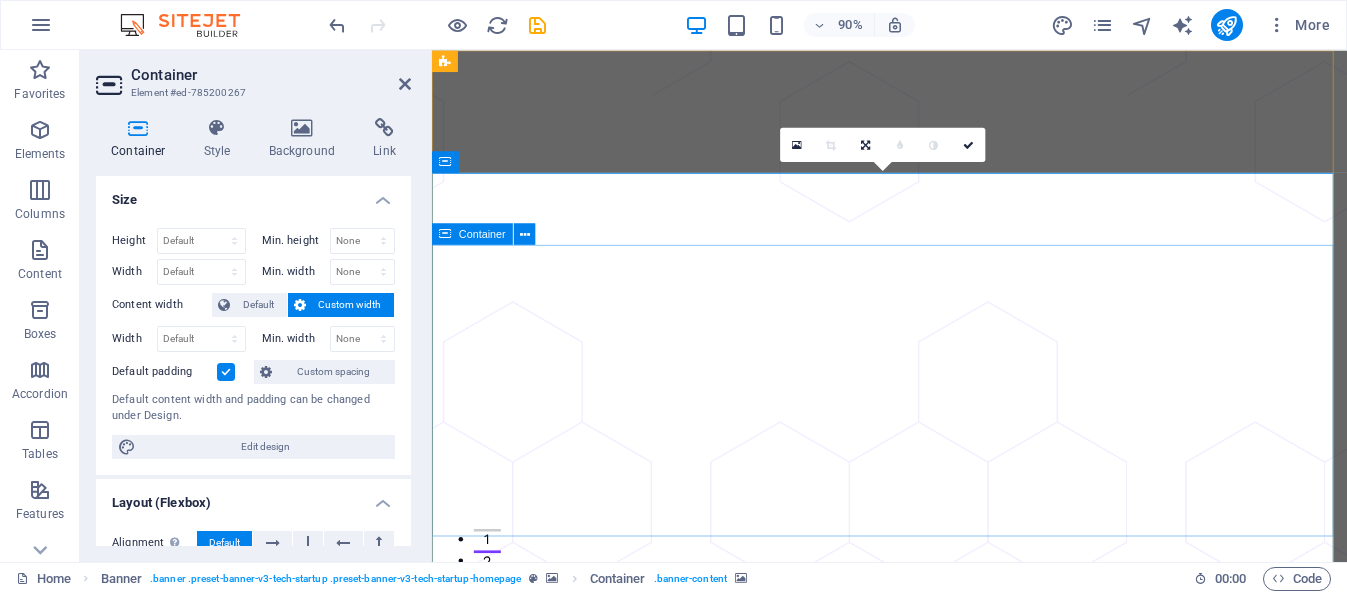 click on "Innovador Diseño de Modelos de IA Potencia tu empresa con soluciones de Inte ligencia Artificial Comienza Aquí" at bounding box center [940, 1521] 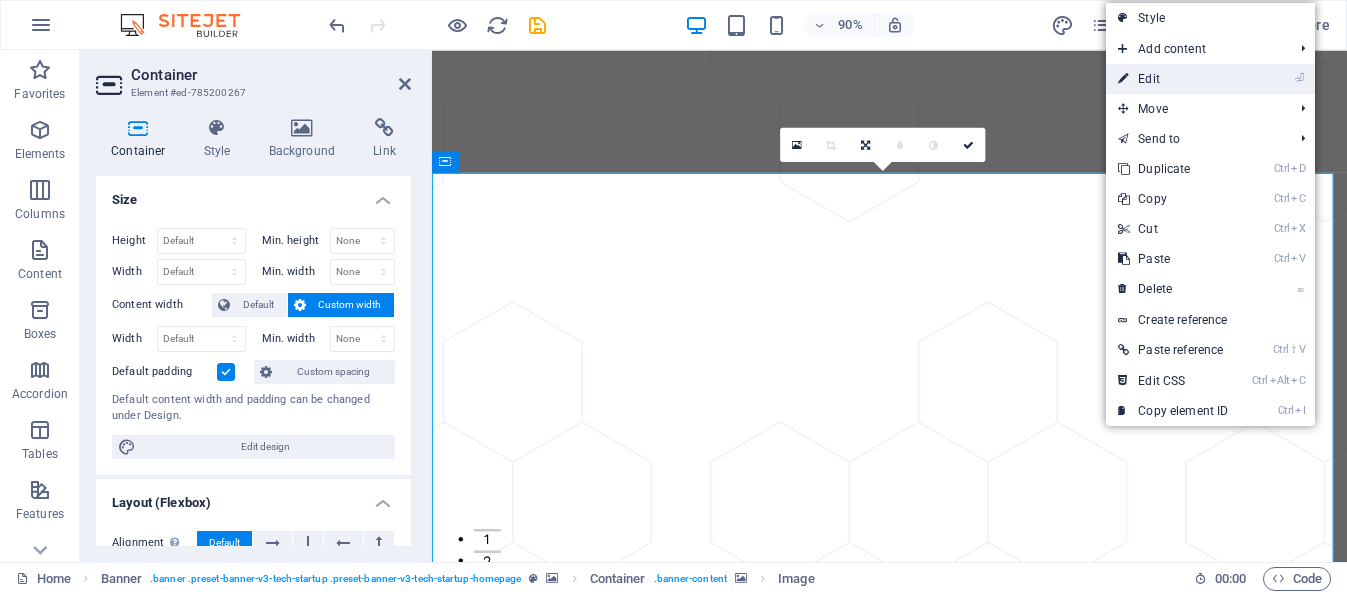 click on "⏎  Edit" at bounding box center [1173, 79] 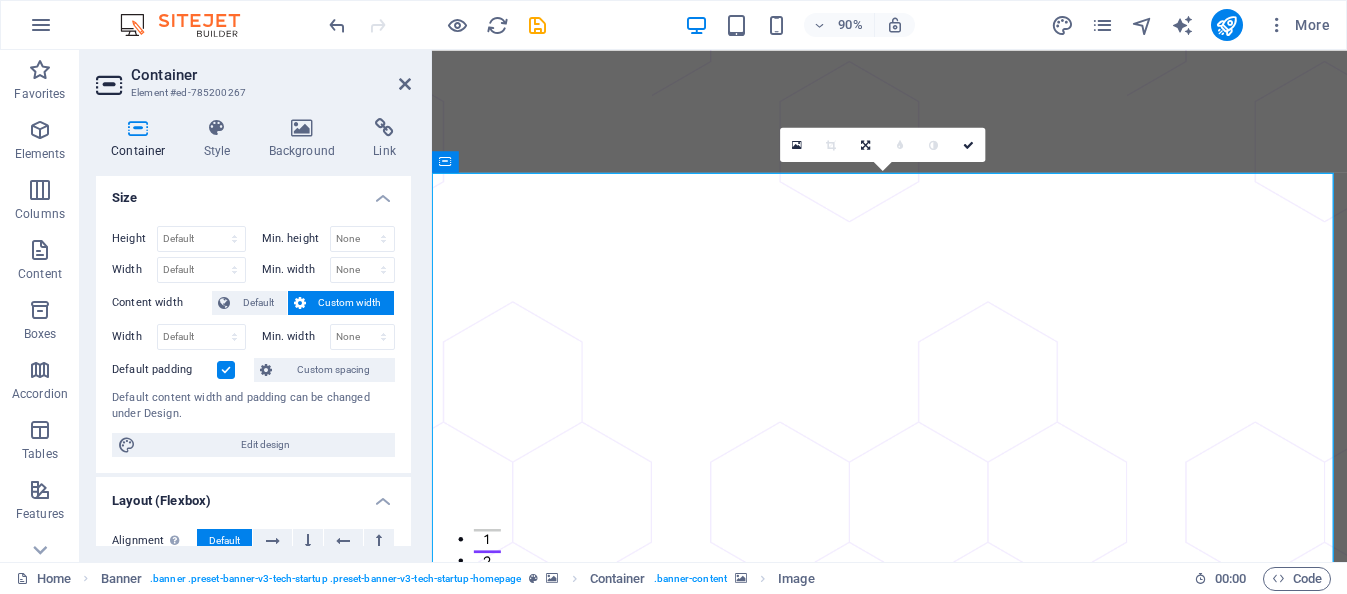 scroll, scrollTop: 0, scrollLeft: 0, axis: both 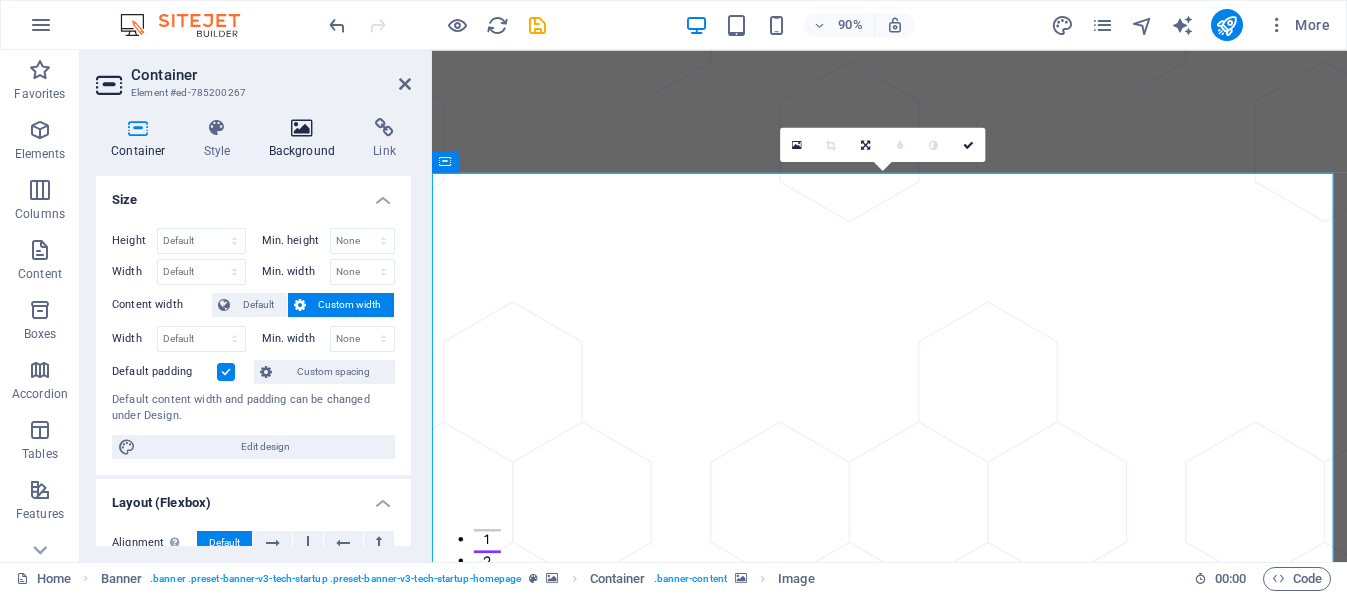 click at bounding box center [302, 128] 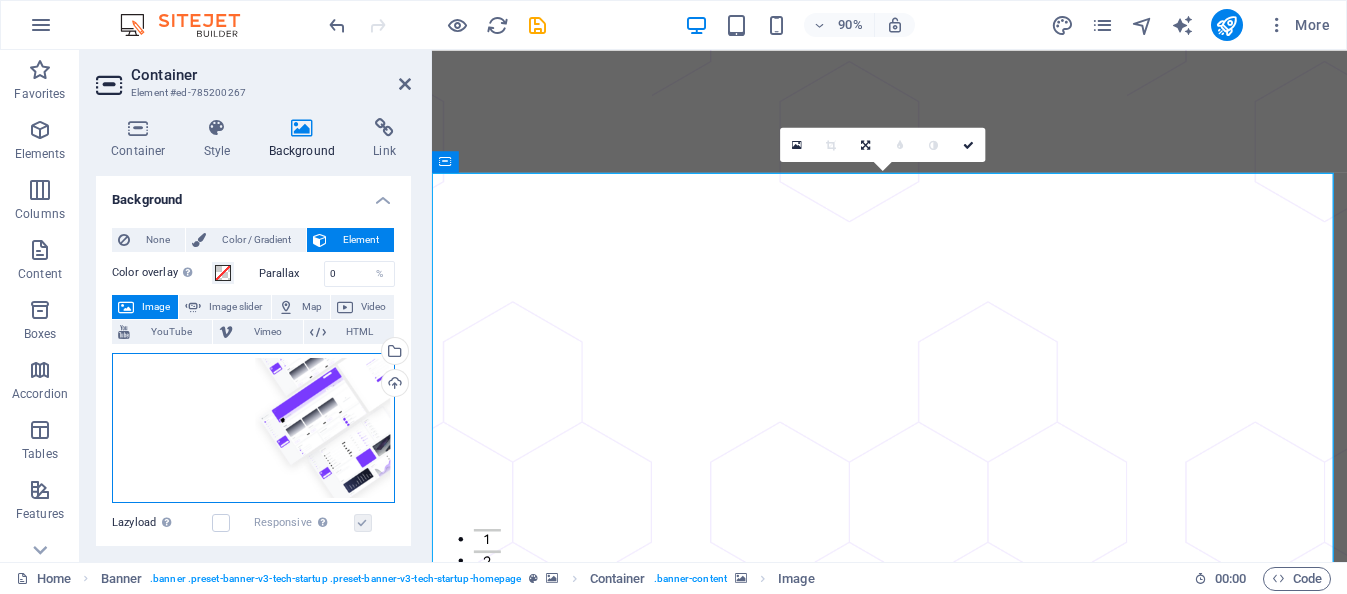 click on "Drag files here, click to choose files or select files from Files or our free stock photos & videos" at bounding box center [253, 428] 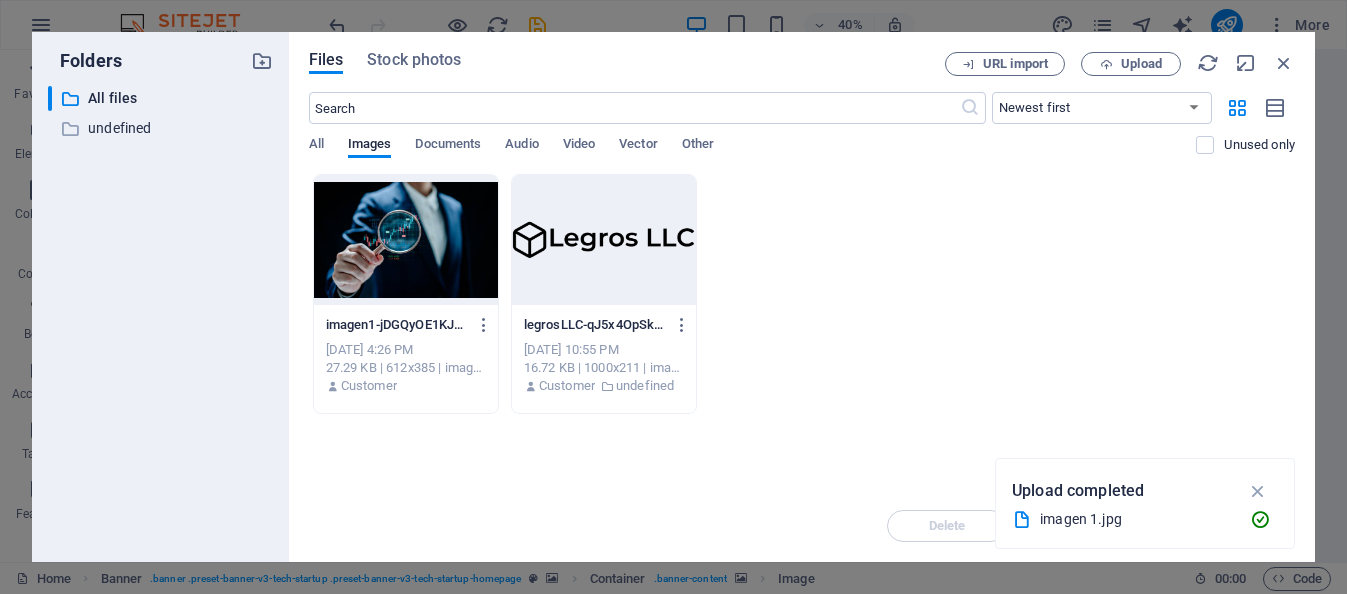 click at bounding box center [406, 240] 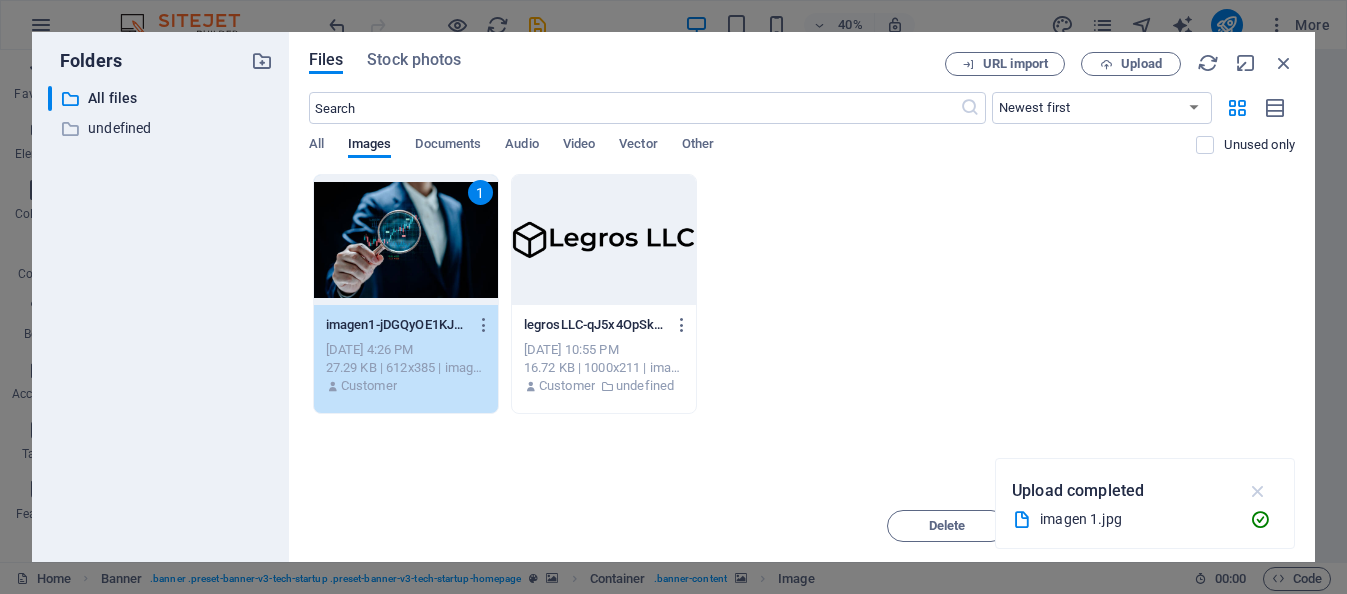 click at bounding box center [1258, 491] 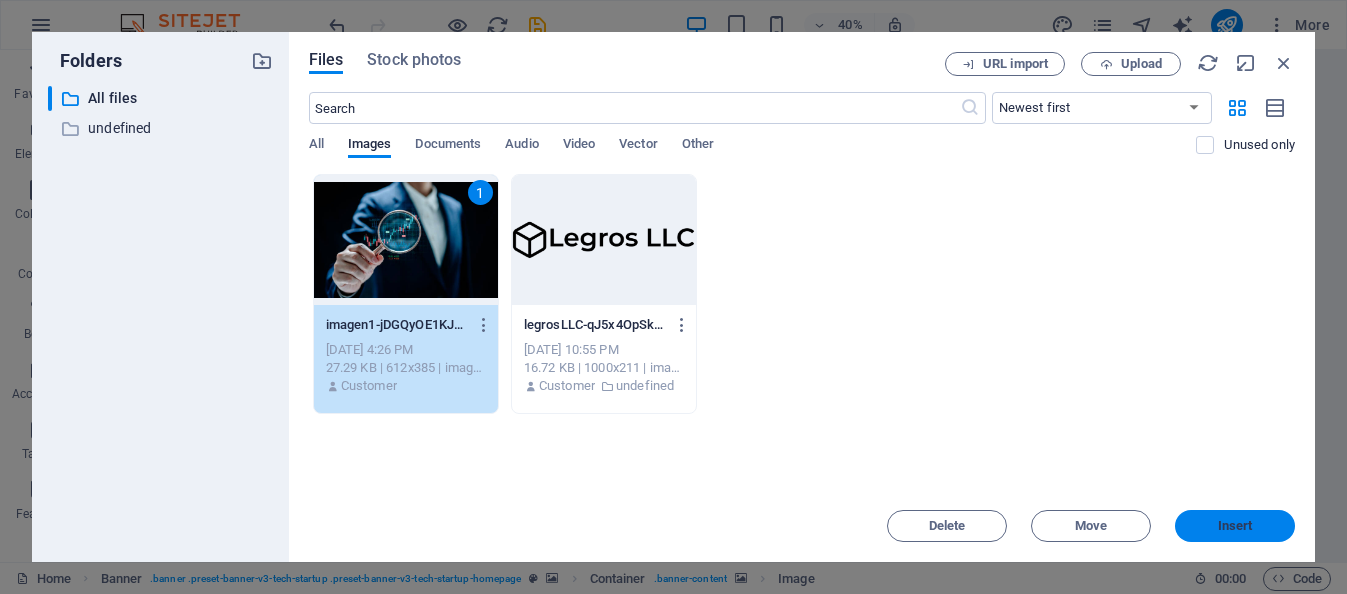 click on "Insert" at bounding box center [1235, 526] 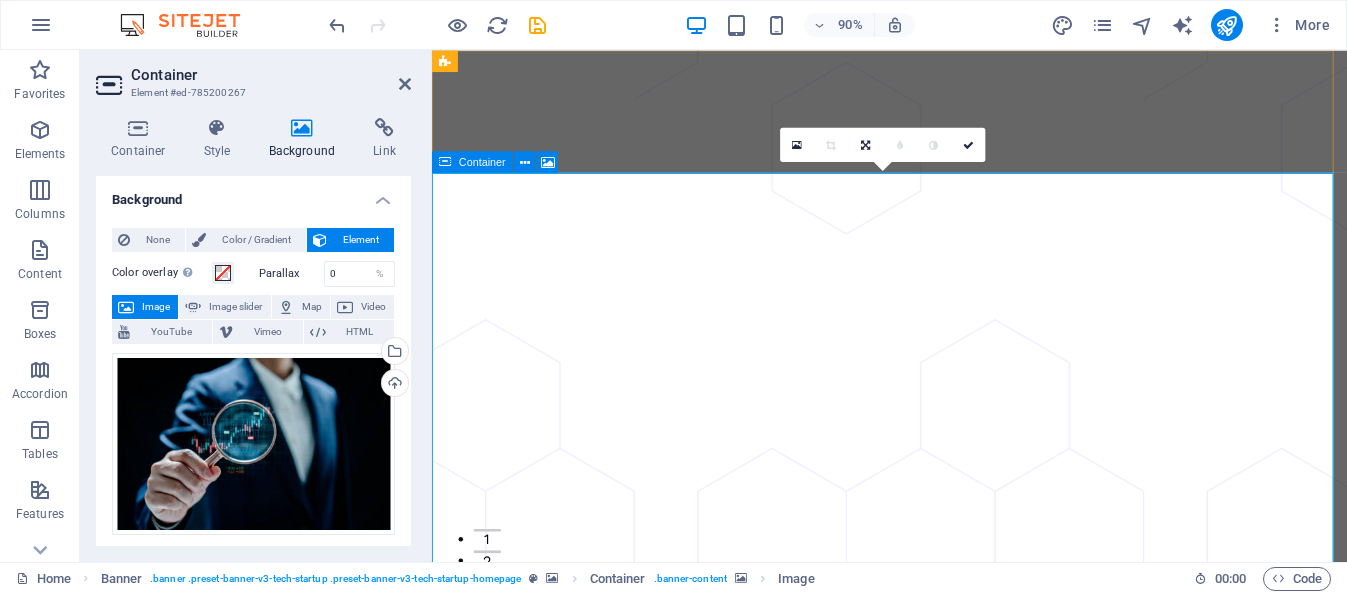 click at bounding box center [940, 1128] 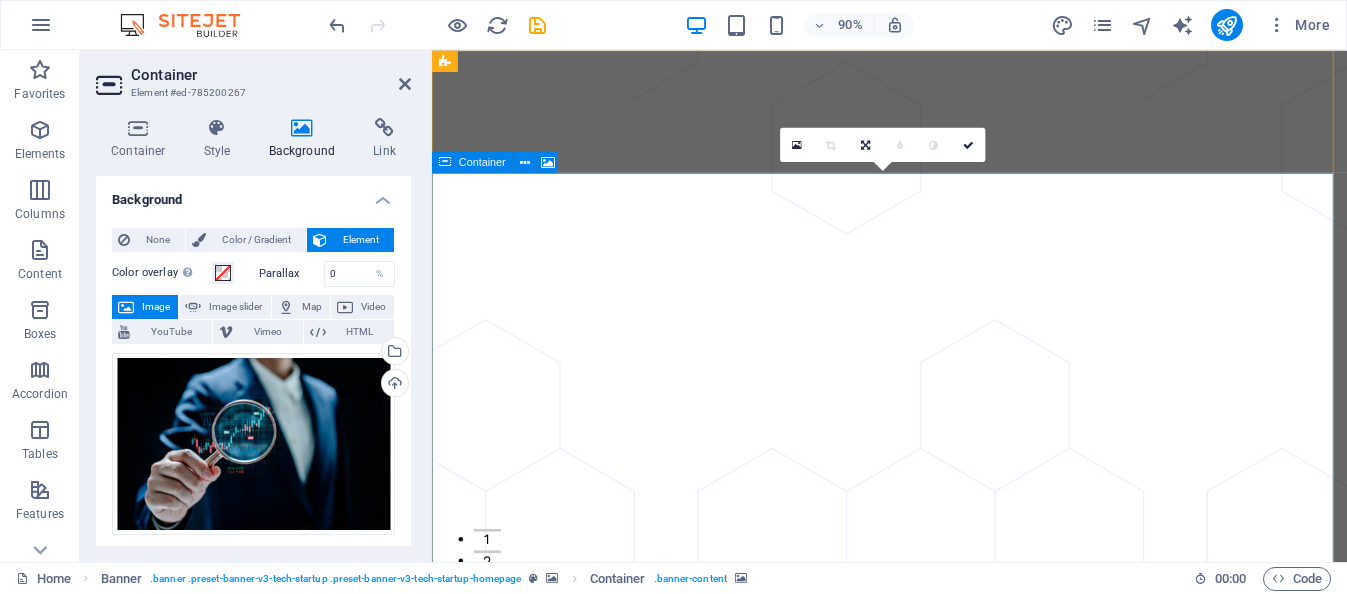 click at bounding box center (940, 1128) 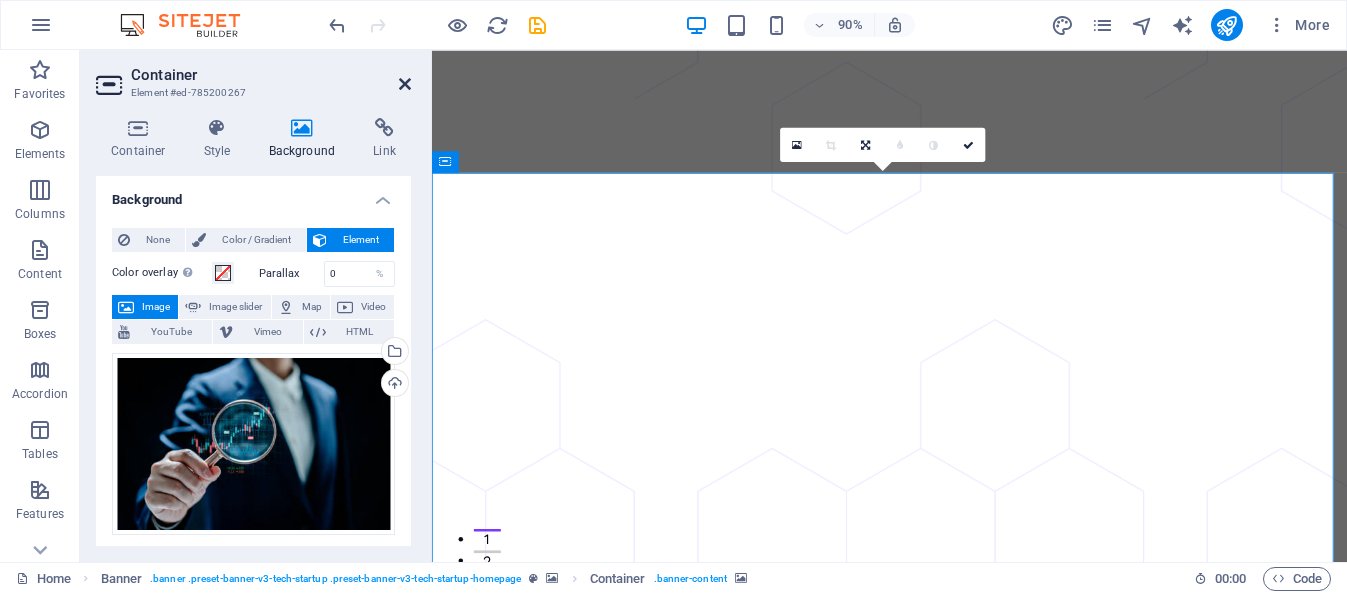 drag, startPoint x: 408, startPoint y: 85, endPoint x: 334, endPoint y: 56, distance: 79.47956 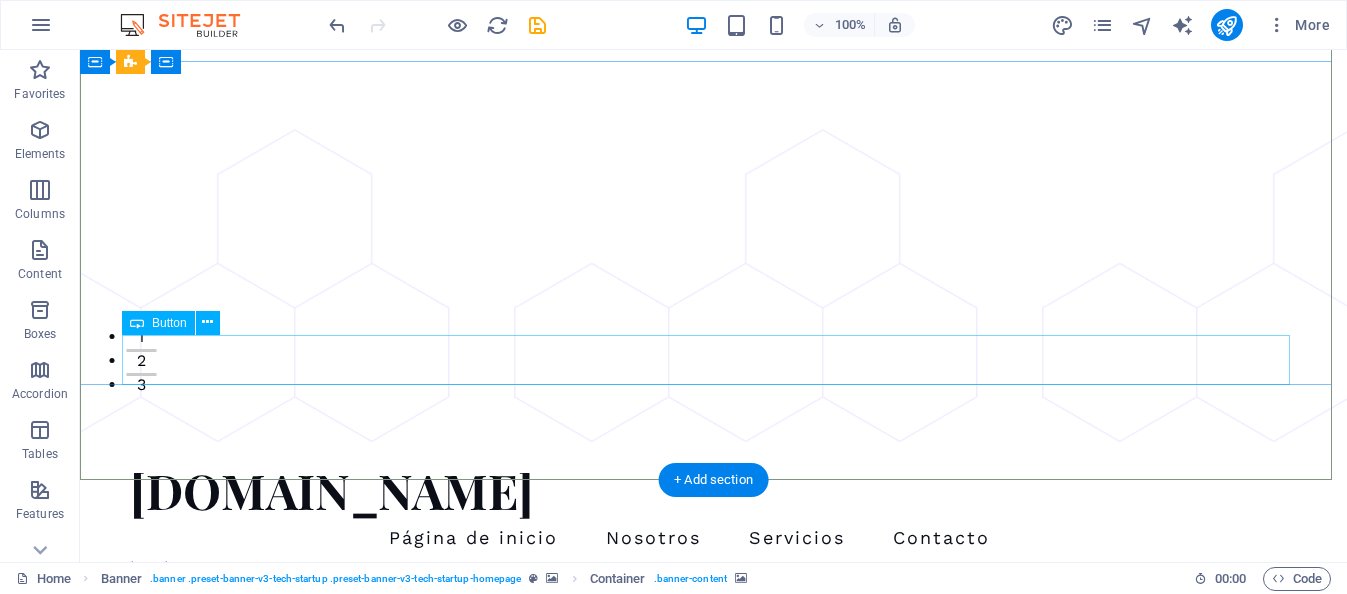 scroll, scrollTop: 0, scrollLeft: 0, axis: both 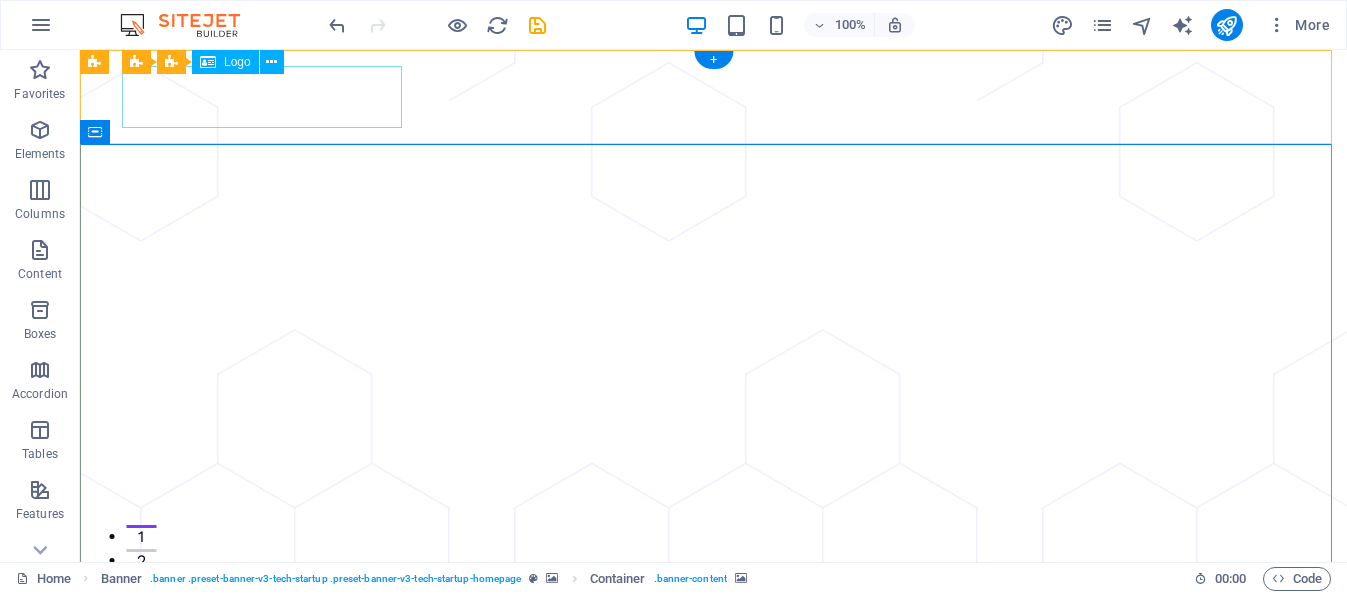 click on "[DOMAIN_NAME]" at bounding box center [714, 690] 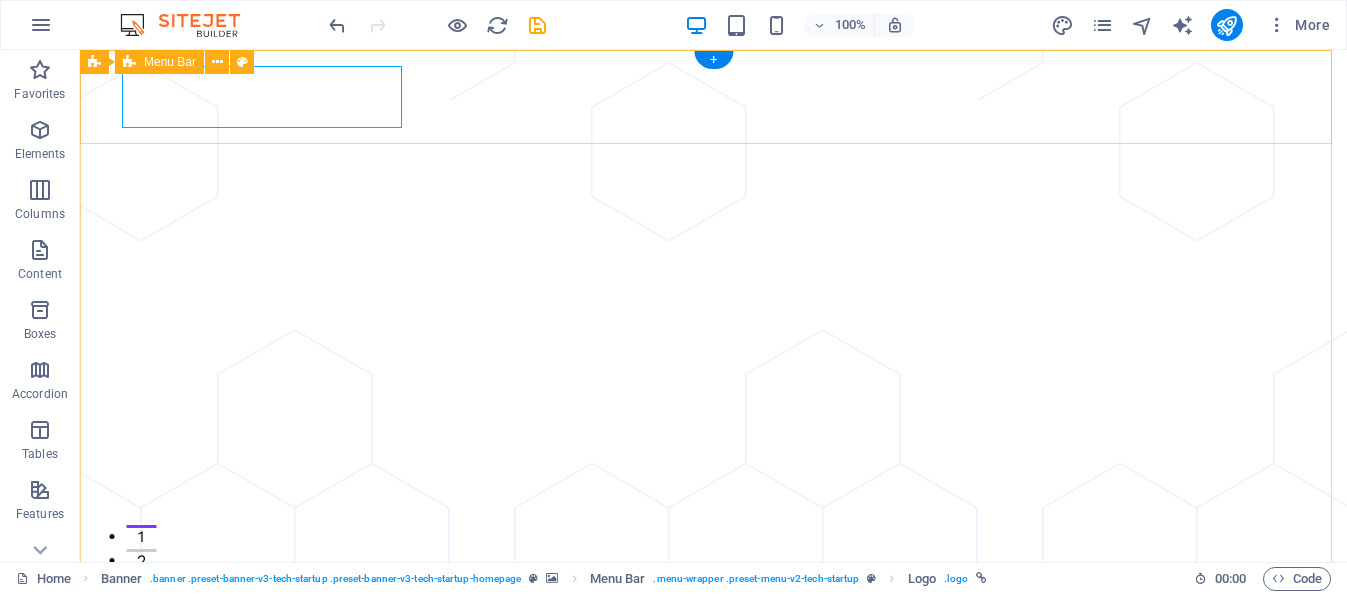 click on "[DOMAIN_NAME] Página de inicio Nosotros Servicios Contacto Log In Sign Up" at bounding box center (713, 740) 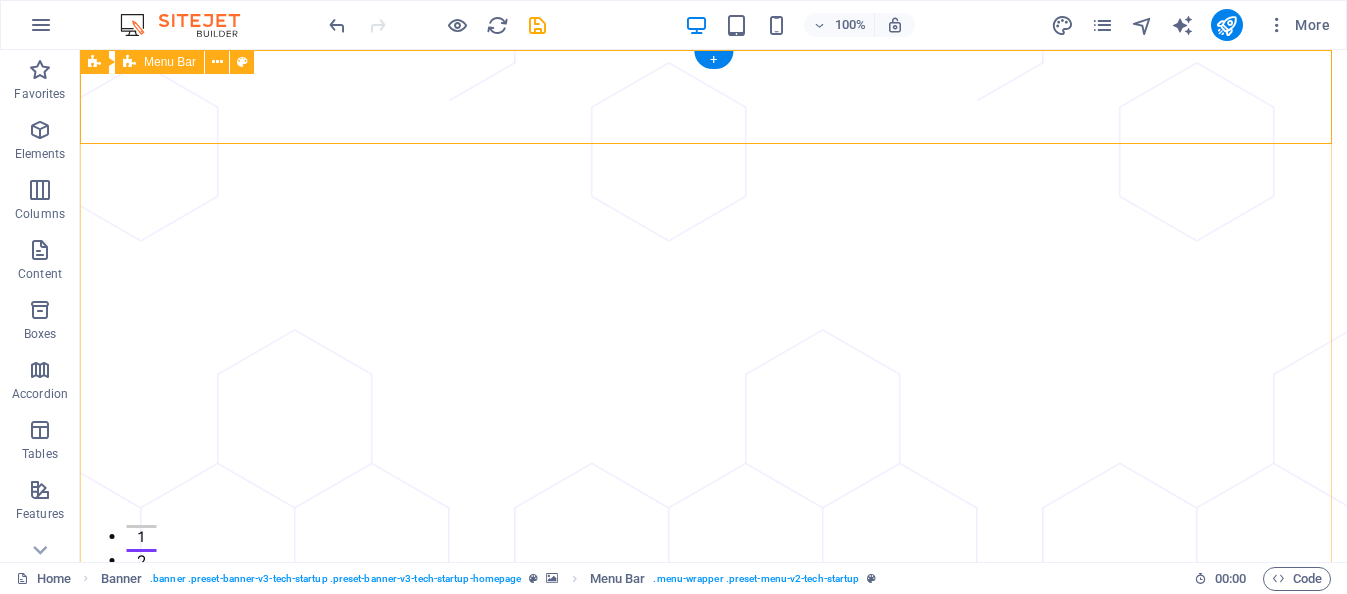 click on "[DOMAIN_NAME] Página de inicio Nosotros Servicios Contacto Log In Sign Up" at bounding box center [713, 740] 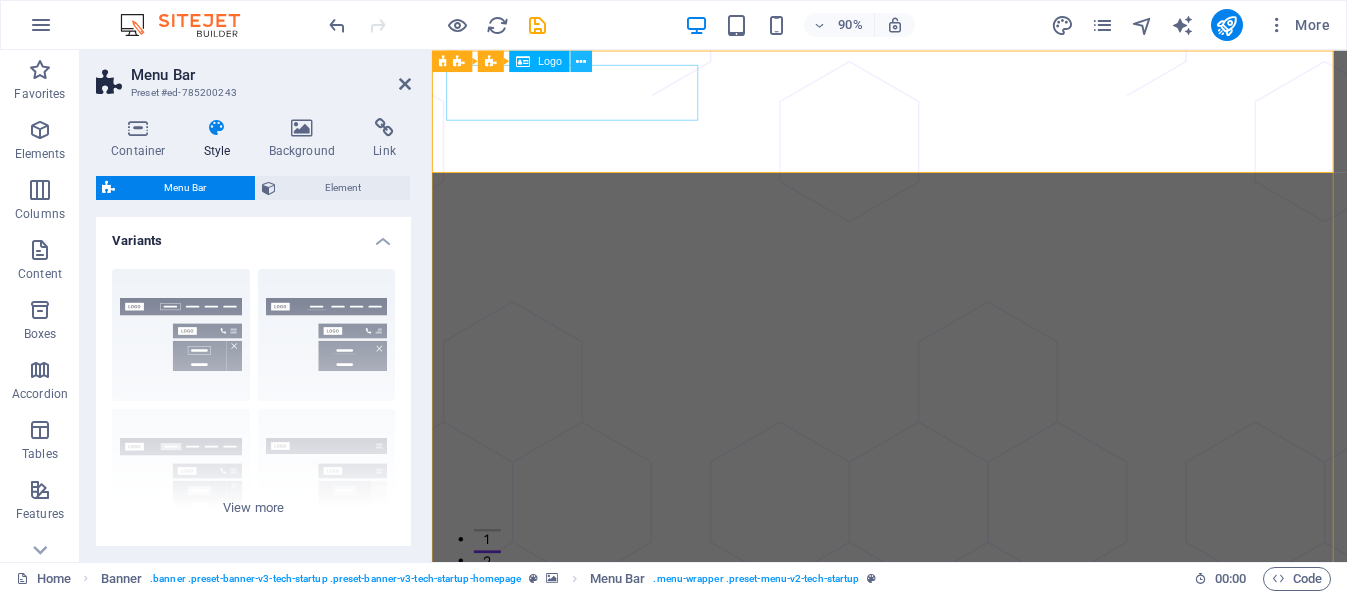 click at bounding box center [581, 60] 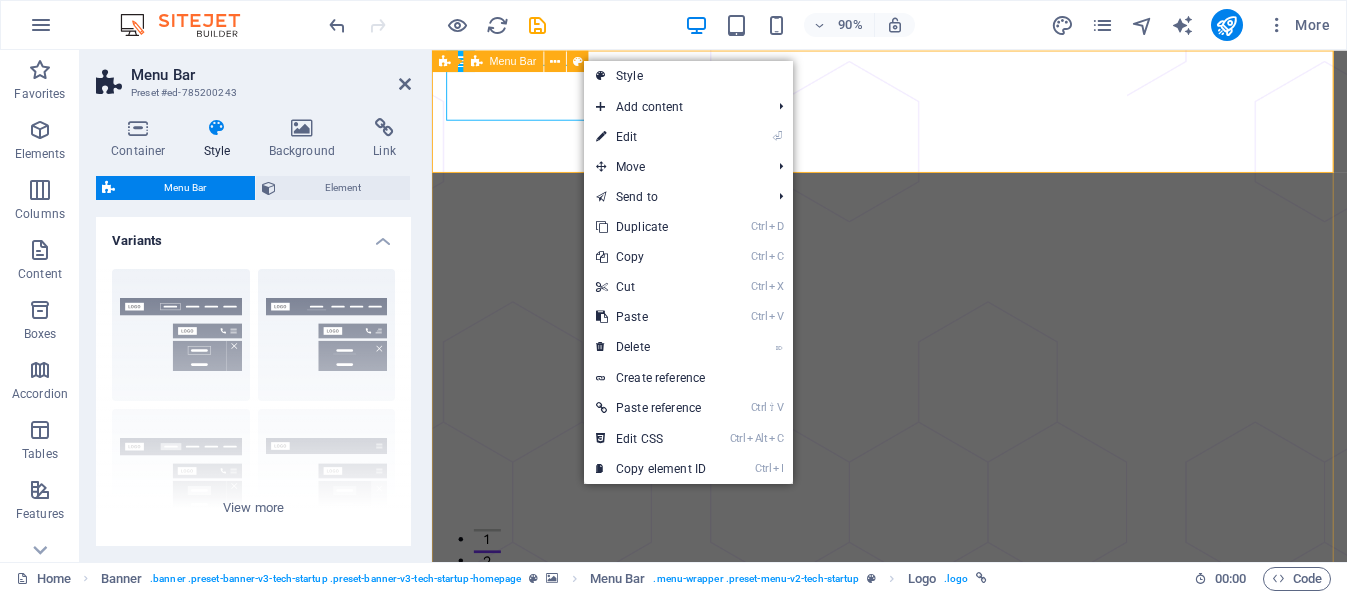 click on "[DOMAIN_NAME] Página de inicio Nosotros Servicios Contacto Log In Sign Up" at bounding box center (940, 740) 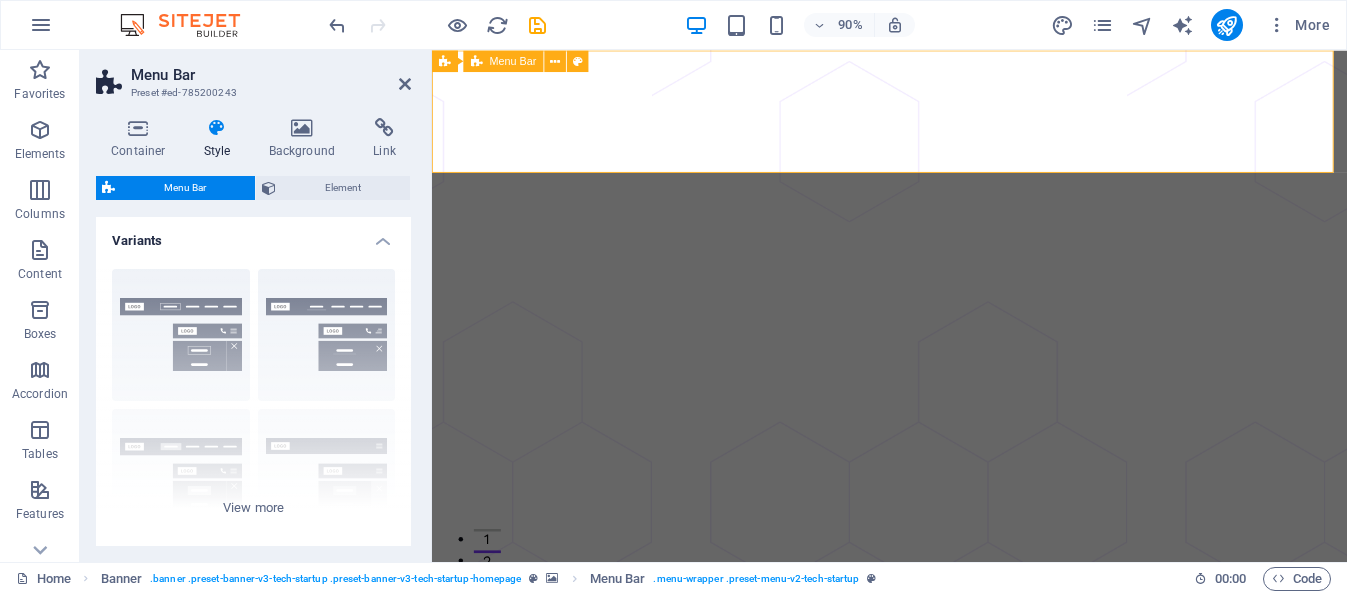 click on "[DOMAIN_NAME] Página de inicio Nosotros Servicios Contacto Log In Sign Up" at bounding box center [940, 740] 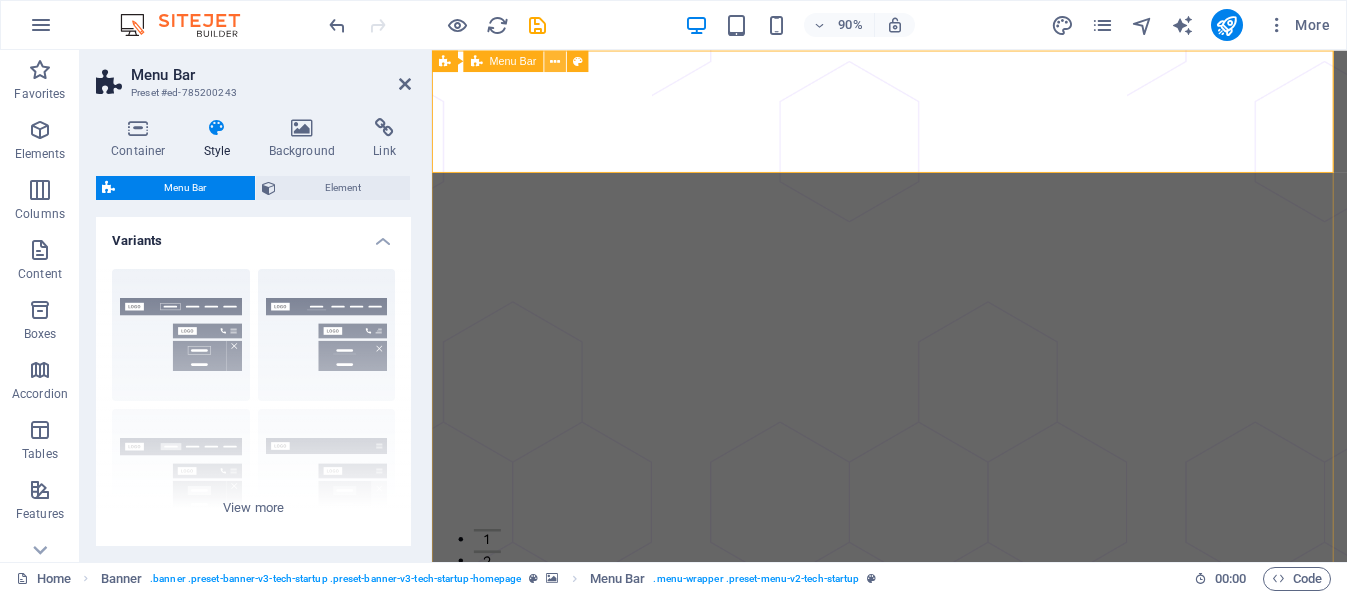 click at bounding box center [556, 61] 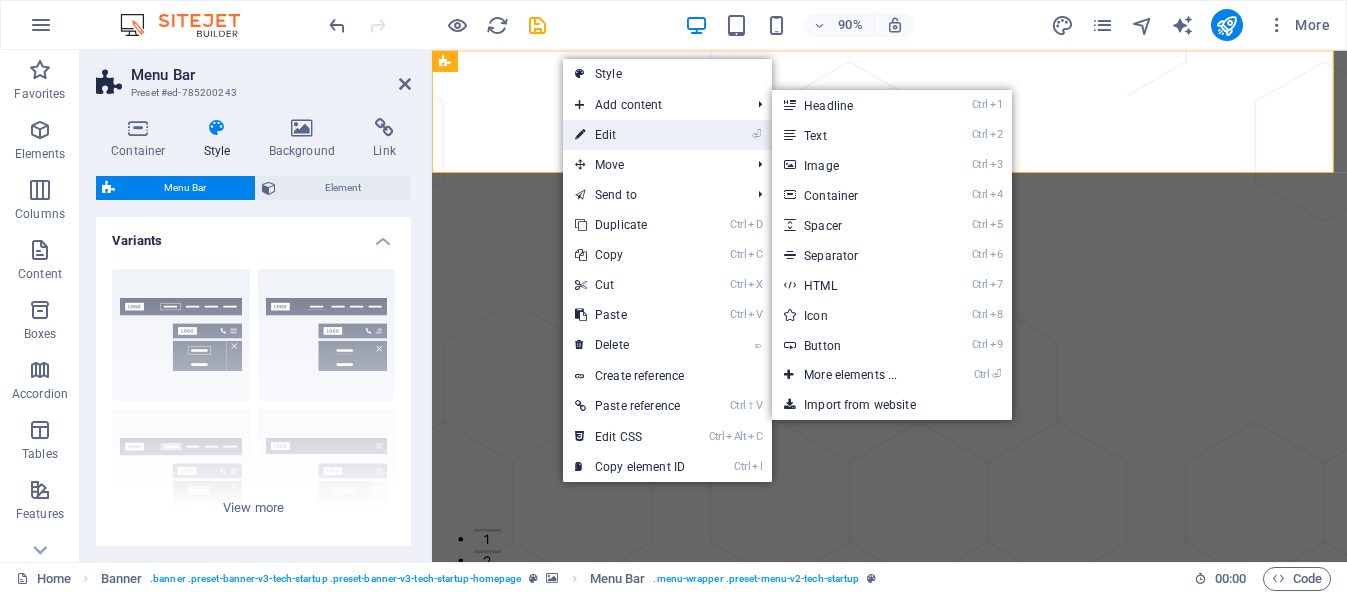 click at bounding box center [580, 135] 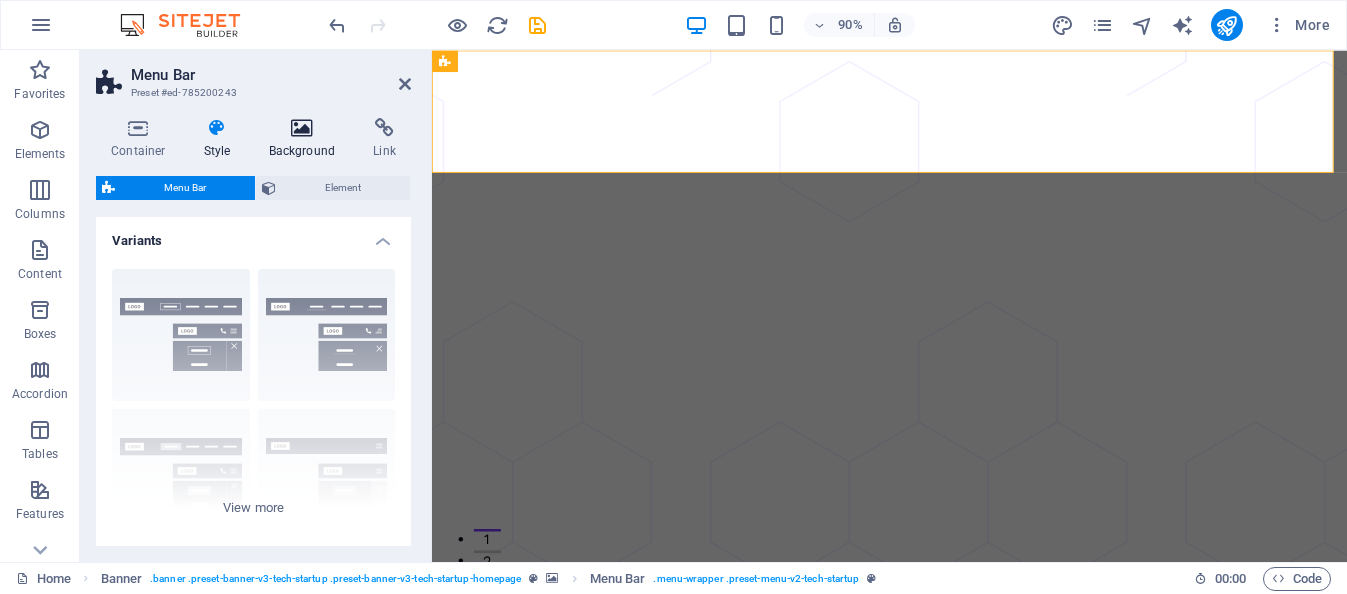 click at bounding box center [302, 128] 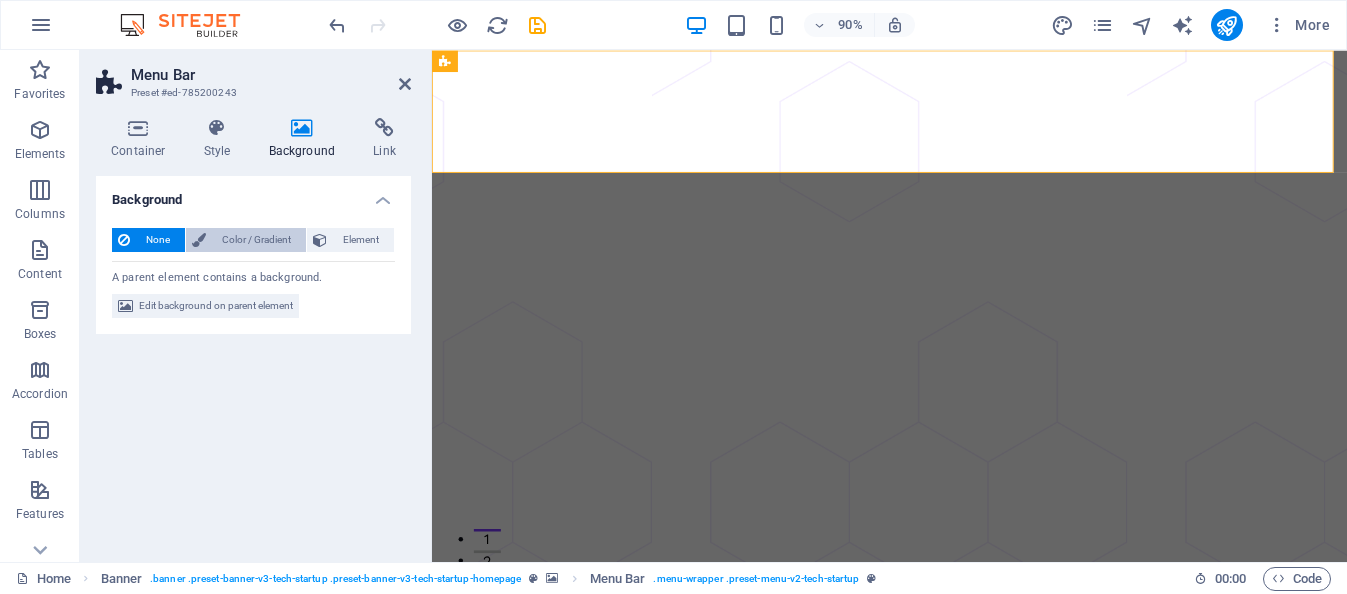 click on "Color / Gradient" at bounding box center (256, 240) 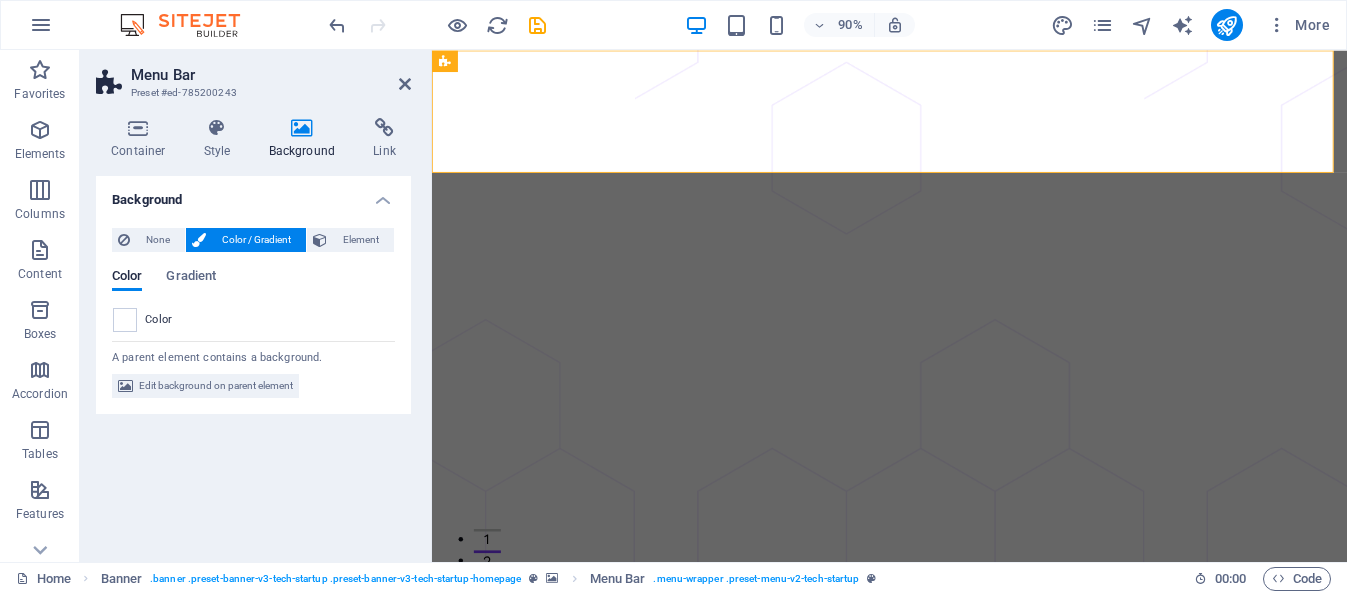 click on "Color" at bounding box center (159, 320) 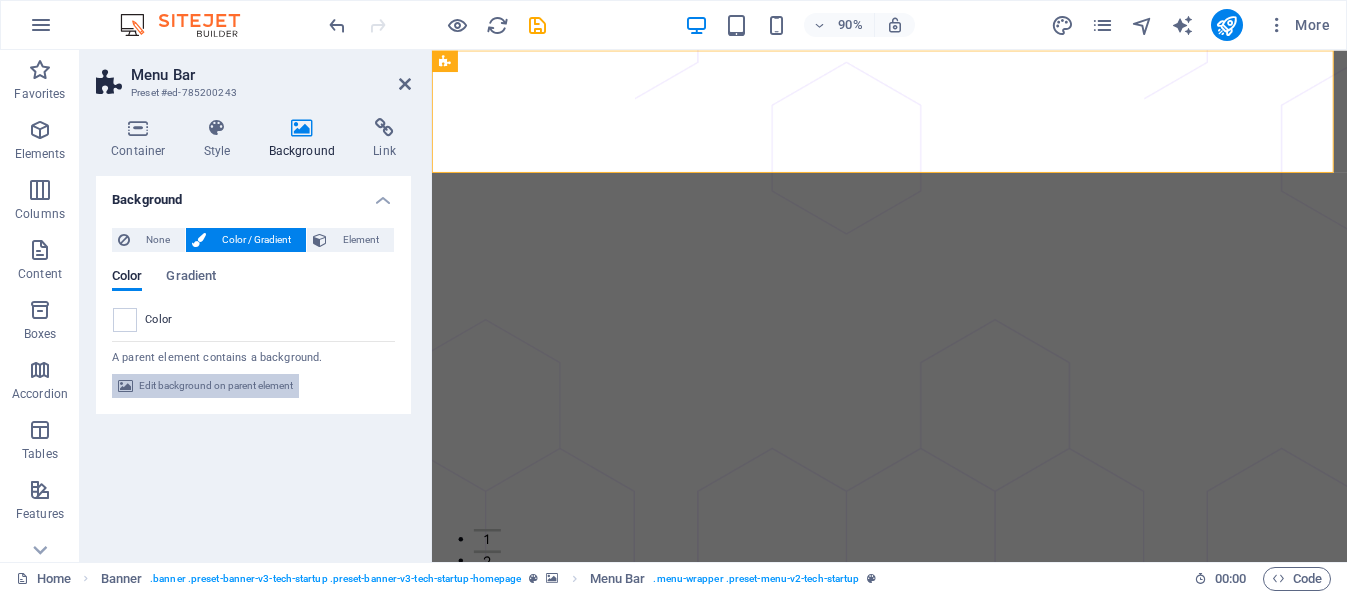 click on "Edit background on parent element" at bounding box center [216, 386] 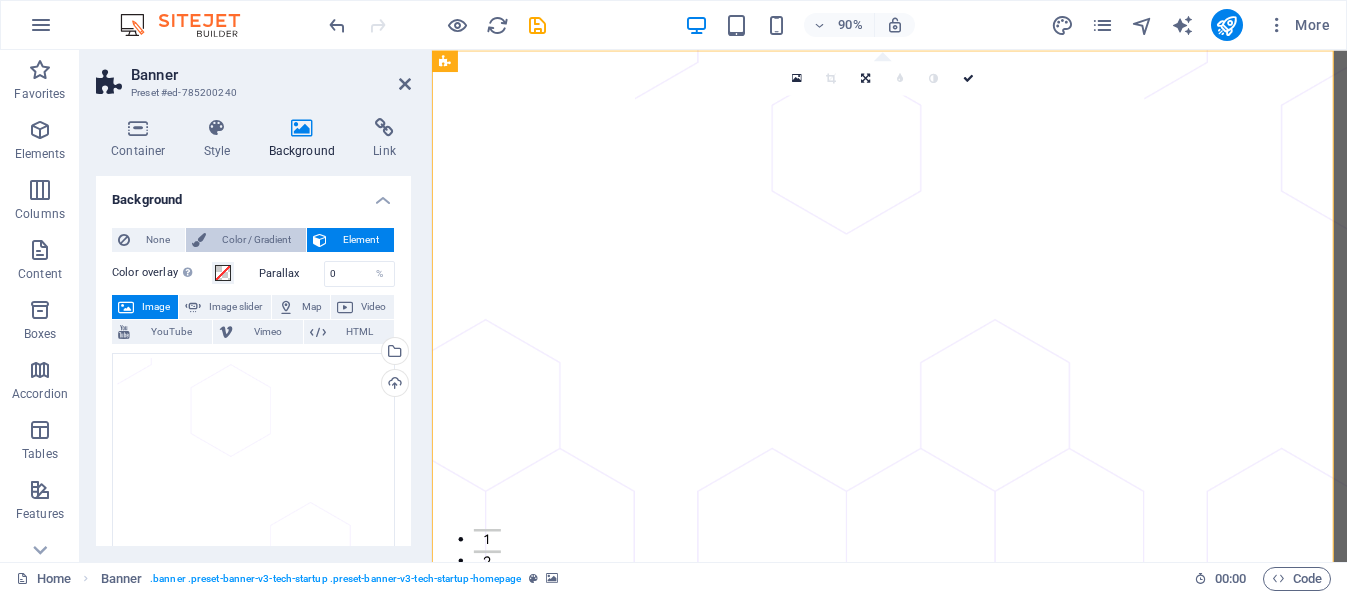 click on "Color / Gradient" at bounding box center [256, 240] 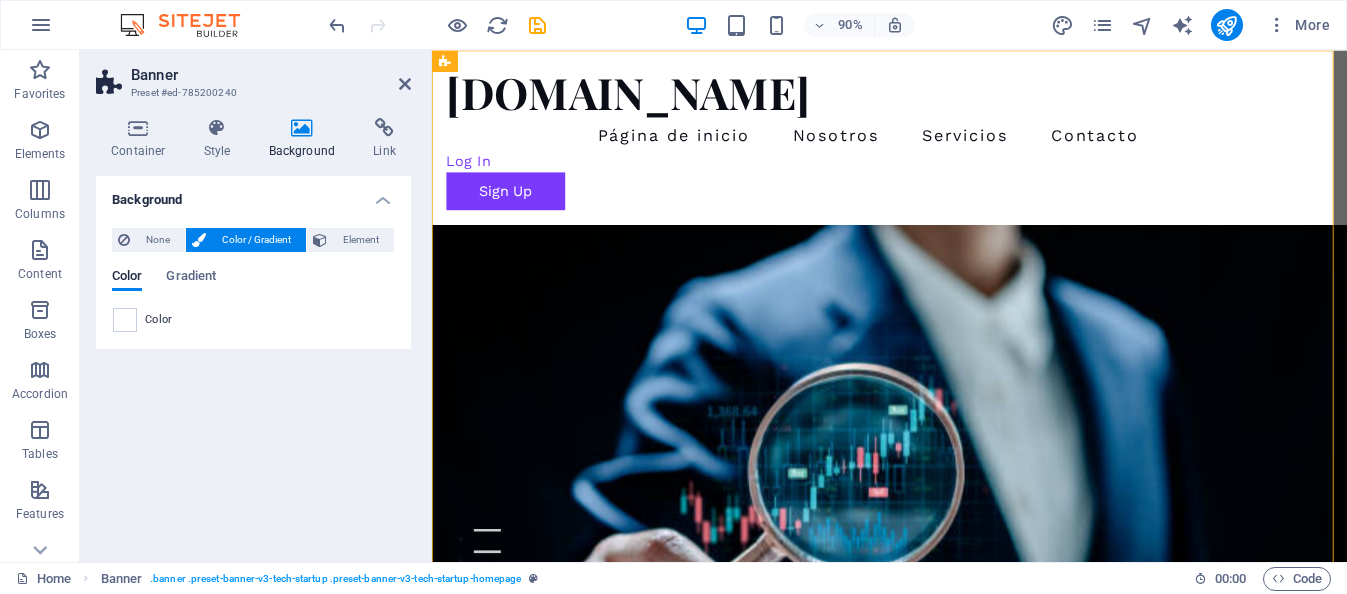 click on "Color" at bounding box center [159, 320] 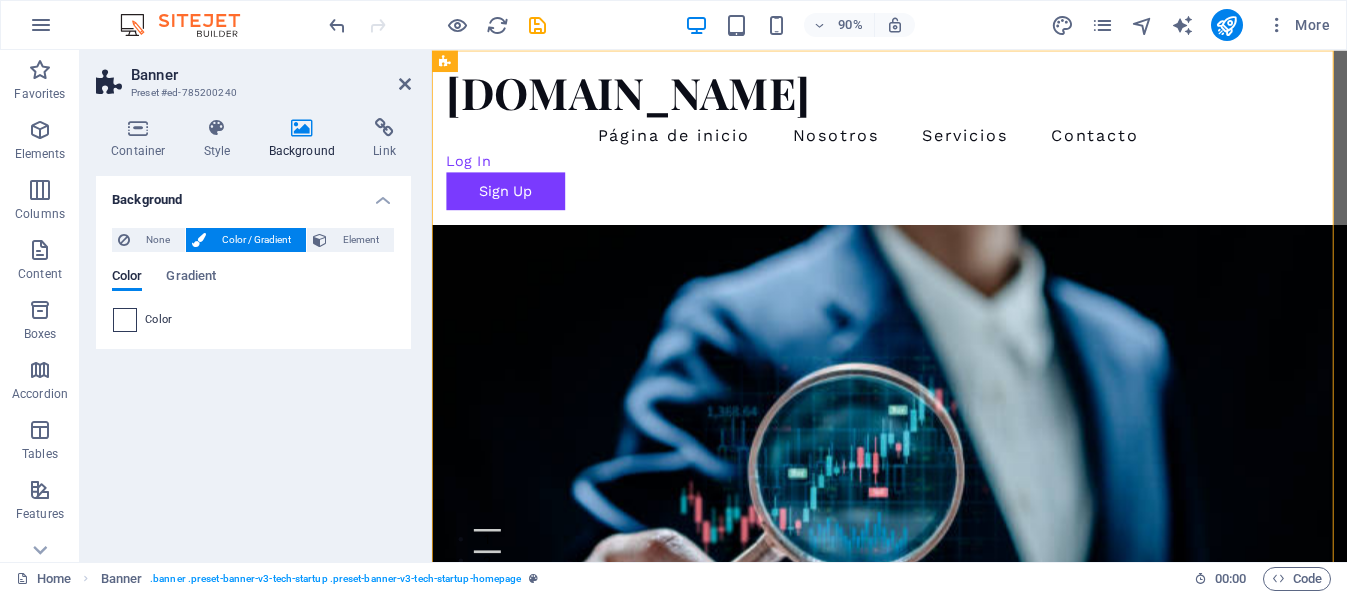 click at bounding box center [125, 320] 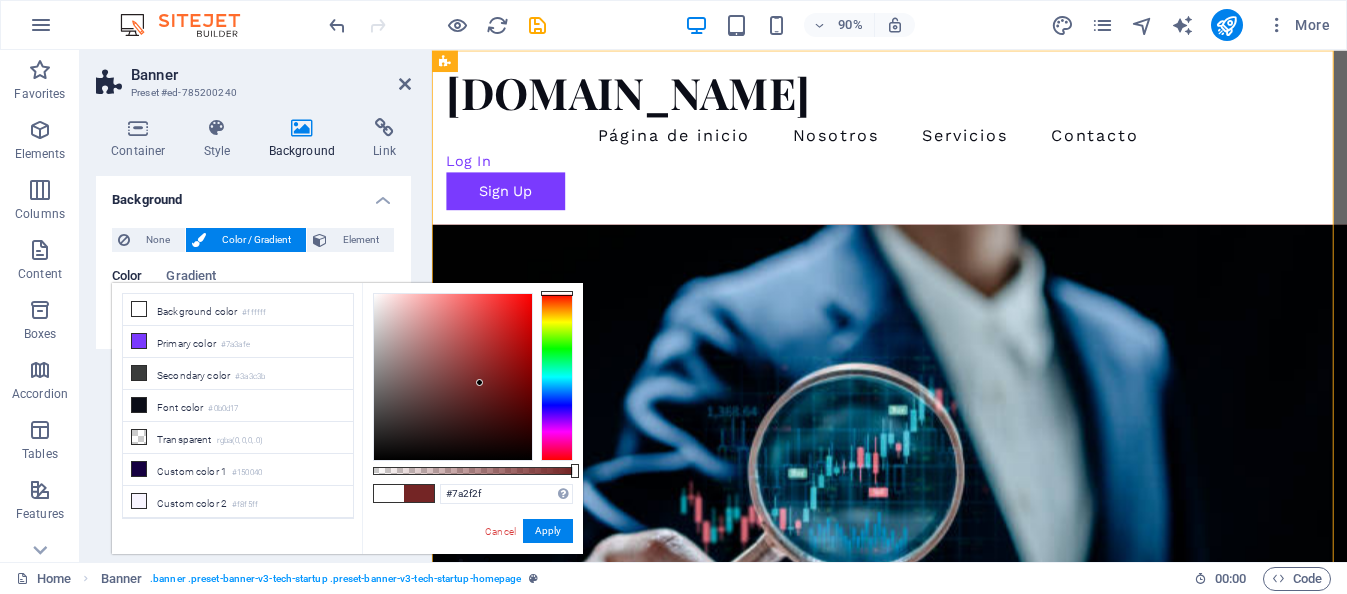 drag, startPoint x: 385, startPoint y: 300, endPoint x: 431, endPoint y: 367, distance: 81.27115 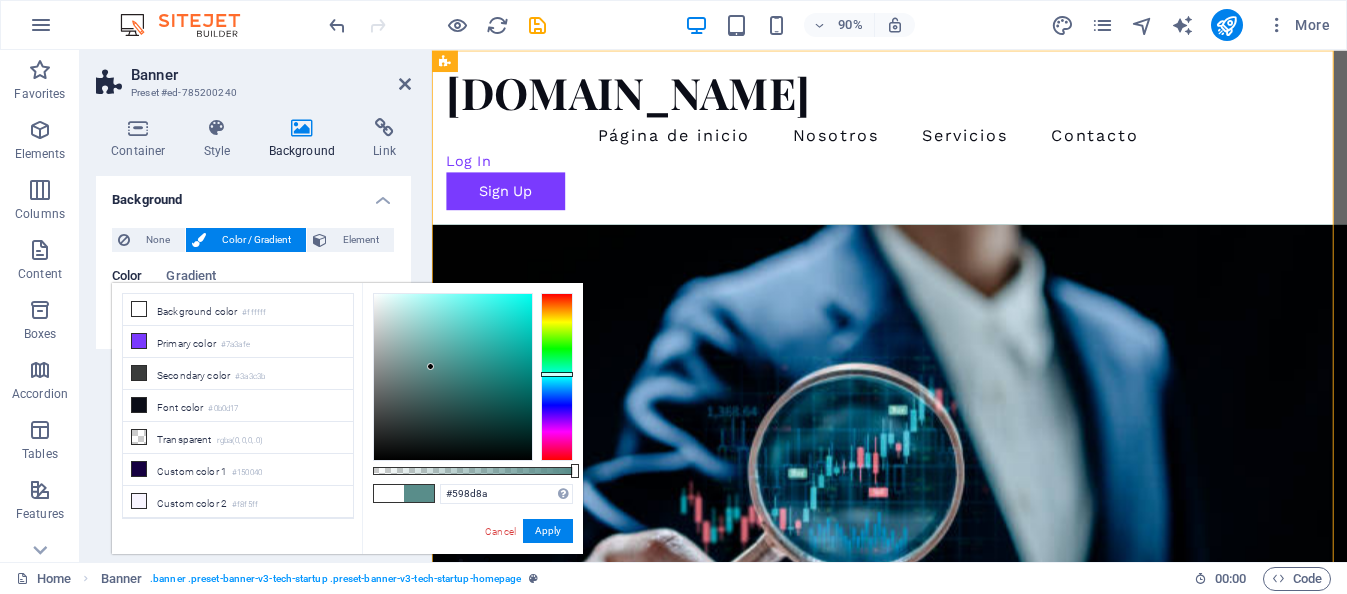drag, startPoint x: 547, startPoint y: 291, endPoint x: 560, endPoint y: 374, distance: 84.0119 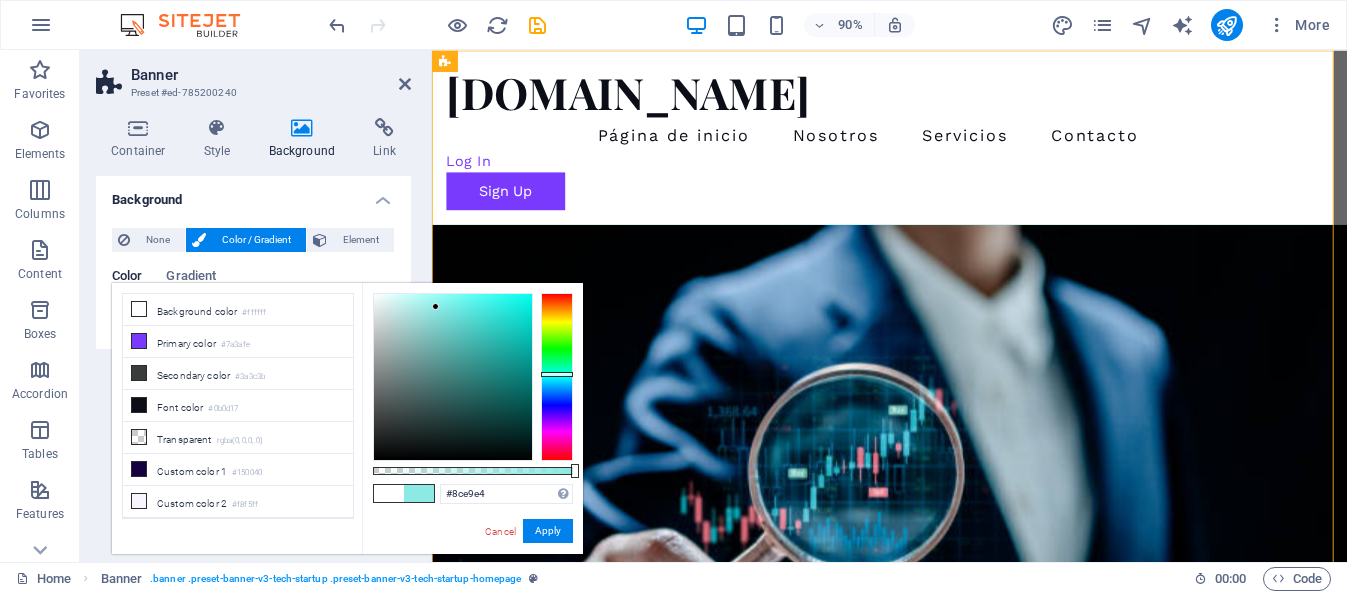 drag, startPoint x: 430, startPoint y: 357, endPoint x: 436, endPoint y: 307, distance: 50.358715 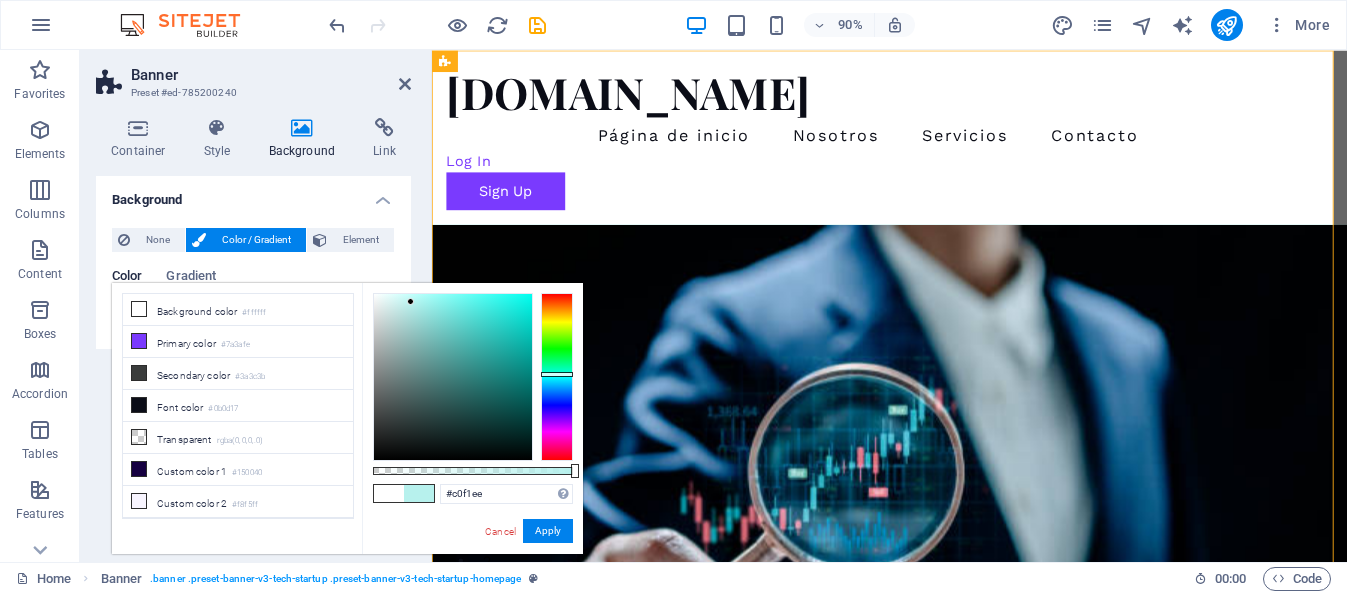 type on "#c1f1ee" 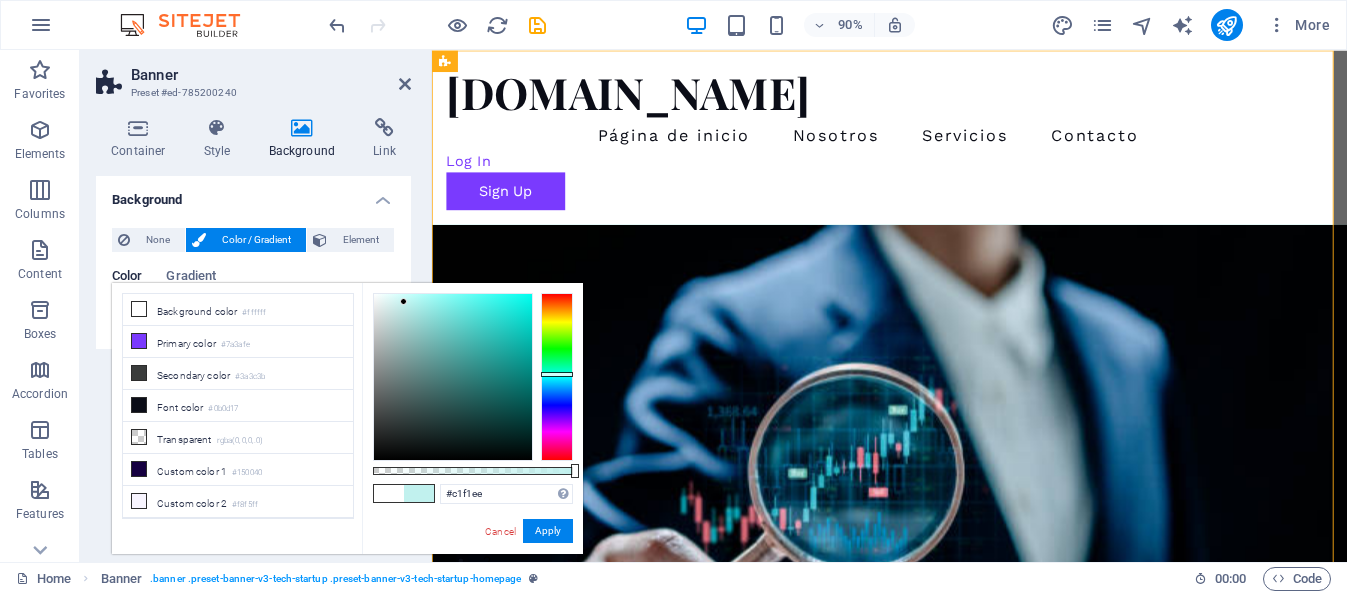drag, startPoint x: 436, startPoint y: 306, endPoint x: 404, endPoint y: 302, distance: 32.24903 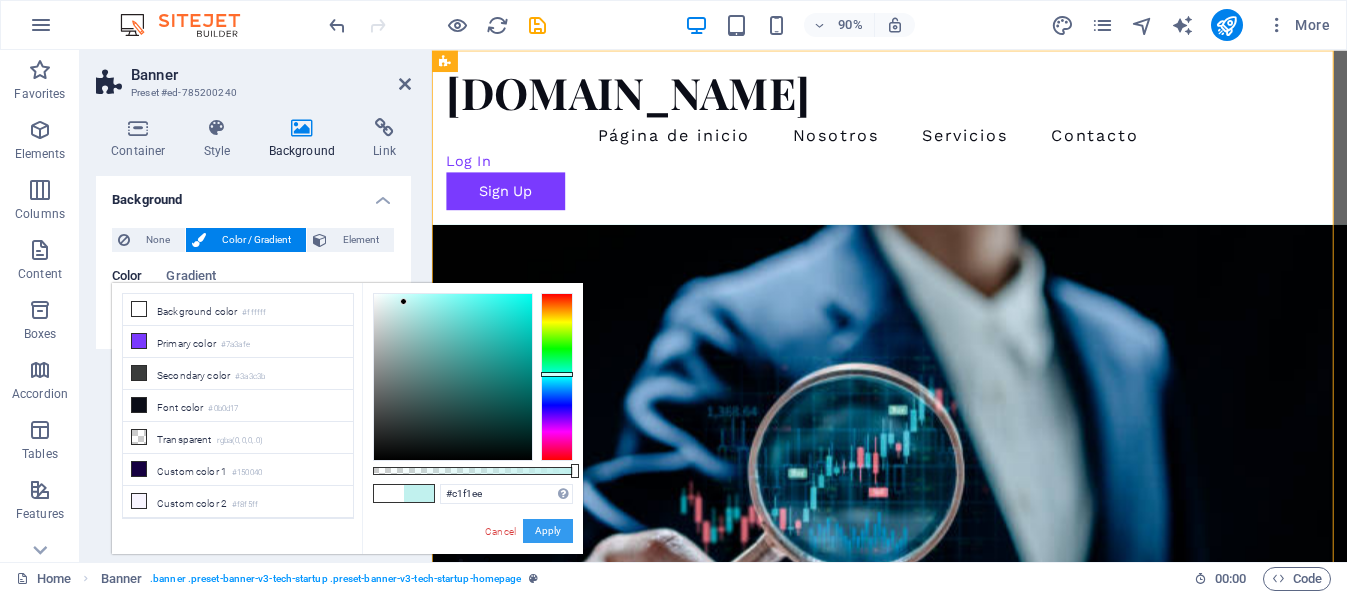 drag, startPoint x: 552, startPoint y: 525, endPoint x: 127, endPoint y: 524, distance: 425.0012 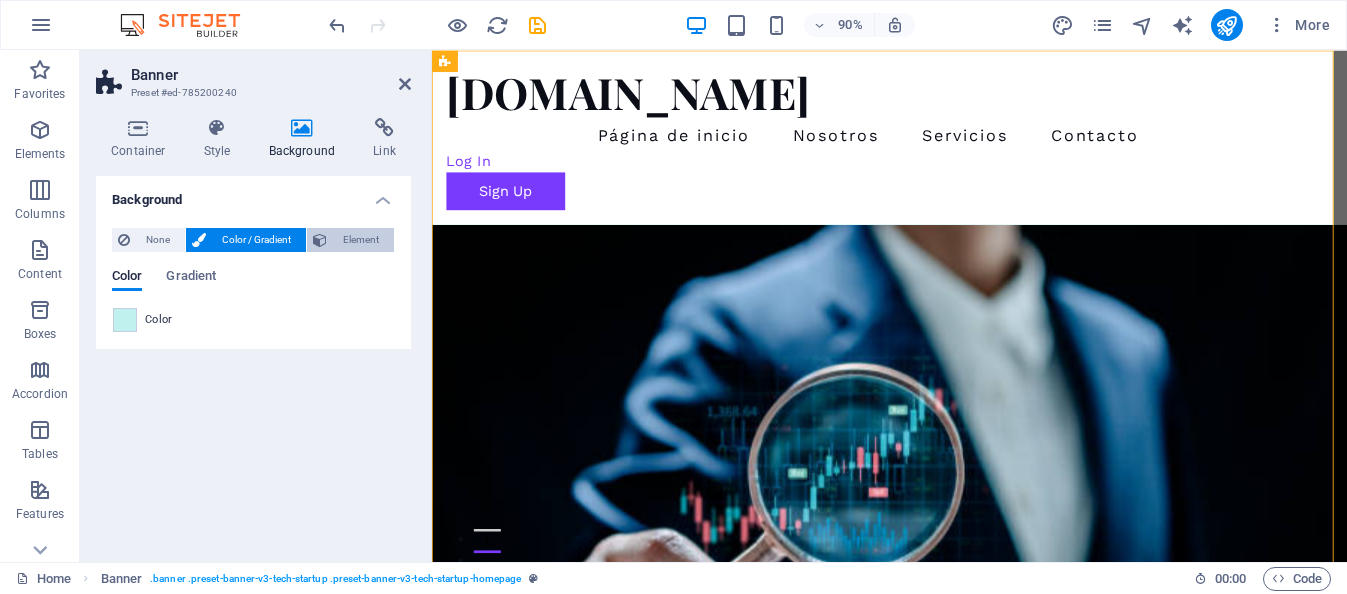 click on "Element" at bounding box center (360, 240) 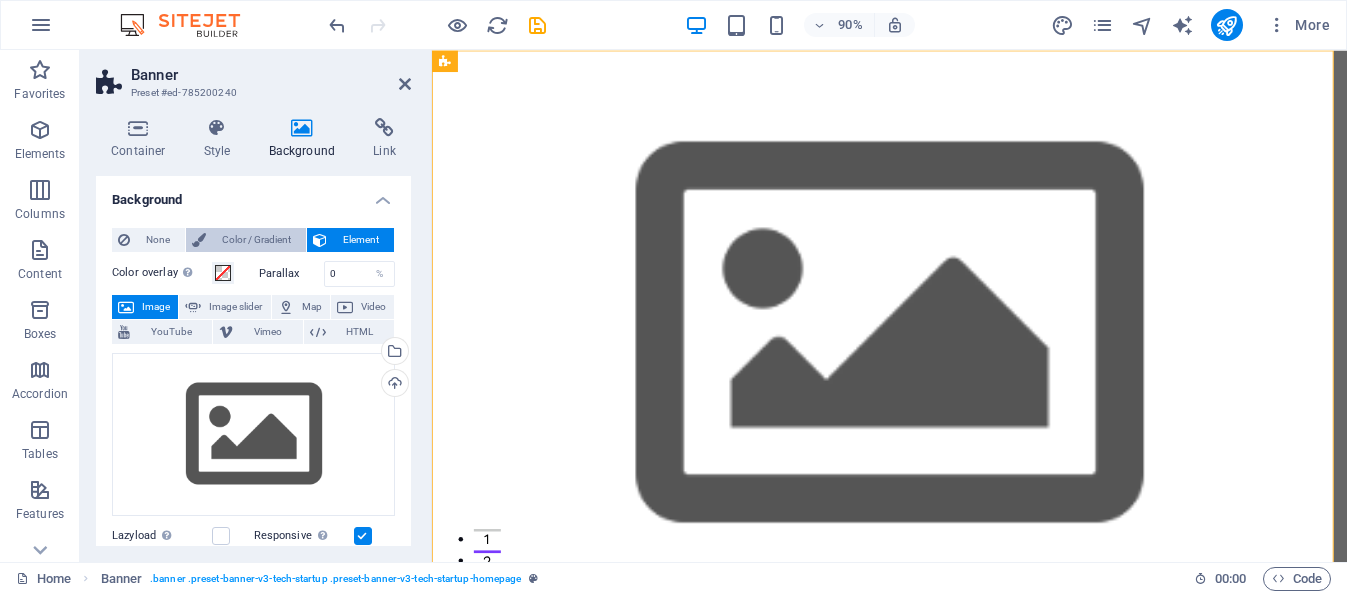 click on "Color / Gradient" at bounding box center (256, 240) 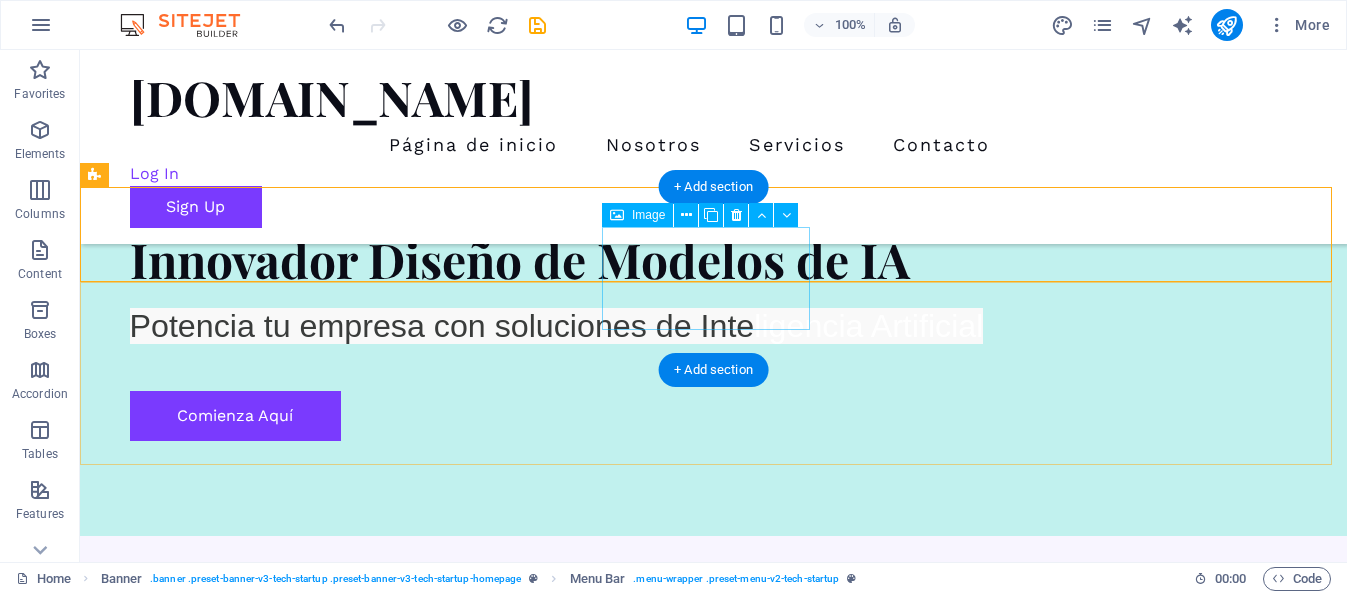 scroll, scrollTop: 0, scrollLeft: 0, axis: both 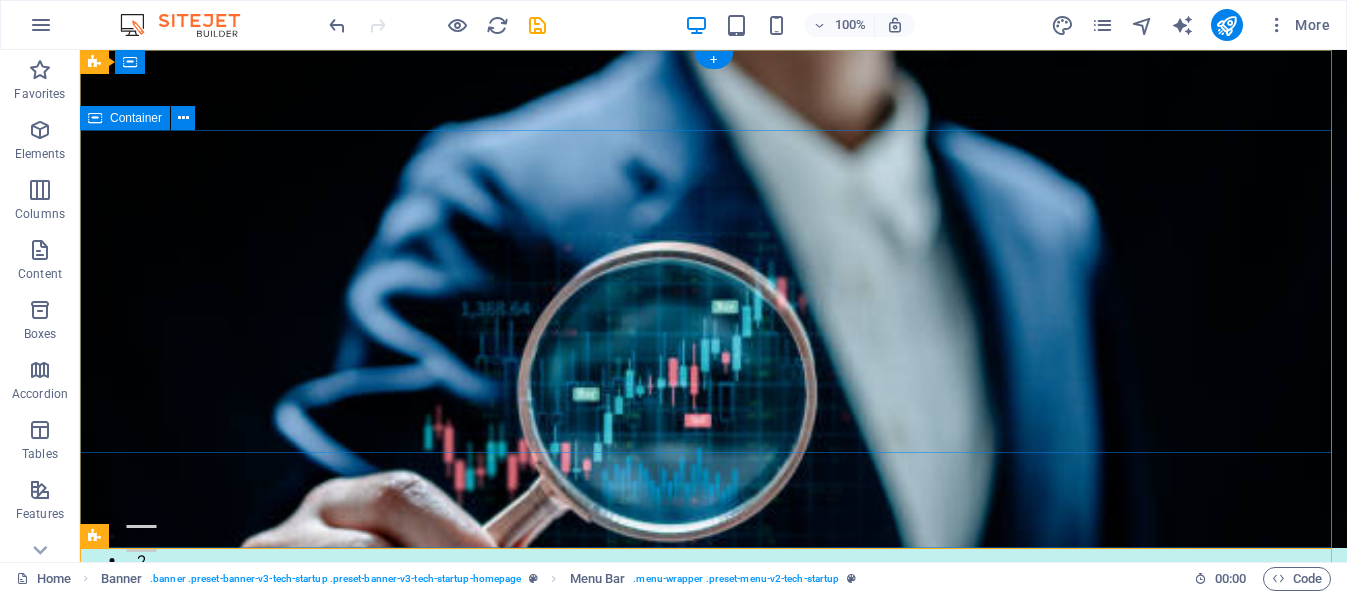 click on "Innovador Diseño de Modelos de IA Potencia tu empresa con soluciones de Inte ligencia Artificial Comienza Aquí" at bounding box center (713, 734) 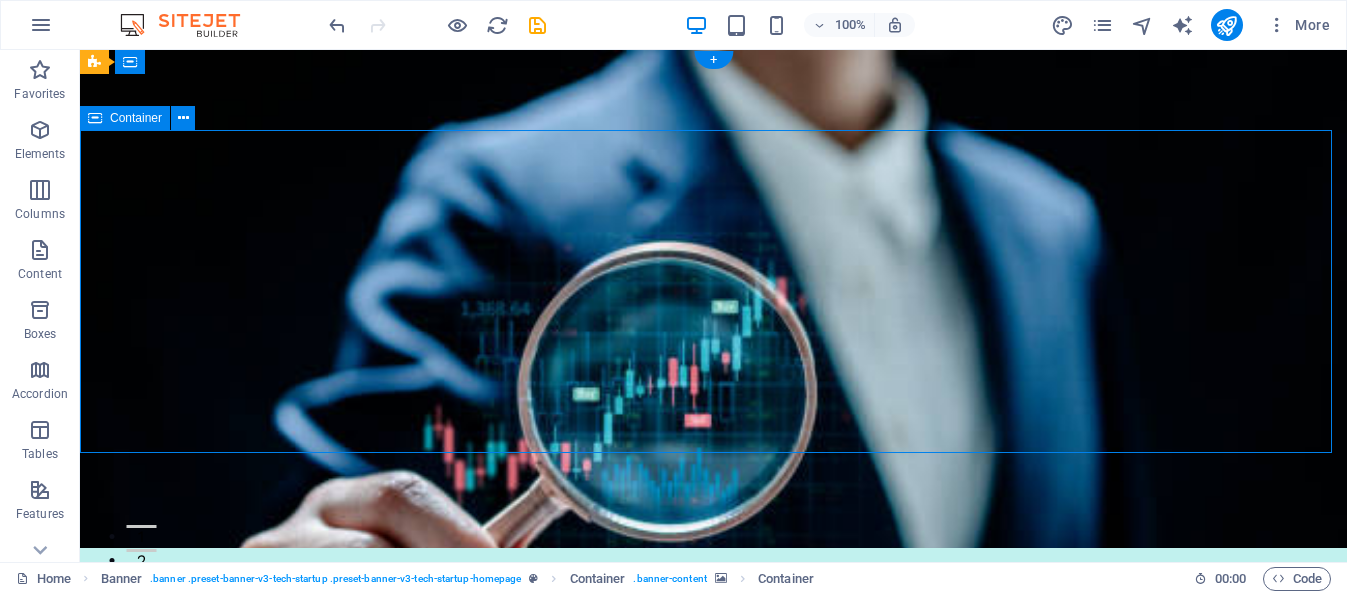 click on "Innovador Diseño de Modelos de IA Potencia tu empresa con soluciones de Inte ligencia Artificial Comienza Aquí" at bounding box center [713, 734] 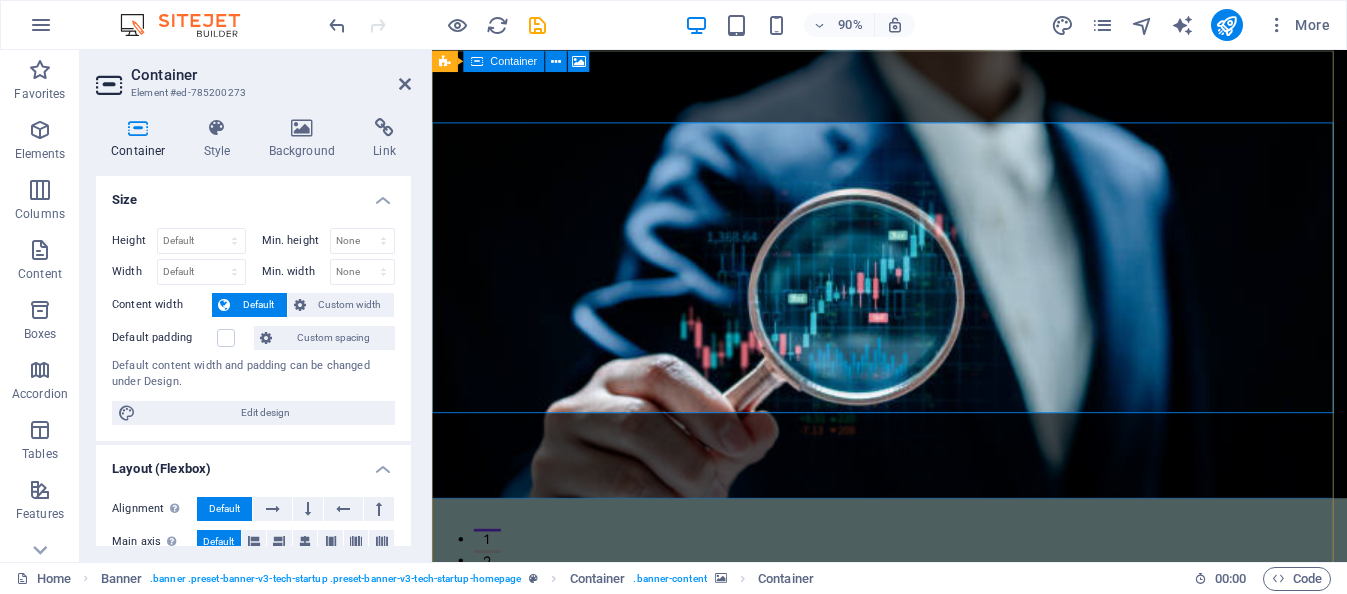 click at bounding box center (940, 299) 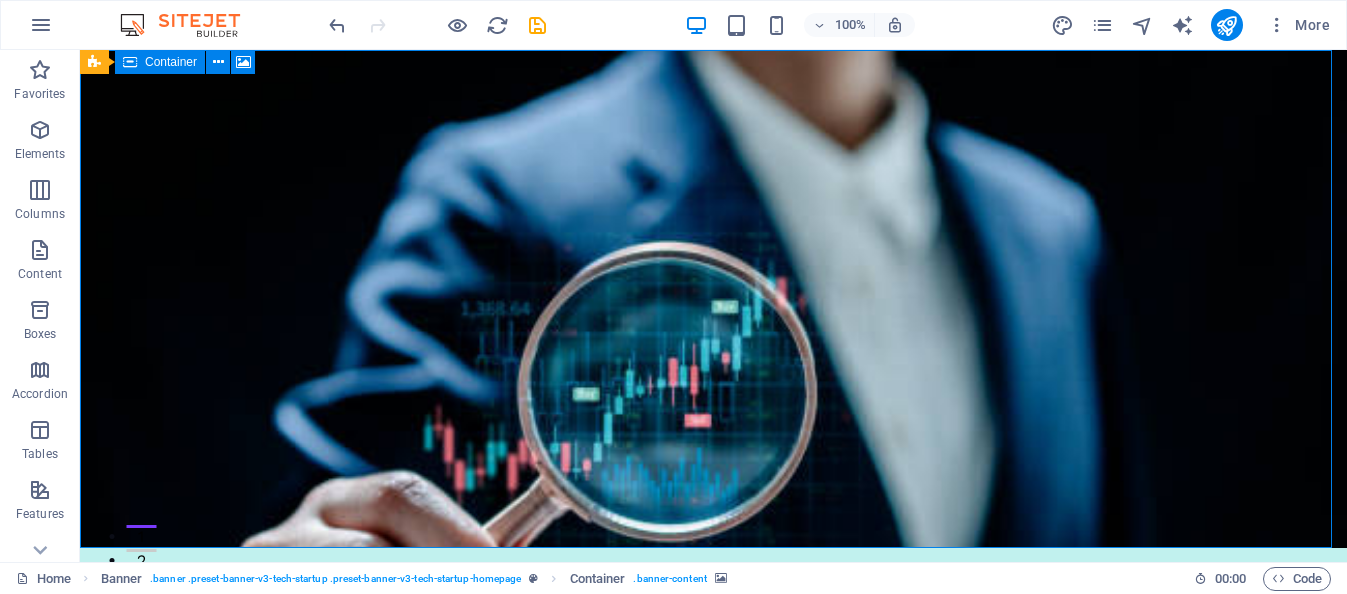 drag, startPoint x: 375, startPoint y: 77, endPoint x: 699, endPoint y: 75, distance: 324.00616 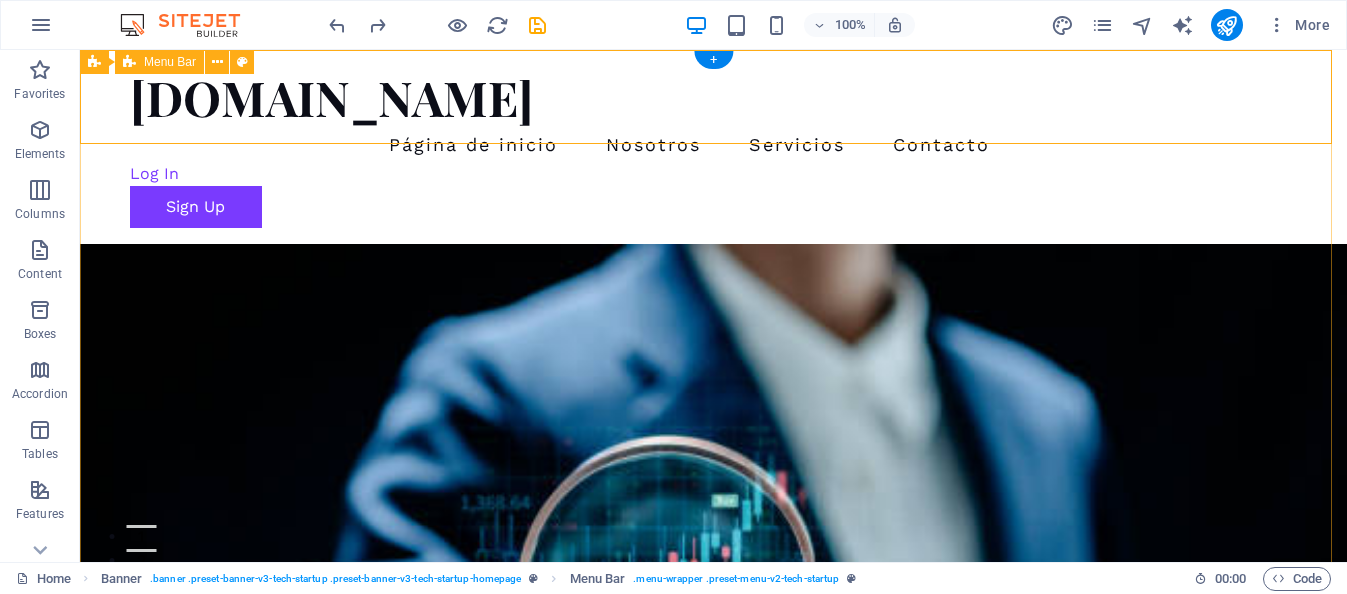 click on "[DOMAIN_NAME] Página de inicio Nosotros Servicios Contacto Log In Sign Up" at bounding box center [713, 147] 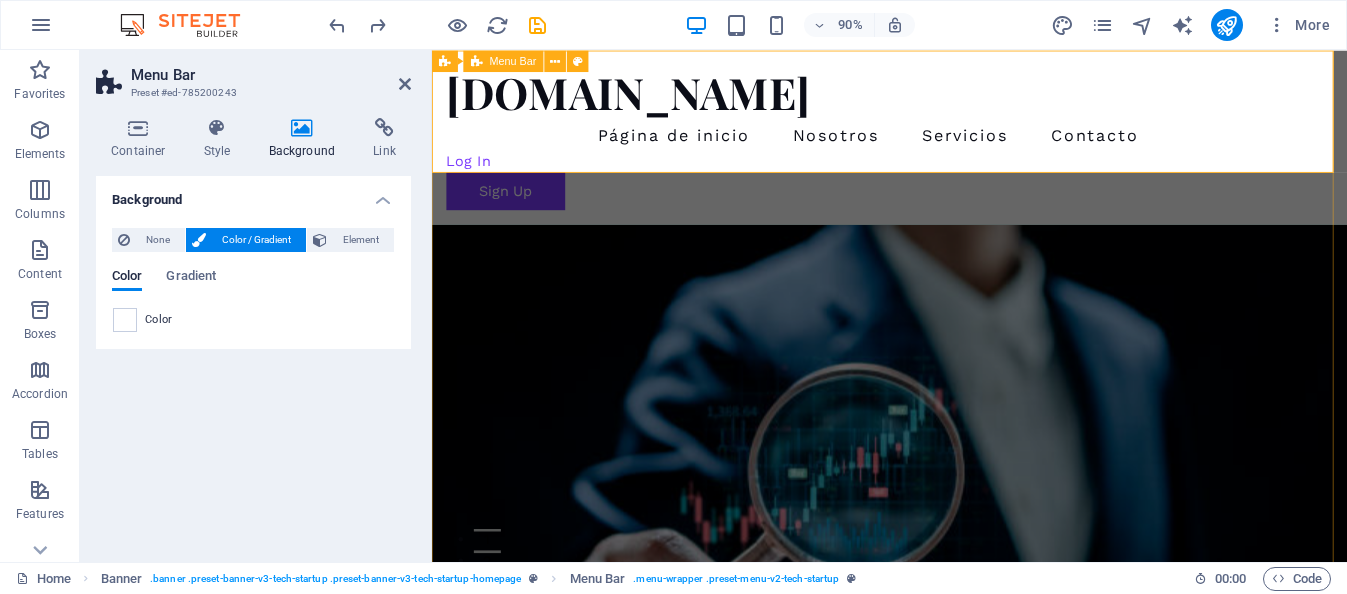 click on "[DOMAIN_NAME] Página de inicio Nosotros Servicios Contacto Log In Sign Up" at bounding box center (940, 147) 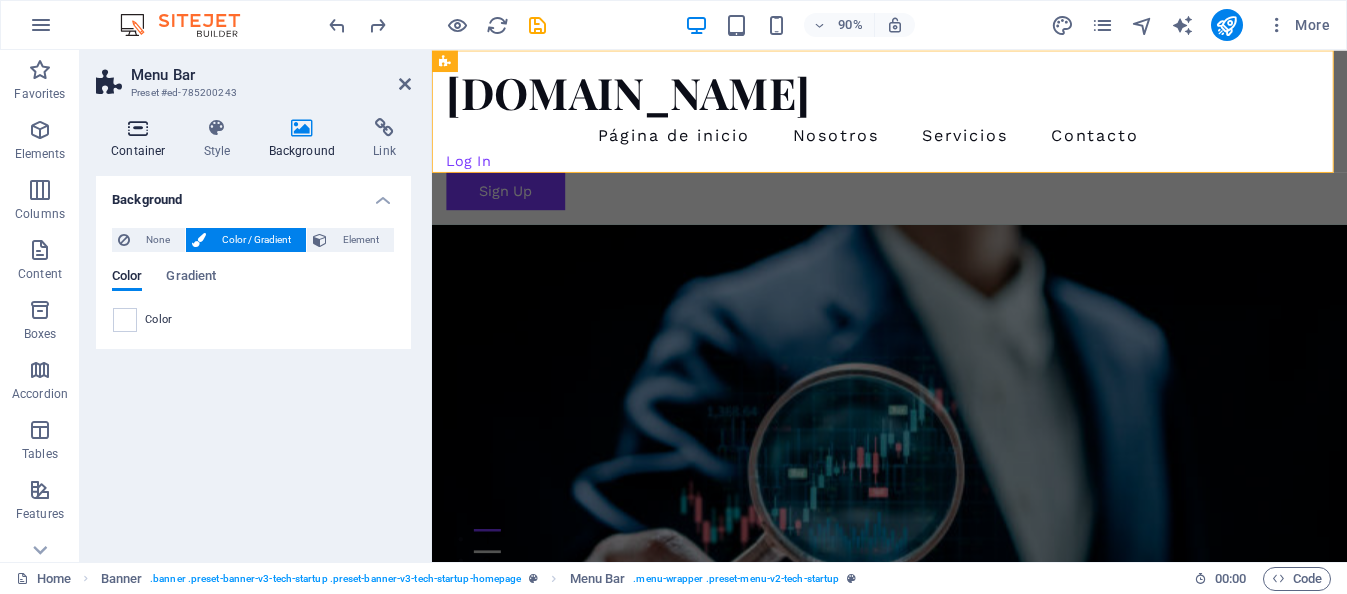 click at bounding box center [138, 128] 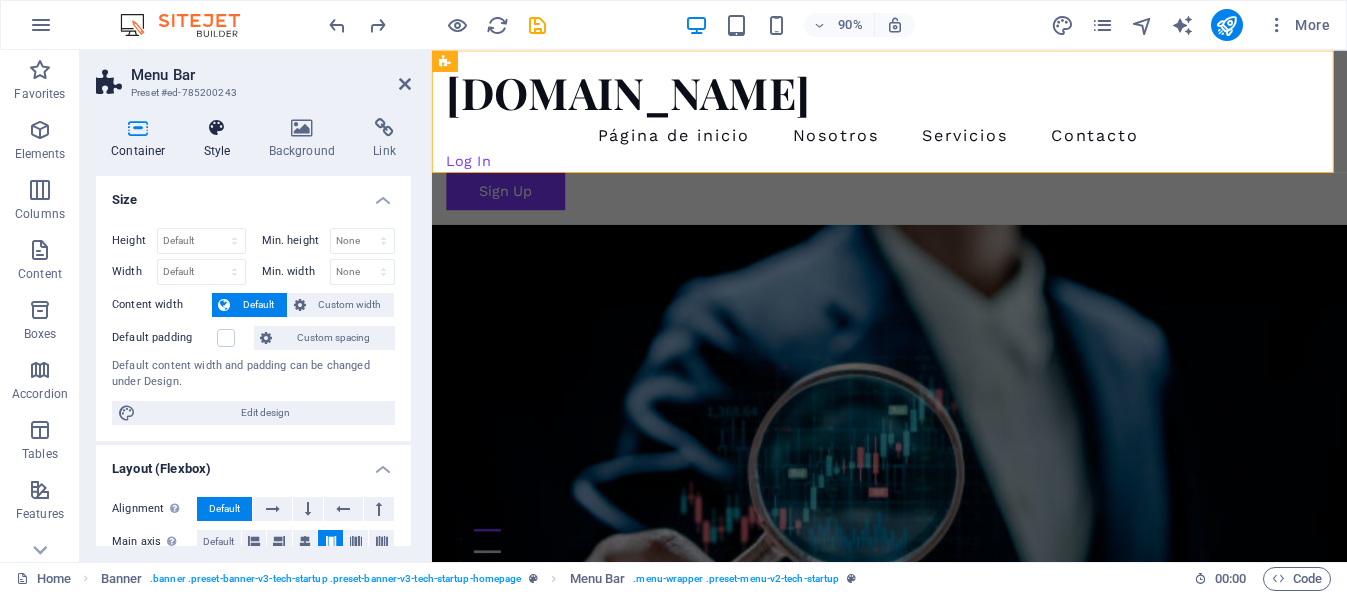 click at bounding box center (217, 128) 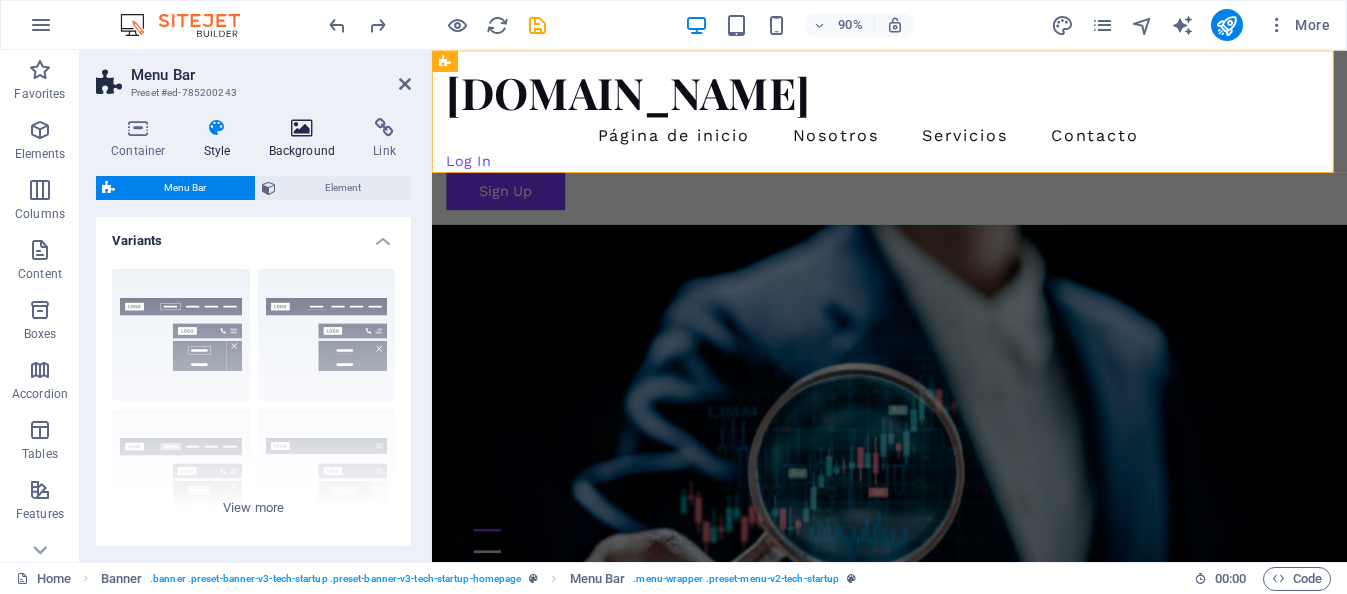 click at bounding box center [302, 128] 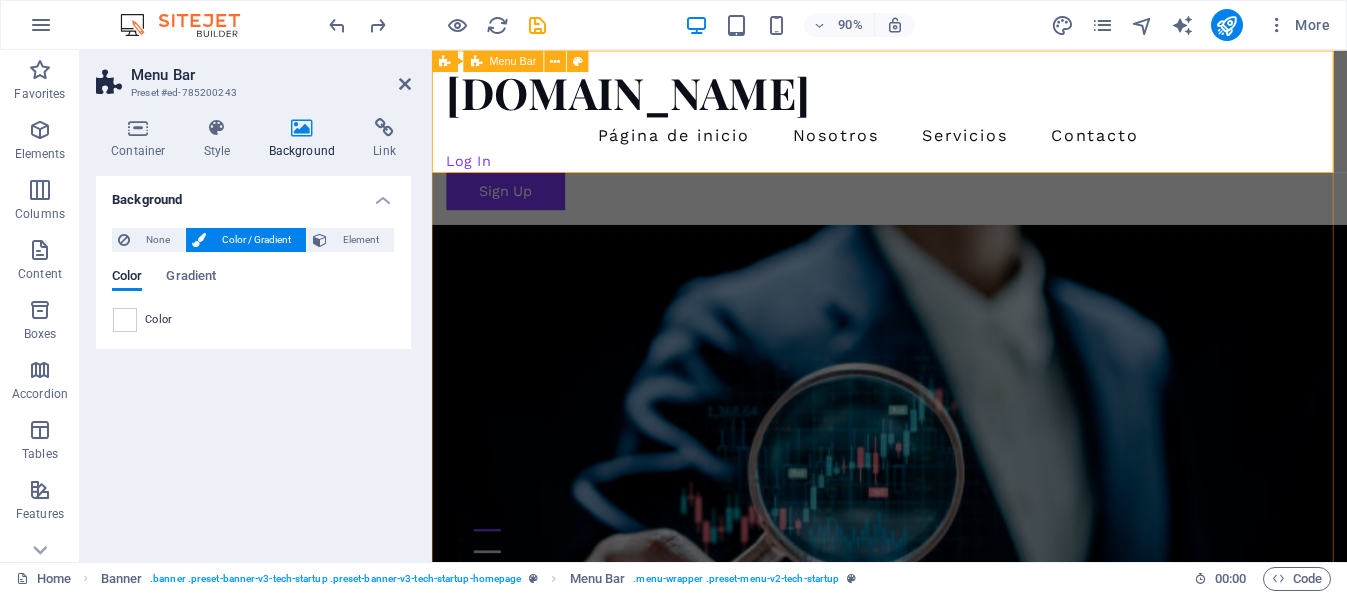 click on "[DOMAIN_NAME] Página de inicio Nosotros Servicios Contacto Log In Sign Up" at bounding box center (940, 147) 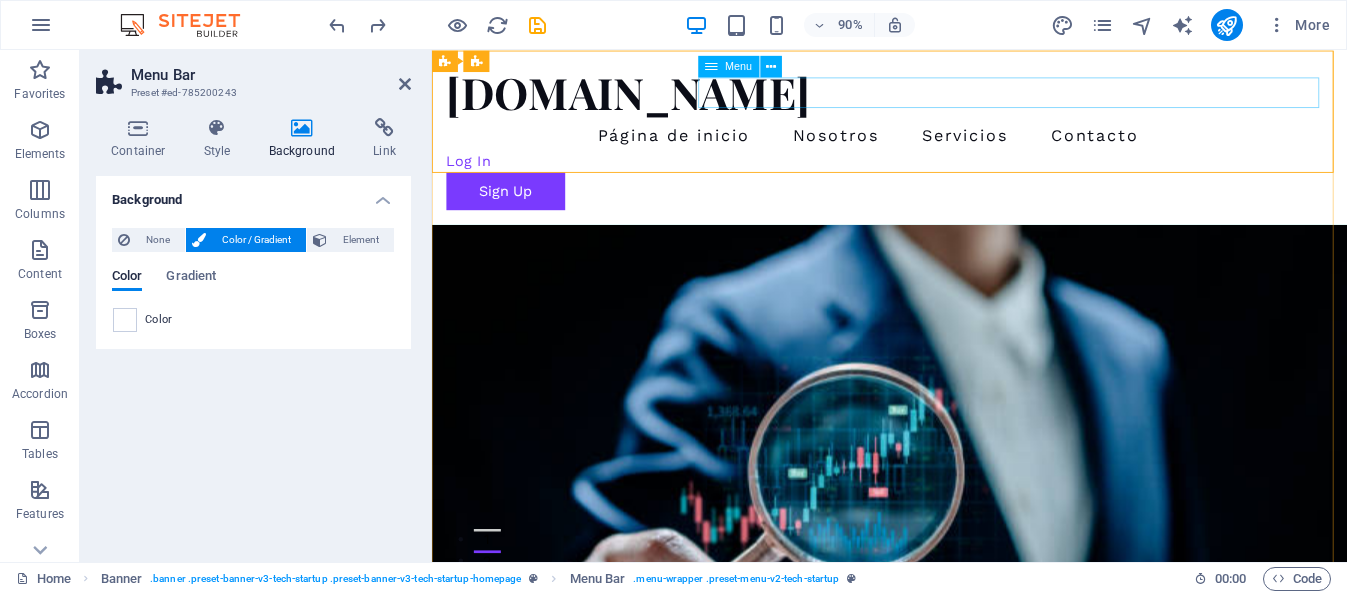 click on "Página de inicio Nosotros Servicios Contacto" at bounding box center (940, 145) 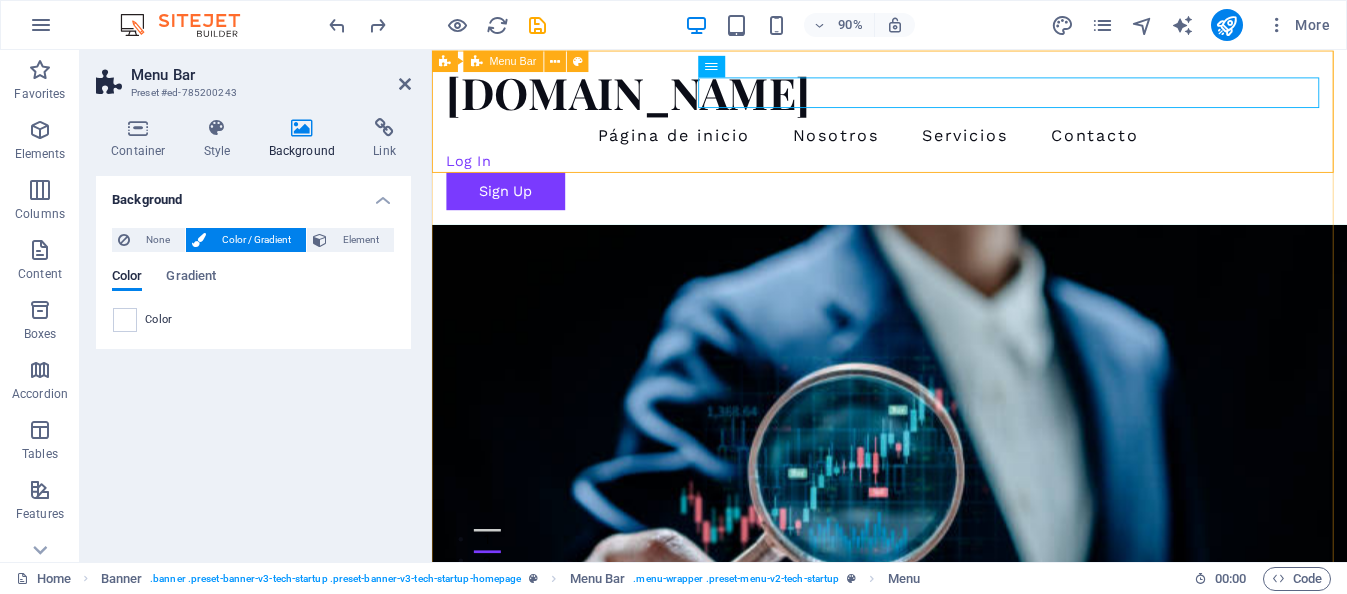 click on "[DOMAIN_NAME] Página de inicio Nosotros Servicios Contacto Log In Sign Up" at bounding box center [940, 147] 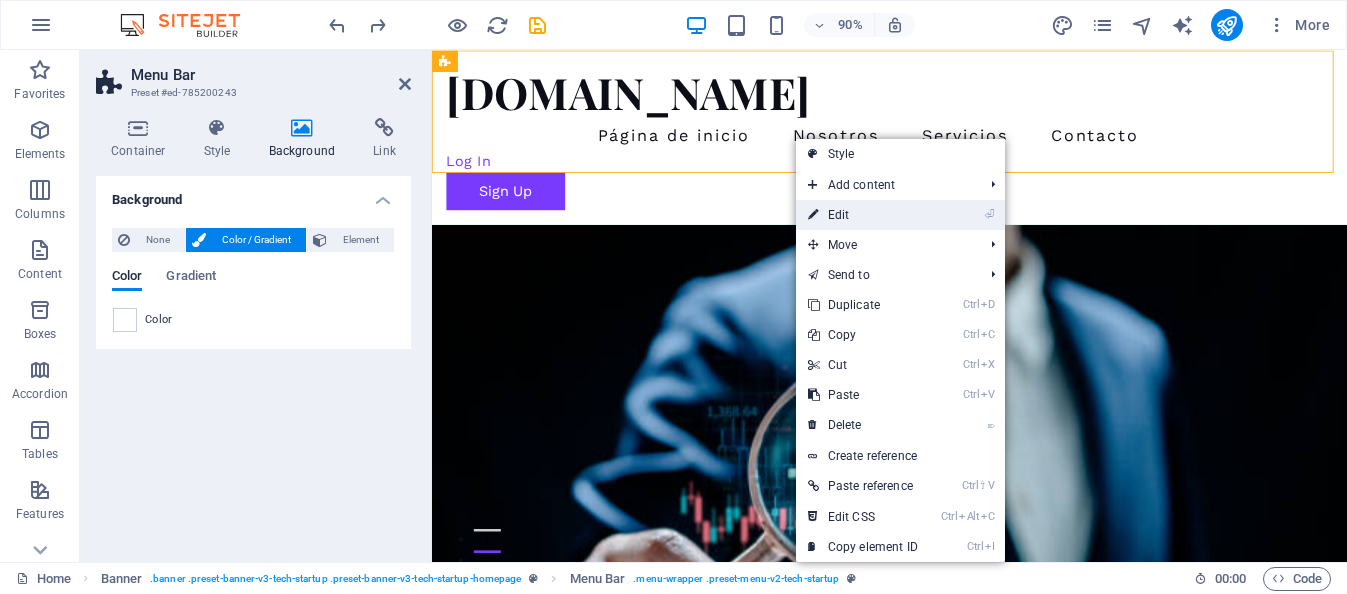 click on "⏎  Edit" at bounding box center [863, 215] 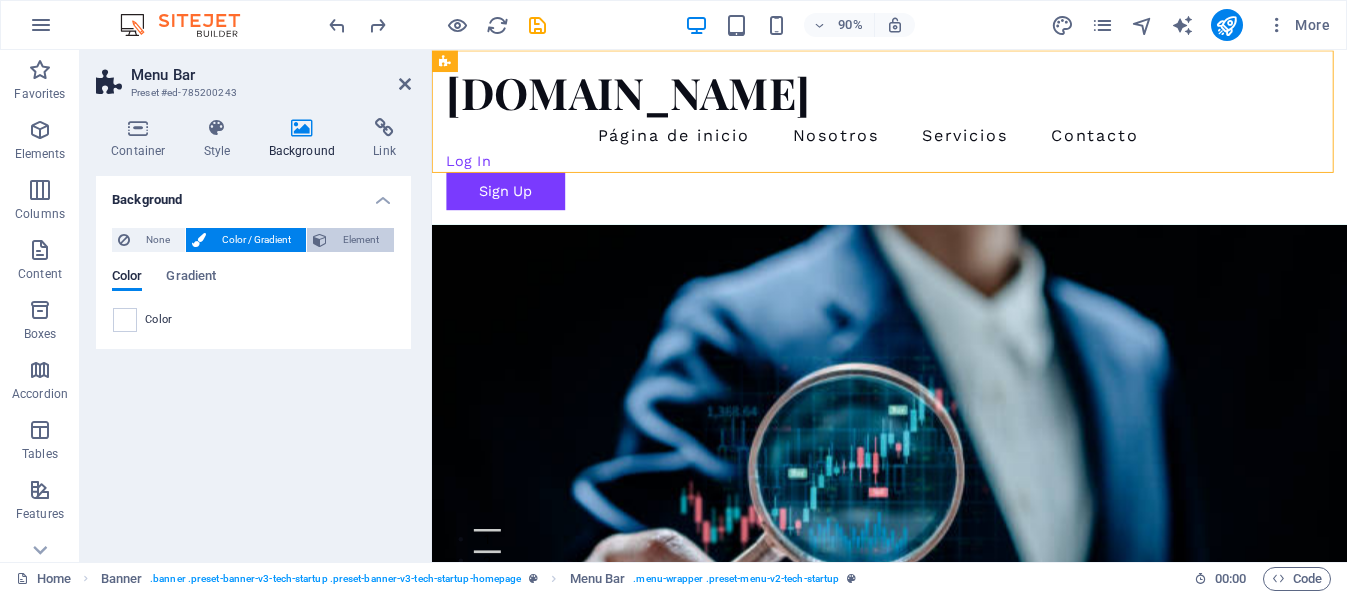 click on "Element" at bounding box center (360, 240) 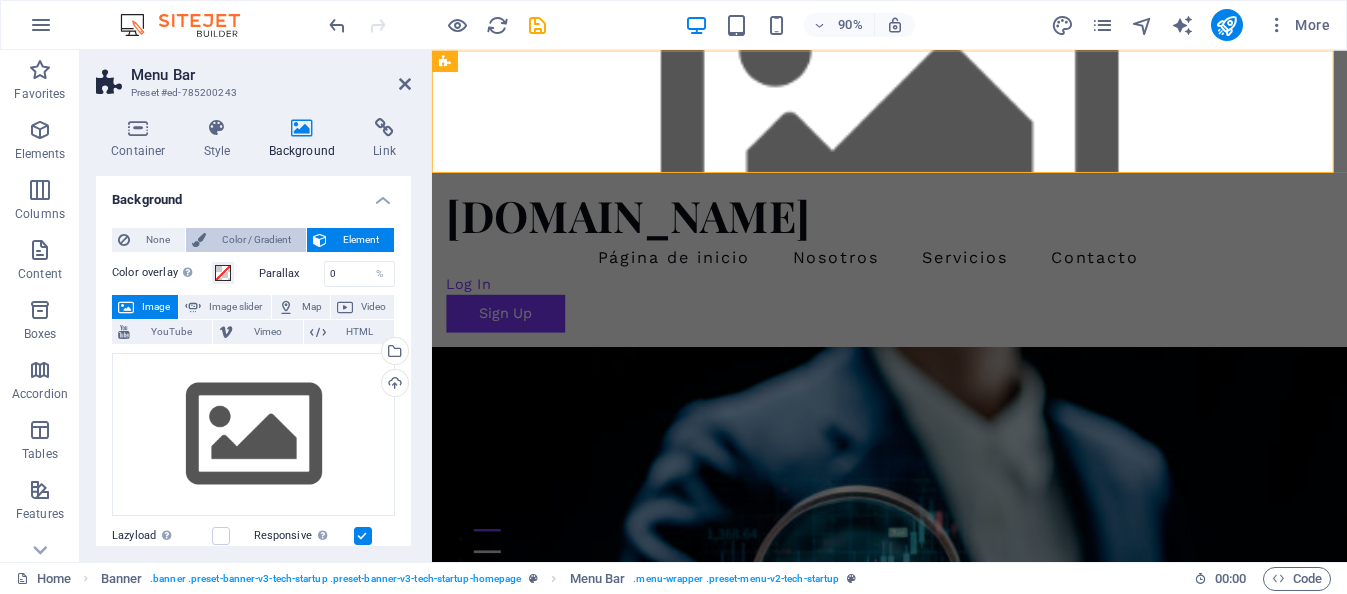 click on "Color / Gradient" at bounding box center [256, 240] 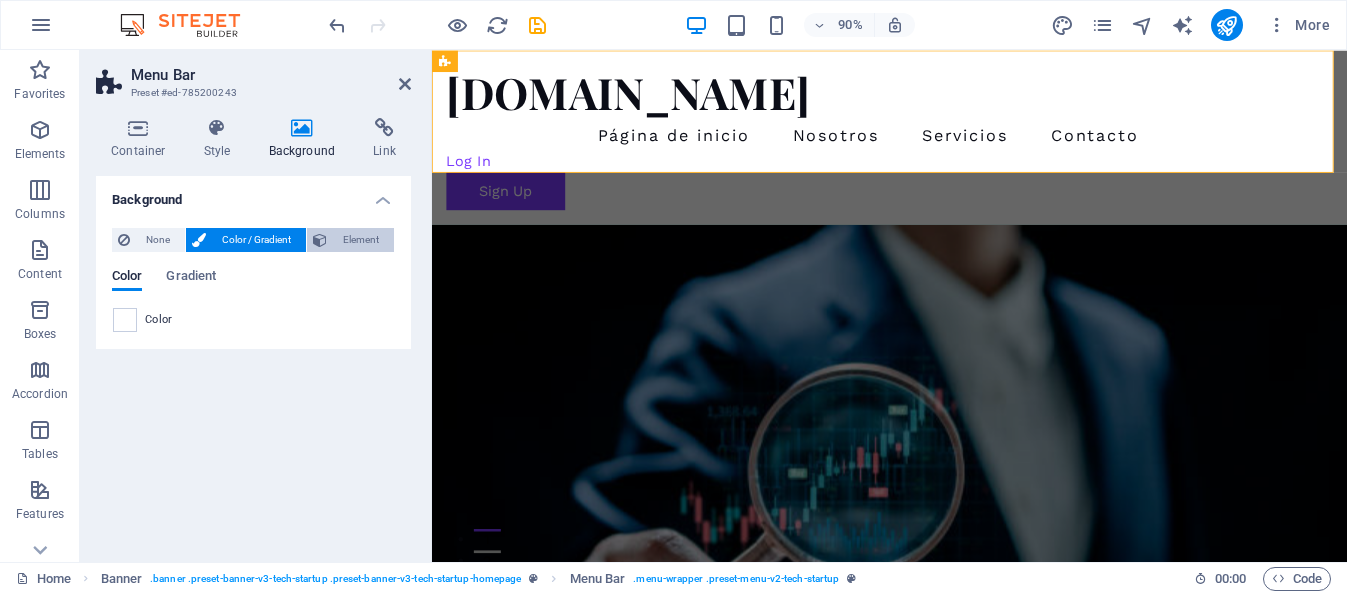 click on "Element" at bounding box center [360, 240] 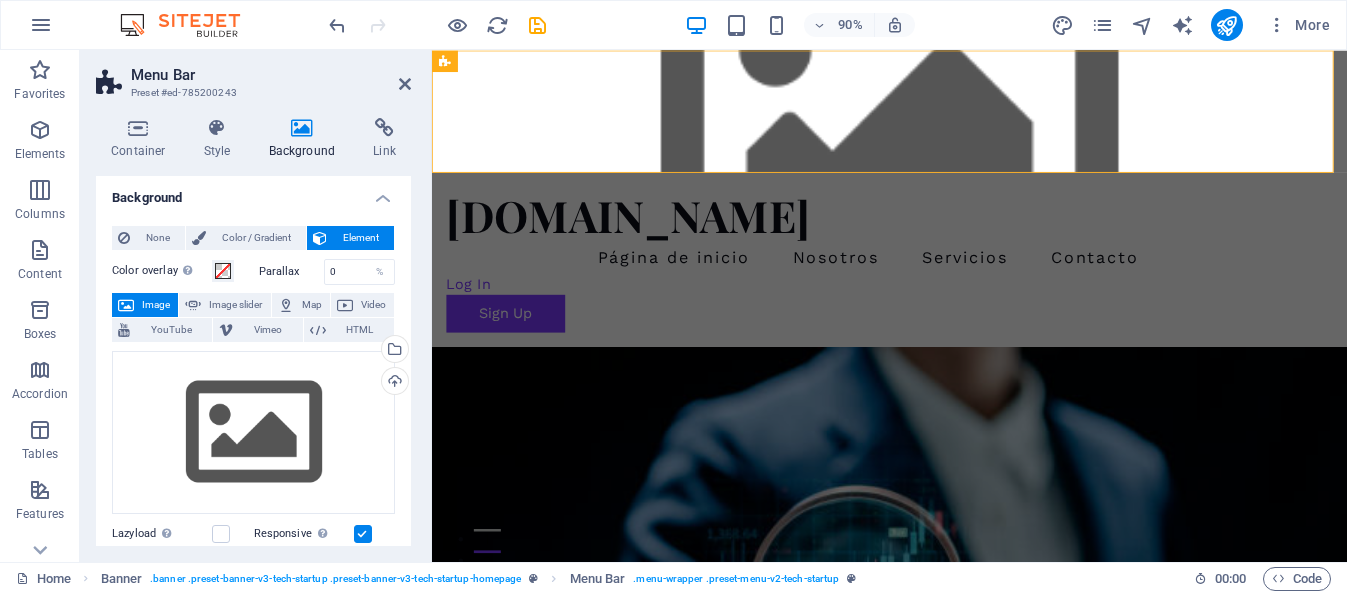 scroll, scrollTop: 0, scrollLeft: 0, axis: both 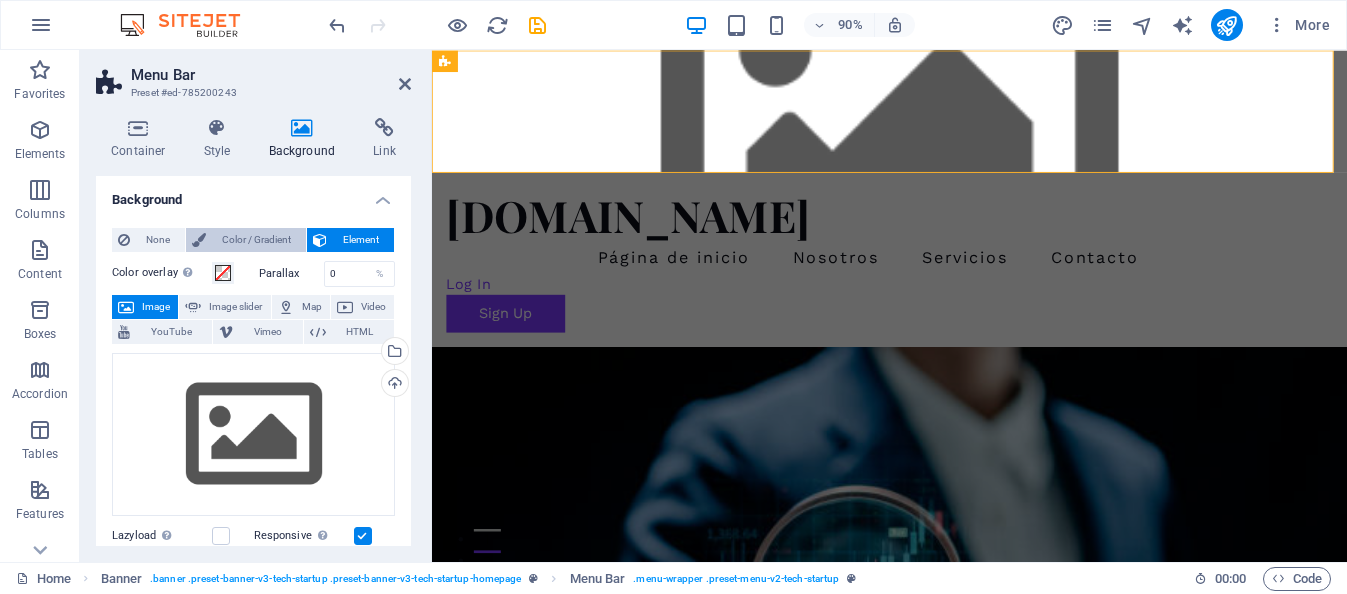click on "Color / Gradient" at bounding box center [256, 240] 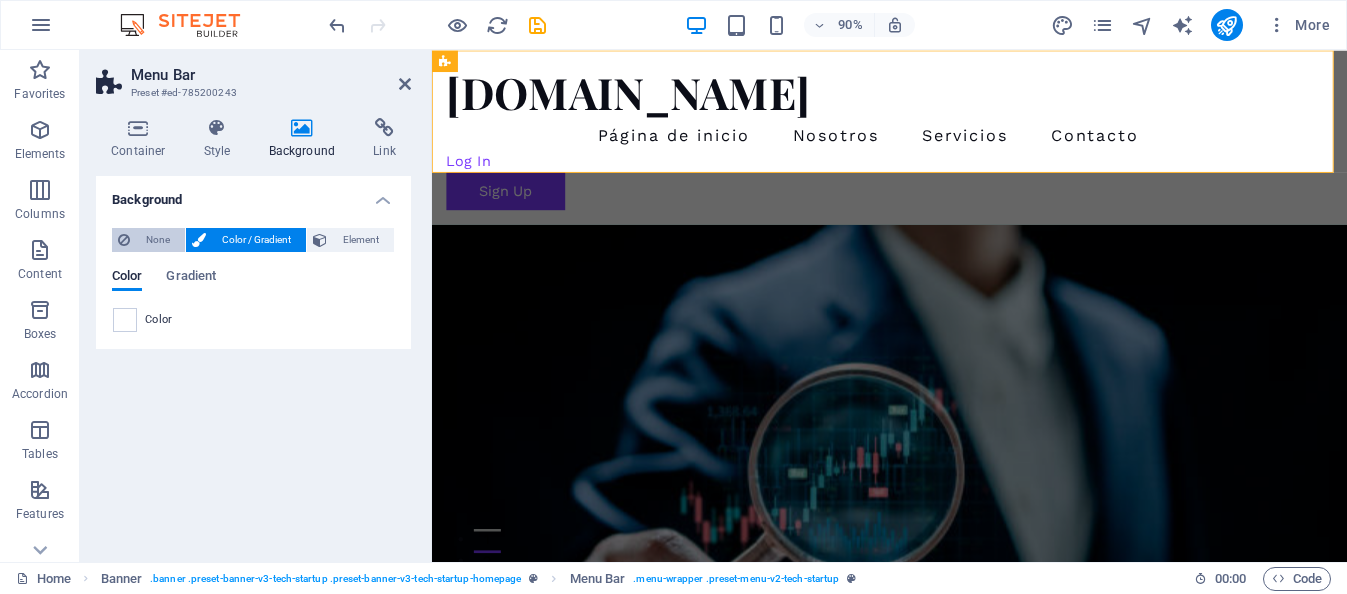 click on "None" at bounding box center (157, 240) 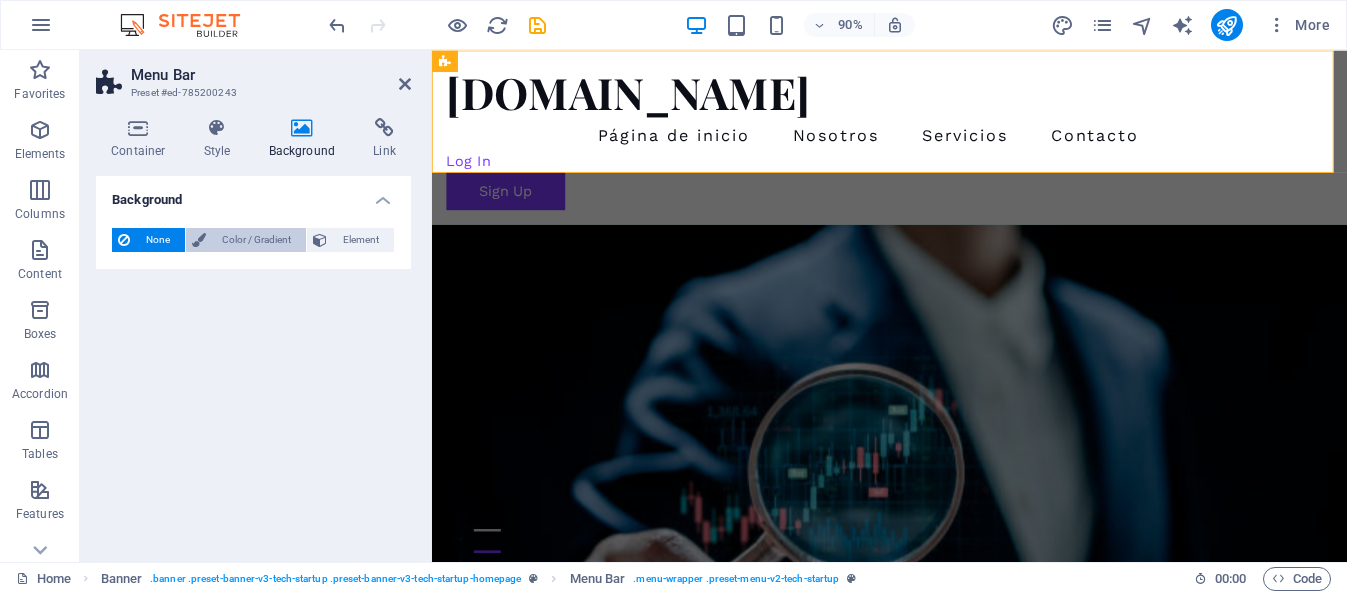click on "Color / Gradient" at bounding box center (256, 240) 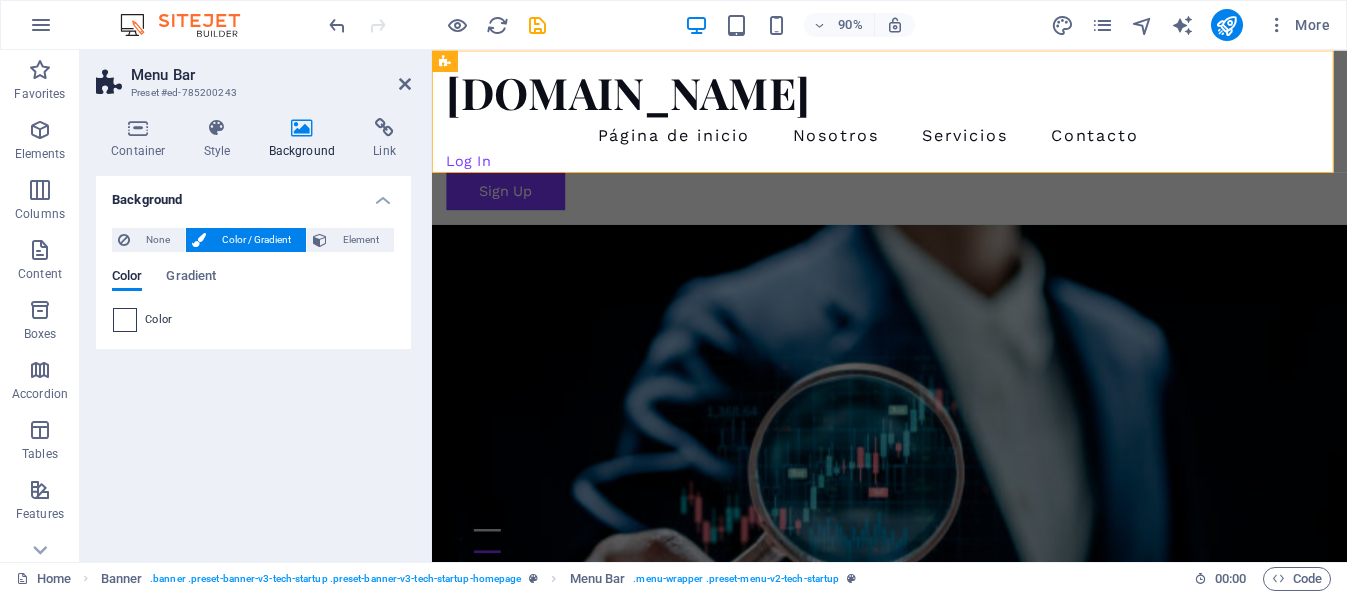 click at bounding box center (125, 320) 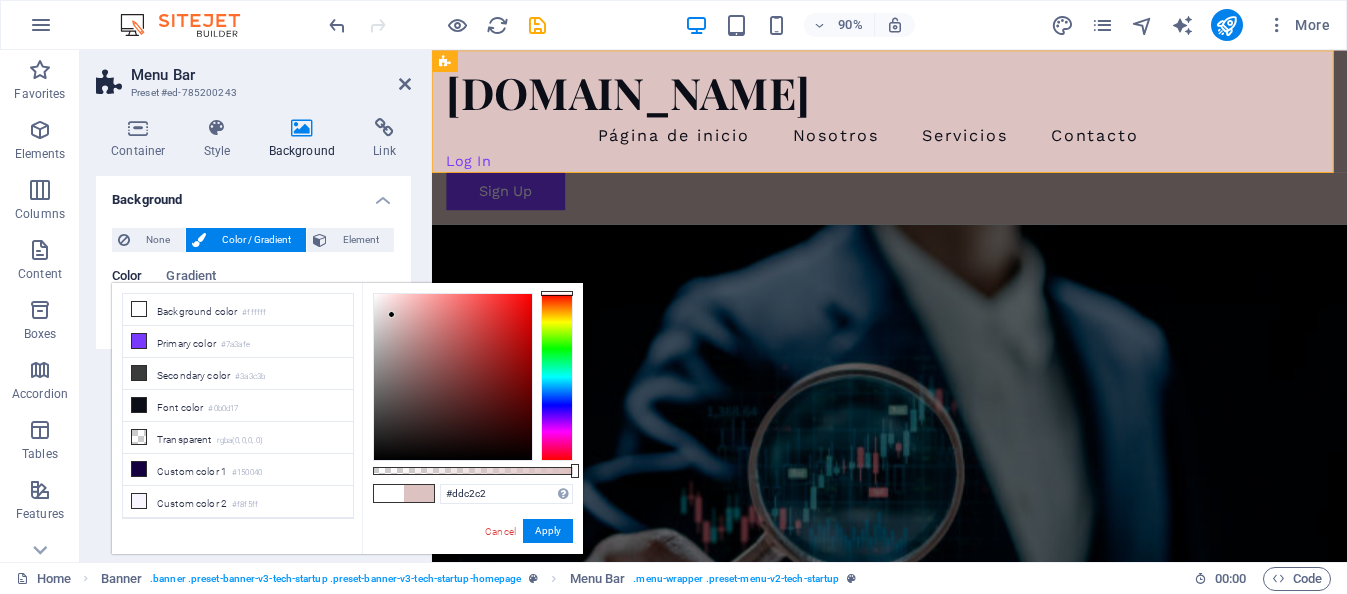 click at bounding box center [453, 377] 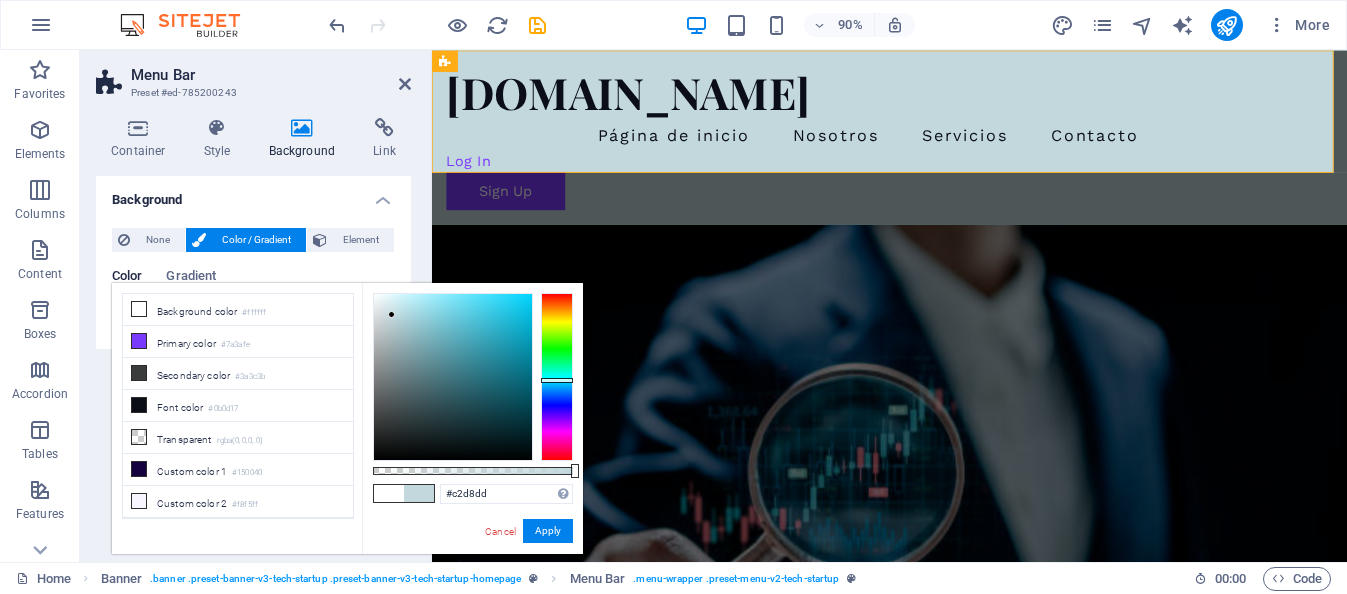 drag, startPoint x: 550, startPoint y: 292, endPoint x: 555, endPoint y: 380, distance: 88.14193 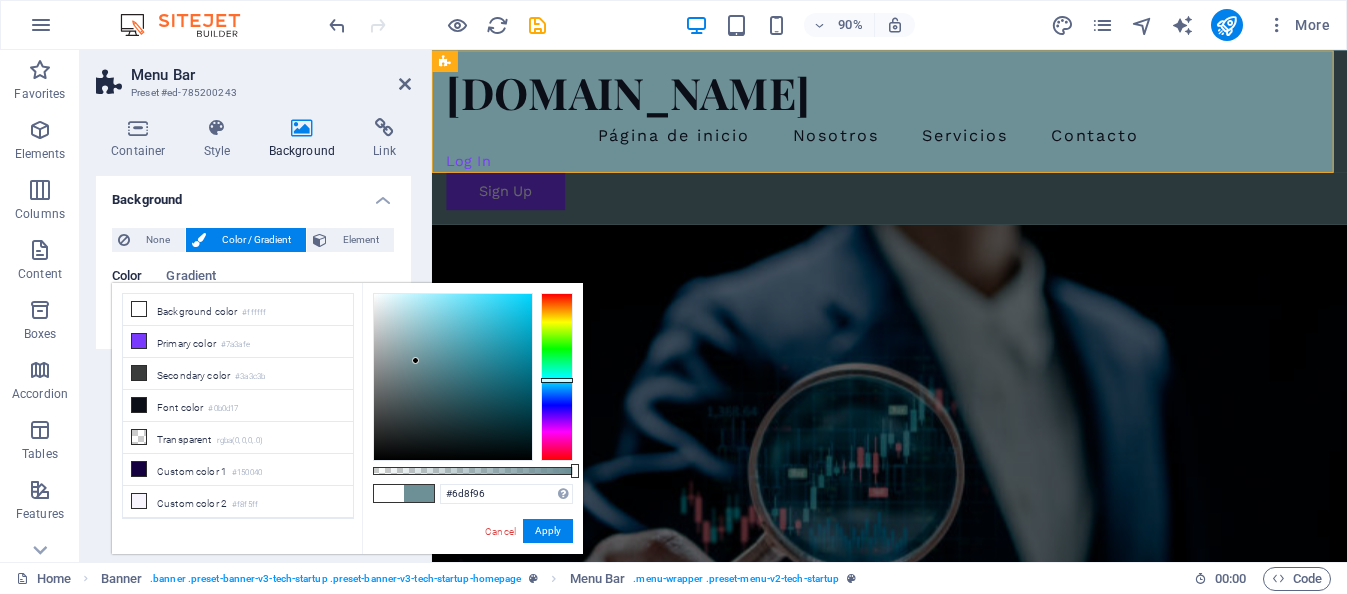 drag, startPoint x: 391, startPoint y: 313, endPoint x: 416, endPoint y: 361, distance: 54.120235 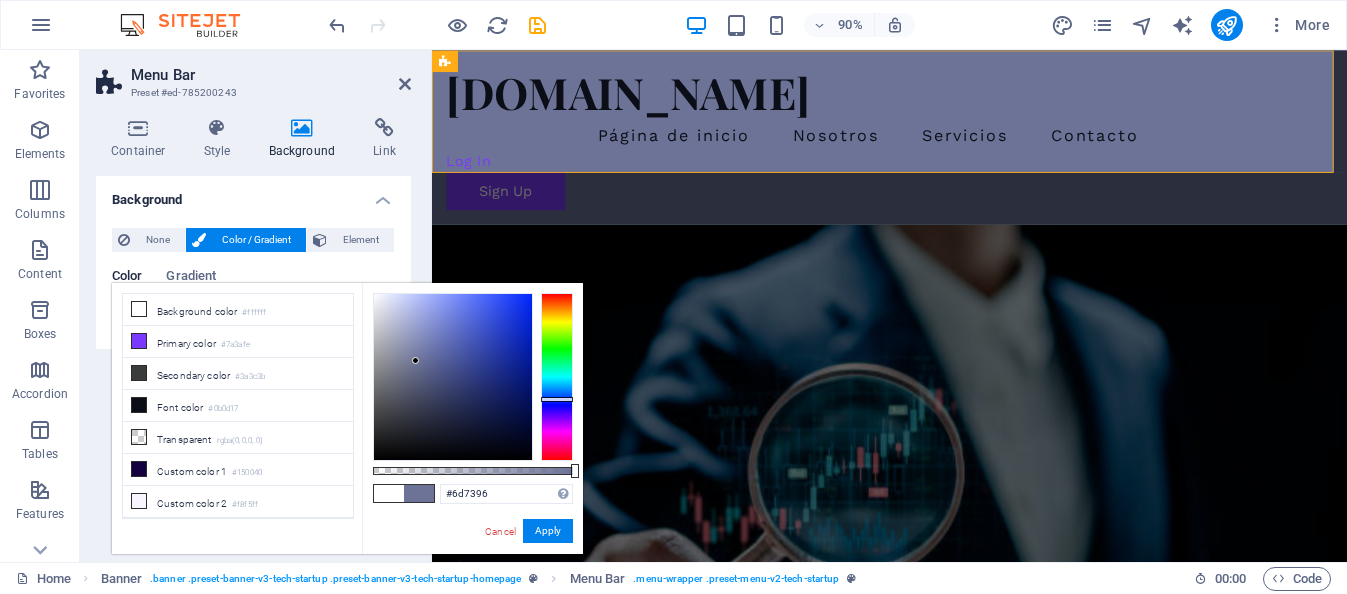 drag, startPoint x: 559, startPoint y: 377, endPoint x: 556, endPoint y: 393, distance: 16.27882 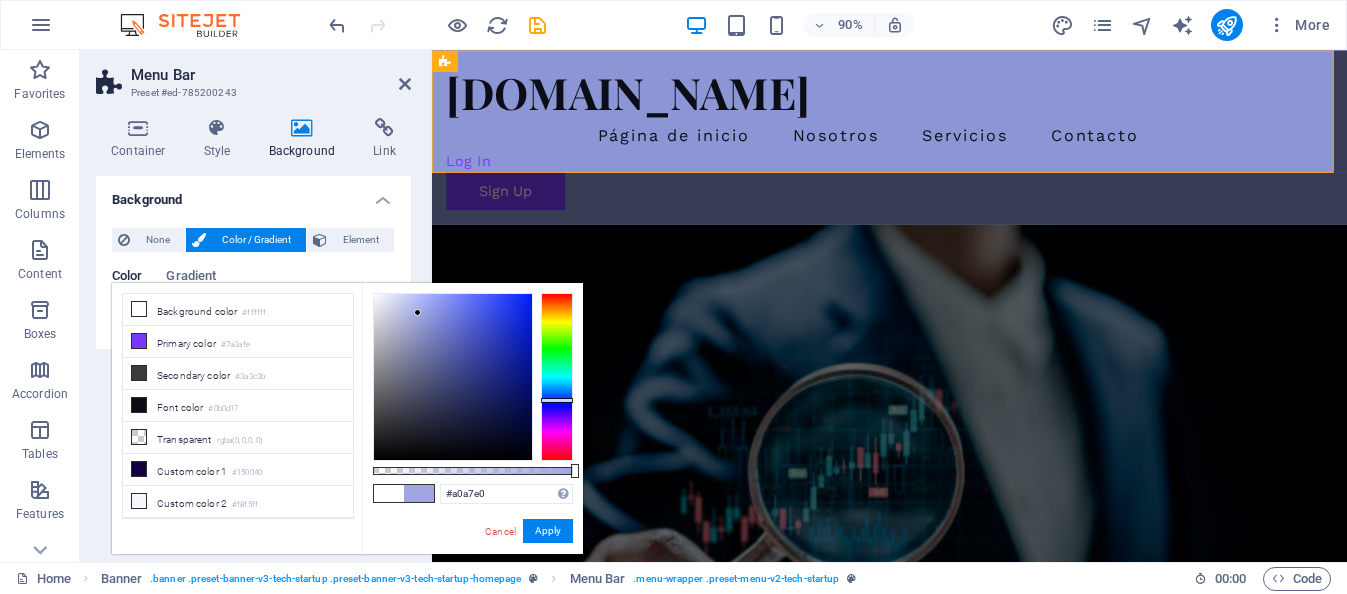 drag, startPoint x: 413, startPoint y: 360, endPoint x: 418, endPoint y: 313, distance: 47.26521 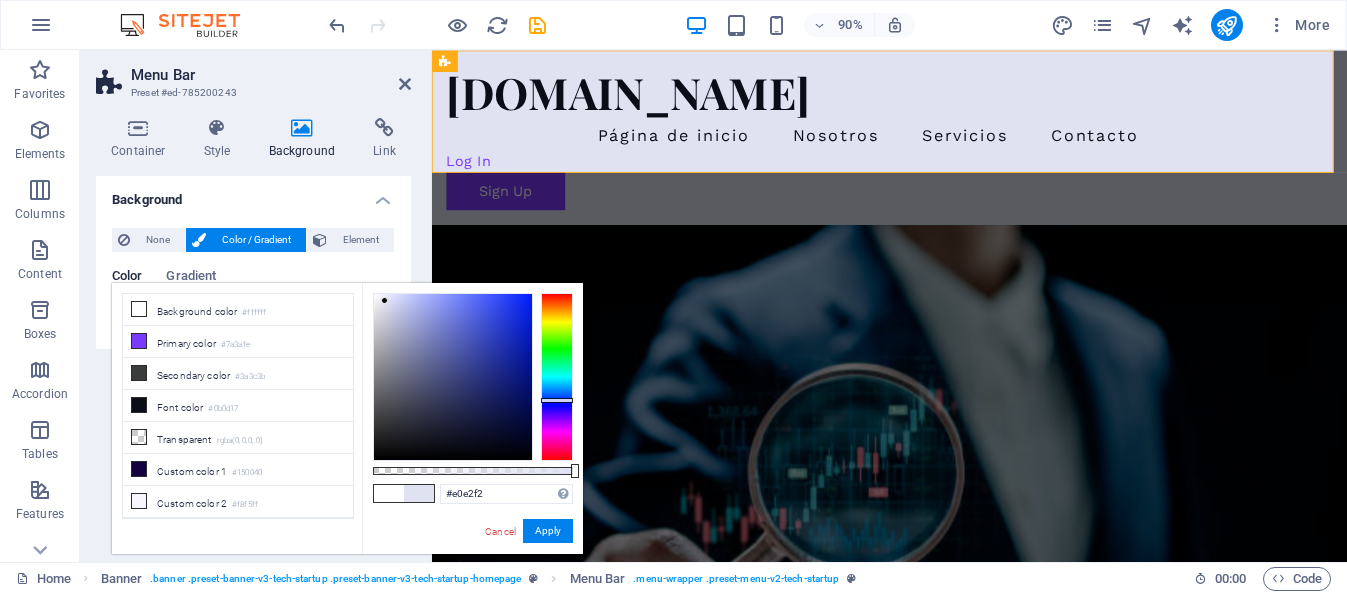 drag, startPoint x: 419, startPoint y: 307, endPoint x: 385, endPoint y: 301, distance: 34.525352 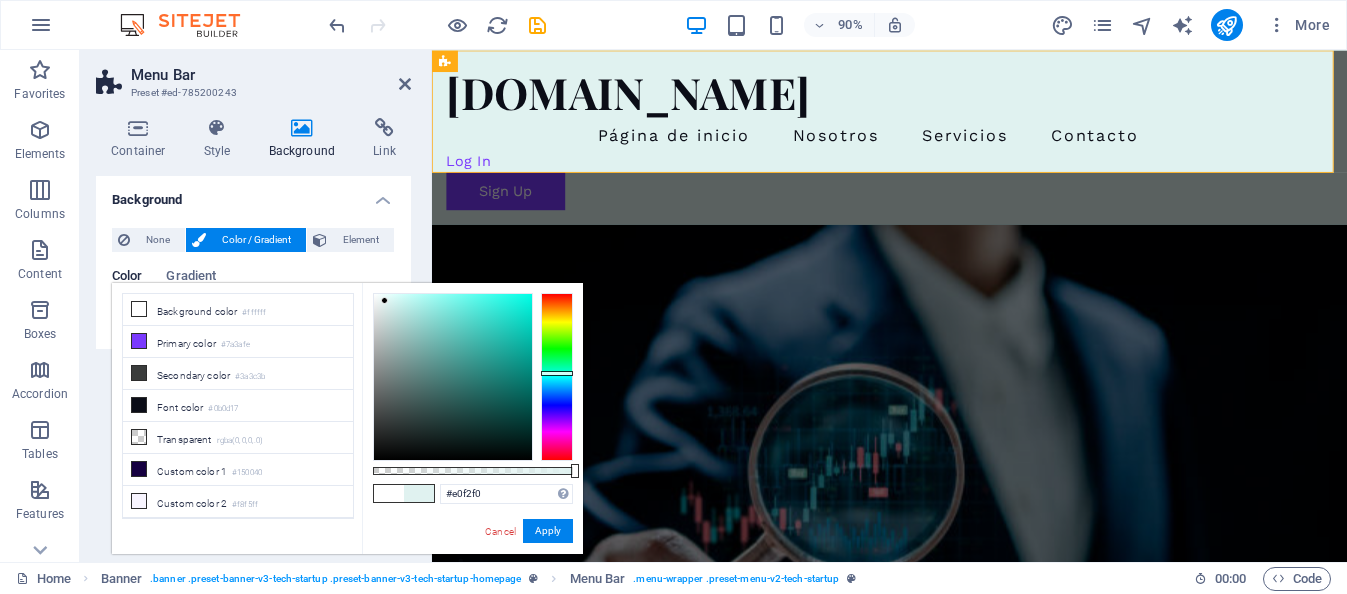 type on "#e0f2f2" 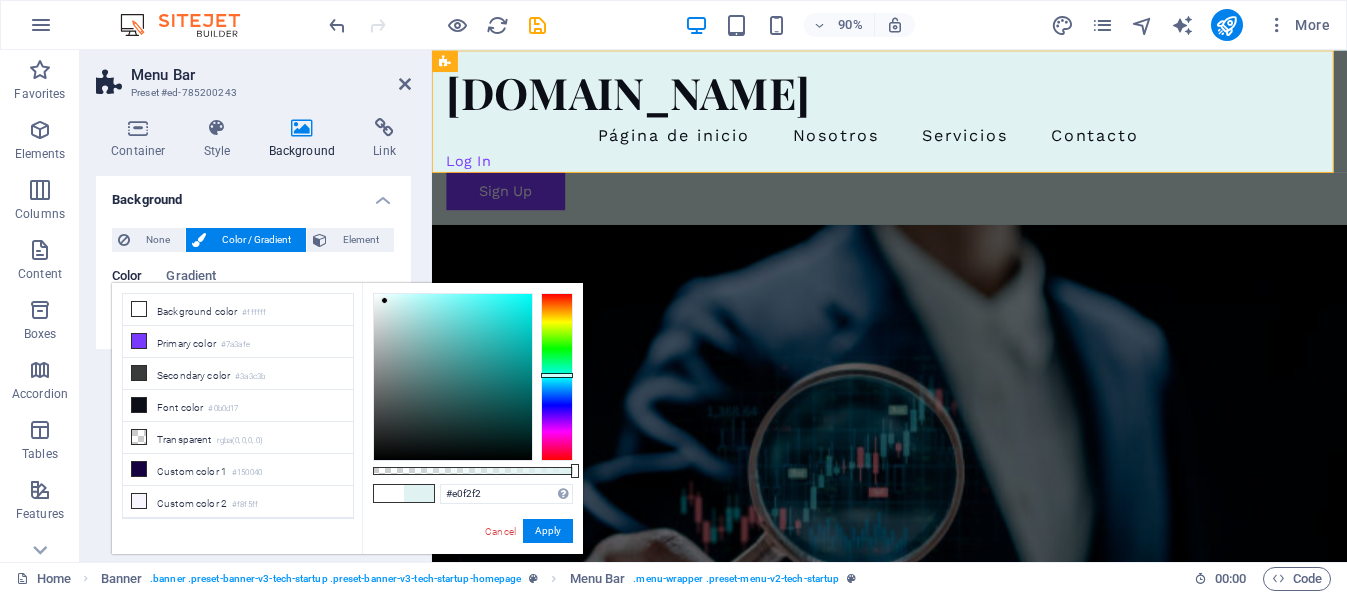drag, startPoint x: 555, startPoint y: 396, endPoint x: 555, endPoint y: 375, distance: 21 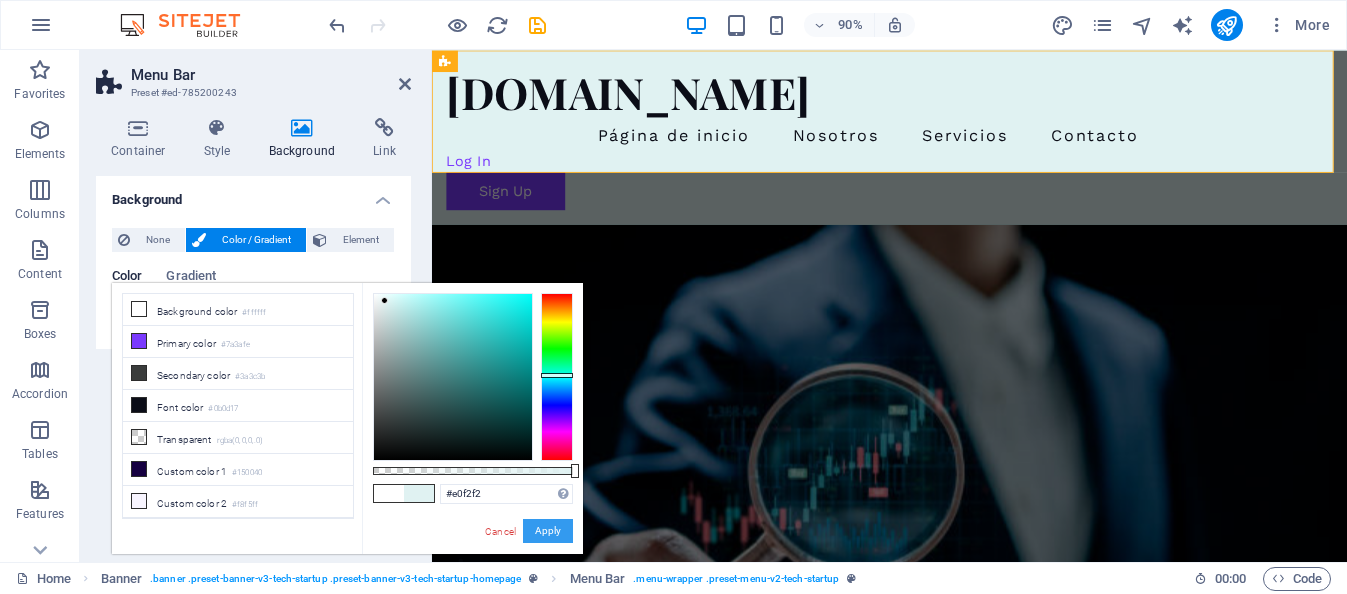 drag, startPoint x: 544, startPoint y: 534, endPoint x: 139, endPoint y: 536, distance: 405.00494 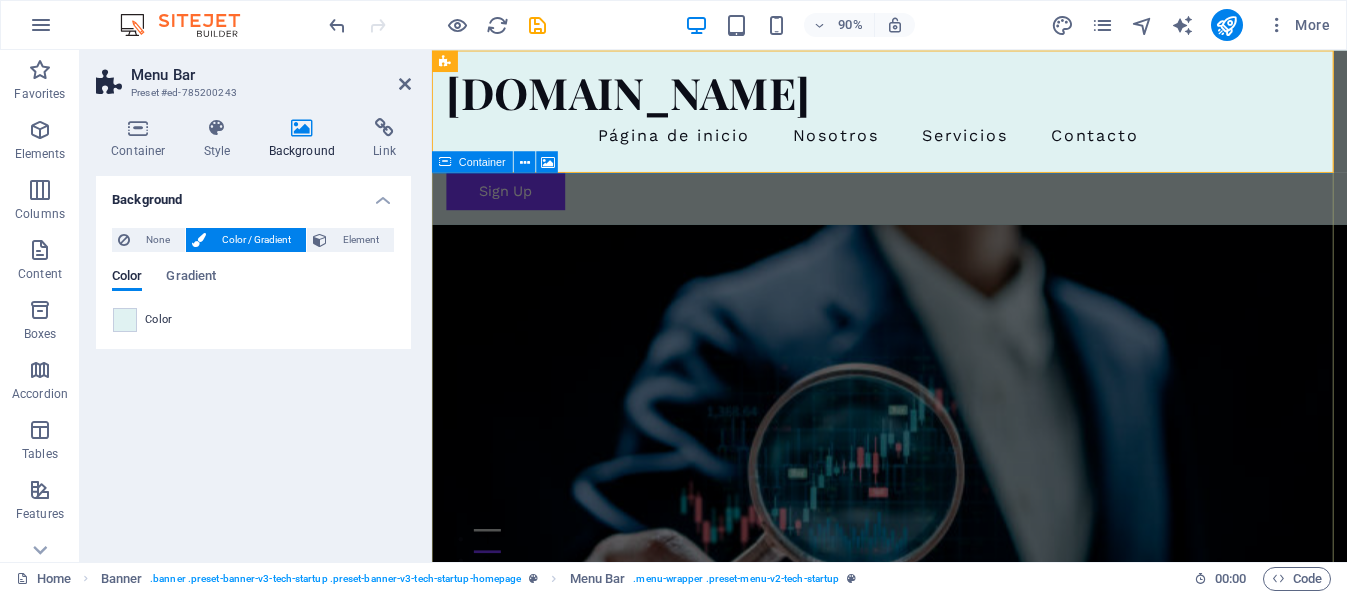 click at bounding box center [940, 493] 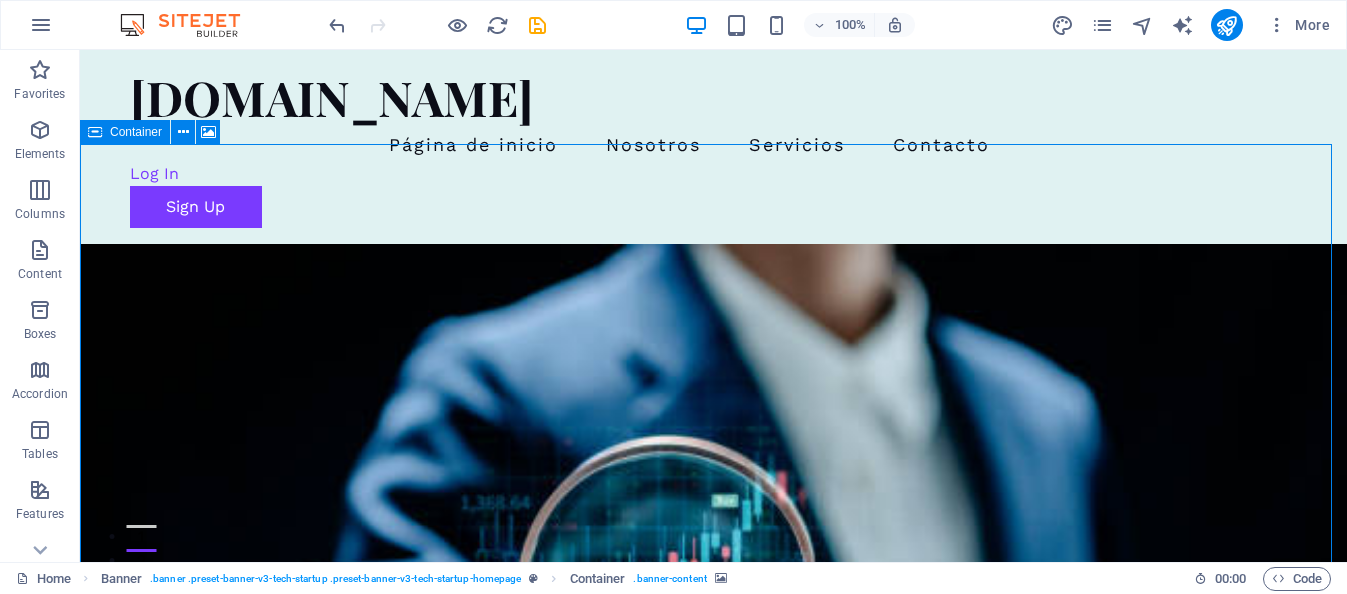 click at bounding box center [713, 493] 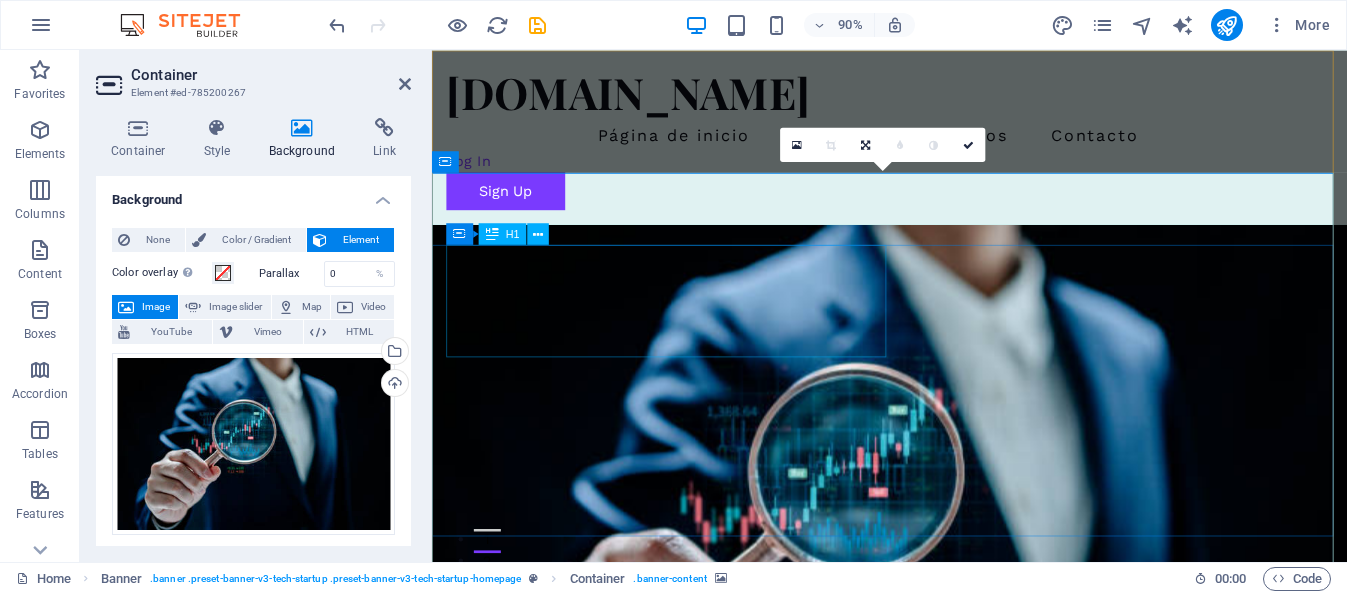 click on "Innovador Diseño de Modelos de IA" at bounding box center [940, 853] 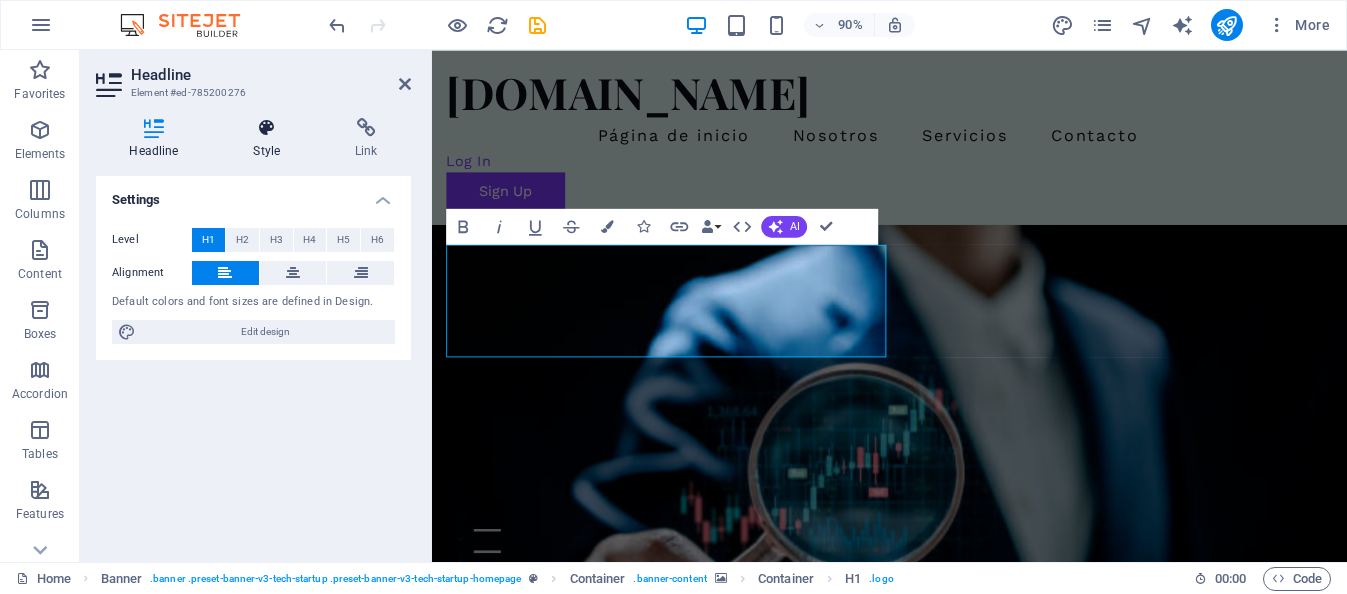 click at bounding box center (267, 128) 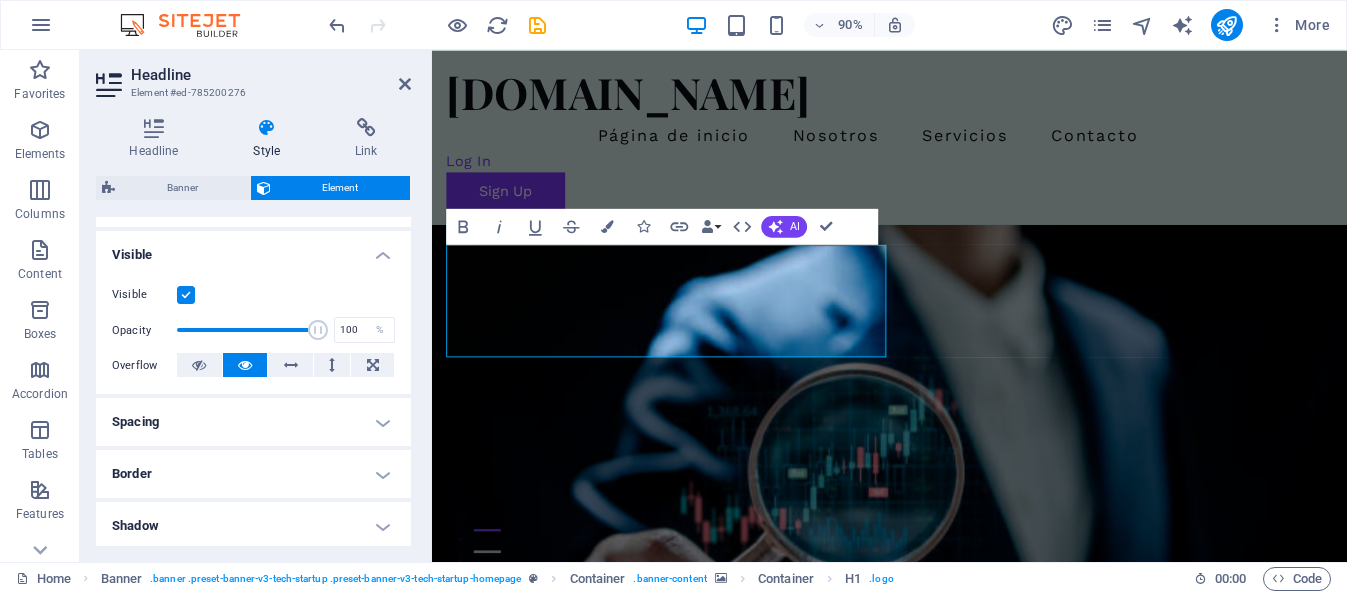scroll, scrollTop: 0, scrollLeft: 0, axis: both 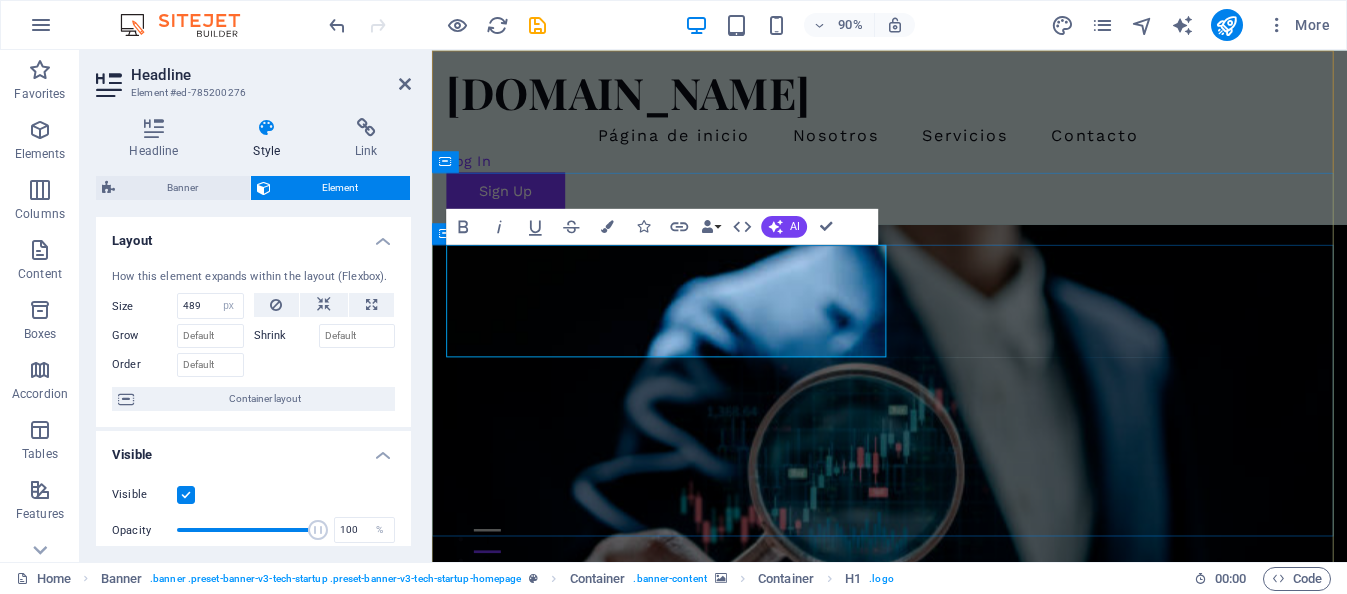 click on "Innovador Diseño de Modelos de IA" at bounding box center [940, 853] 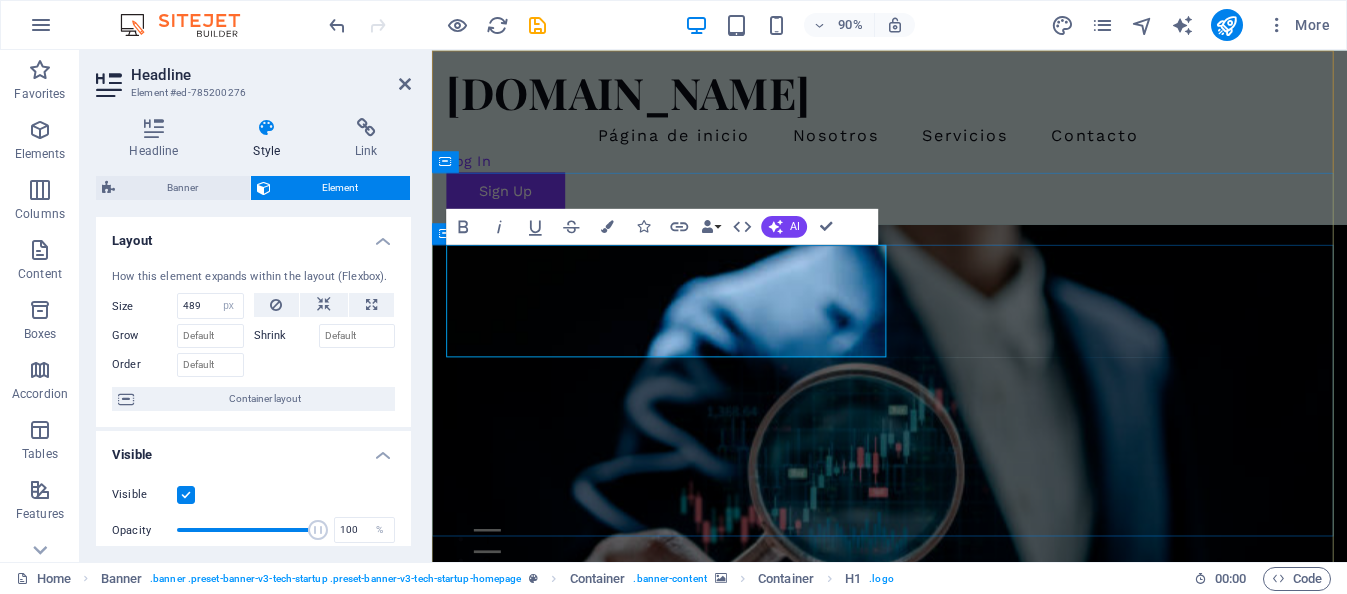 click on "Innovador Diseño de Modelos de IA" at bounding box center (940, 853) 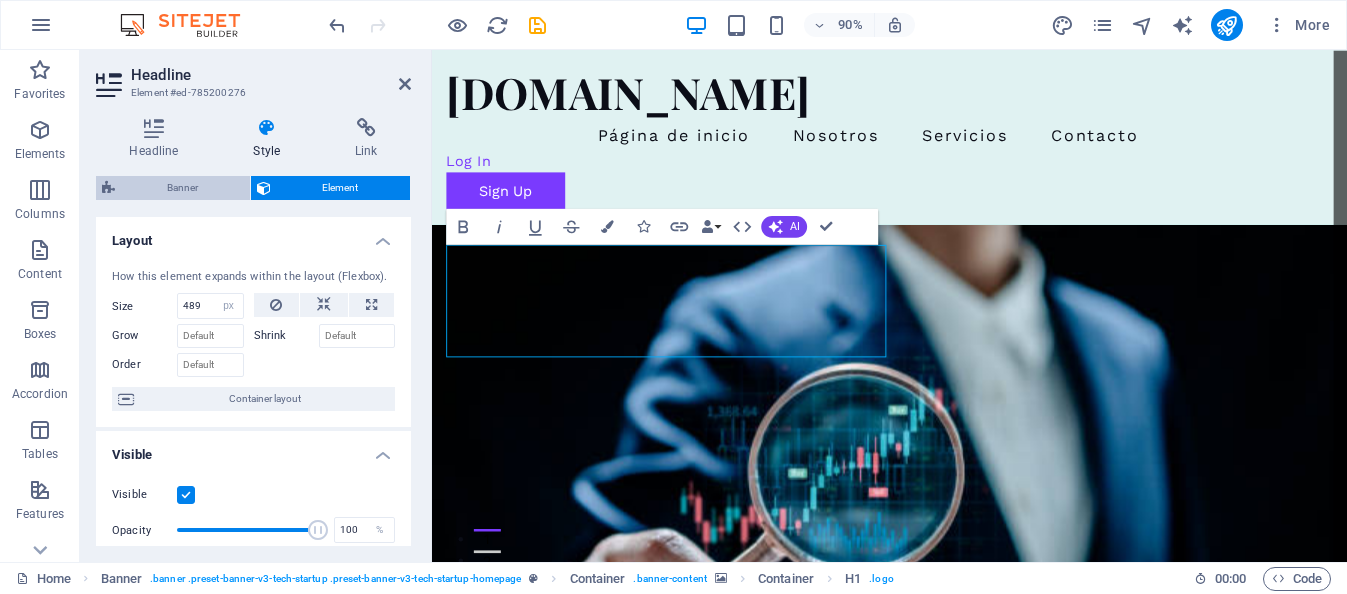 click on "Banner" at bounding box center [182, 188] 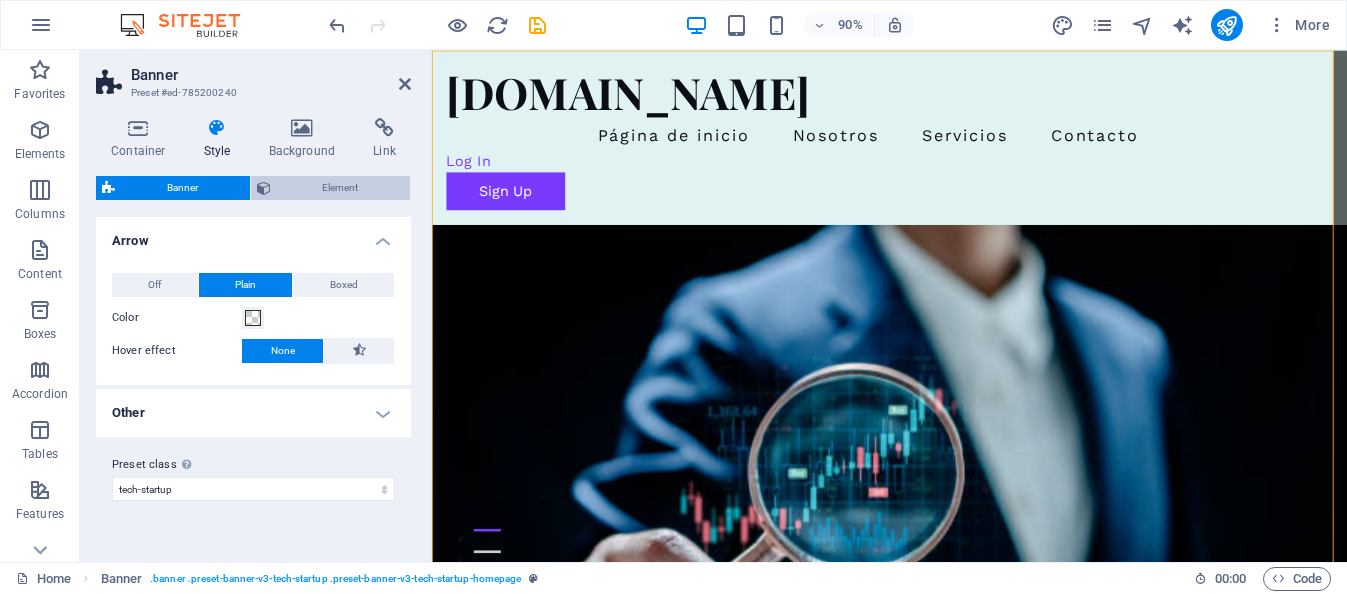 click on "Element" at bounding box center [341, 188] 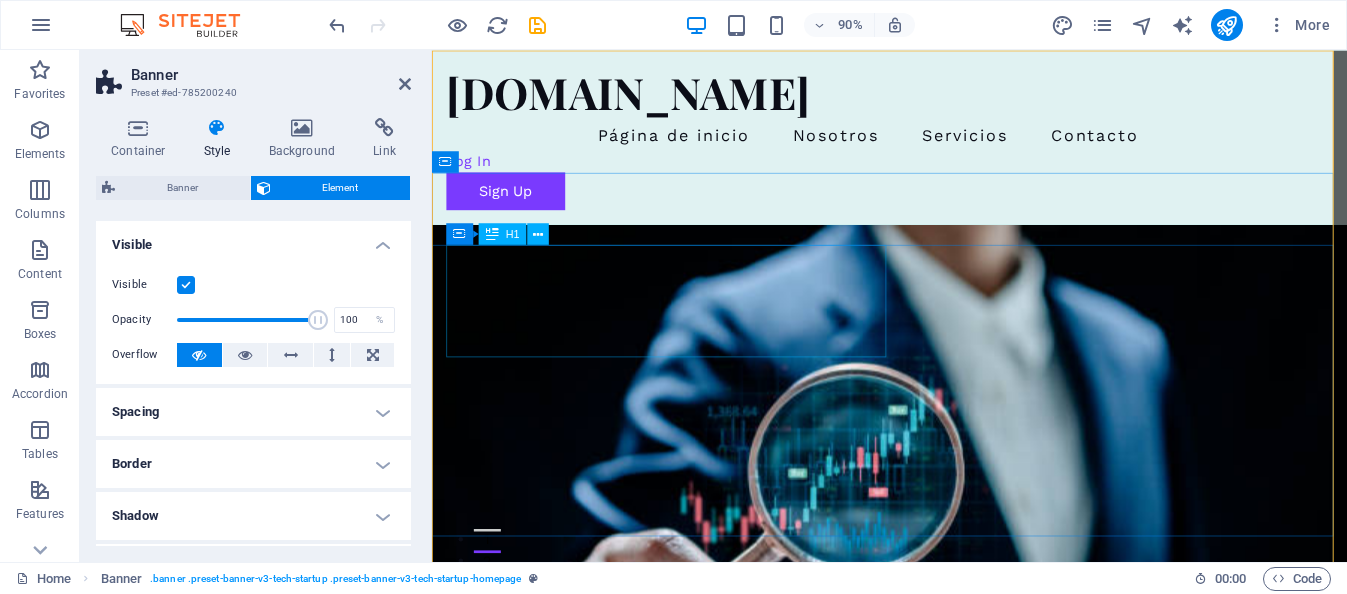 click on "Innovador Diseño de Modelos de IA" at bounding box center [940, 853] 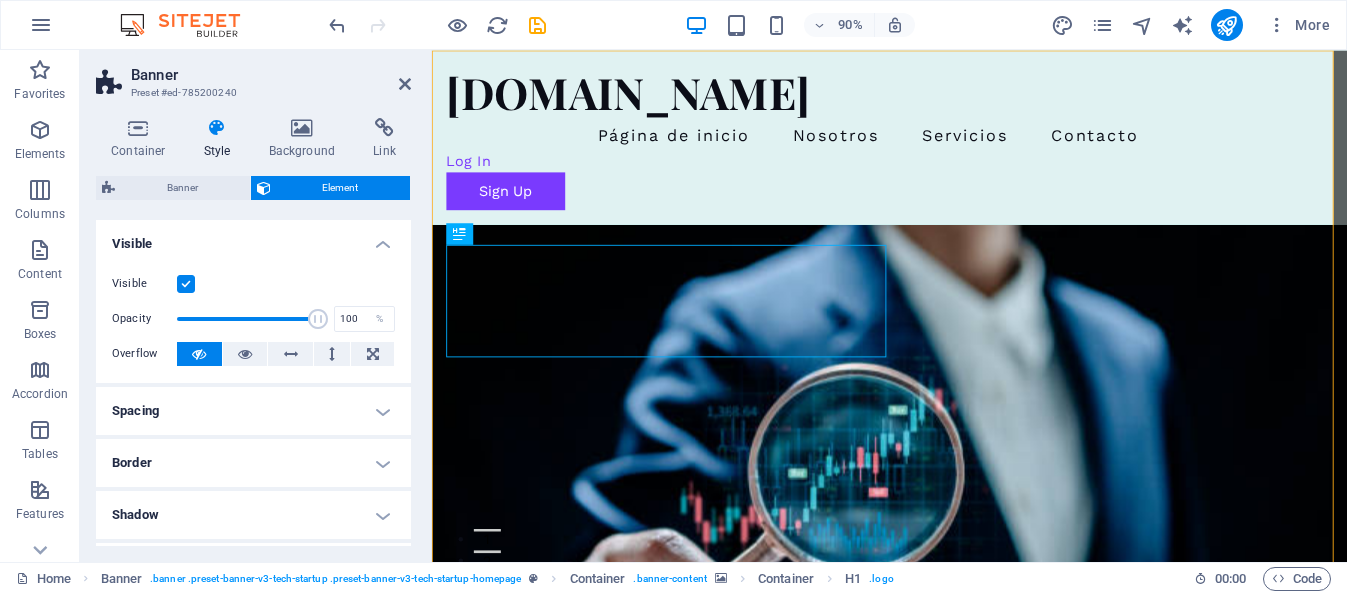 scroll, scrollTop: 0, scrollLeft: 0, axis: both 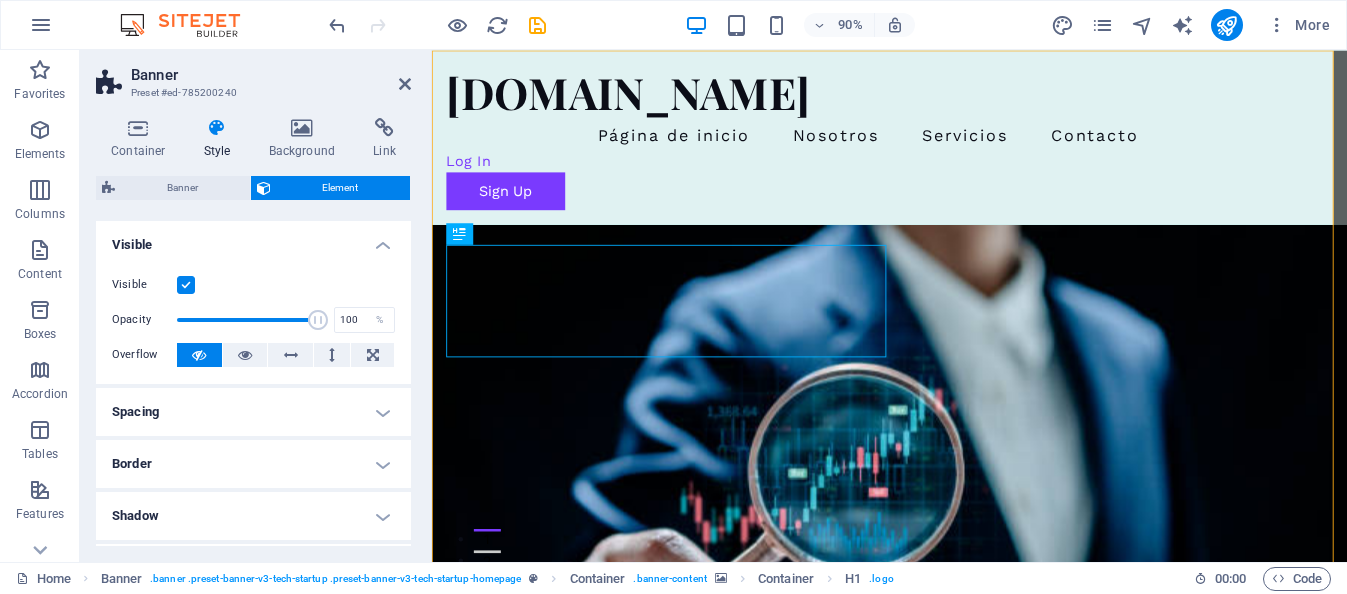 click on "Visible" at bounding box center [253, 239] 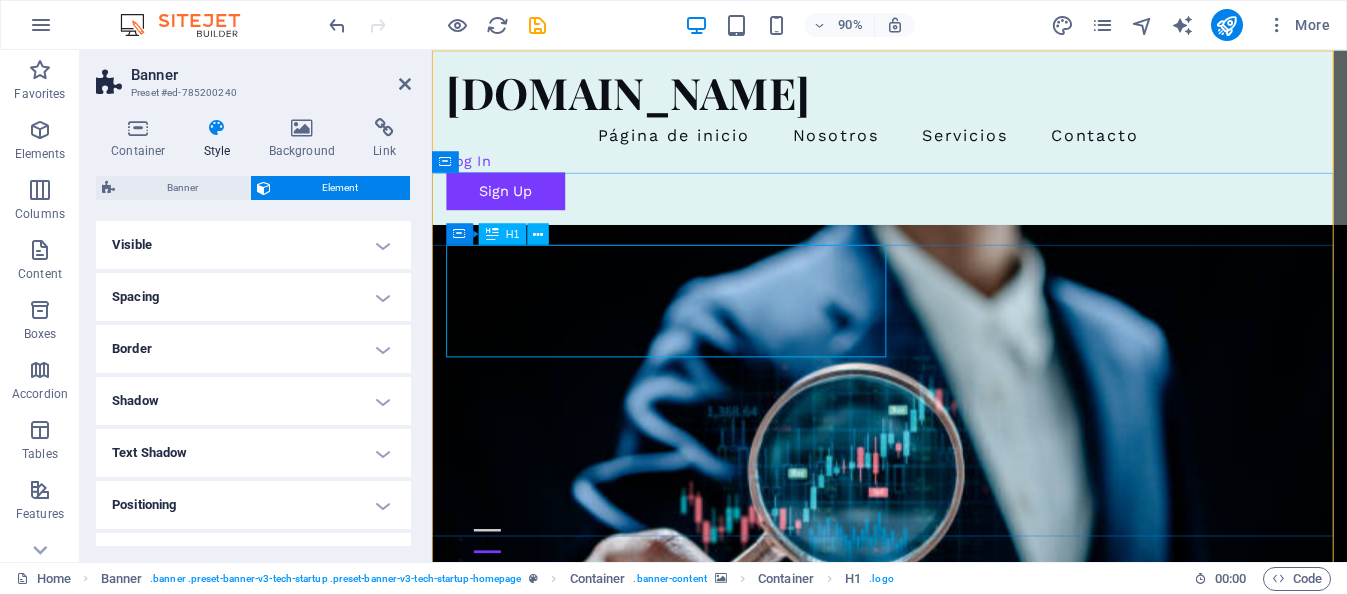 click on "Innovador Diseño de Modelos de IA" at bounding box center [940, 853] 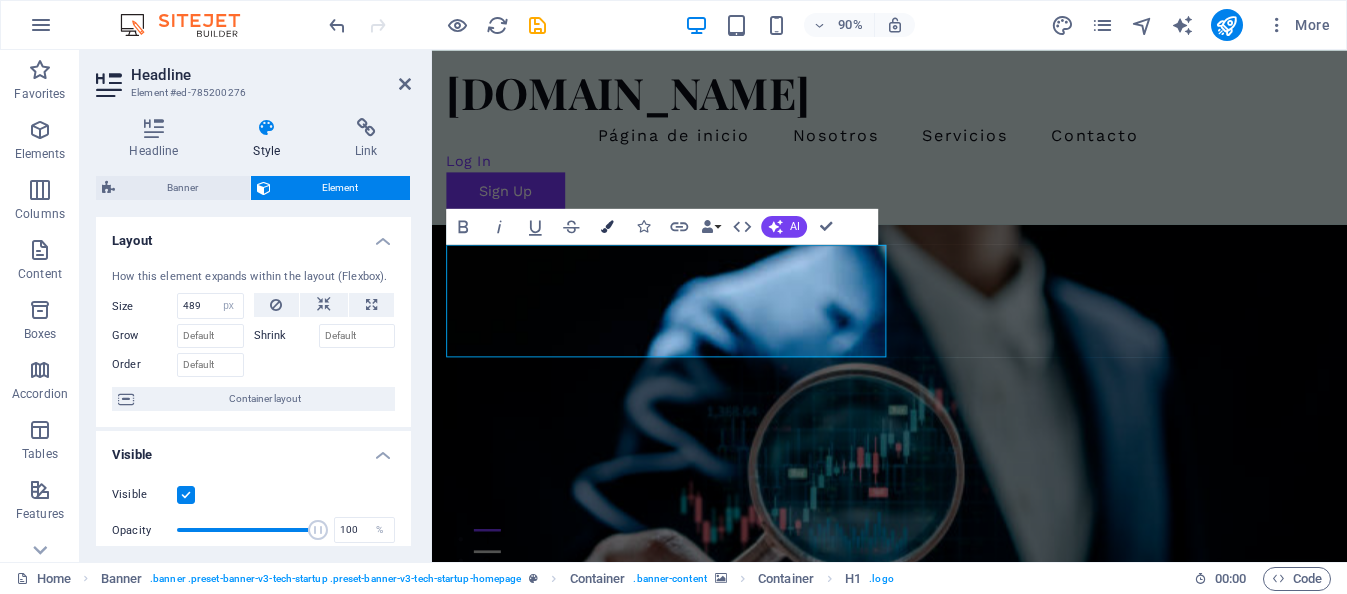 click at bounding box center [607, 226] 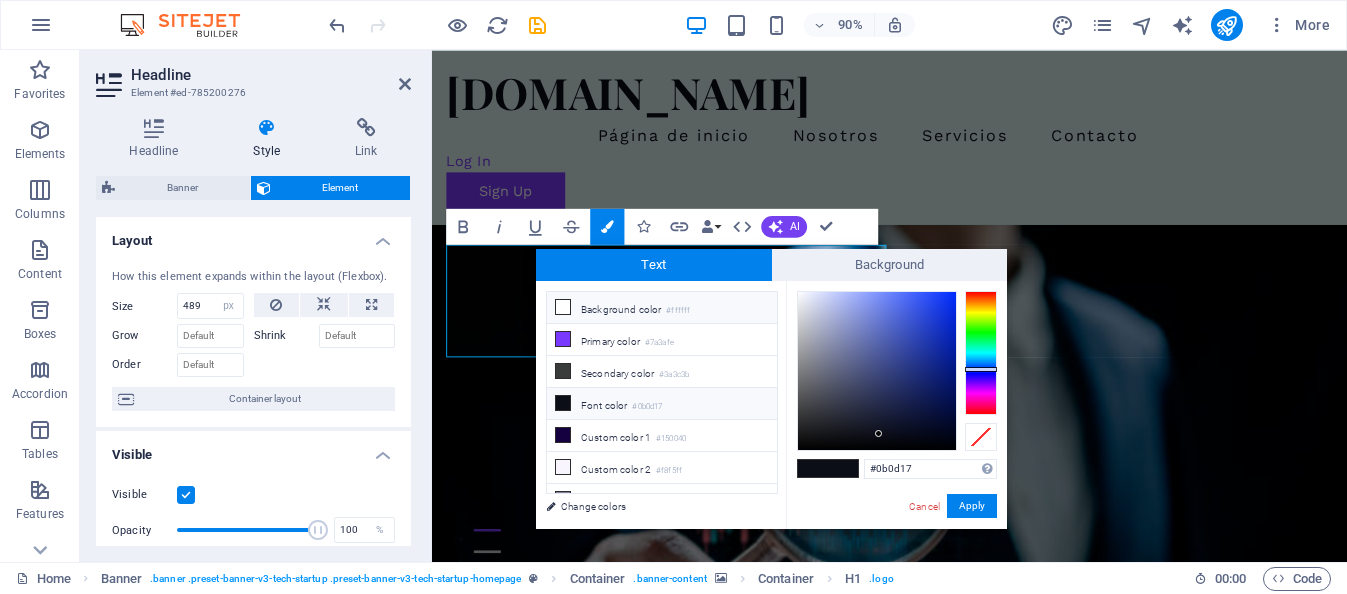 click on "Background color
#ffffff" at bounding box center (662, 308) 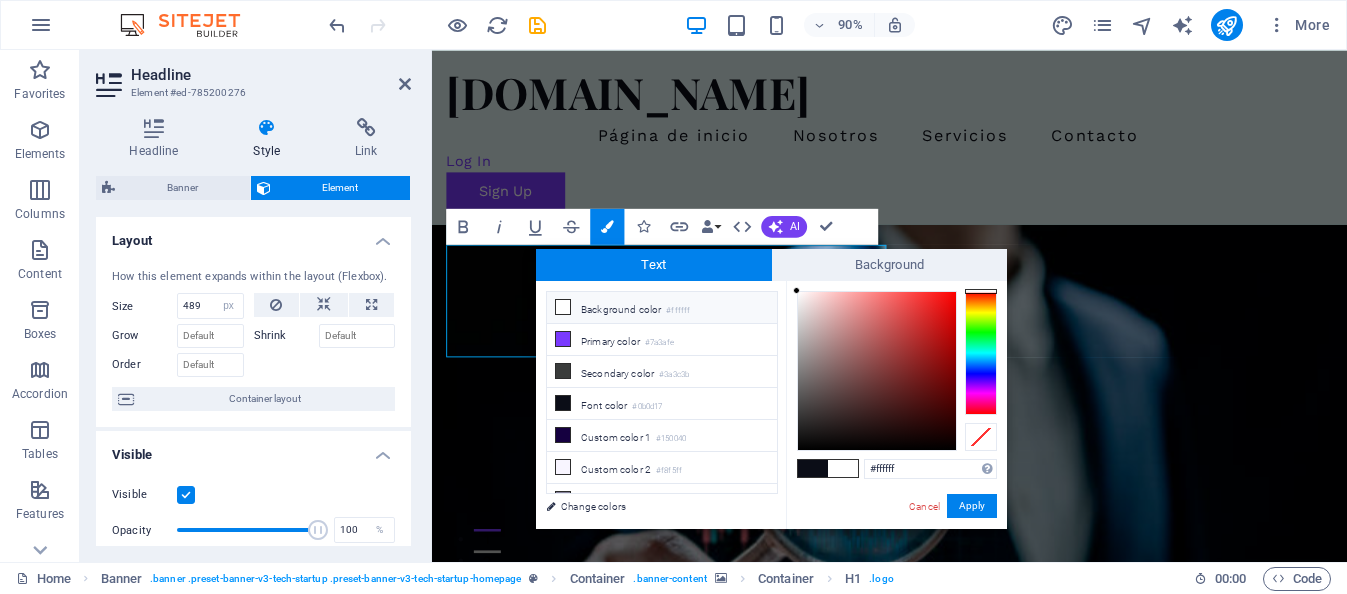 click at bounding box center [563, 307] 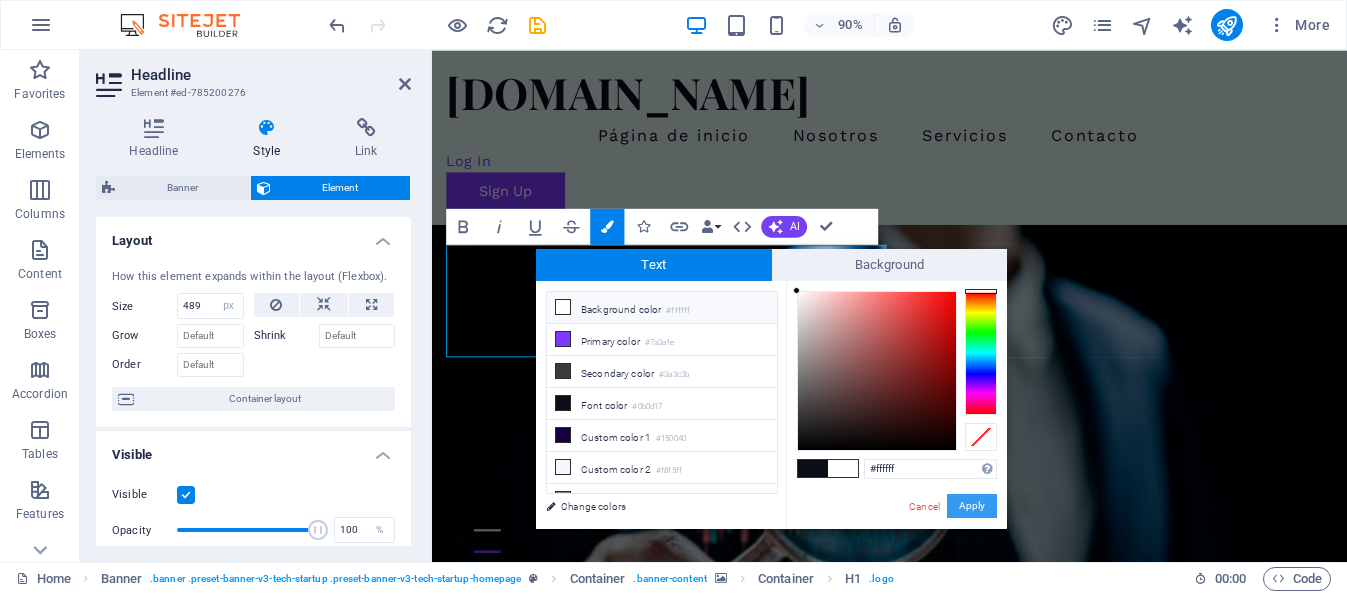 click on "Apply" at bounding box center [972, 506] 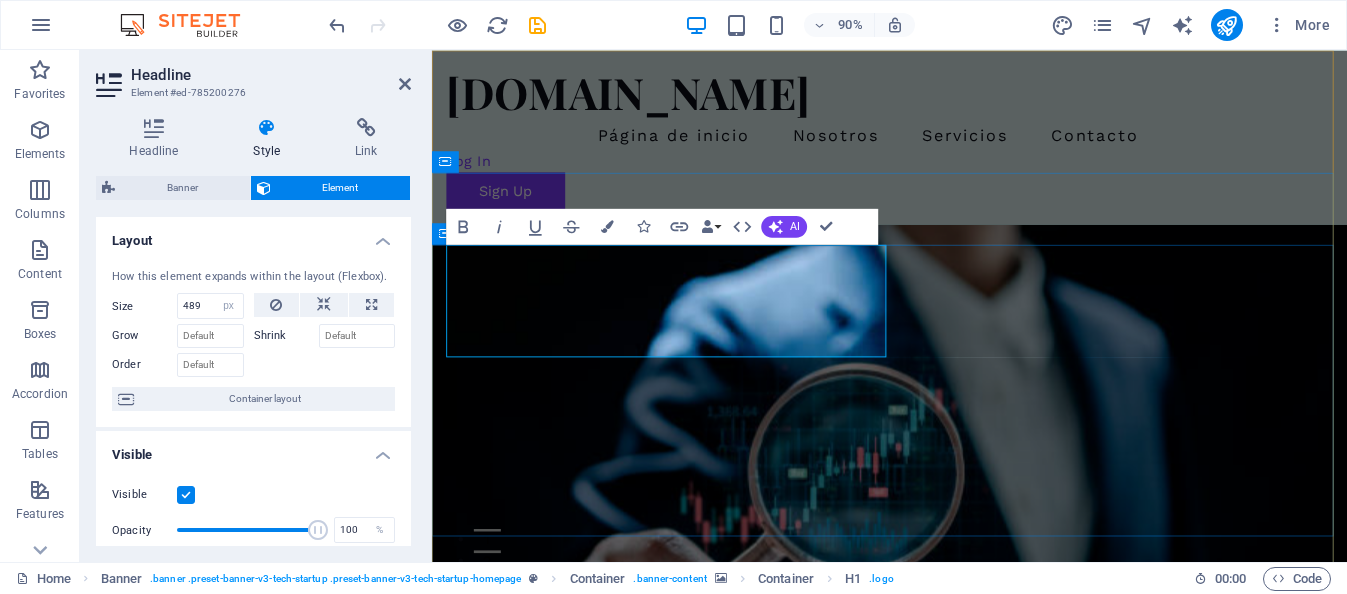 click on "Innovador Diseño de Modelos de IA" at bounding box center [940, 853] 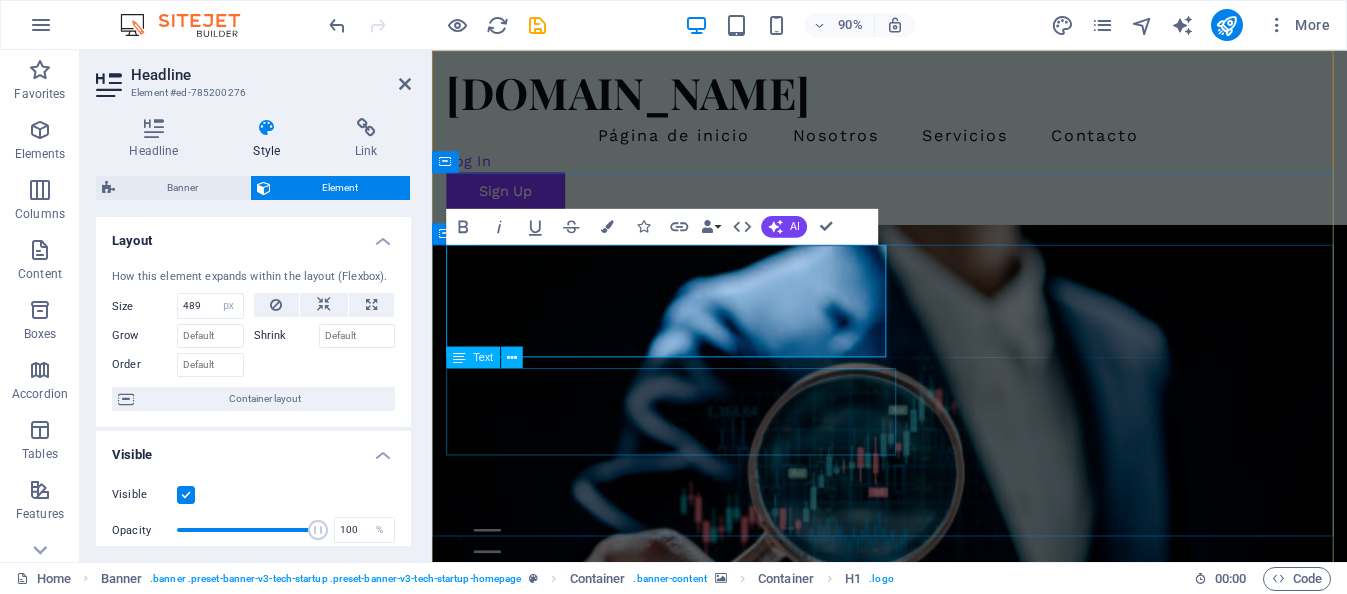 click on "Potencia tu empresa con soluciones de Inte ligencia Artificial" at bounding box center [940, 921] 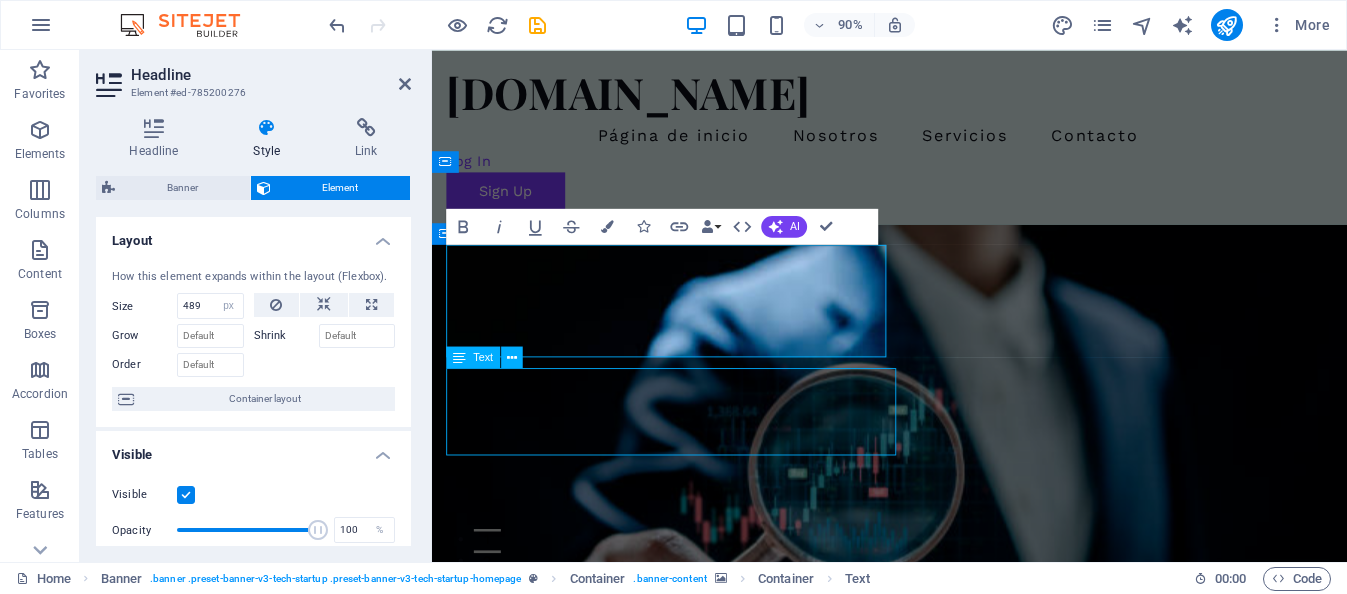 click on "Potencia tu empresa con soluciones de Inte ligencia Artificial" at bounding box center (940, 921) 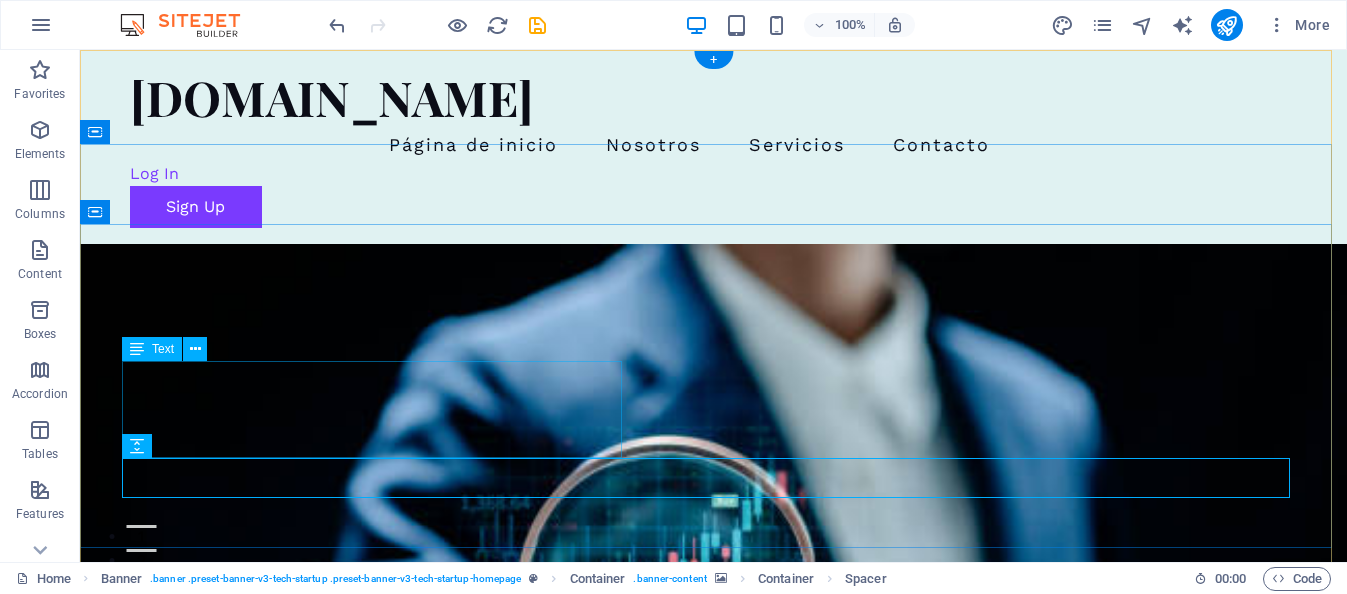 click on "Potencia tu empresa con soluciones de Inte ligencia Artificial" at bounding box center [714, 921] 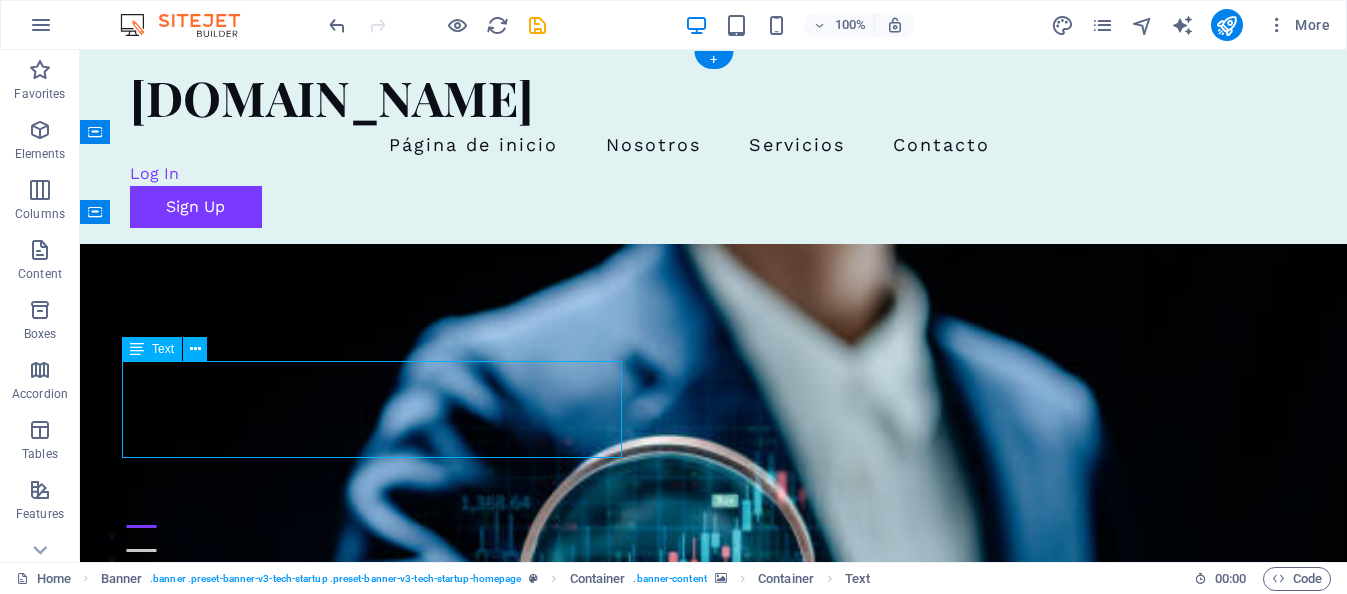 click on "Potencia tu empresa con soluciones de Inte ligencia Artificial" at bounding box center [714, 921] 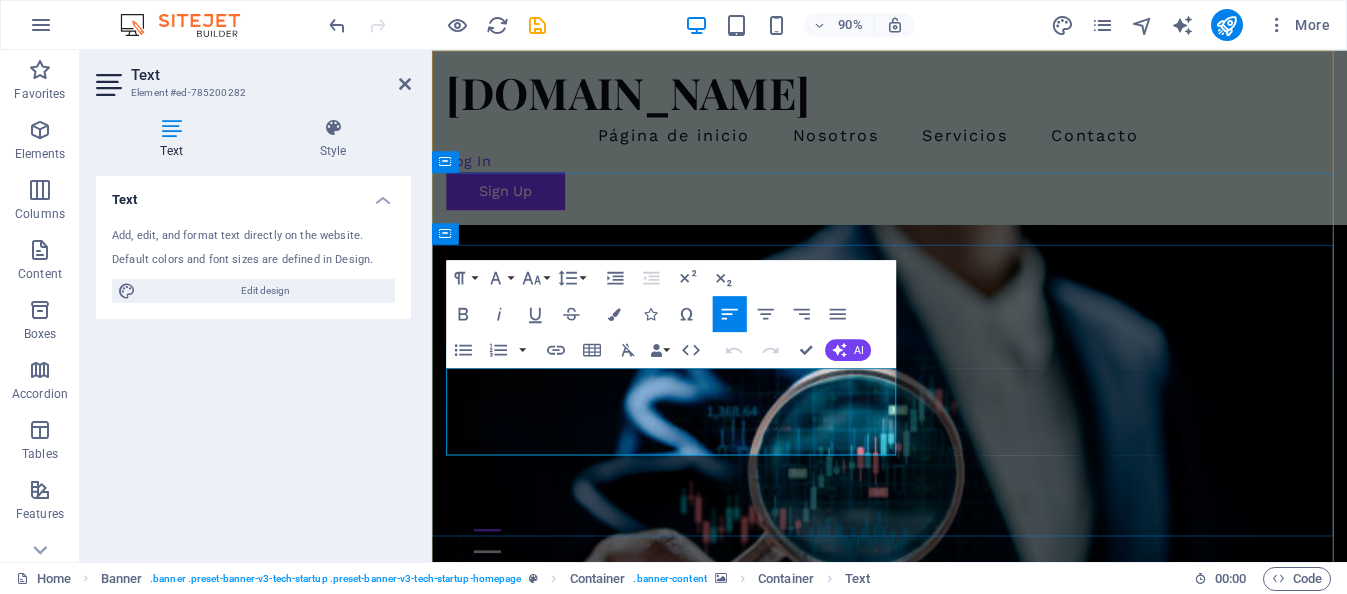 click on "Potencia tu empresa con soluciones de Inte" at bounding box center (760, 921) 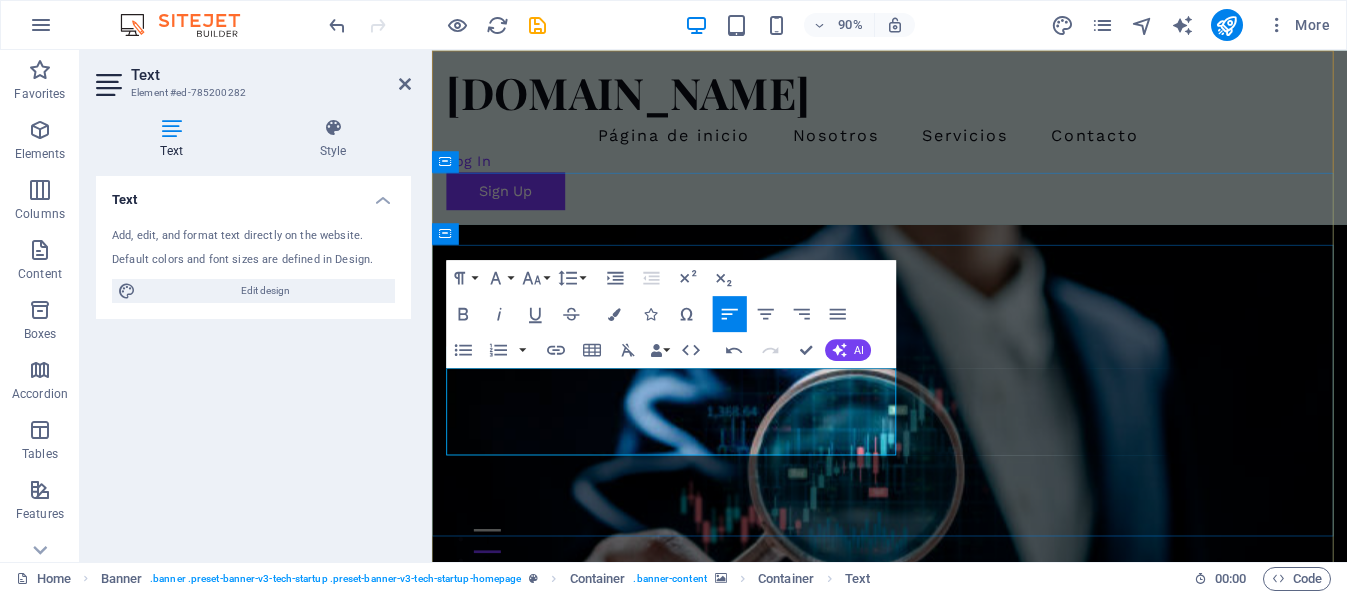 click on "ligencia Artificial" at bounding box center [1187, 921] 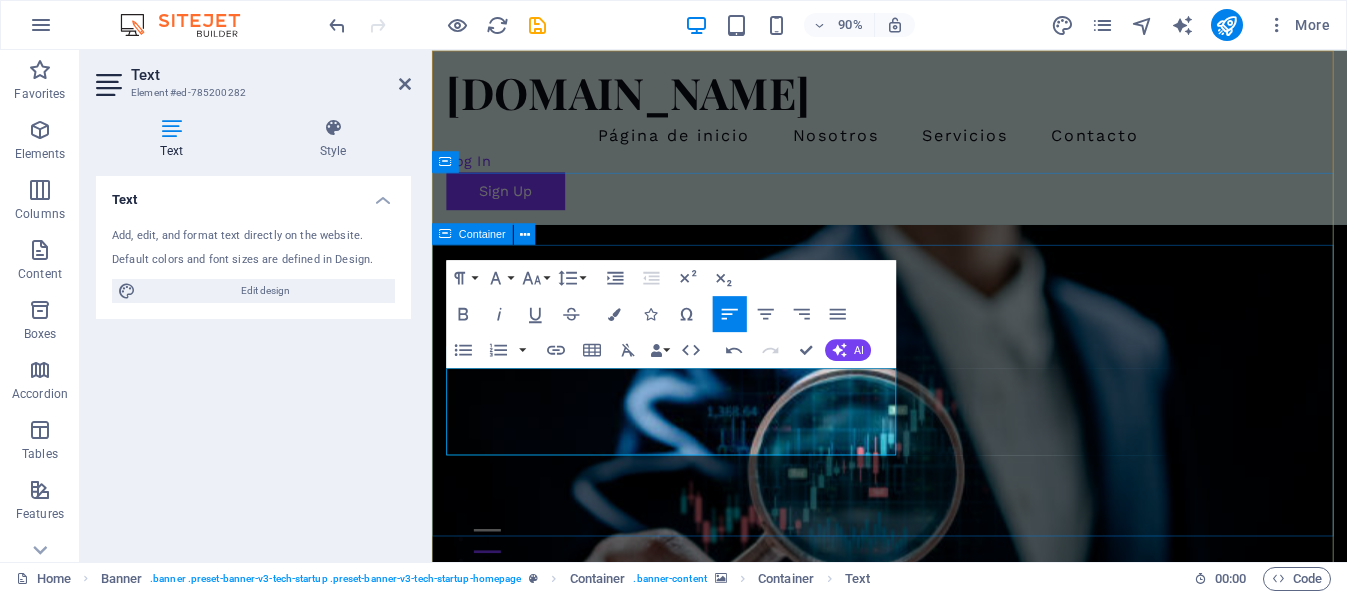 click on "Innovador Diseño de Modelos de IA Potencia tu empresa con soluciones de IA ligencia Artificial Comienza Aquí" at bounding box center [940, 928] 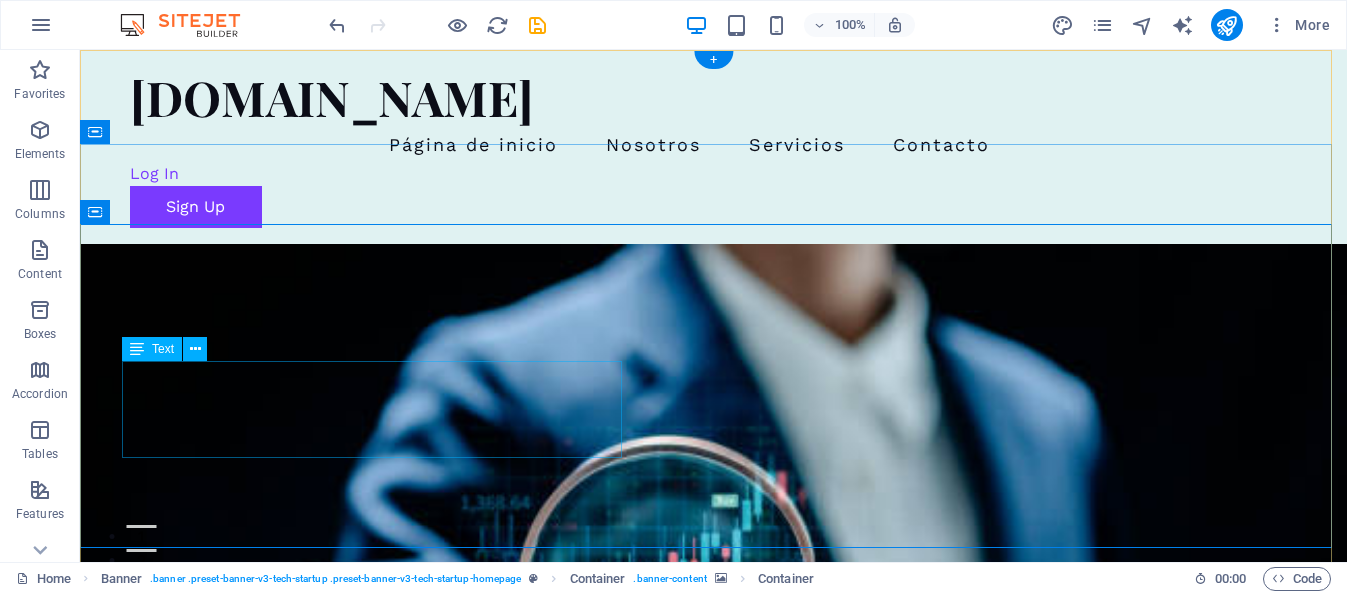 click on "Potencia tu empresa con soluciones de IA ligencia Artificial" at bounding box center (714, 921) 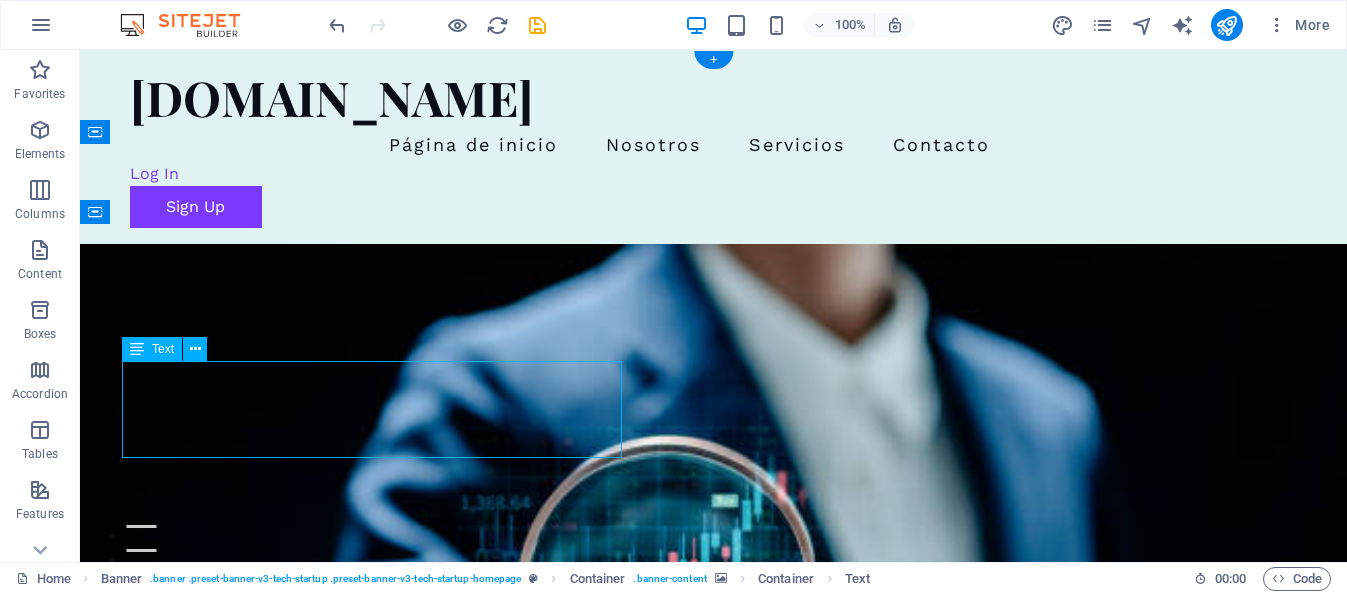 click on "Potencia tu empresa con soluciones de IA ligencia Artificial" at bounding box center (714, 921) 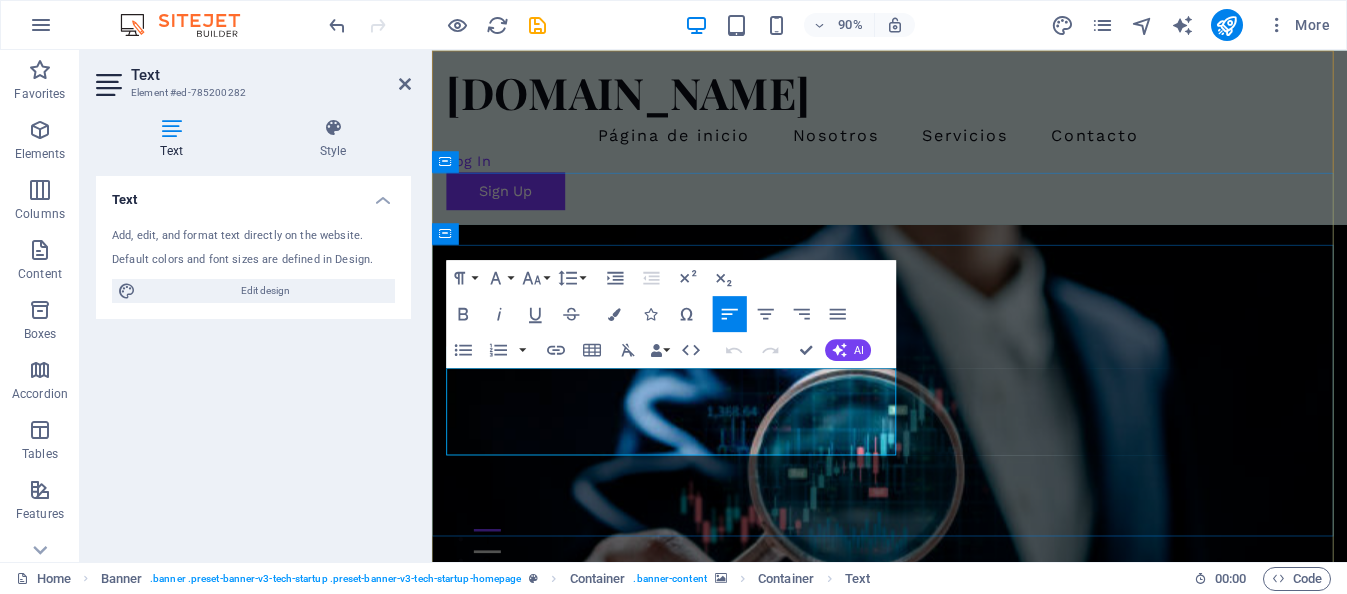 click on "Potencia tu empresa con soluciones de IA" at bounding box center [748, 921] 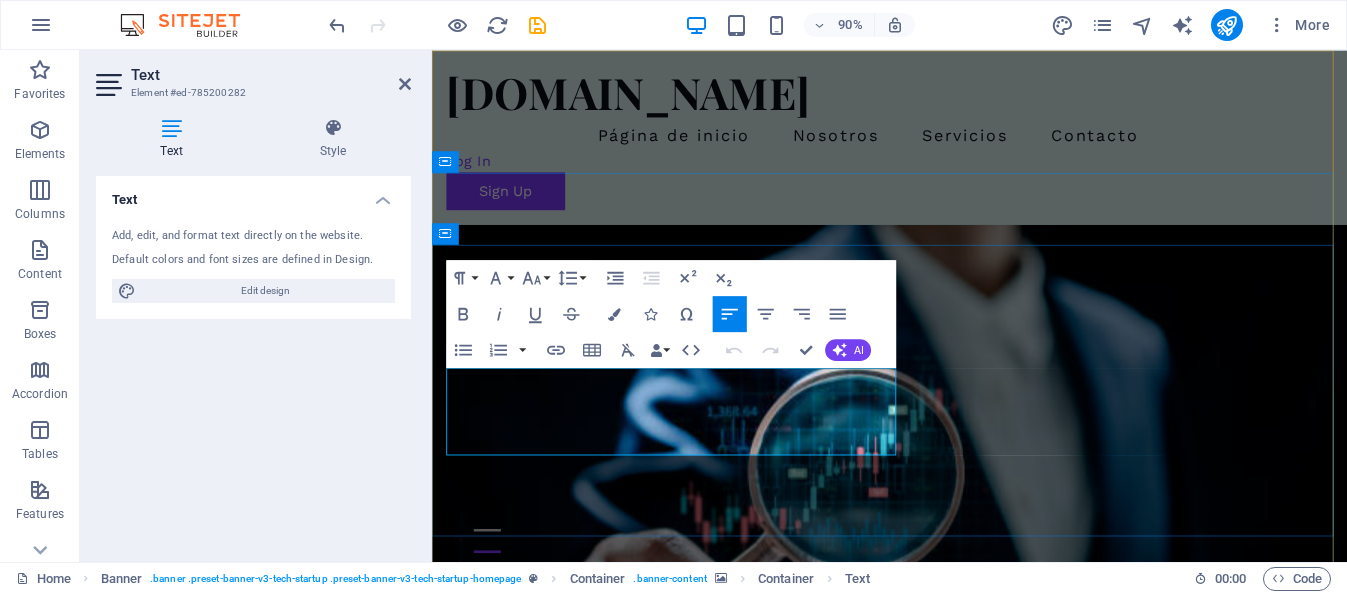 drag, startPoint x: 450, startPoint y: 426, endPoint x: 921, endPoint y: 469, distance: 472.95877 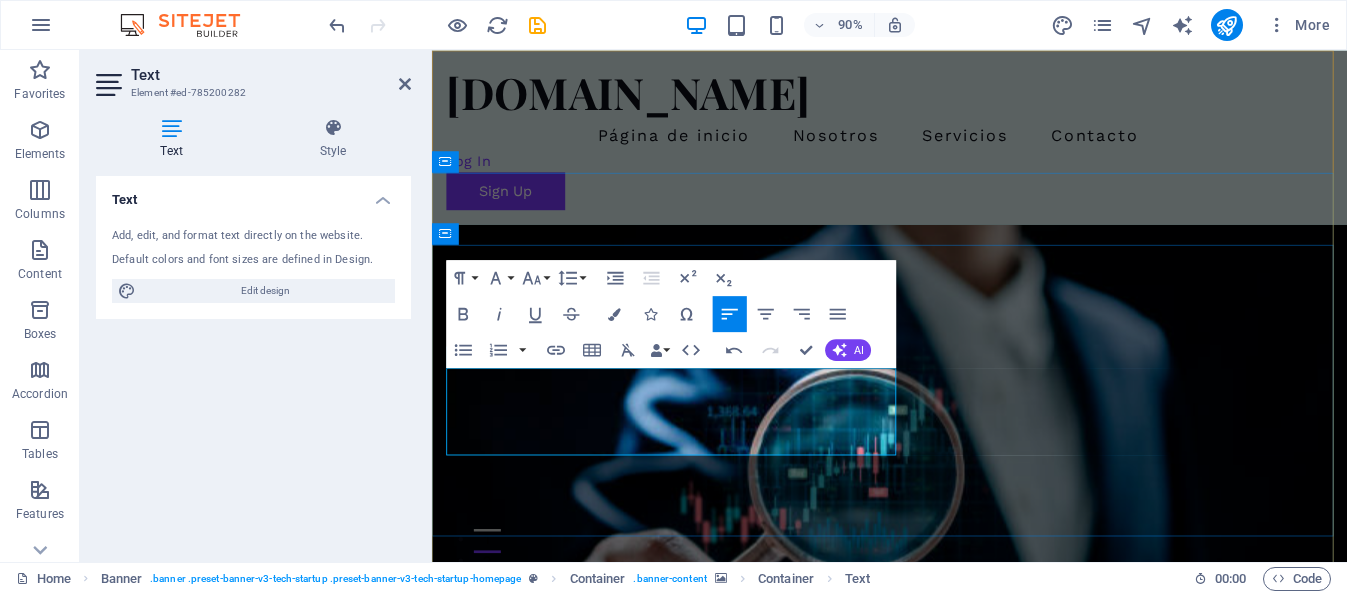 click on "ligencia Artificial" at bounding box center [1163, 921] 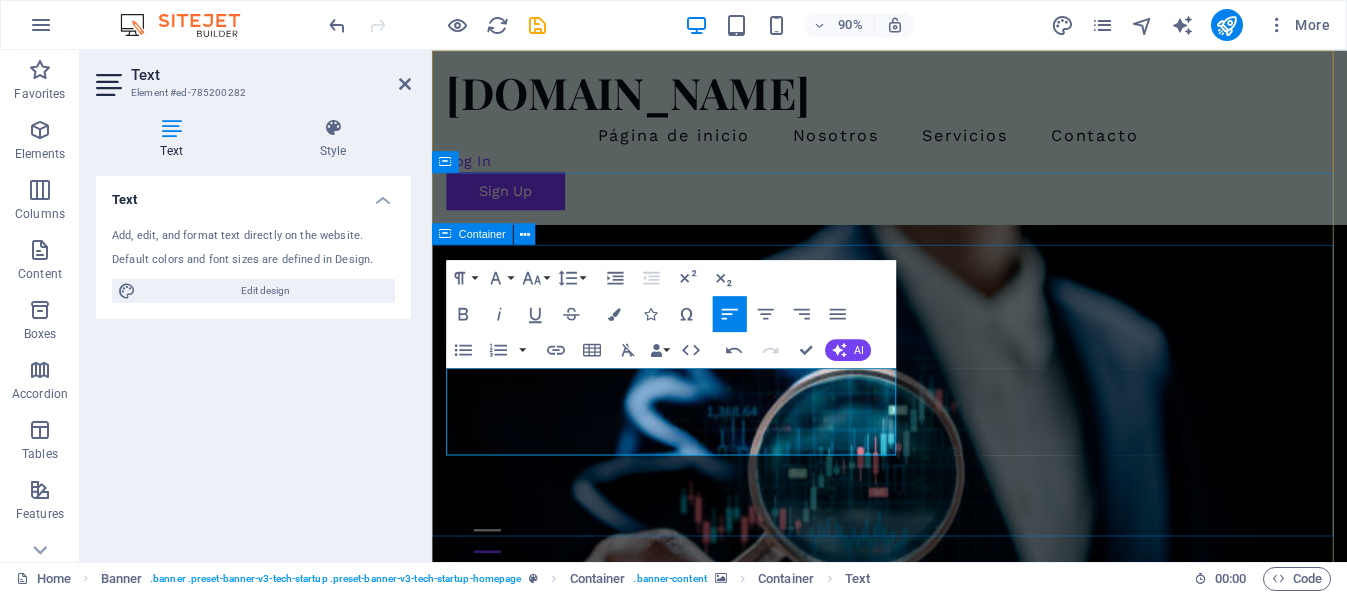 drag, startPoint x: 685, startPoint y: 474, endPoint x: 1034, endPoint y: 476, distance: 349.00574 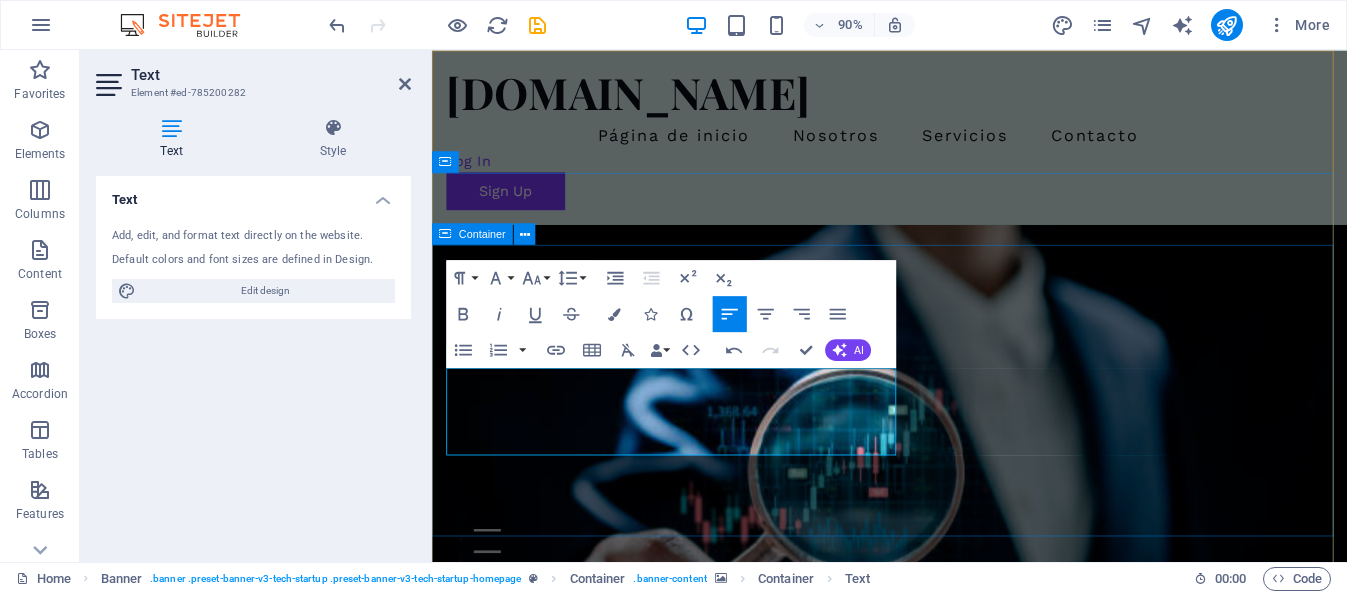 click on "Innovador Diseño de Modelos de IA Potencia tu empresa con soluciones de IA Comienza Aquí" at bounding box center [940, 928] 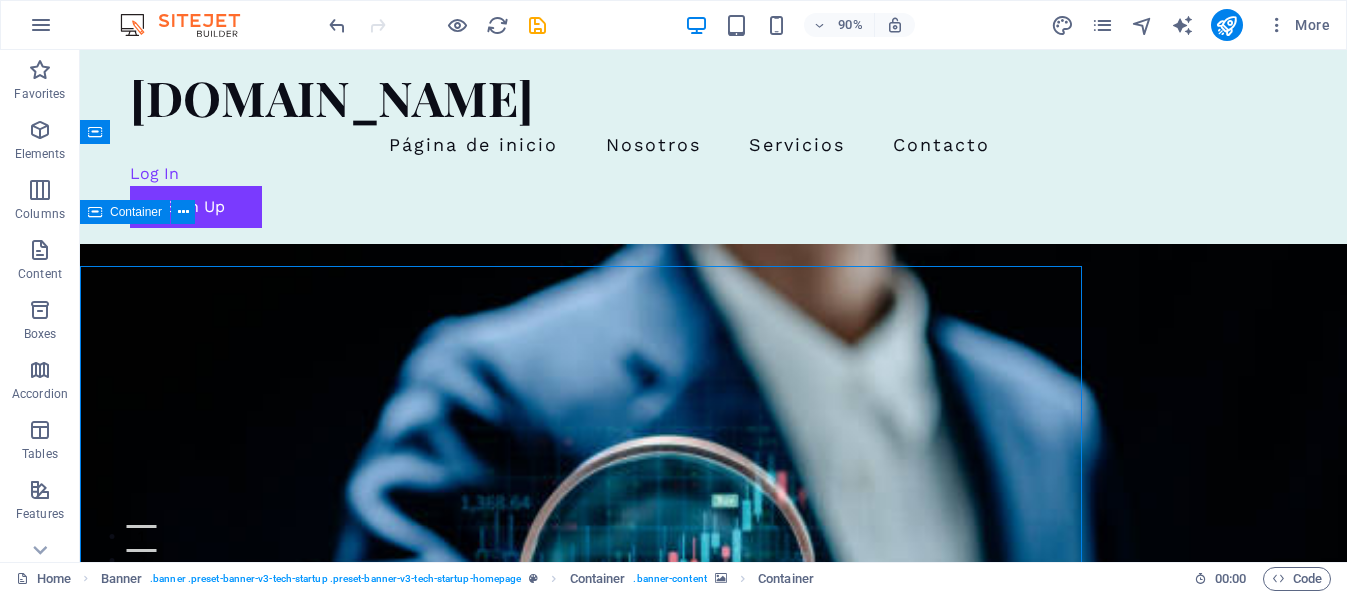 click on "Innovador Diseño de Modelos de IA Potencia tu empresa con soluciones de IA Comienza Aquí" at bounding box center (713, 928) 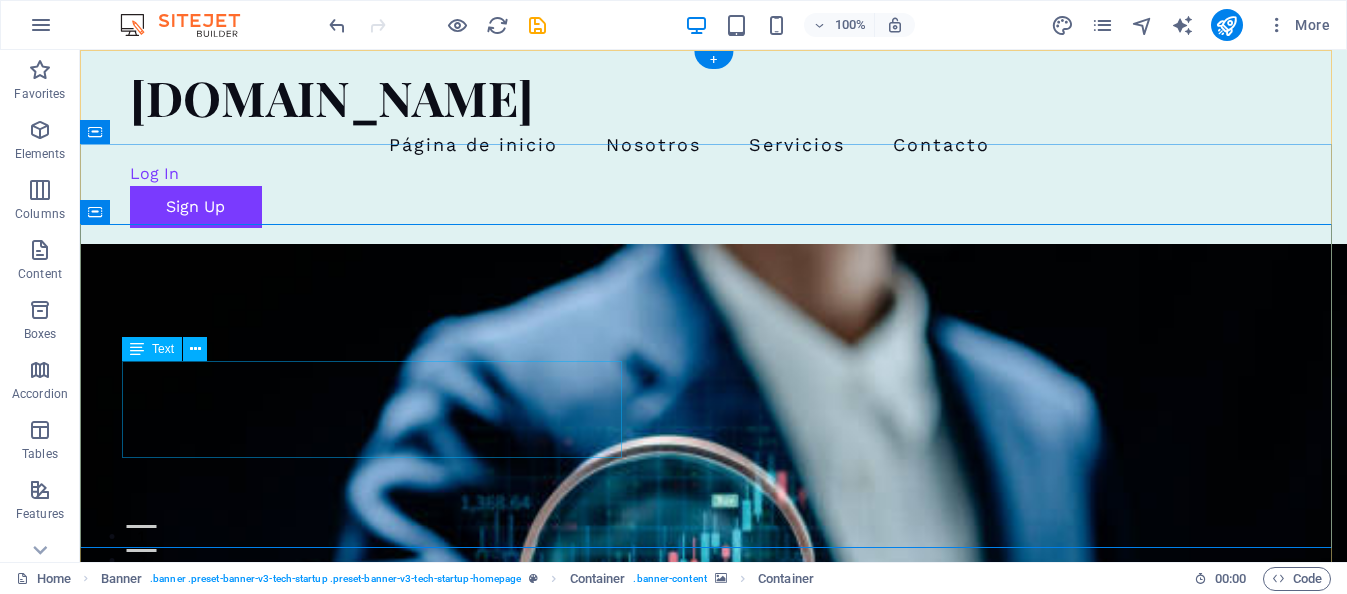 click on "Potencia tu empresa con soluciones de IA" at bounding box center [714, 921] 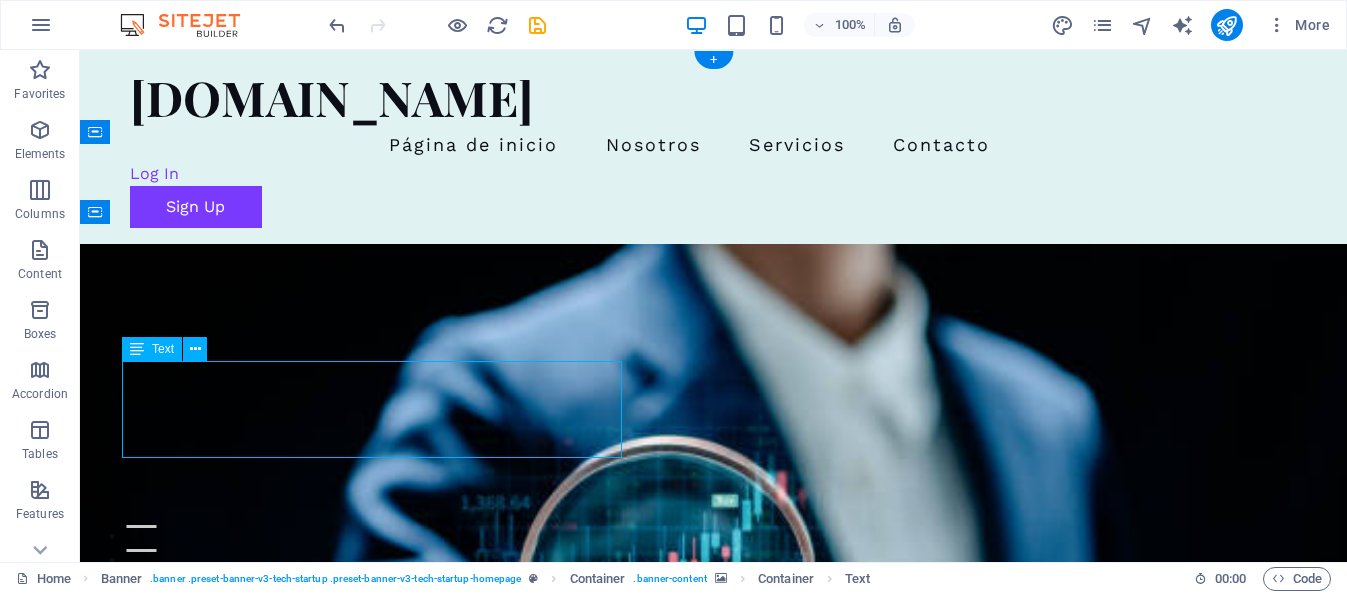 click on "Potencia tu empresa con soluciones de IA" at bounding box center [714, 921] 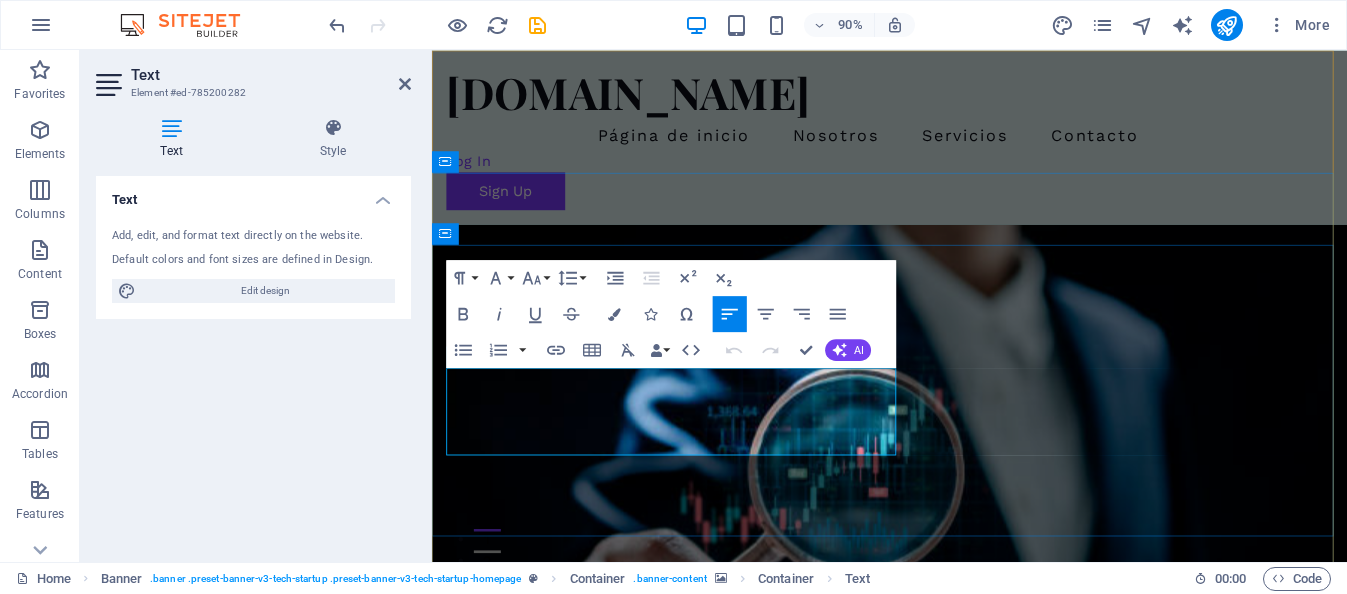 drag, startPoint x: 449, startPoint y: 424, endPoint x: 686, endPoint y: 495, distance: 247.40656 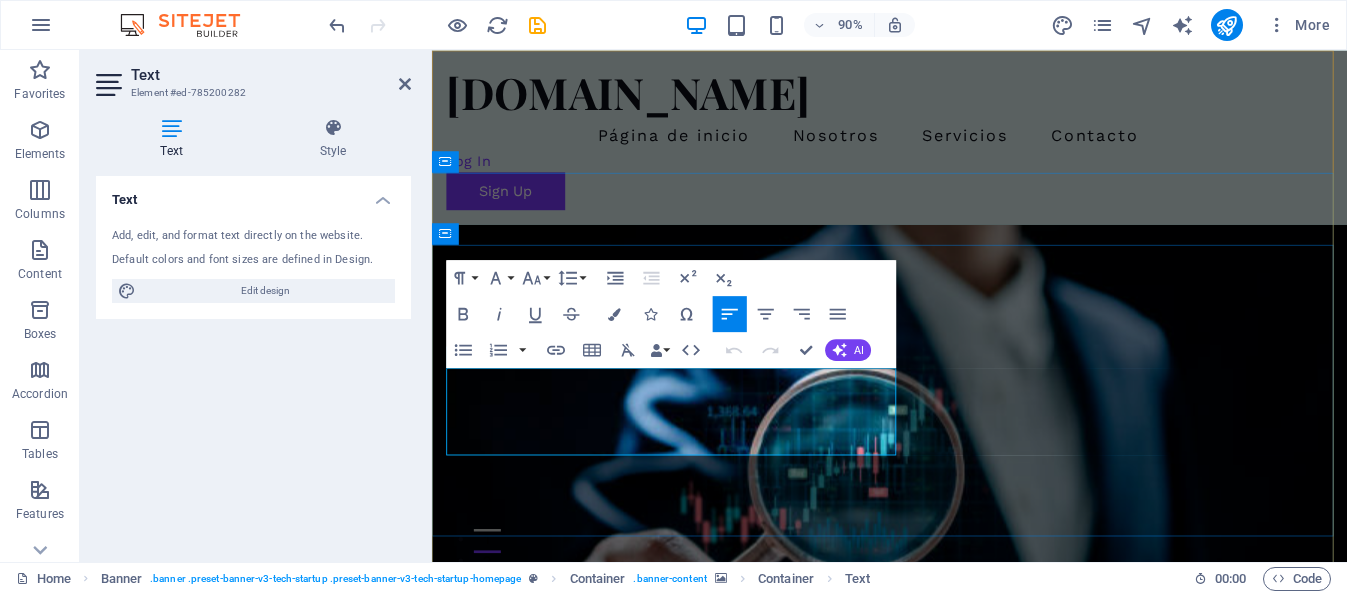 click on "Potencia tu empresa con soluciones de IA" at bounding box center [940, 921] 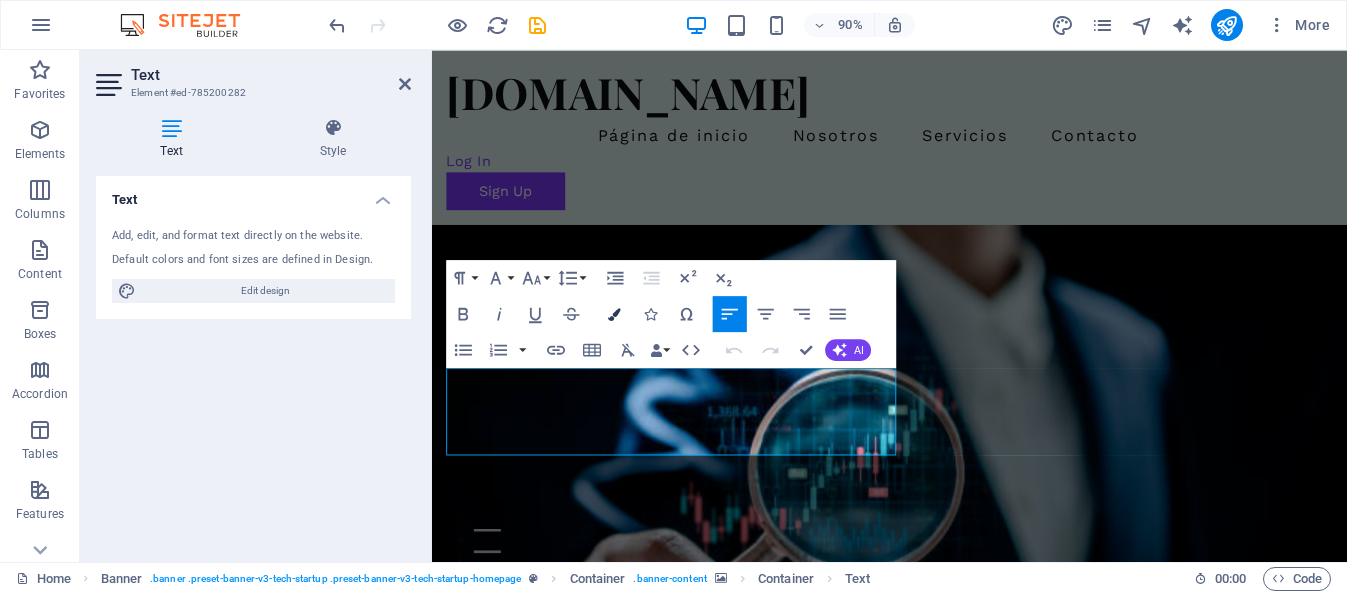 click at bounding box center [614, 314] 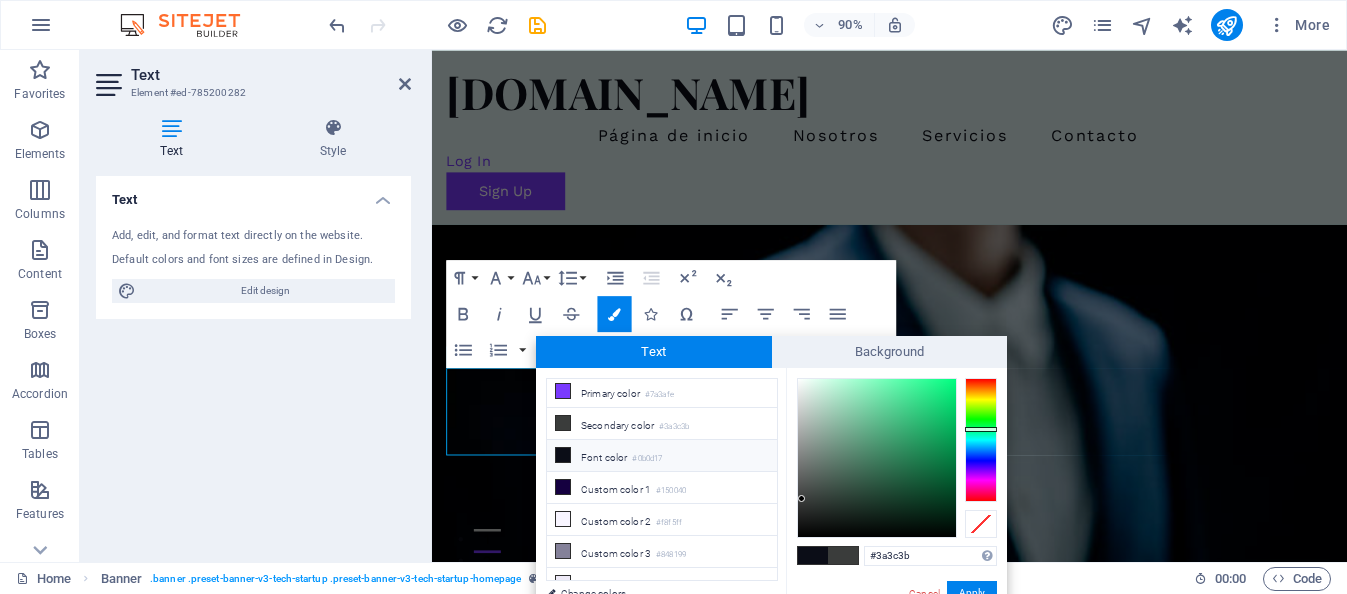 scroll, scrollTop: 47, scrollLeft: 0, axis: vertical 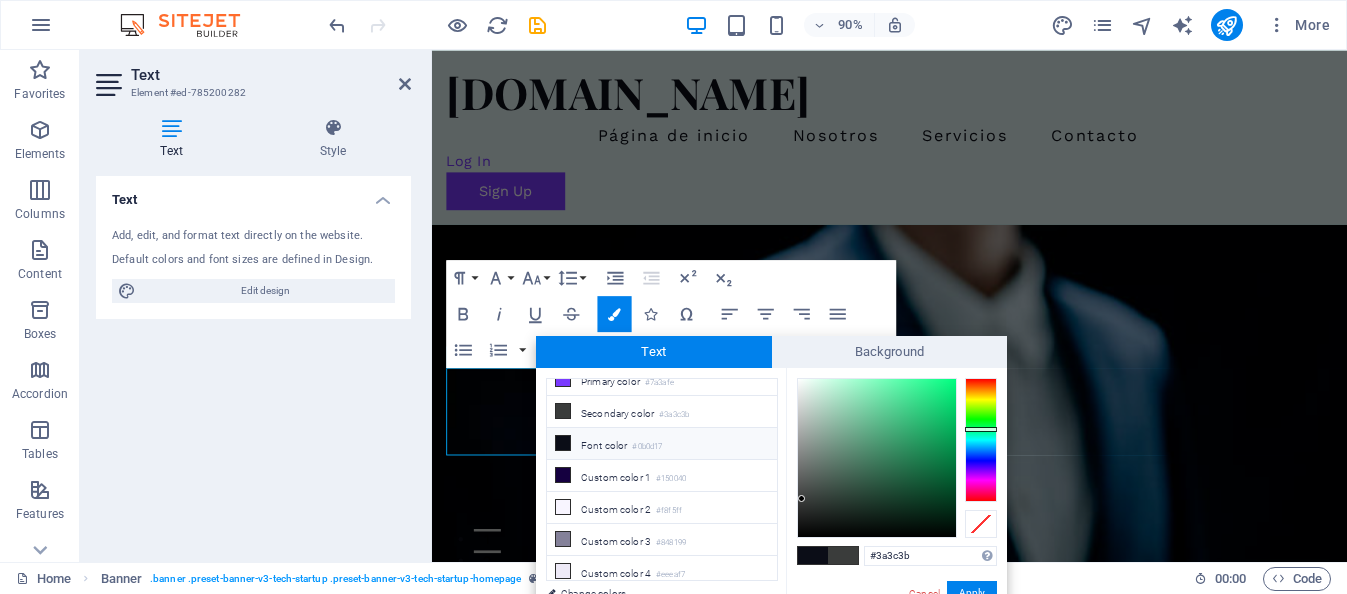 drag, startPoint x: 898, startPoint y: 551, endPoint x: 782, endPoint y: 551, distance: 116 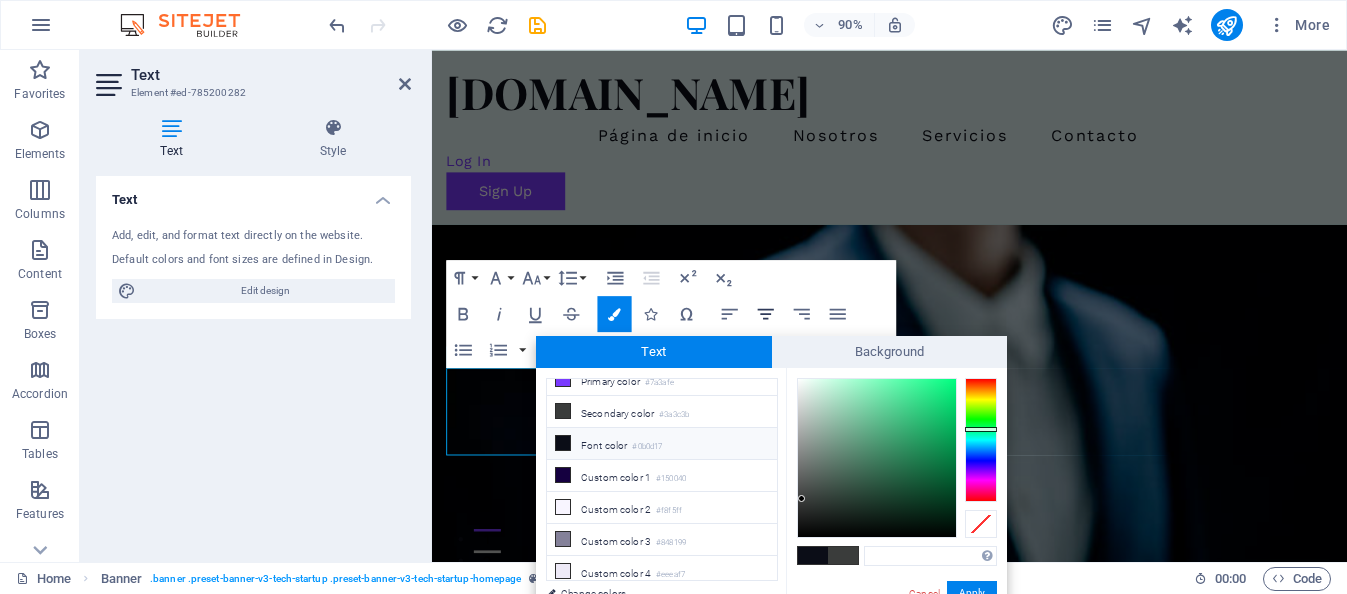 drag, startPoint x: 775, startPoint y: 357, endPoint x: 776, endPoint y: 309, distance: 48.010414 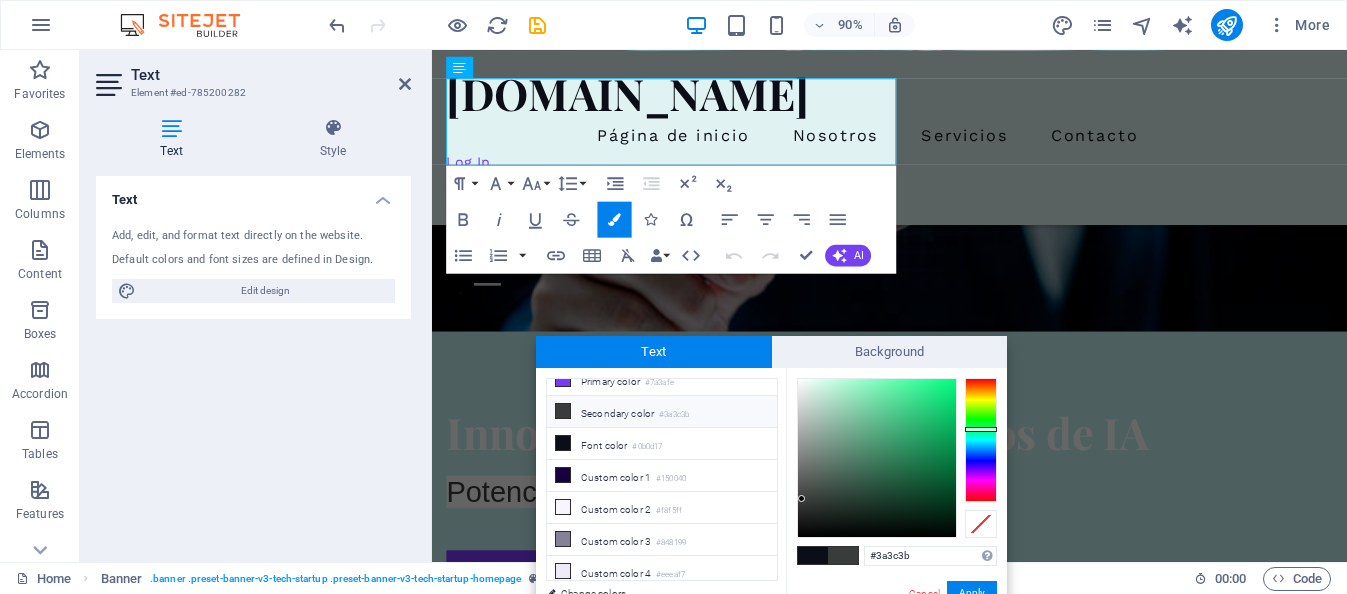 scroll, scrollTop: 276, scrollLeft: 0, axis: vertical 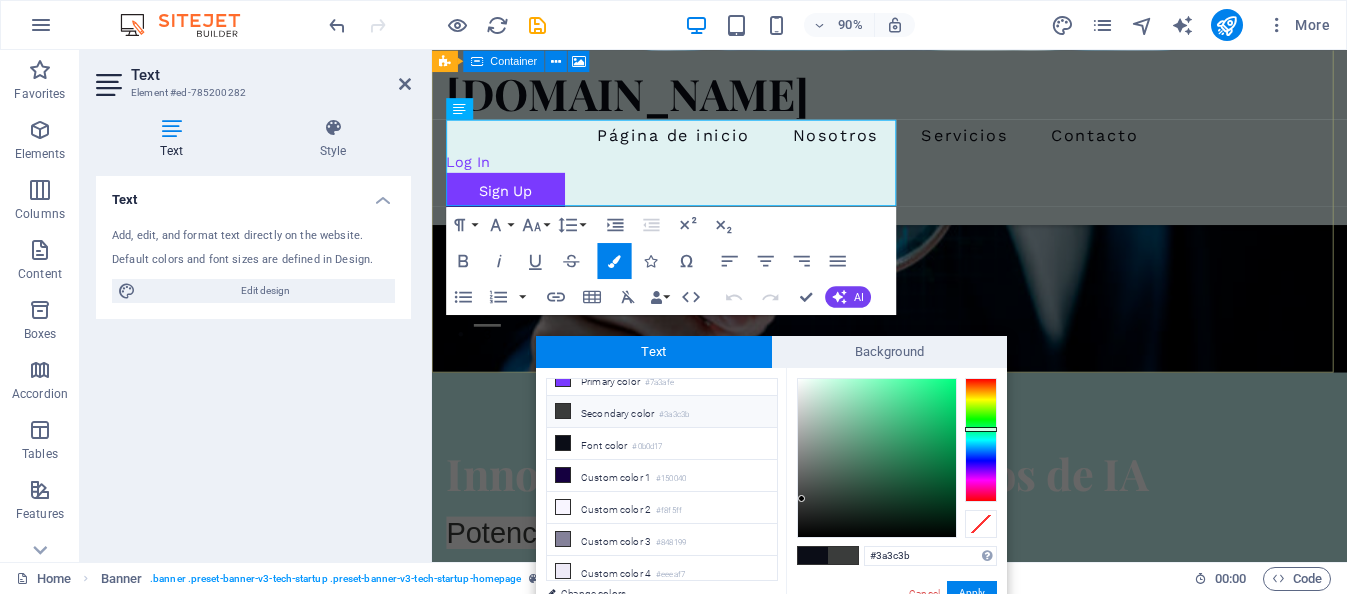click on "Comienza Aquí" at bounding box center [940, 676] 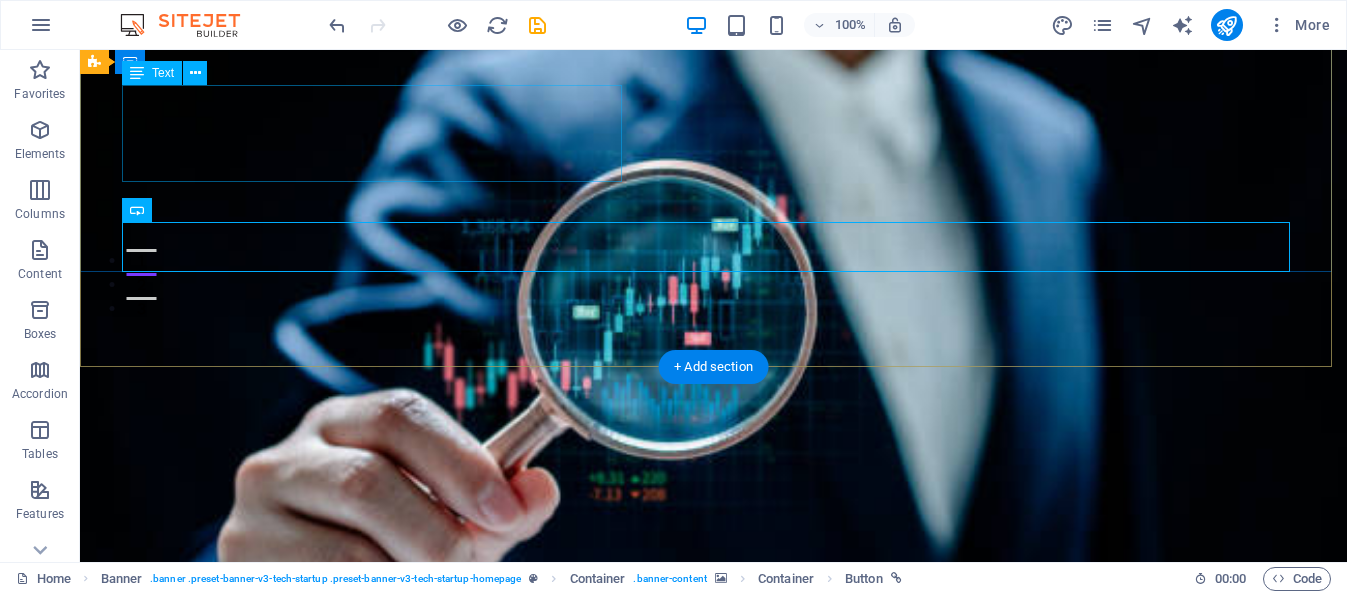 click on "Potencia tu empresa con soluciones de IA" at bounding box center [714, 781] 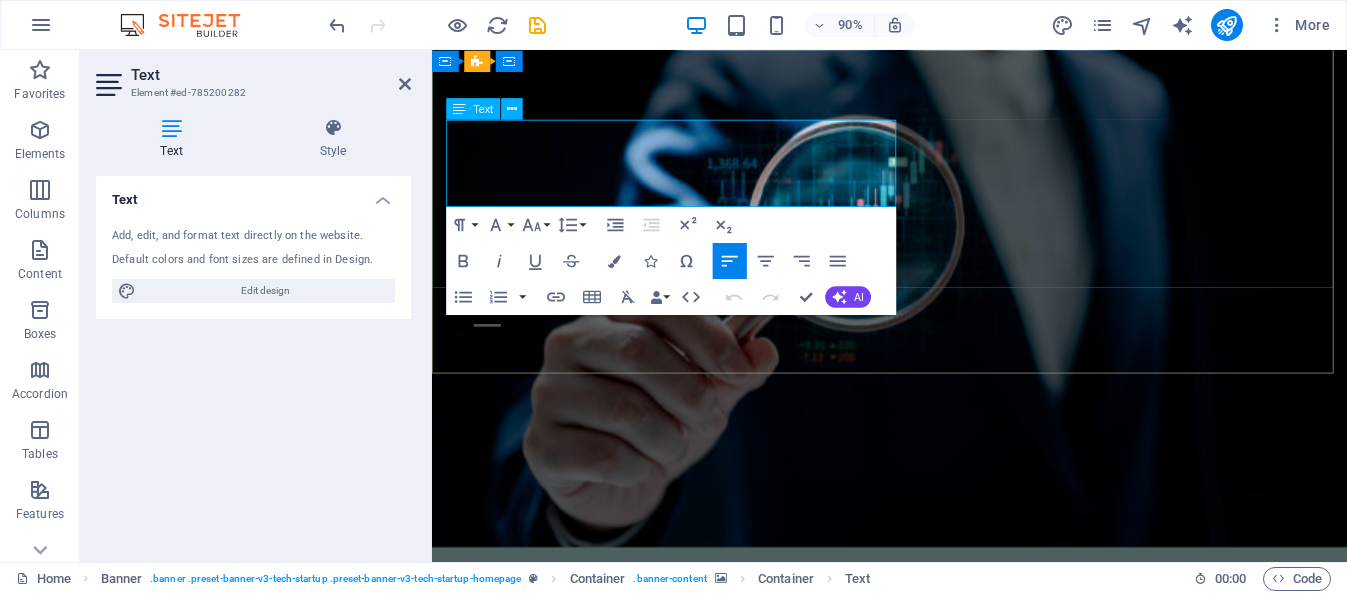 click on "Potencia tu empresa con soluciones de IA" at bounding box center (748, 781) 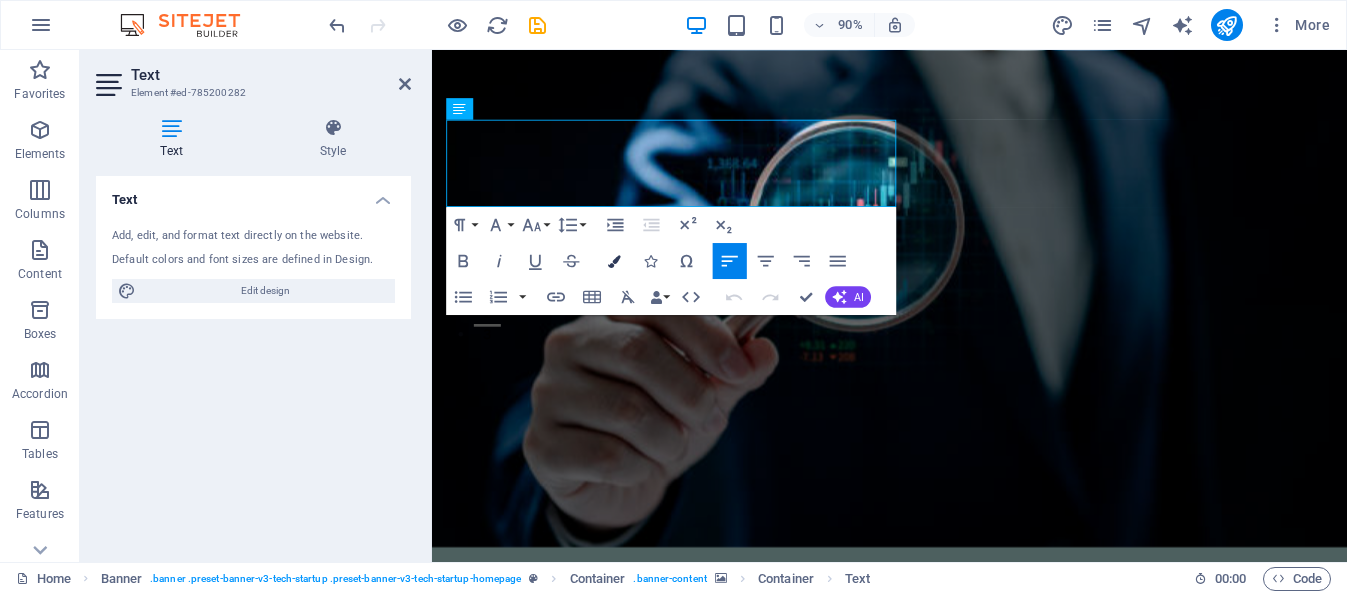 click at bounding box center [614, 260] 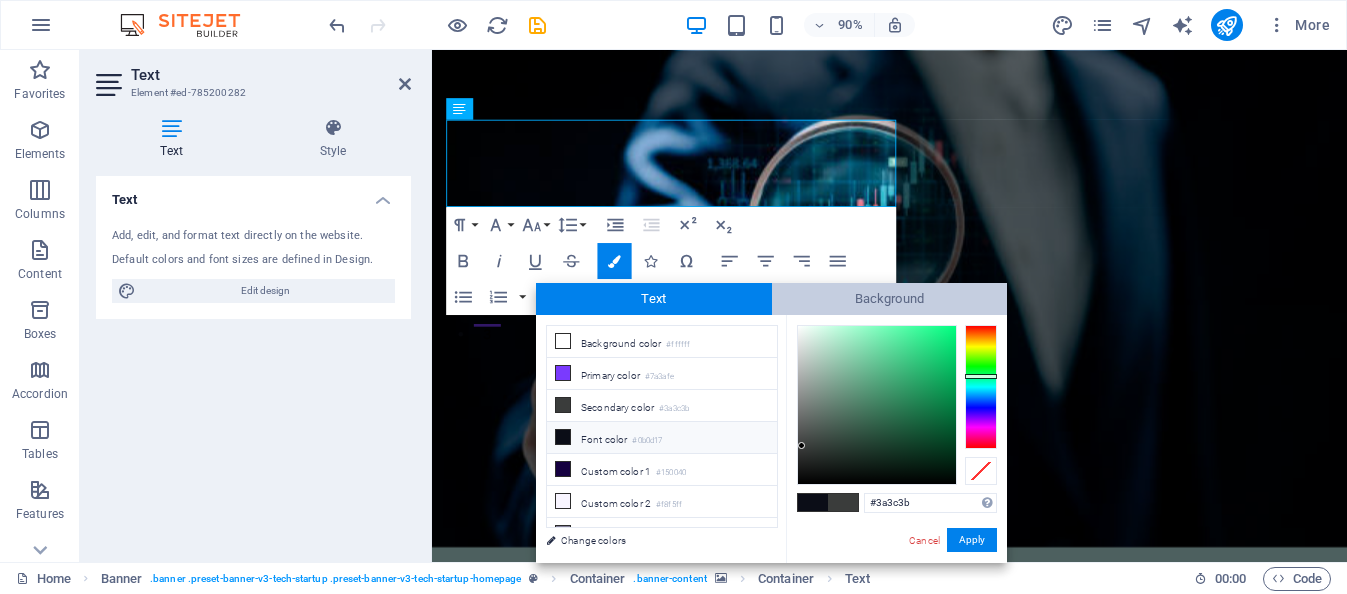 click on "Background" at bounding box center (890, 299) 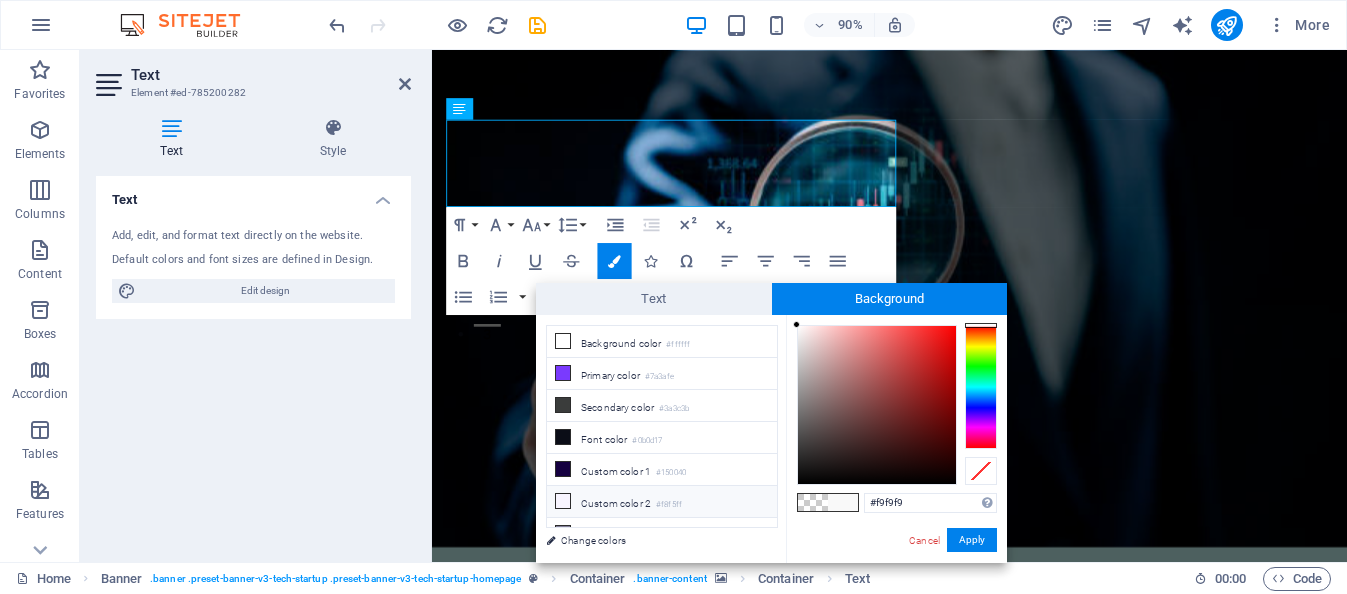 scroll, scrollTop: 47, scrollLeft: 0, axis: vertical 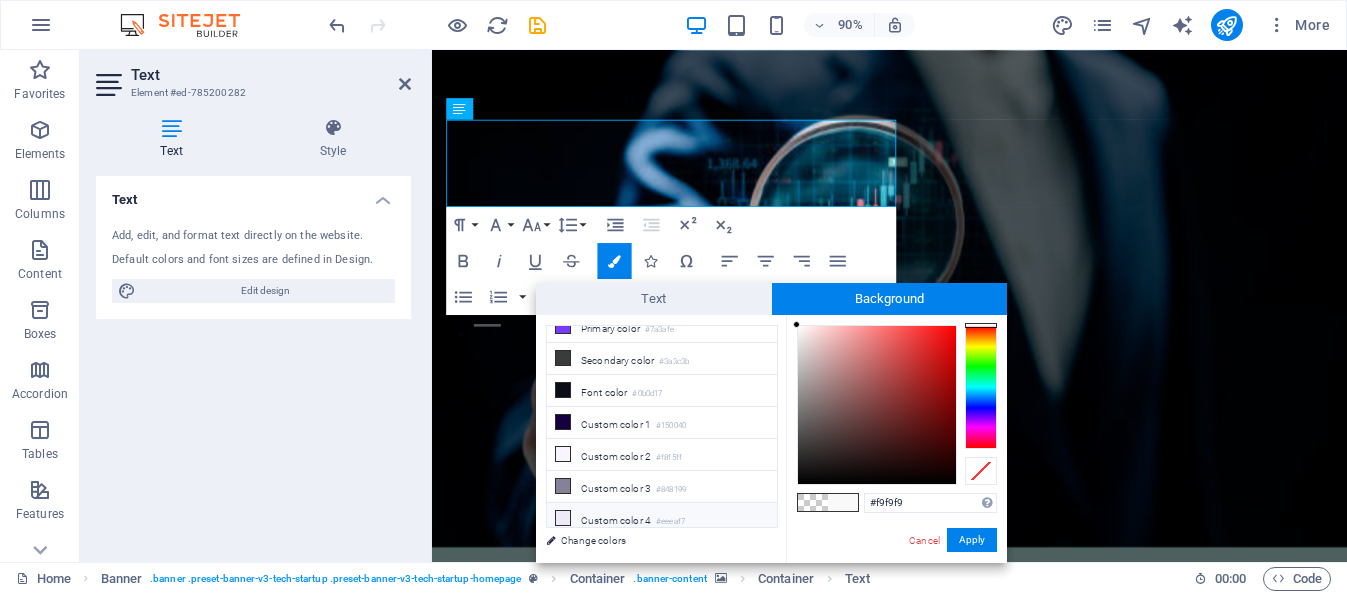 click on "Custom color 4
#eeeaf7" at bounding box center (662, 519) 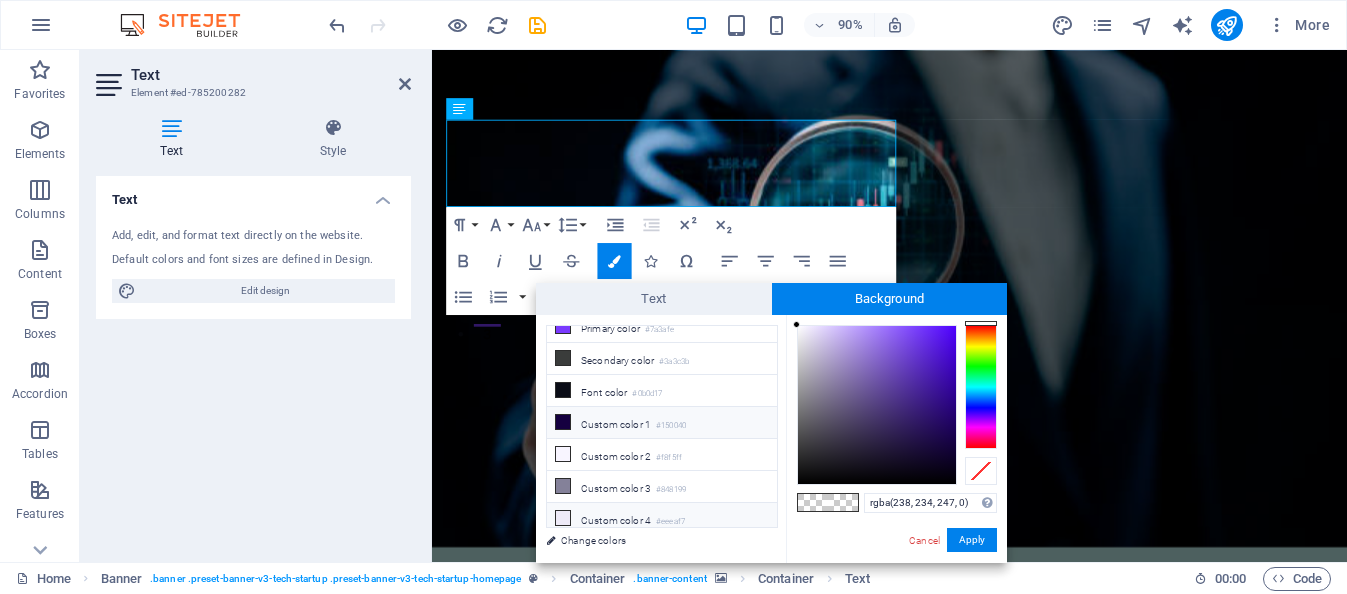 scroll, scrollTop: 0, scrollLeft: 0, axis: both 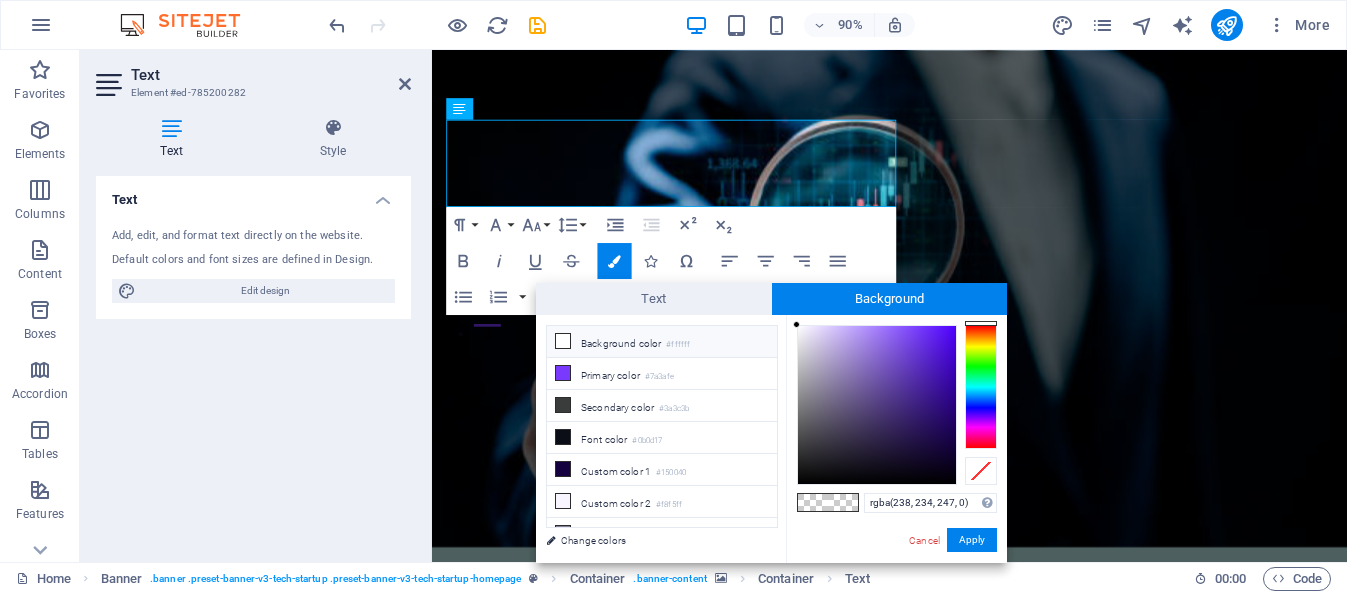 click on "Background color
#ffffff" at bounding box center [662, 342] 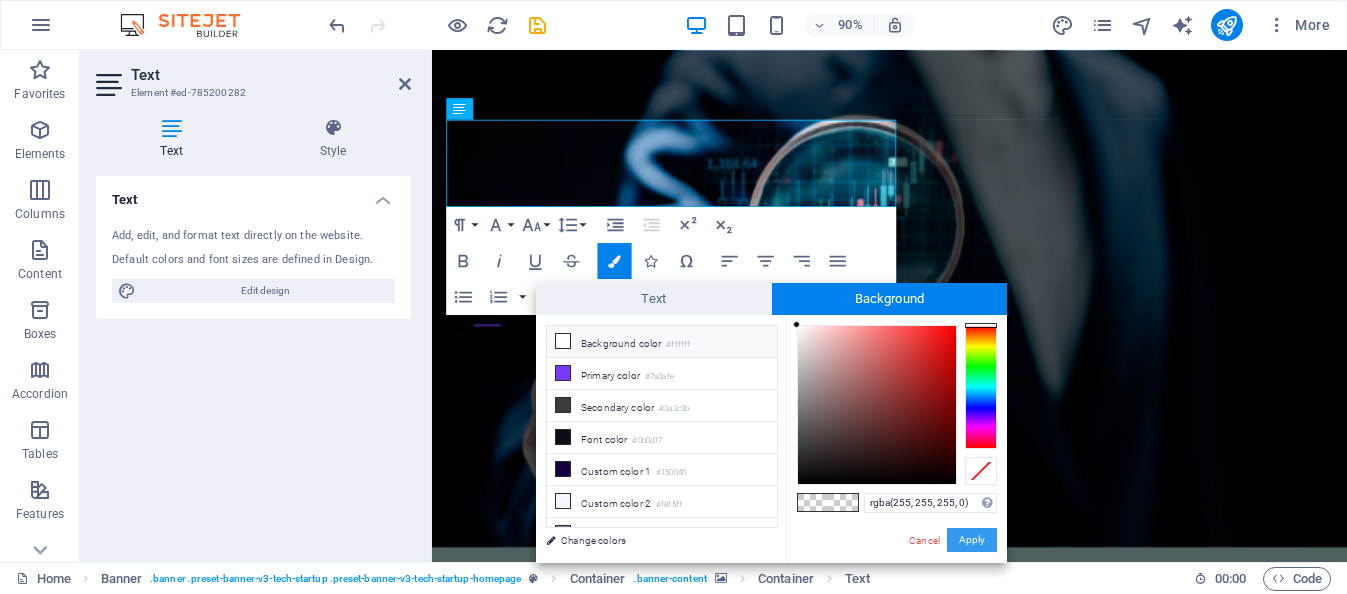 click on "Apply" at bounding box center (972, 540) 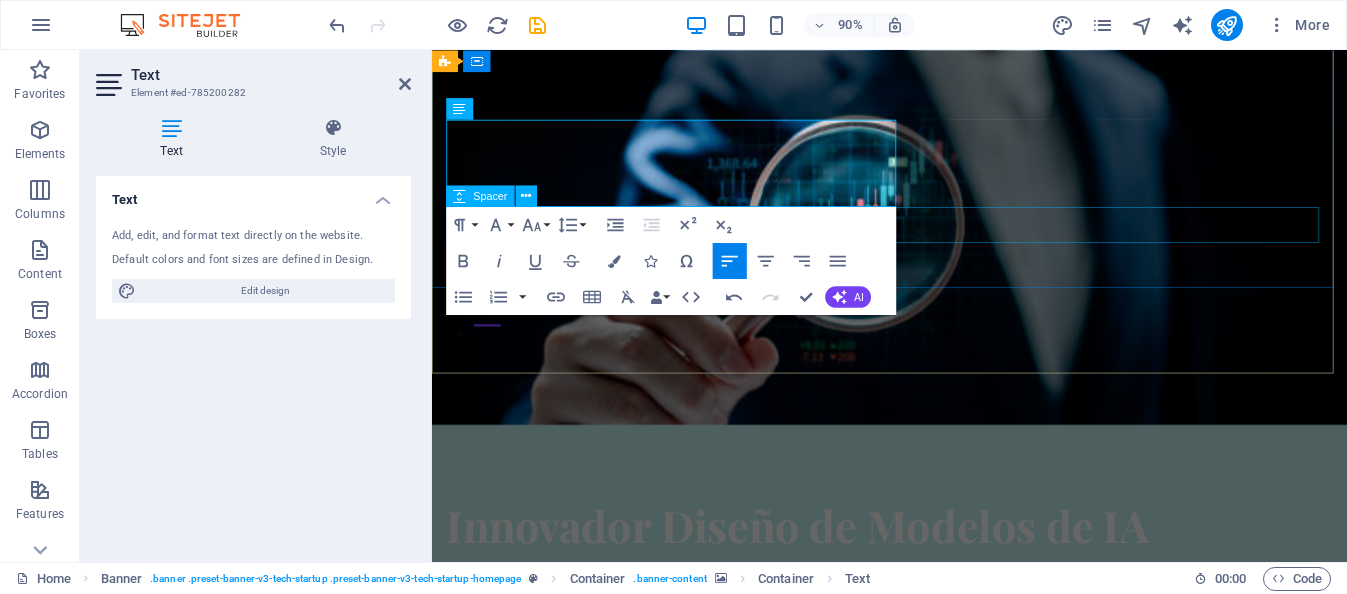 click at bounding box center [940, 689] 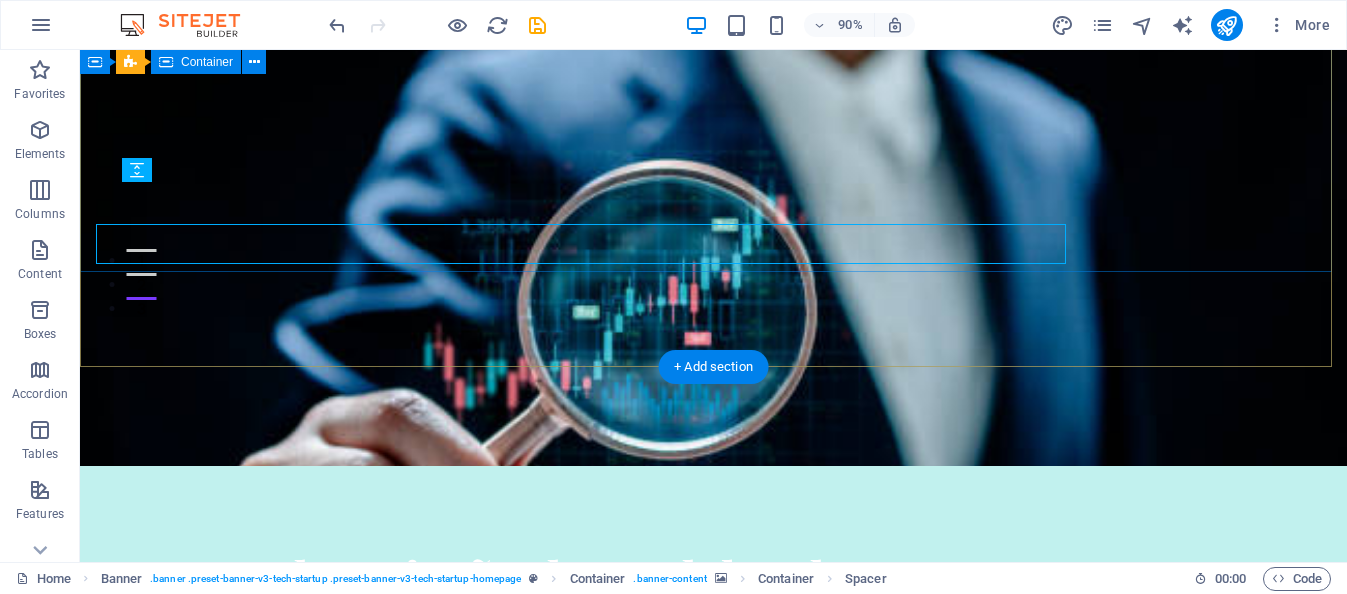 click on "Innovador Diseño de Modelos de IA Potencia tu empresa con soluciones de IA Comienza Aquí" at bounding box center (713, 652) 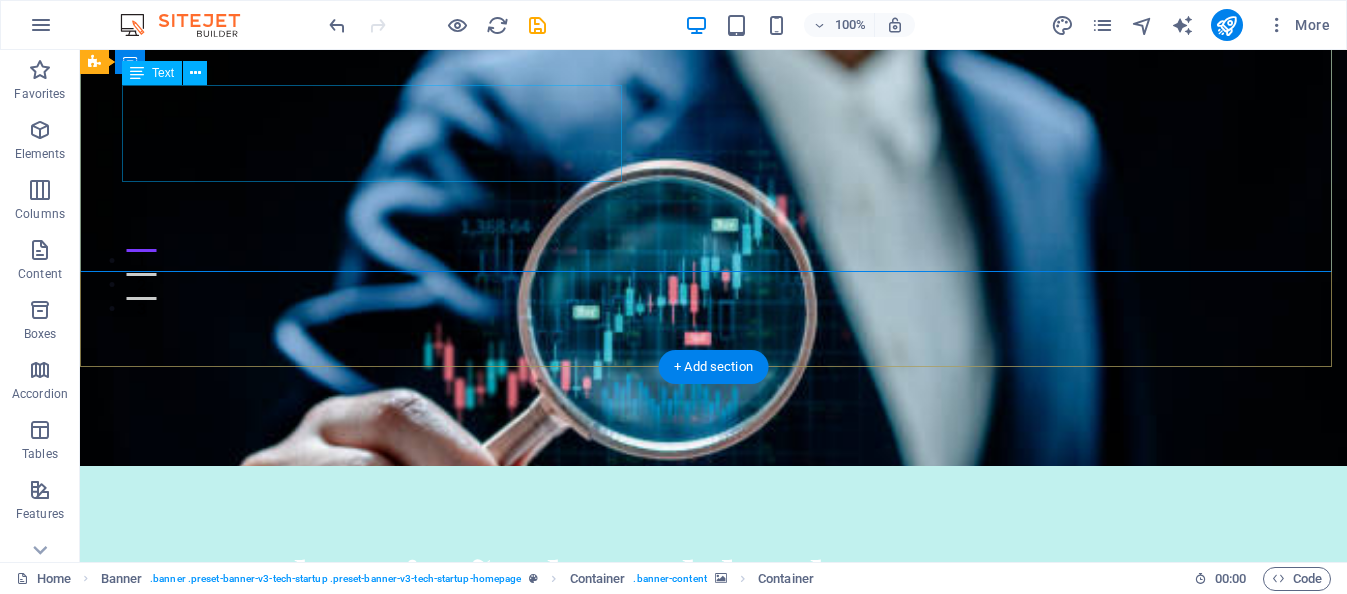 click on "Potencia tu empresa con soluciones de IA" at bounding box center [714, 645] 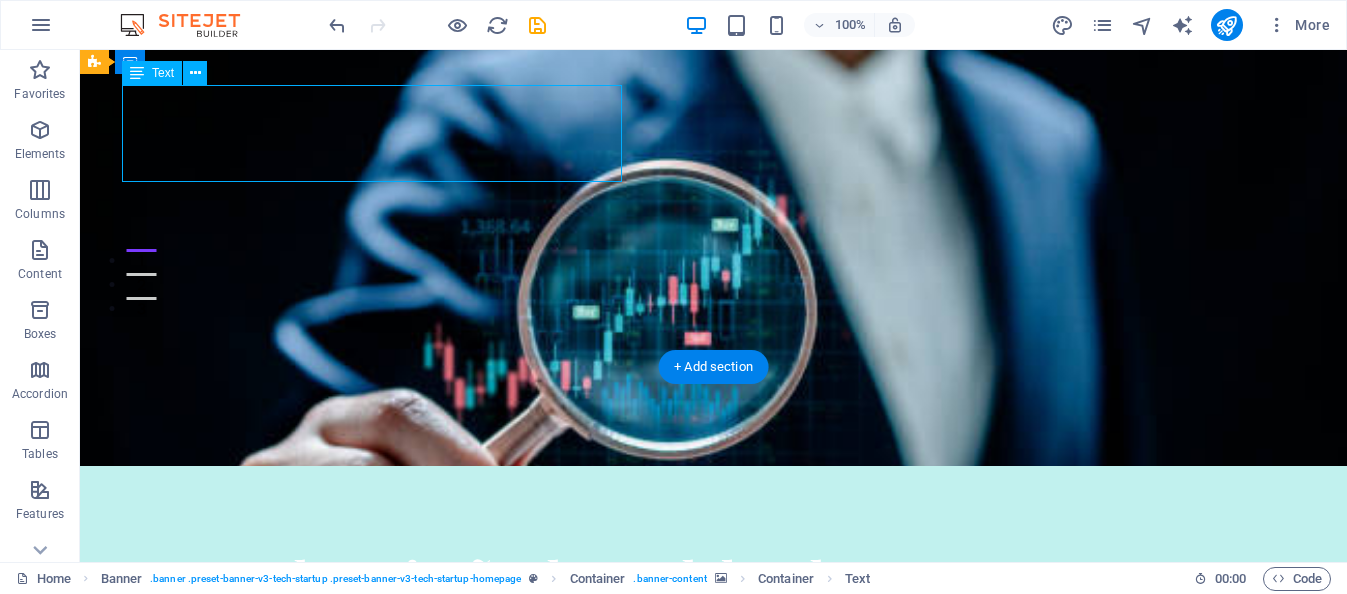 click on "Potencia tu empresa con soluciones de IA" at bounding box center (714, 645) 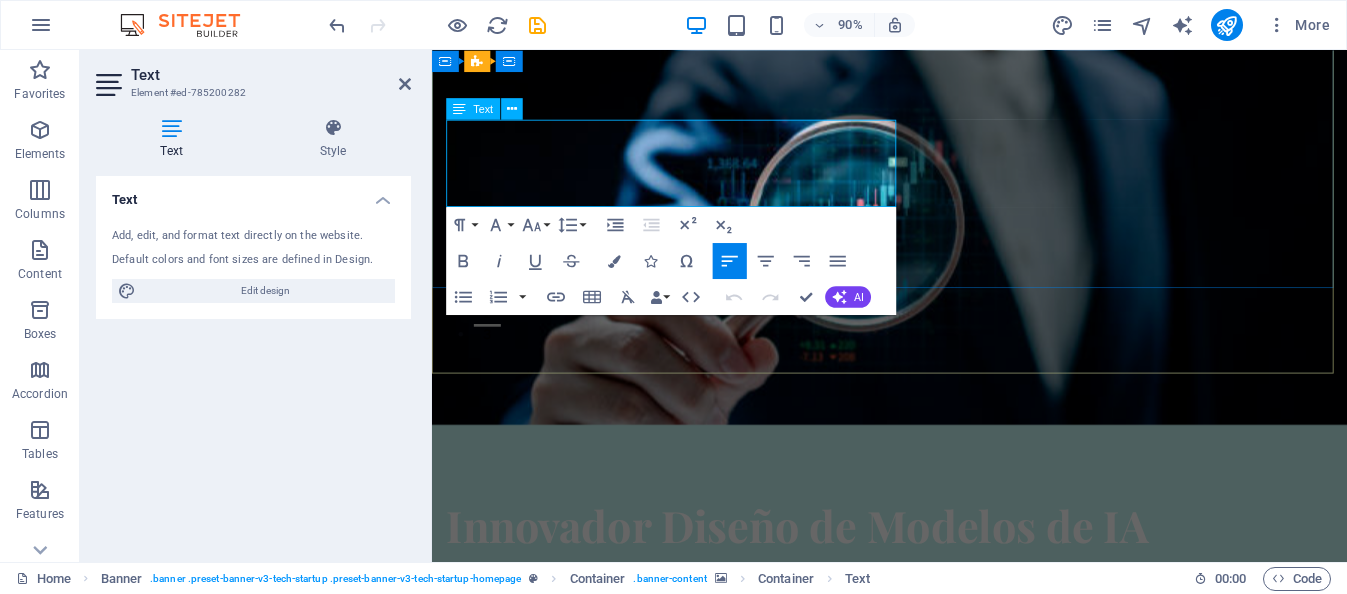 click on "Potencia tu empresa con soluciones de IA" at bounding box center (748, 645) 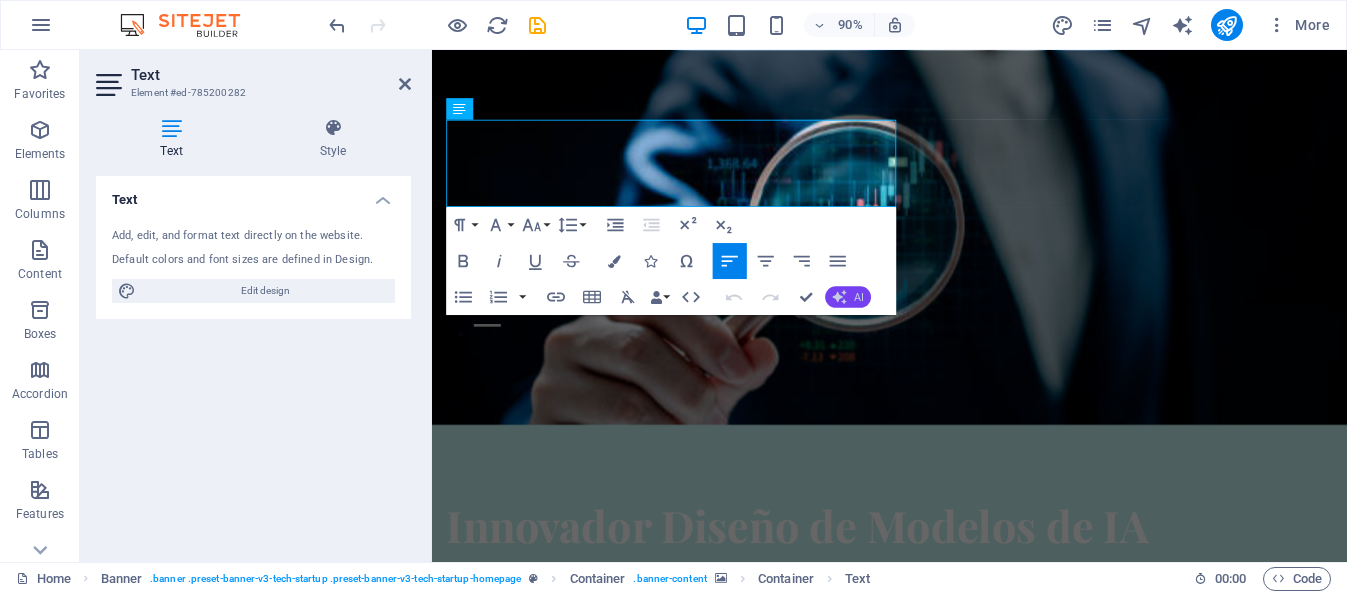 click 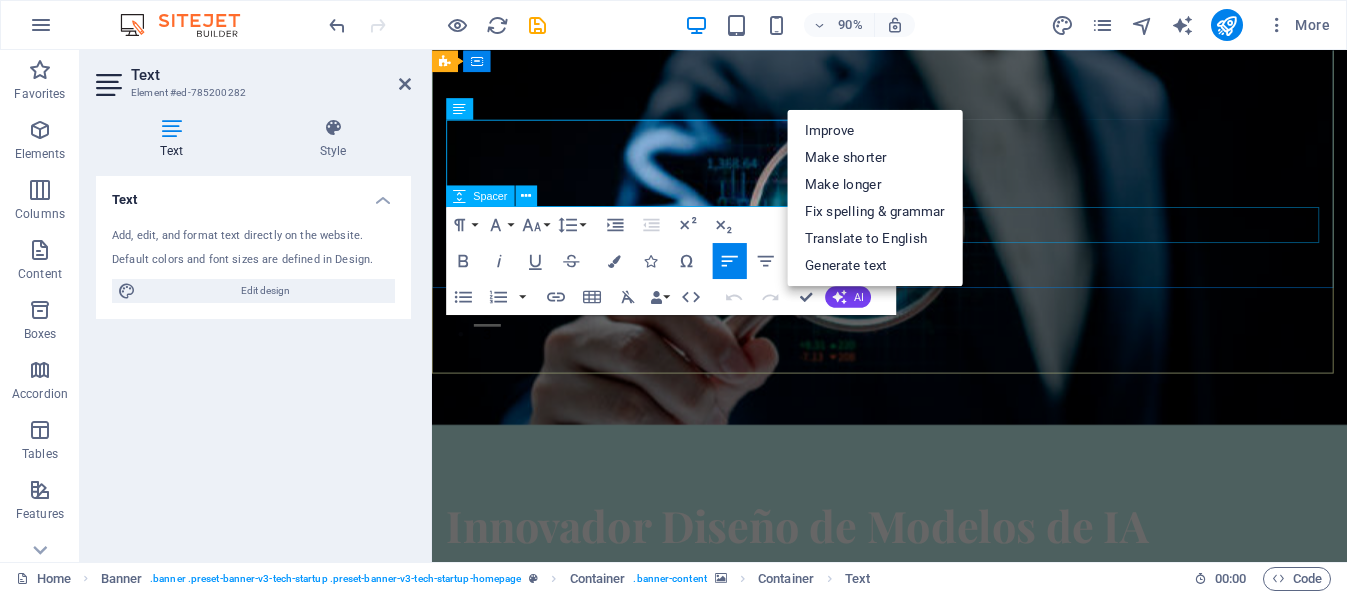 click at bounding box center (940, 689) 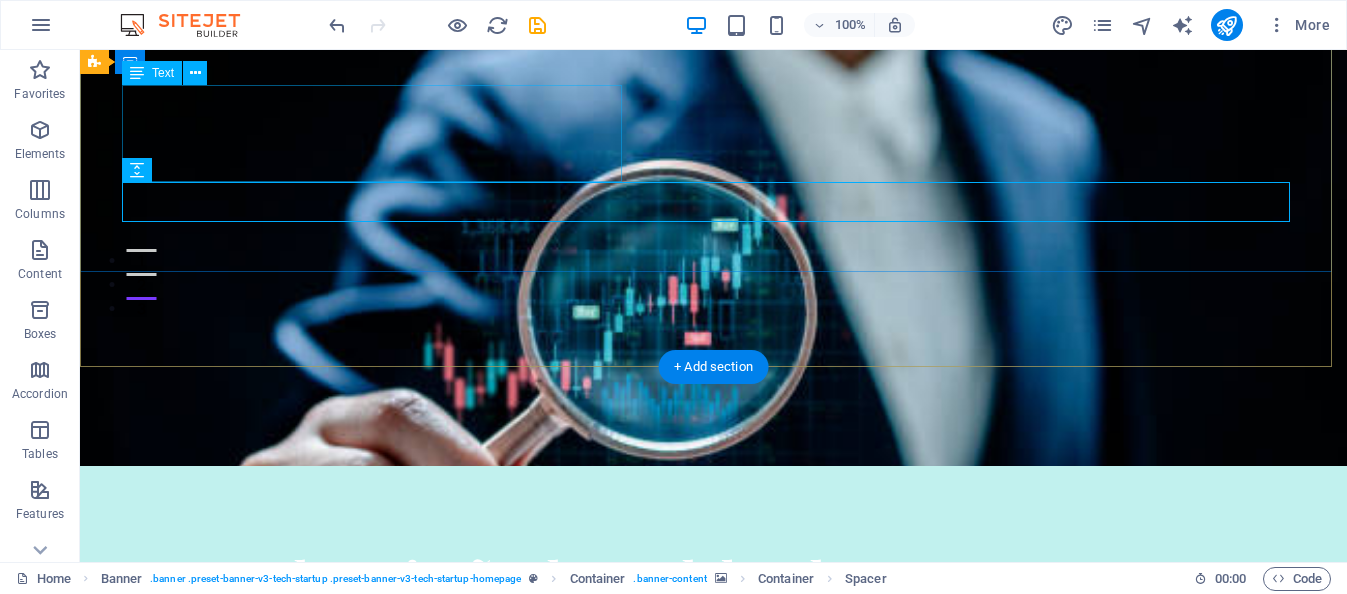 click on "Potencia tu empresa con soluciones de IA" at bounding box center [714, 645] 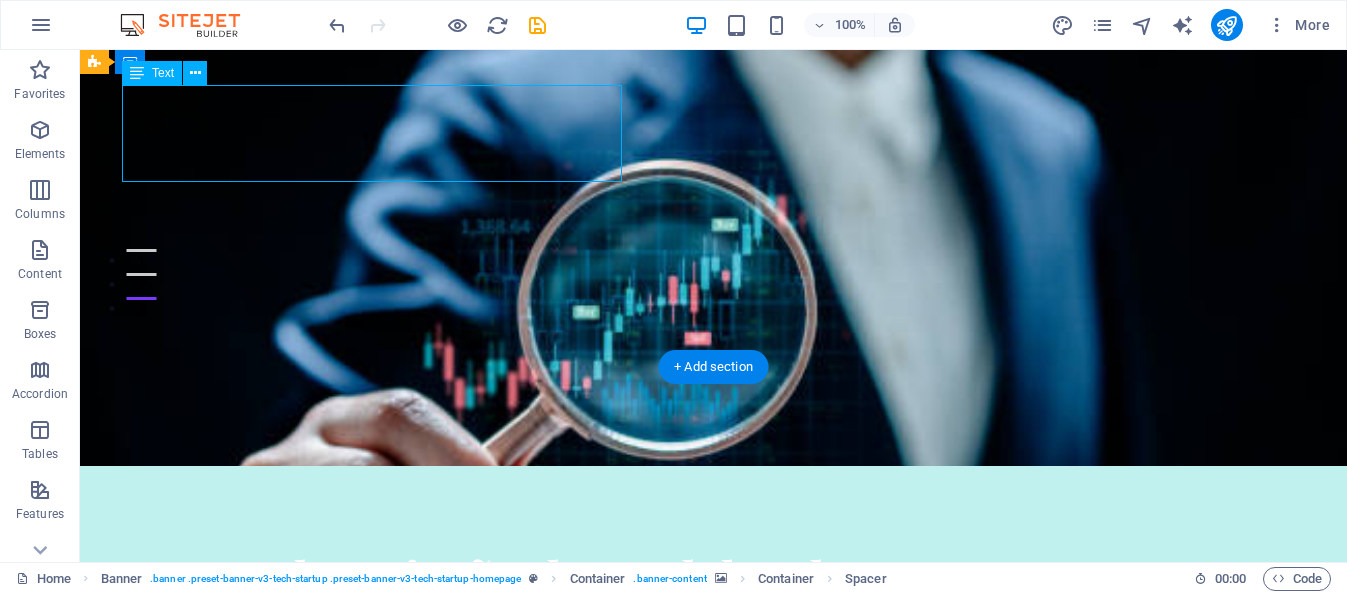 click on "Potencia tu empresa con soluciones de IA" at bounding box center (714, 645) 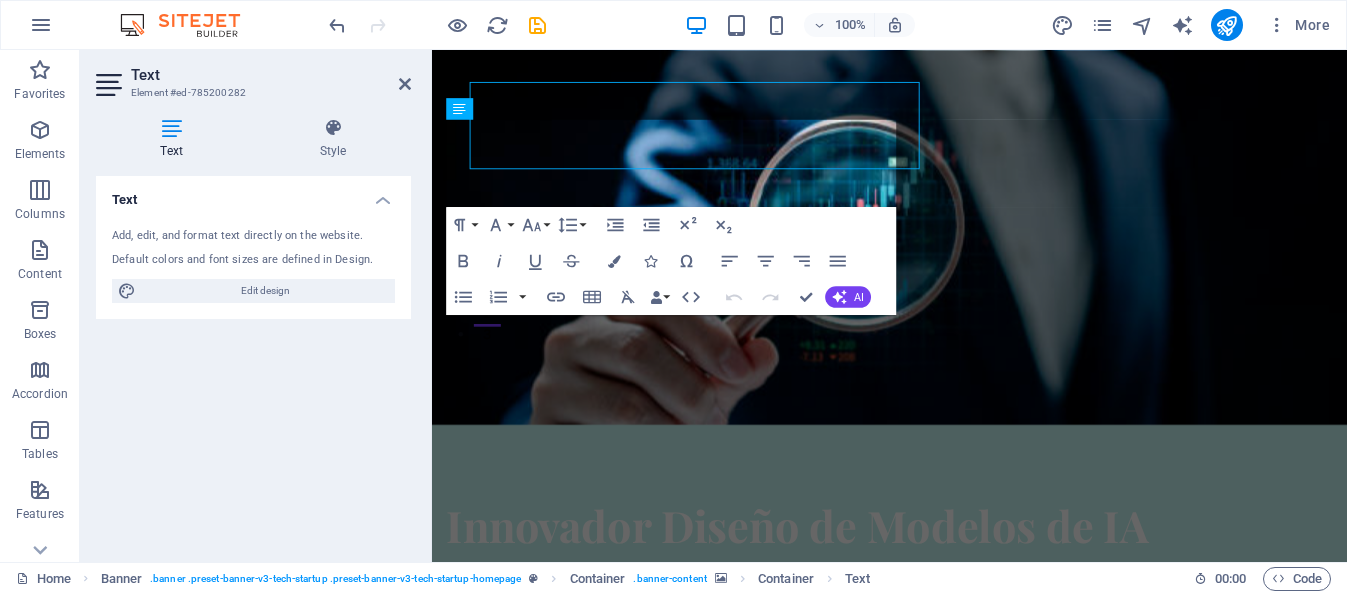 click on "Text Style Text Add, edit, and format text directly on the website. Default colors and font sizes are defined in Design. Edit design Alignment Left aligned Centered Right aligned Banner Element Layout How this element expands within the layout (Flexbox). Size 500 Default auto px % 1/1 1/2 1/3 1/4 1/5 1/6 1/7 1/8 1/9 1/10 Grow Shrink Order Container layout Visible Visible Opacity 100 % Overflow Spacing Margin Default auto px % rem vw vh Custom Custom auto px % rem vw vh auto px % rem vw vh auto px % rem vw vh auto px % rem vw vh Padding Default px rem % vh vw Custom Custom px rem % vh vw px rem % vh vw px rem % vh vw px rem % vh vw Border Style              - Width 1 auto px rem % vh vw Custom Custom 1 auto px rem % vh vw 1 auto px rem % vh vw 1 auto px rem % vh vw 1 auto px rem % vh vw  - Color Round corners Default px rem % vh vw Custom Custom px rem % vh vw px rem % vh vw px rem % vh vw px rem % vh vw Shadow Default None Outside Inside Color X offset 0 px rem vh vw Y offset 0 px rem vh vw Blur 0 %" at bounding box center (253, 332) 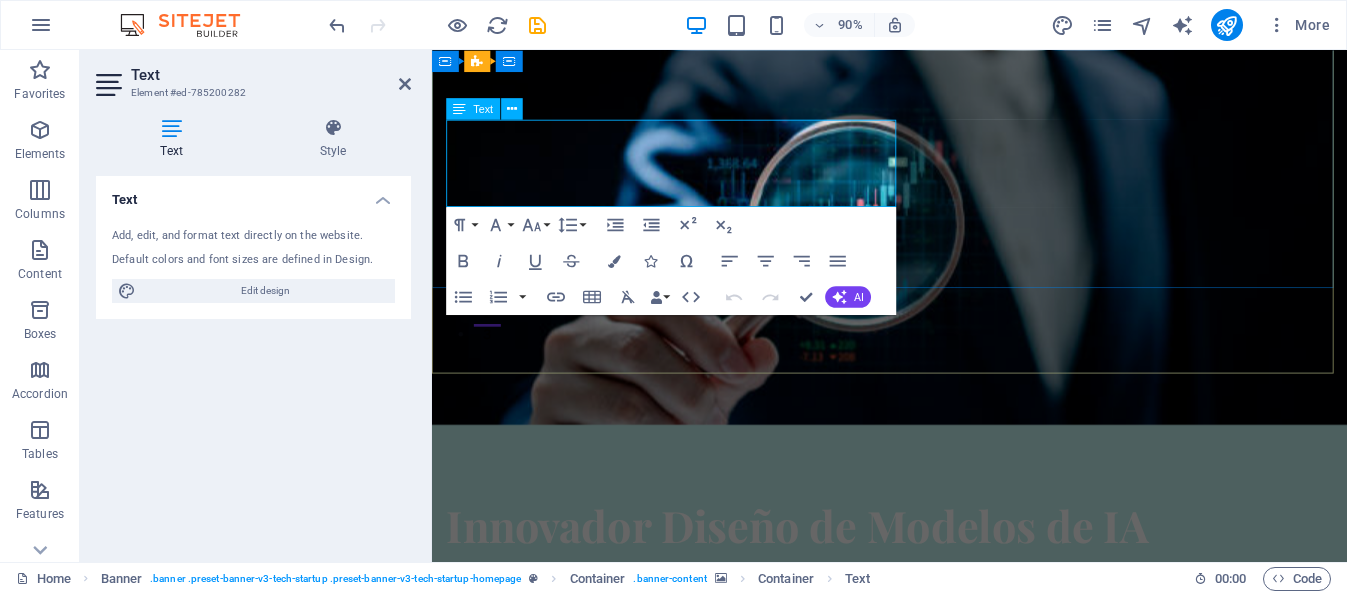click on "Potencia tu empresa con soluciones de IA" at bounding box center [748, 645] 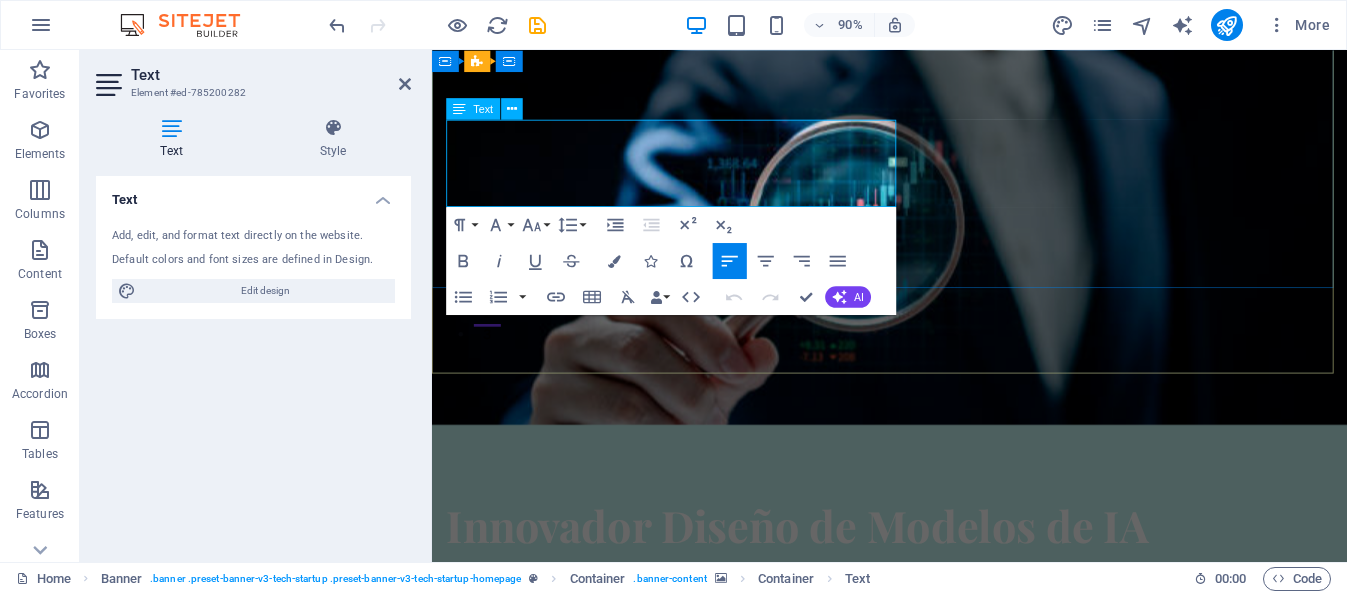 click on "Potencia tu empresa con soluciones de IA" at bounding box center [748, 645] 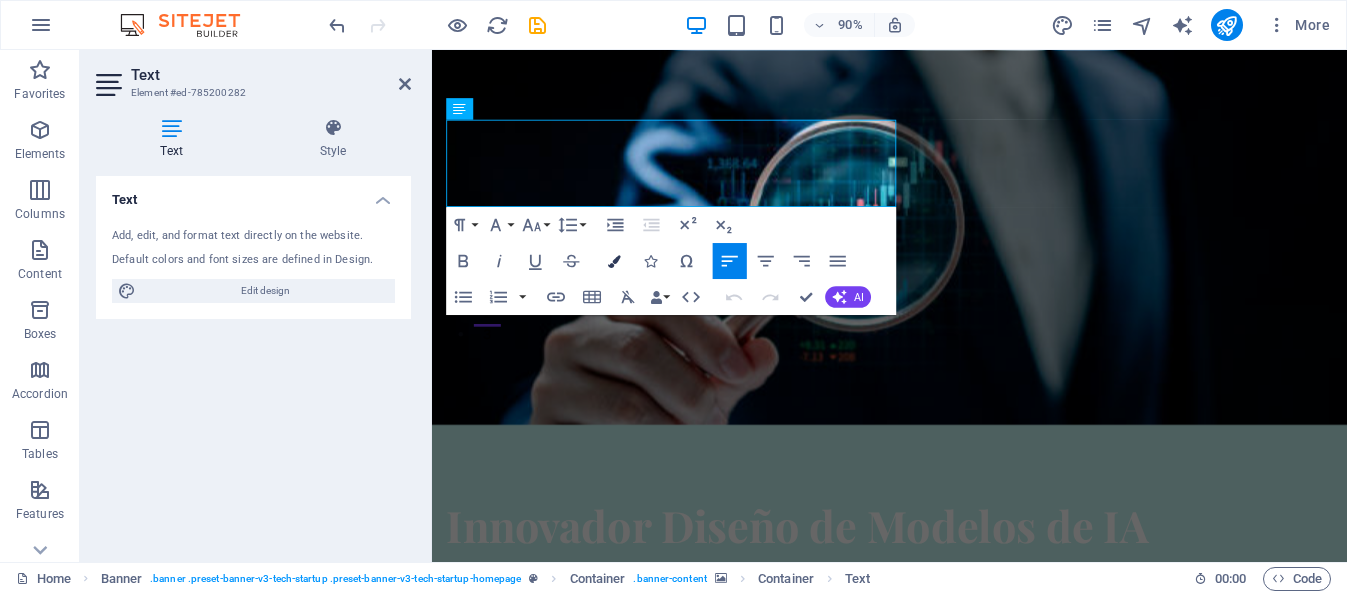 click at bounding box center (614, 260) 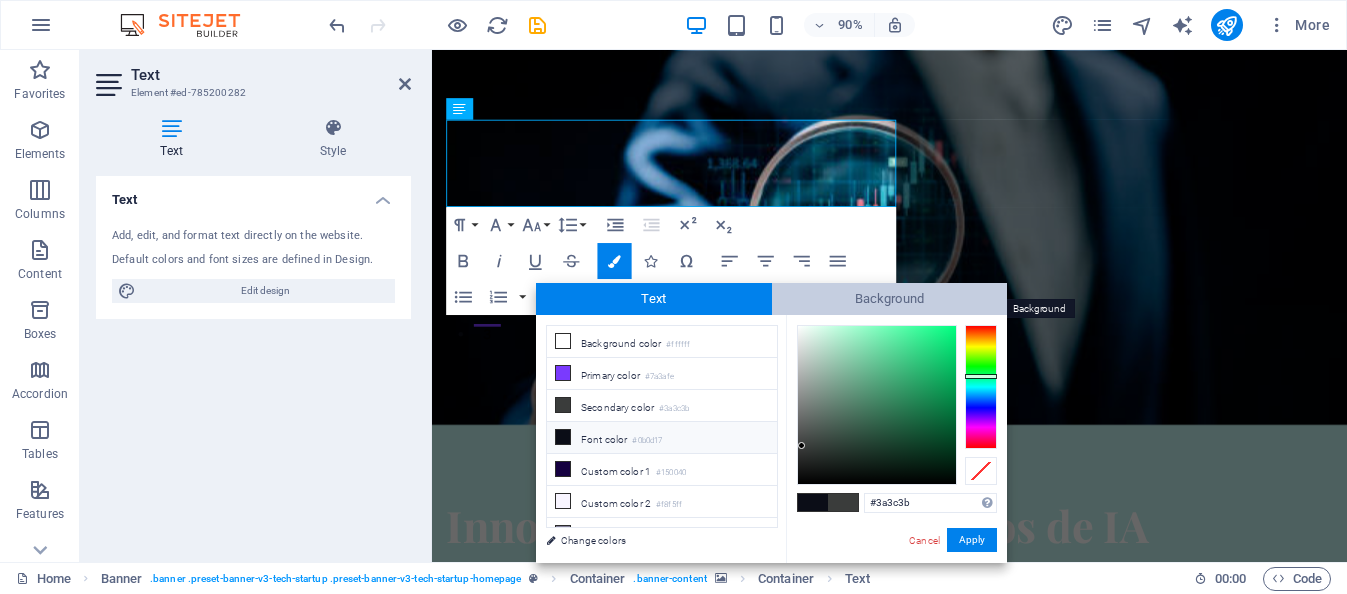 click on "Background" at bounding box center [890, 299] 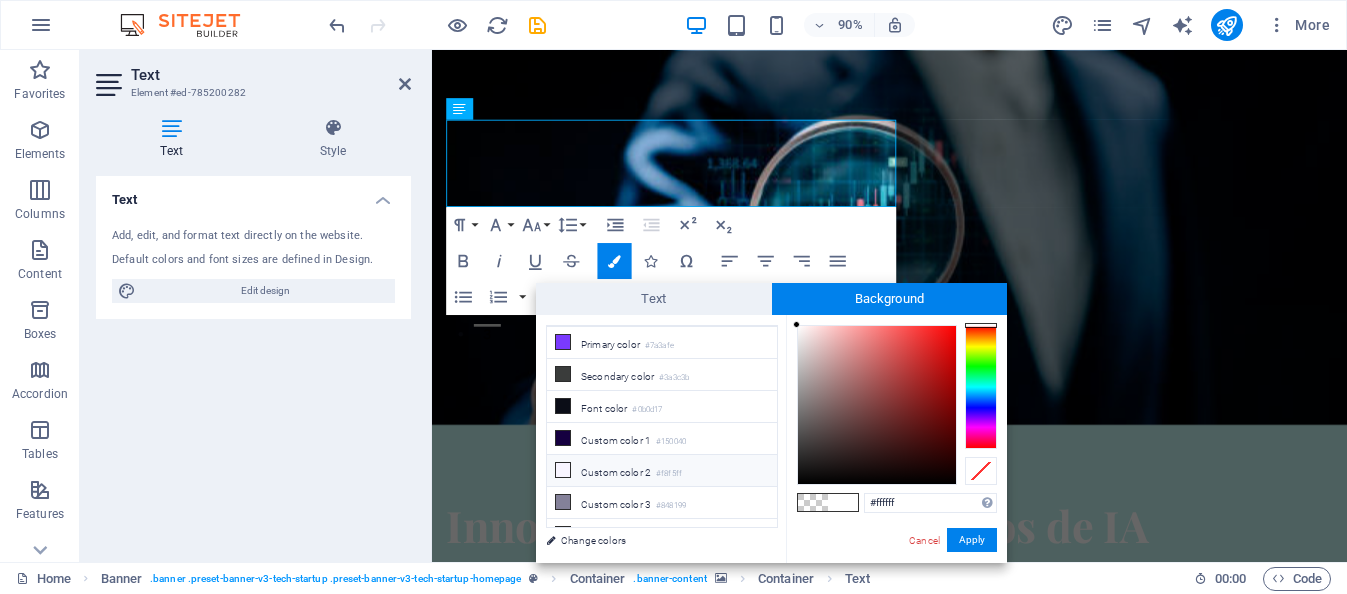 scroll, scrollTop: 47, scrollLeft: 0, axis: vertical 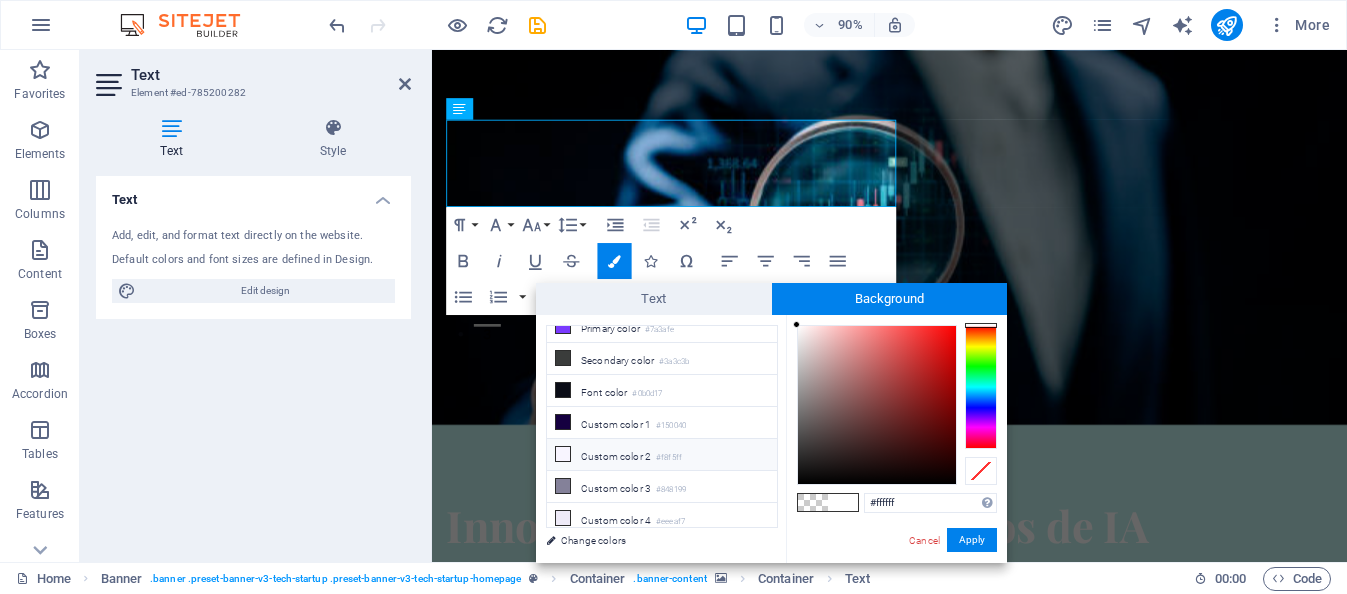 click on "Custom color 2
#f8f5ff" at bounding box center [662, 455] 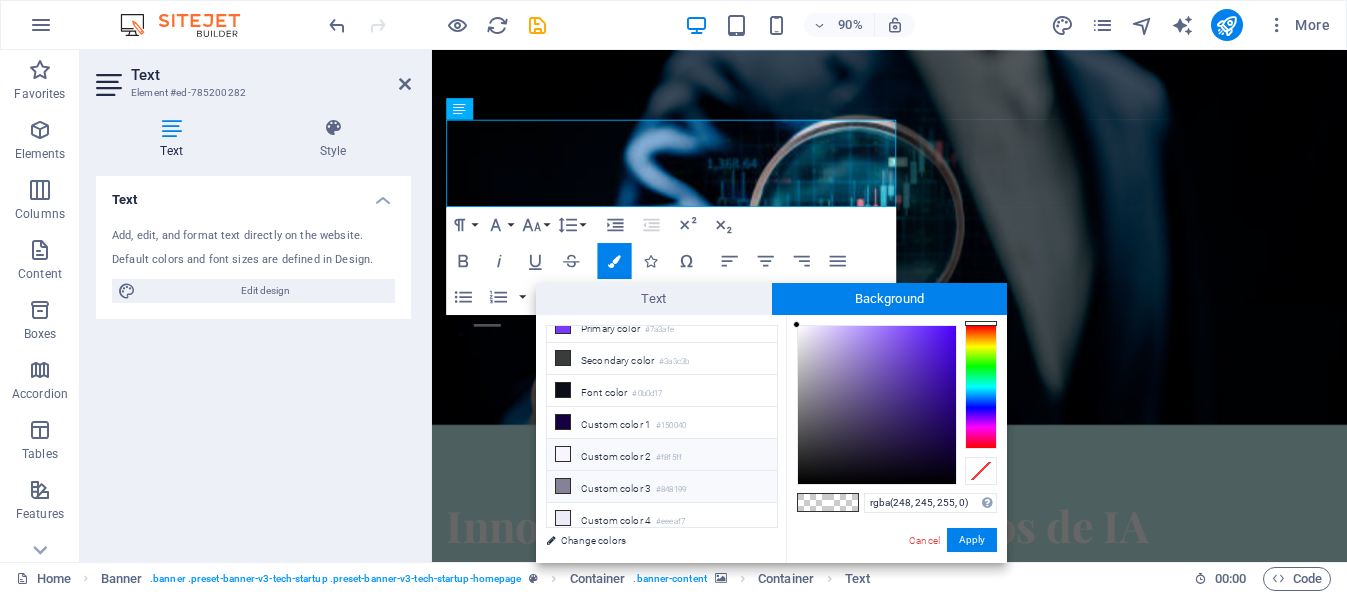 click on "Custom color 3
#848199" at bounding box center (662, 487) 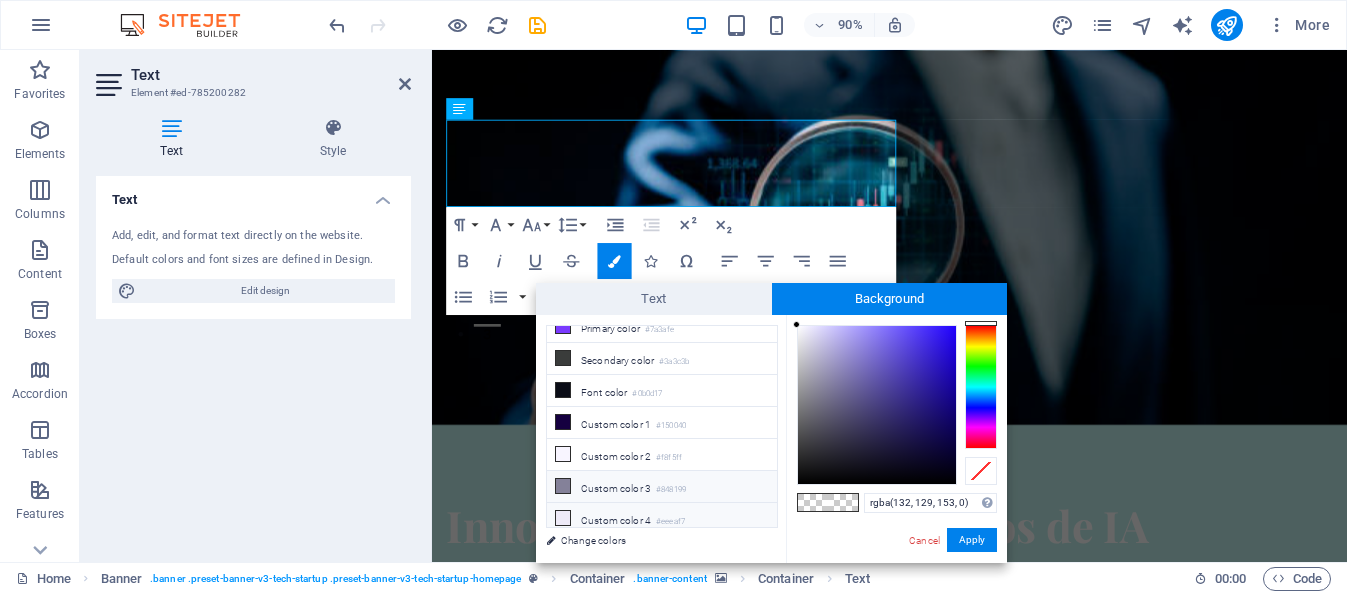 click on "Custom color 4
#eeeaf7" at bounding box center [662, 519] 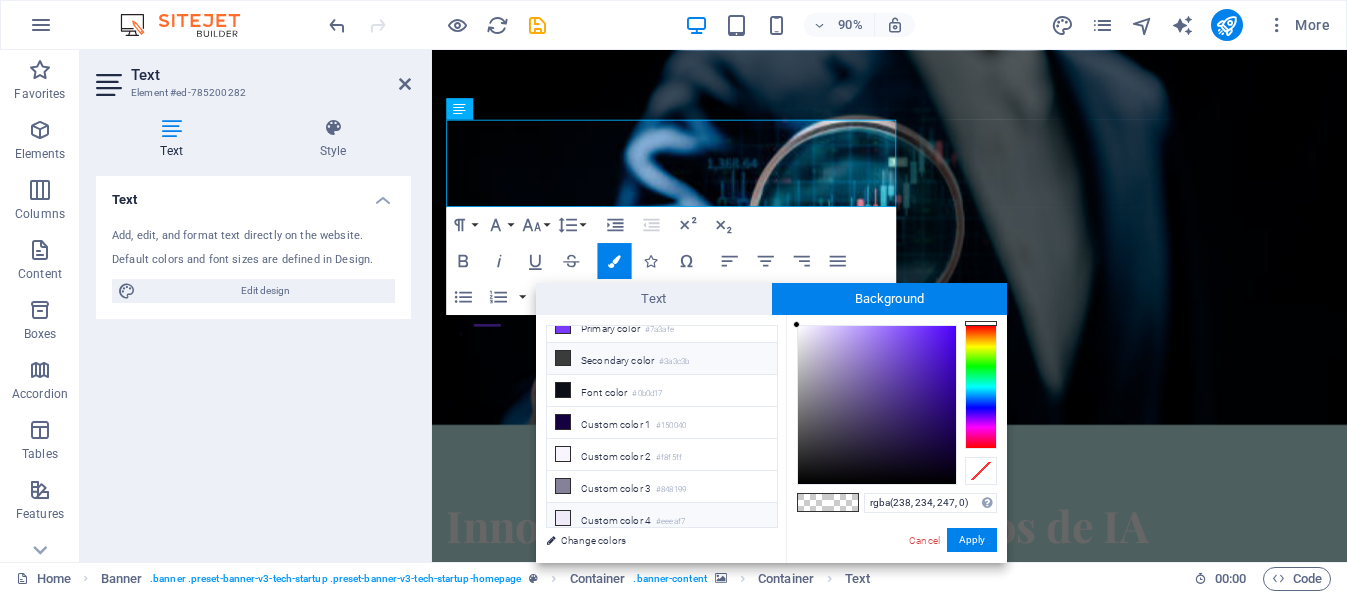 click on "Secondary color
#3a3c3b" at bounding box center (662, 359) 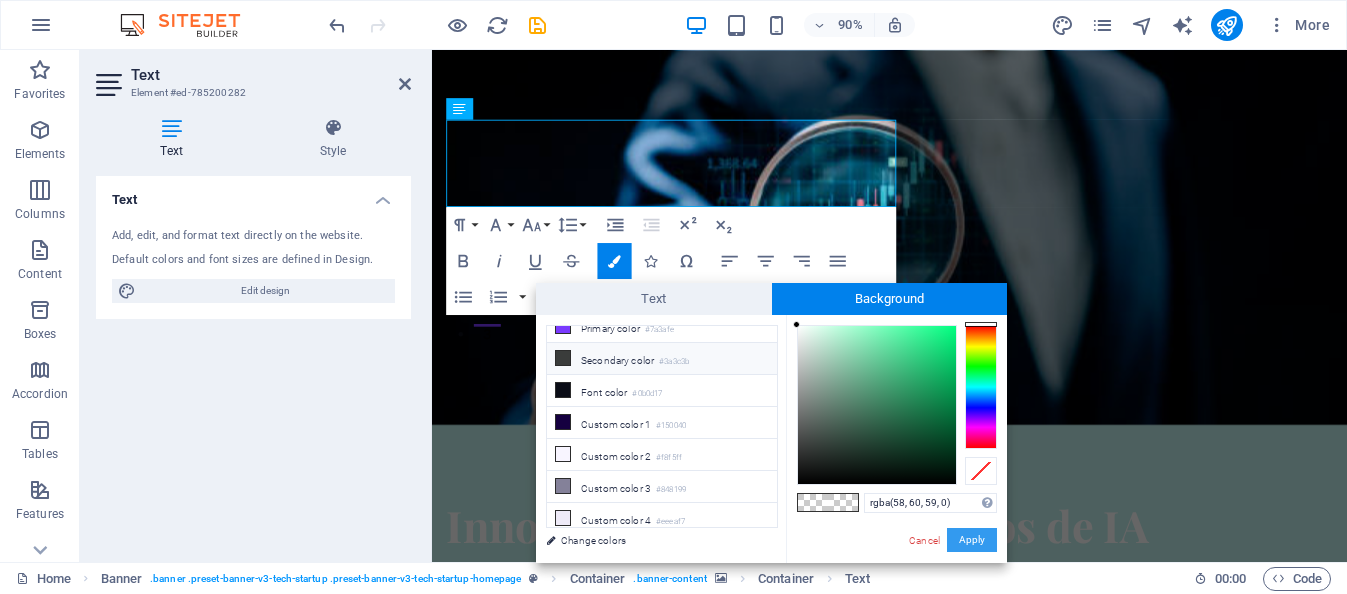 click on "Apply" at bounding box center [972, 540] 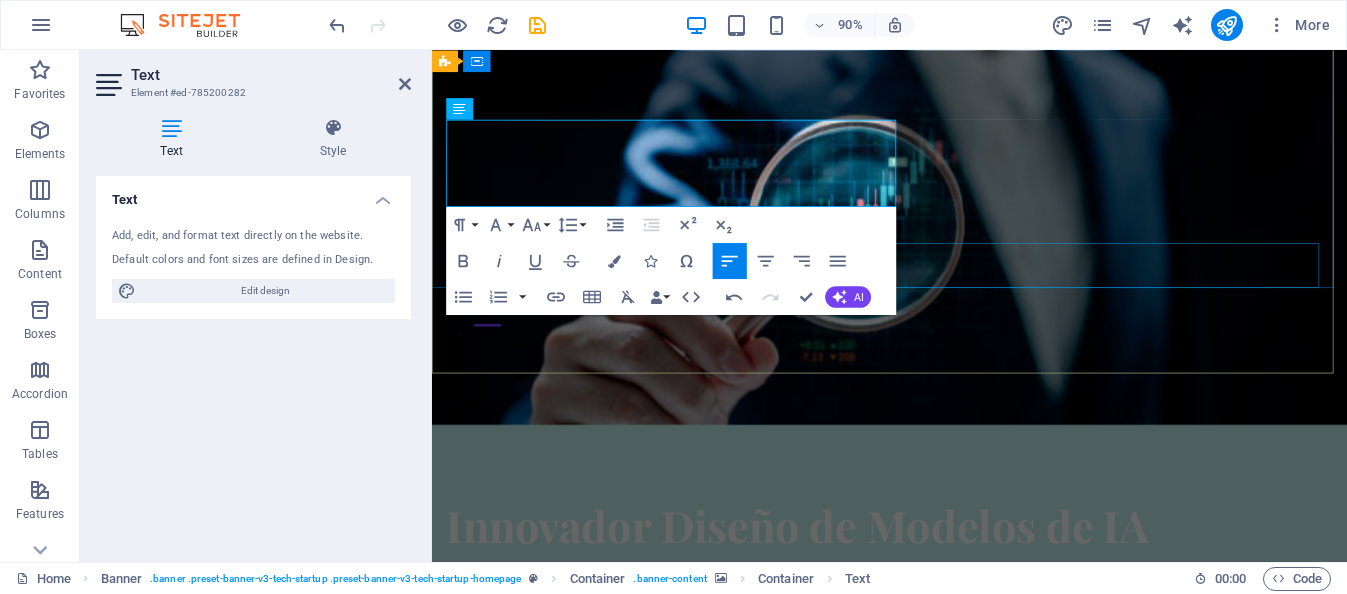 click on "Comienza Aquí" at bounding box center (940, 734) 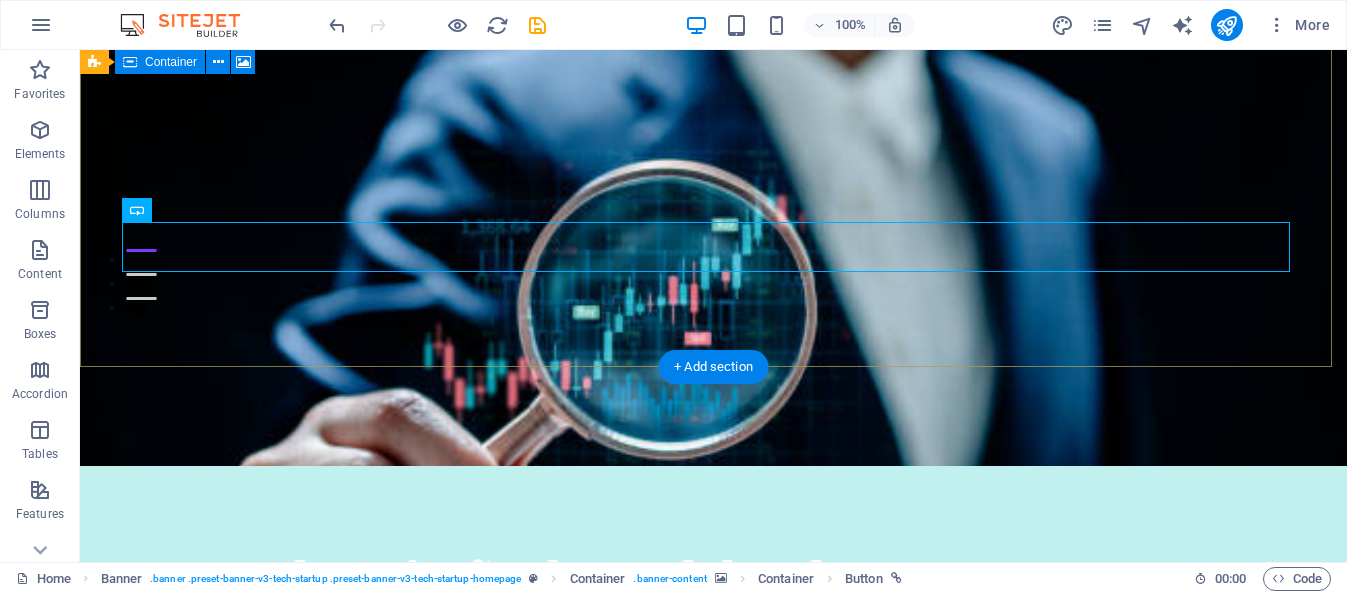 click at bounding box center (713, 217) 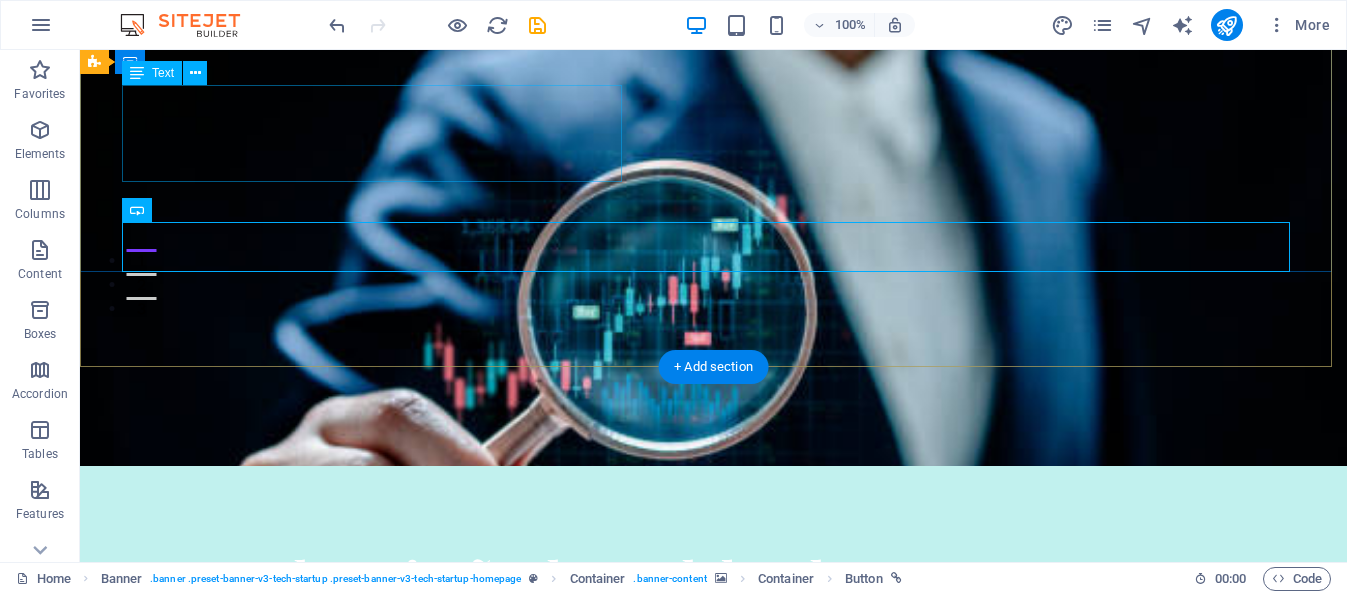 click on "Potencia tu empresa con soluciones de IA" at bounding box center (714, 645) 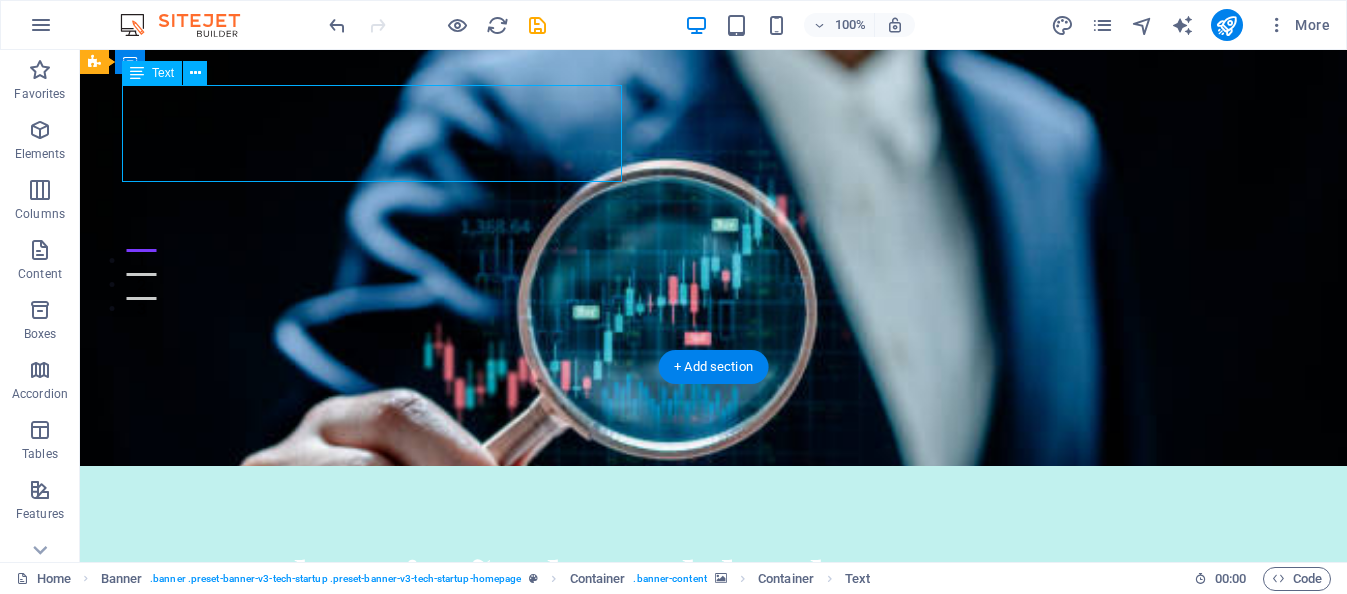 click on "Potencia tu empresa con soluciones de IA" at bounding box center [714, 645] 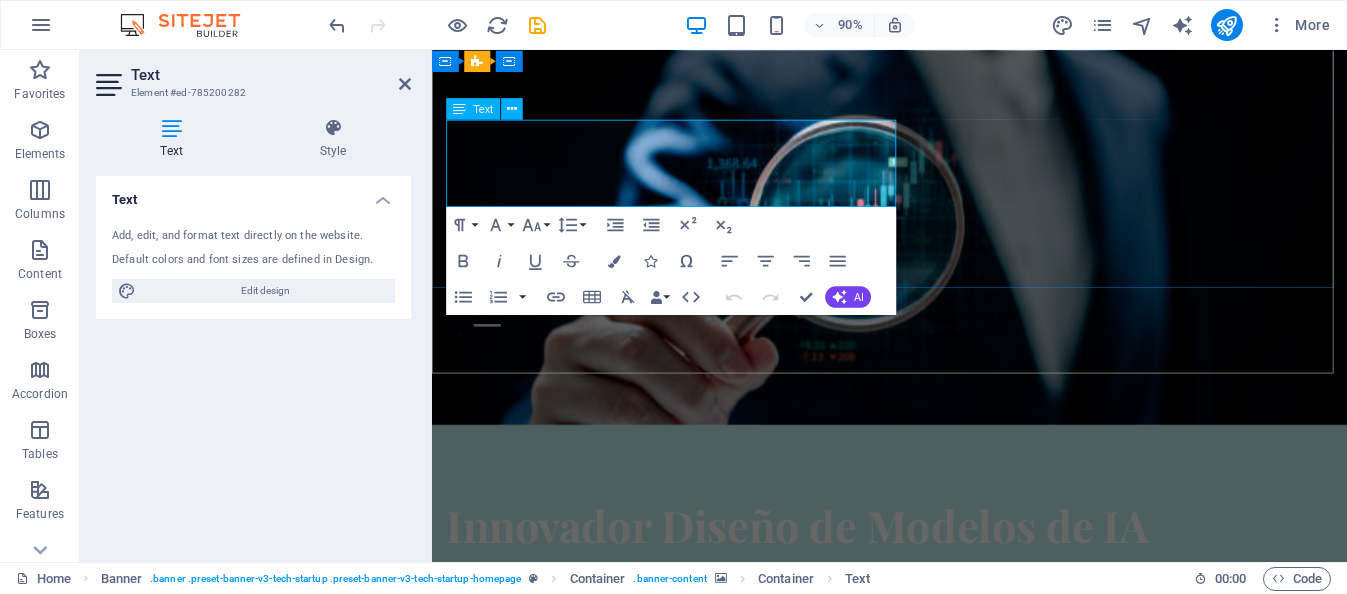 click on "Potencia tu empresa con soluciones de IA" at bounding box center (748, 645) 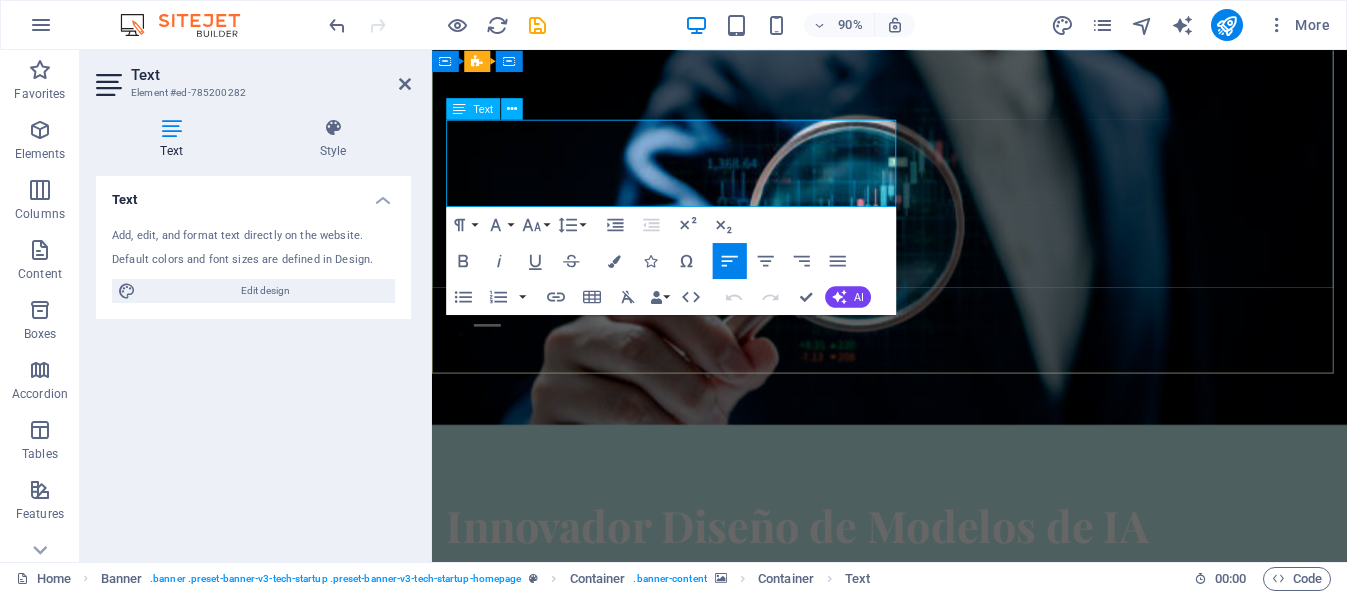 click on "Potencia tu empresa con soluciones de IA" at bounding box center (748, 645) 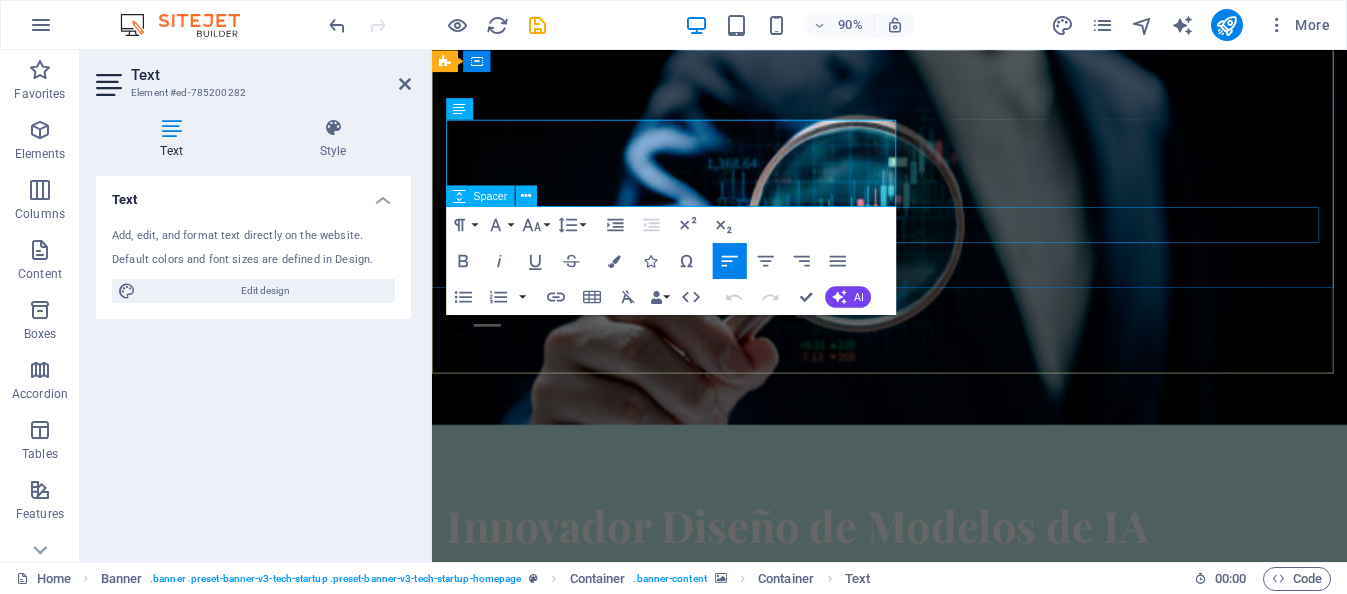 click at bounding box center (940, 689) 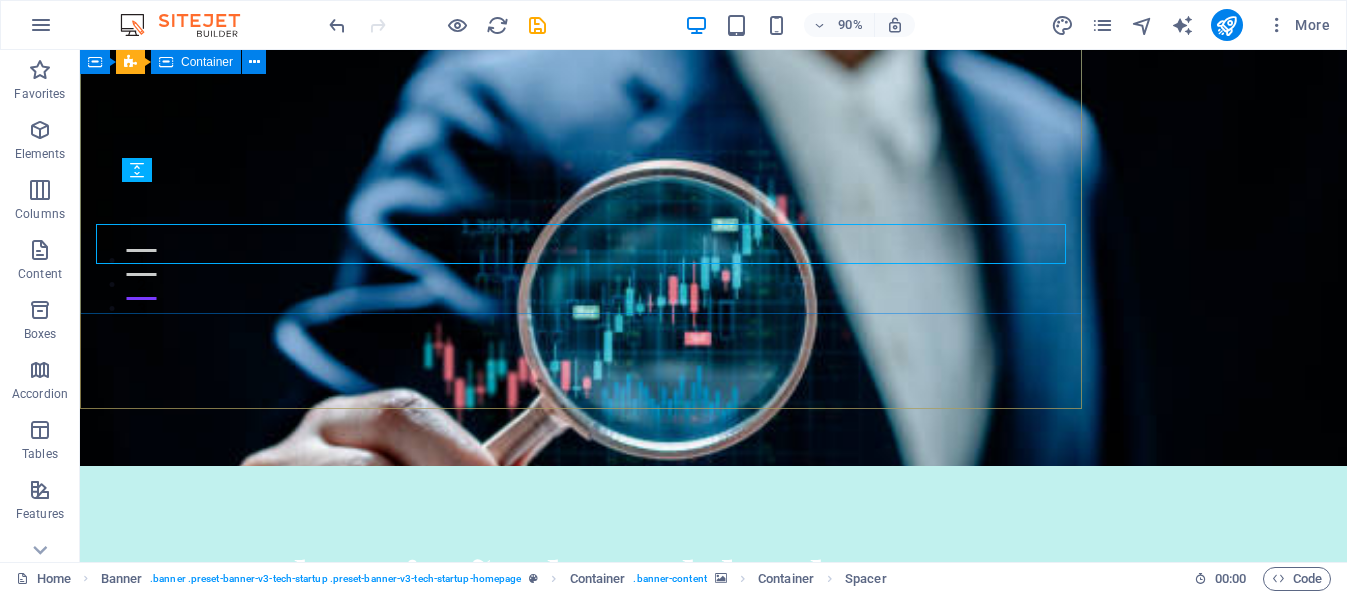 click on "Innovador Diseño de Modelos de IA Potencia tu empresa con soluciones de IA Comienza Aquí" at bounding box center (713, 652) 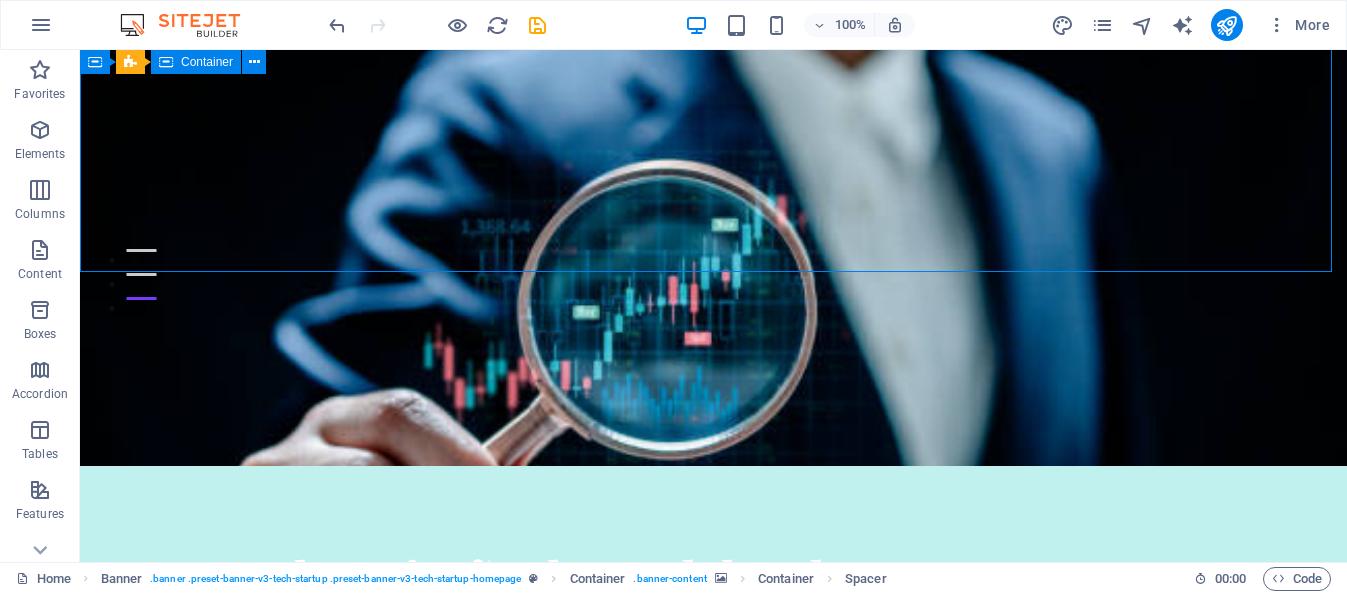 click on "Innovador Diseño de Modelos de IA Potencia tu empresa con soluciones de IA Comienza Aquí" at bounding box center (713, 652) 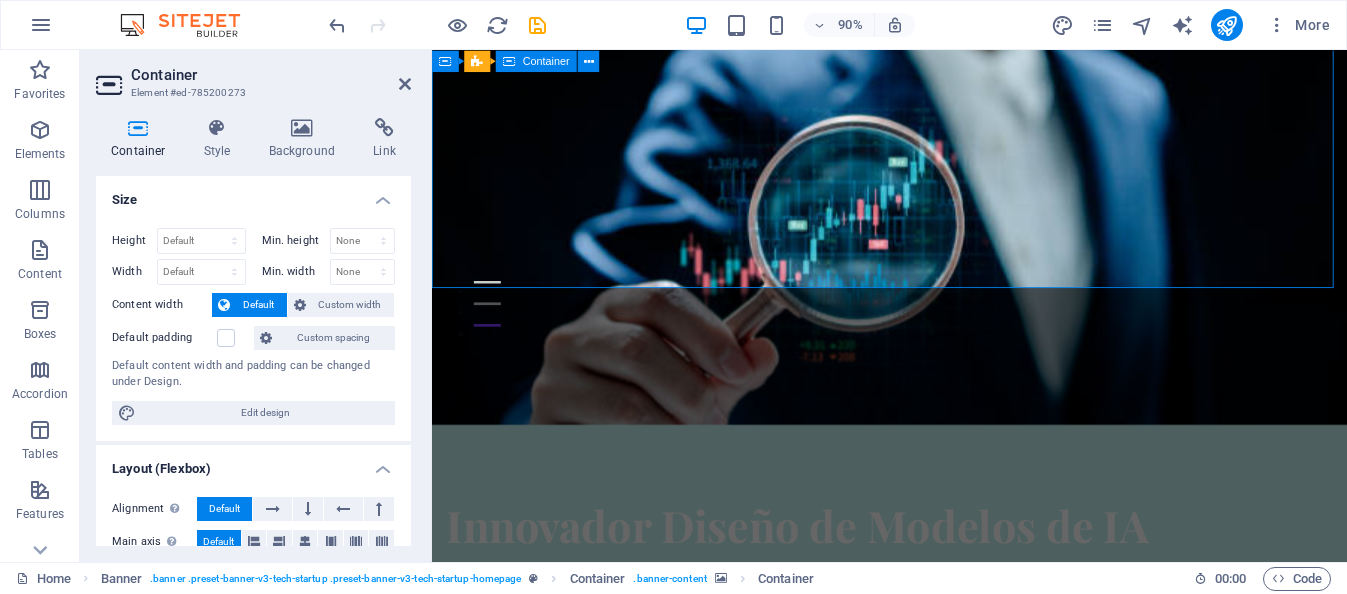 click on "Innovador Diseño de Modelos de IA Potencia tu empresa con soluciones de IA Comienza Aquí" at bounding box center (940, 652) 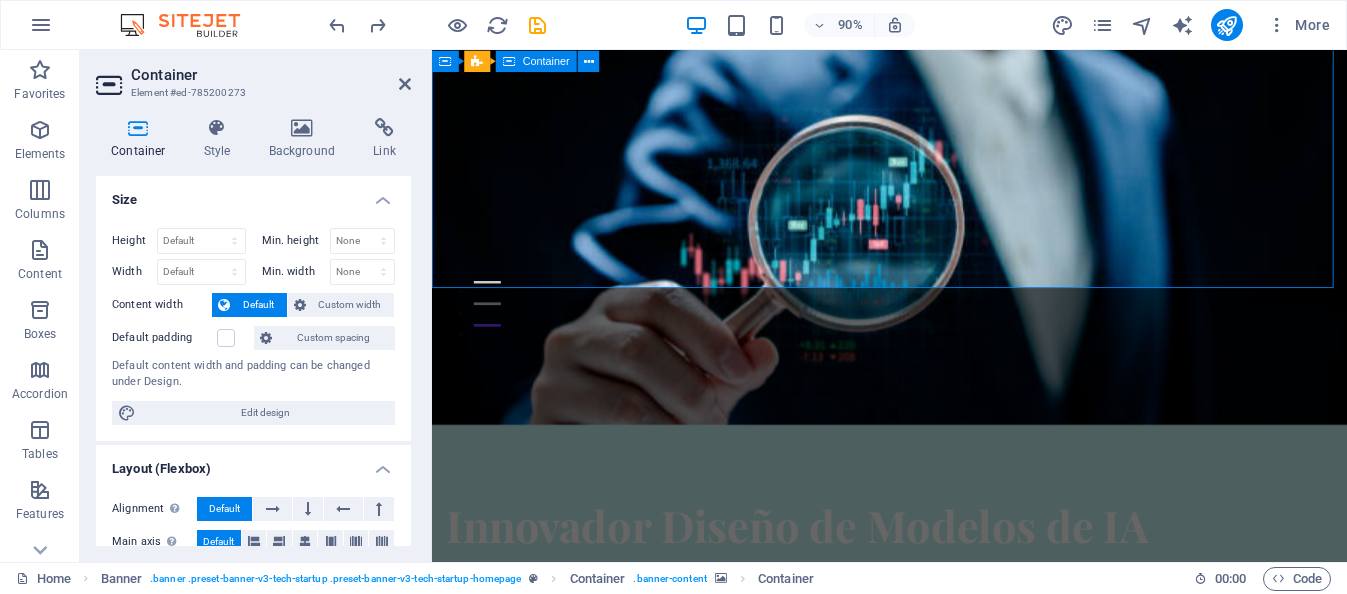 click on "Innovador Diseño de Modelos de IA Potencia tu empresa con soluciones de IA Comienza Aquí" at bounding box center (940, 652) 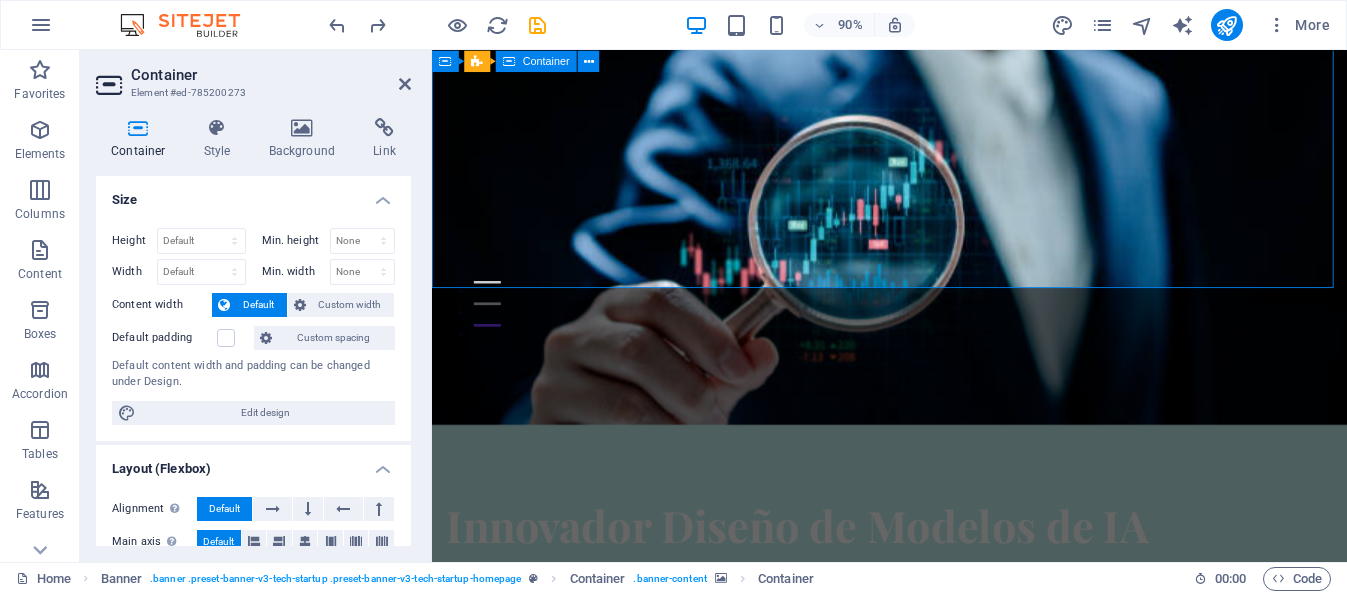 click on "Innovador Diseño de Modelos de IA Potencia tu empresa con soluciones de IA Comienza Aquí" at bounding box center (940, 652) 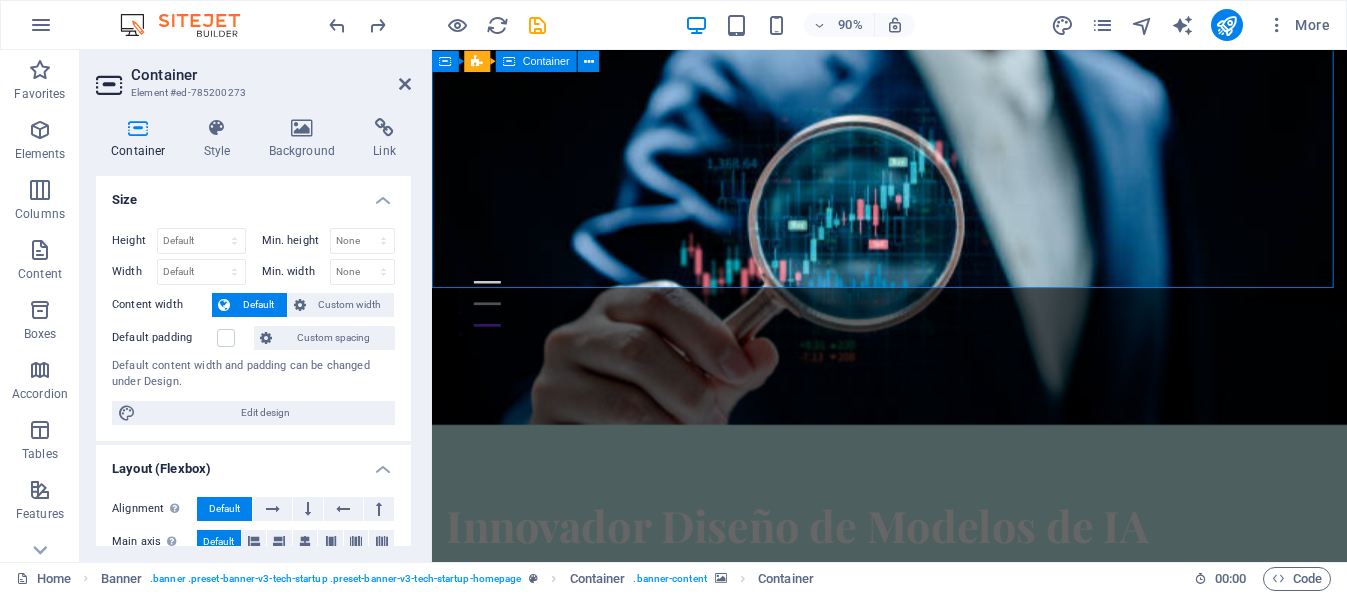 click on "Innovador Diseño de Modelos de IA Potencia tu empresa con soluciones de IA Comienza Aquí" at bounding box center [940, 652] 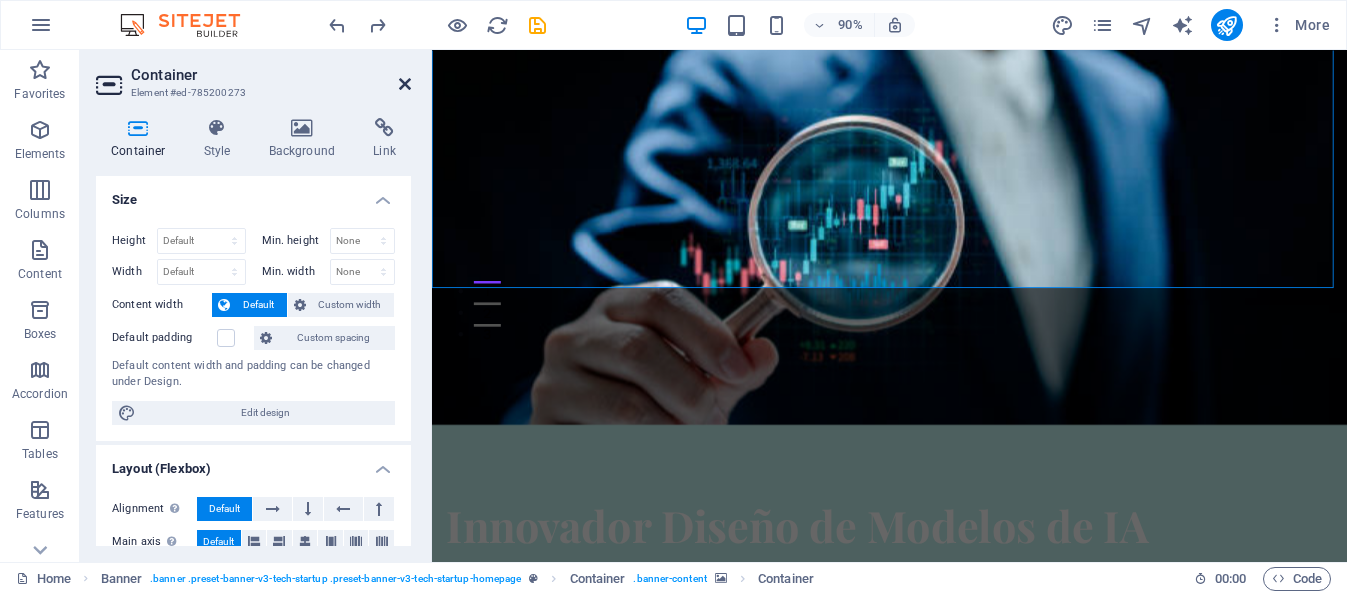 click at bounding box center (405, 84) 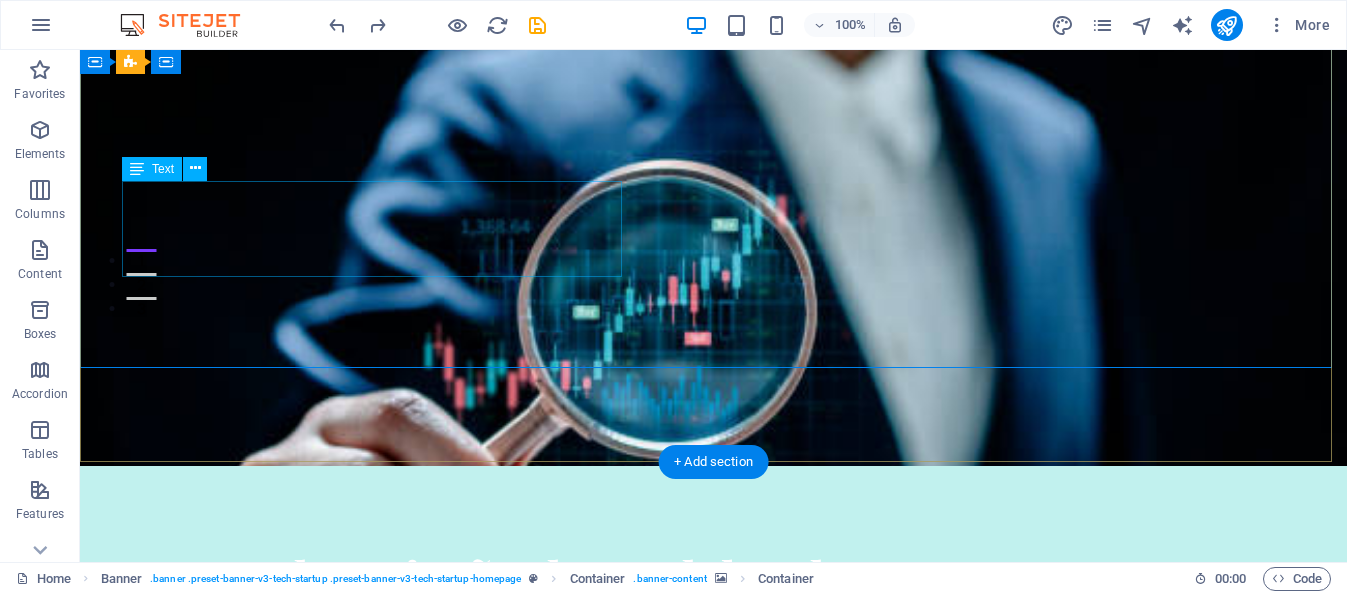 scroll, scrollTop: 0, scrollLeft: 0, axis: both 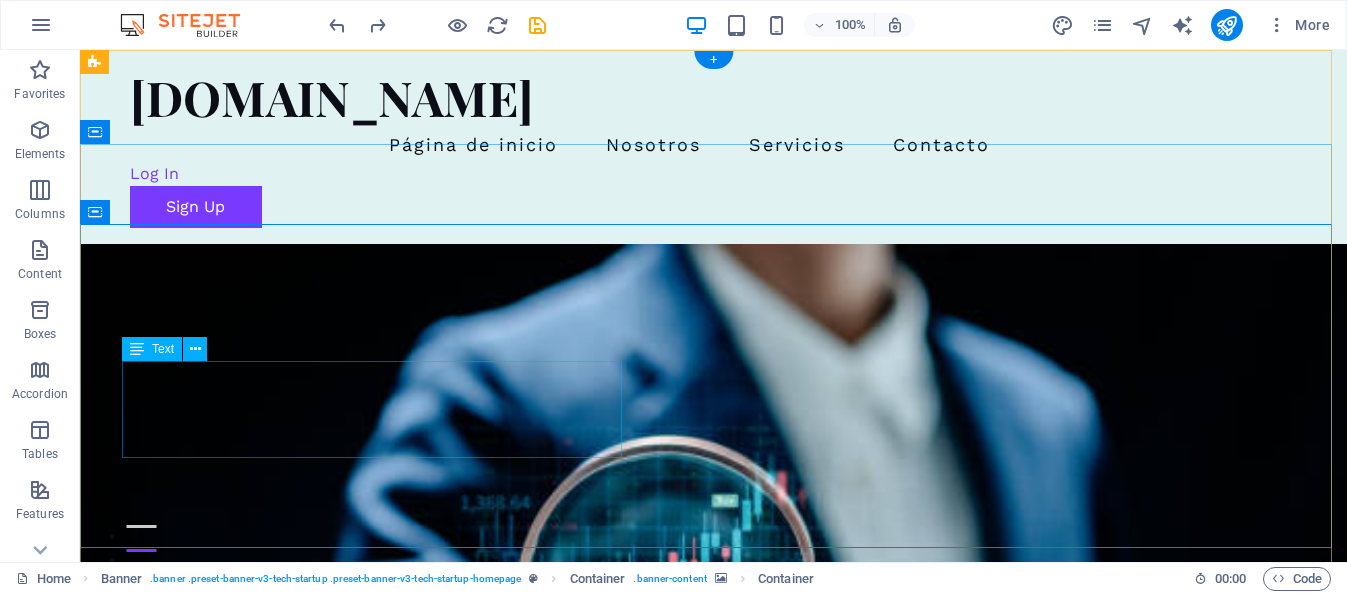 click on "Potencia tu empresa con soluciones de IA" at bounding box center (714, 921) 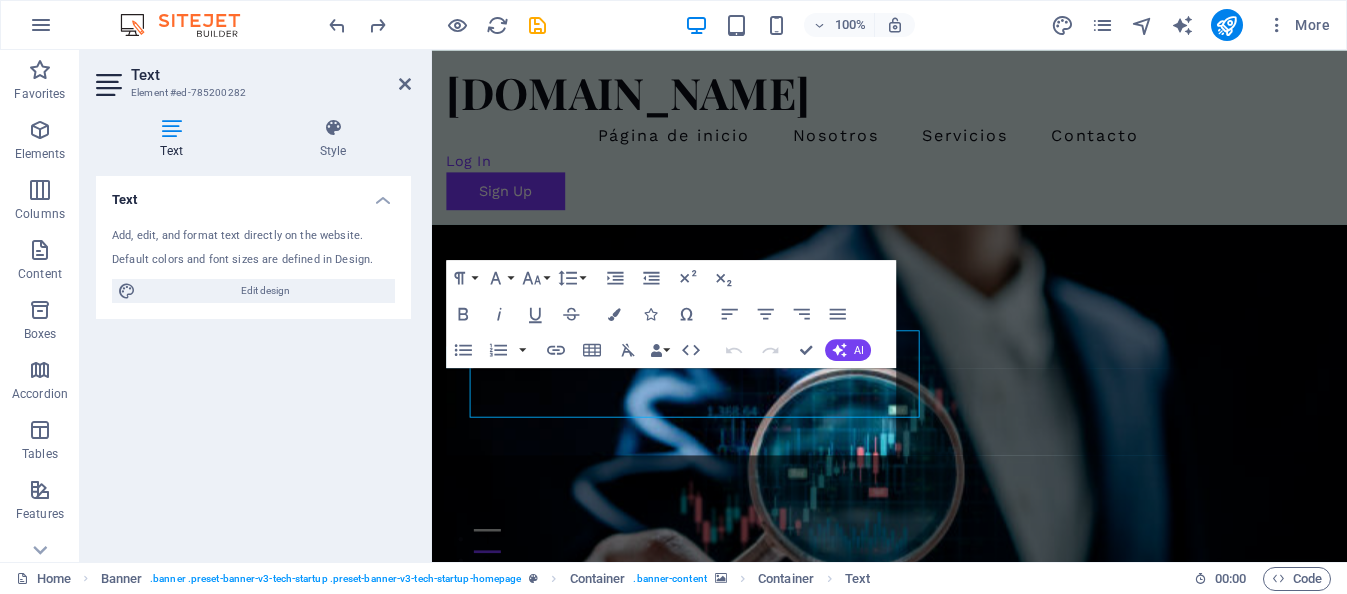 click on "Text Add, edit, and format text directly on the website. Default colors and font sizes are defined in Design. Edit design Alignment Left aligned Centered Right aligned" at bounding box center [253, 361] 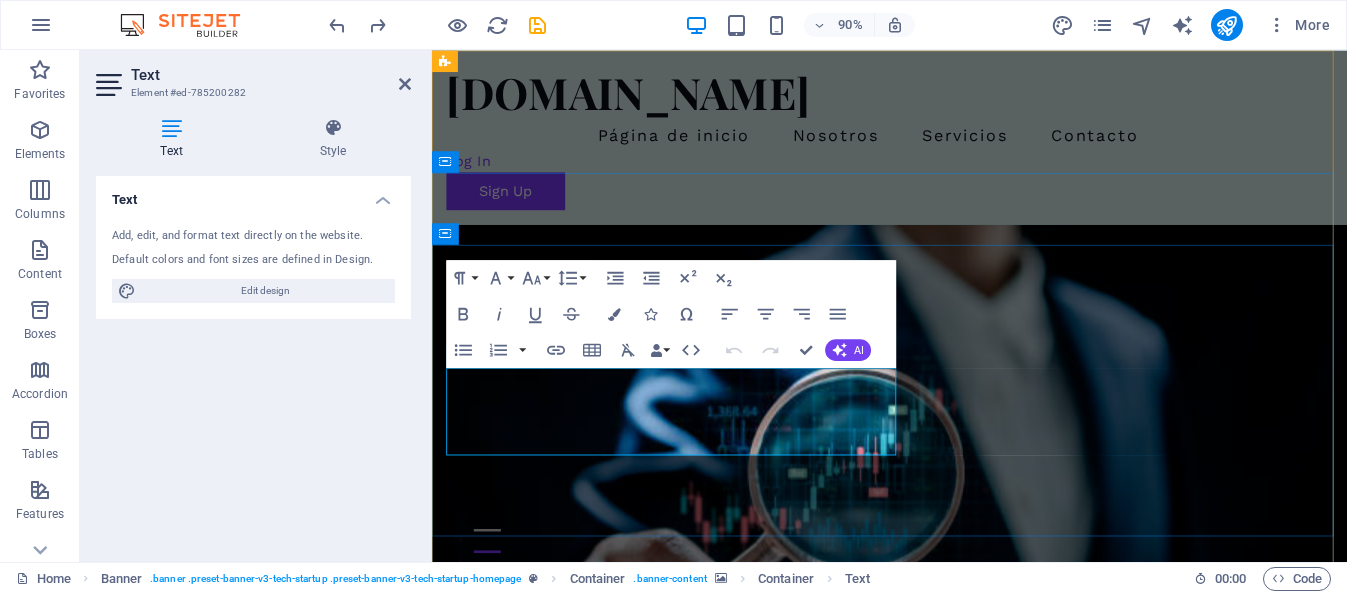 click on "Potencia tu empresa con soluciones de IA" at bounding box center [748, 921] 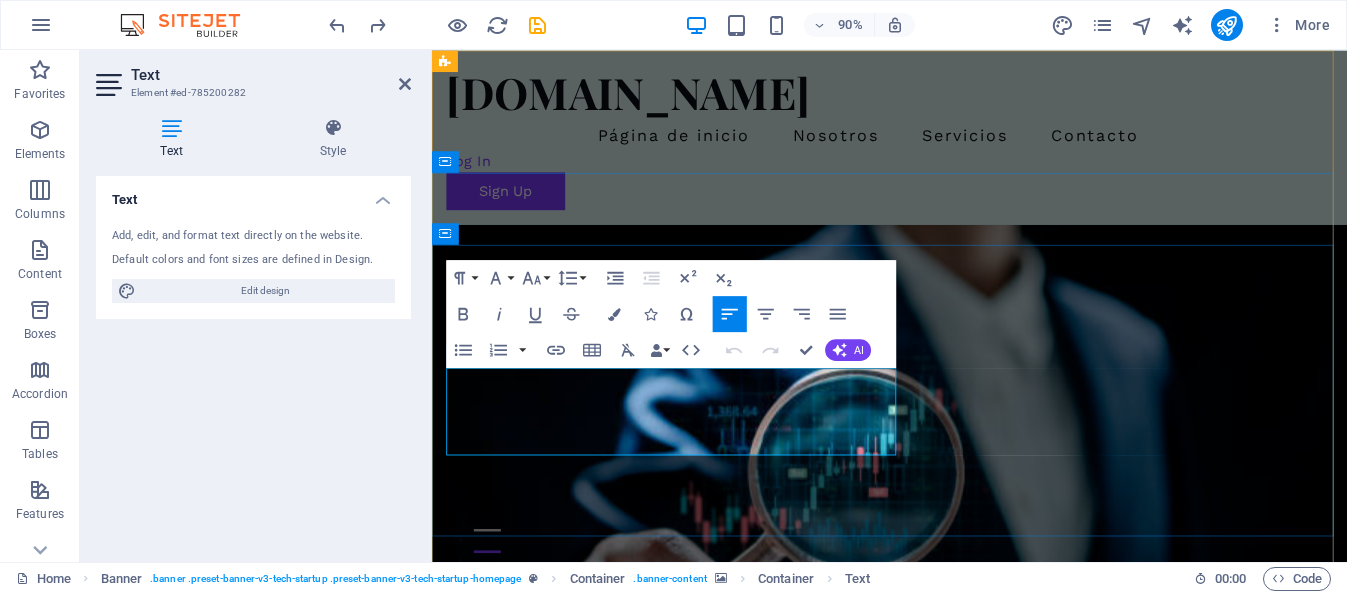 click on "Potencia tu empresa con soluciones de IA" at bounding box center [748, 921] 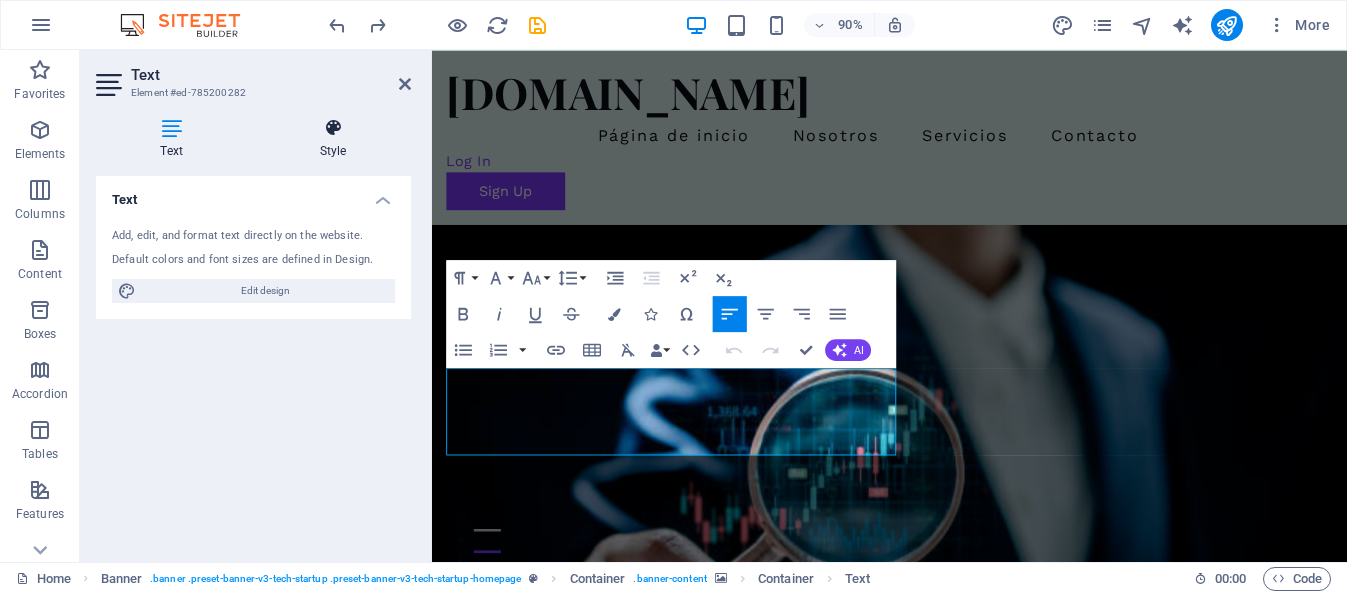 click on "Style" at bounding box center (333, 139) 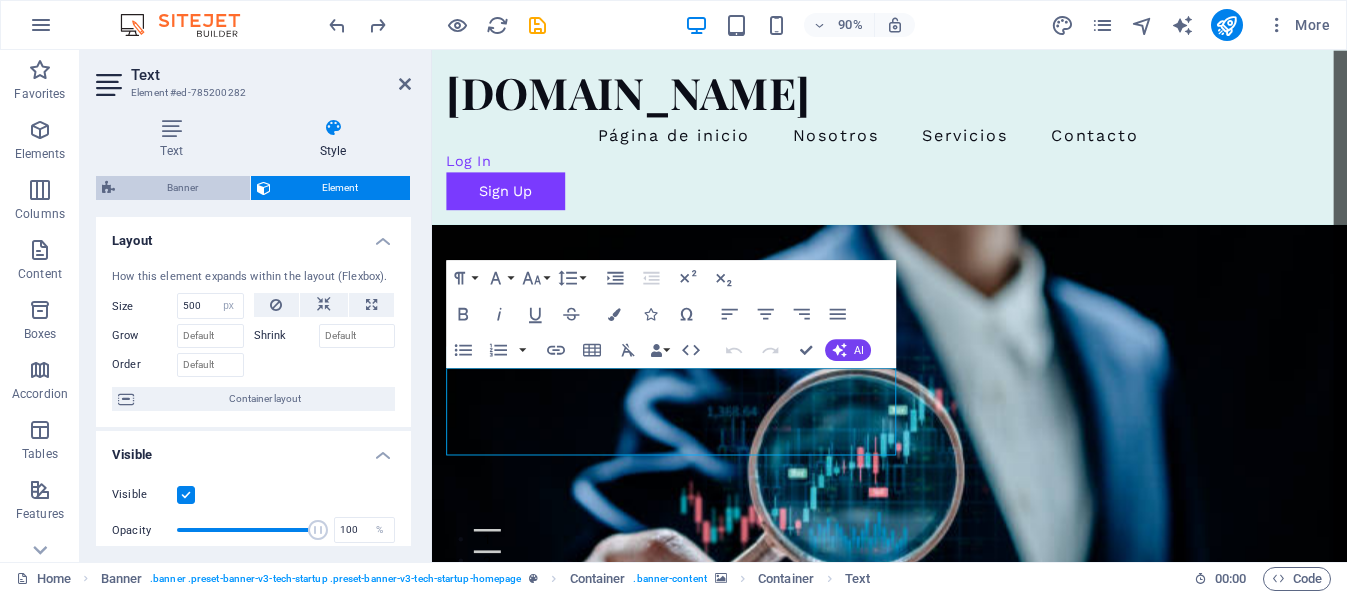 click on "Banner" at bounding box center (182, 188) 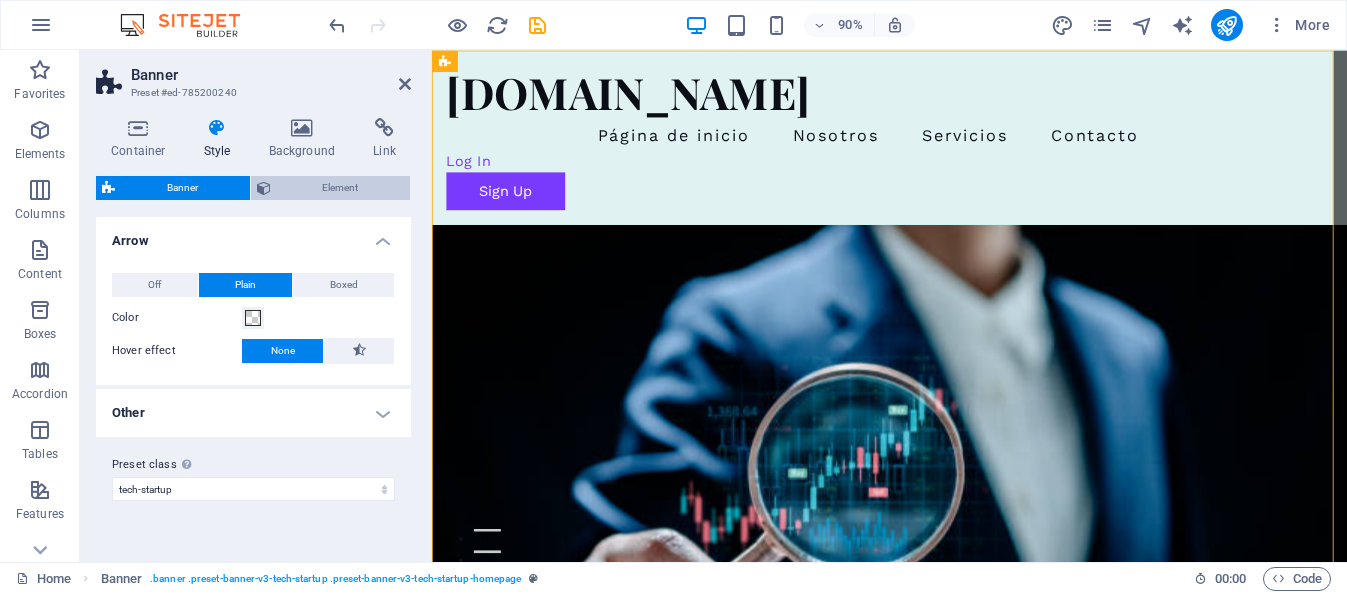 click on "Element" at bounding box center (341, 188) 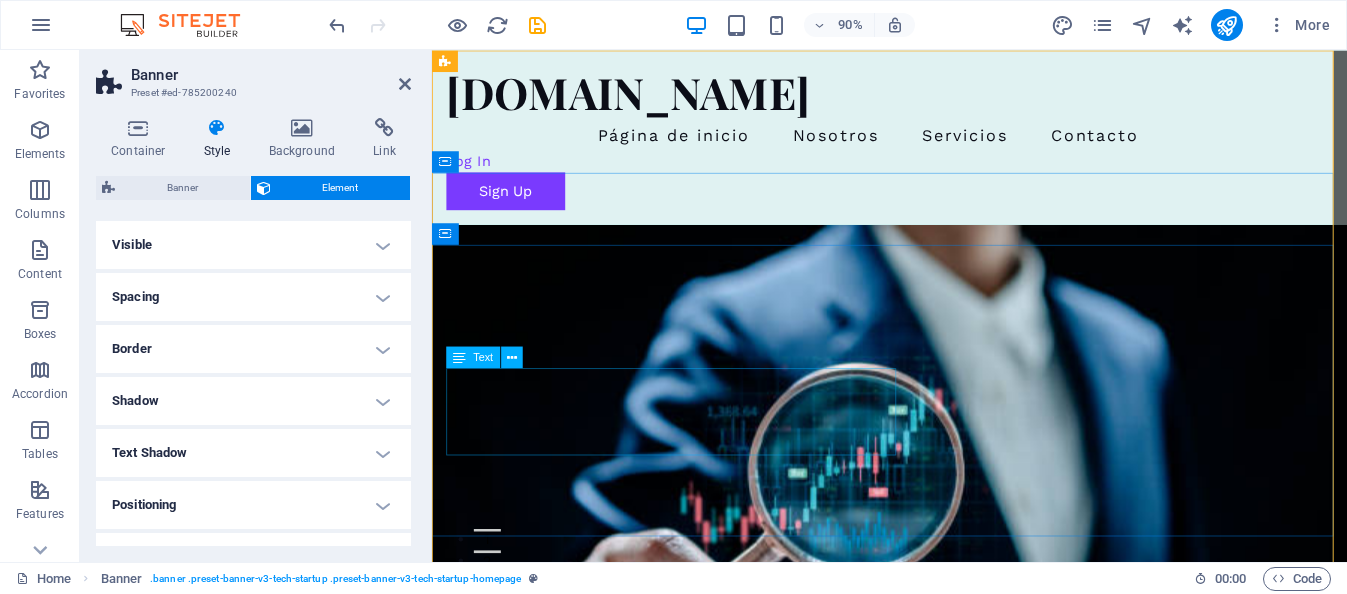 click on "Potencia tu empresa con soluciones de IA" at bounding box center (940, 921) 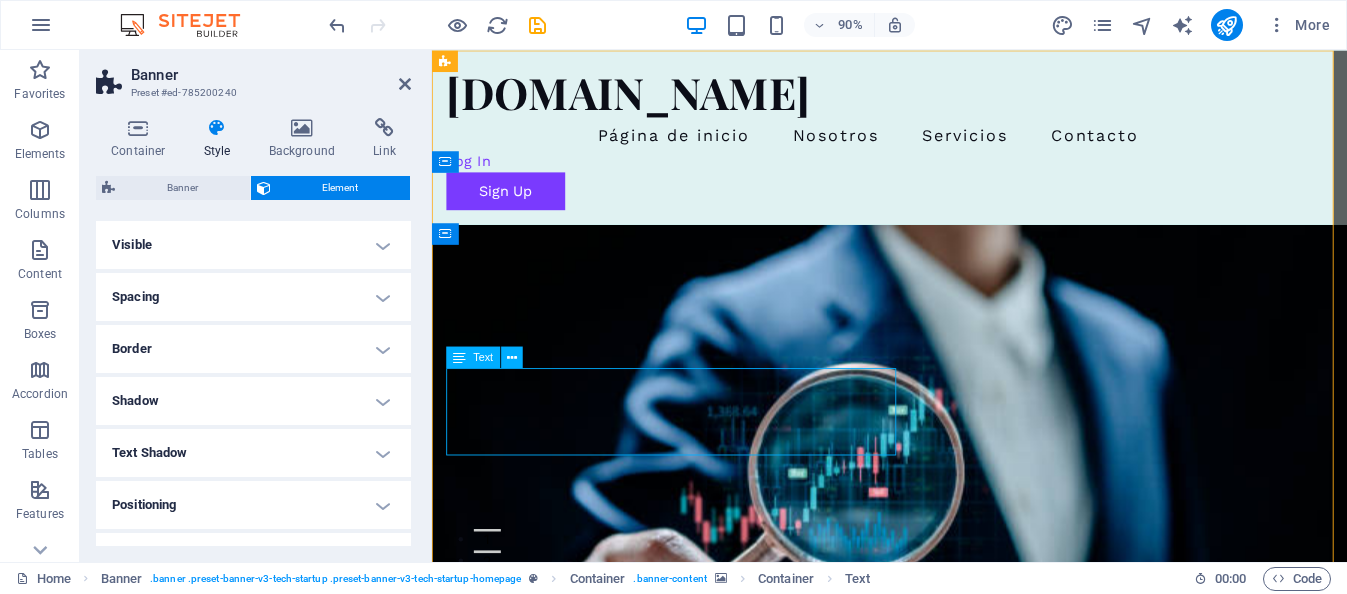 click on "Potencia tu empresa con soluciones de IA" at bounding box center [940, 921] 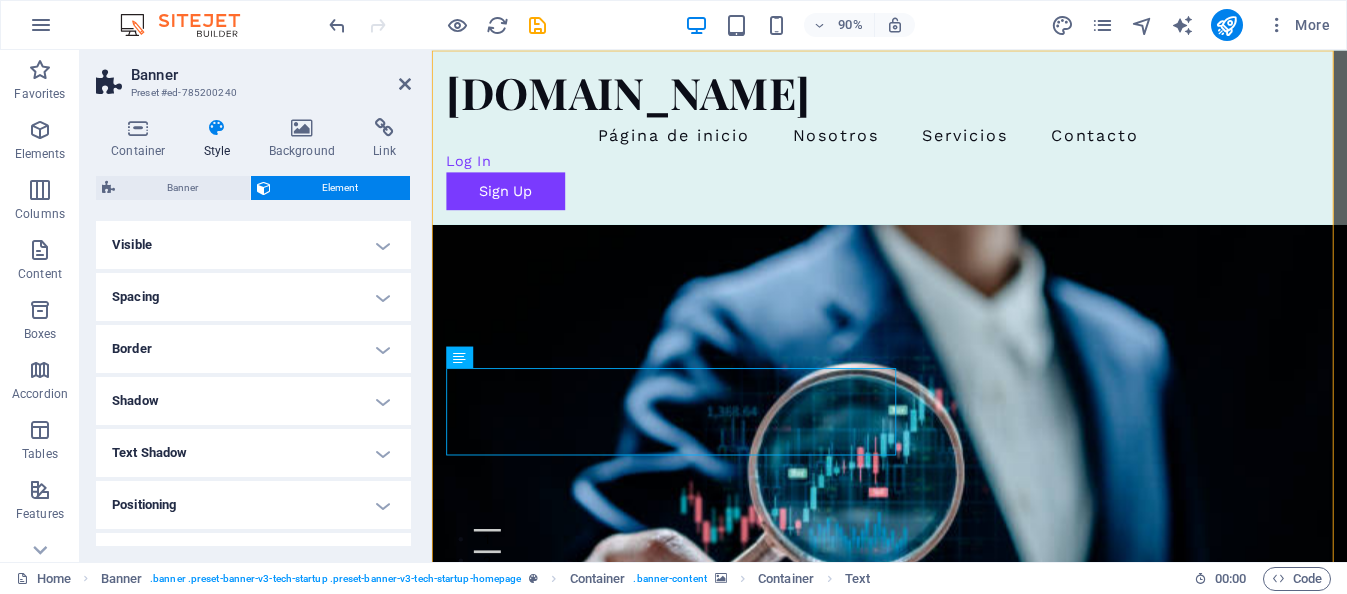 click on "Visible" at bounding box center (253, 245) 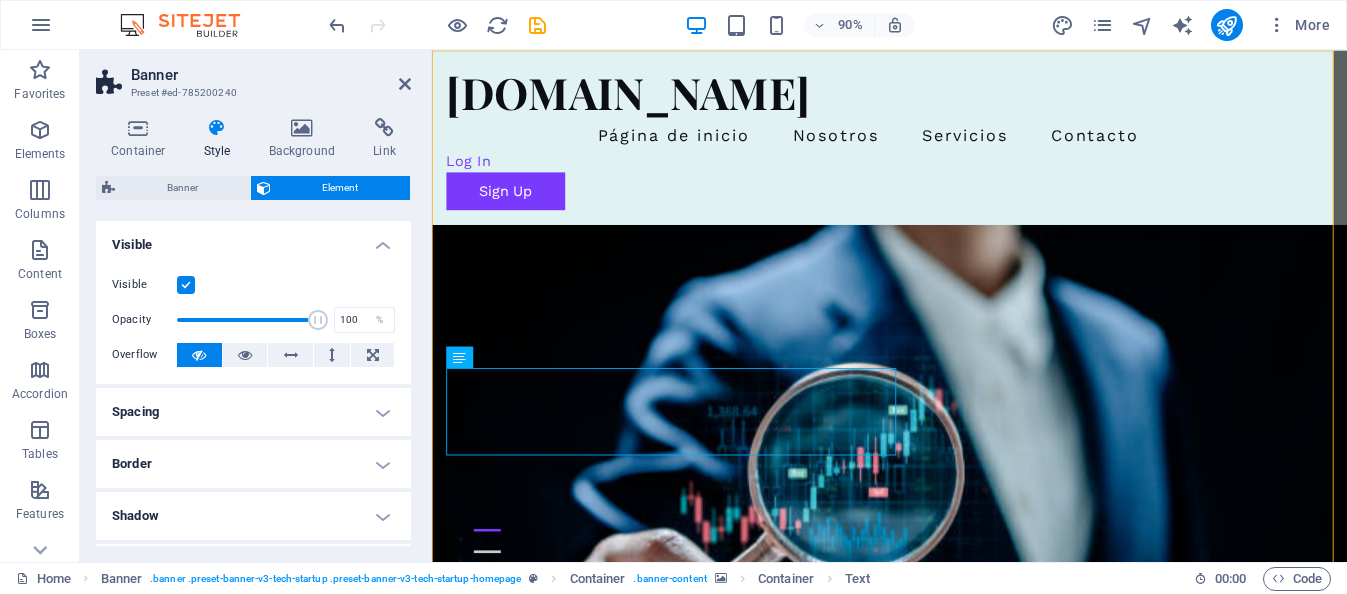 click at bounding box center (186, 285) 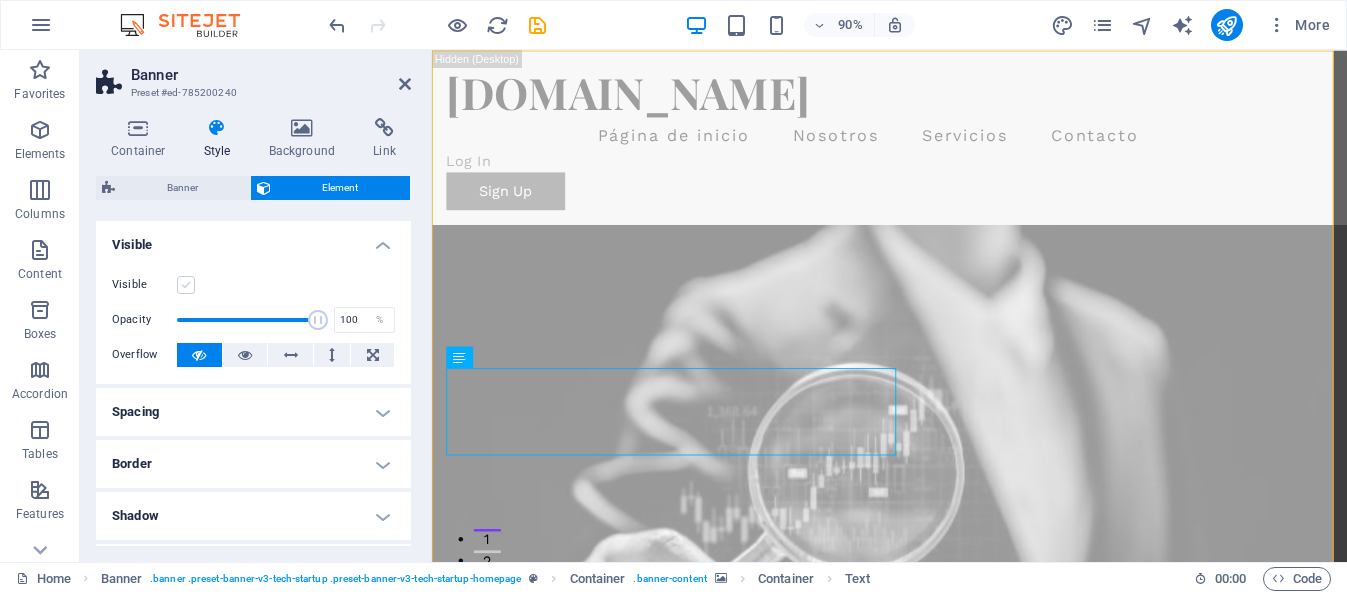 click at bounding box center (186, 285) 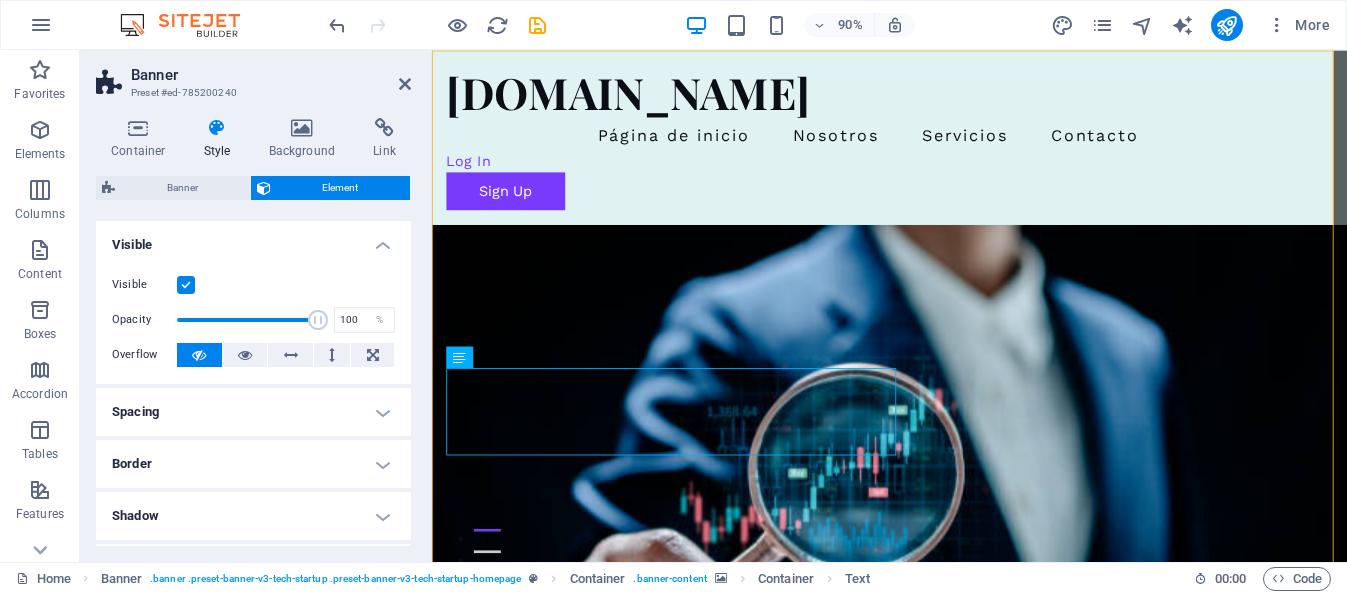 click at bounding box center [318, 320] 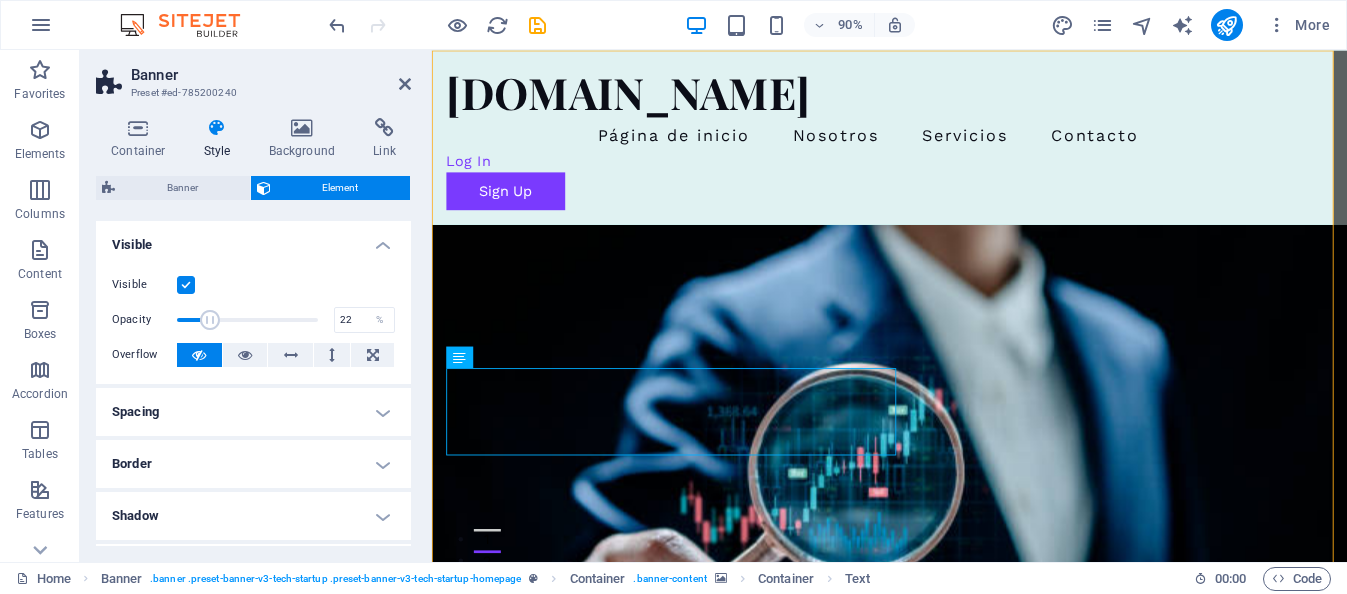 drag, startPoint x: 318, startPoint y: 316, endPoint x: 206, endPoint y: 333, distance: 113.28283 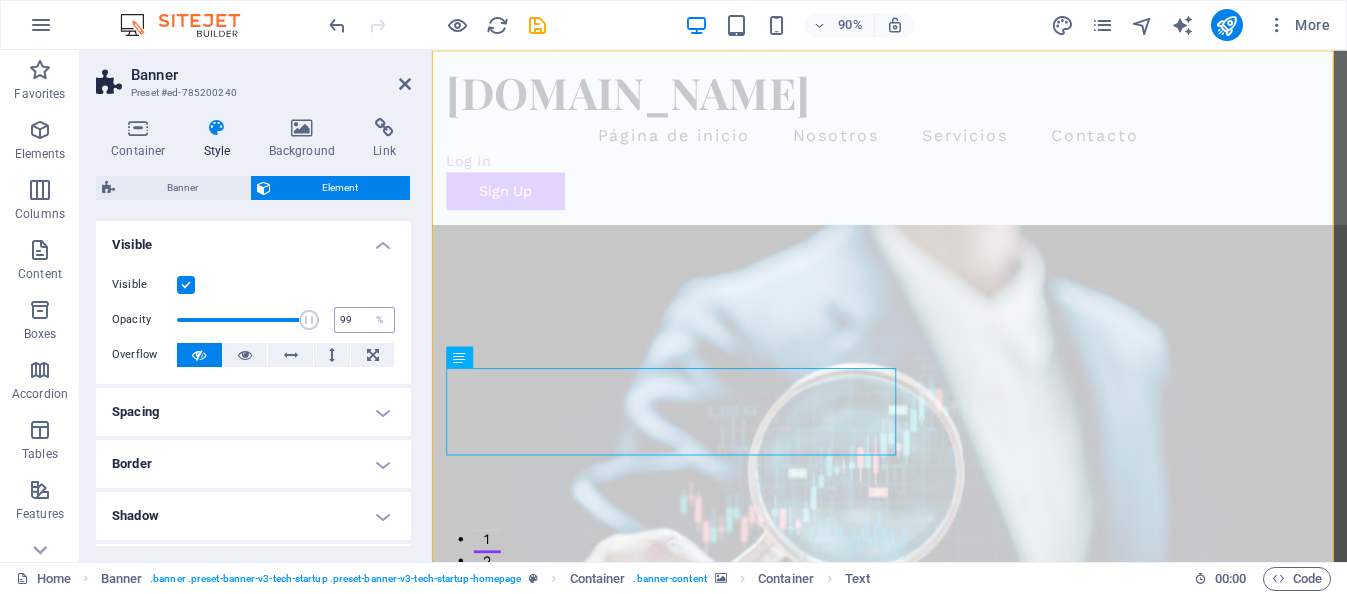 type on "100" 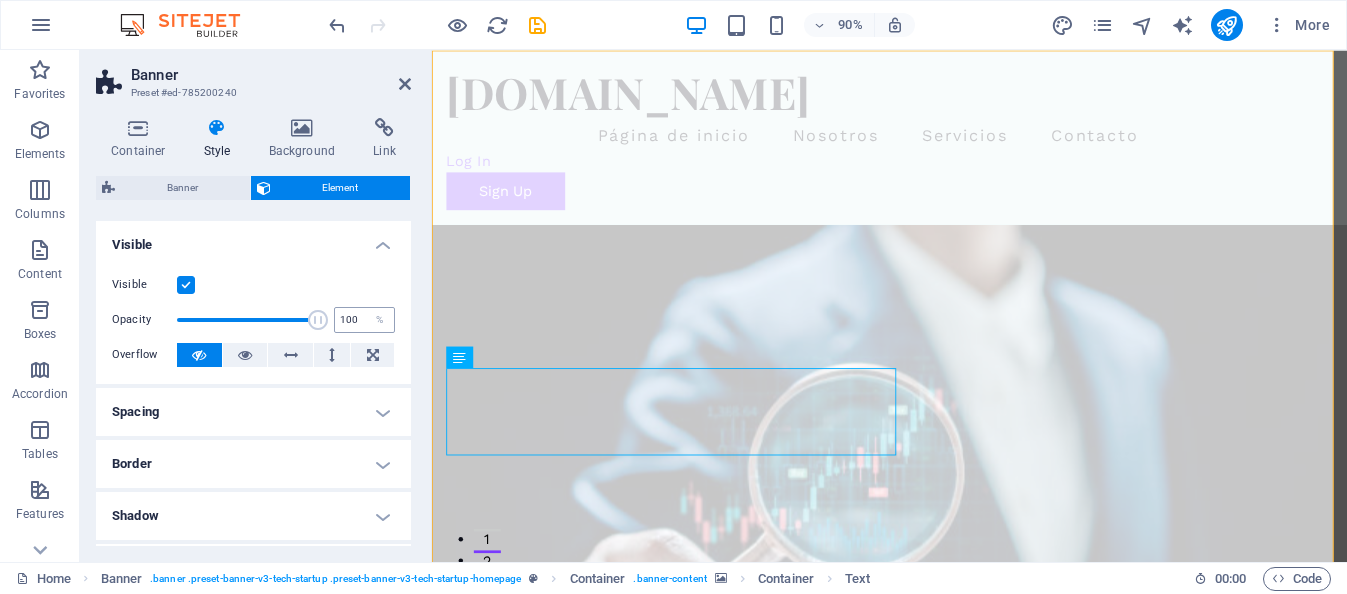 drag, startPoint x: 205, startPoint y: 328, endPoint x: 346, endPoint y: 329, distance: 141.00354 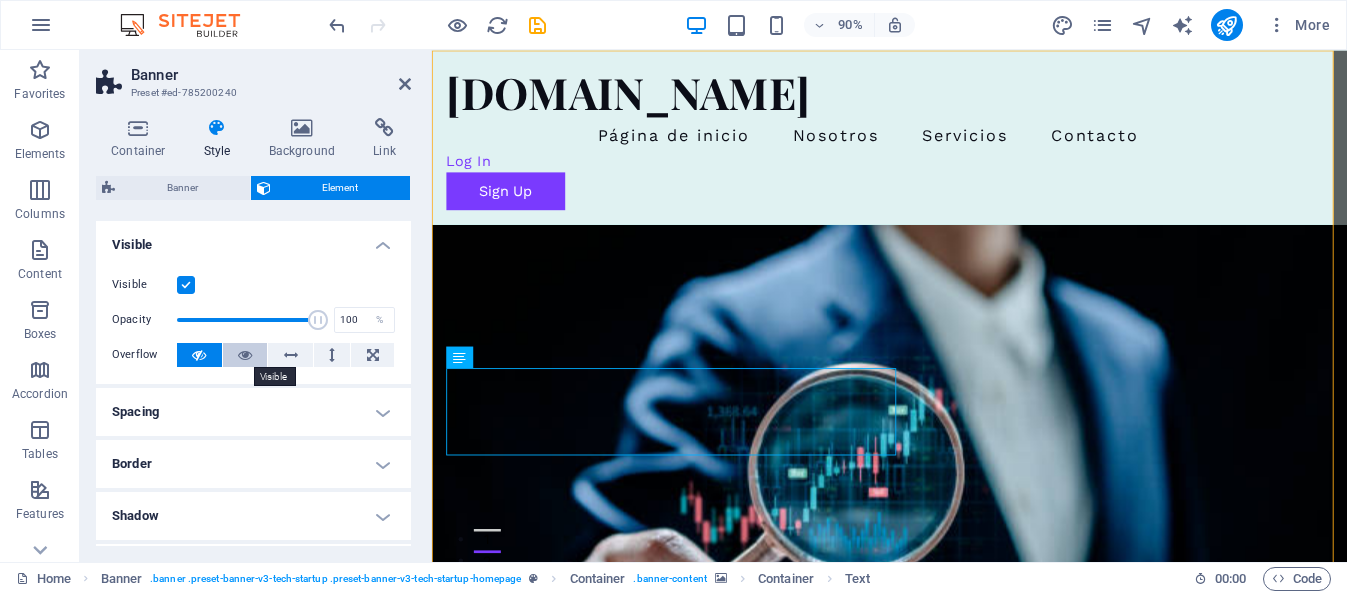 click at bounding box center [245, 355] 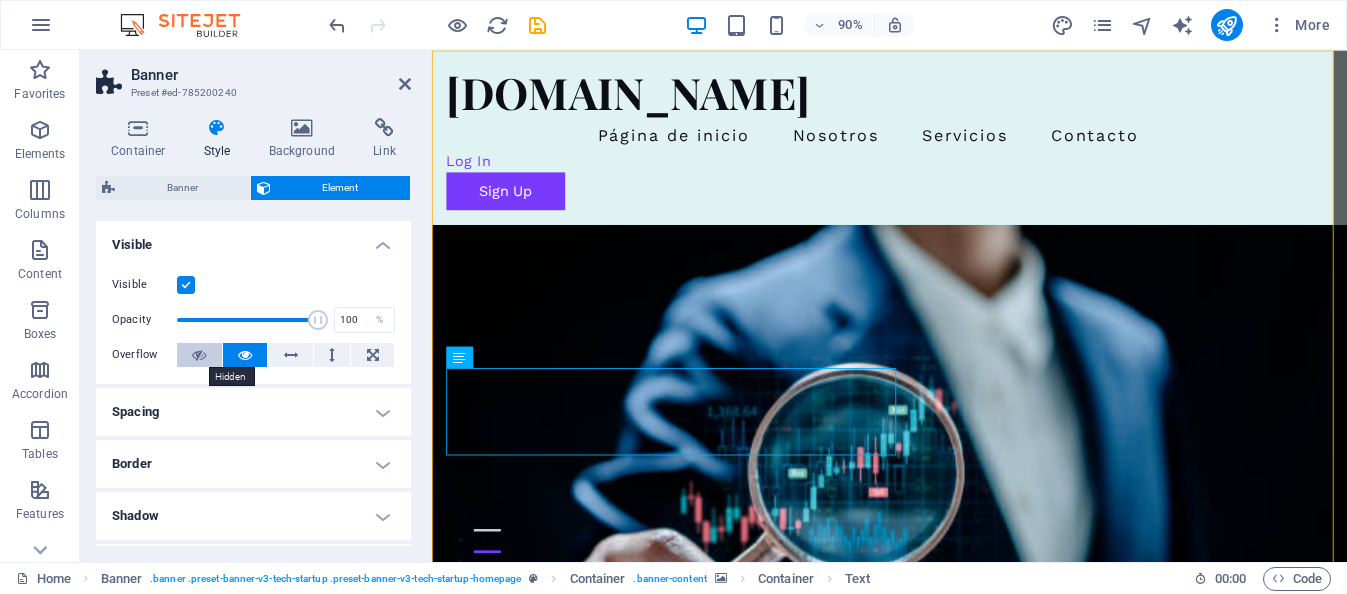 click at bounding box center [199, 355] 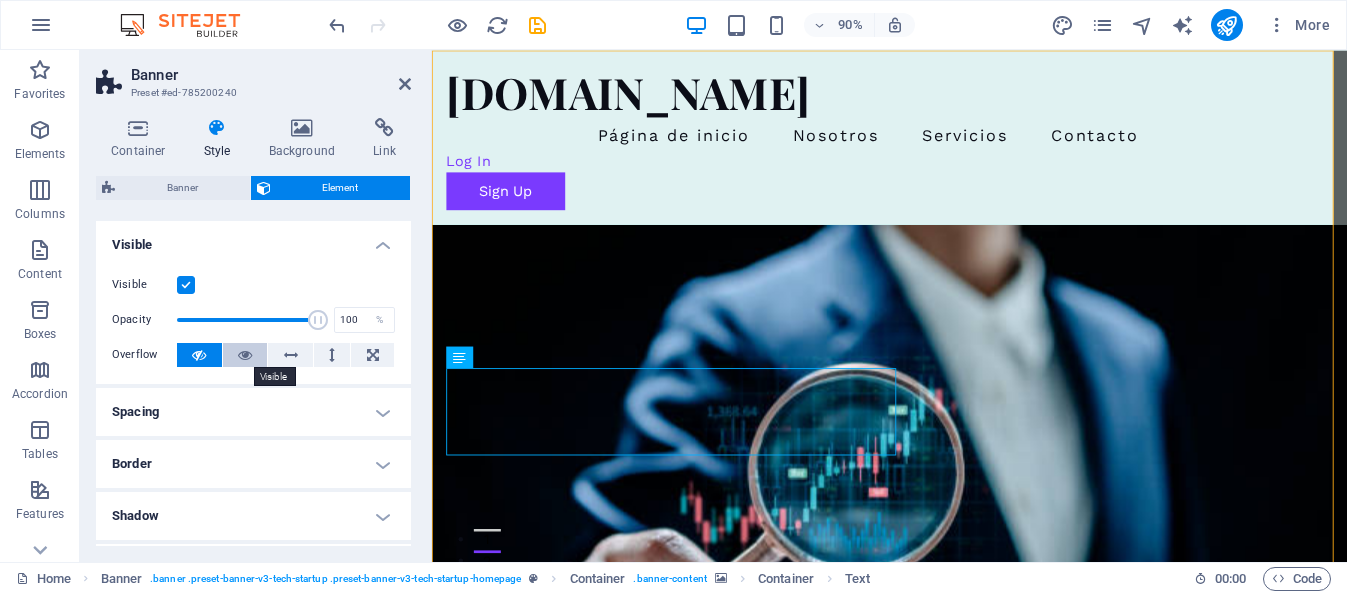 click at bounding box center (245, 355) 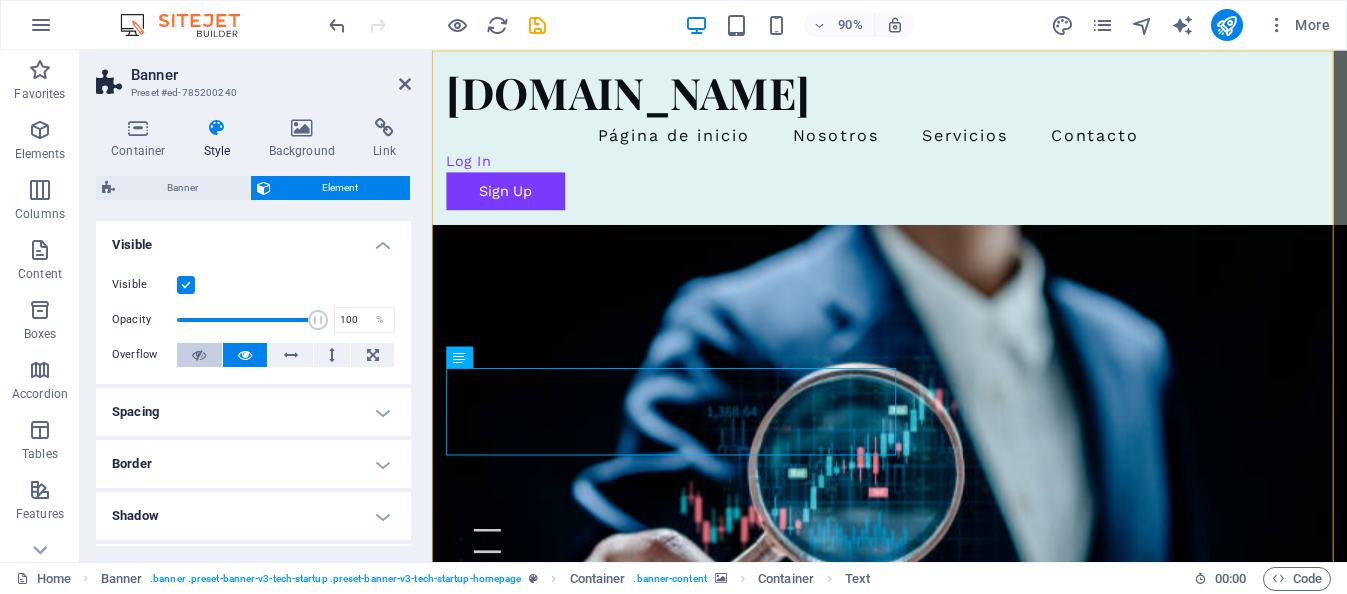 click at bounding box center (199, 355) 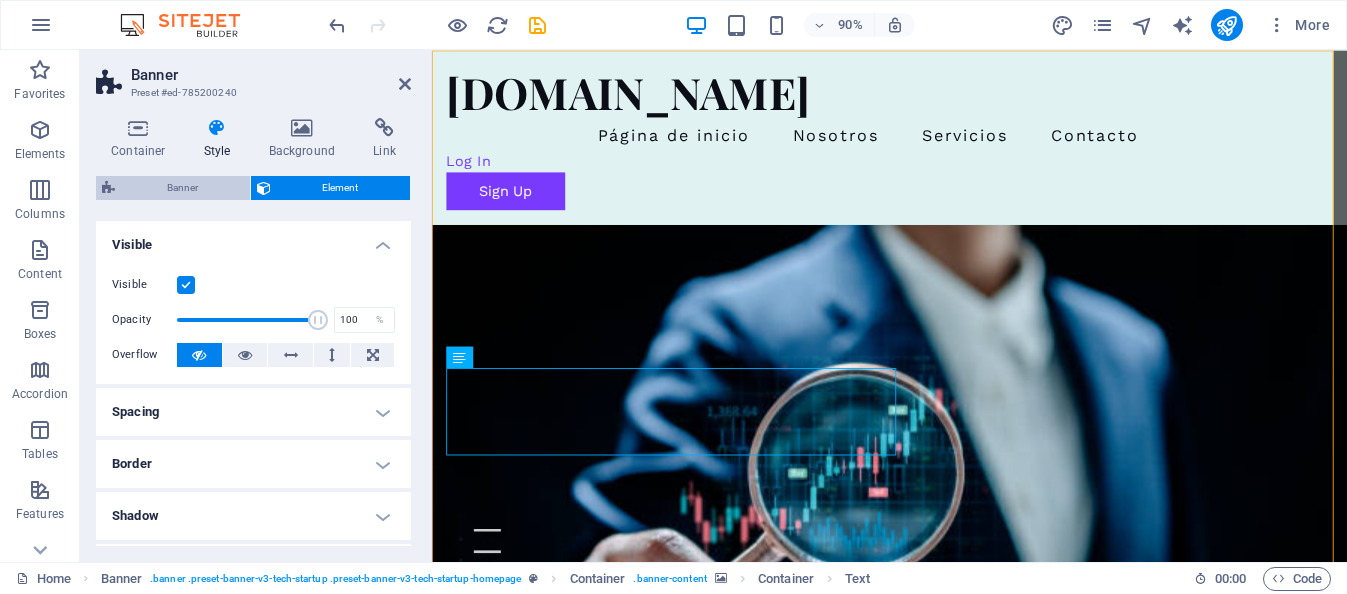 click on "Banner" at bounding box center (182, 188) 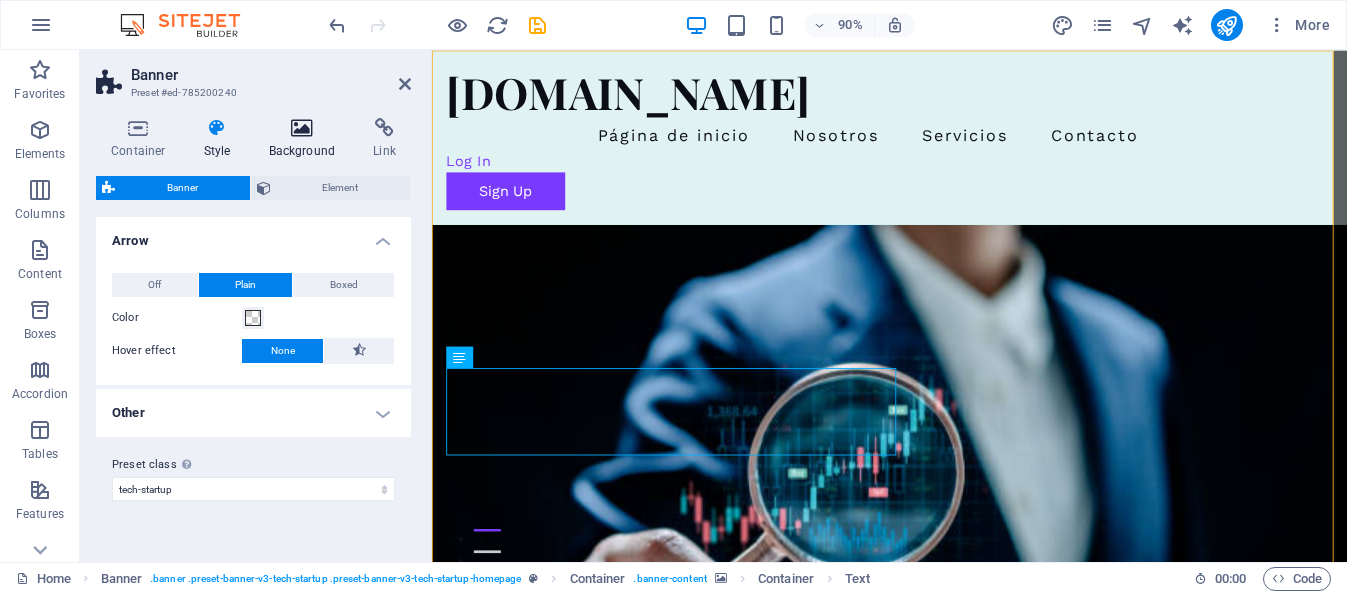 click at bounding box center [302, 128] 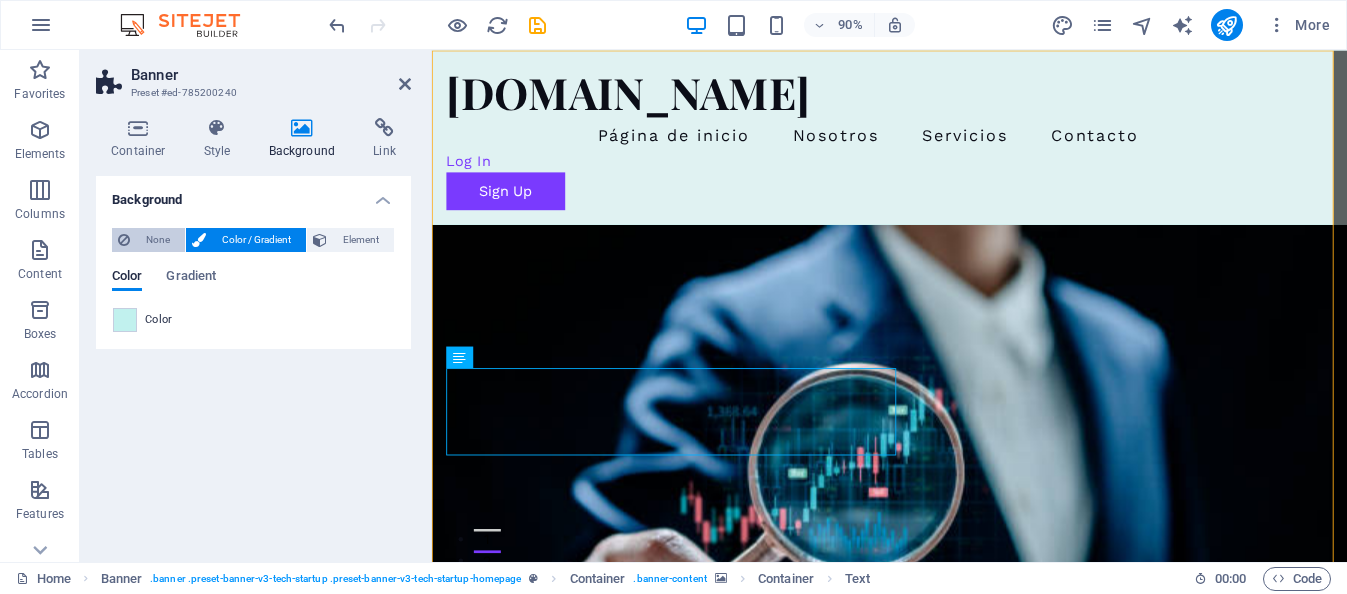 click on "None" at bounding box center [157, 240] 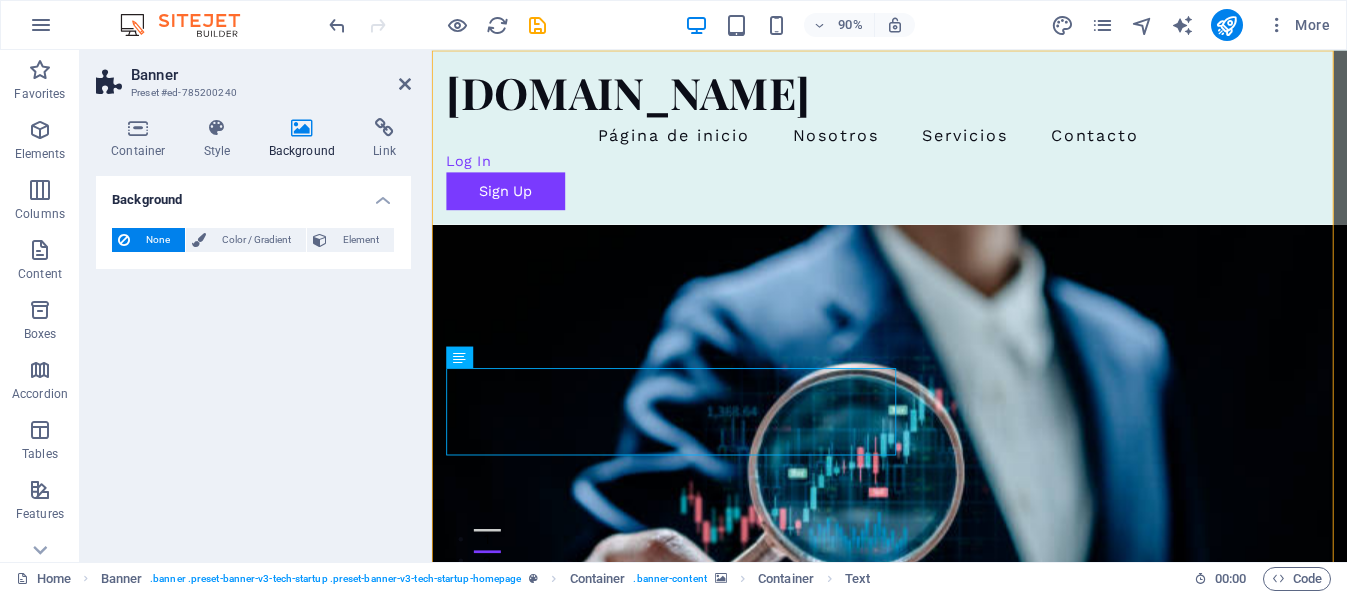 click on "Background None Color / Gradient Element Stretch background to full-width Color overlay Places an overlay over the background to colorize it Parallax 0 % Image Image slider Map Video YouTube Vimeo HTML Drag files here, click to choose files or select files from Files or our free stock photos & videos Select files from the file manager, stock photos, or upload file(s) Upload Lazyload Loading images after the page loads improves page speed. Responsive Automatically load retina image and smartphone optimized sizes. Optimized Images are compressed to improve page speed. Size Default Cover Contain Original Repeat Default Position Direction Custom X offset 50 px rem % vh vw Y offset 50 px rem % vh vw Alternative text The alternative text is used by devices that cannot display images (e.g. image search engines) and should be added to every image to improve website accessibility. Image caption Paragraph Format Normal Heading 1 Heading 2 Heading 3 Heading 4 Heading 5 Heading 6 Code Font Family Arial [US_STATE] Impact 8 9" at bounding box center (253, 361) 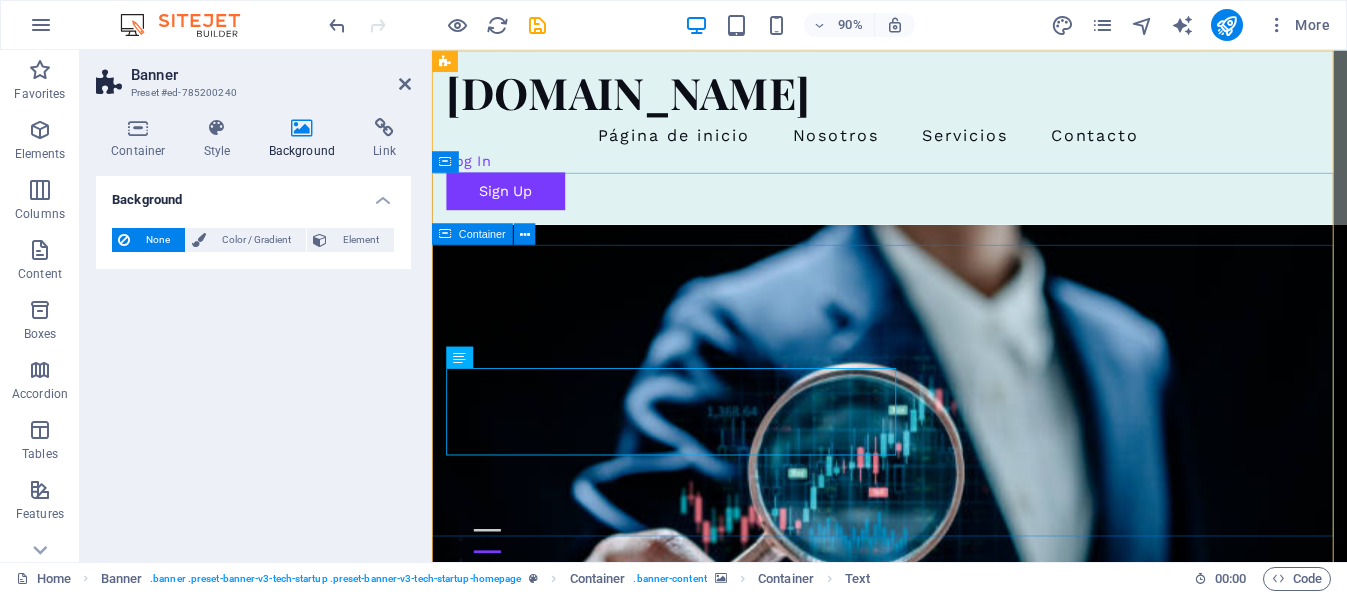 click on "Innovador Diseño de Modelos de IA Potencia tu empresa con soluciones de IA Comienza Aquí" at bounding box center (940, 928) 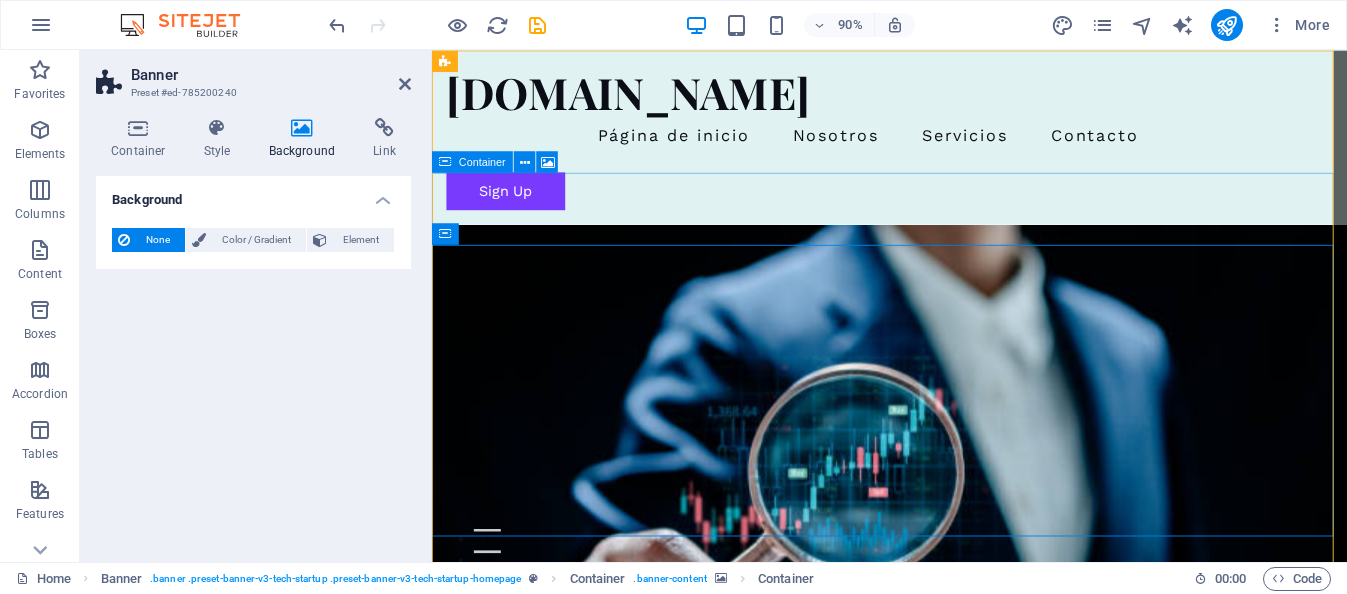 click at bounding box center (940, 493) 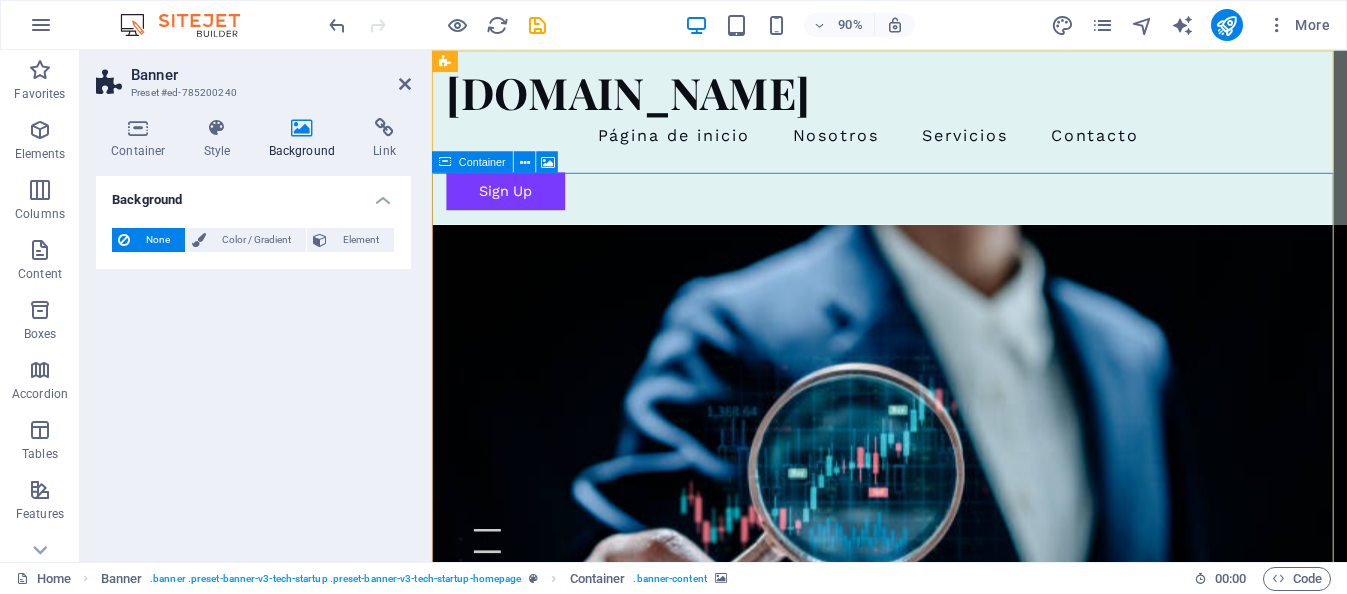 click at bounding box center [940, 493] 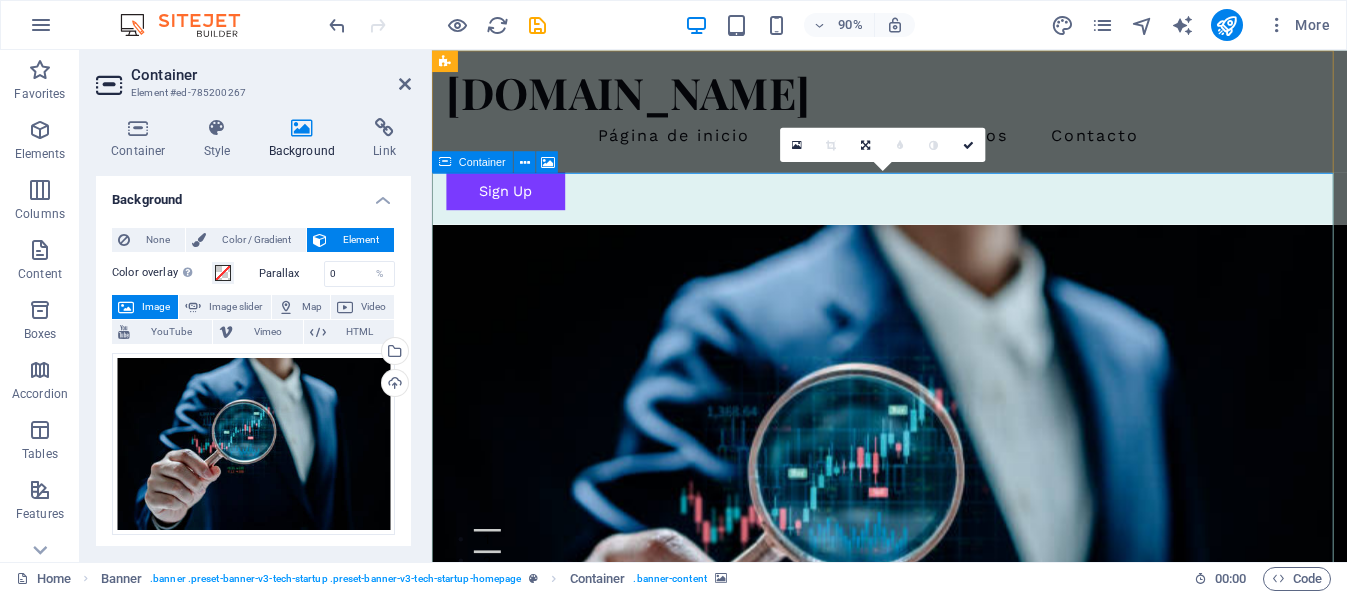 drag, startPoint x: 1044, startPoint y: 233, endPoint x: 1056, endPoint y: 225, distance: 14.422205 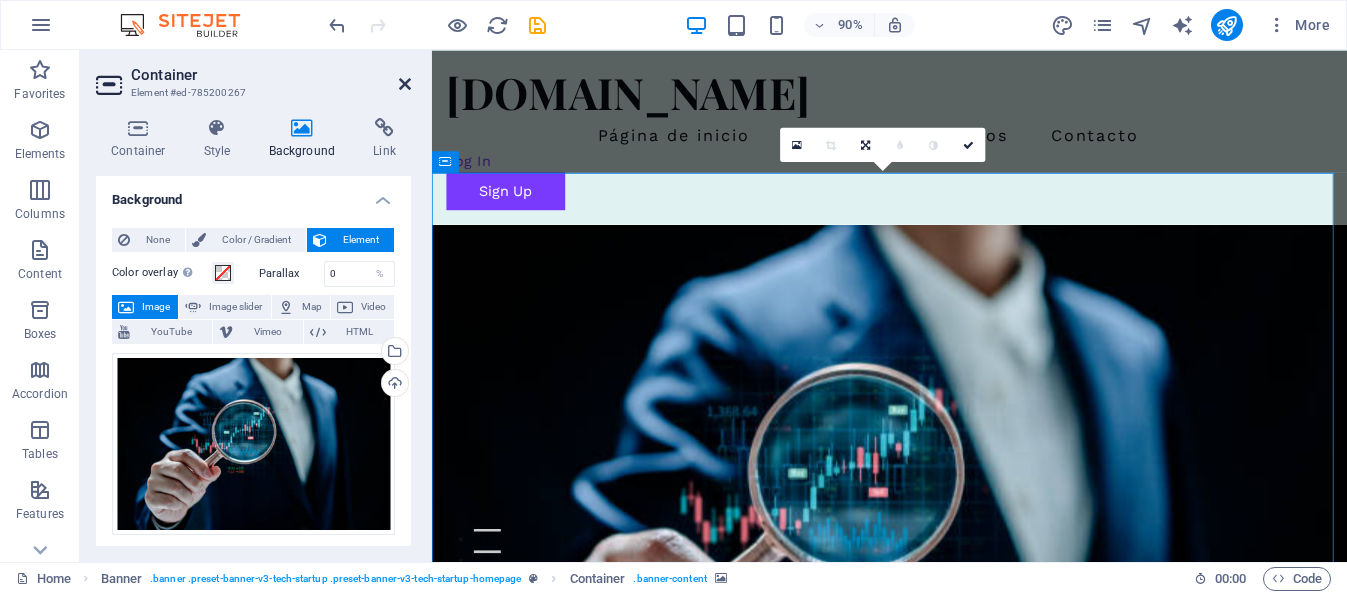 click at bounding box center (405, 84) 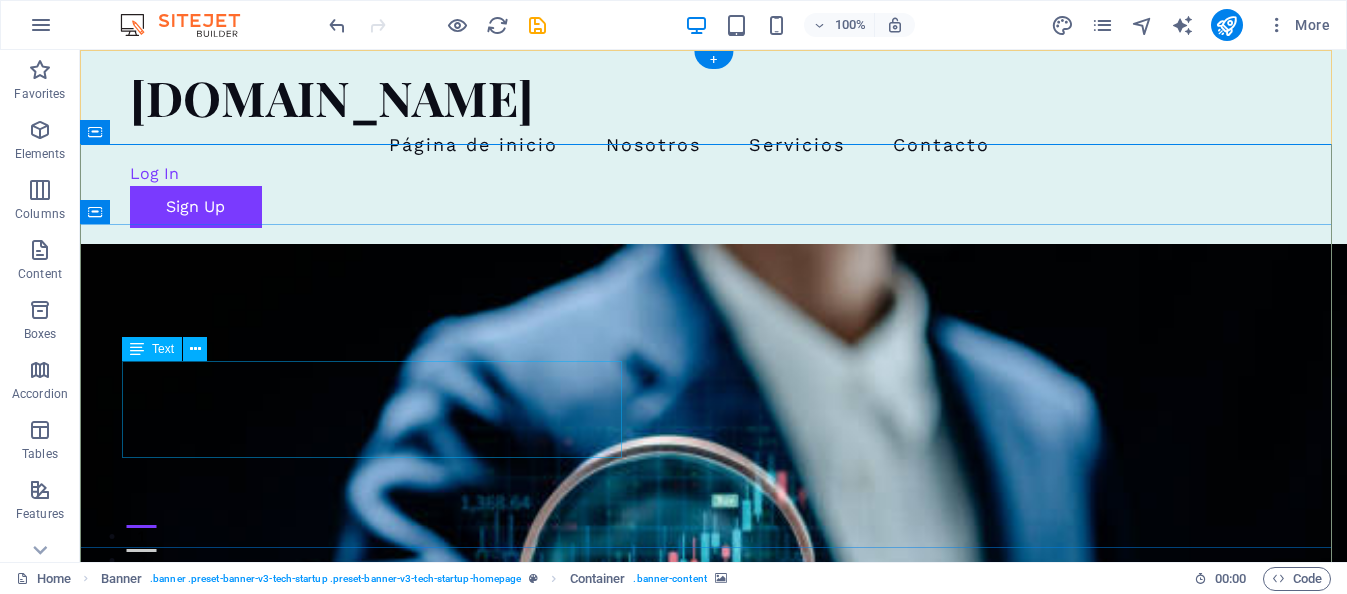 click on "Potencia tu empresa con soluciones de IA" at bounding box center (714, 921) 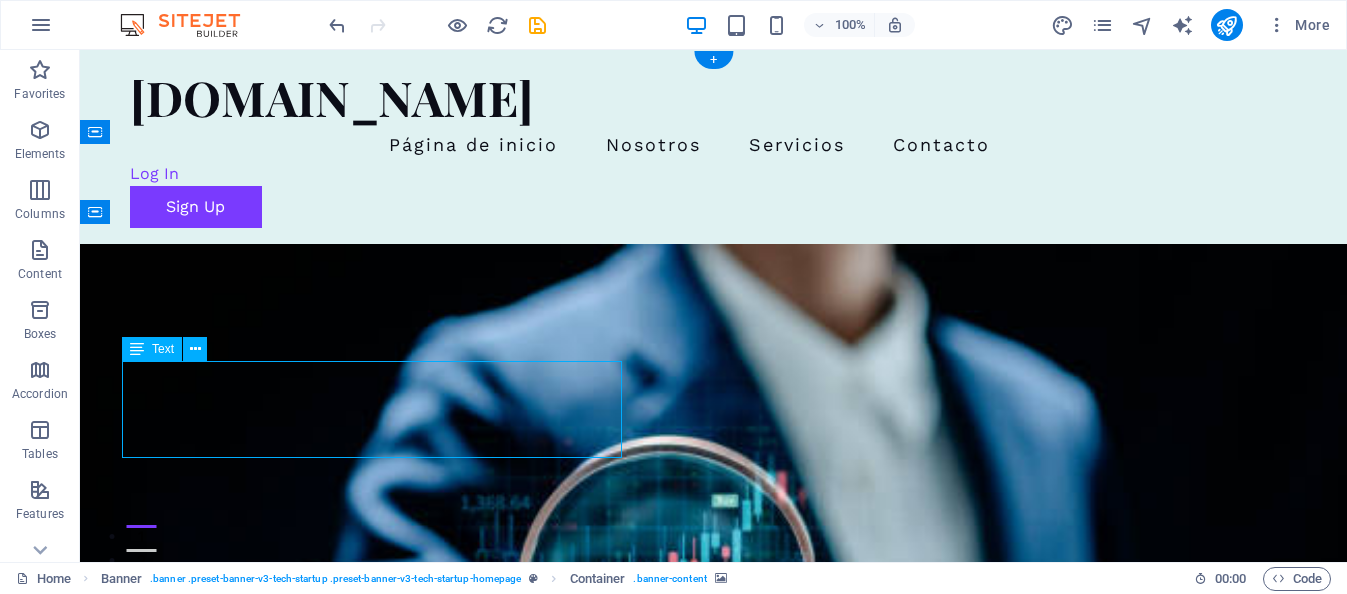 click on "Potencia tu empresa con soluciones de IA" at bounding box center [714, 921] 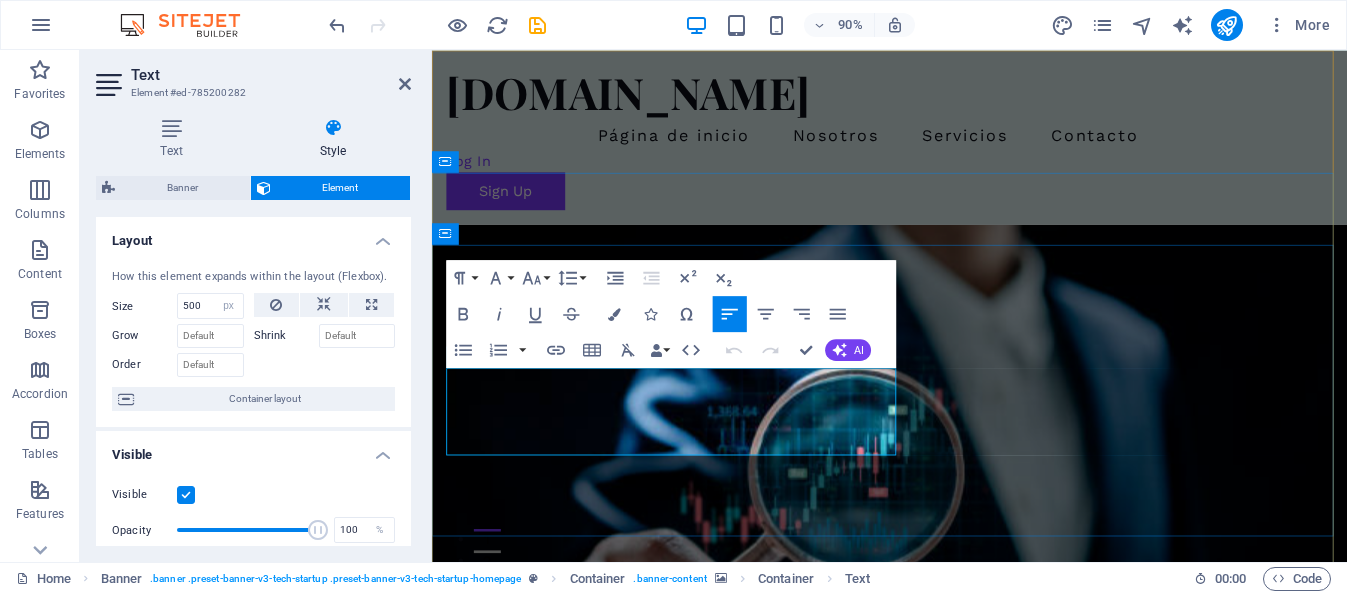 click on "Potencia tu empresa con soluciones de IA" at bounding box center [748, 921] 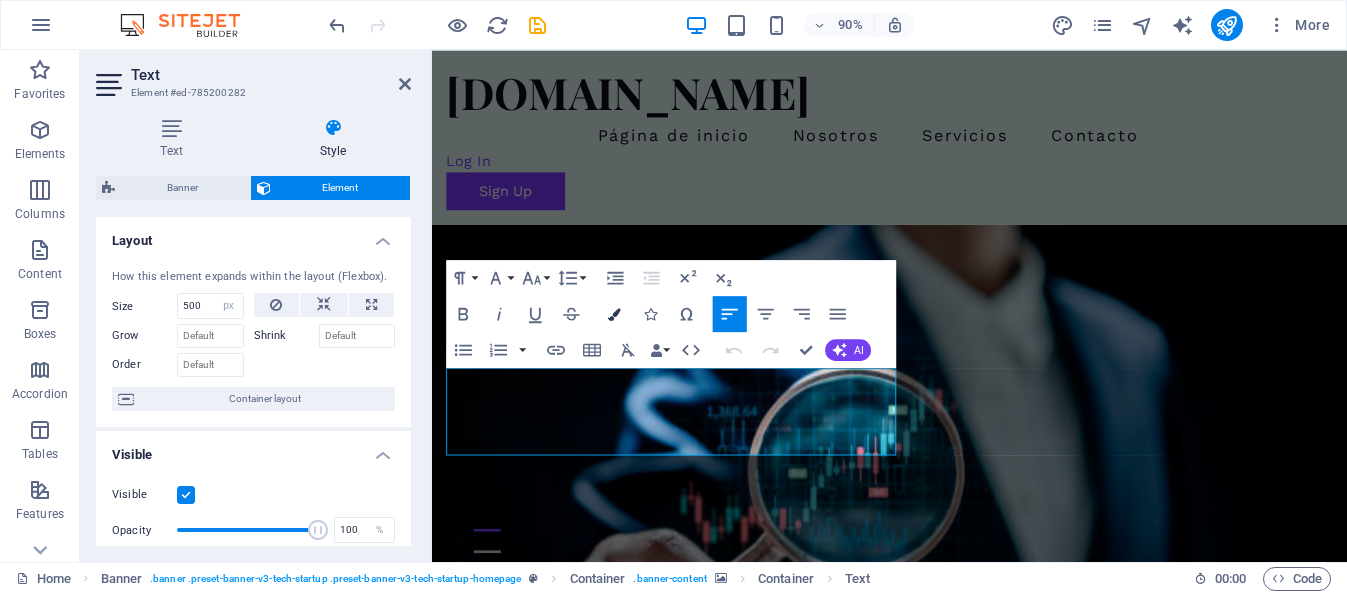 click at bounding box center [614, 314] 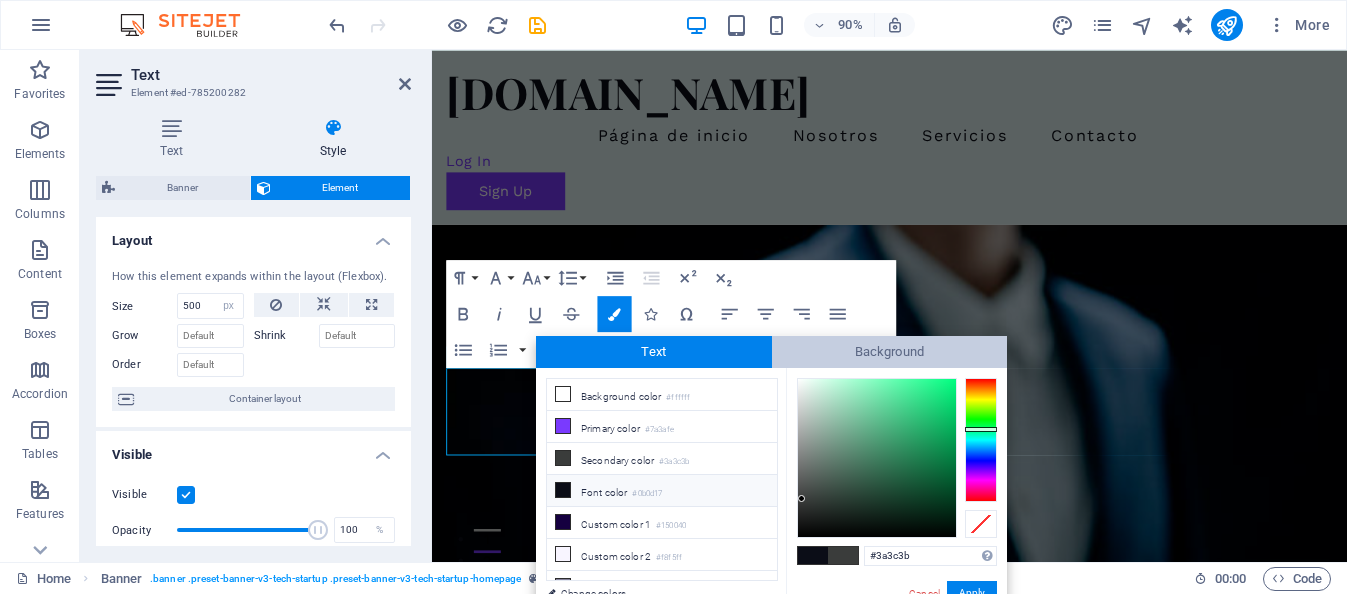 click on "Background" at bounding box center (890, 352) 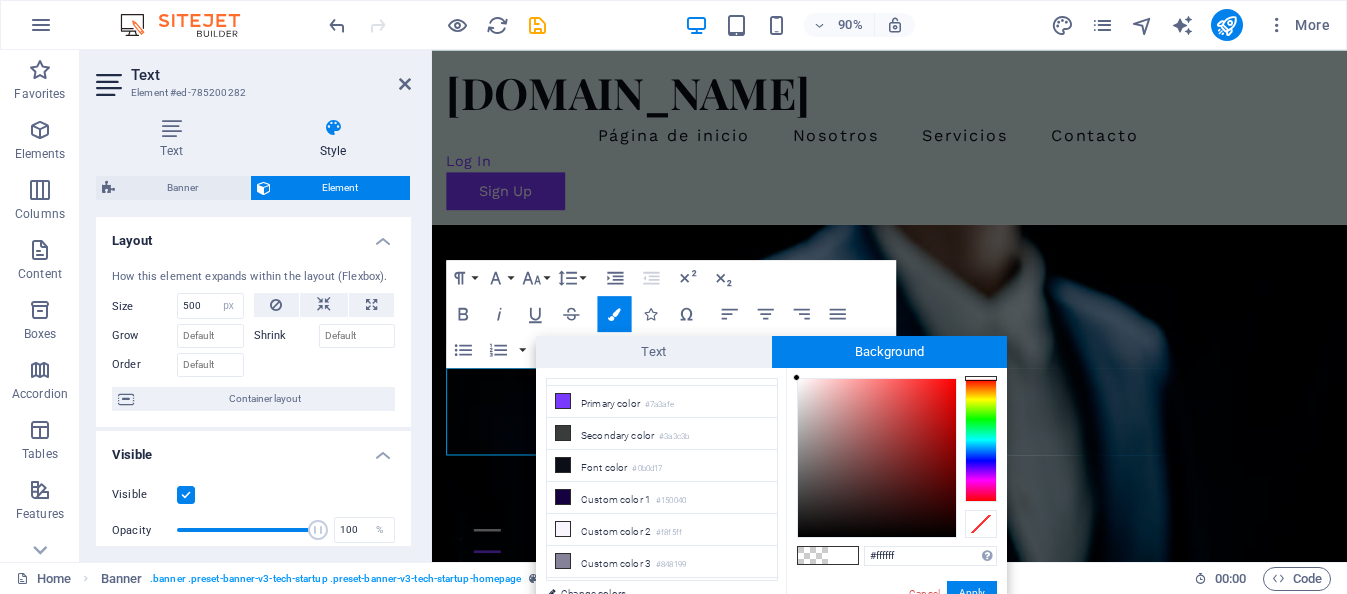 scroll, scrollTop: 47, scrollLeft: 0, axis: vertical 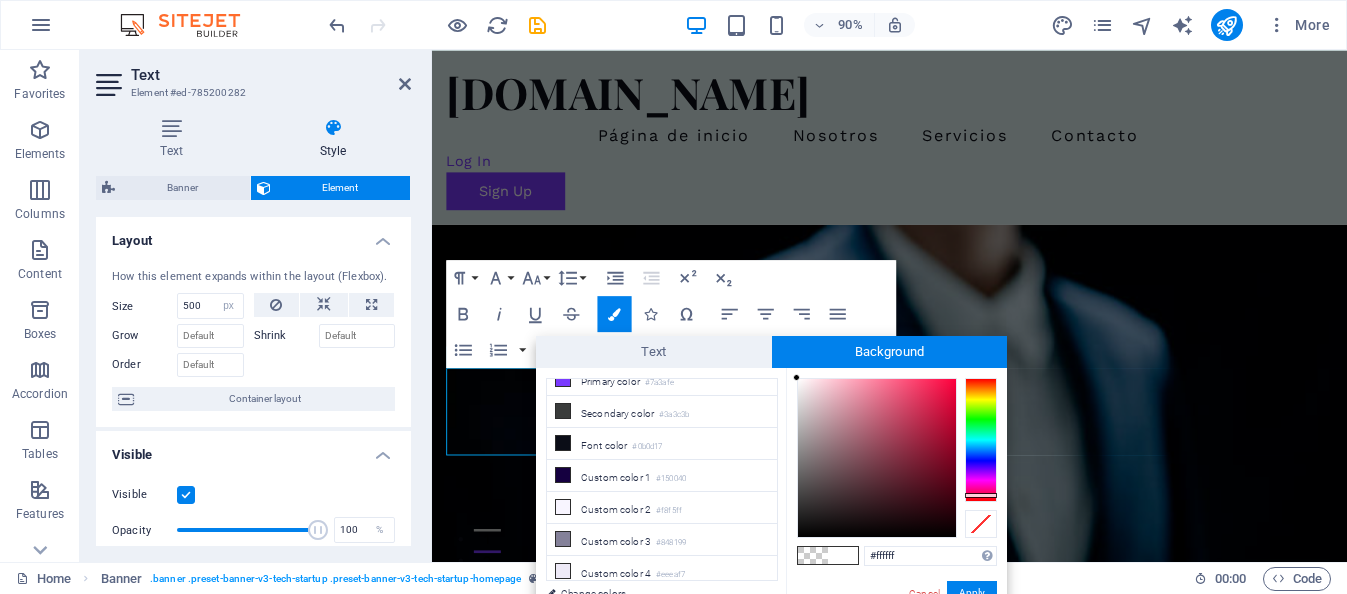 drag, startPoint x: 982, startPoint y: 381, endPoint x: 988, endPoint y: 495, distance: 114.15778 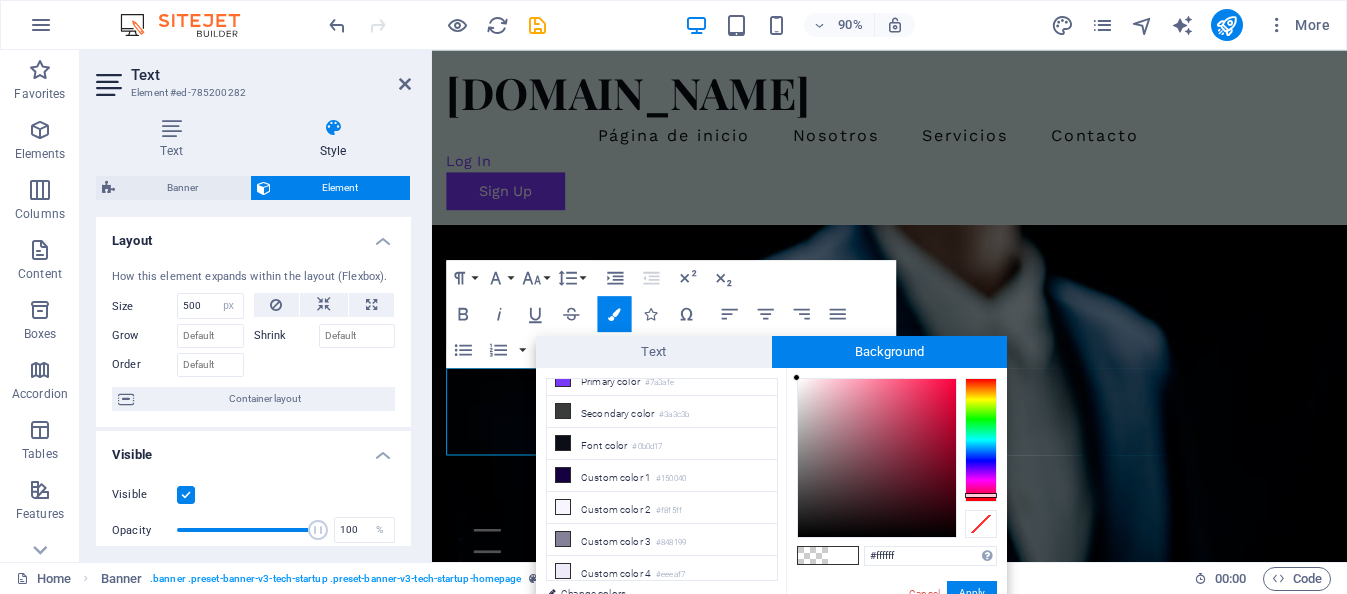 click on "#ffffff Supported formats #0852ed rgb(8, 82, 237) rgba(8, 82, 237, 90%) hsv(221,97,93) hsl(221, 93%, 48%) Cancel Apply" at bounding box center (896, 637) 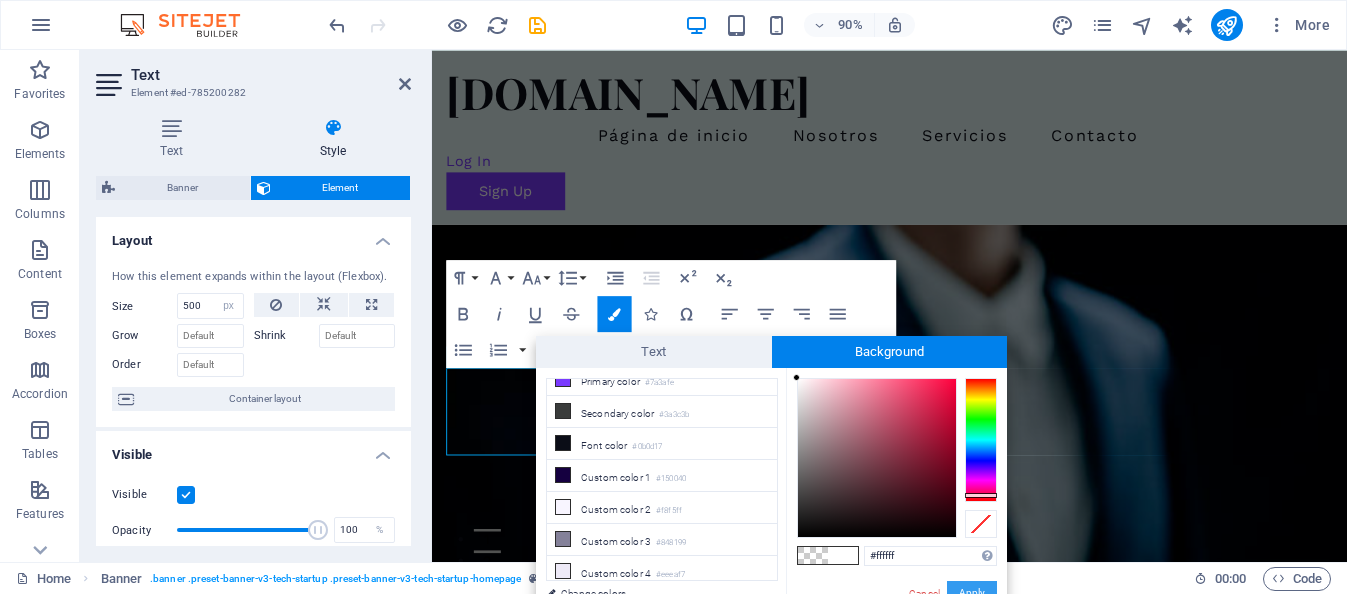 click on "Apply" at bounding box center [972, 593] 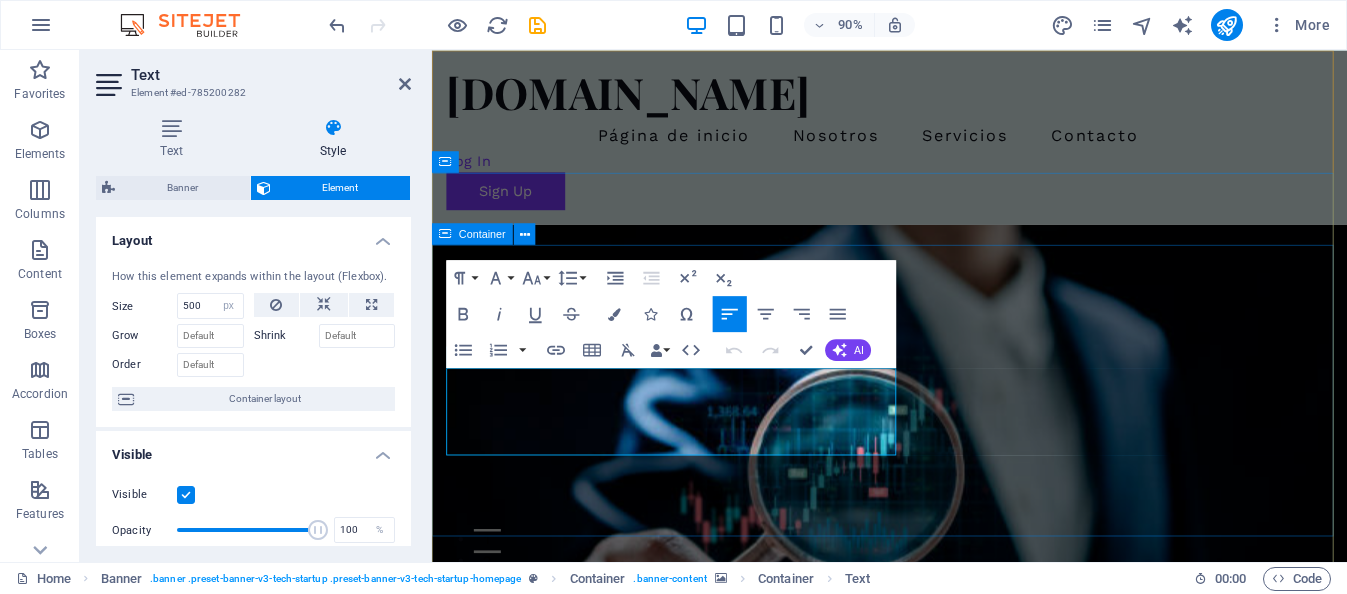 click on "Innovador Diseño de Modelos de IA Potencia tu empresa con soluciones de IA Comienza Aquí" at bounding box center (940, 928) 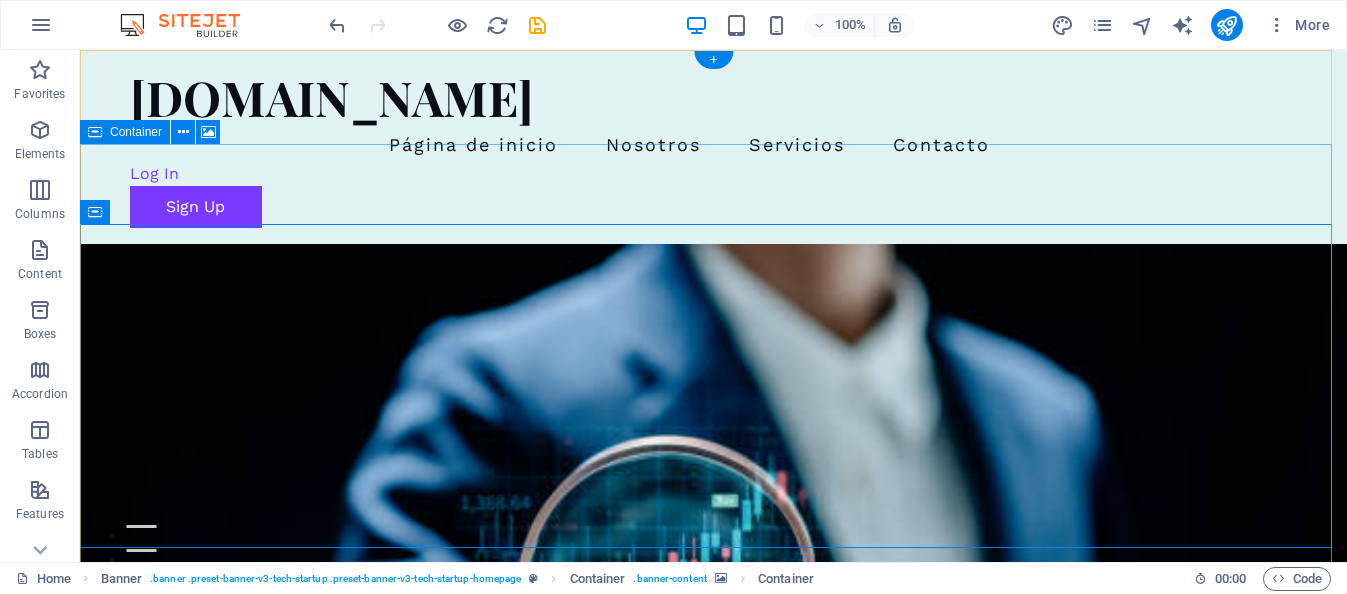 click at bounding box center [713, 493] 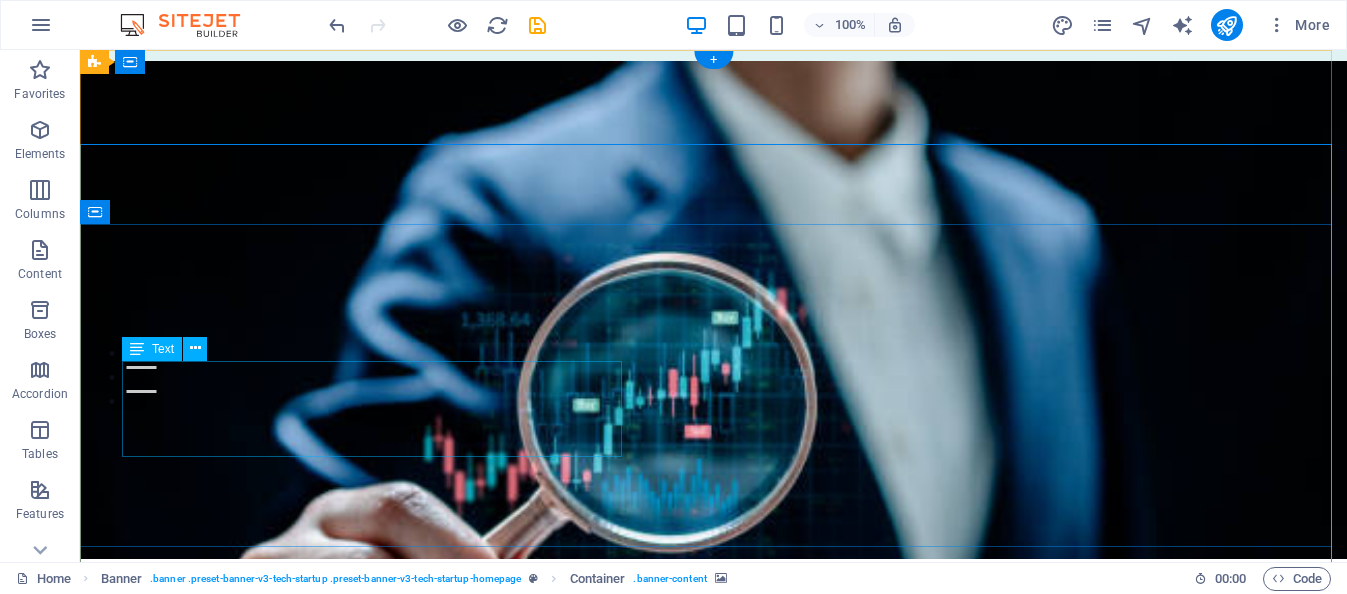 scroll, scrollTop: 0, scrollLeft: 0, axis: both 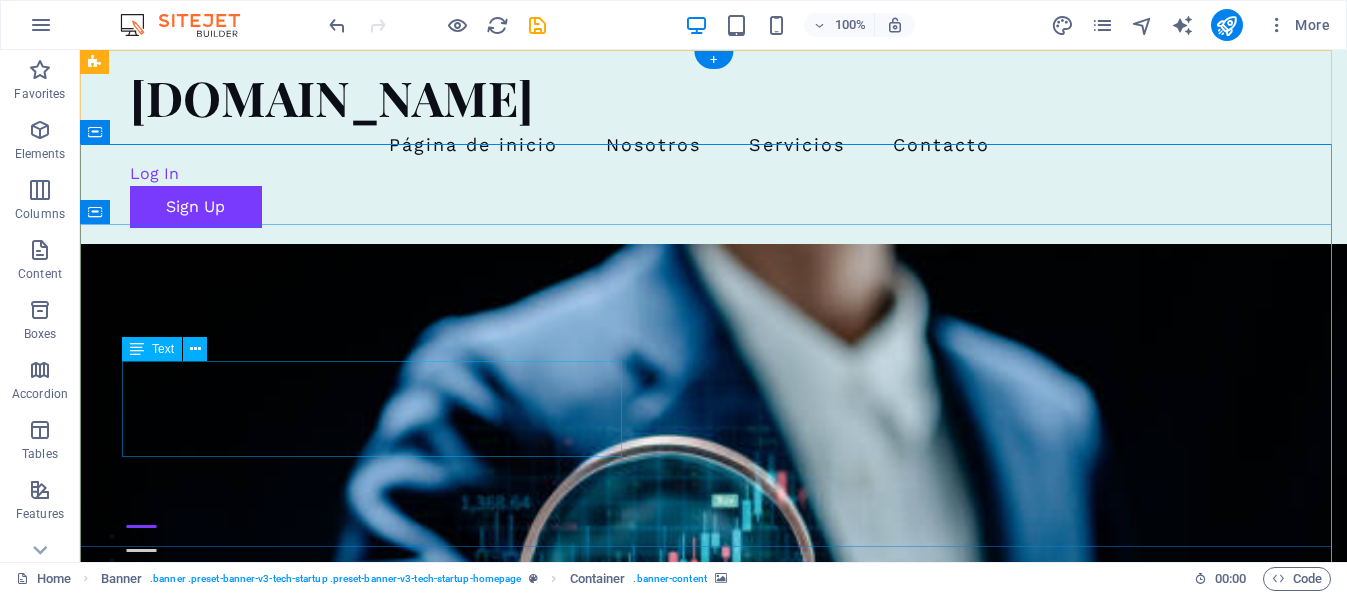 click on "Potencia tu empresa con soluciones de IA" at bounding box center (714, 921) 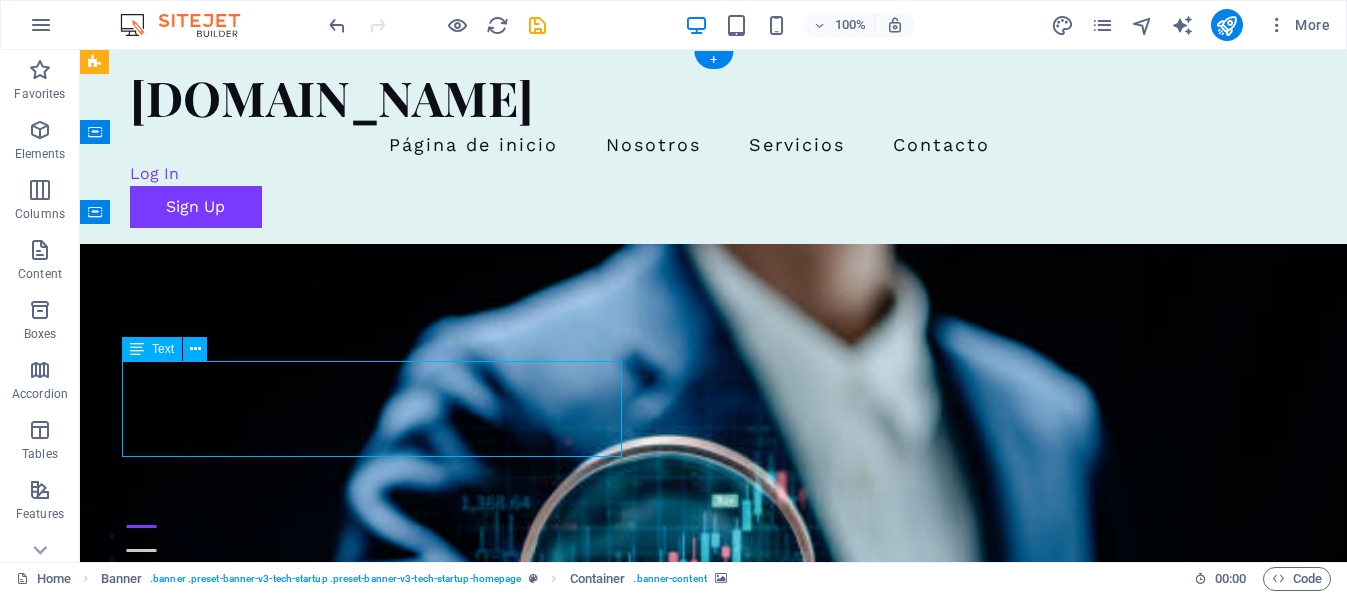 click on "Potencia tu empresa con soluciones de IA" at bounding box center (714, 921) 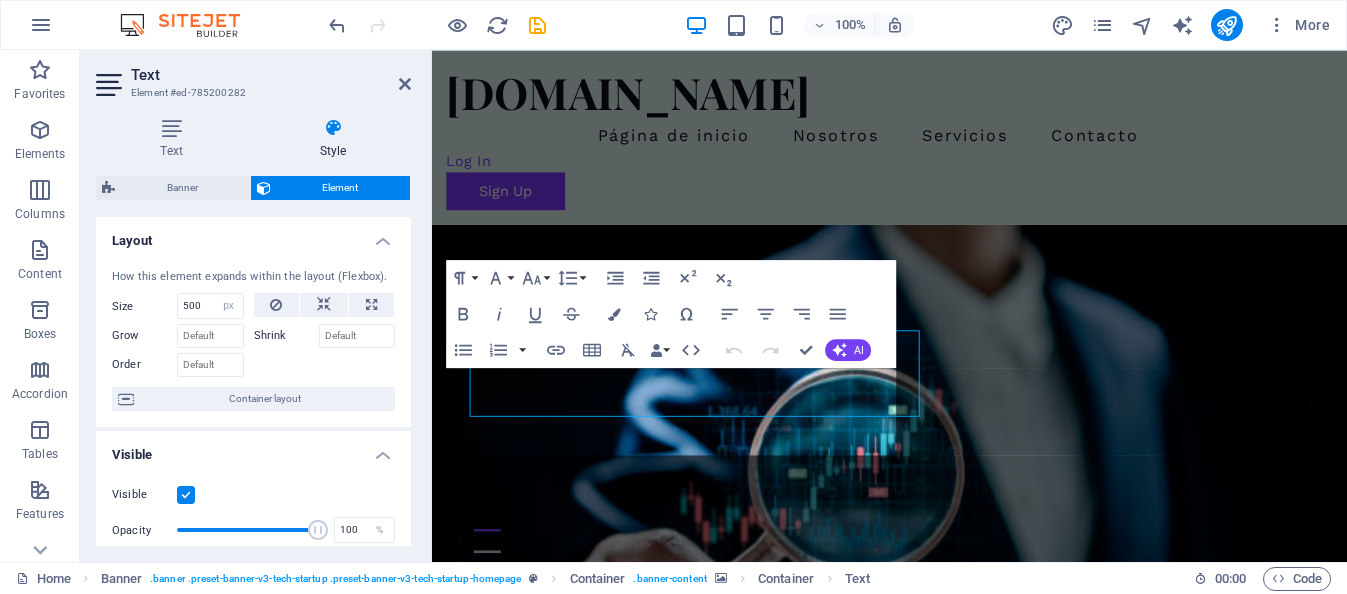 click on "How this element expands within the layout (Flexbox). Size 500 Default auto px % 1/1 1/2 1/3 1/4 1/5 1/6 1/7 1/8 1/9 1/10 Grow Shrink Order Container layout" at bounding box center (253, 340) 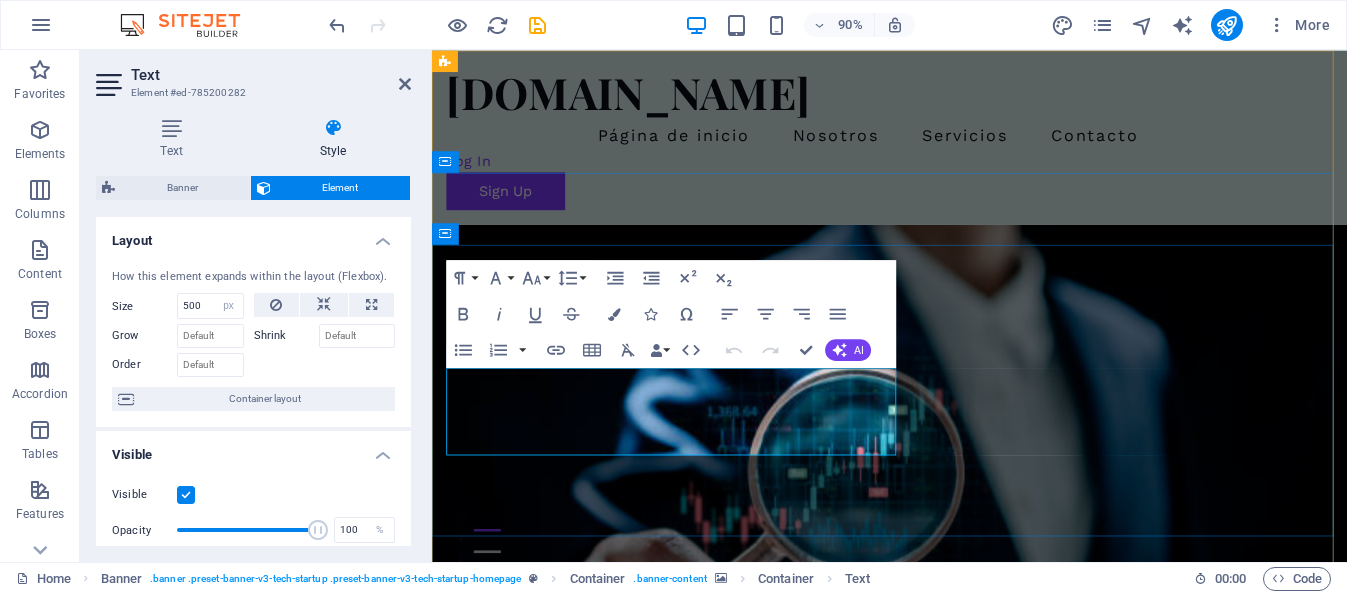 click on "Potencia tu empresa con soluciones de IA" at bounding box center [748, 921] 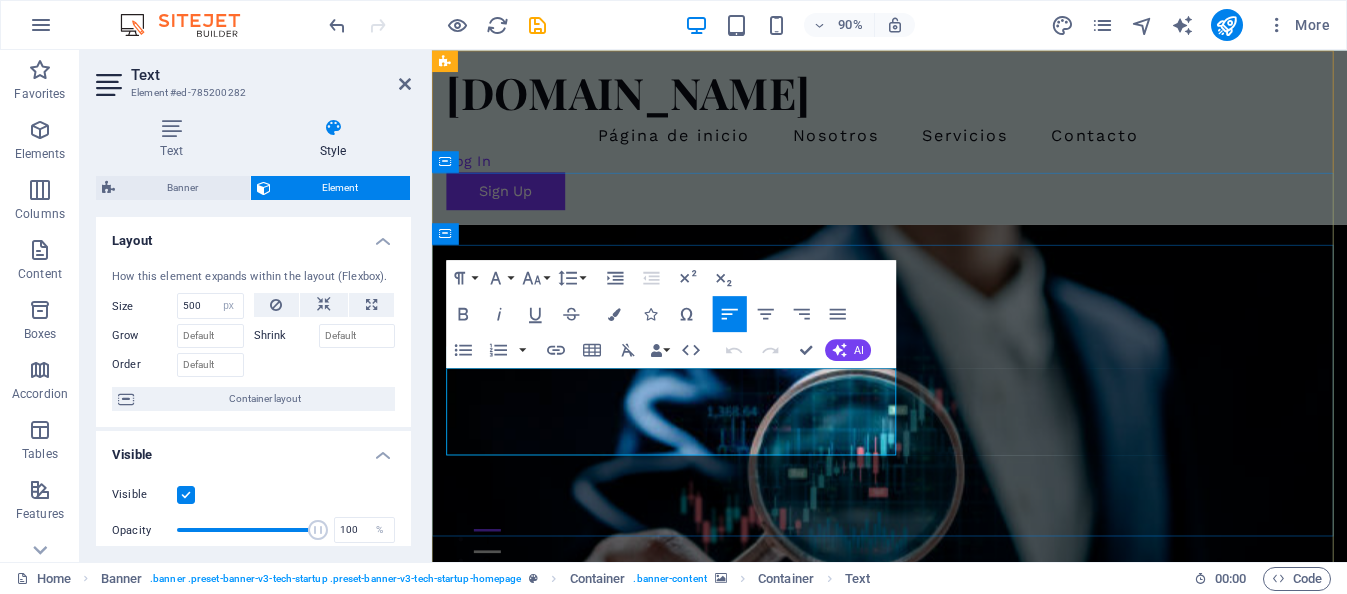 click on "Potencia tu empresa con soluciones de IA" at bounding box center [748, 921] 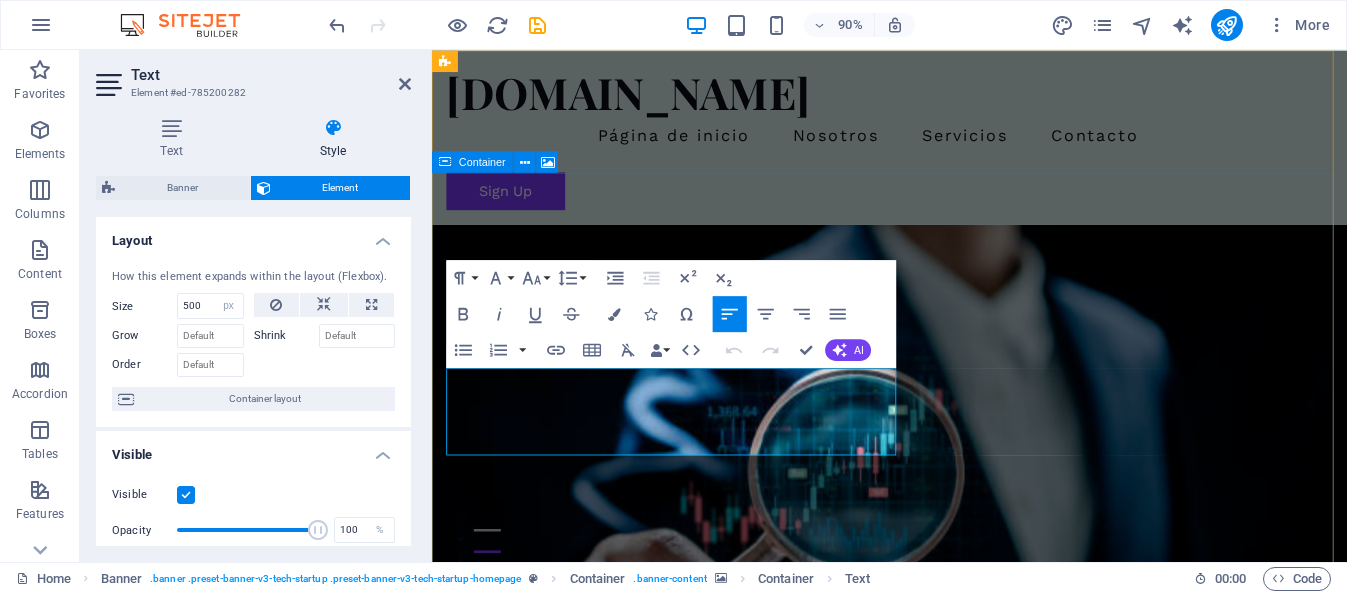 click at bounding box center (940, 493) 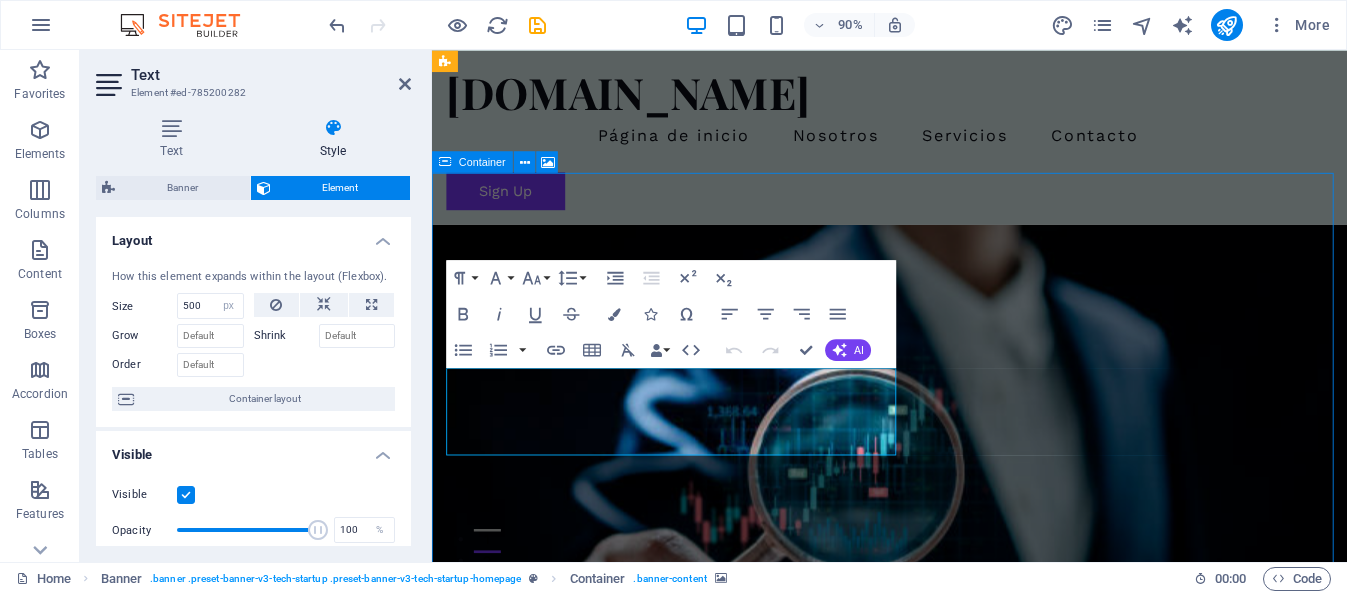click at bounding box center [940, 493] 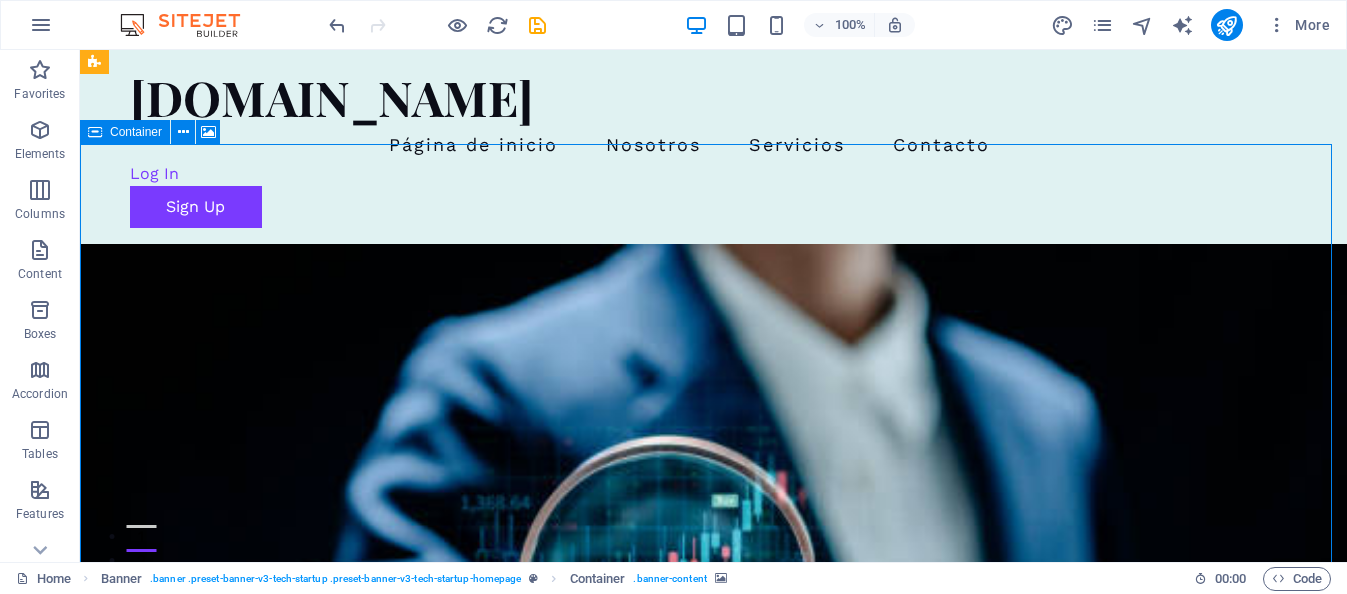 click at bounding box center [713, 493] 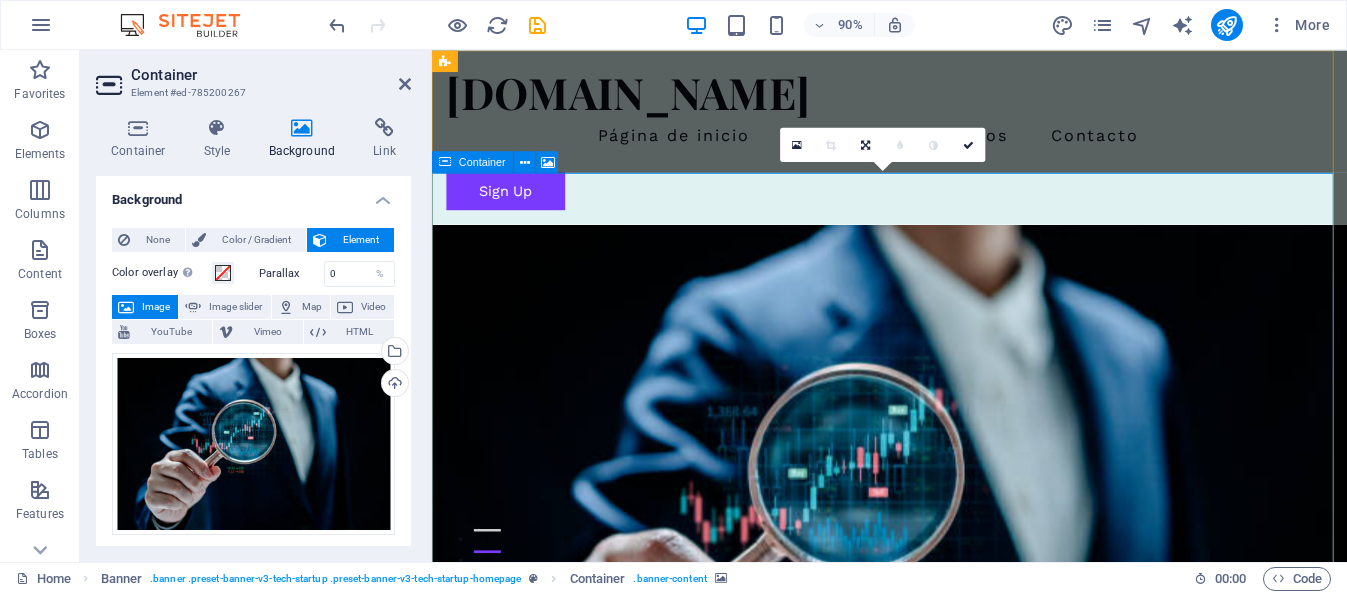 click at bounding box center (940, 493) 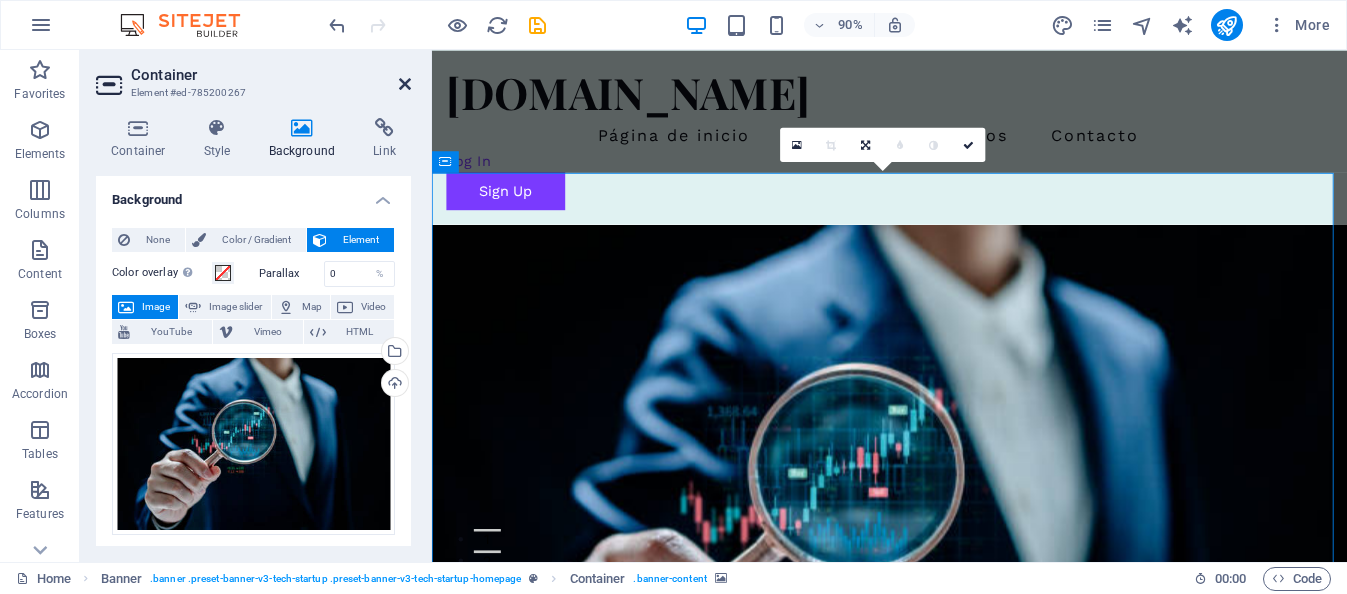 click at bounding box center [405, 84] 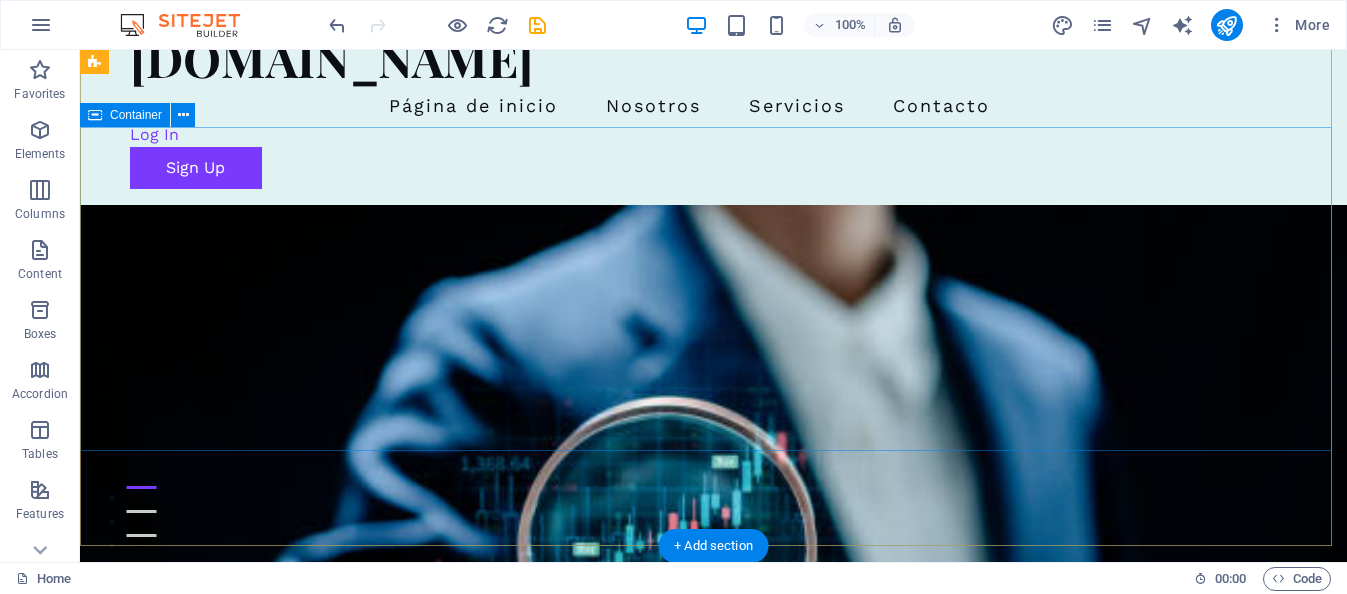 scroll, scrollTop: 100, scrollLeft: 0, axis: vertical 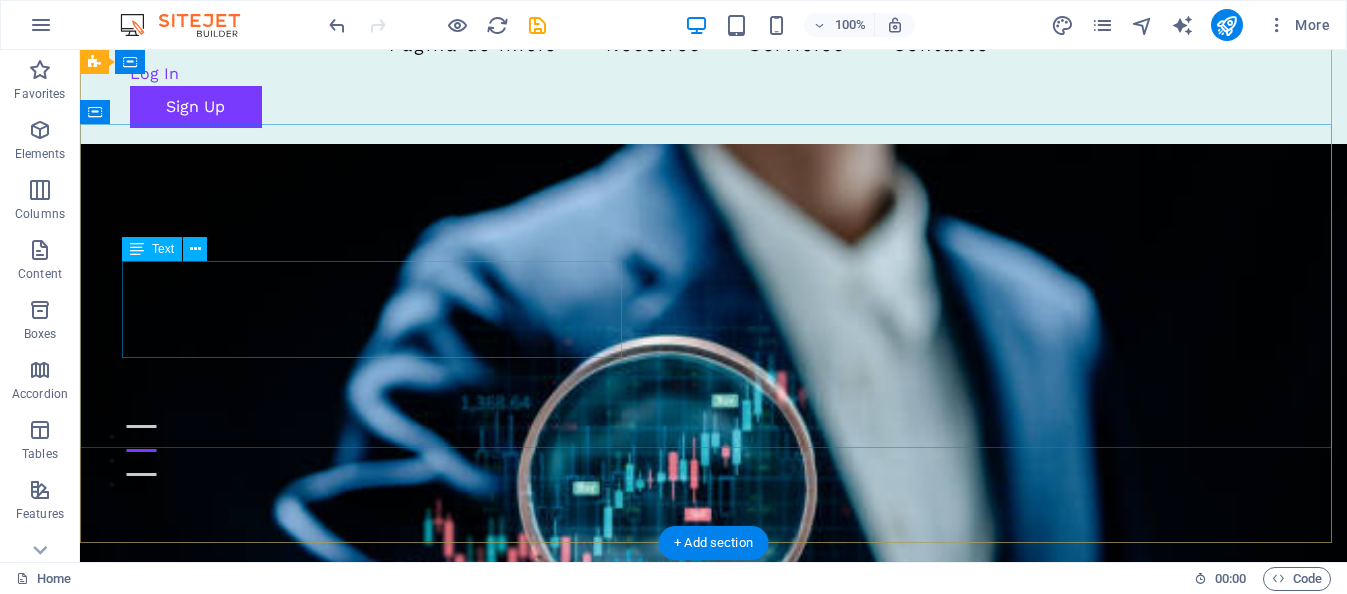 click on "Potencia tu empresa con soluciones de IA" at bounding box center (714, 821) 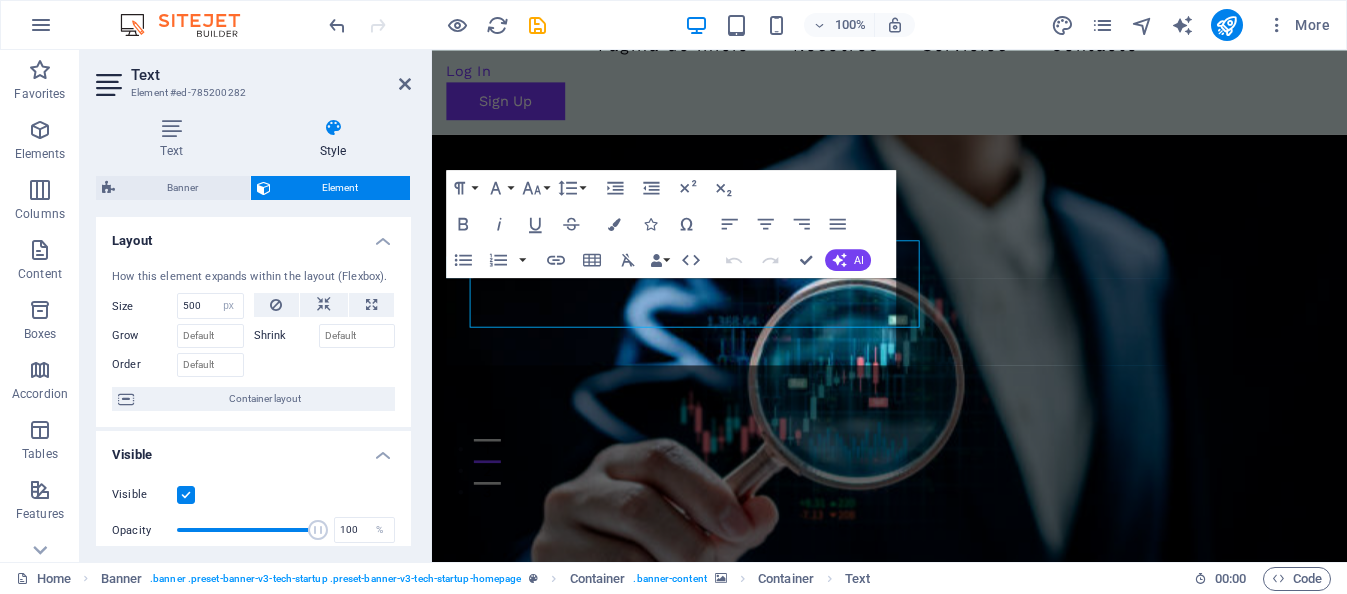 click on "How this element expands within the layout (Flexbox)." at bounding box center [253, 277] 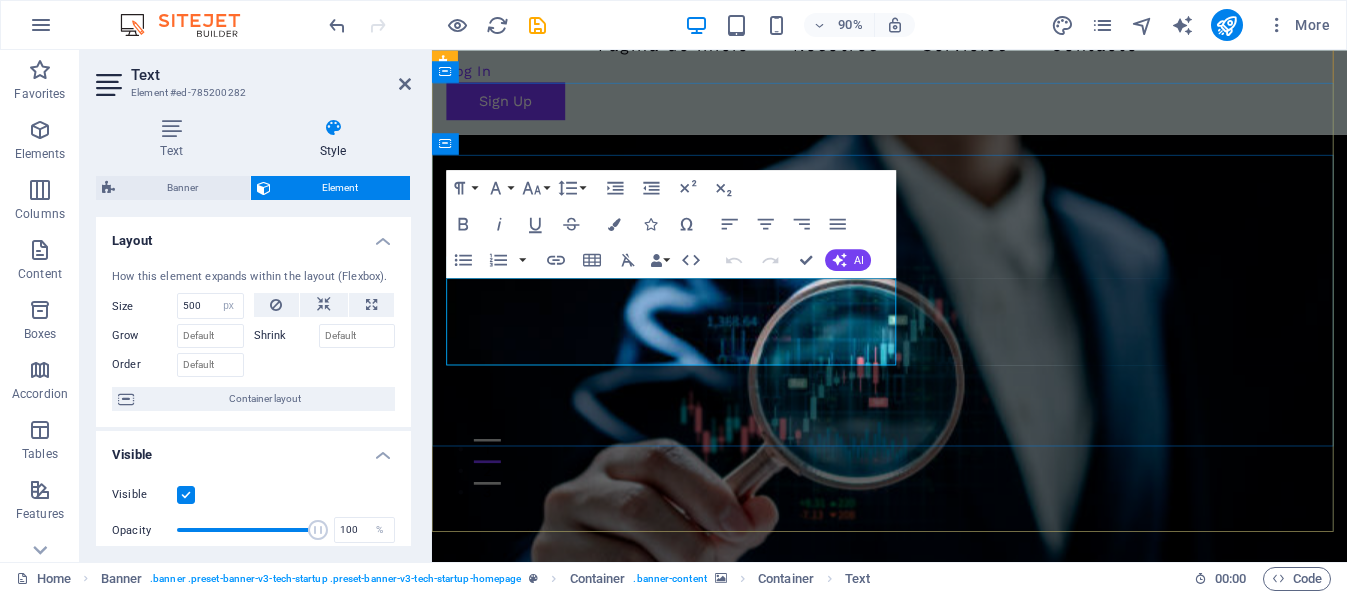 click on "Potencia tu empresa con soluciones de IA" at bounding box center (748, 821) 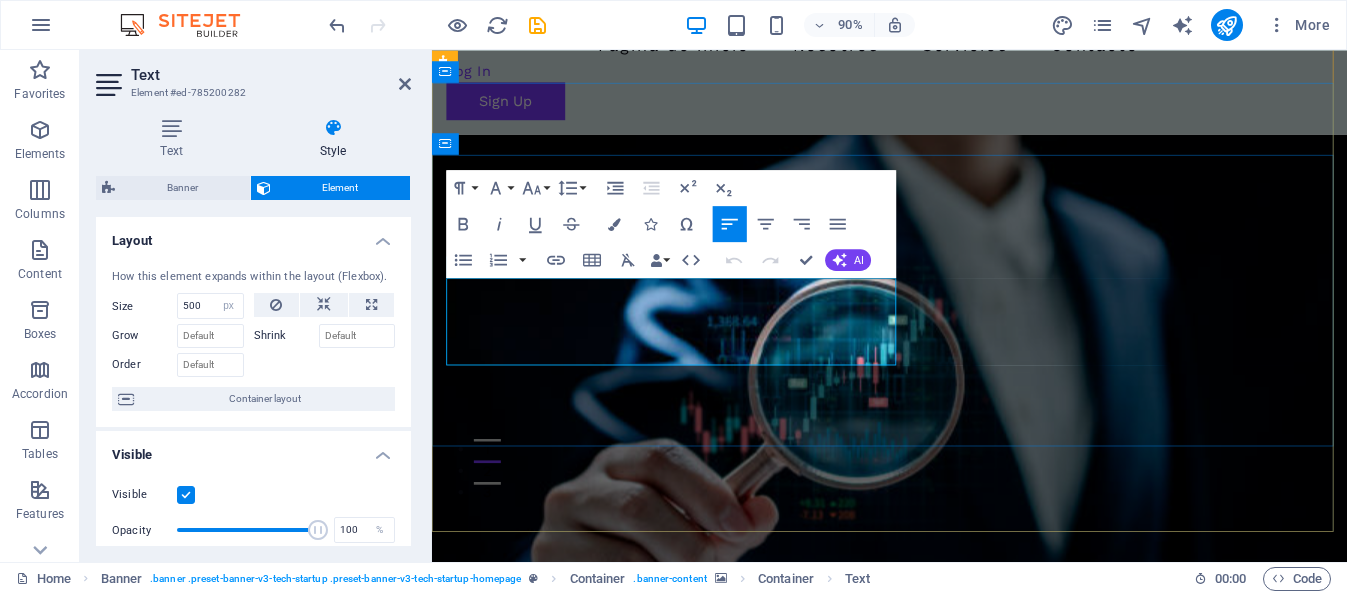 click on "Potencia tu empresa con soluciones de IA" at bounding box center [748, 821] 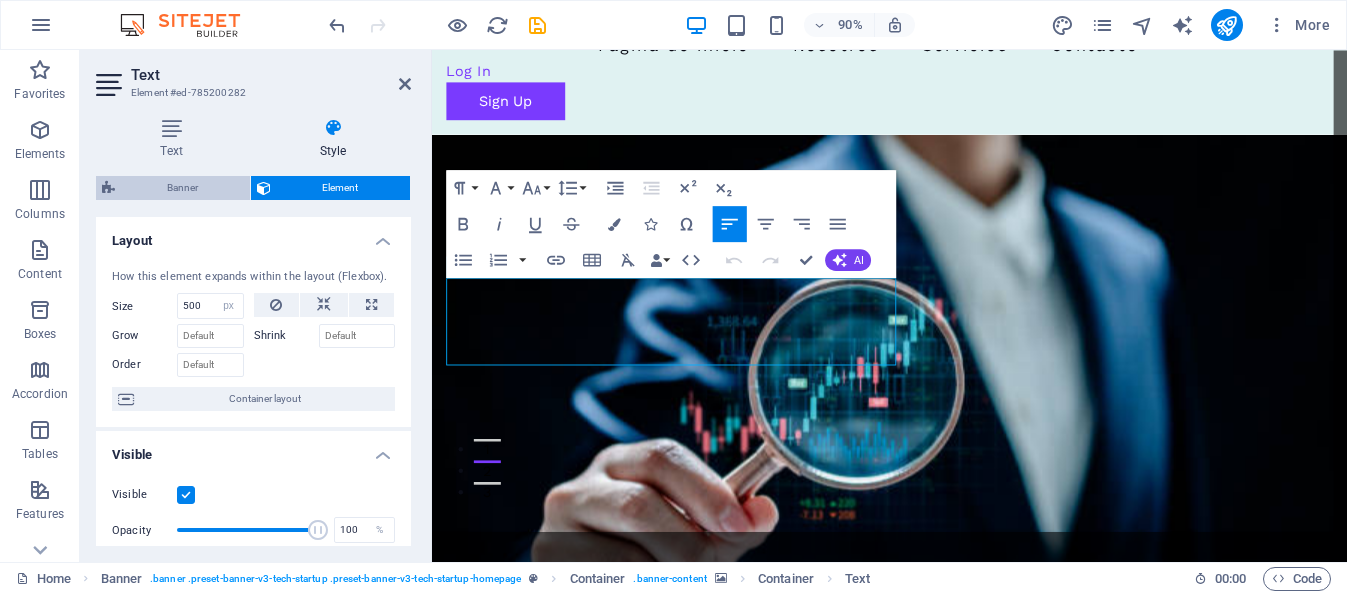 click on "Banner" at bounding box center (182, 188) 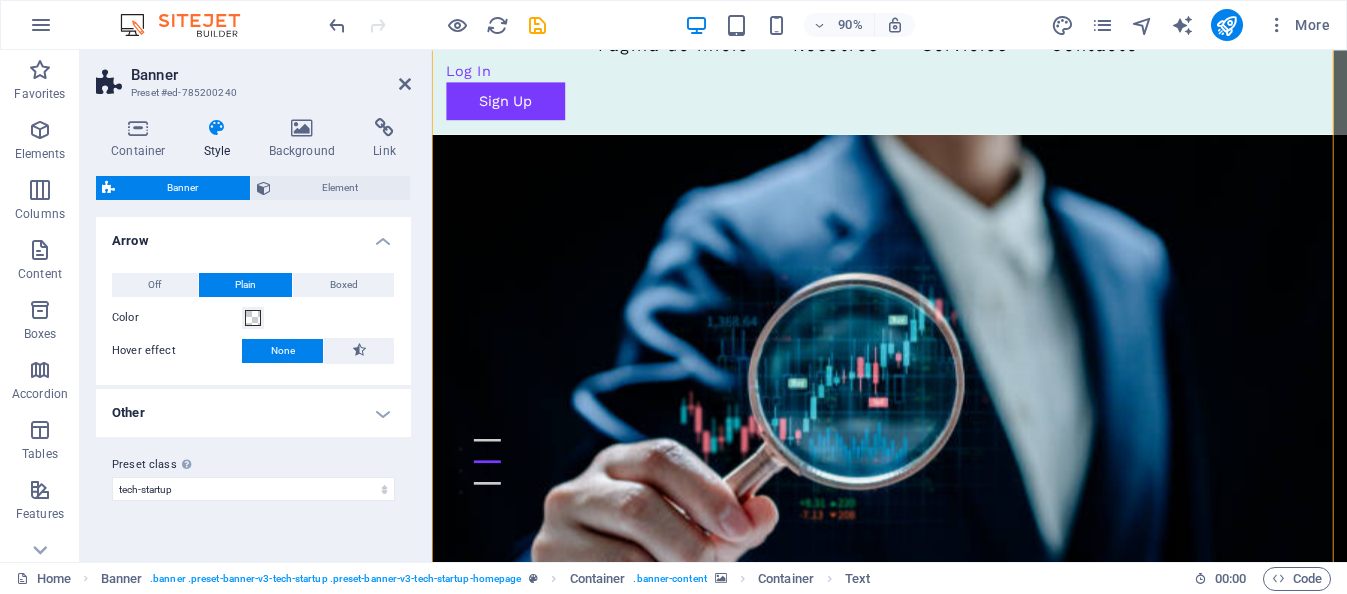 scroll, scrollTop: 48, scrollLeft: 0, axis: vertical 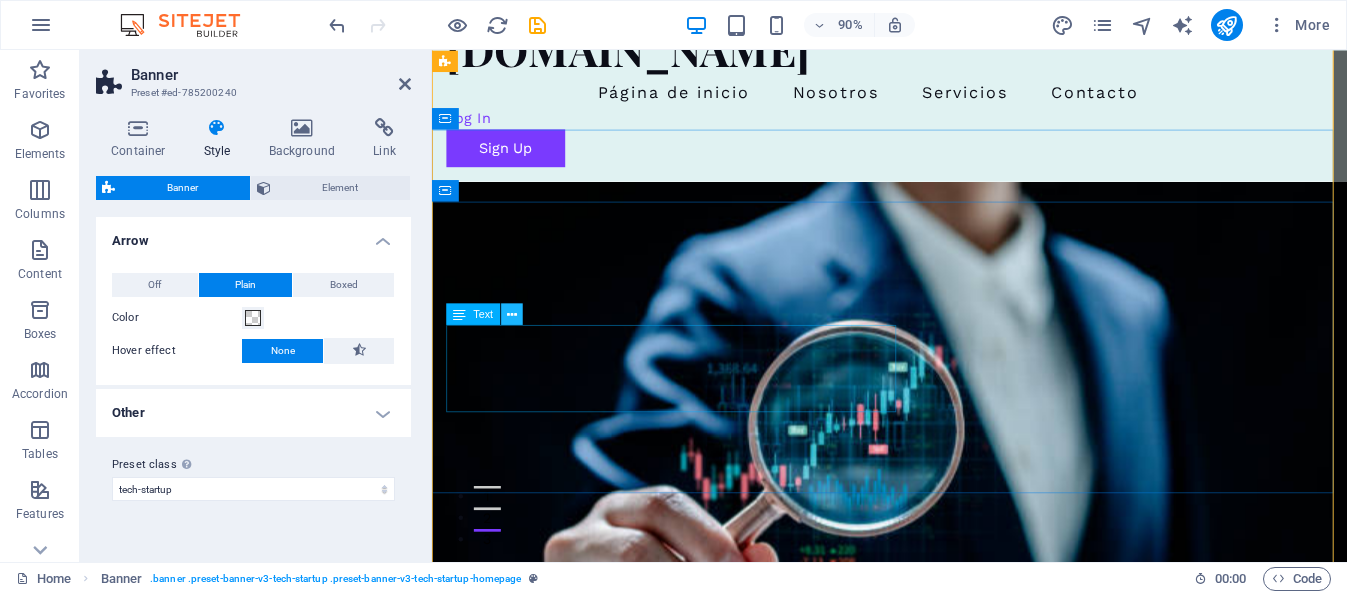 click at bounding box center [512, 313] 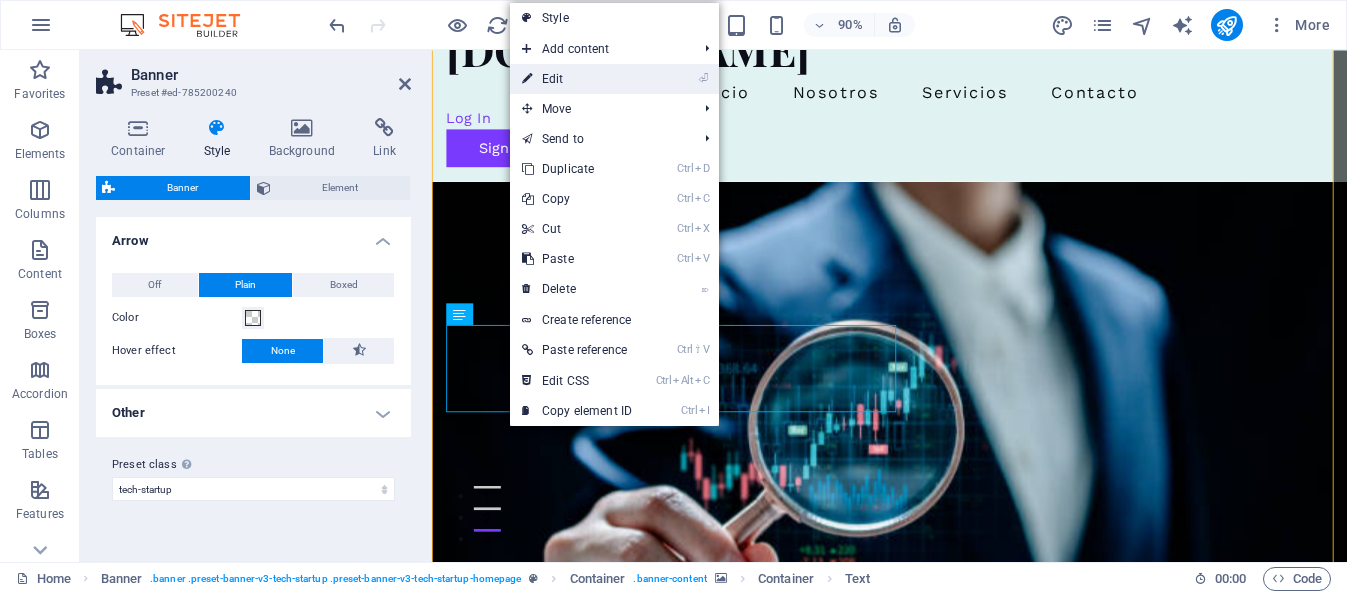 click on "⏎  Edit" at bounding box center [577, 79] 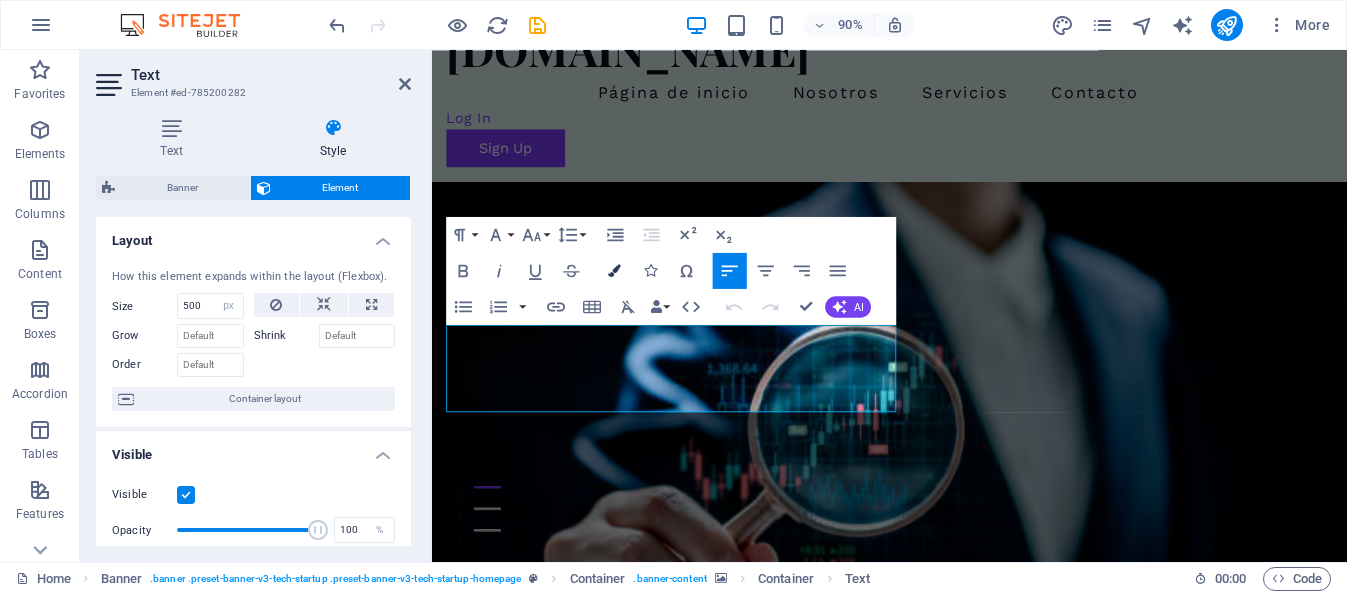 click at bounding box center (614, 270) 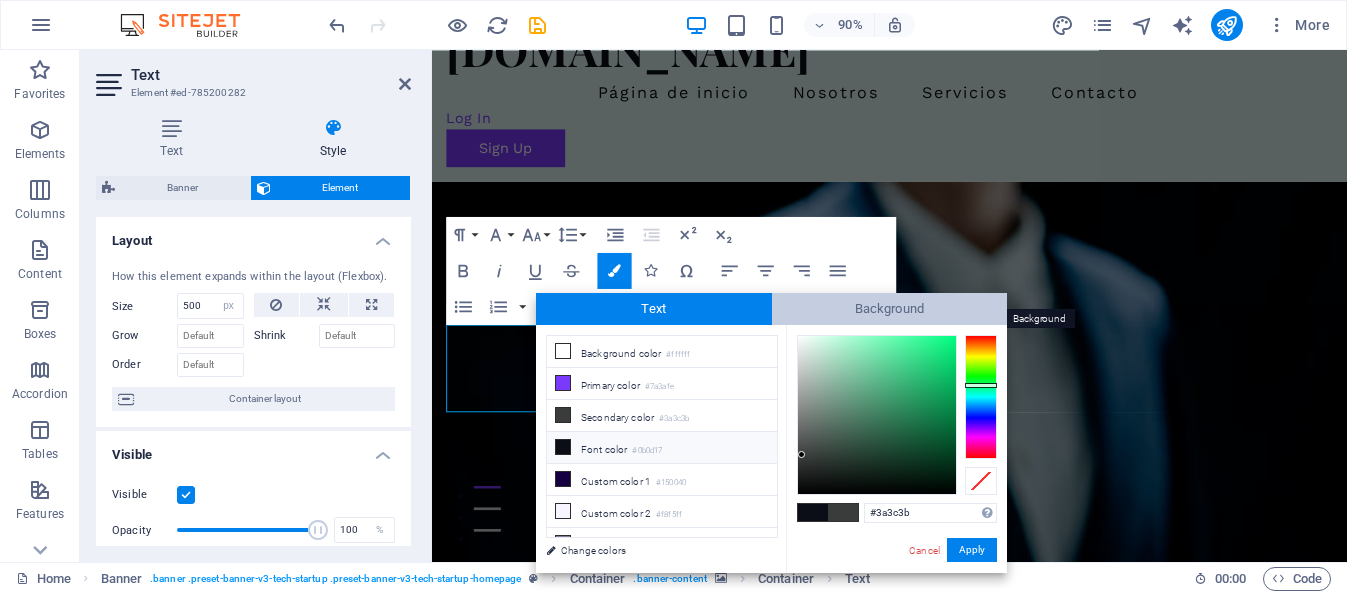 click on "Background" at bounding box center (890, 309) 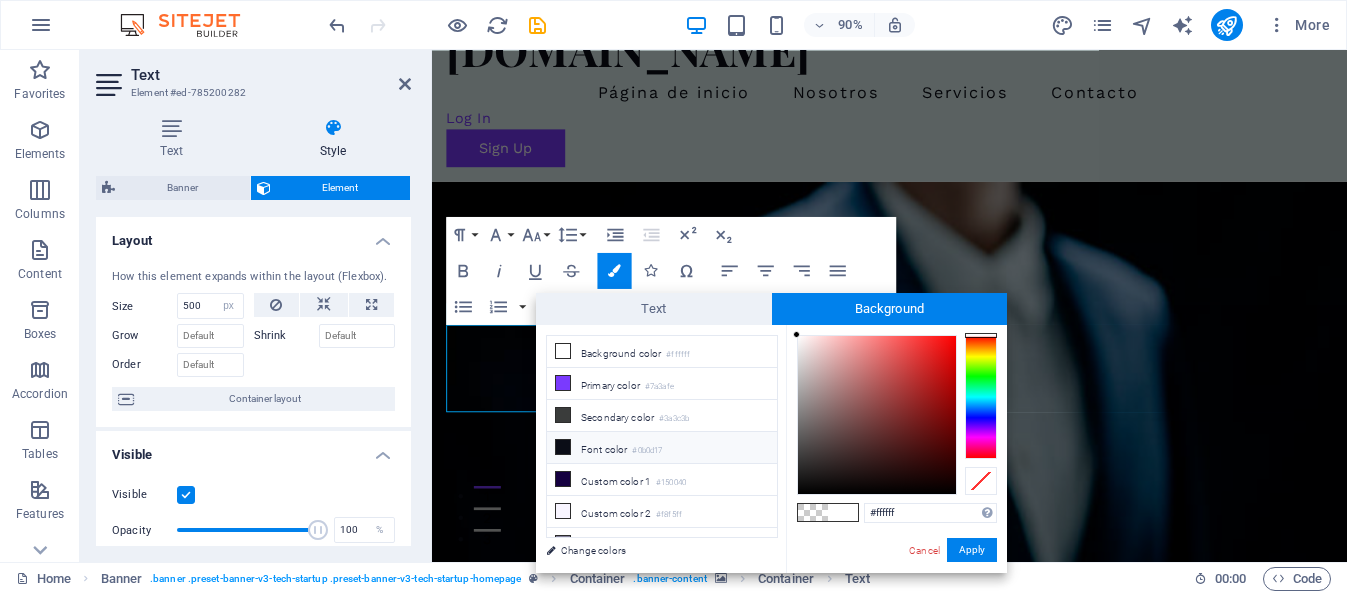 click on "Font color
#0b0d17" at bounding box center [662, 448] 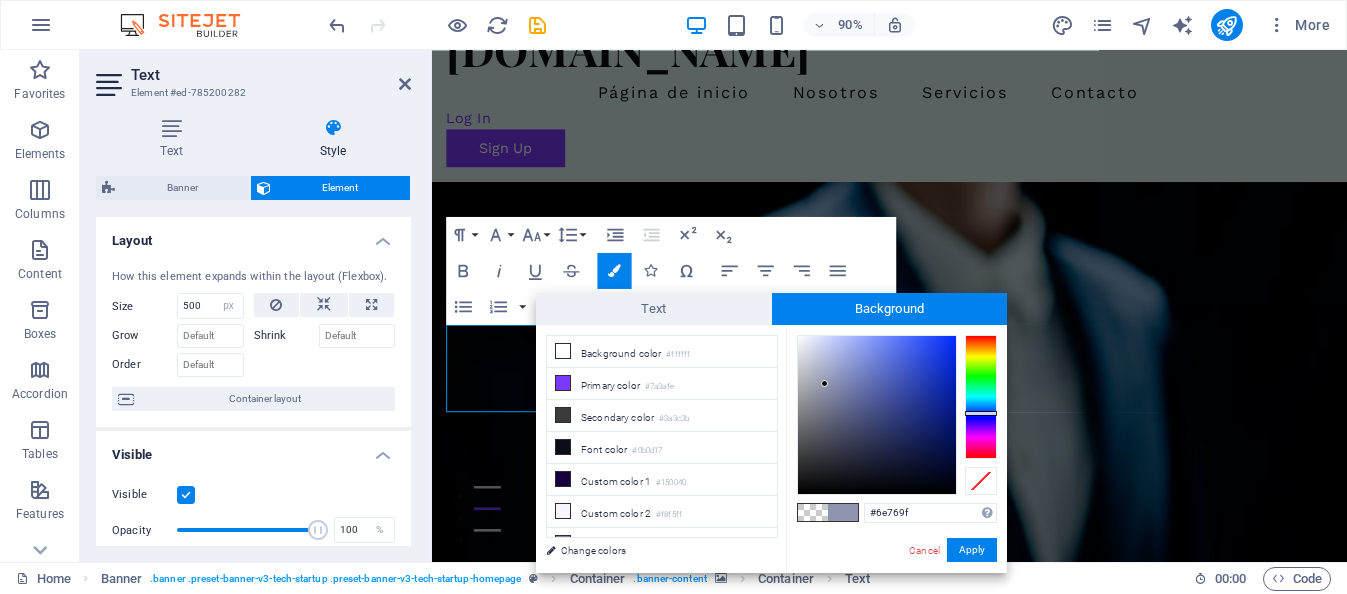 drag, startPoint x: 814, startPoint y: 355, endPoint x: 856, endPoint y: 395, distance: 58 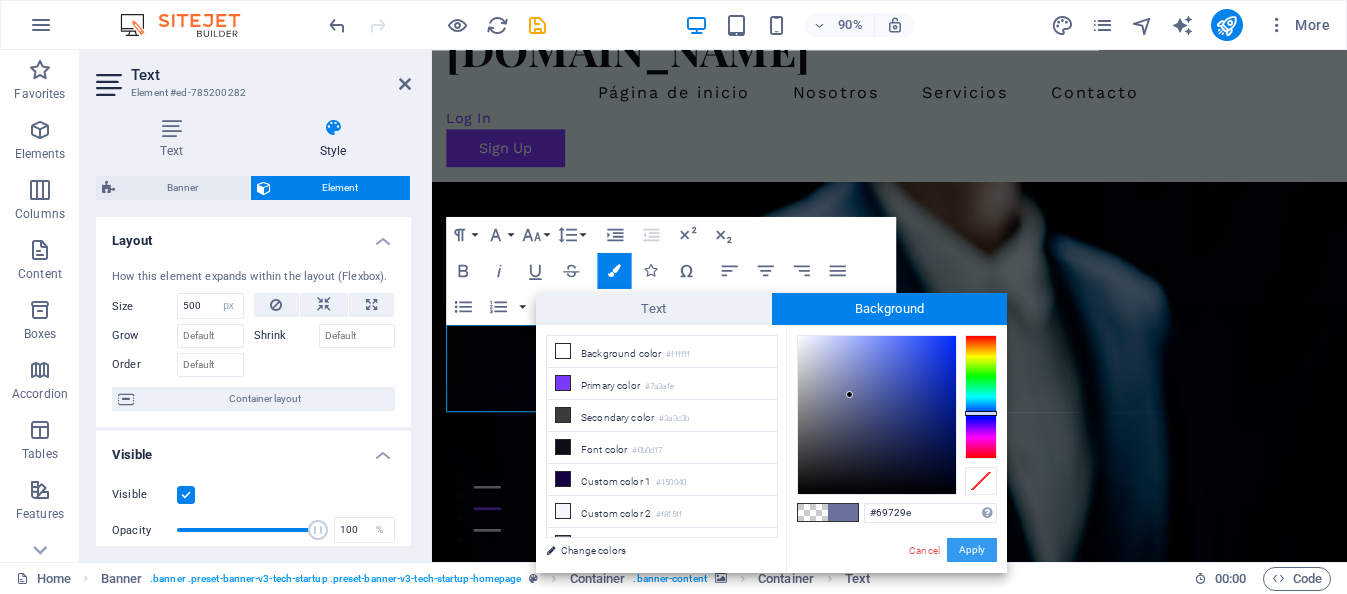 drag, startPoint x: 979, startPoint y: 550, endPoint x: 611, endPoint y: 554, distance: 368.02173 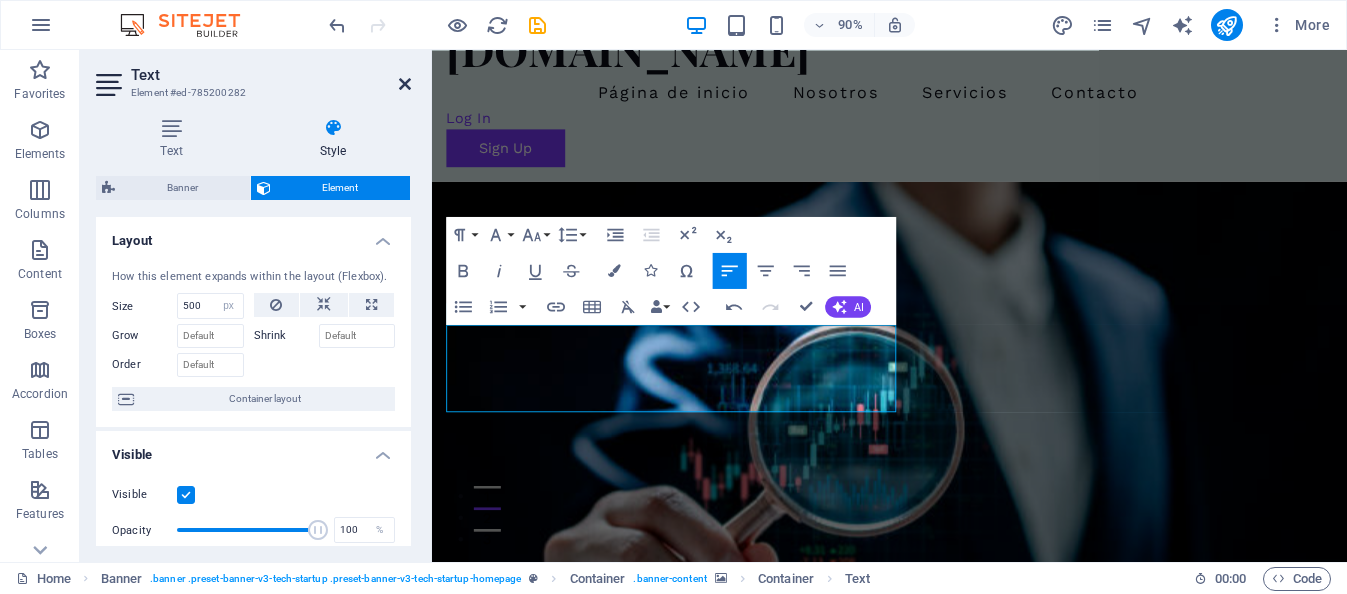 drag, startPoint x: 406, startPoint y: 81, endPoint x: 330, endPoint y: 32, distance: 90.426765 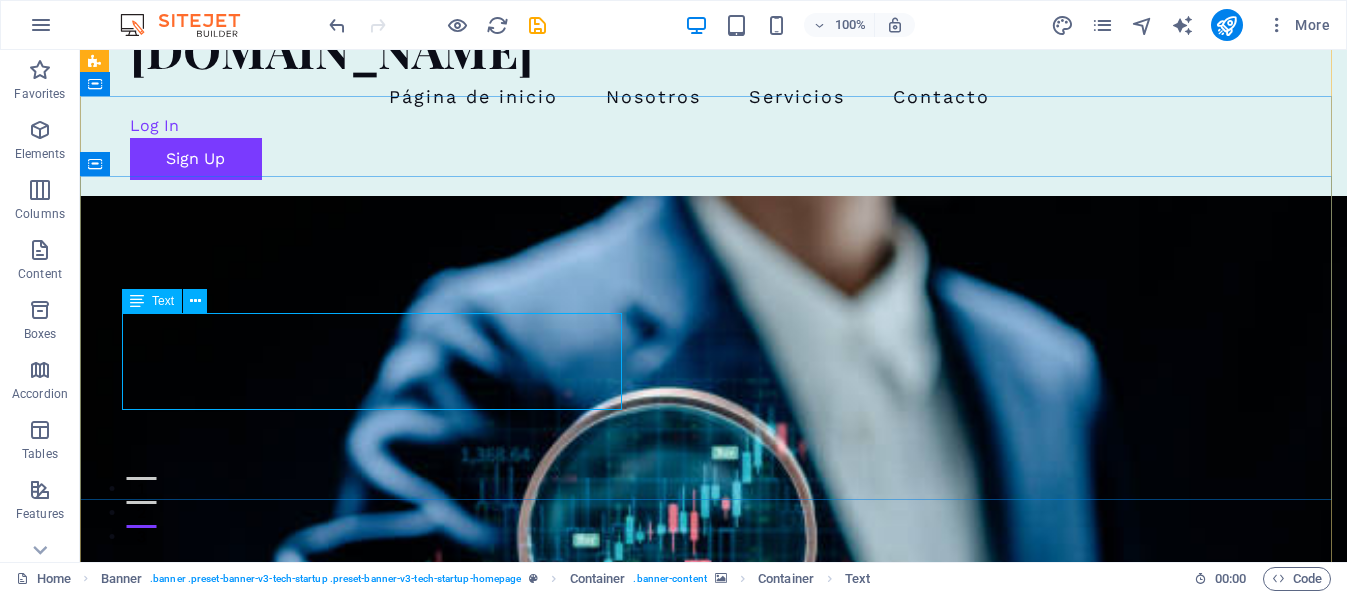 click on "Potencia tu empresa con soluciones de IA" at bounding box center (714, 873) 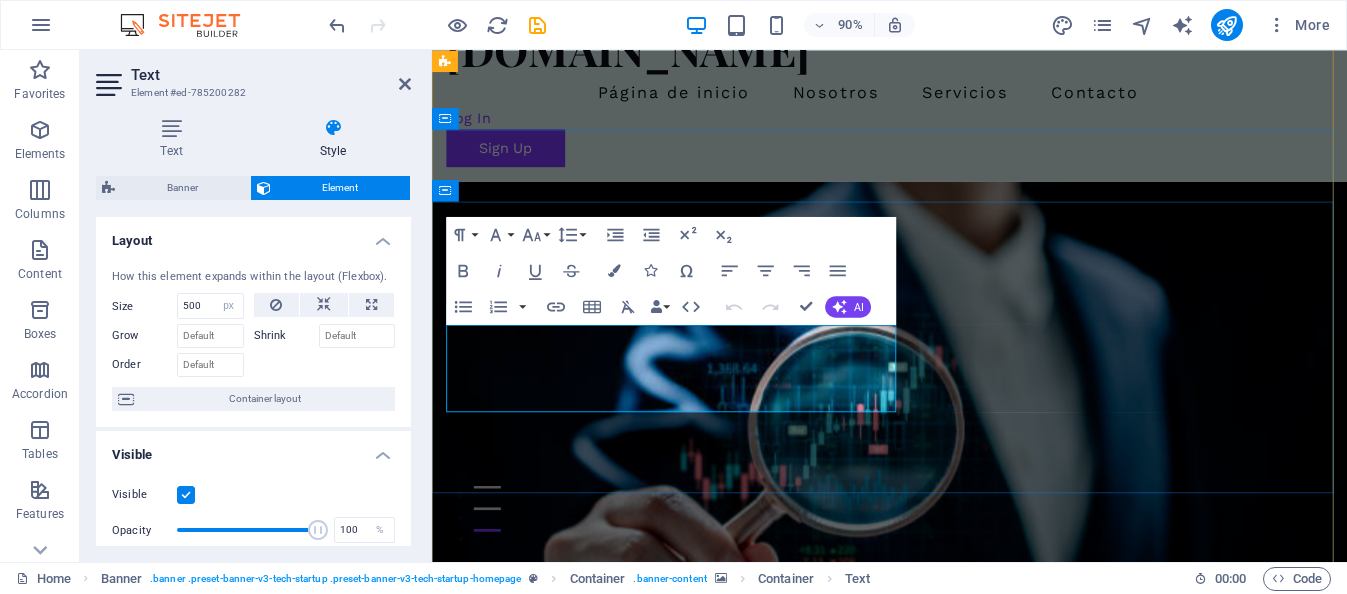 click on "Potencia tu empresa con soluciones de IA" at bounding box center [748, 873] 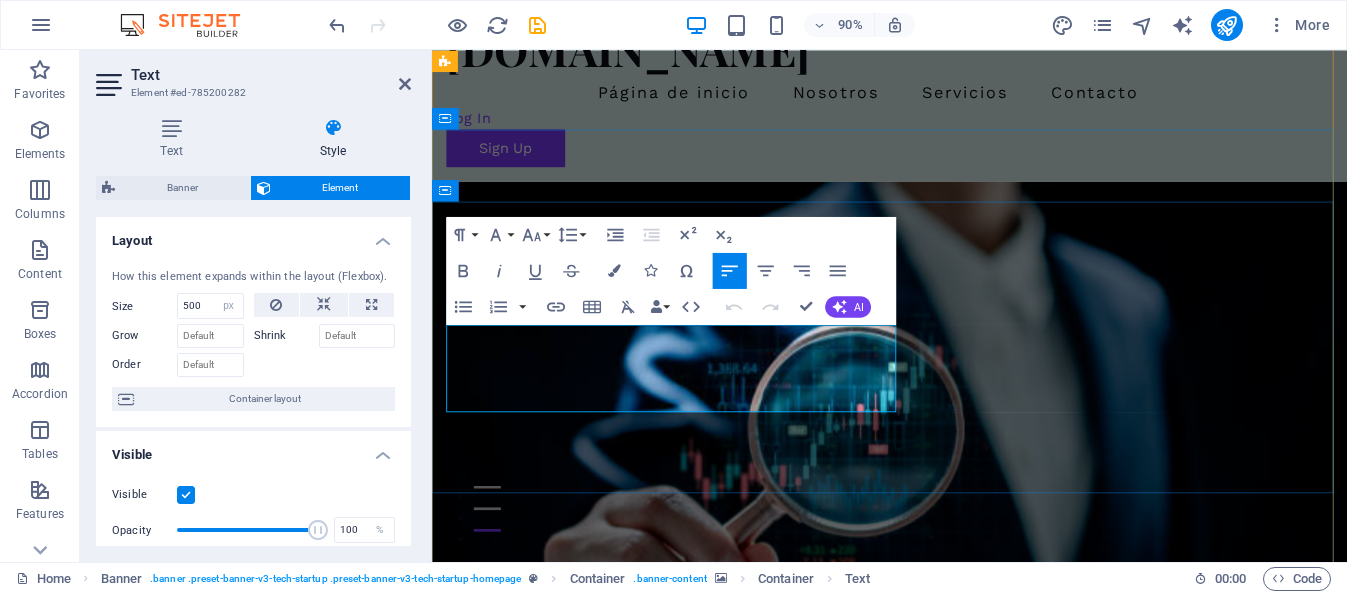 click on "Potencia tu empresa con soluciones de IA" at bounding box center [748, 873] 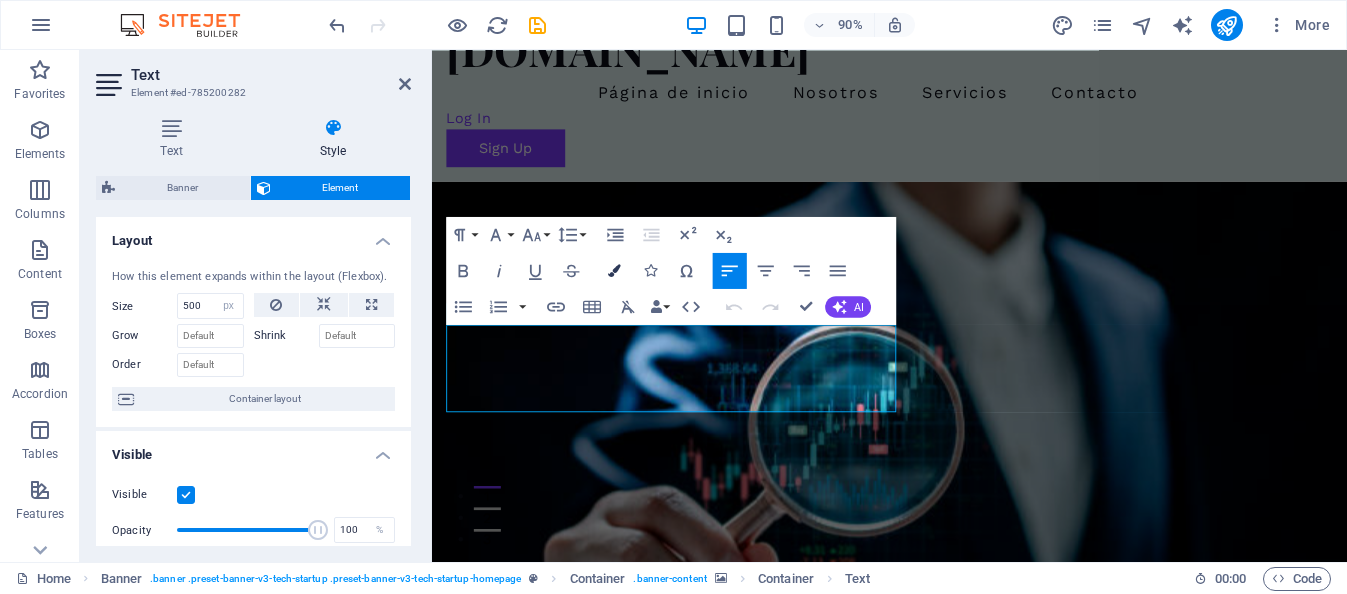 click at bounding box center [614, 270] 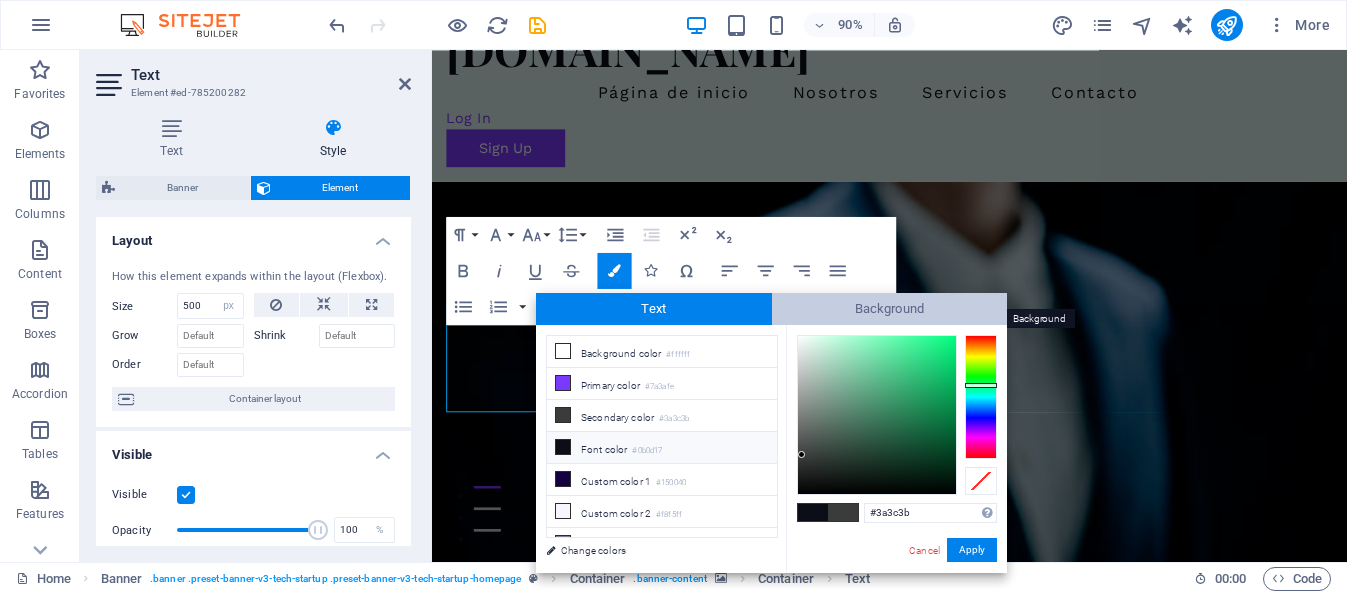 click on "Background" at bounding box center (890, 309) 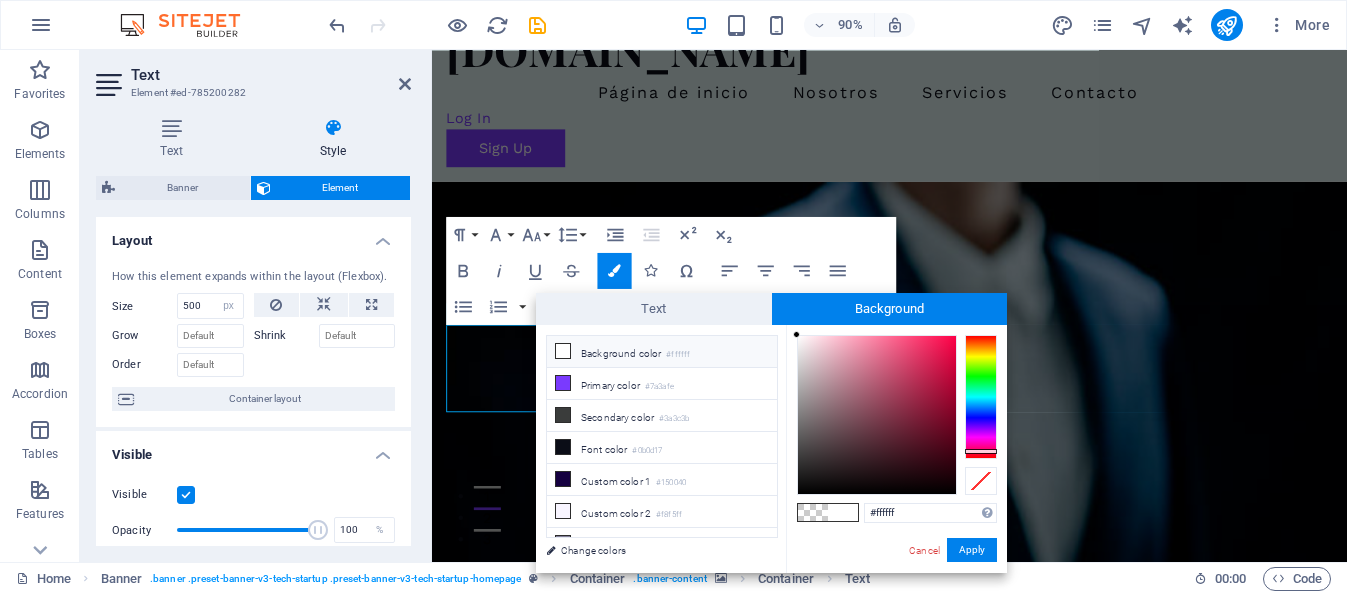 drag, startPoint x: 973, startPoint y: 332, endPoint x: 984, endPoint y: 456, distance: 124.486946 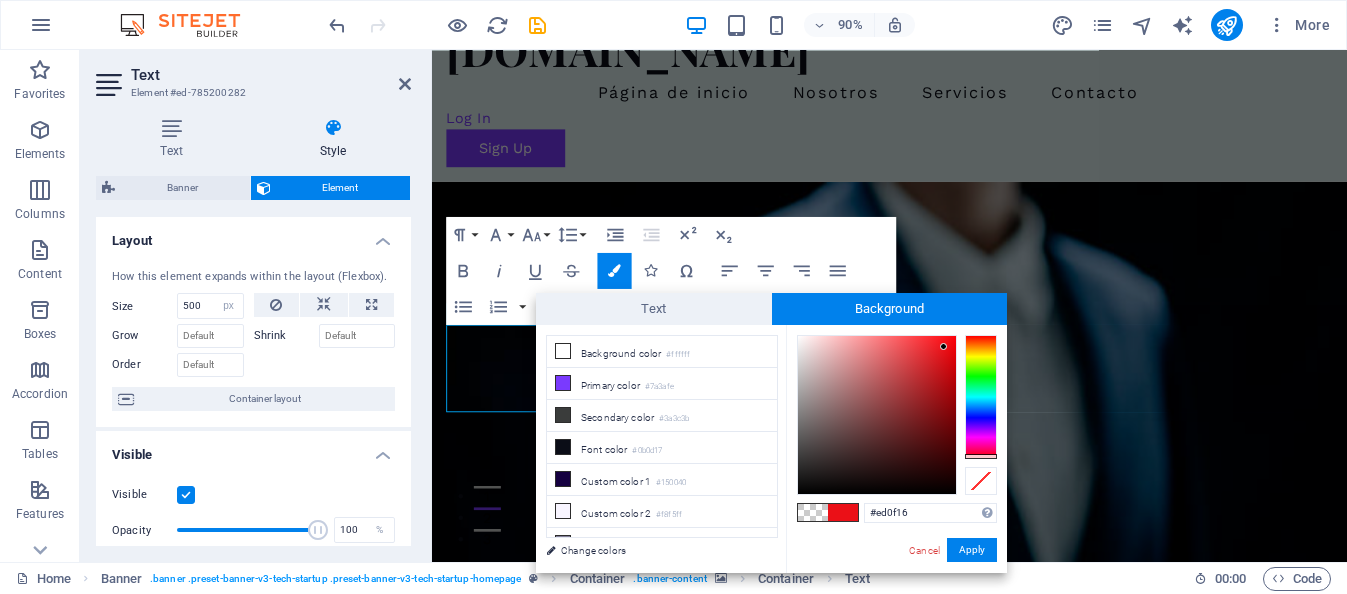 type on "#ee0e15" 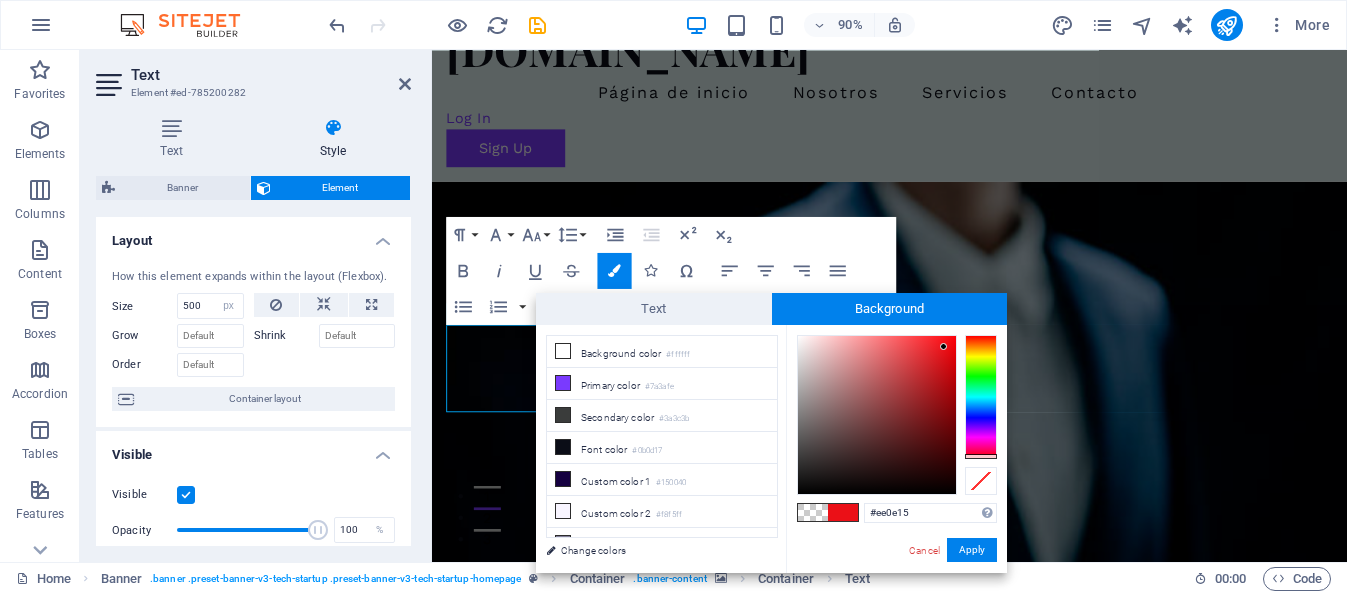 drag, startPoint x: 911, startPoint y: 450, endPoint x: 946, endPoint y: 345, distance: 110.67972 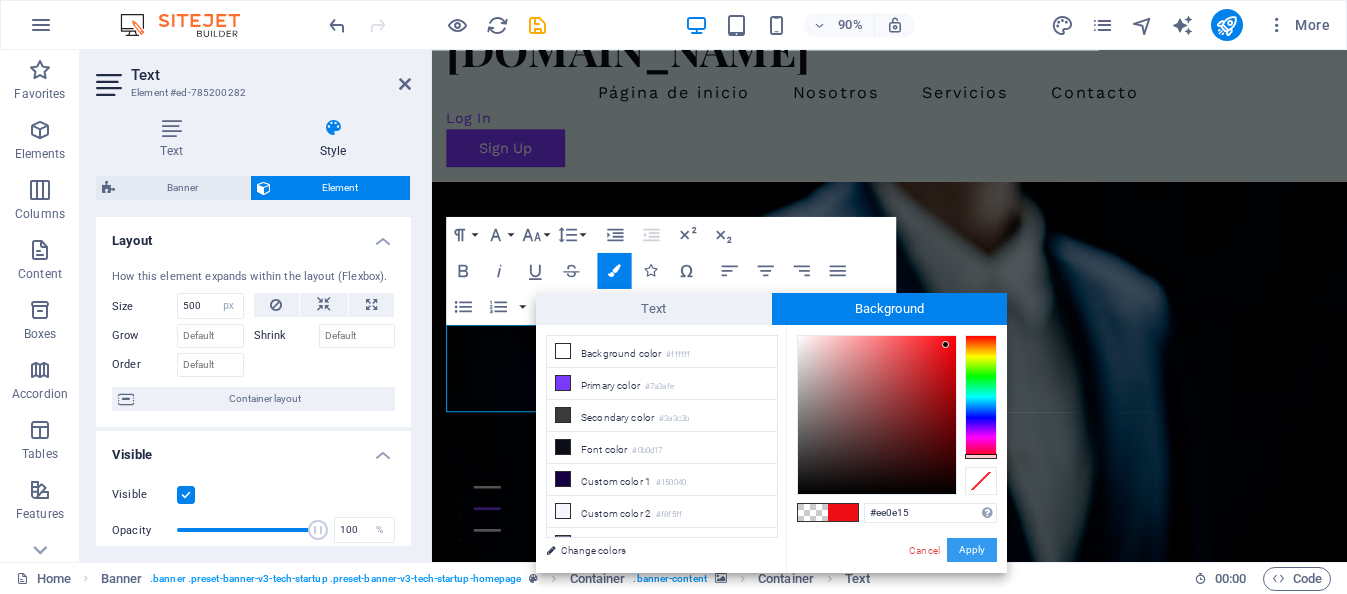 click on "Apply" at bounding box center [972, 550] 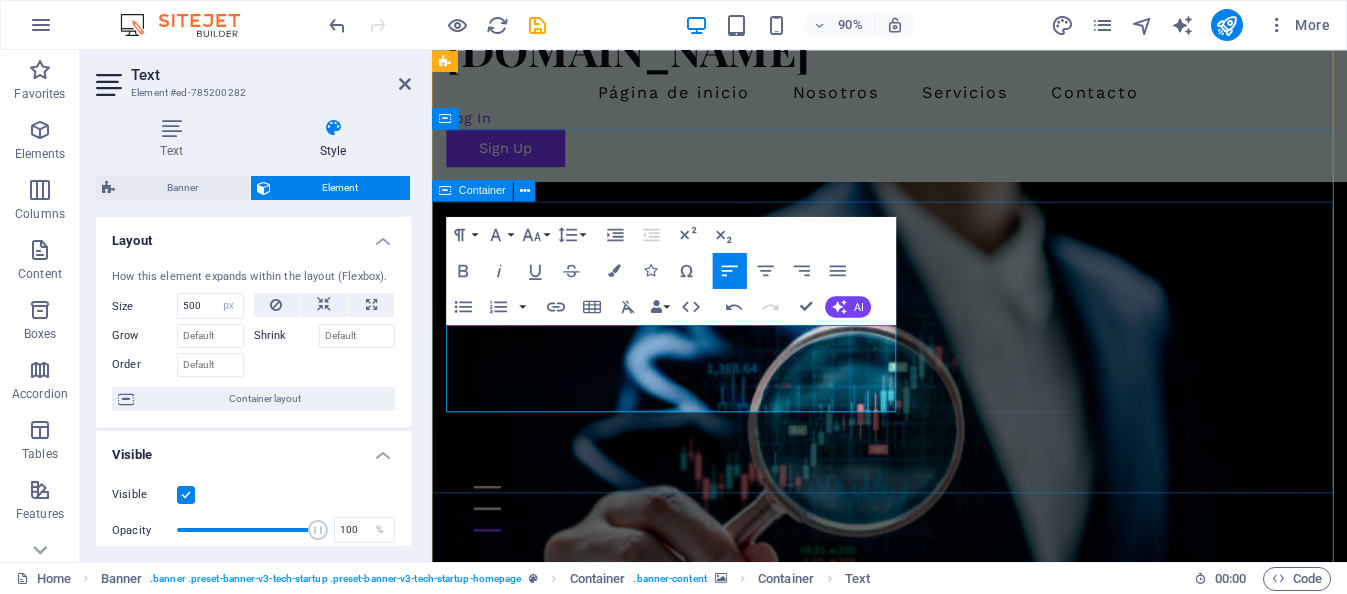click on "Innovador Diseño de Modelos de IA Potencia tu empresa con soluciones de IA Comienza Aquí" at bounding box center [940, 880] 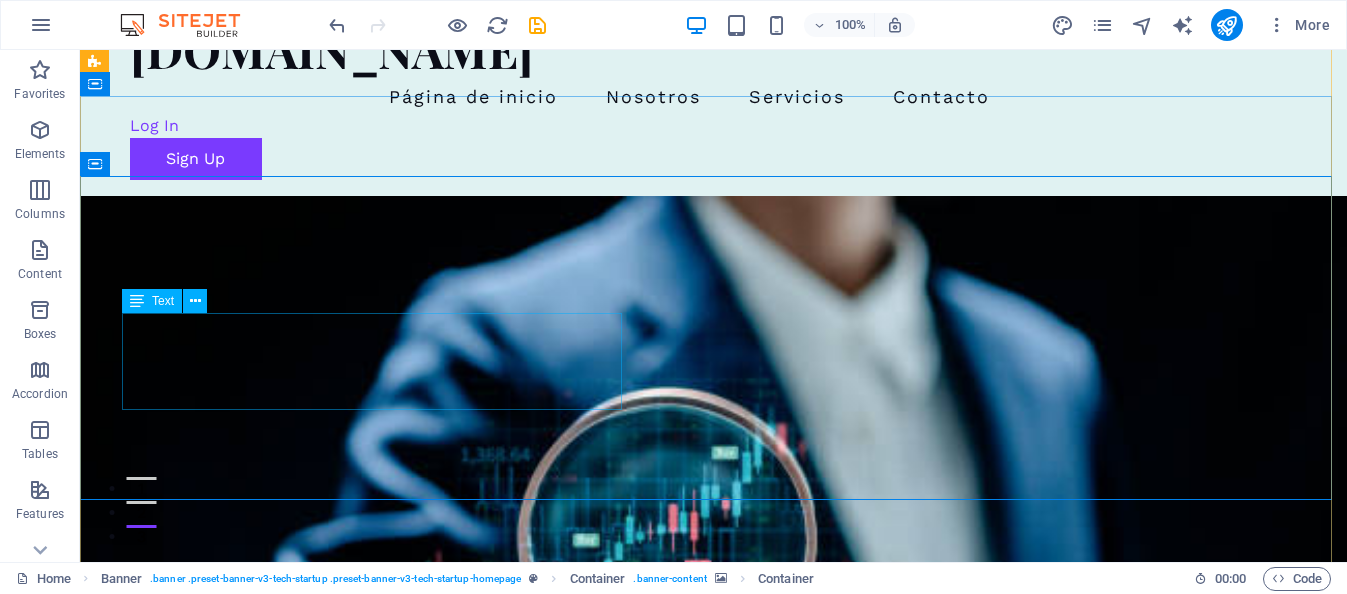 click on "Potencia tu empresa con soluciones de IA" at bounding box center [714, 873] 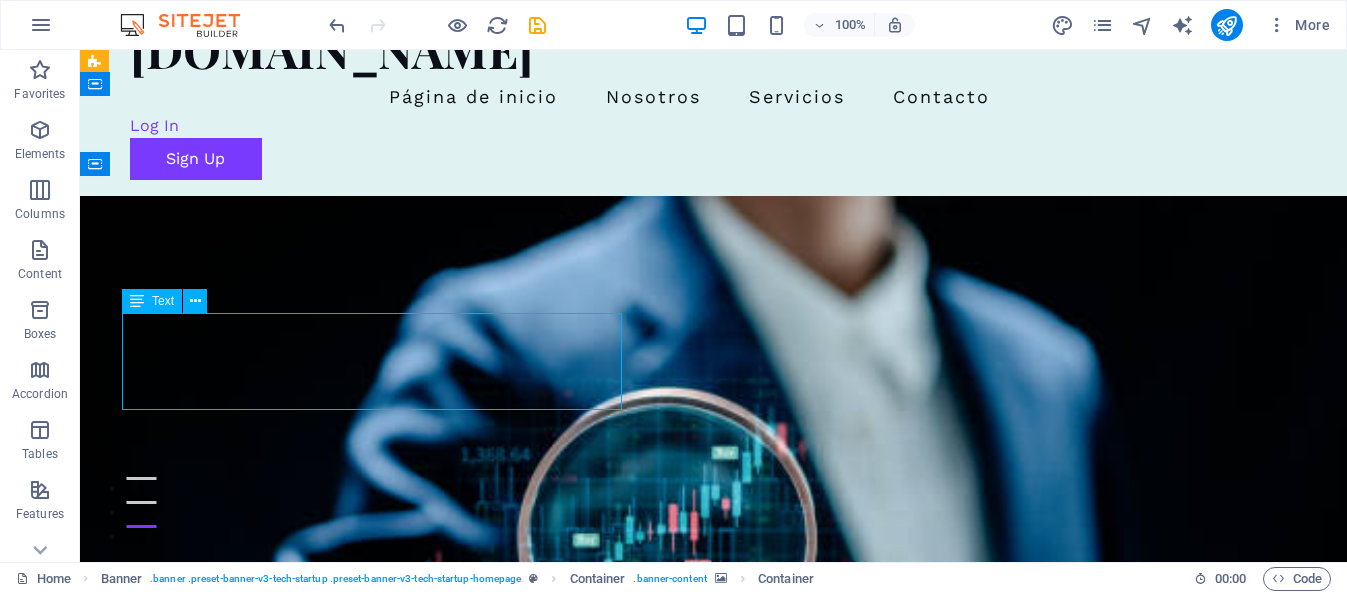 click on "Potencia tu empresa con soluciones de IA" at bounding box center [714, 873] 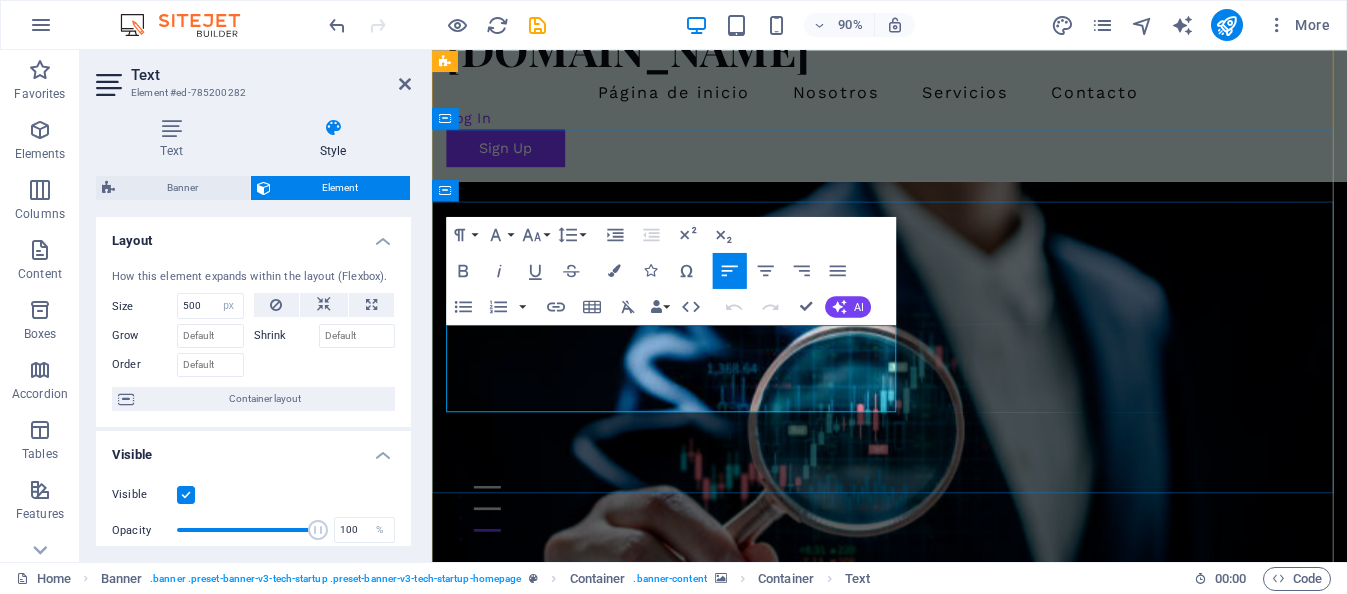 click on "Potencia tu empresa con soluciones de IA" at bounding box center [748, 873] 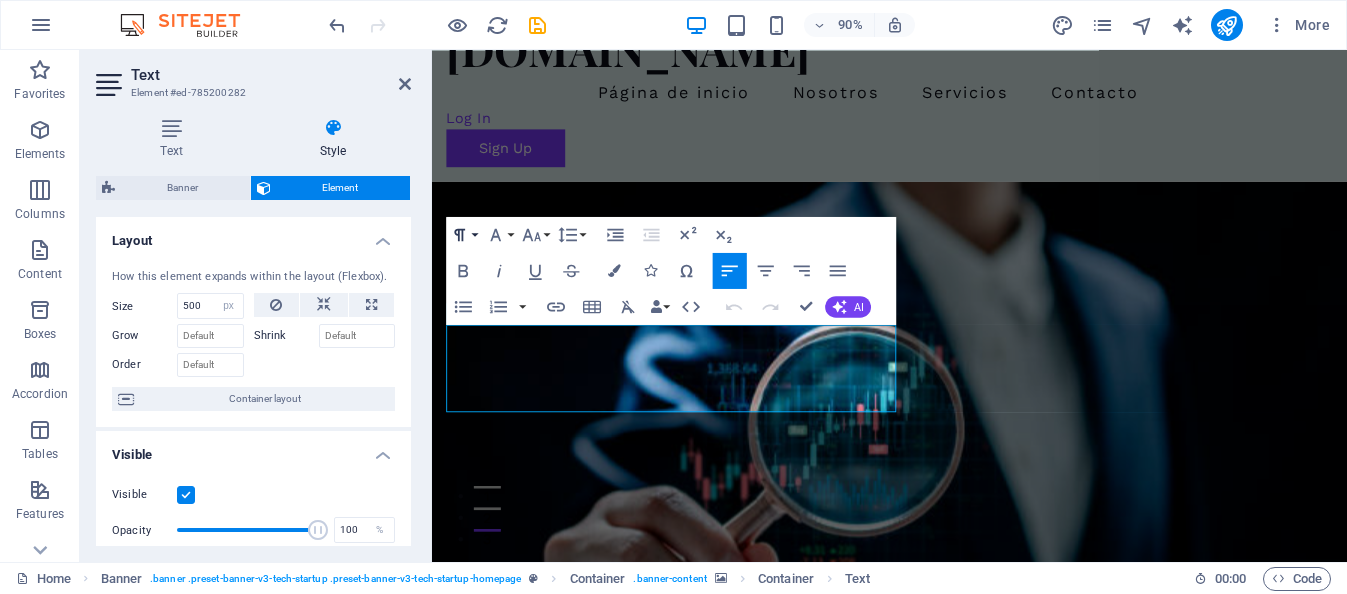 click on "Paragraph Format" at bounding box center (463, 235) 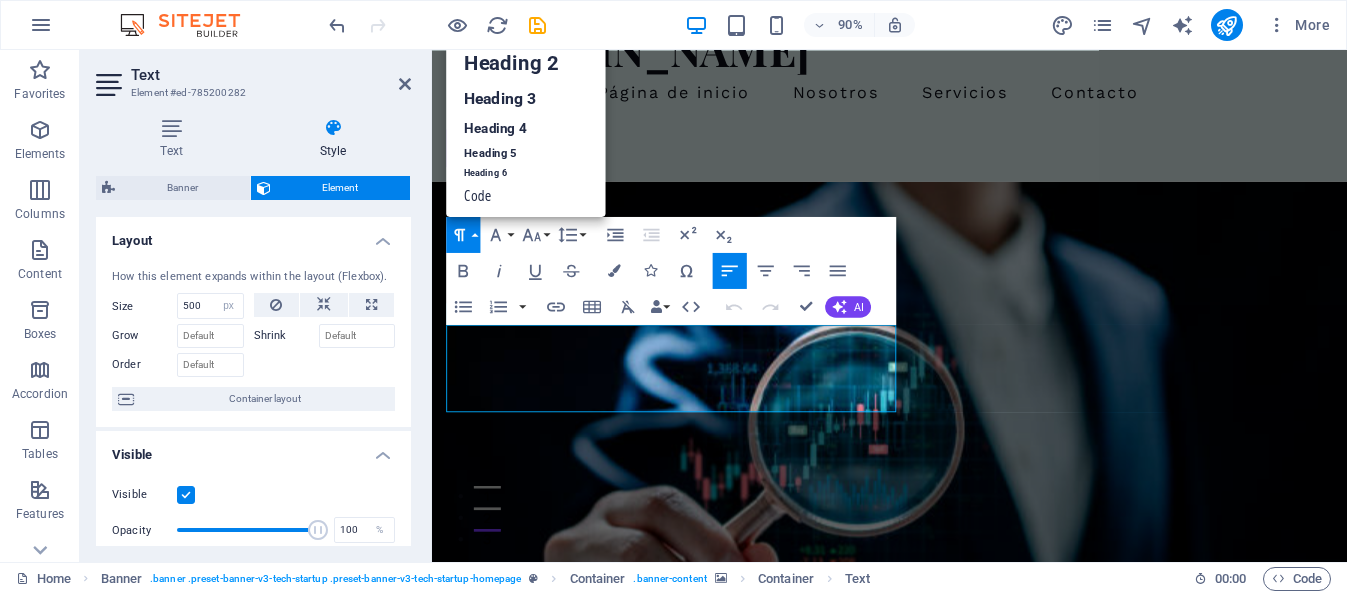 scroll, scrollTop: 16, scrollLeft: 0, axis: vertical 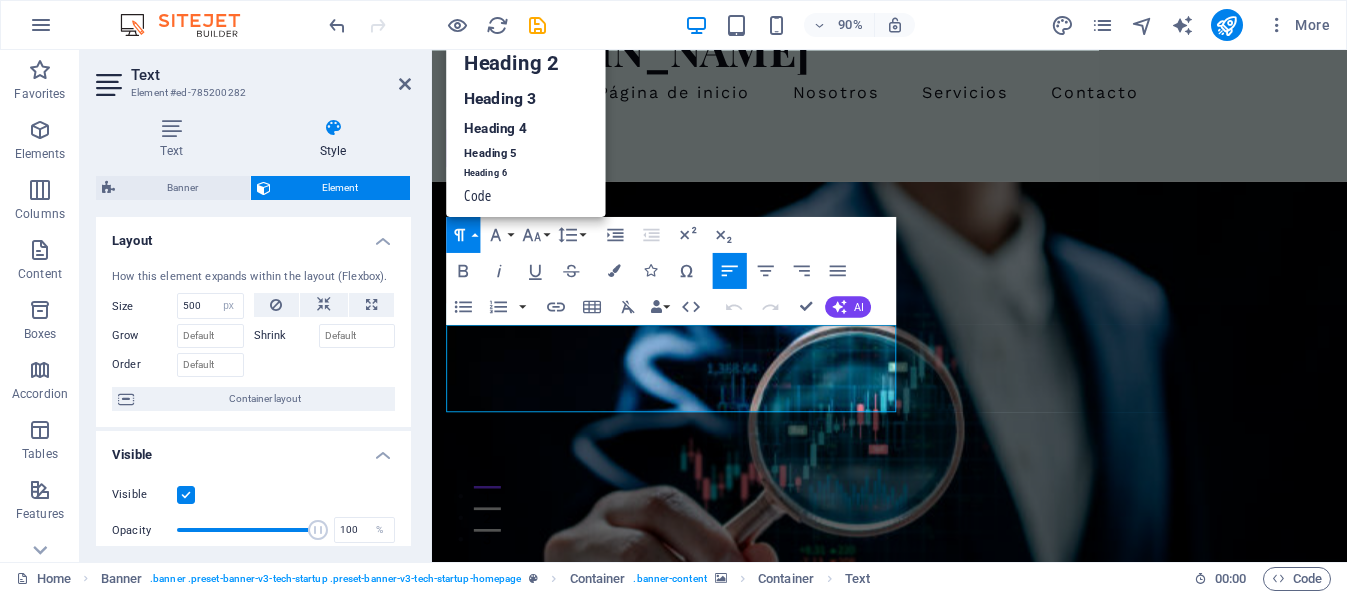 click on "Paragraph Format" at bounding box center [463, 235] 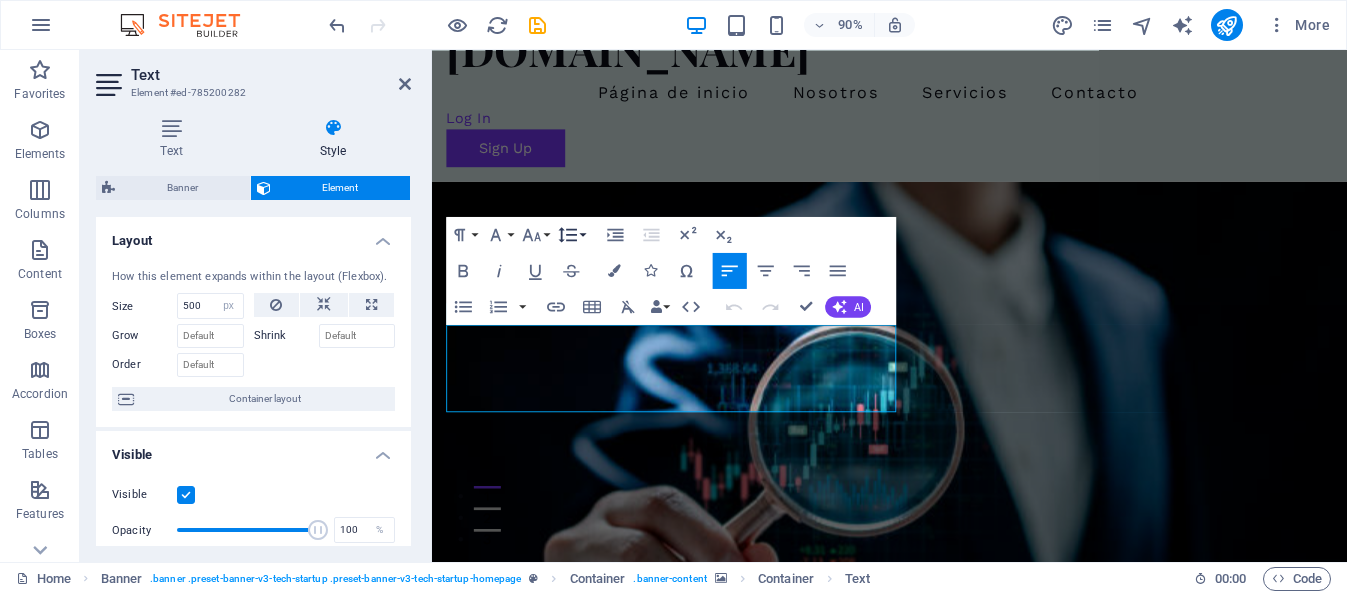 click on "Line Height" at bounding box center [571, 235] 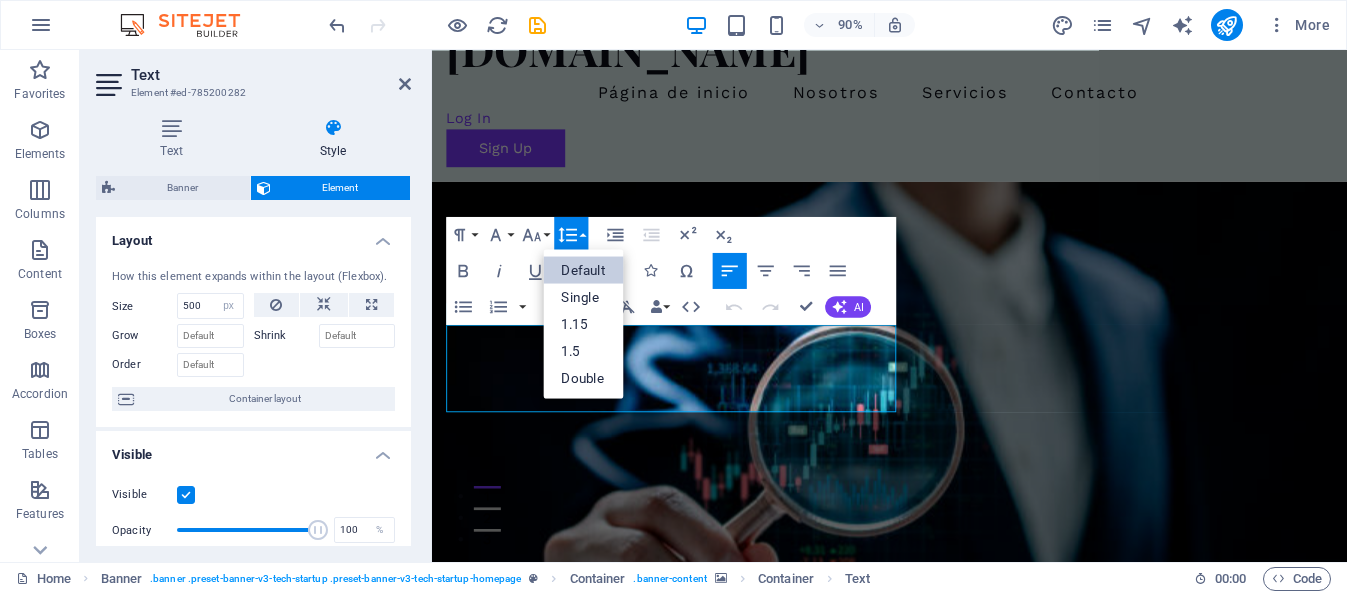 scroll, scrollTop: 0, scrollLeft: 0, axis: both 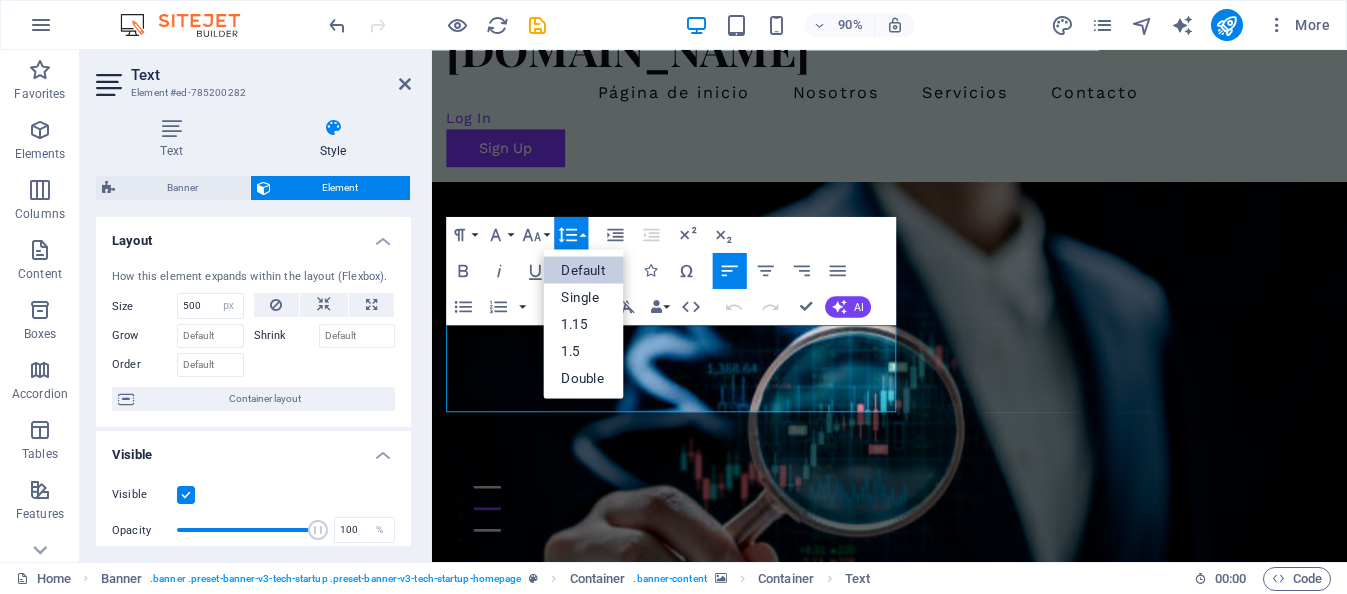 click on "Line Height" at bounding box center [571, 235] 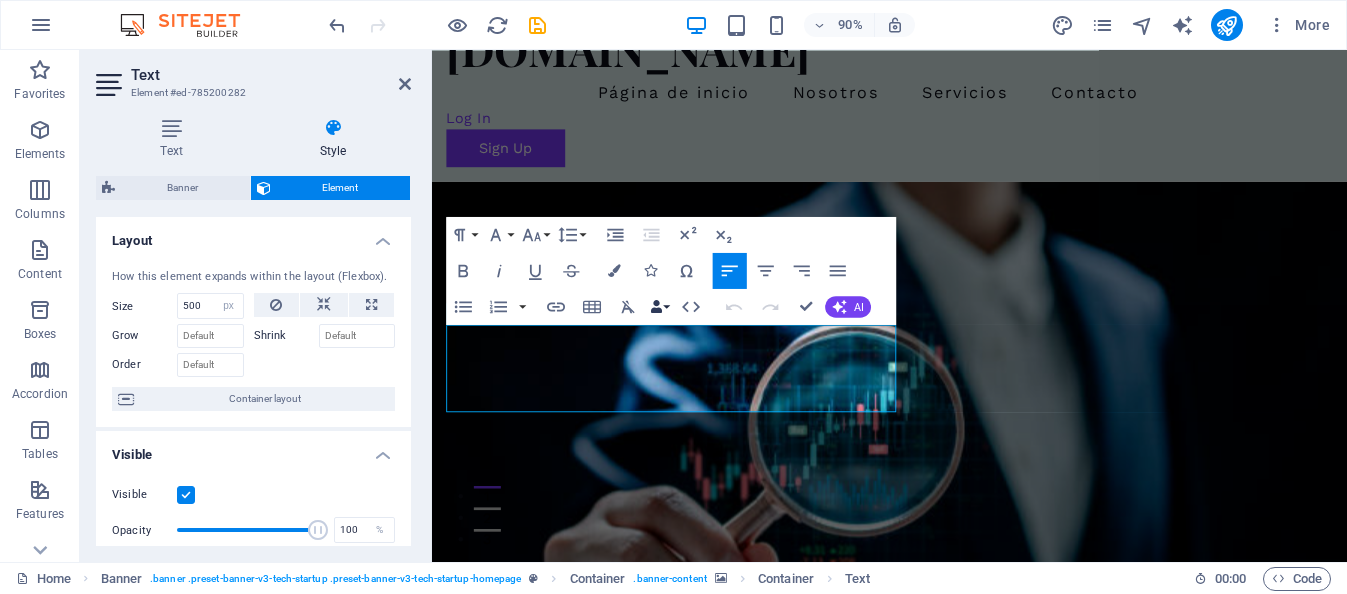 click on "Data Bindings" at bounding box center [659, 307] 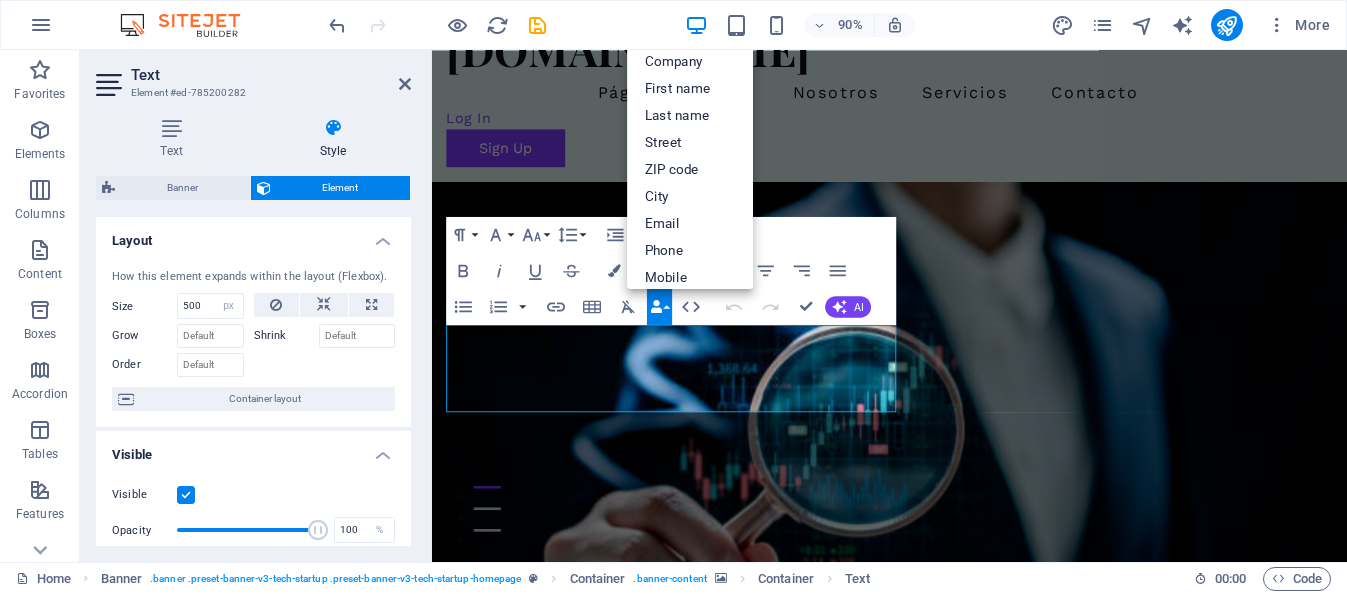 click on "Data Bindings" at bounding box center [659, 307] 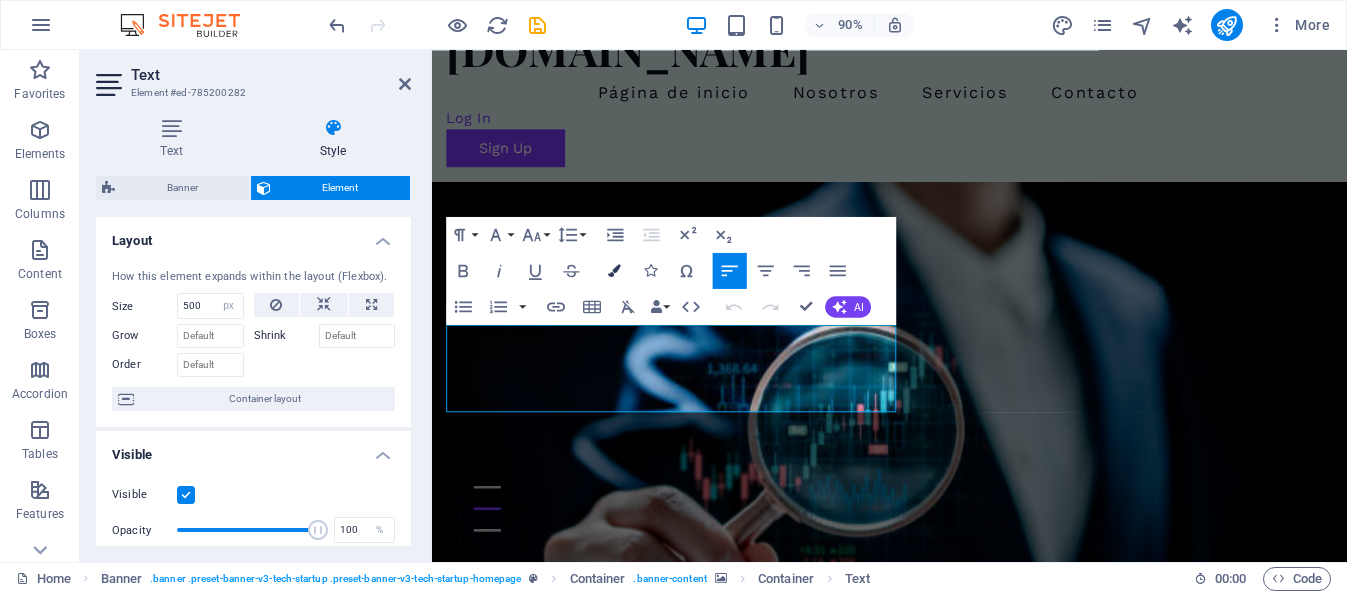 click on "Colors" at bounding box center [615, 271] 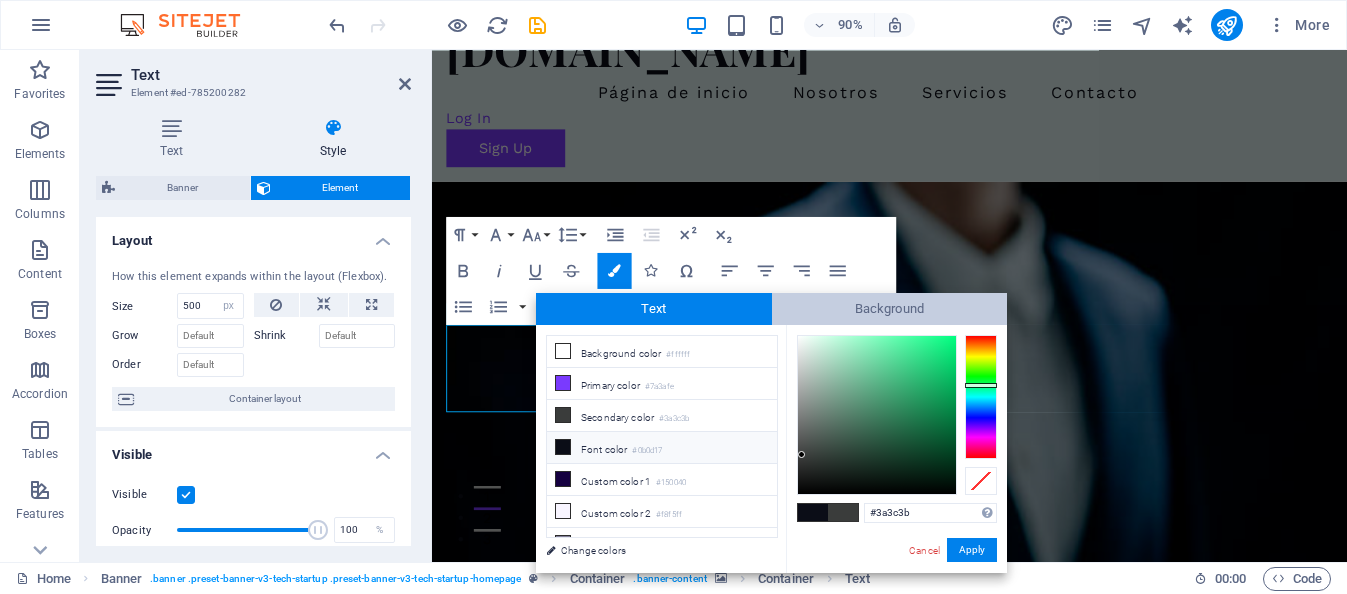 click on "Background" at bounding box center (890, 309) 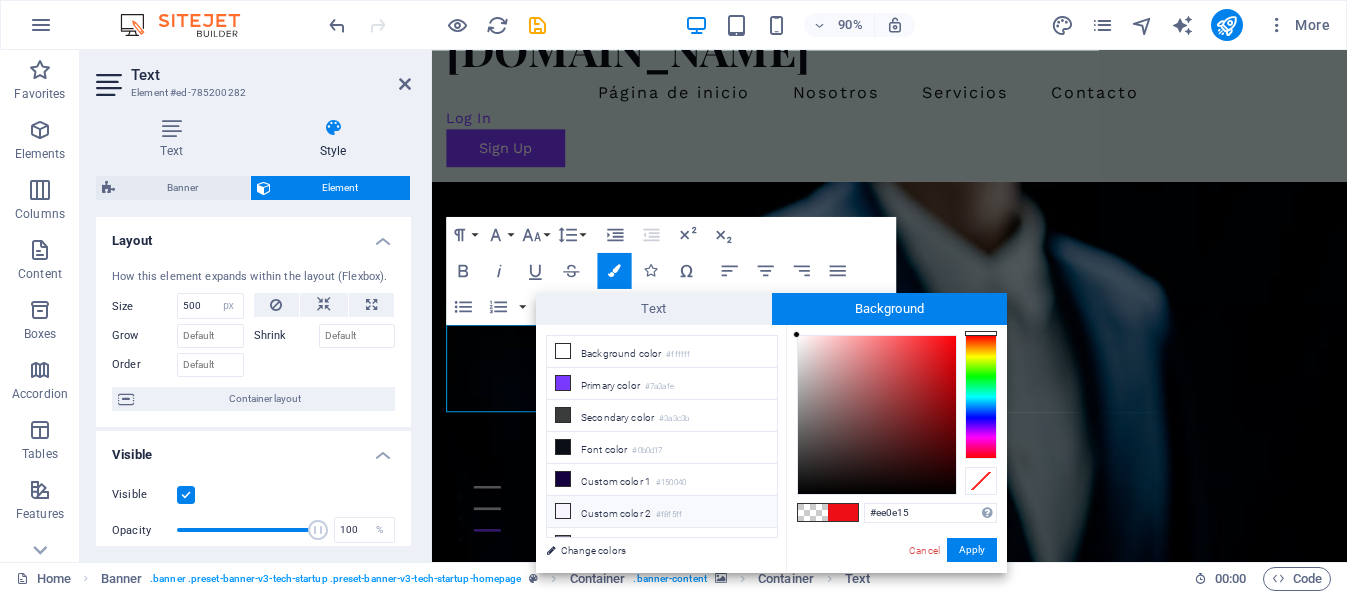 scroll, scrollTop: 47, scrollLeft: 0, axis: vertical 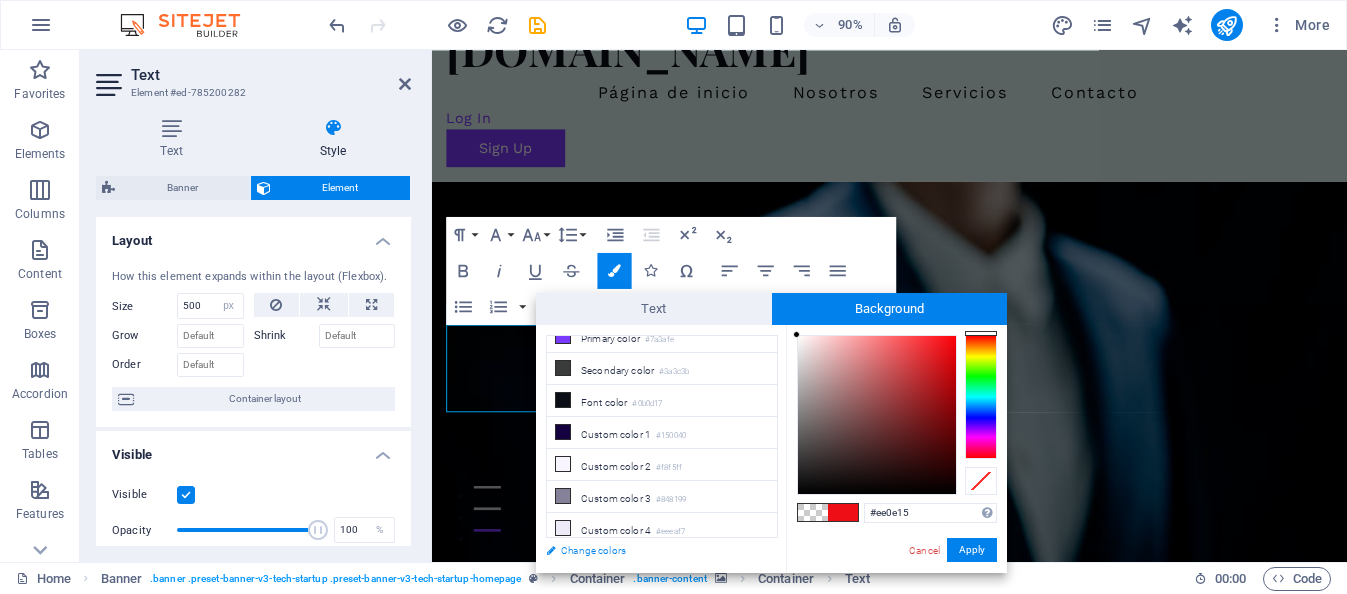 click on "Change colors" at bounding box center (652, 550) 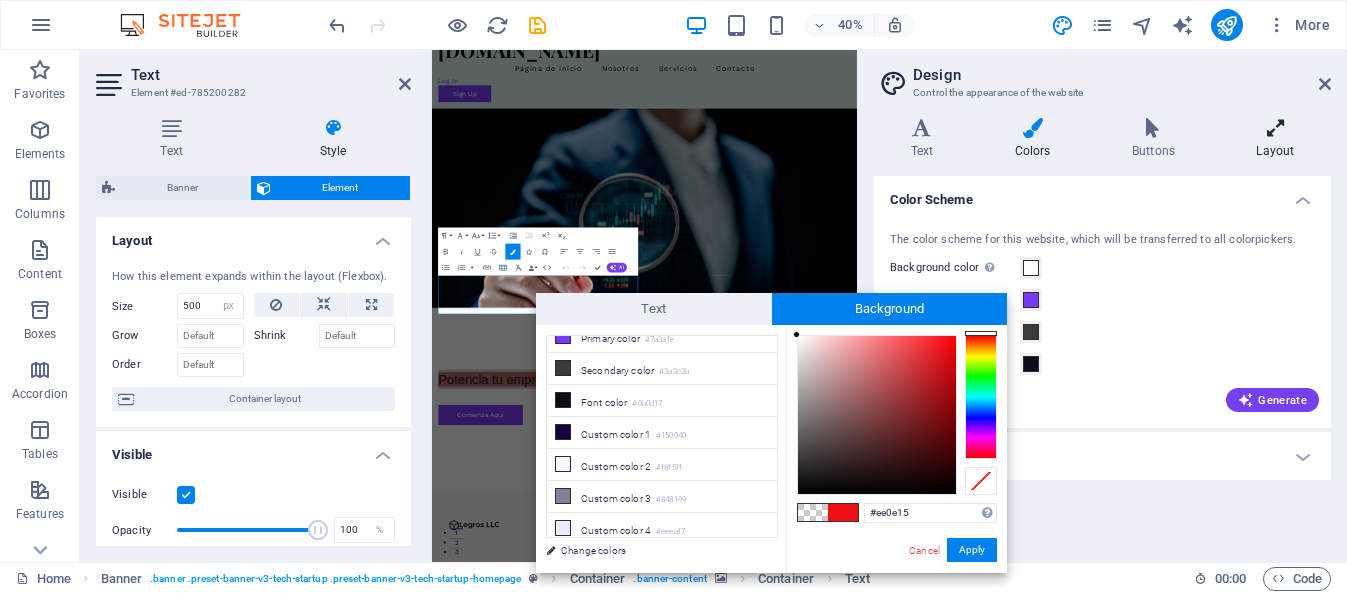 click at bounding box center (1275, 128) 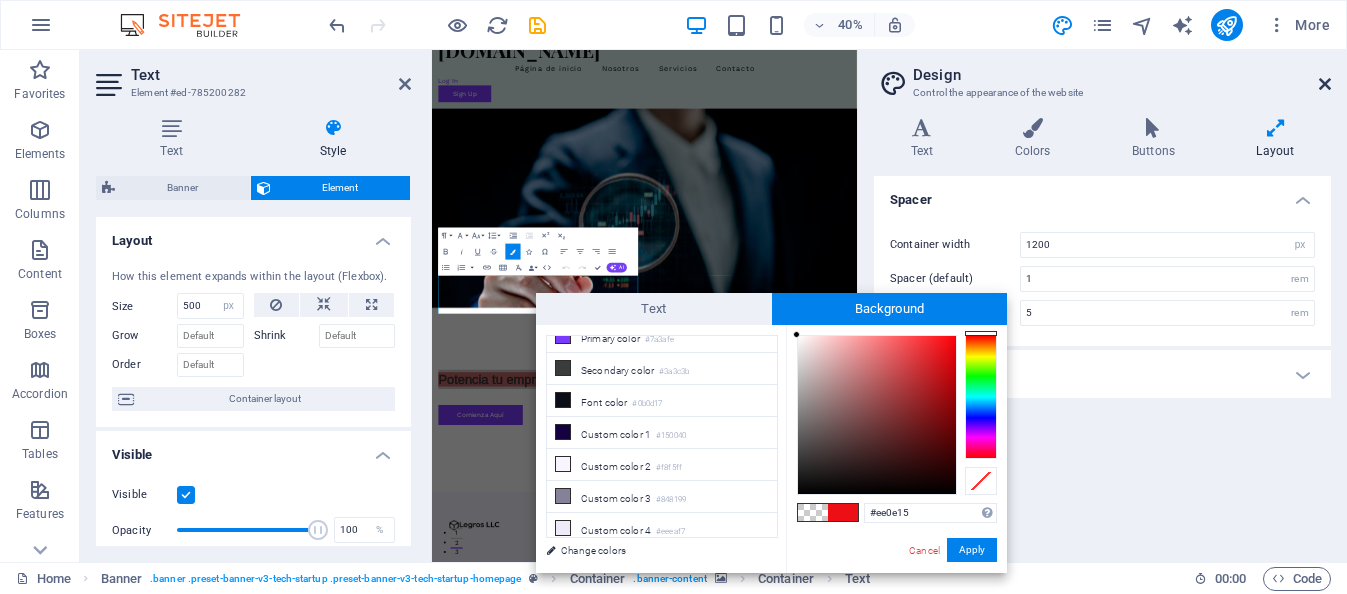 drag, startPoint x: 1324, startPoint y: 84, endPoint x: 987, endPoint y: 36, distance: 340.40125 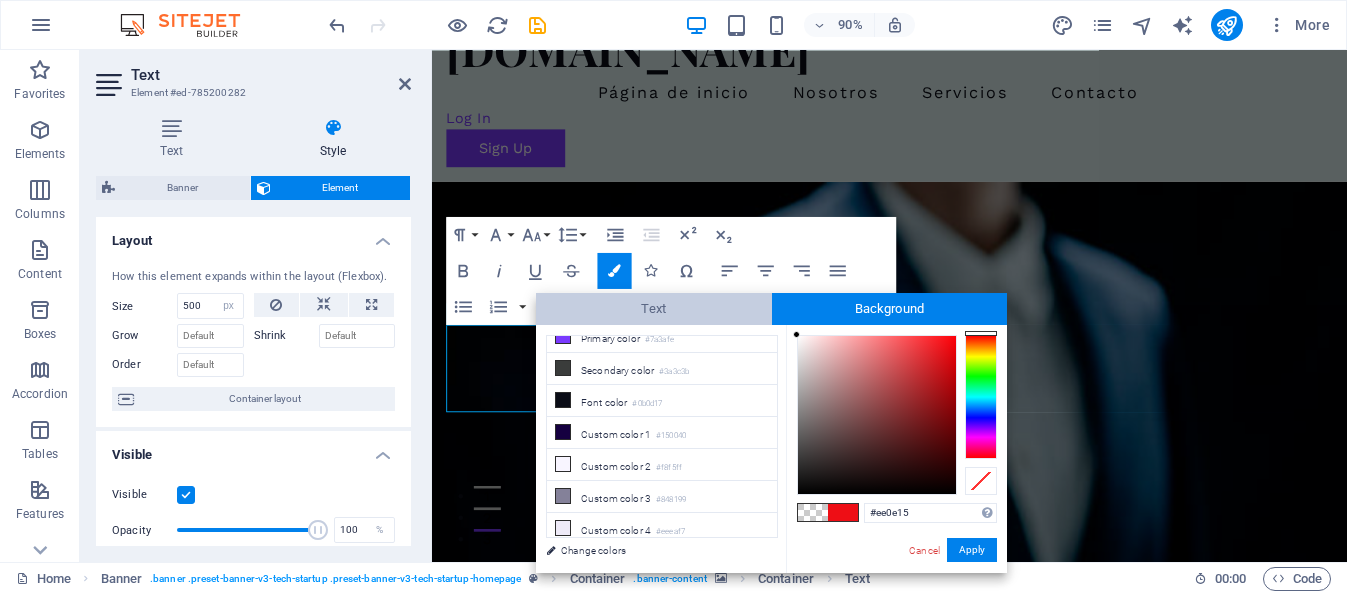 click on "Text" at bounding box center [654, 309] 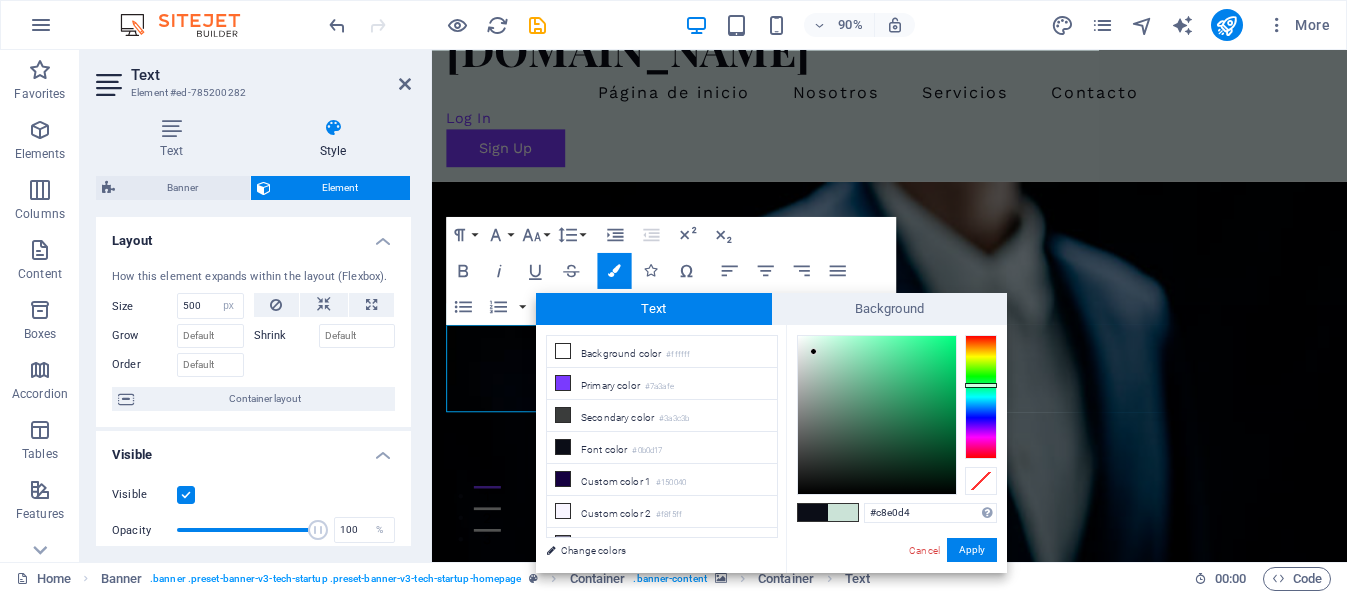 type on "#c6ded2" 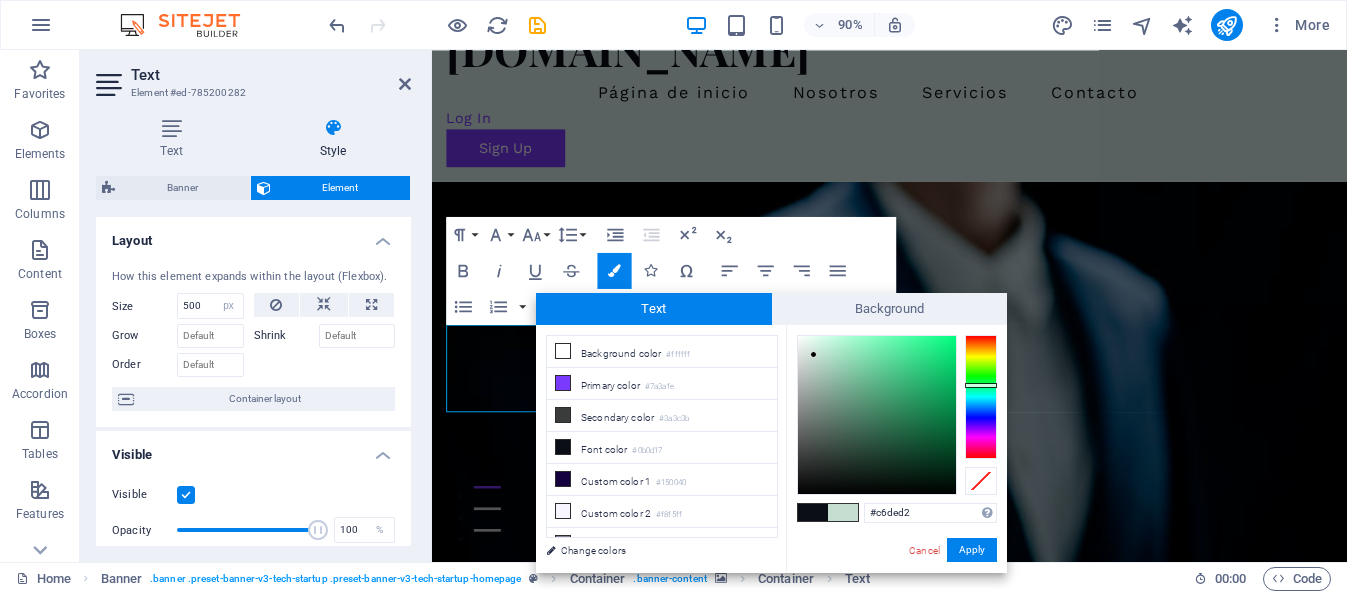 drag, startPoint x: 802, startPoint y: 453, endPoint x: 814, endPoint y: 355, distance: 98.731964 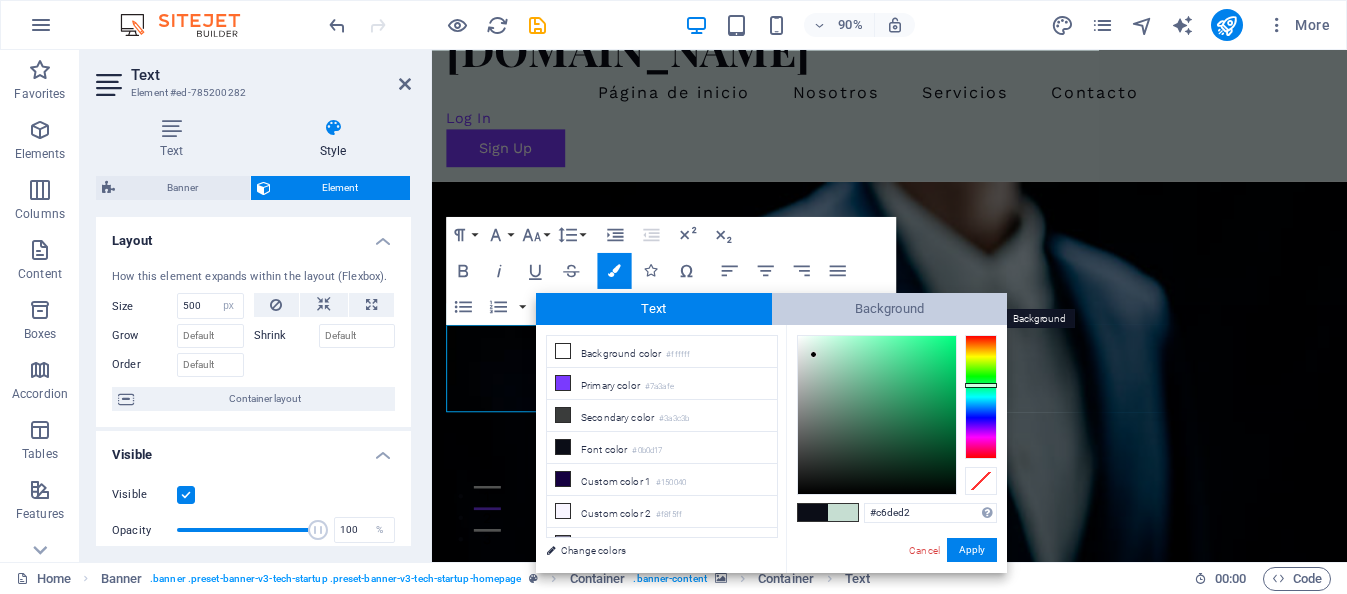 click on "Background" at bounding box center [890, 309] 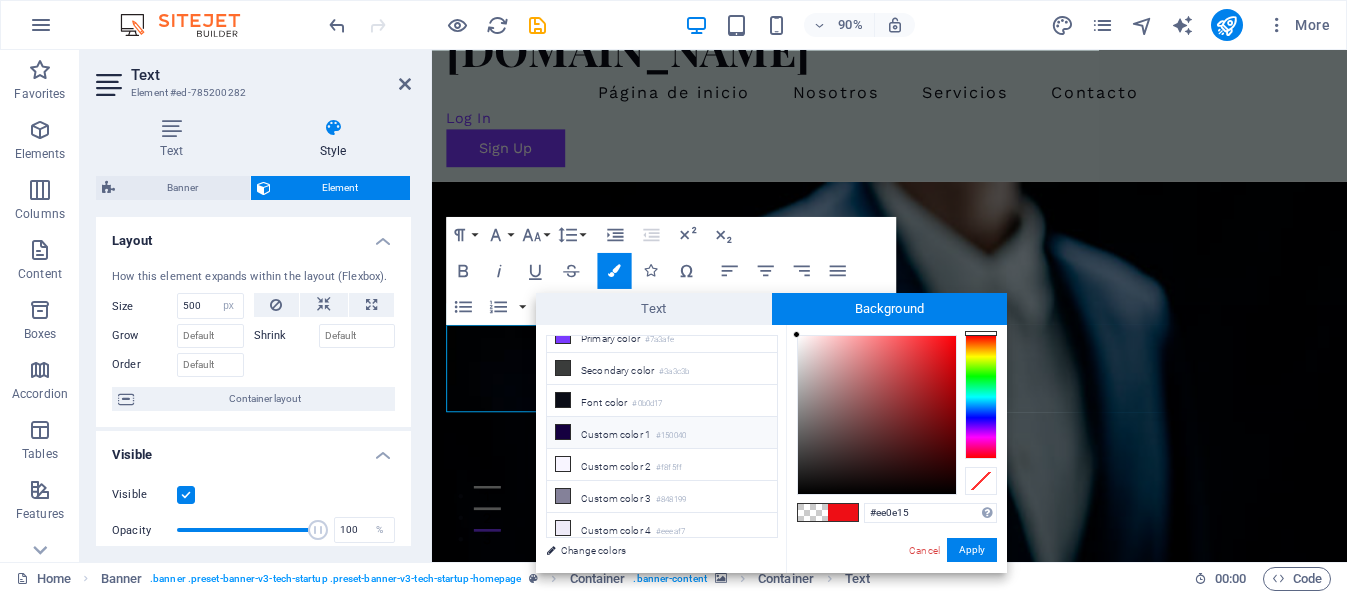 scroll, scrollTop: 0, scrollLeft: 0, axis: both 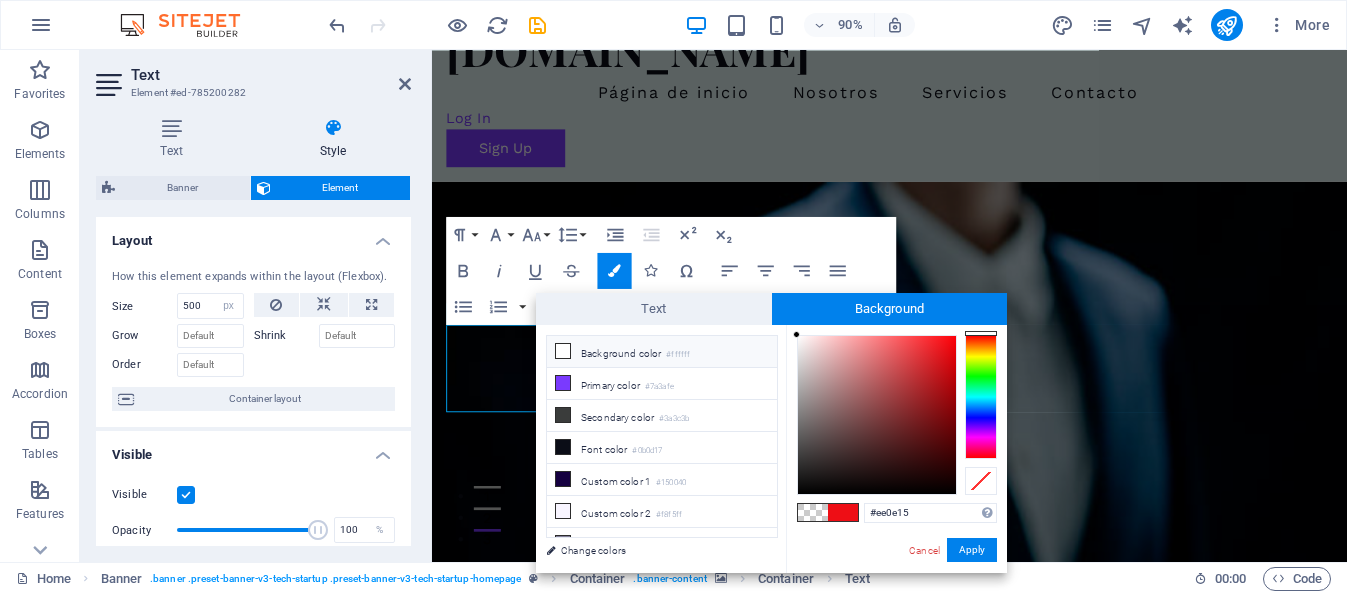 click on "Background color
#ffffff" at bounding box center (662, 352) 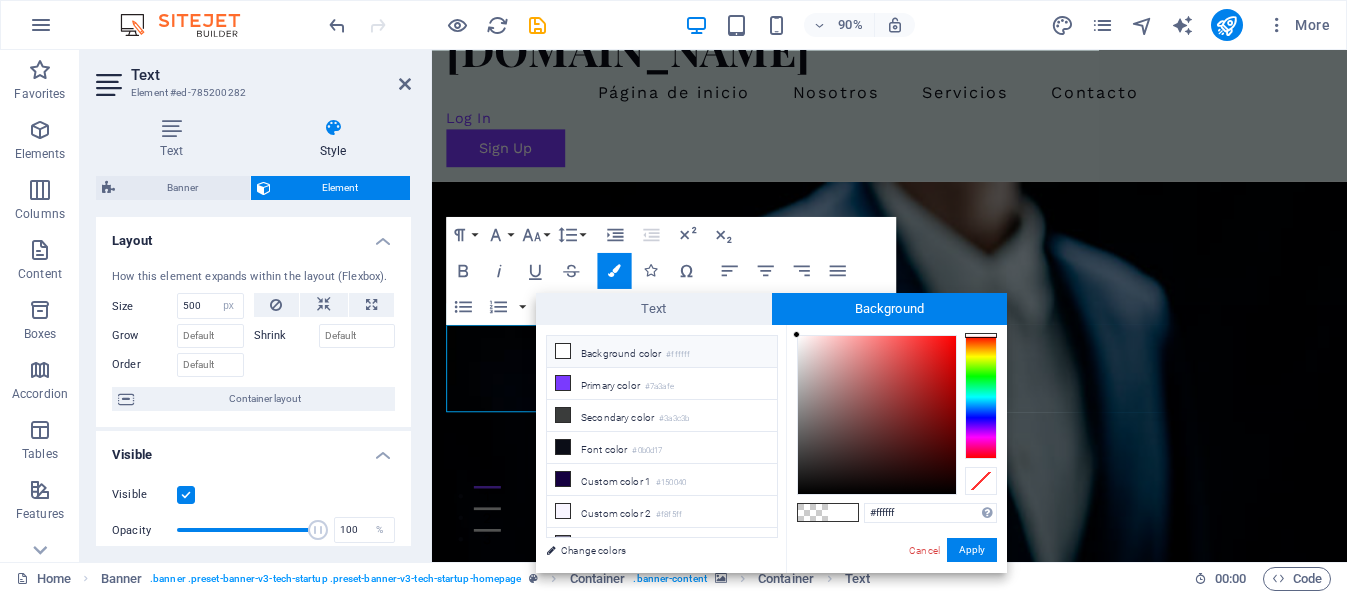 click at bounding box center [563, 351] 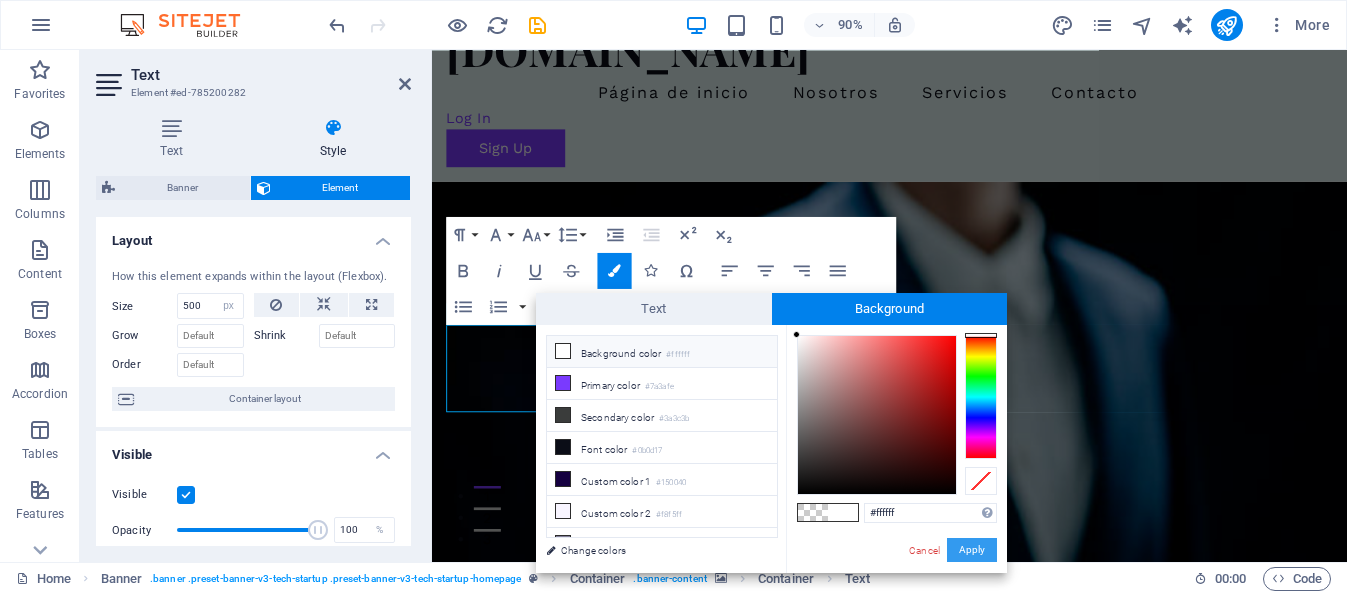 click on "Apply" at bounding box center [972, 550] 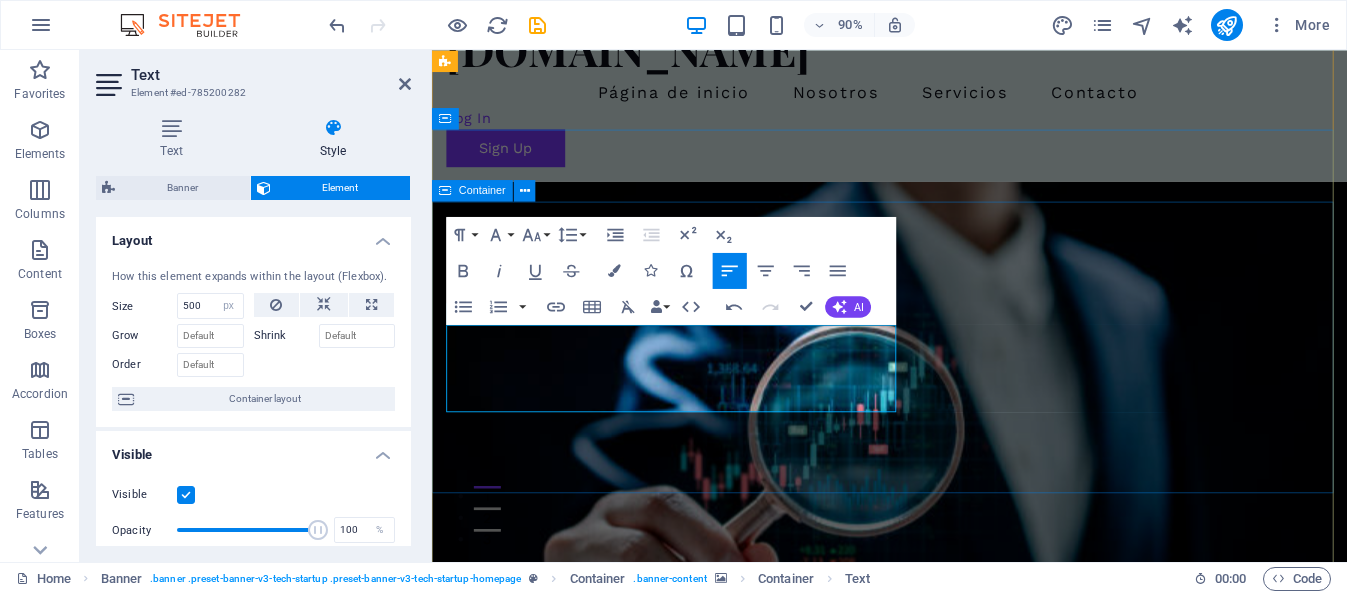click on "Innovador Diseño de Modelos de IA Potencia tu empresa con soluciones de IA Comienza Aquí" at bounding box center [940, 880] 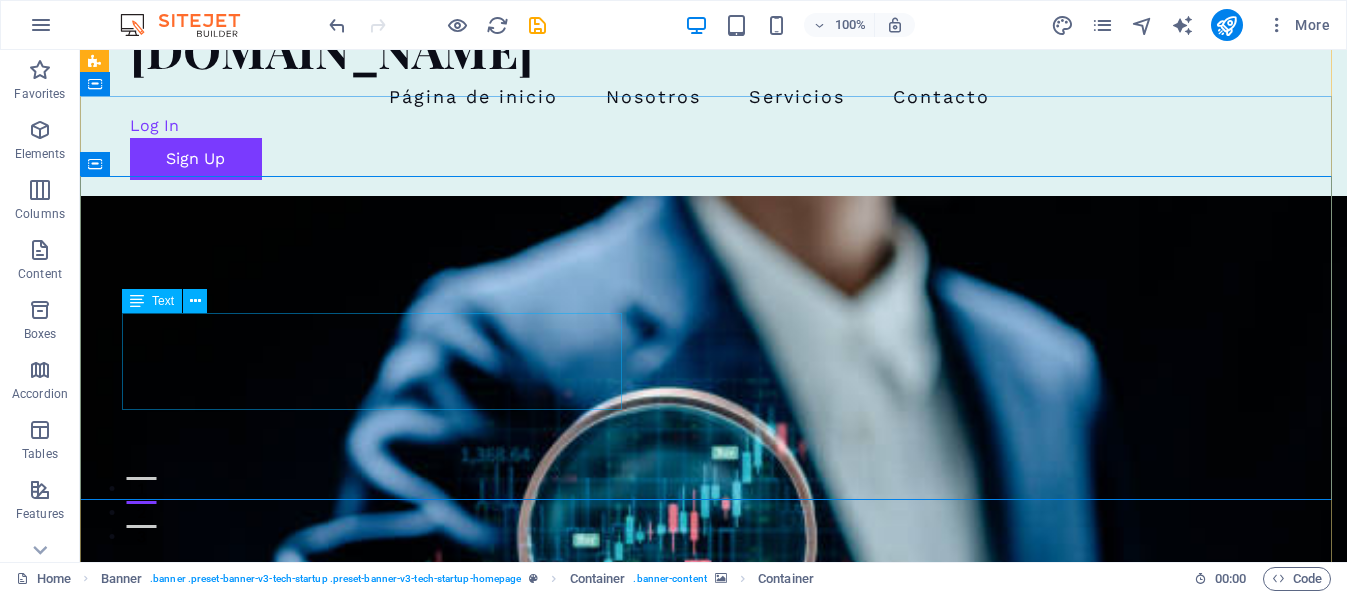 click on "Potencia tu empresa con soluciones de IA" at bounding box center (714, 873) 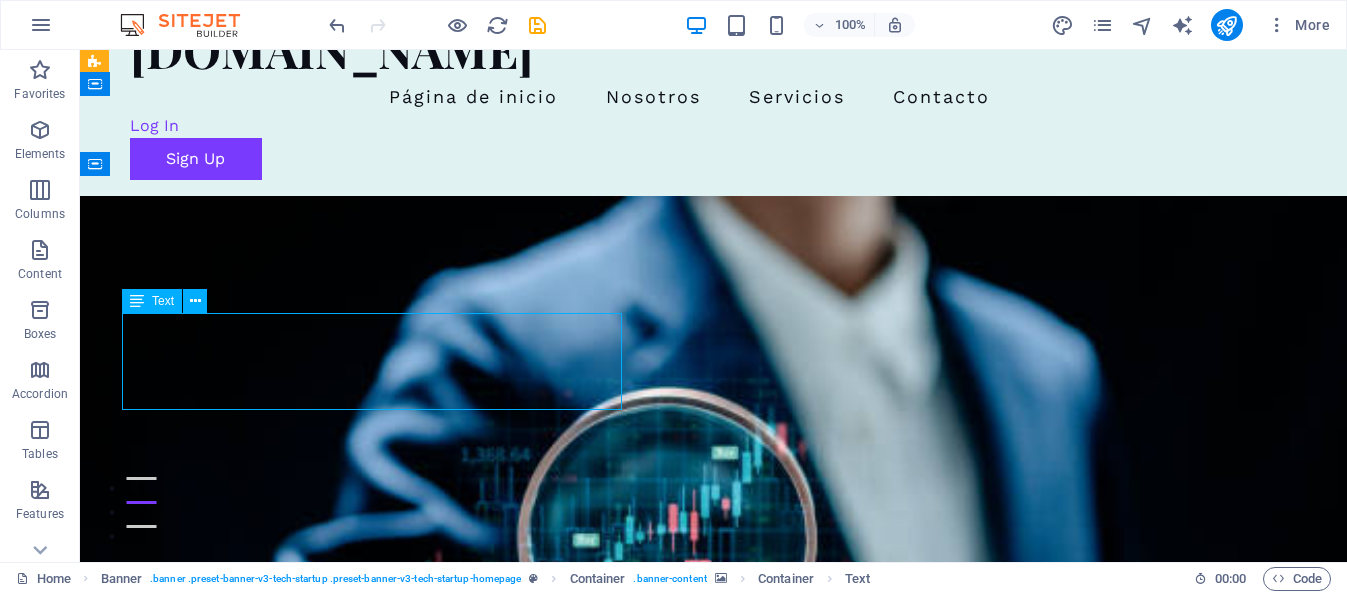 click on "Potencia tu empresa con soluciones de IA" at bounding box center [714, 873] 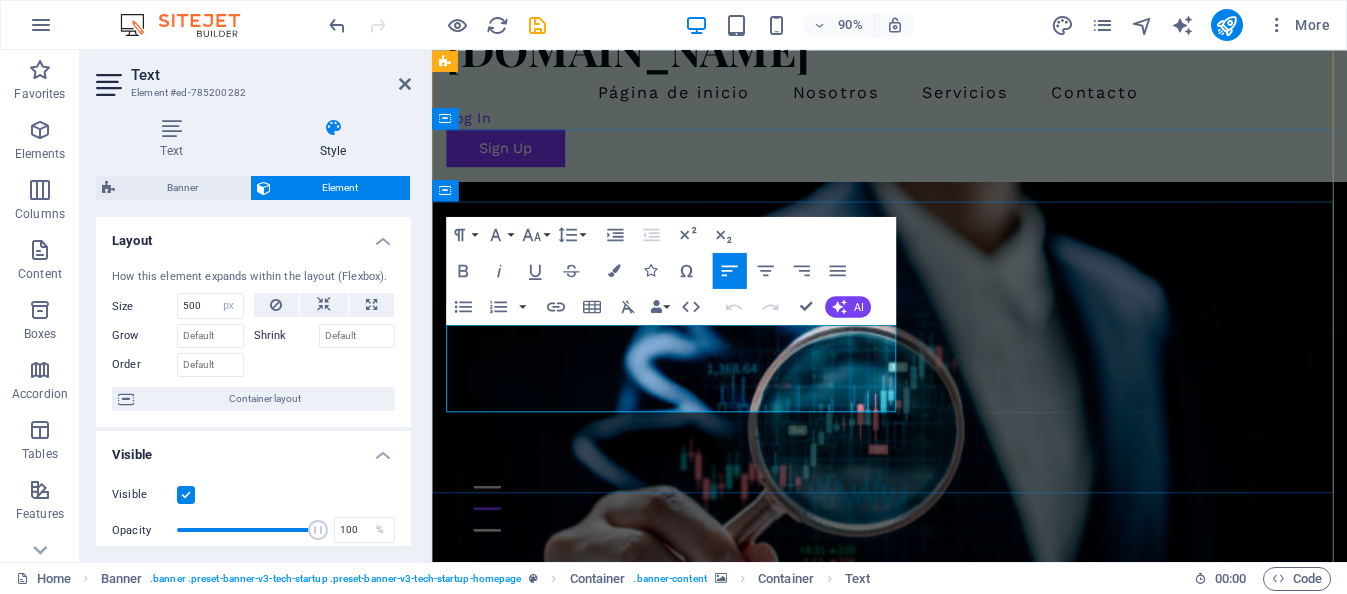 click on "Potencia tu empresa con soluciones de IA" at bounding box center [748, 873] 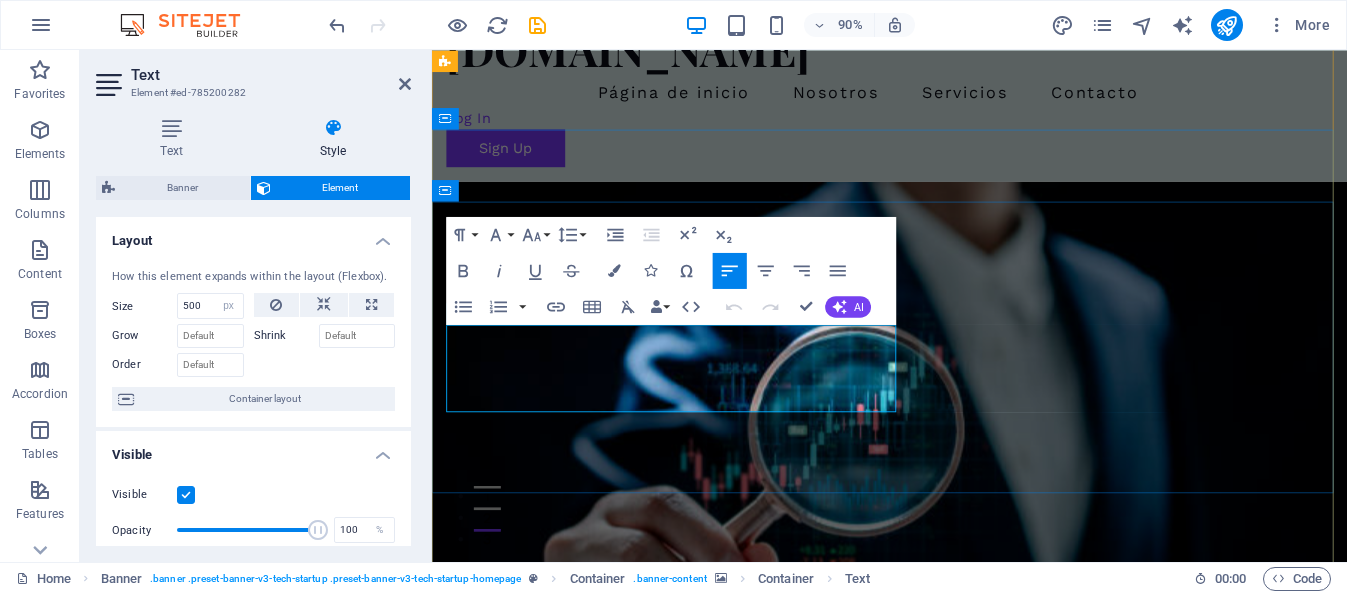 click on "Potencia tu empresa con soluciones de IA" at bounding box center (748, 873) 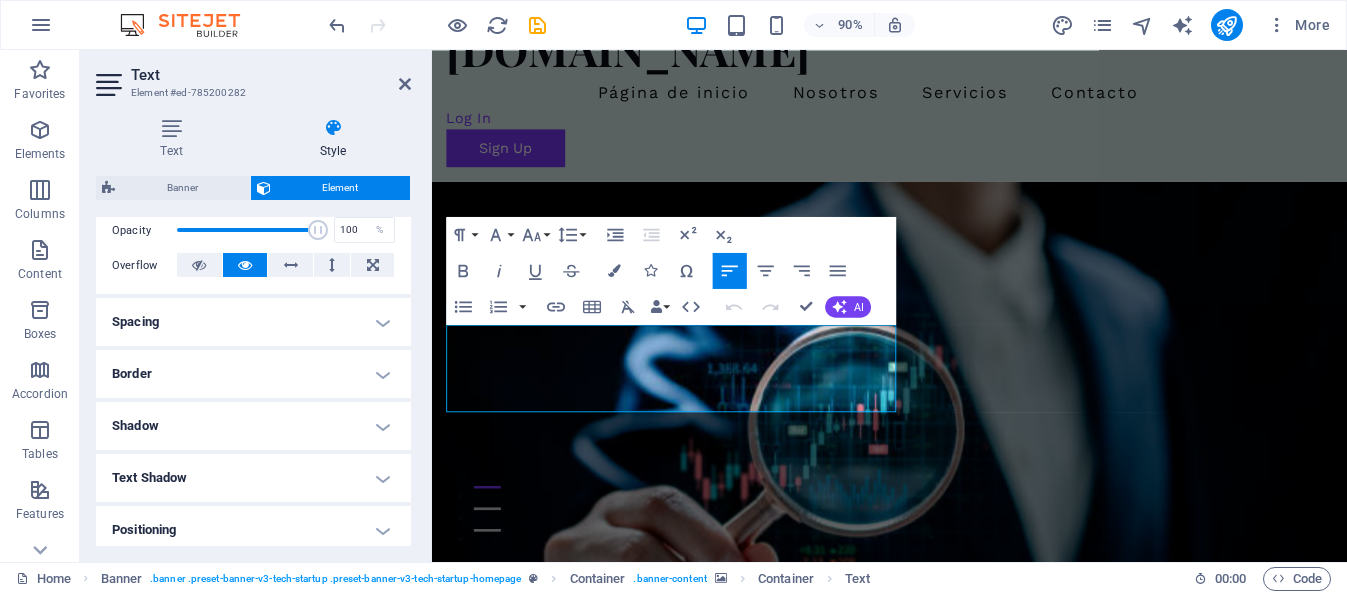 scroll, scrollTop: 400, scrollLeft: 0, axis: vertical 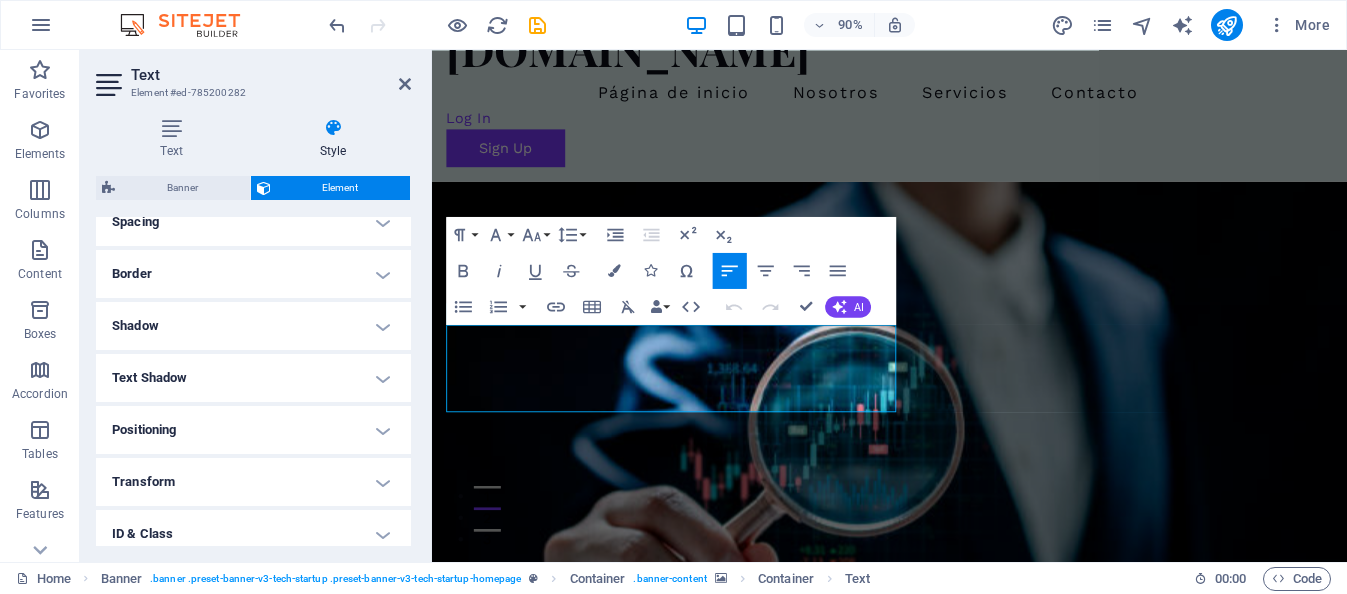 click on "Shadow" at bounding box center [253, 326] 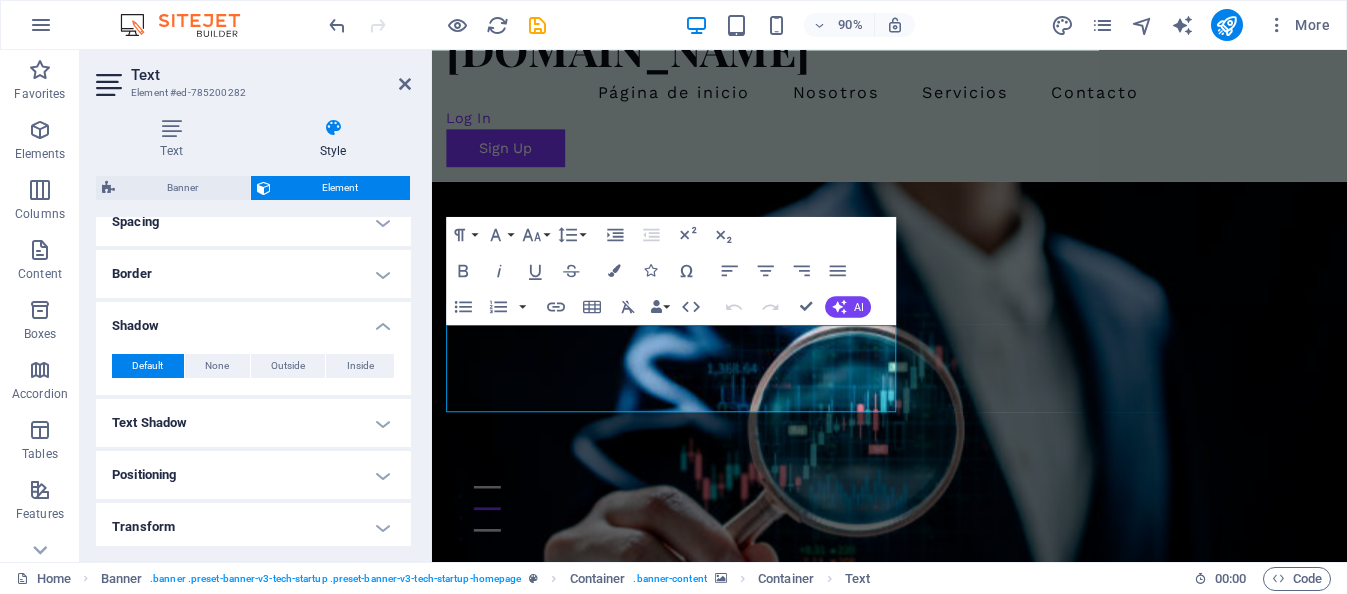 click on "Shadow" at bounding box center (253, 320) 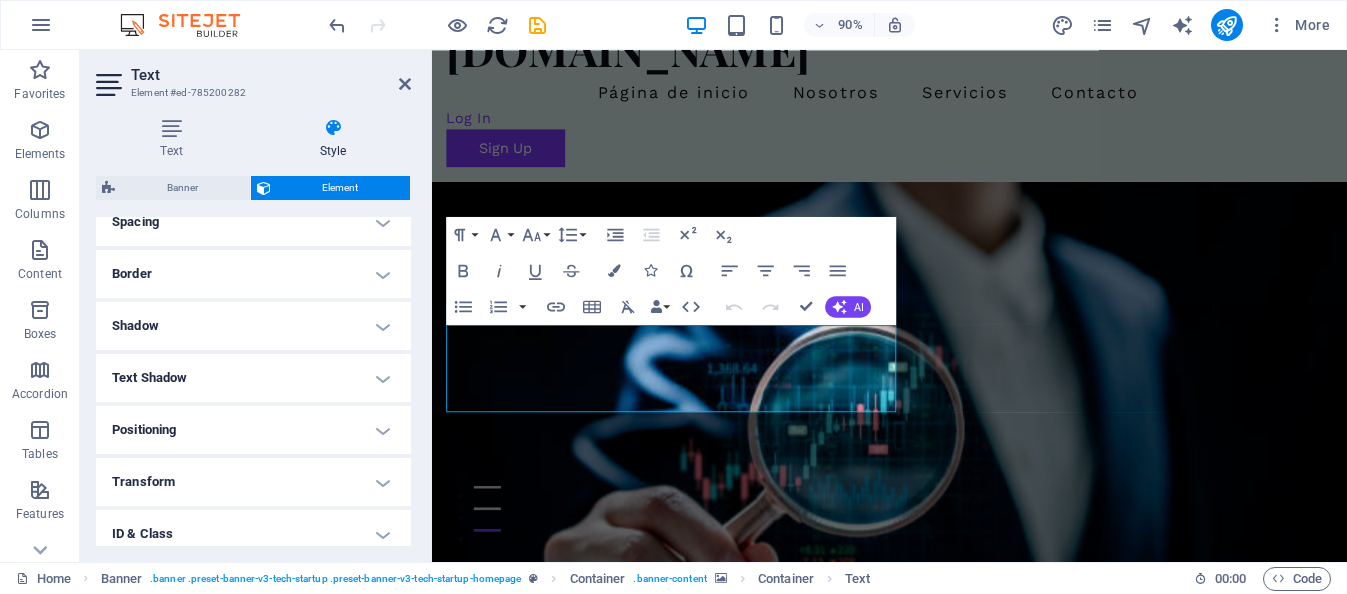 click on "Shadow" at bounding box center (253, 326) 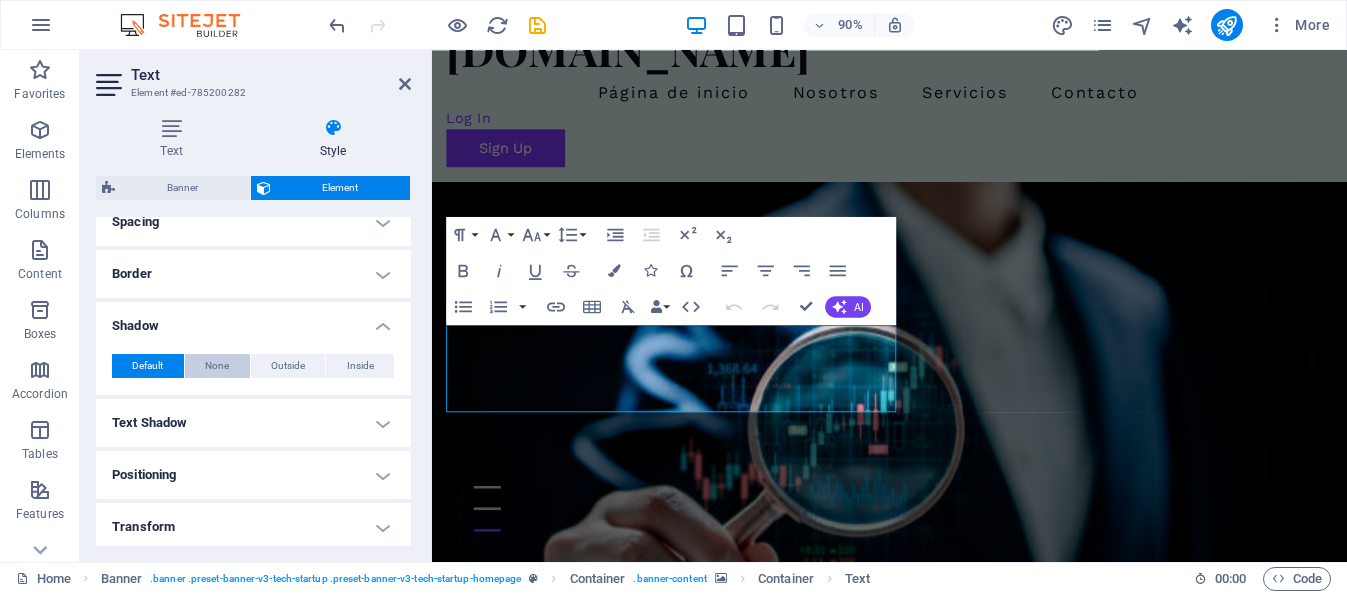 click on "None" at bounding box center (217, 366) 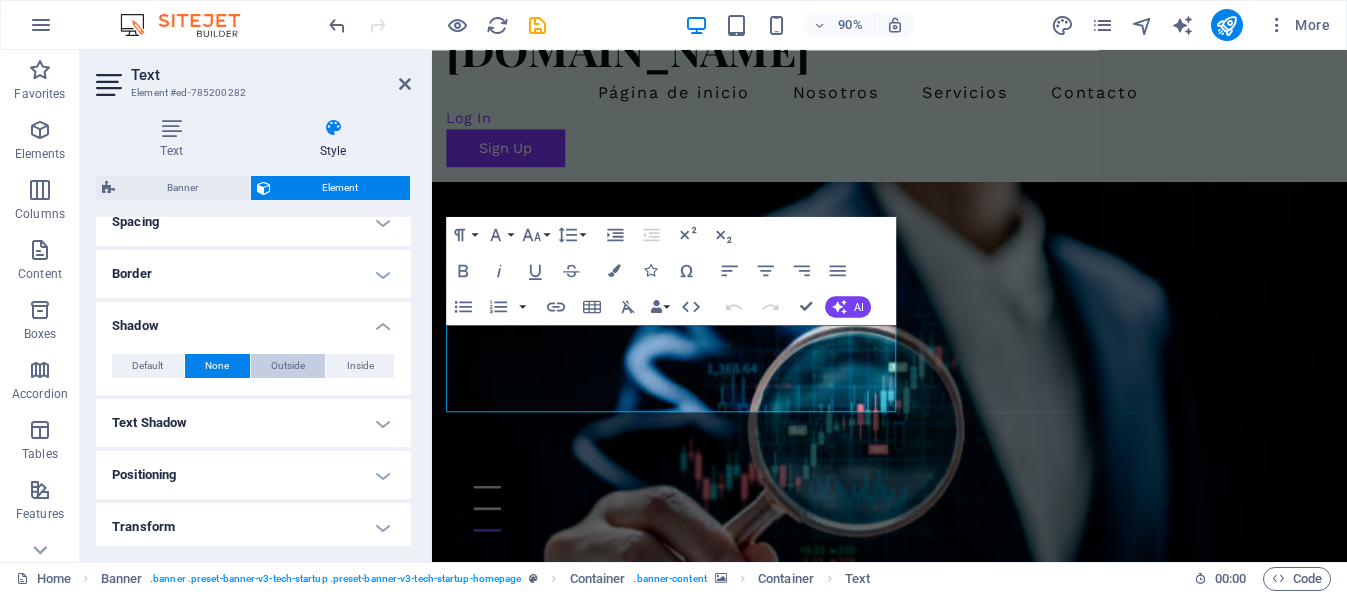 click on "Outside" at bounding box center (288, 366) 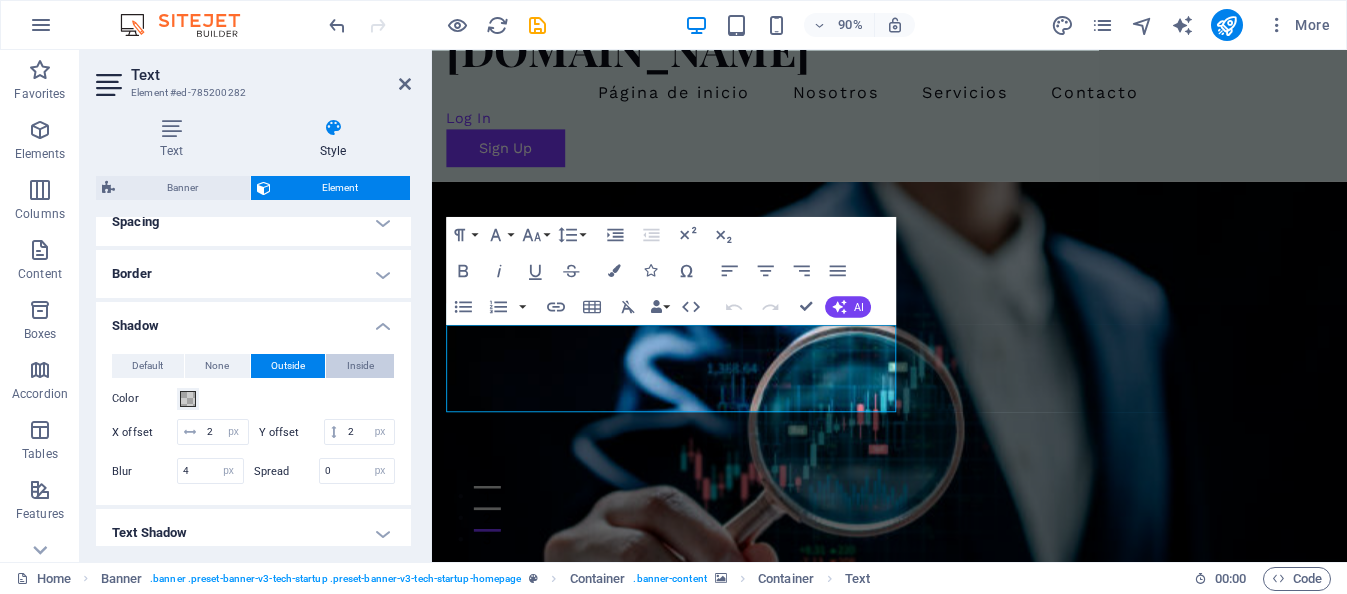 click on "Inside" at bounding box center [360, 366] 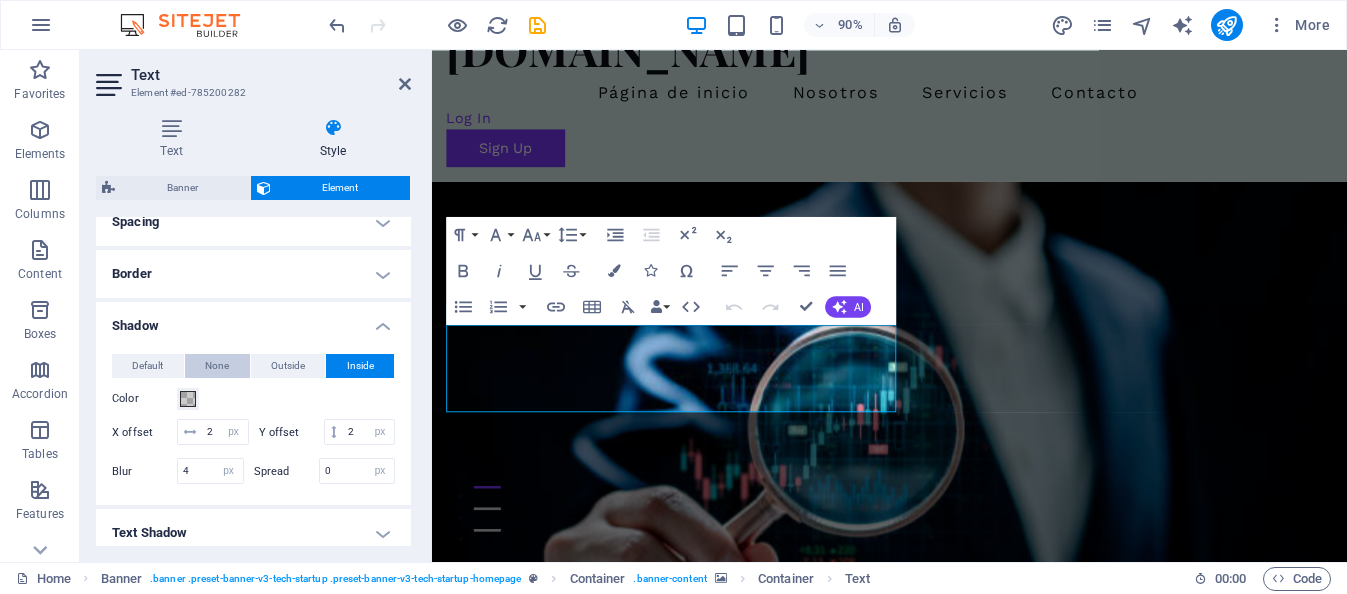 click on "None" at bounding box center [217, 366] 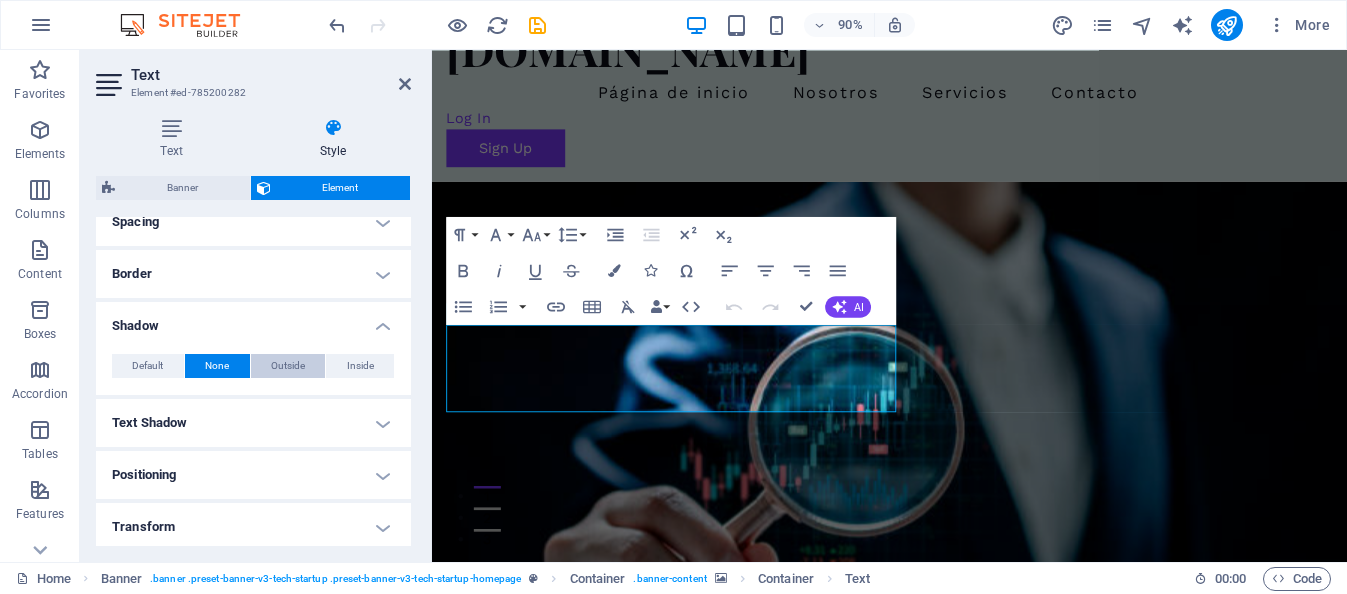 click on "Outside" at bounding box center (288, 366) 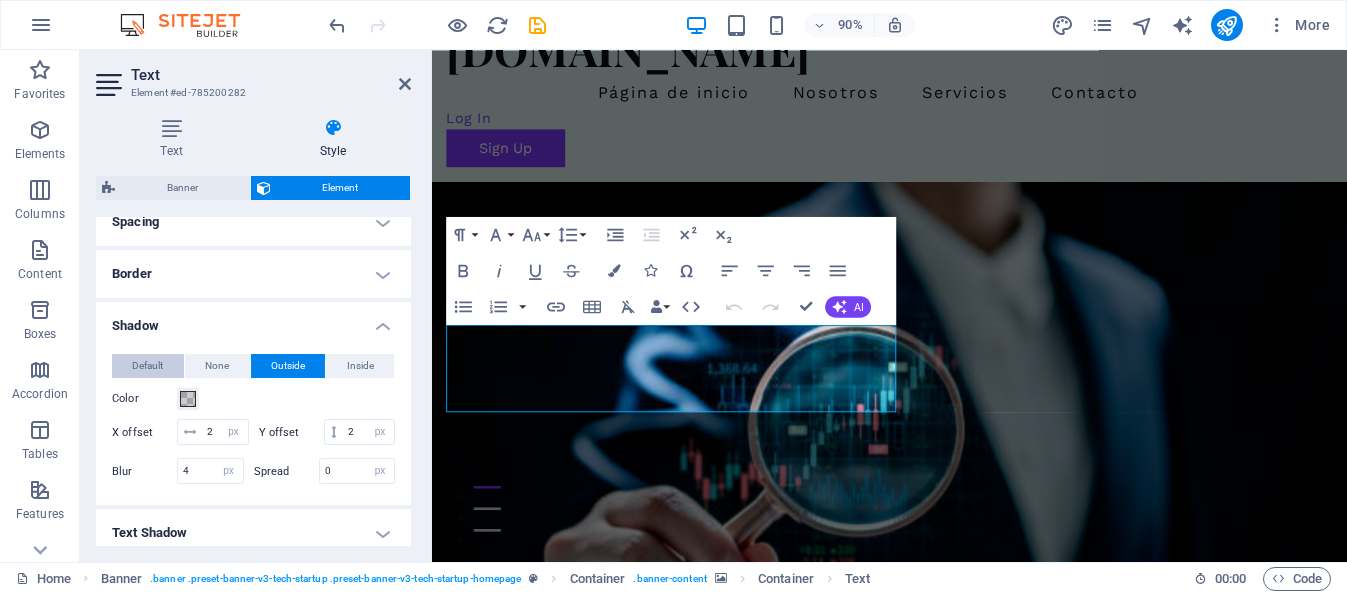 click on "Default" at bounding box center [147, 366] 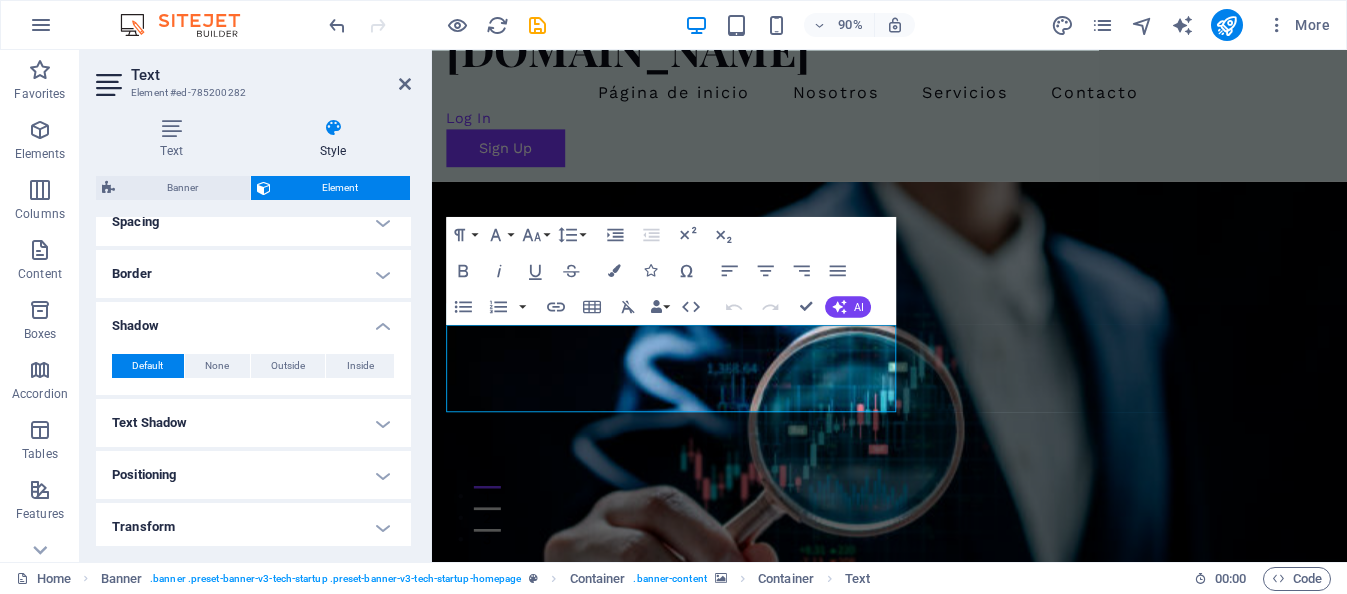 click on "Shadow" at bounding box center [253, 320] 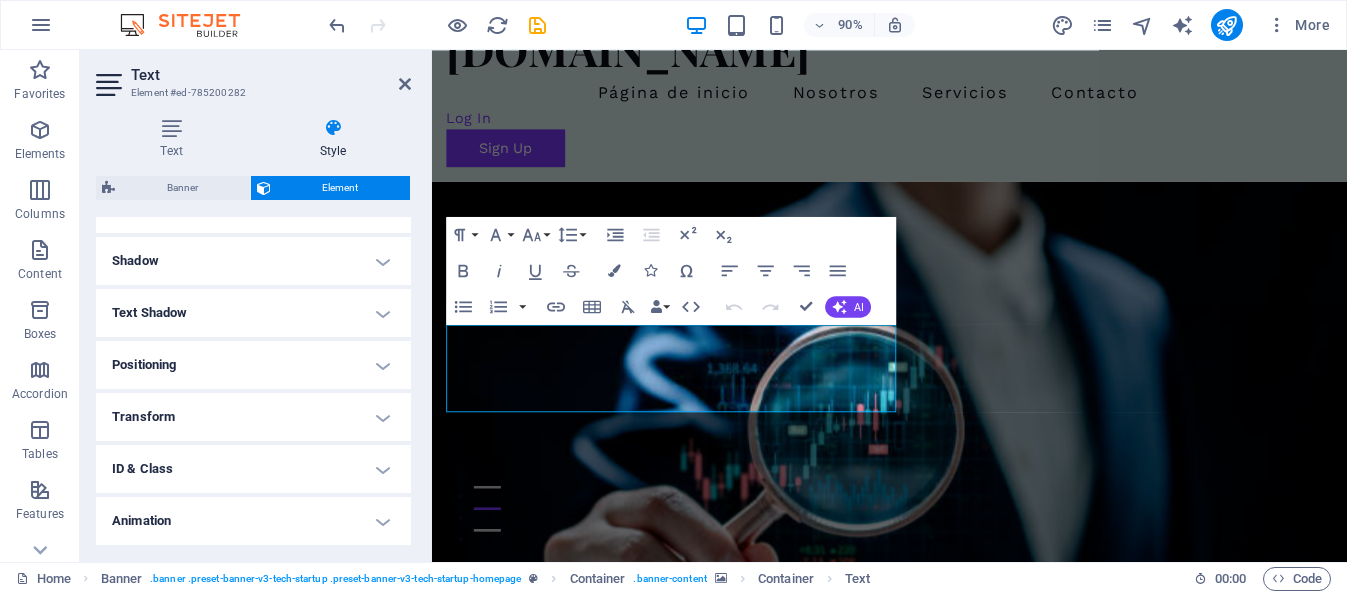 scroll, scrollTop: 516, scrollLeft: 0, axis: vertical 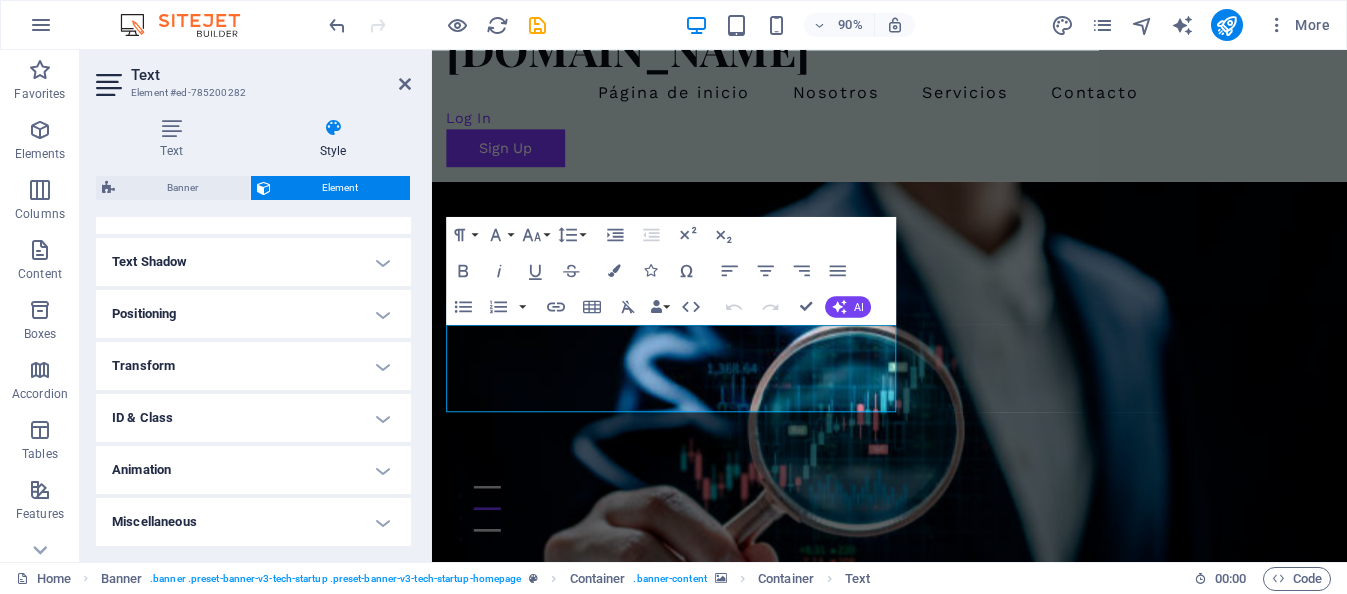 click on "Positioning" at bounding box center [253, 314] 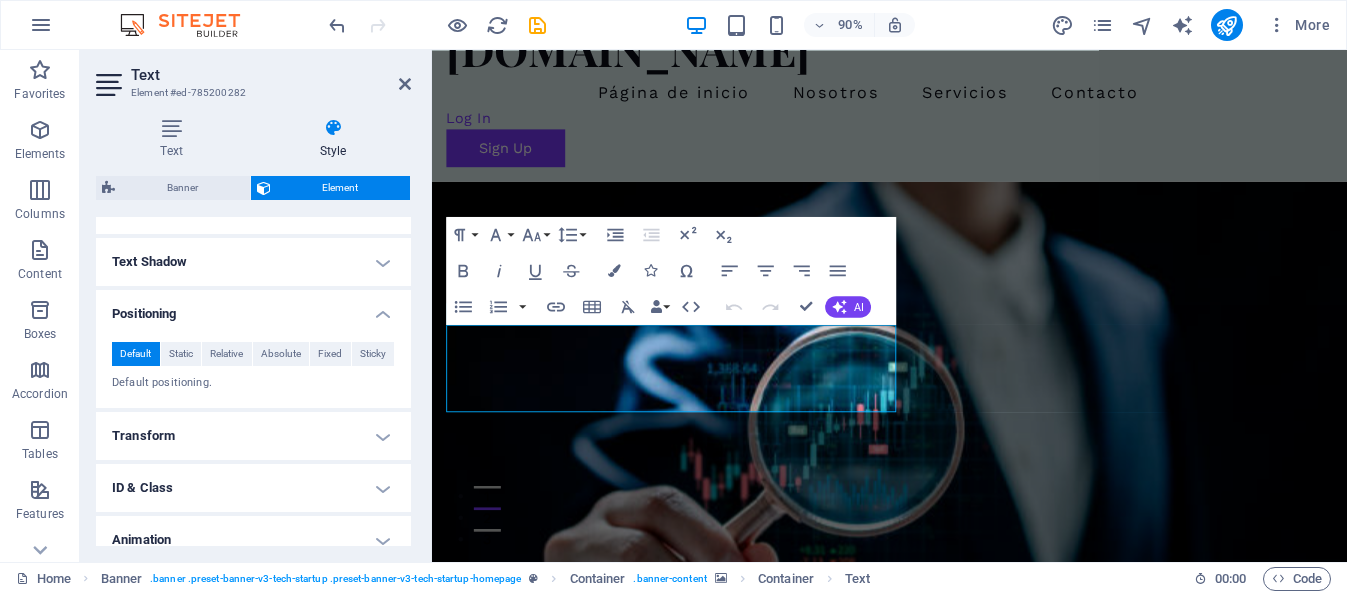 click on "Positioning" at bounding box center (253, 308) 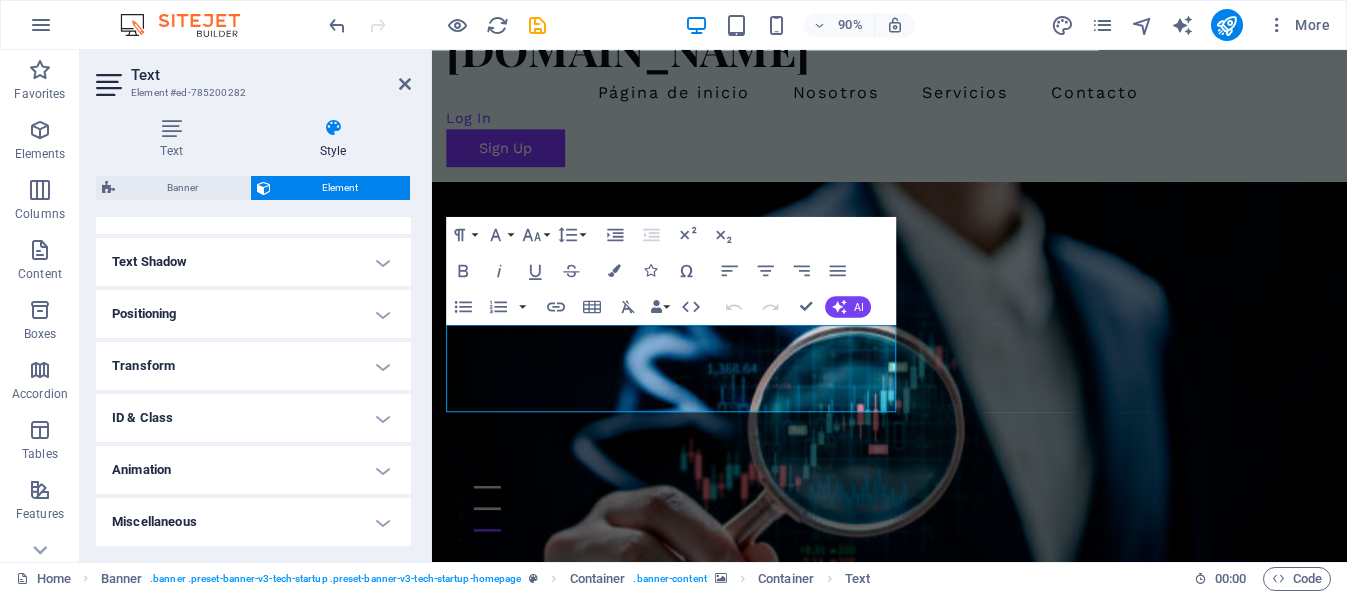 click on "Transform" at bounding box center [253, 366] 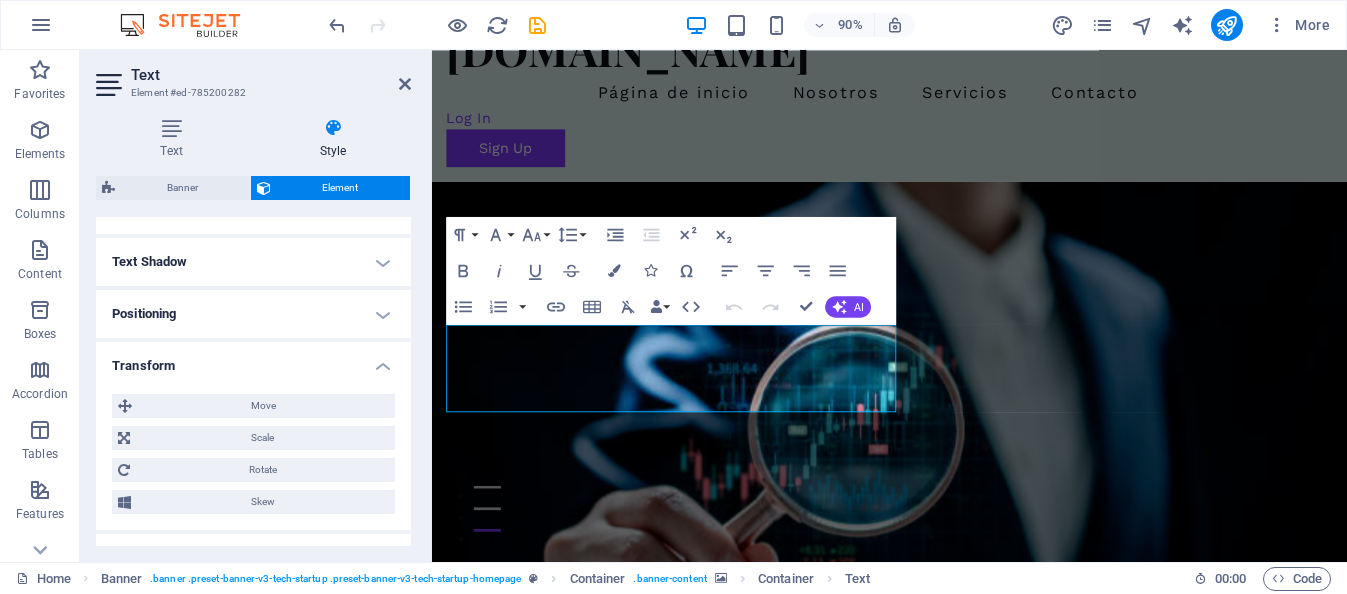 click on "Transform" at bounding box center (253, 360) 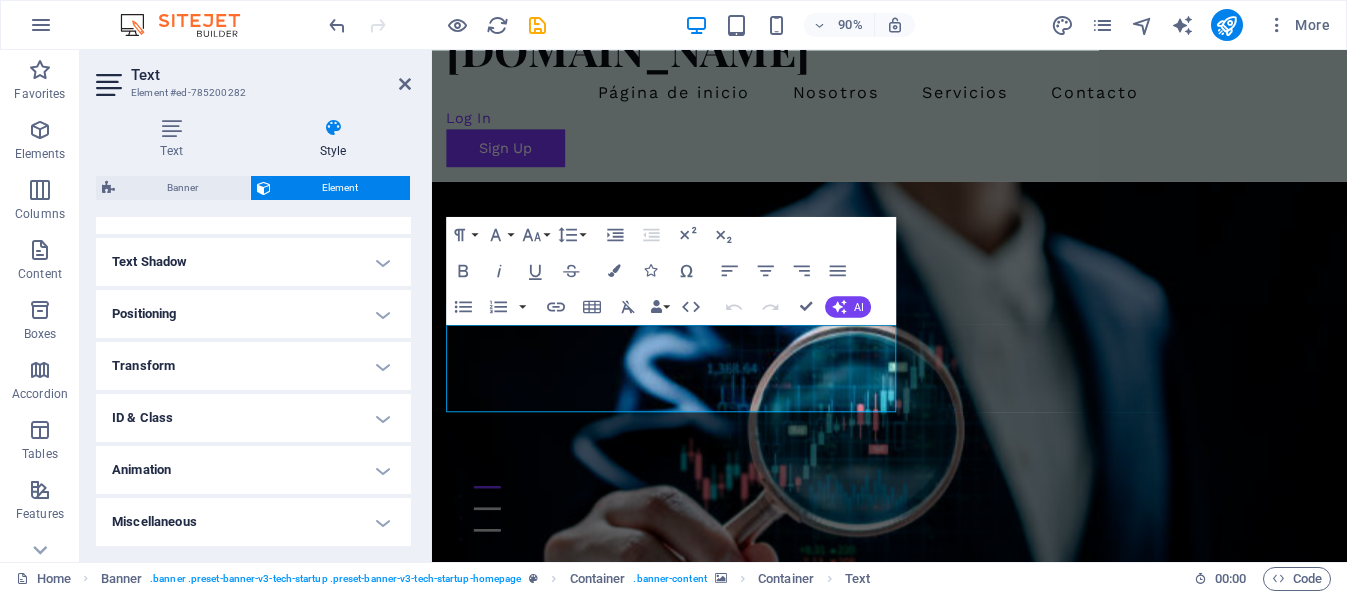 click on "Animation" at bounding box center [253, 470] 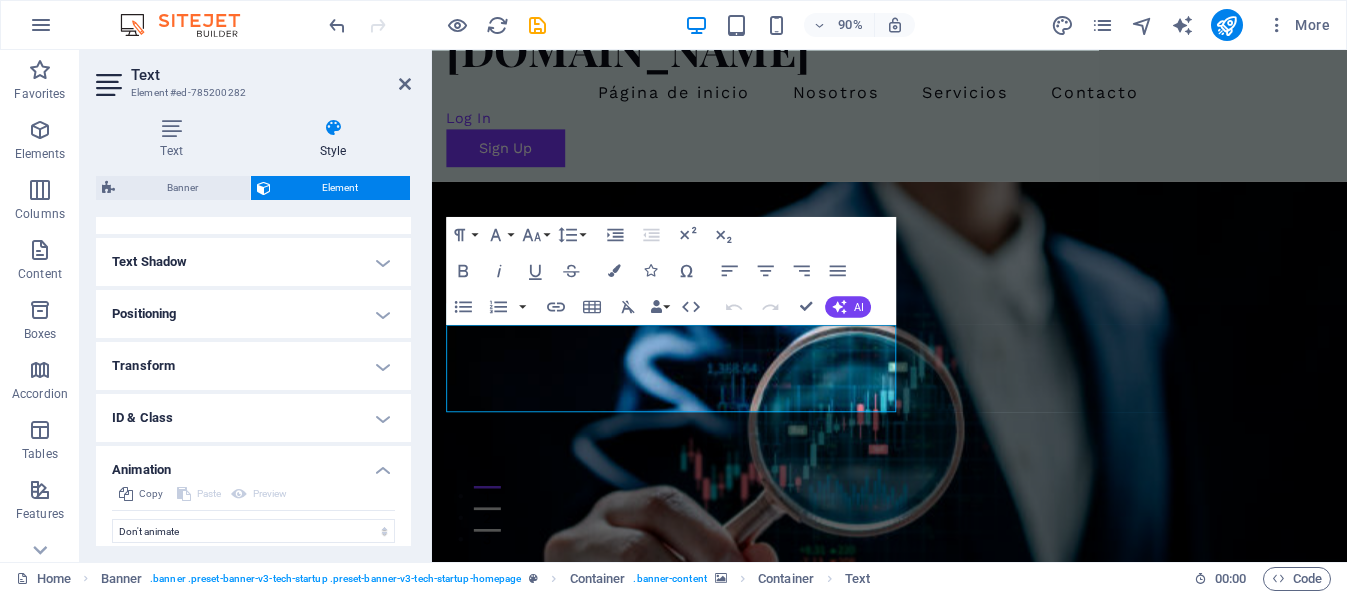 click on "Animation" at bounding box center [253, 464] 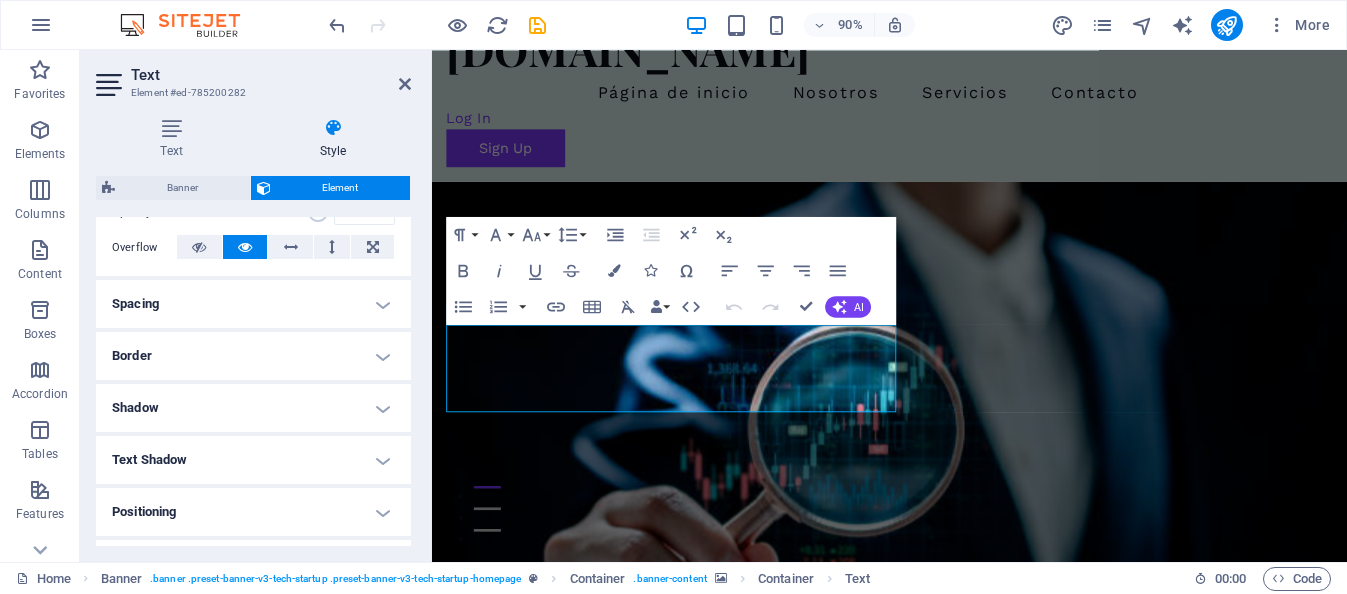 scroll, scrollTop: 316, scrollLeft: 0, axis: vertical 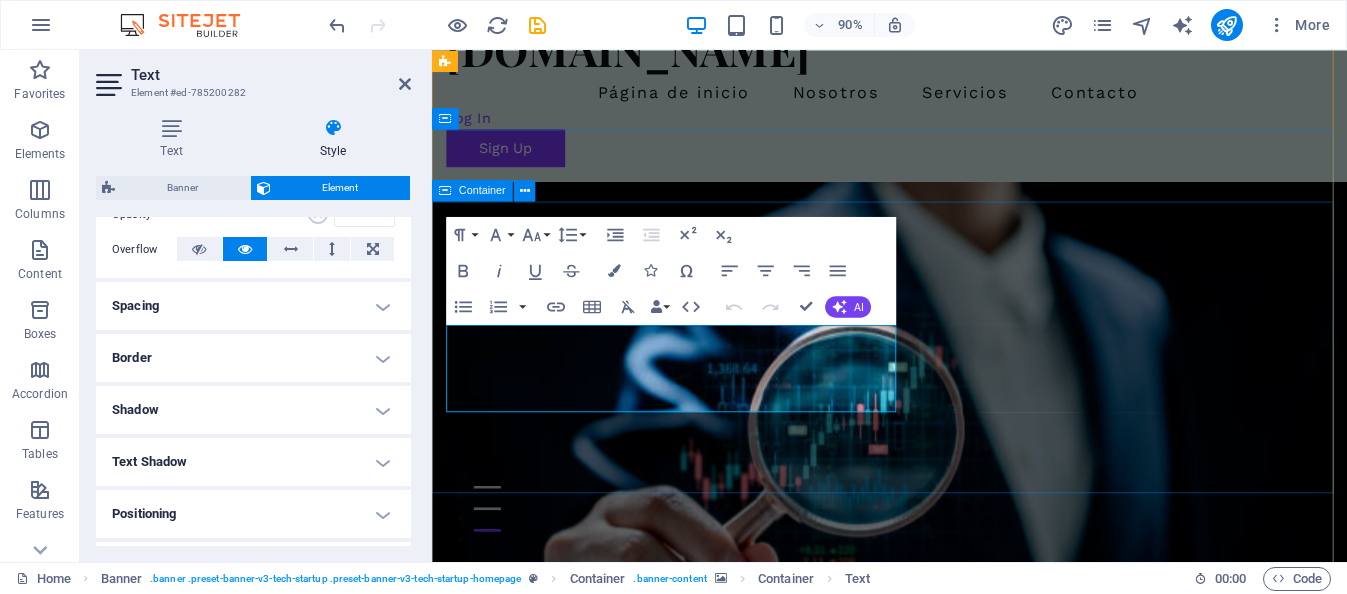 drag, startPoint x: 1056, startPoint y: 221, endPoint x: 1336, endPoint y: 208, distance: 280.30164 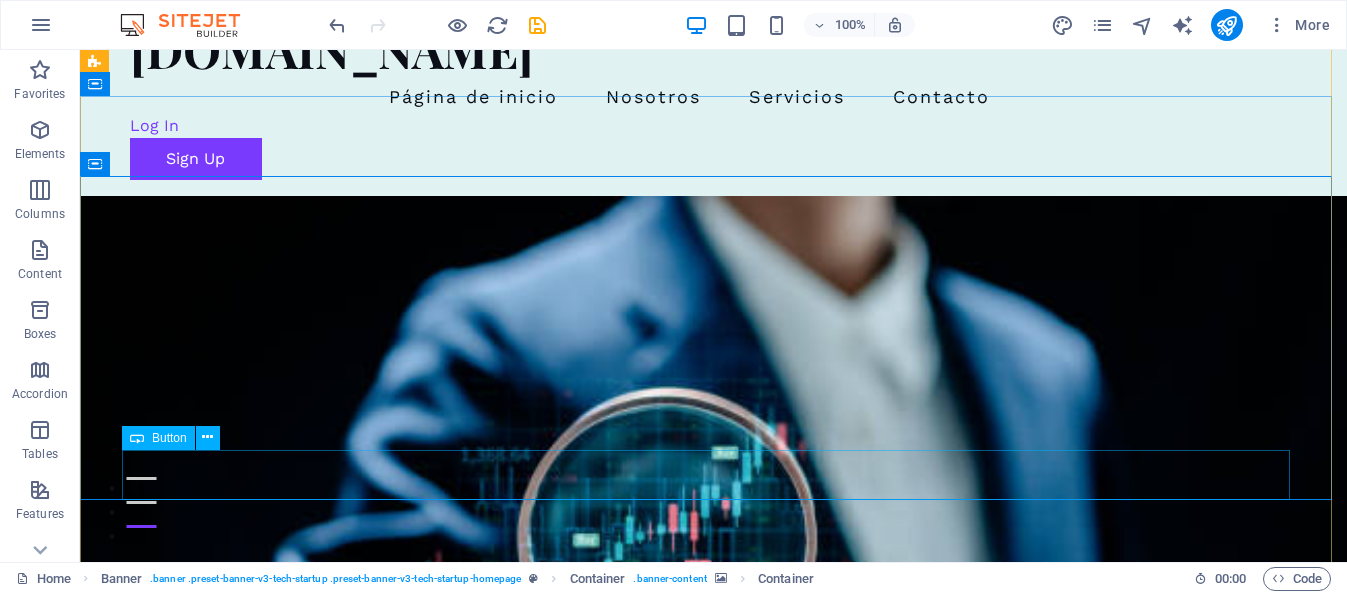 click on "Comienza Aquí" at bounding box center (714, 962) 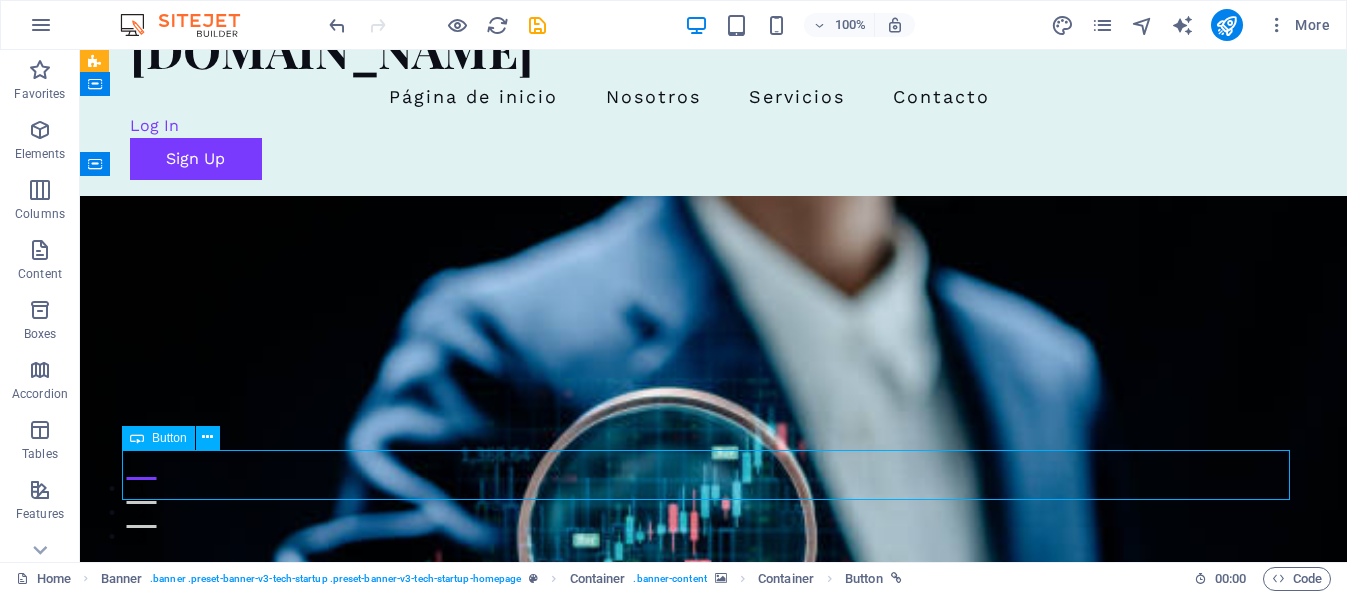 click on "Comienza Aquí" at bounding box center (714, 962) 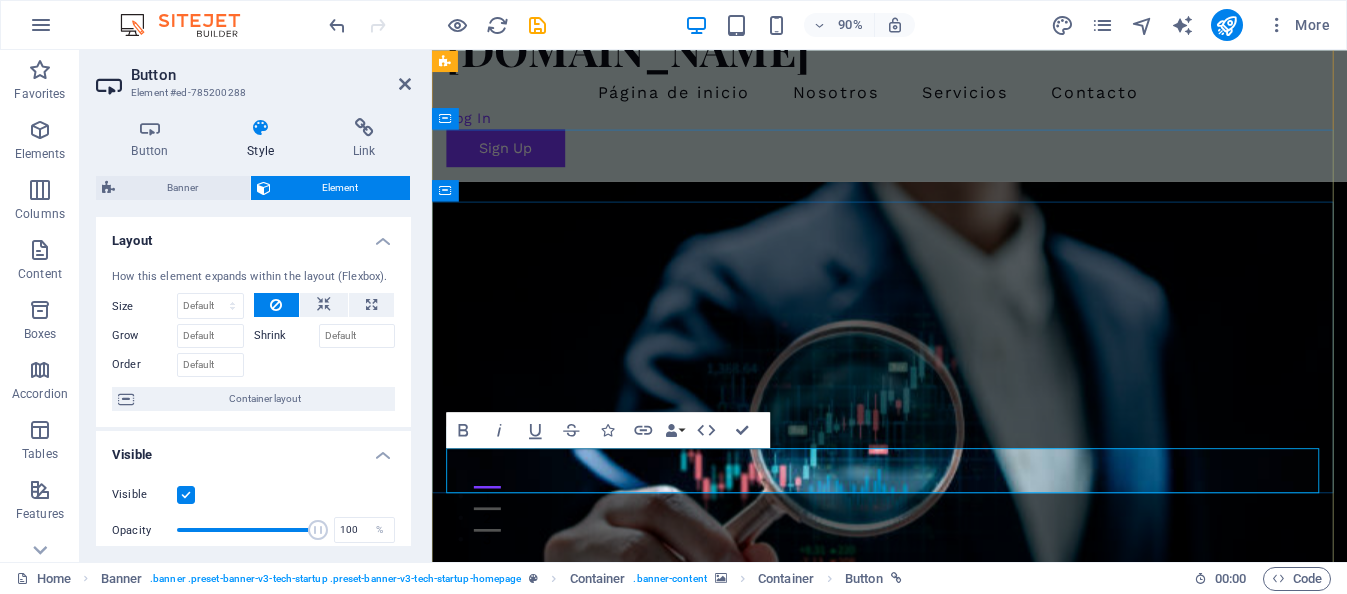 click on "Comienza Aquí" at bounding box center [553, 962] 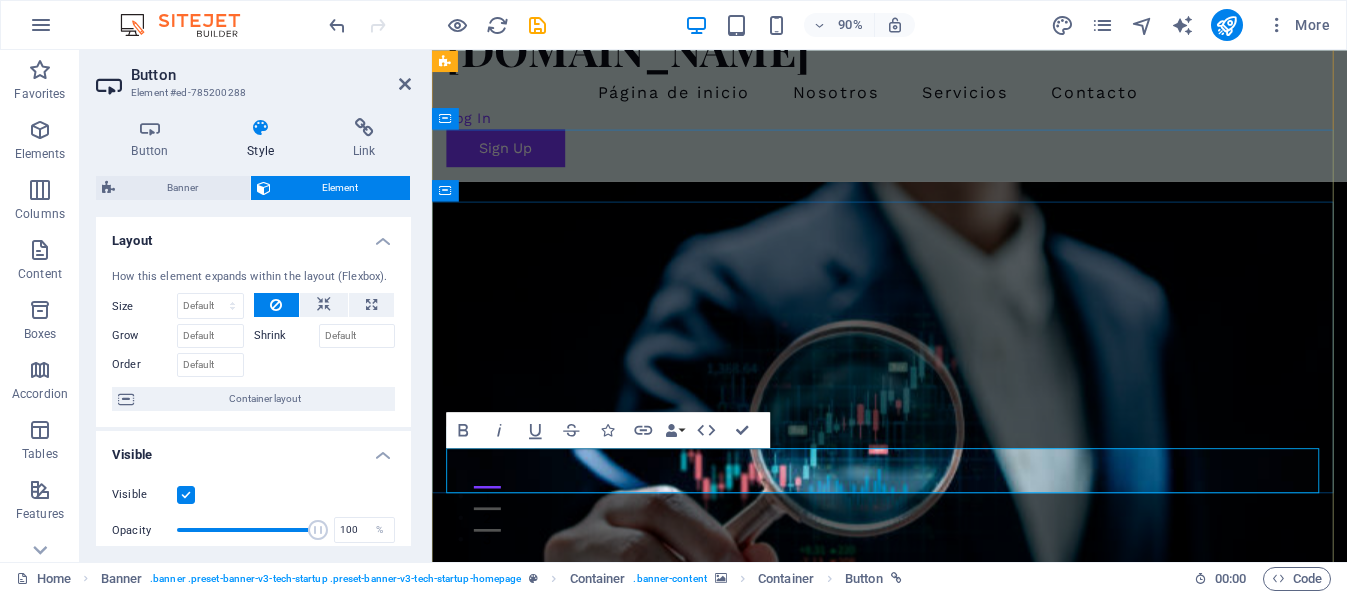 click on "Comienza Aquí" at bounding box center (553, 962) 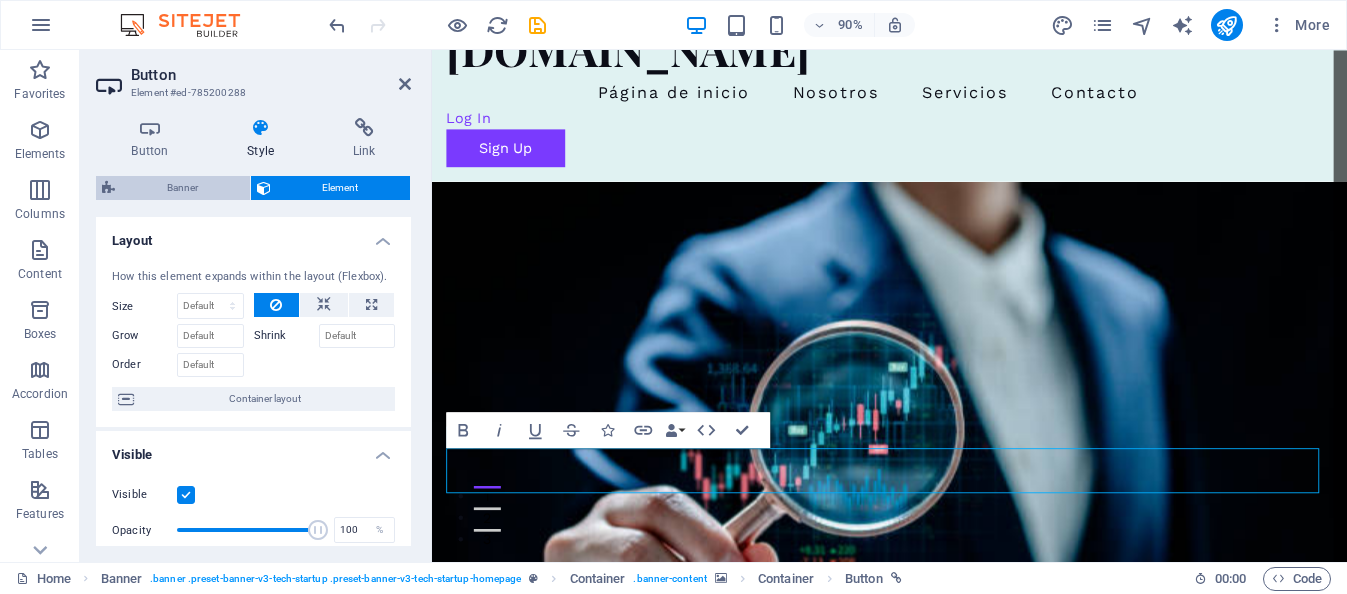click on "Banner" at bounding box center (182, 188) 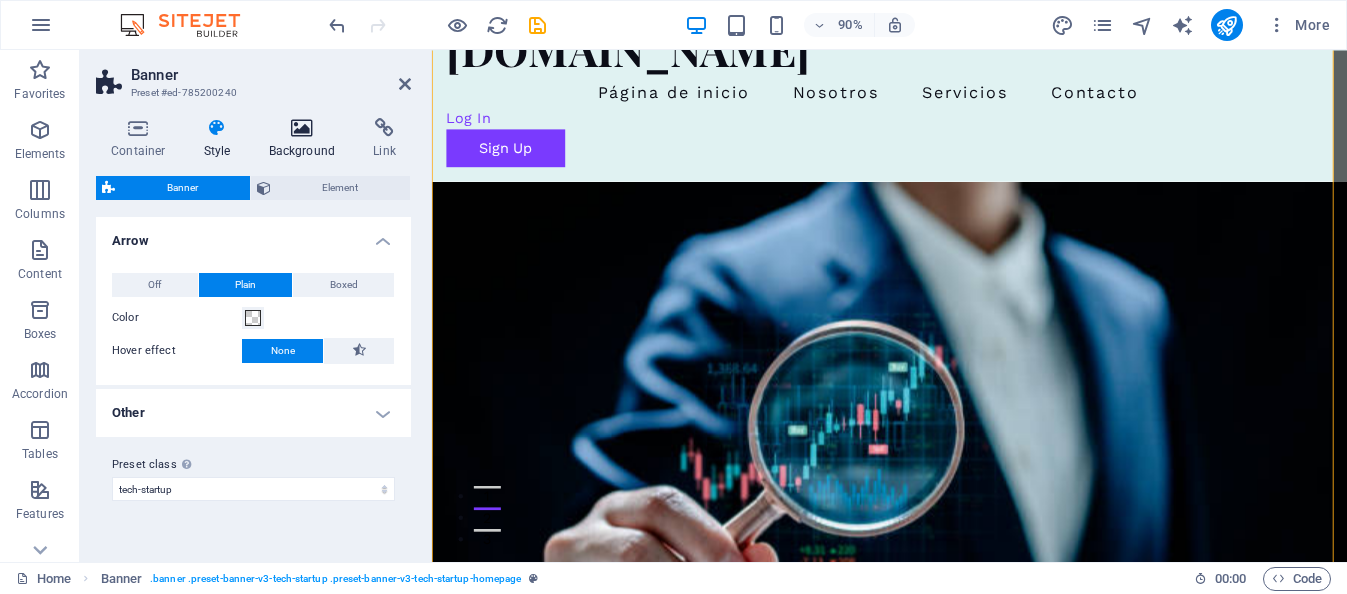 click at bounding box center (302, 128) 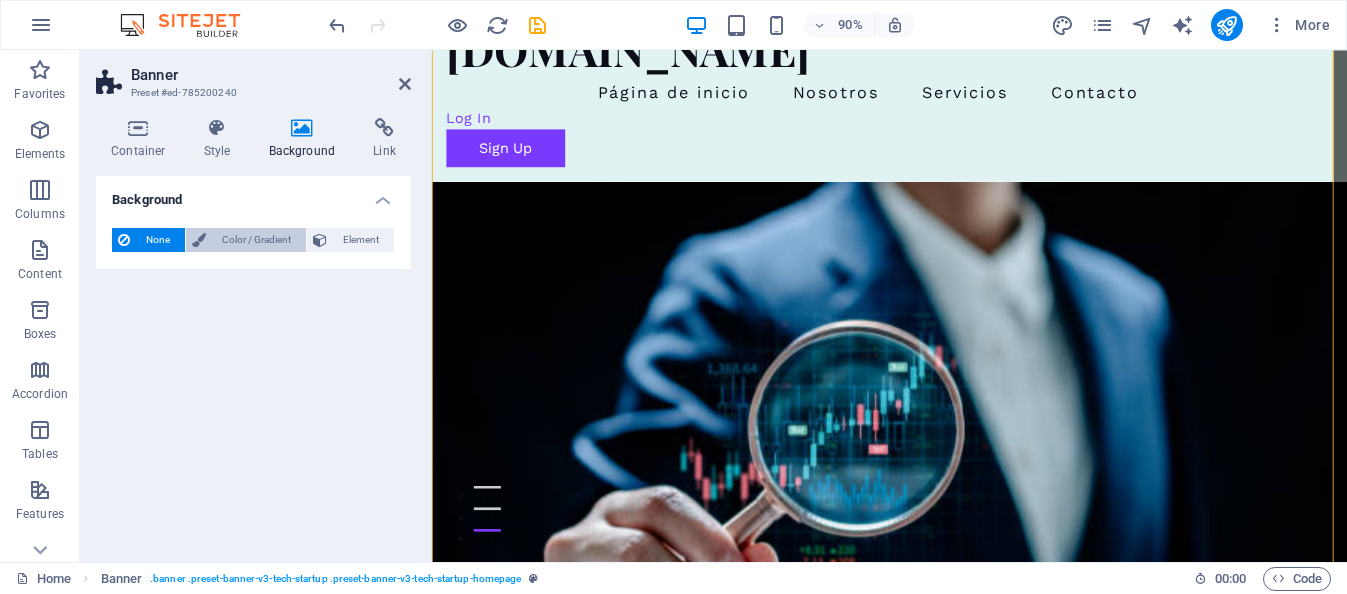 click on "Color / Gradient" at bounding box center [256, 240] 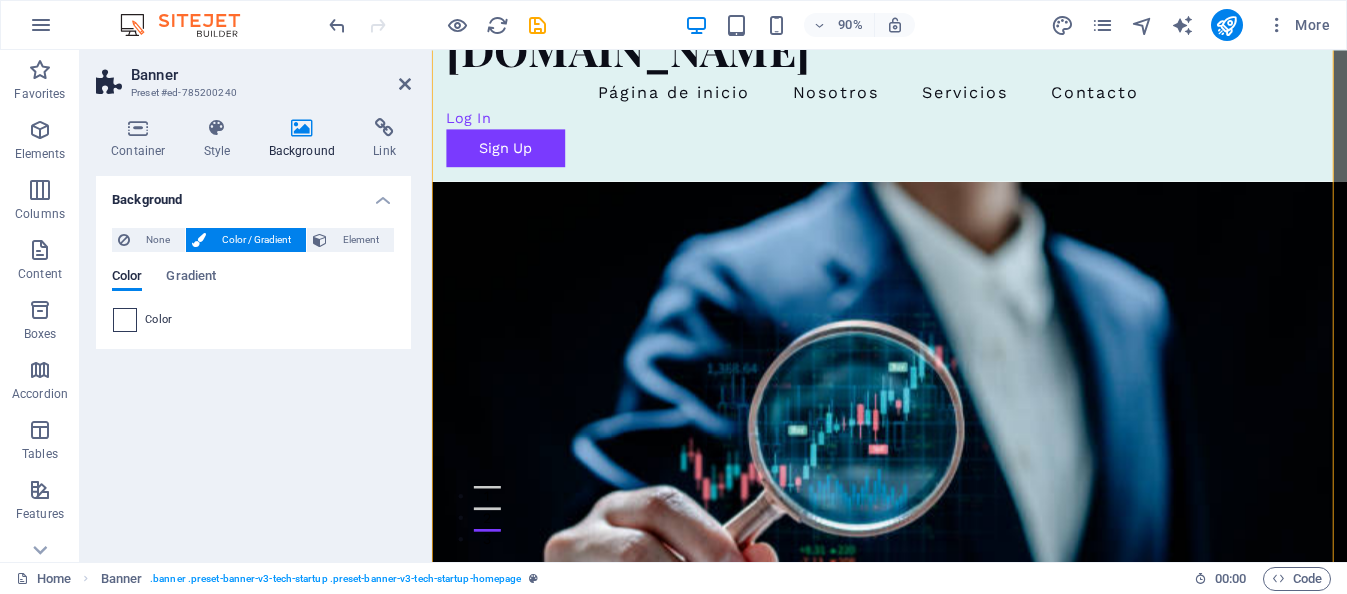 click at bounding box center [125, 320] 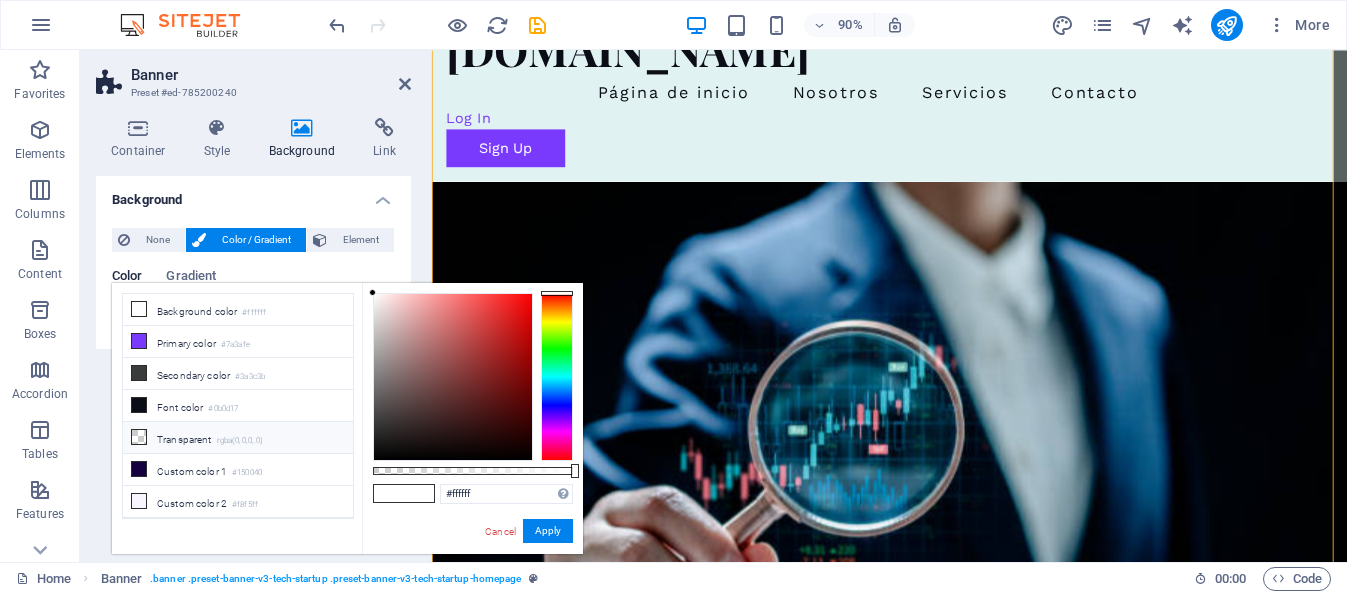 click at bounding box center [139, 437] 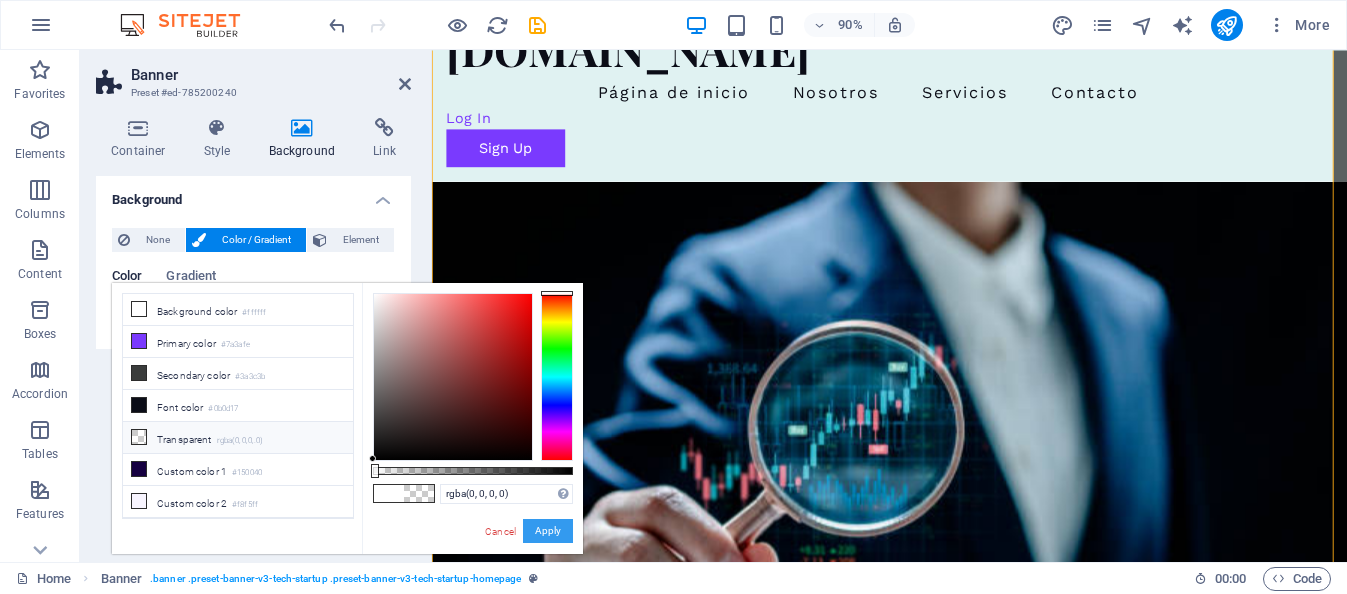 click on "Apply" at bounding box center [548, 531] 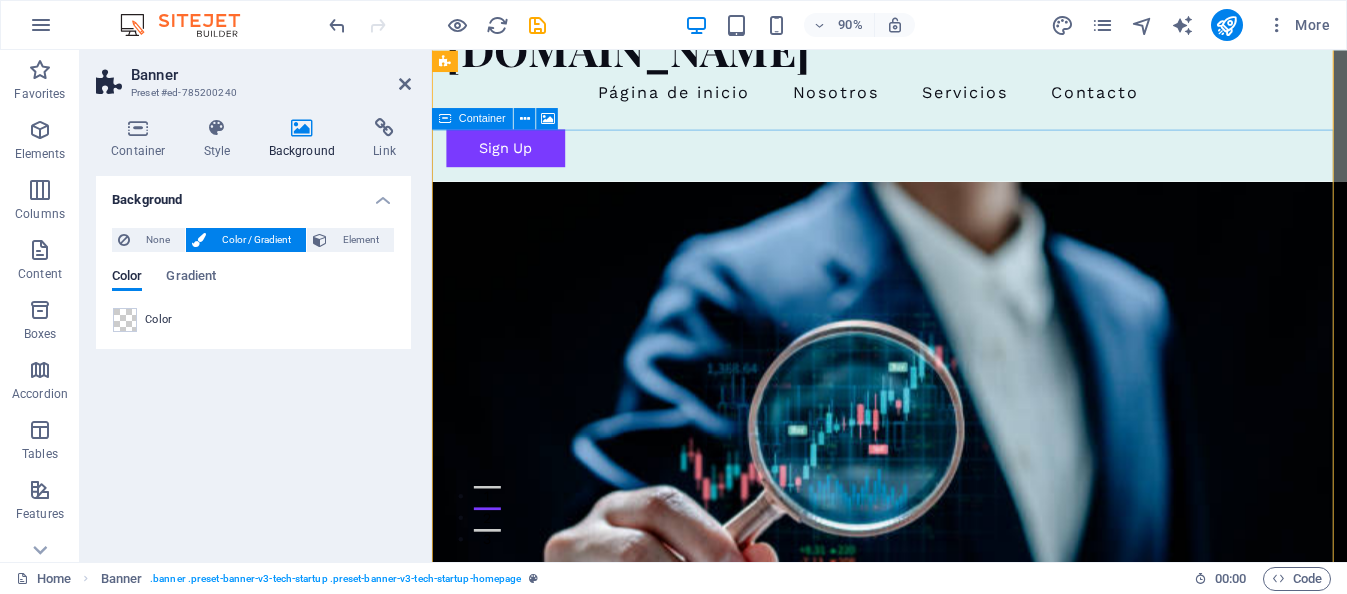 click at bounding box center [940, 445] 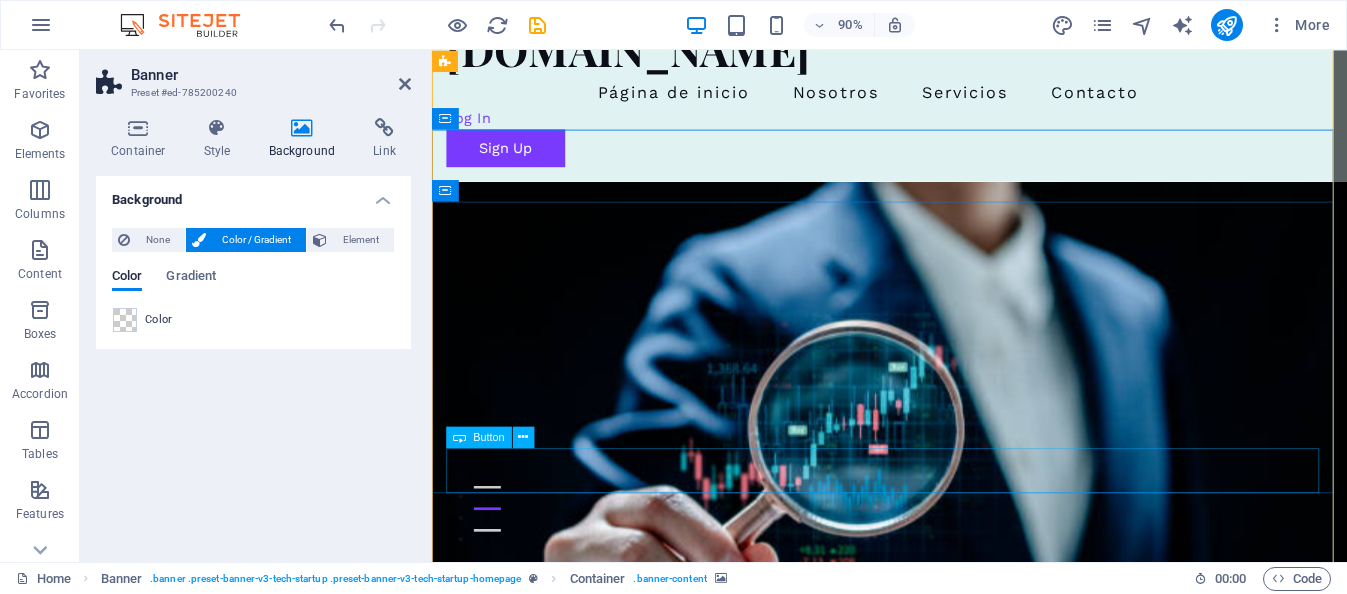 click on "Comienza Aquí" at bounding box center (940, 962) 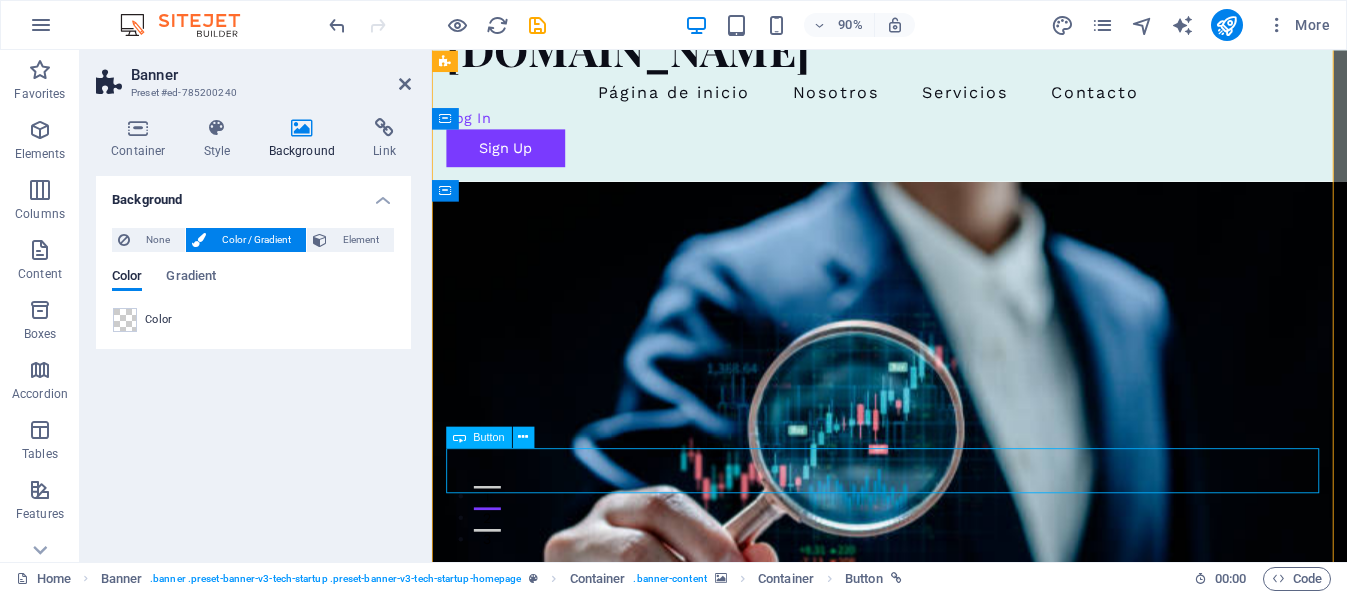 click on "Comienza Aquí" at bounding box center (940, 962) 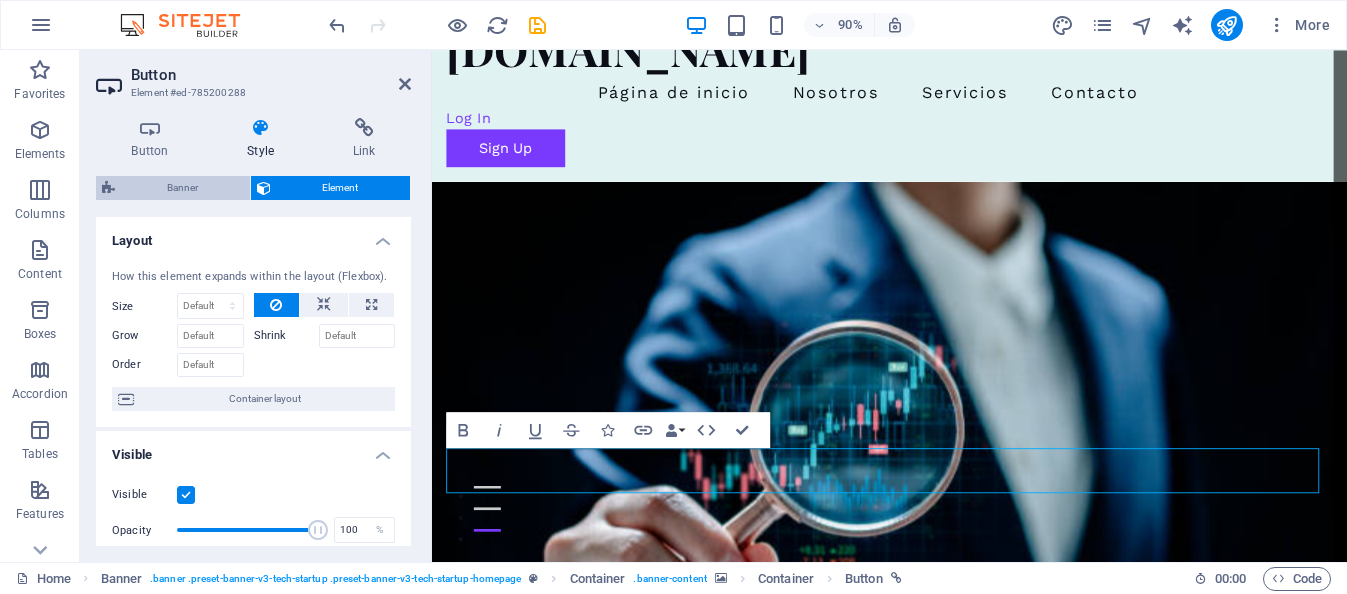 click on "Banner" at bounding box center (182, 188) 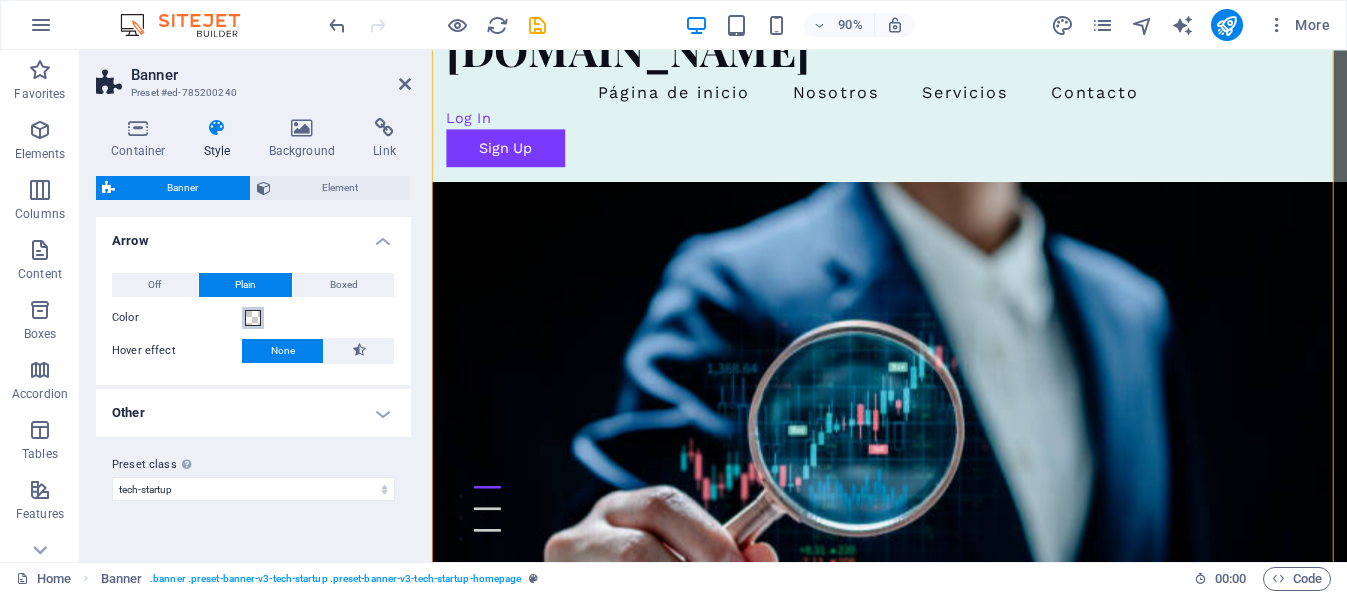 click at bounding box center [253, 318] 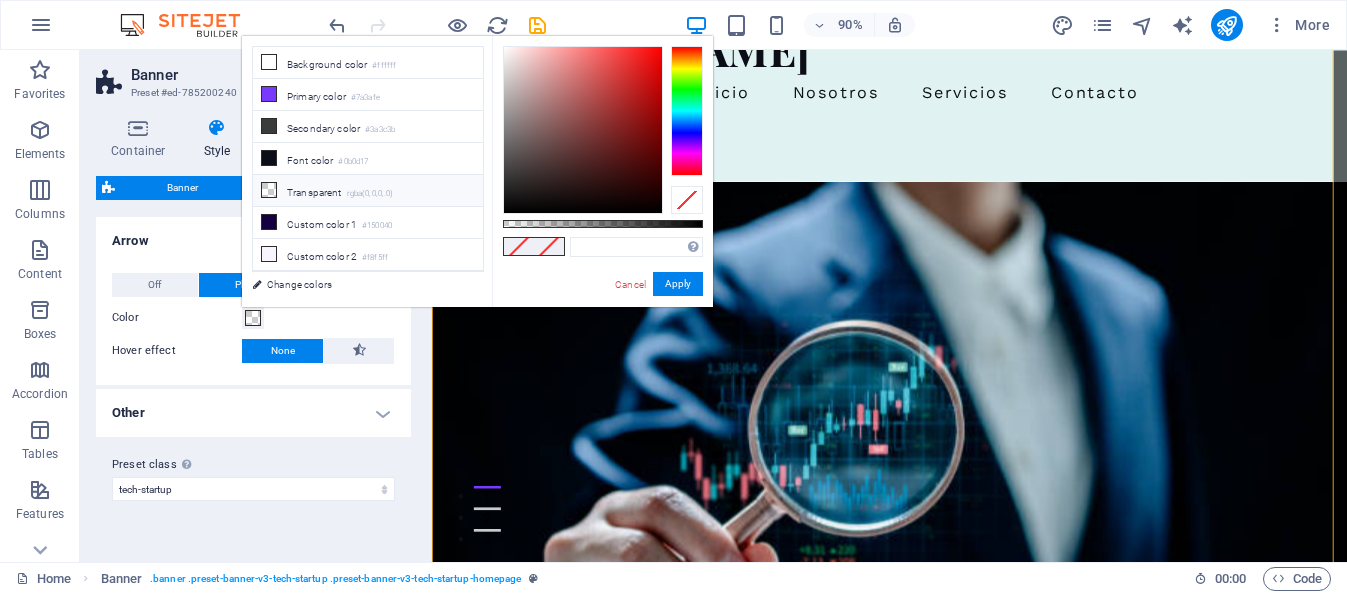 click on "Transparent
rgba(0,0,0,.0)" at bounding box center (368, 191) 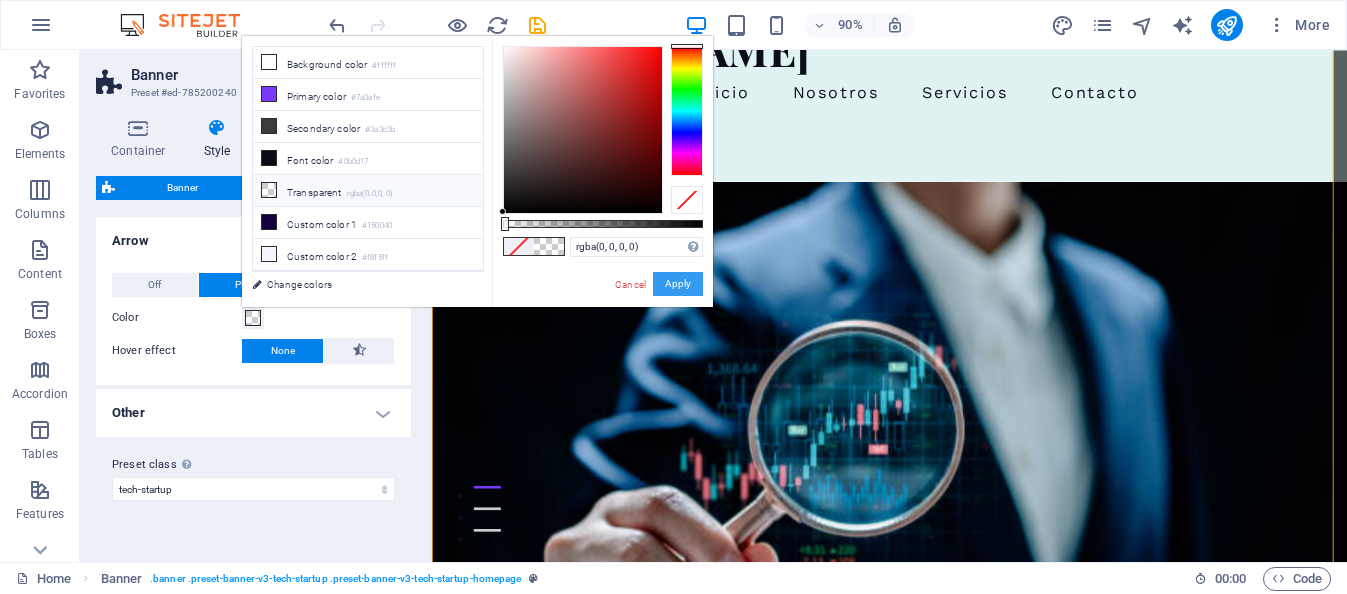 click on "Apply" at bounding box center [678, 284] 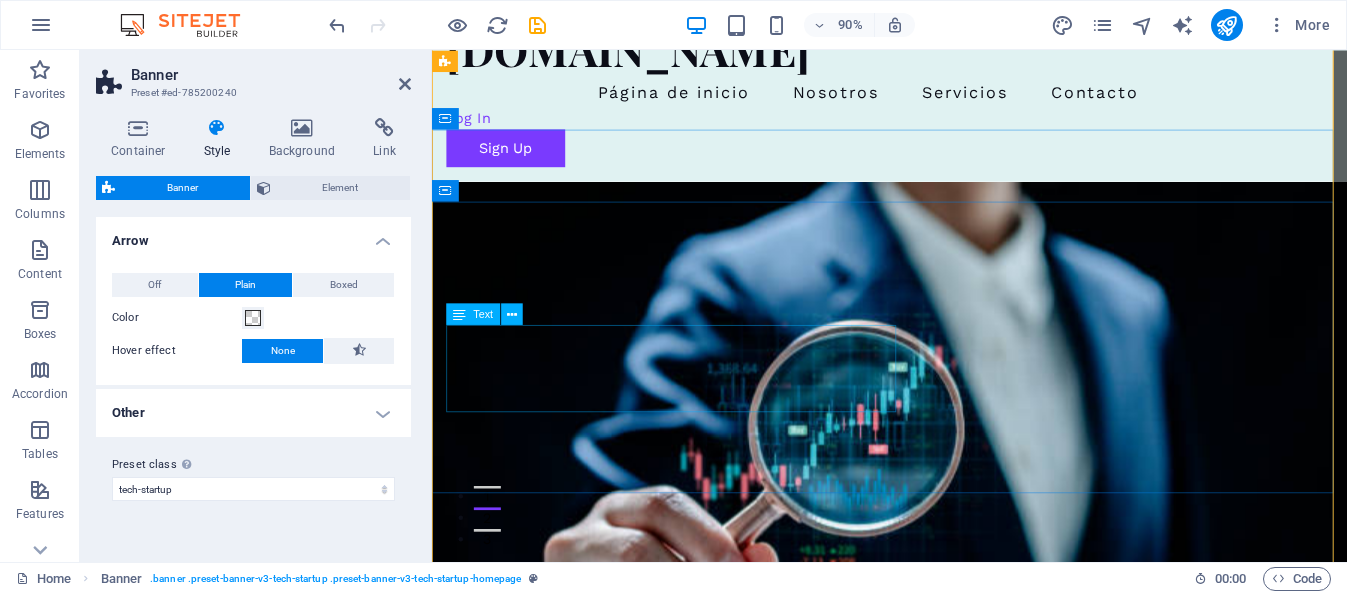 click on "Potencia tu empresa con soluciones de IA" at bounding box center [940, 873] 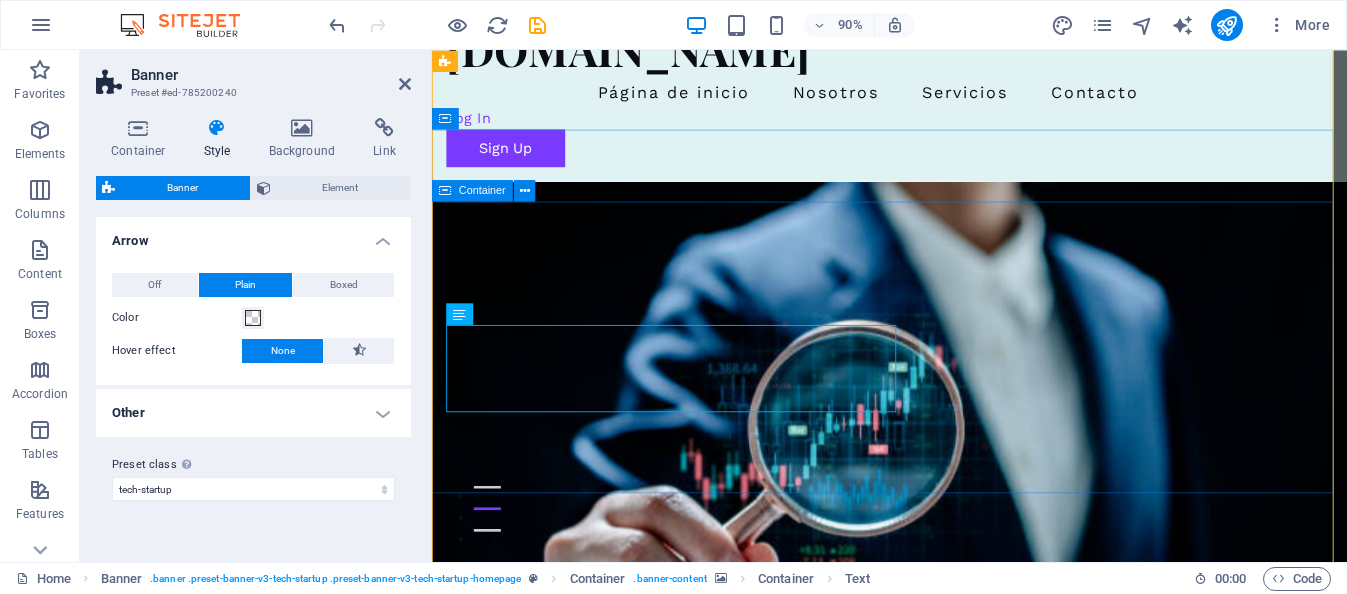 click on "Innovador Diseño de Modelos de IA Potencia tu empresa con soluciones de IA Comienza Aquí" at bounding box center [940, 880] 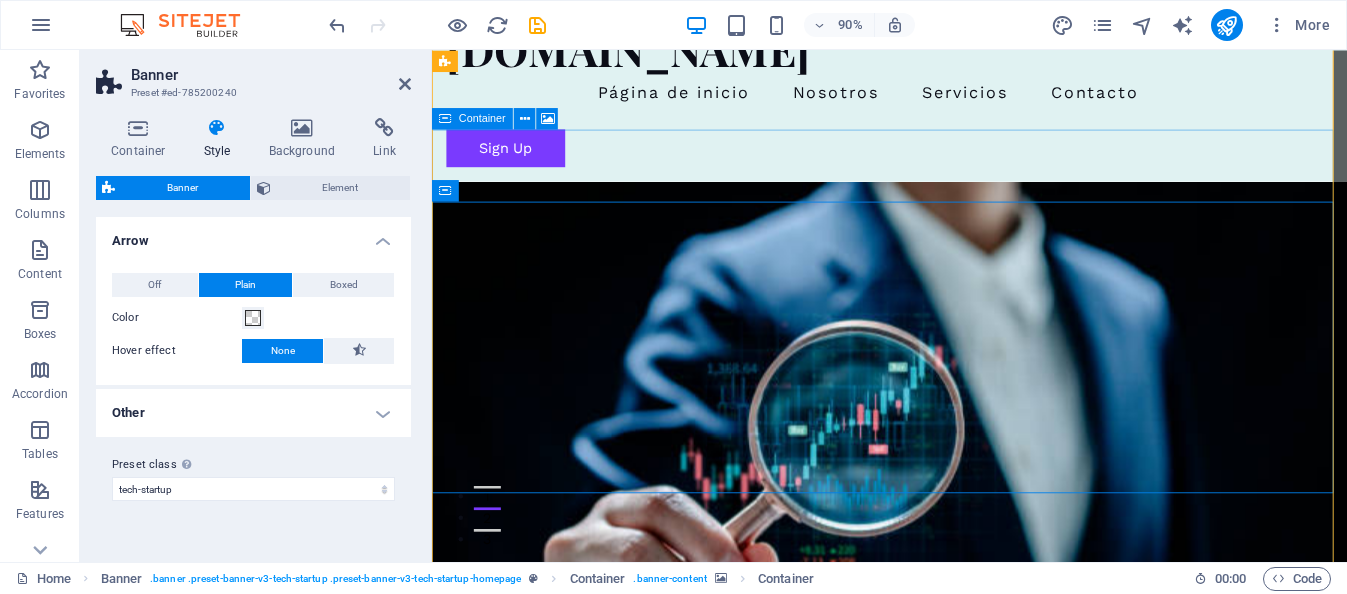 click at bounding box center [940, 445] 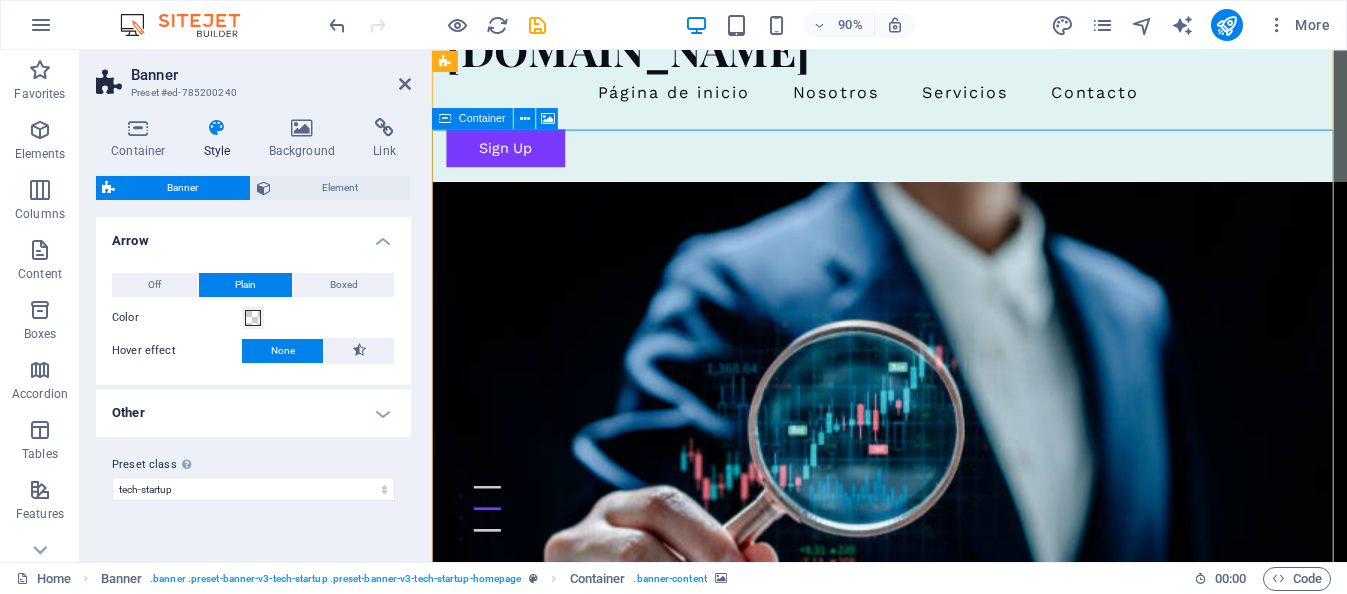 click at bounding box center (940, 445) 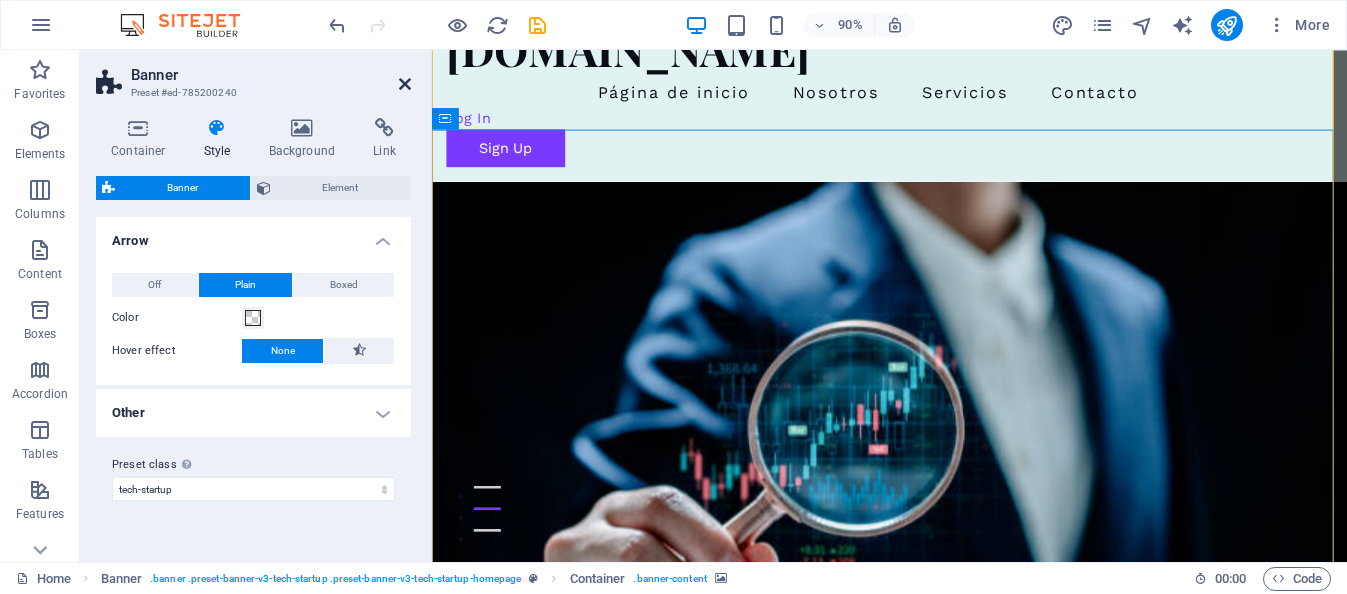 click at bounding box center (405, 84) 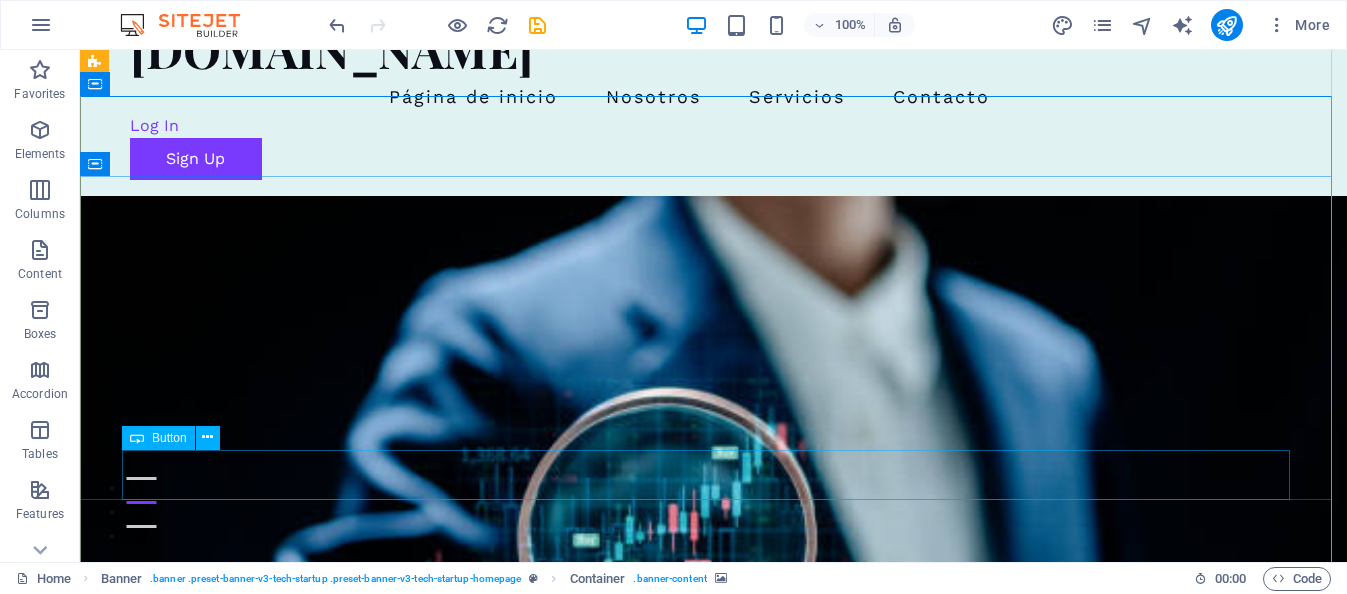 click on "Comienza Aquí" at bounding box center [714, 962] 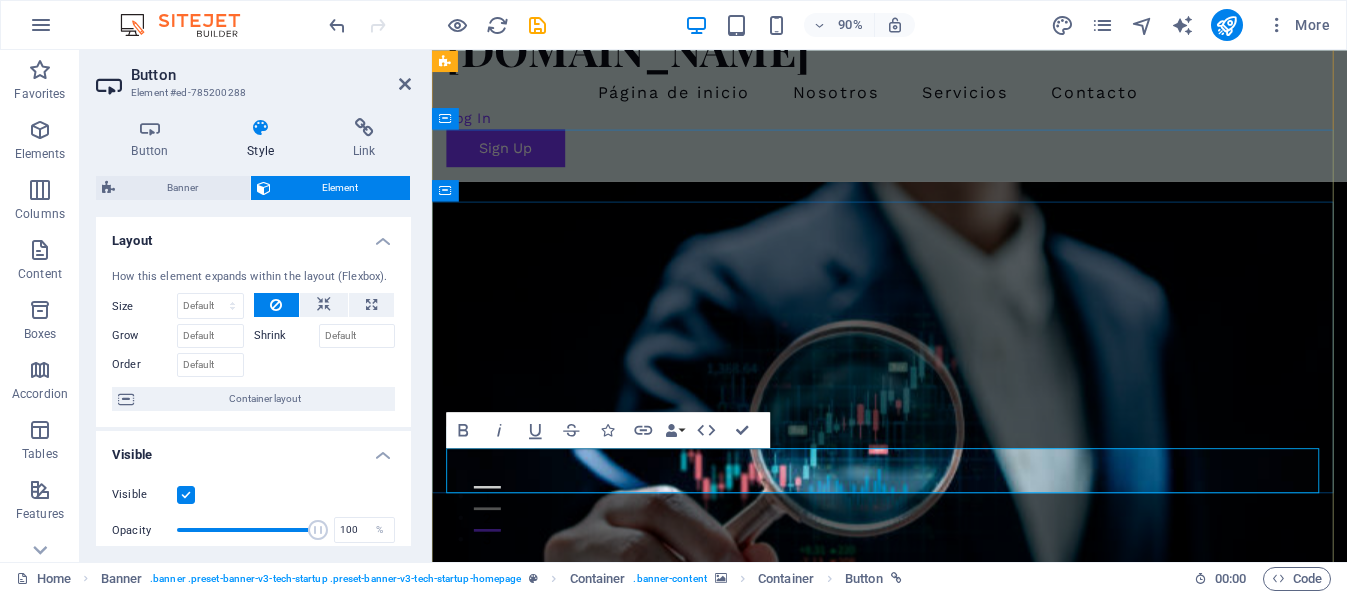 click on "Comienza Aquí" at bounding box center (553, 962) 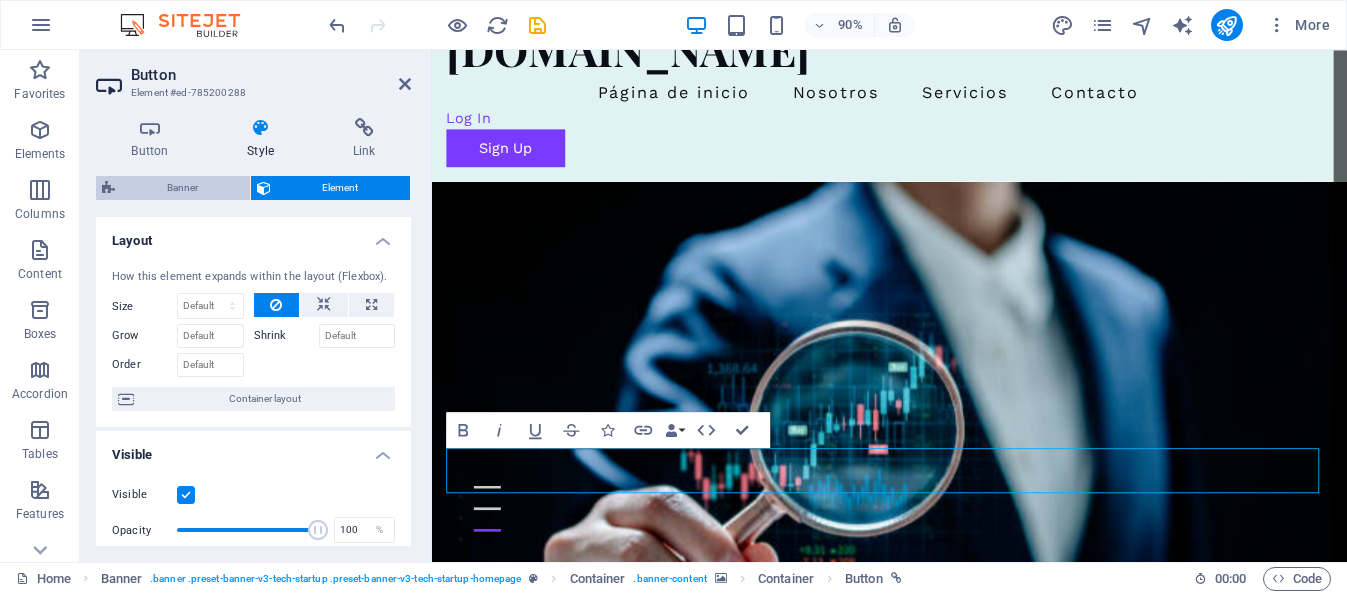 click on "Banner" at bounding box center [182, 188] 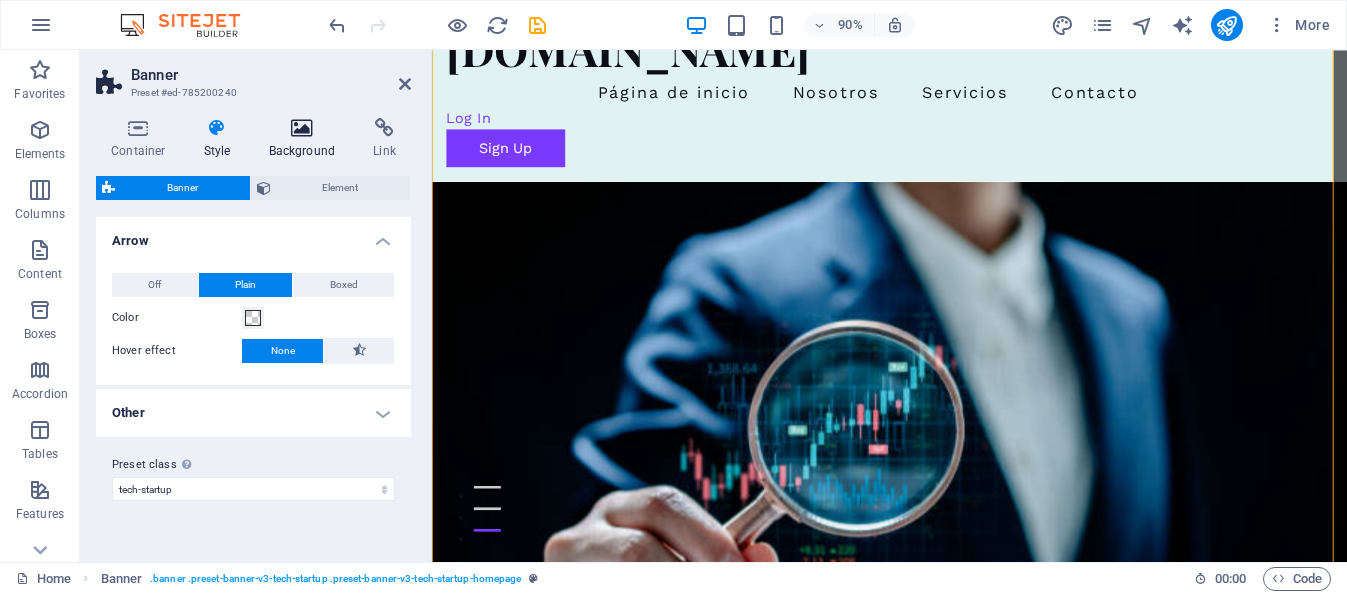 click at bounding box center (302, 128) 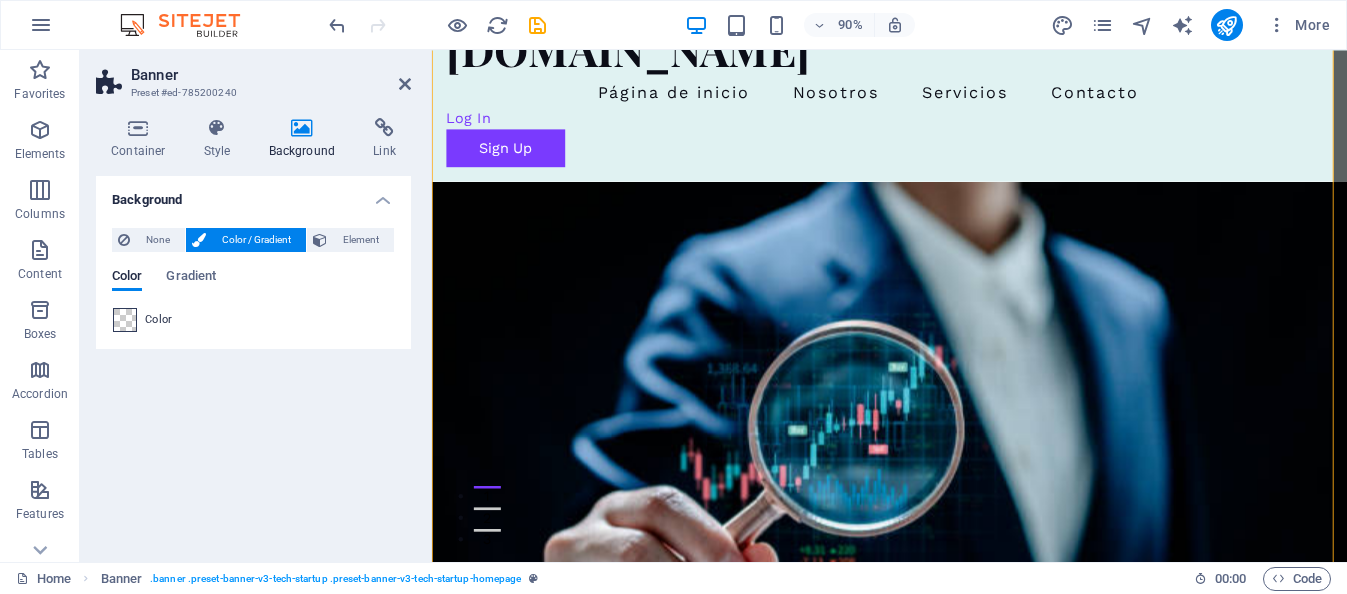 click at bounding box center (125, 320) 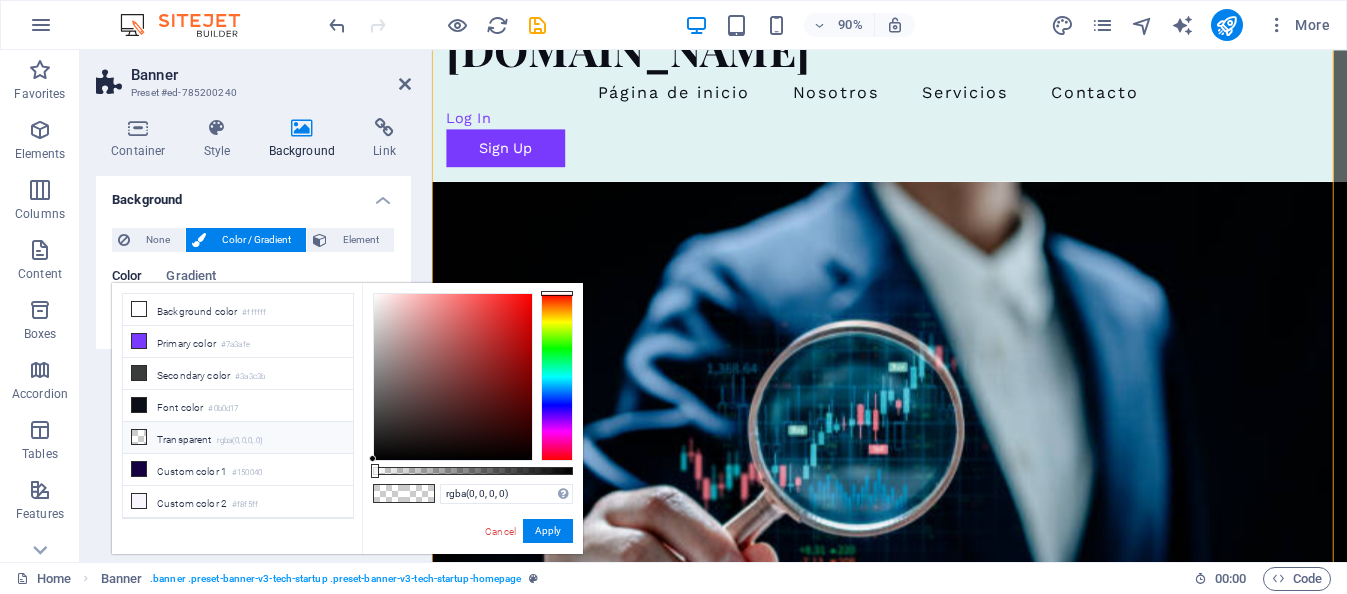 click on "Transparent
rgba(0,0,0,.0)" at bounding box center [238, 438] 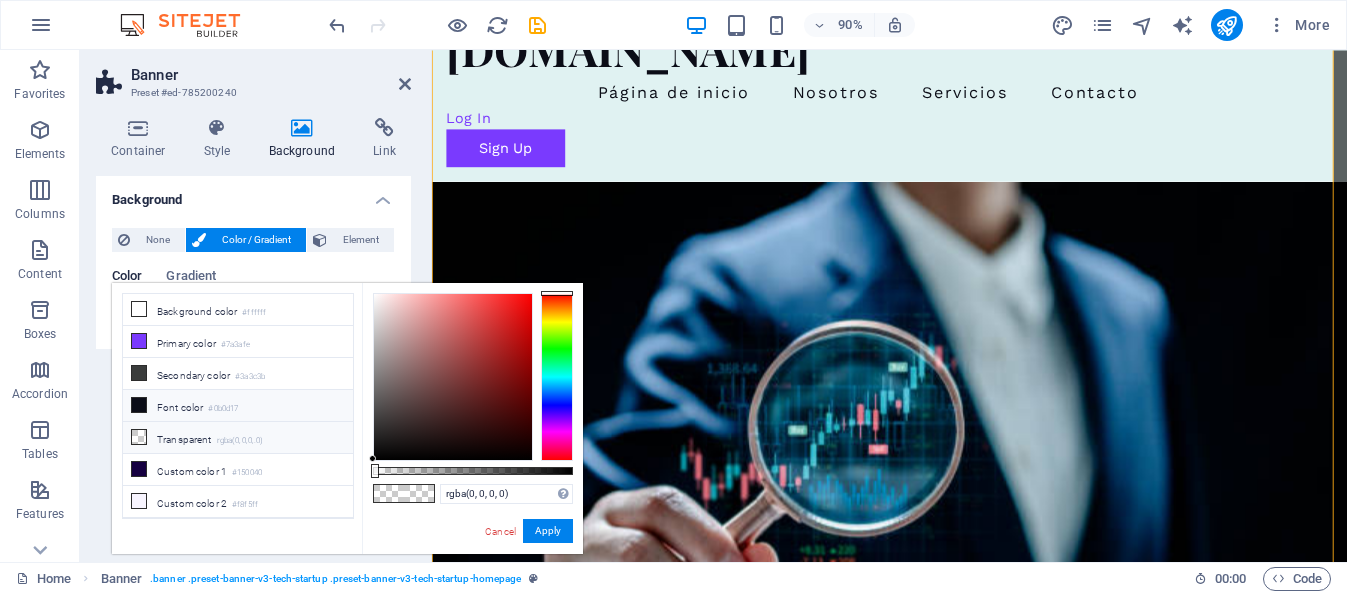 drag, startPoint x: 185, startPoint y: 387, endPoint x: 177, endPoint y: 403, distance: 17.888544 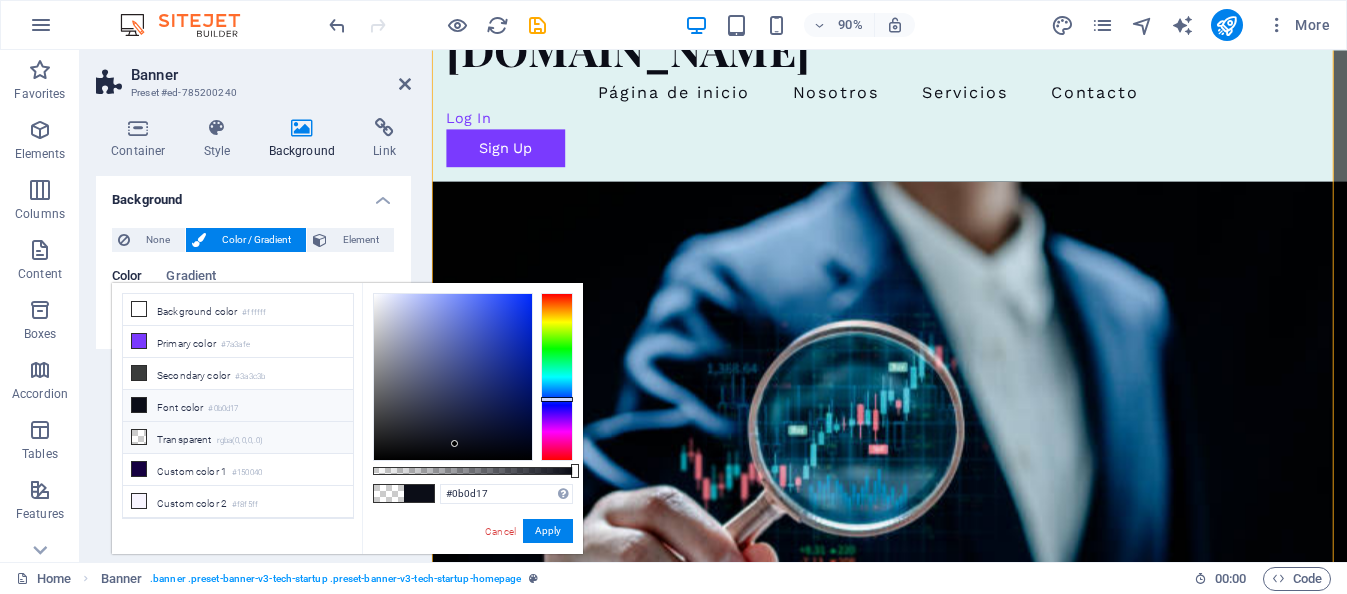 click at bounding box center [139, 437] 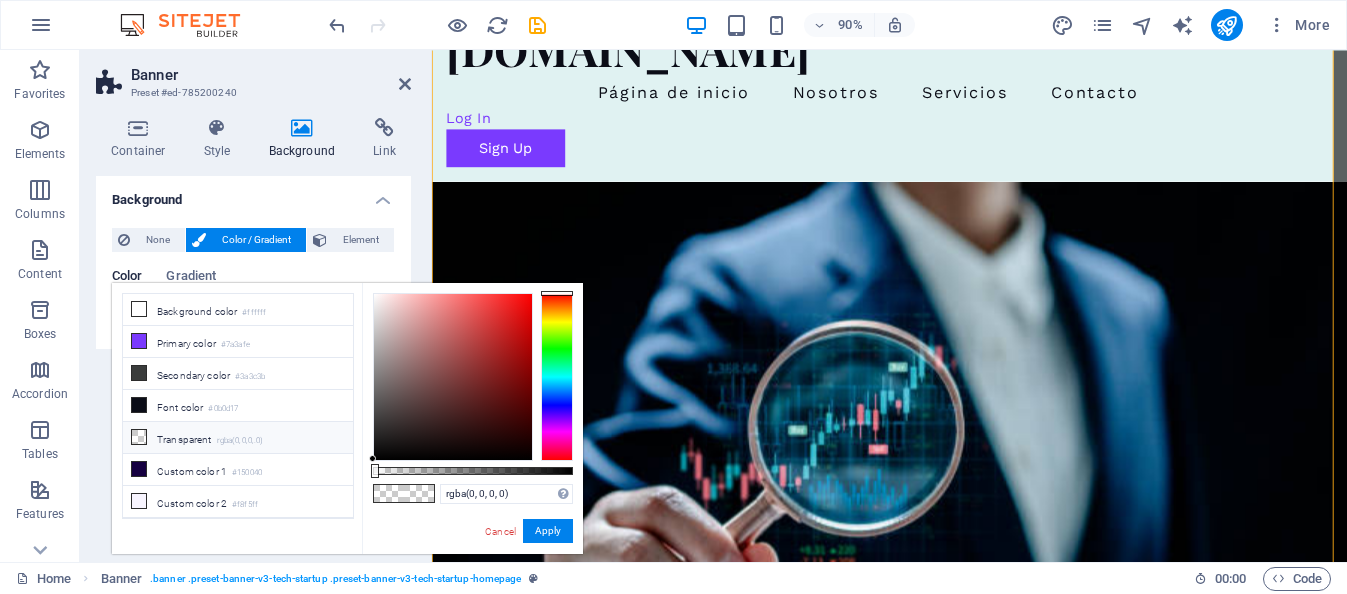 drag, startPoint x: 370, startPoint y: 470, endPoint x: 505, endPoint y: 477, distance: 135.18137 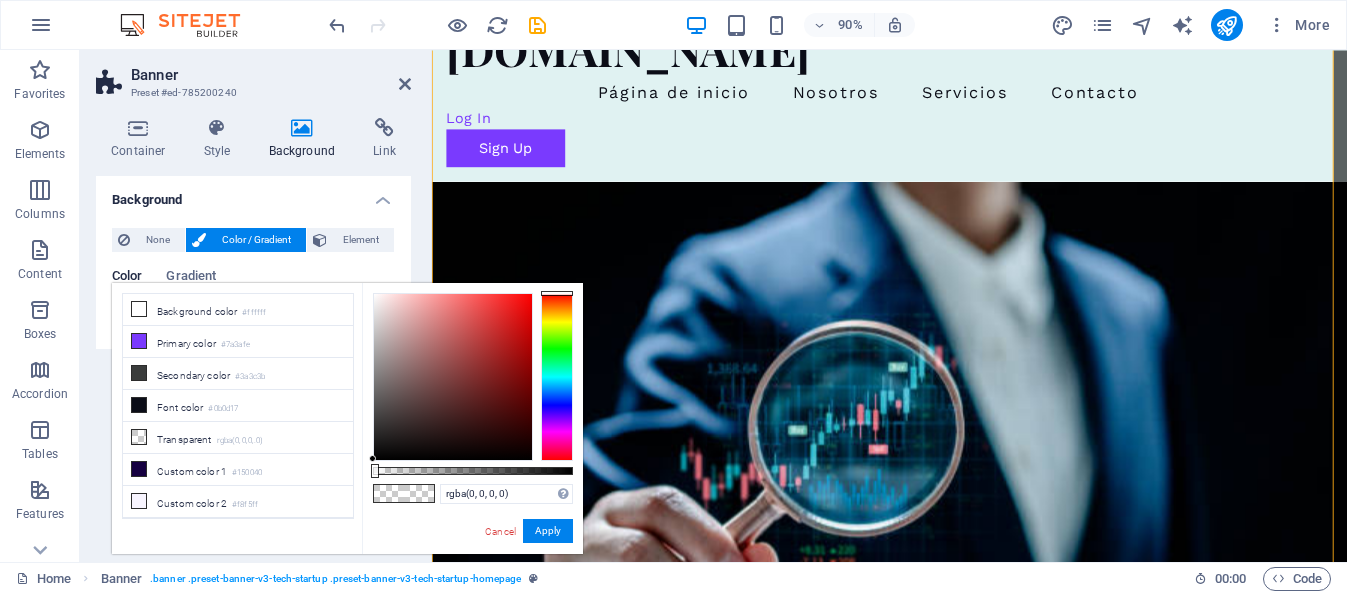 drag, startPoint x: 374, startPoint y: 472, endPoint x: 351, endPoint y: 460, distance: 25.942244 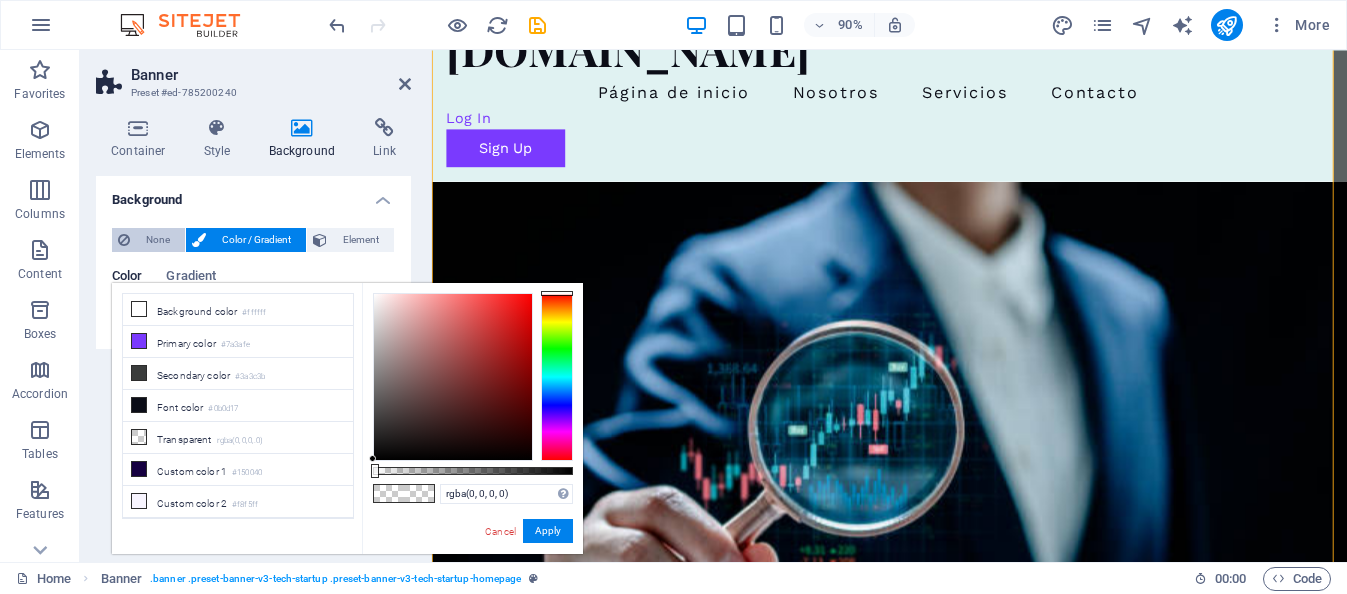 click on "None" at bounding box center [157, 240] 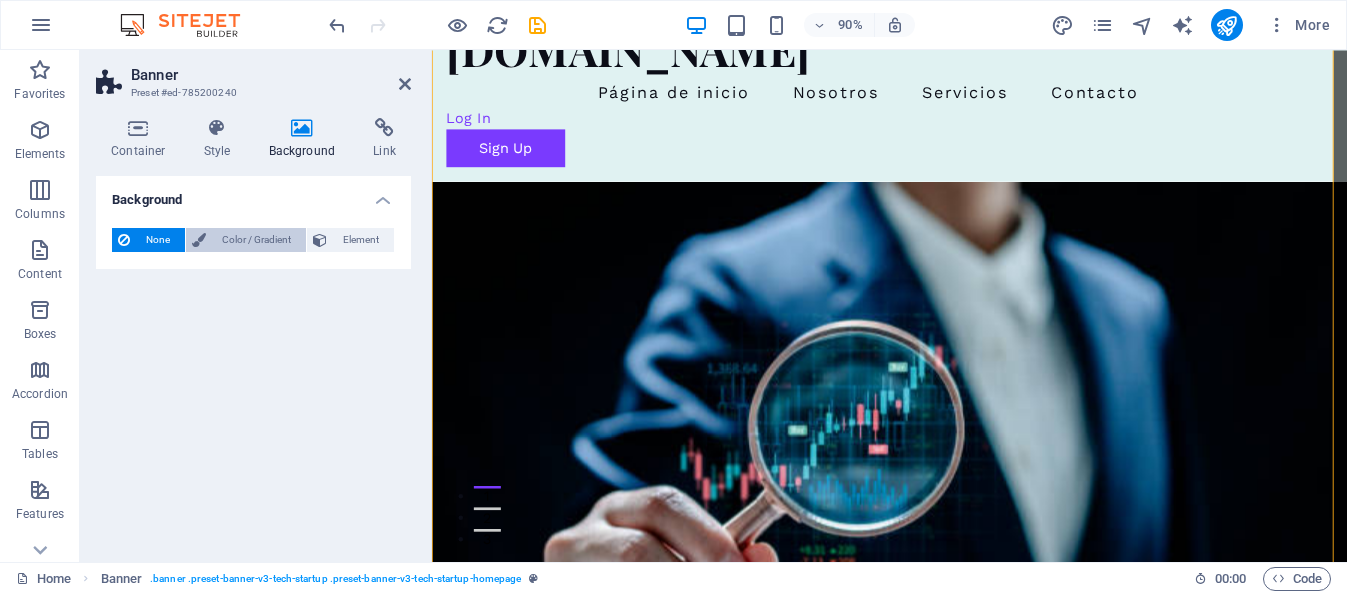 click on "Color / Gradient" at bounding box center (256, 240) 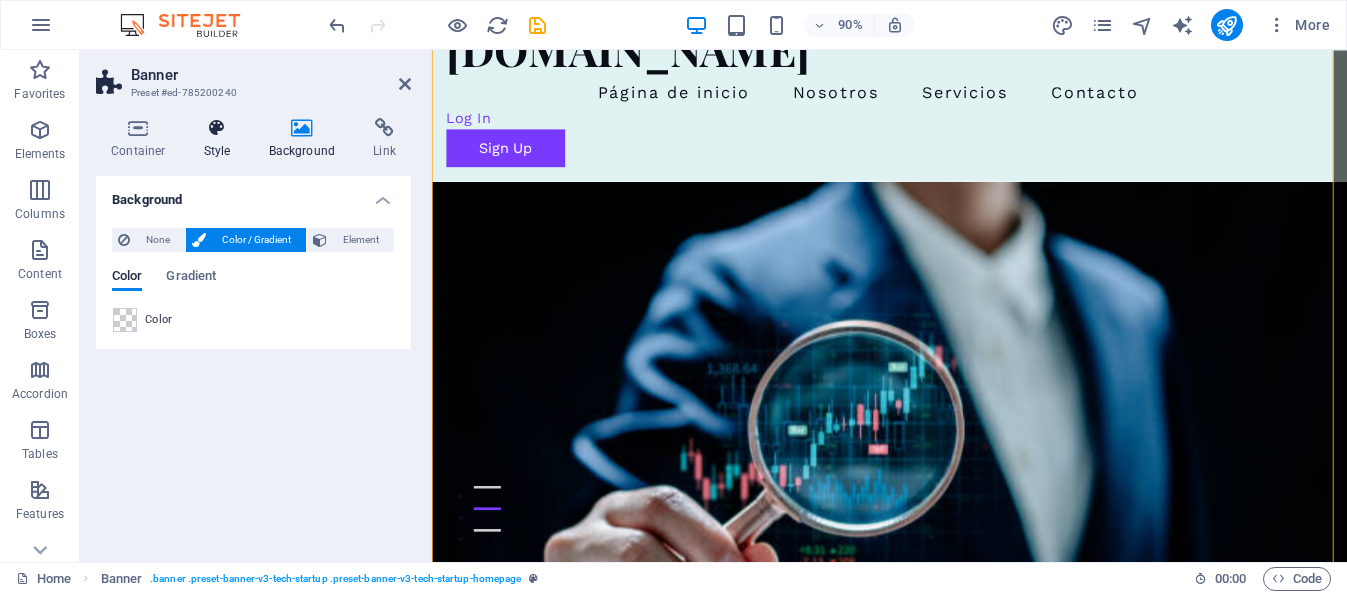 click at bounding box center [217, 128] 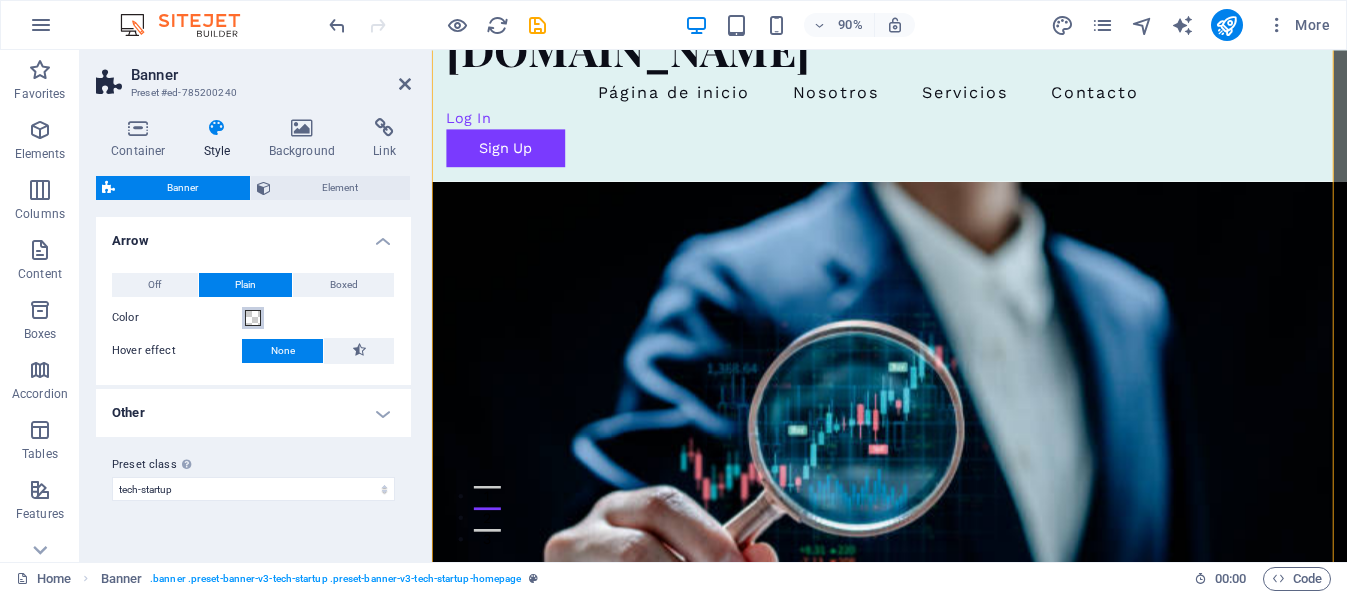 click at bounding box center [253, 318] 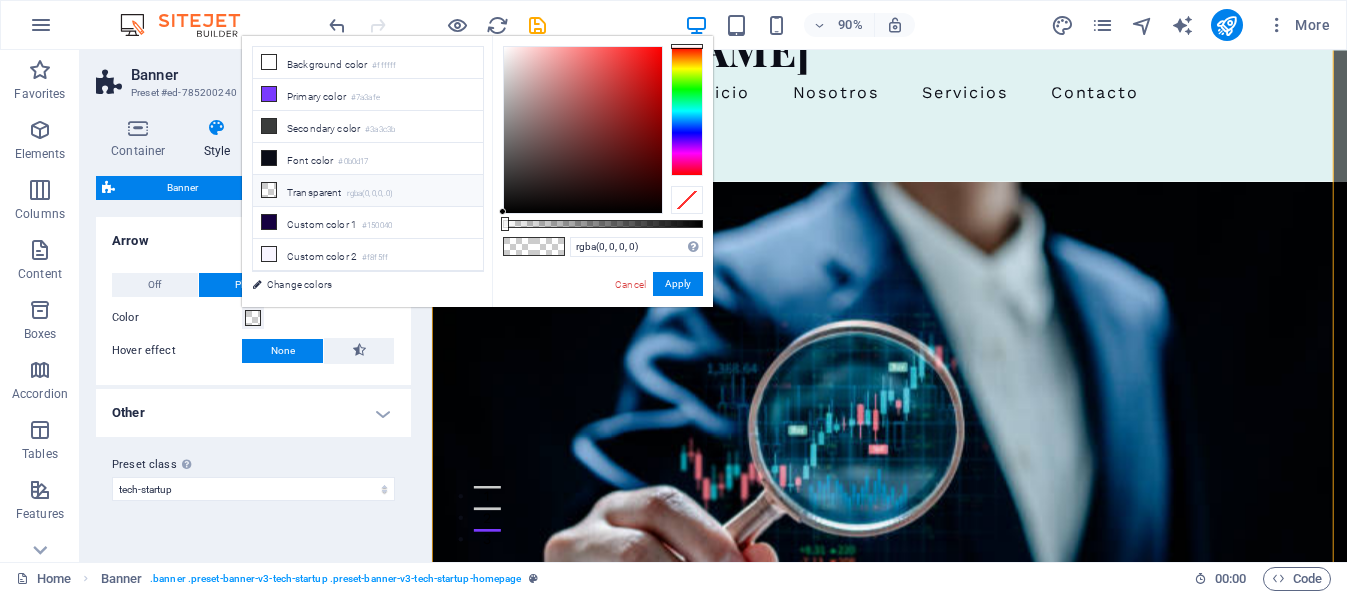 click at bounding box center [269, 190] 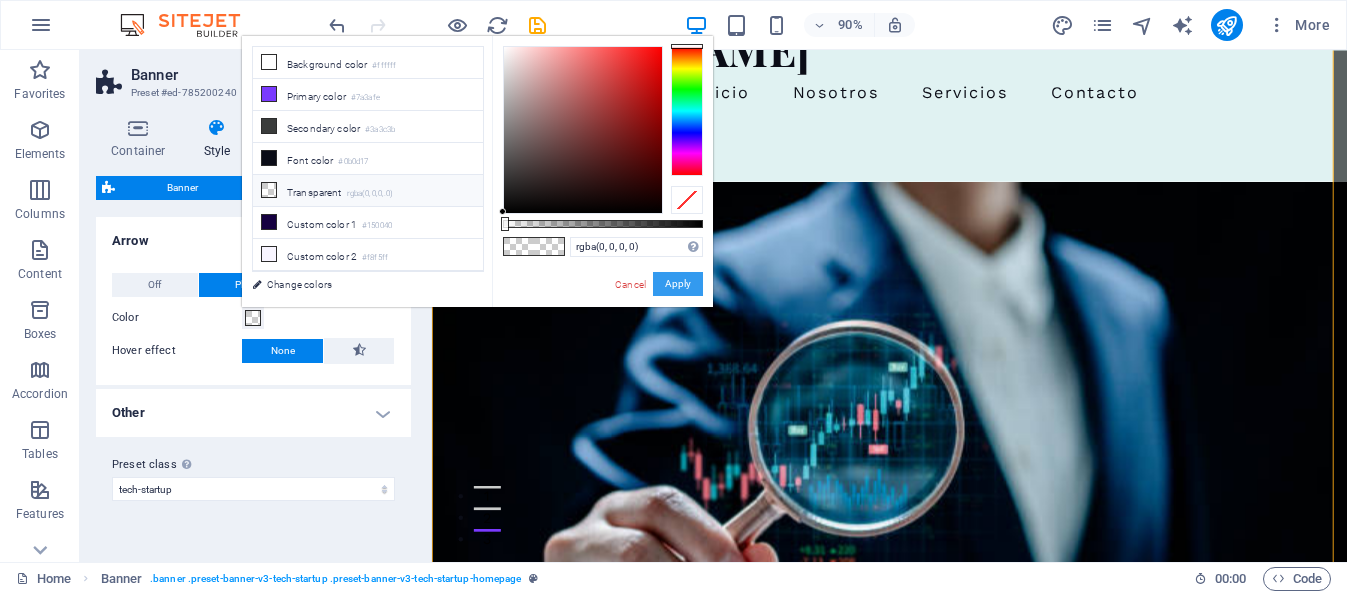 click on "Apply" at bounding box center [678, 284] 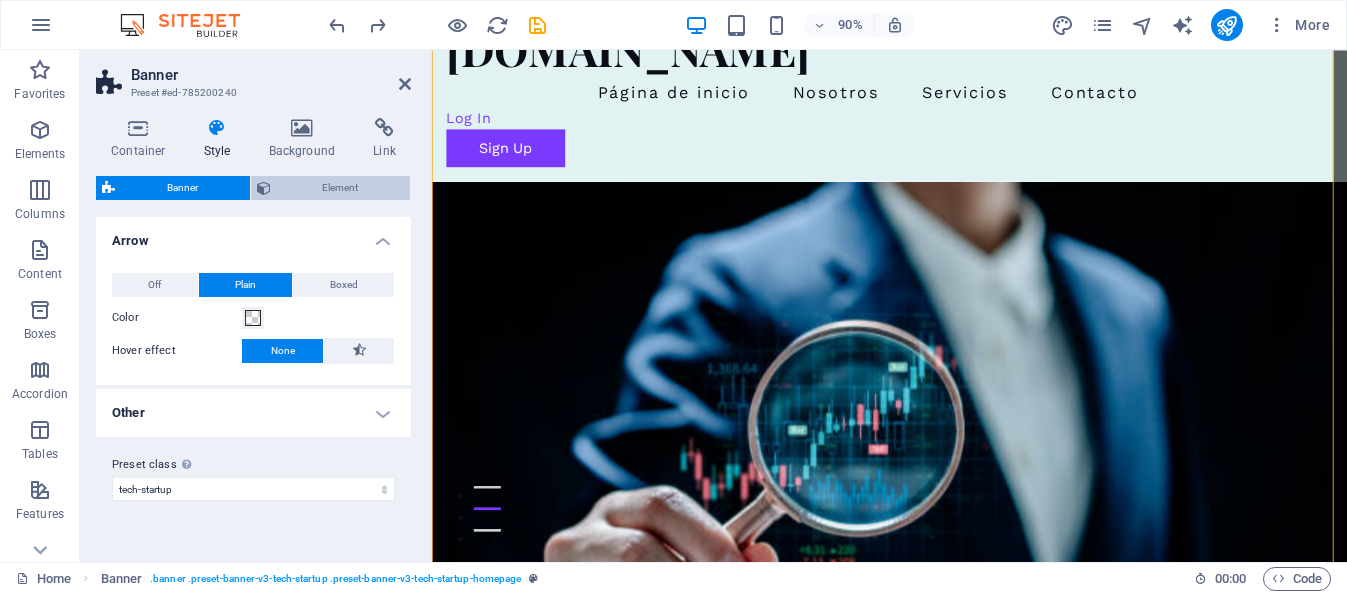 click on "Element" at bounding box center [341, 188] 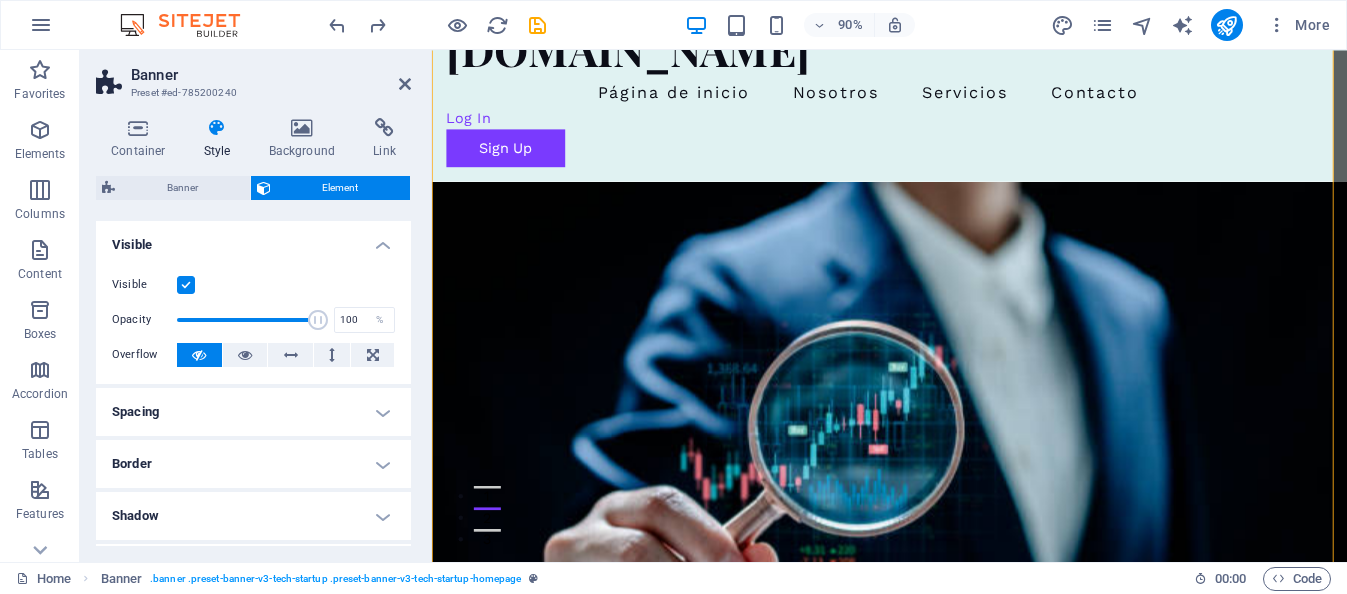 click at bounding box center [186, 285] 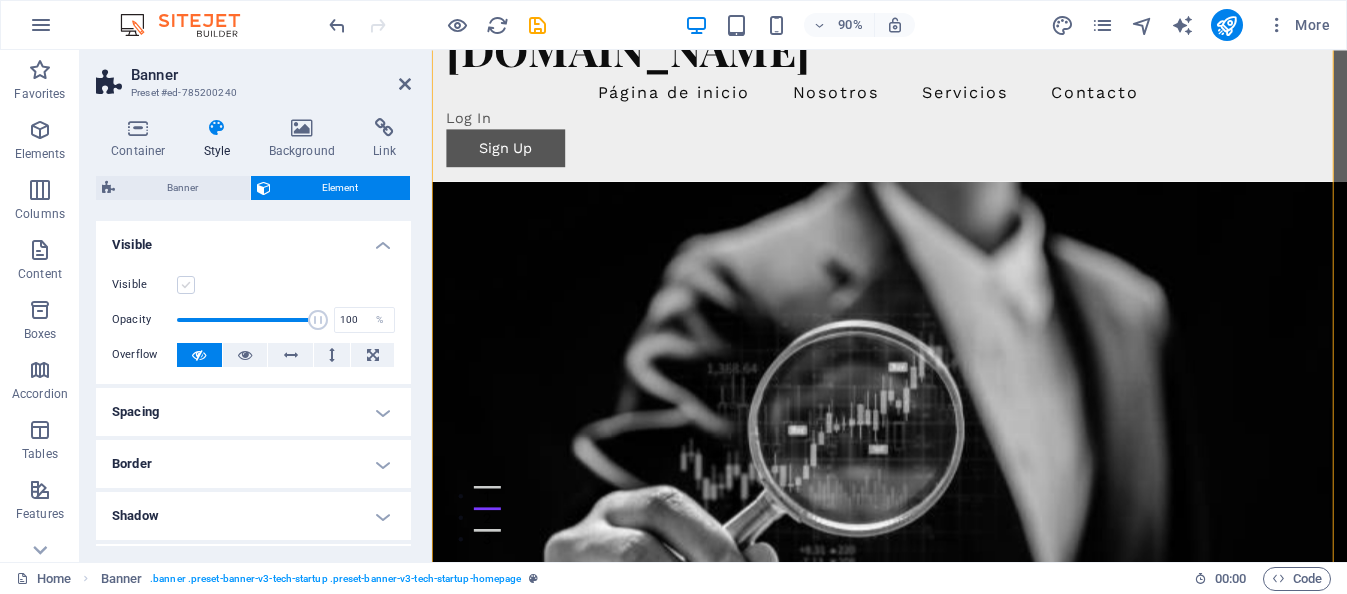 click at bounding box center [186, 285] 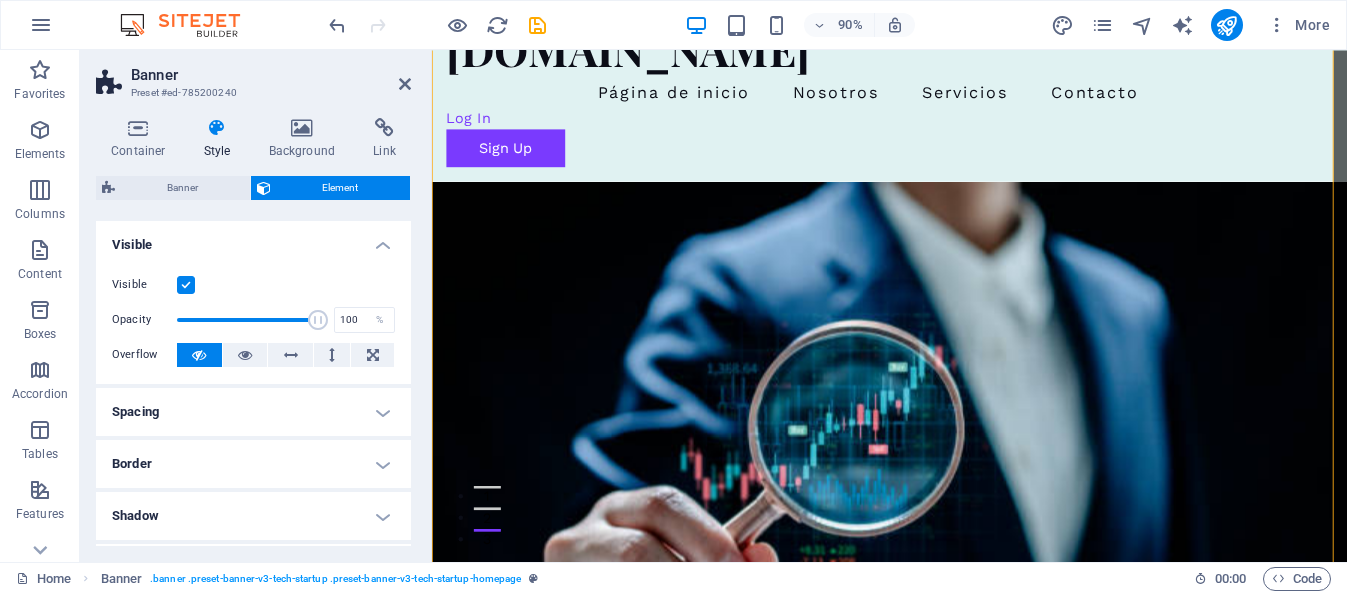click at bounding box center [186, 285] 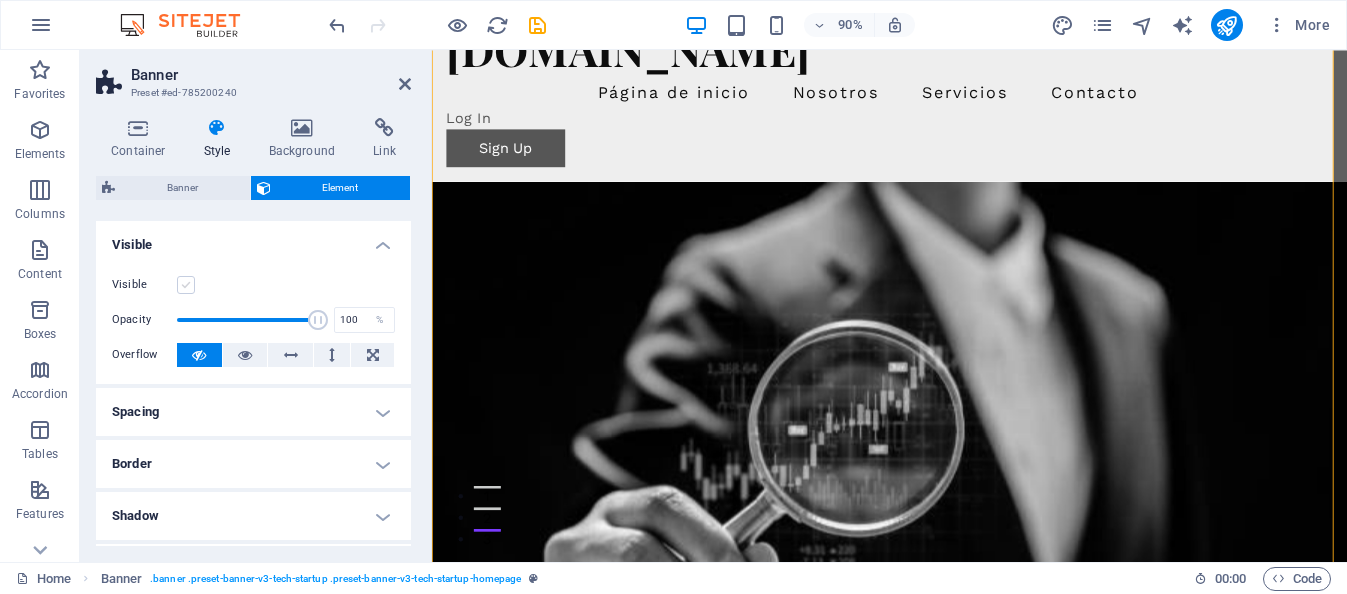 click at bounding box center [186, 285] 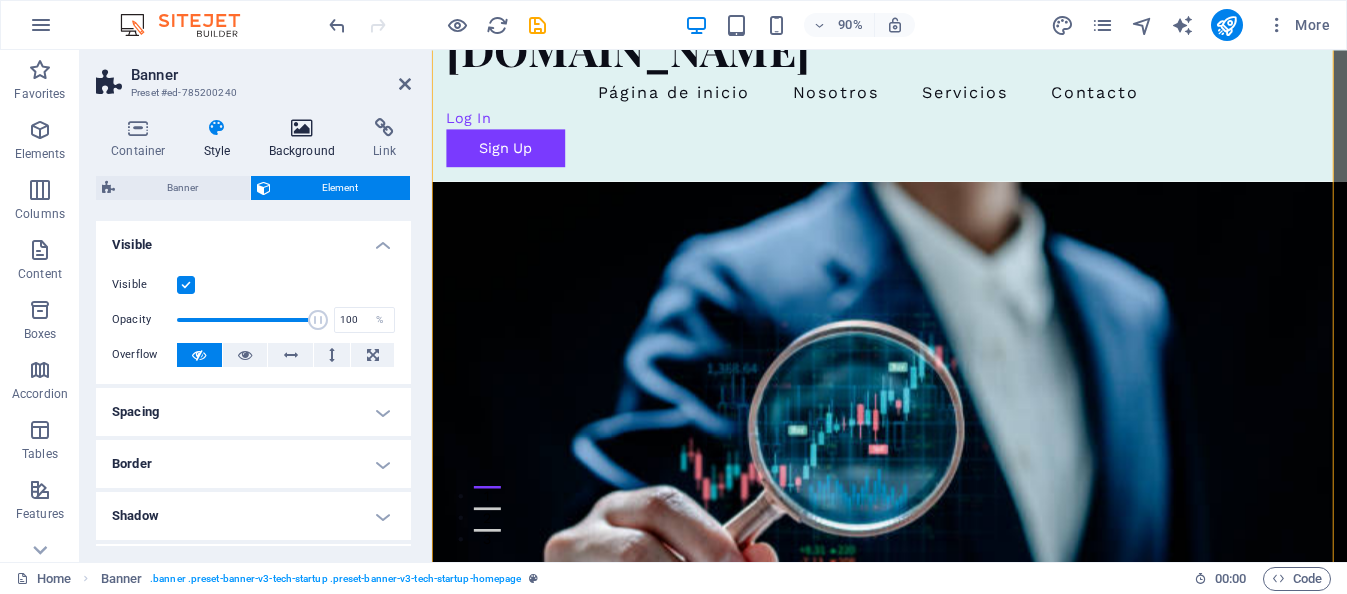 click at bounding box center [302, 128] 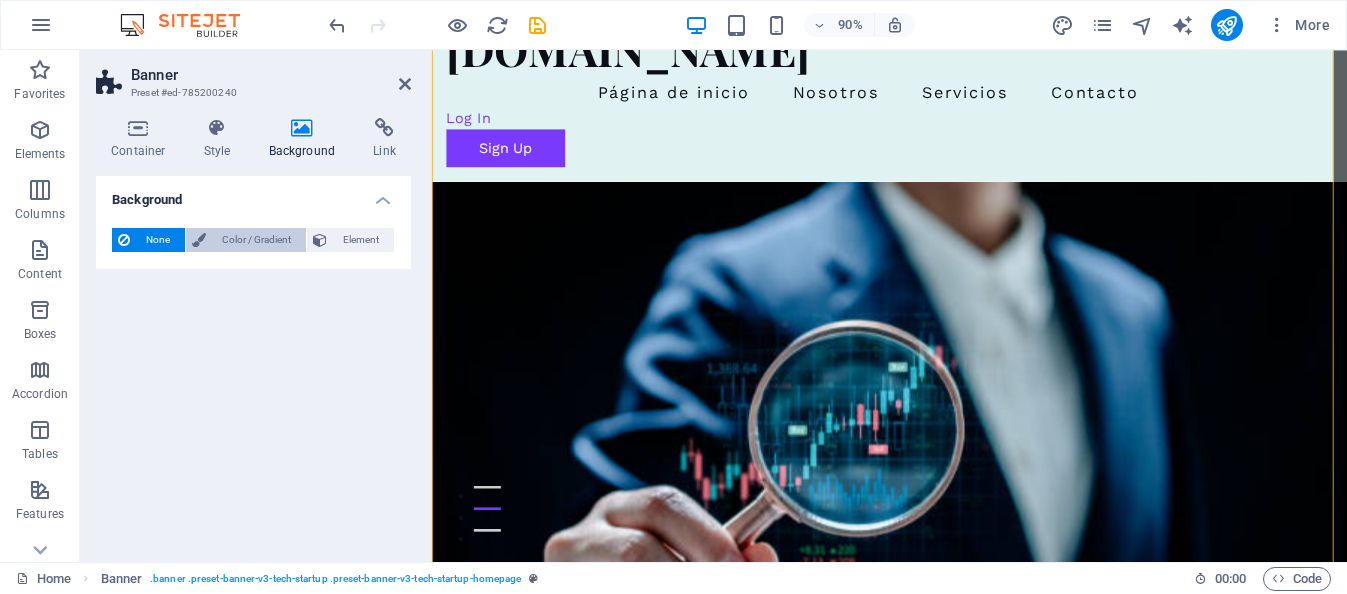 click on "Color / Gradient" at bounding box center (256, 240) 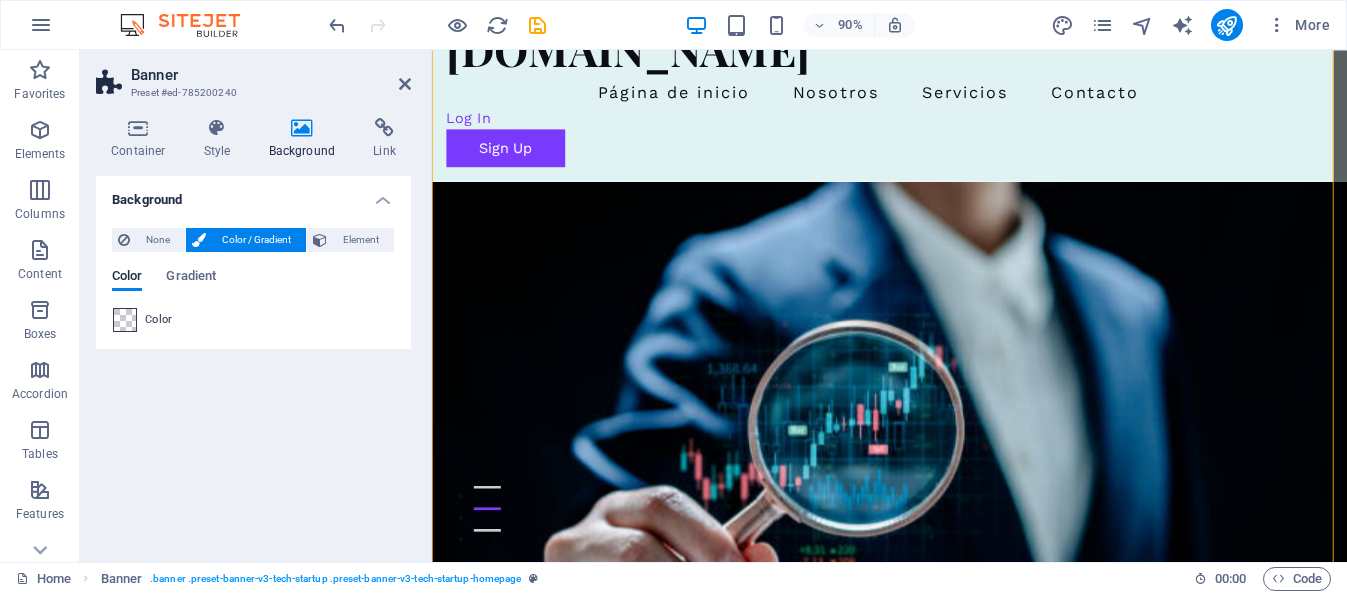 click at bounding box center (125, 320) 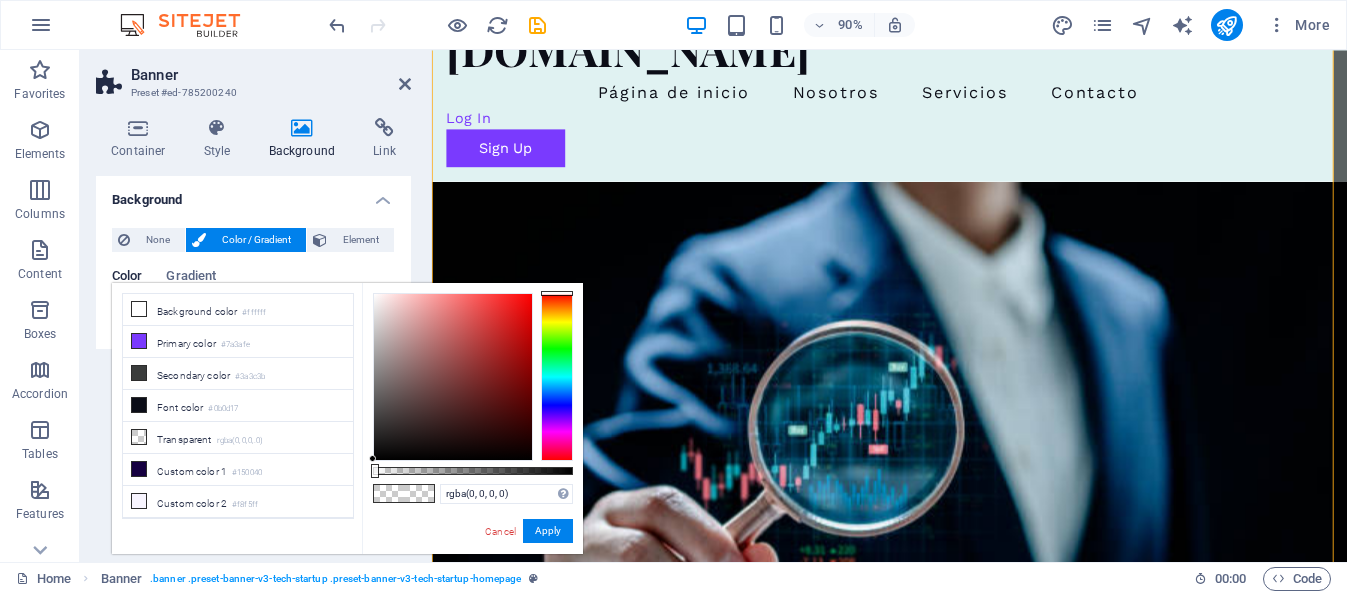 drag, startPoint x: 372, startPoint y: 452, endPoint x: 463, endPoint y: 347, distance: 138.94603 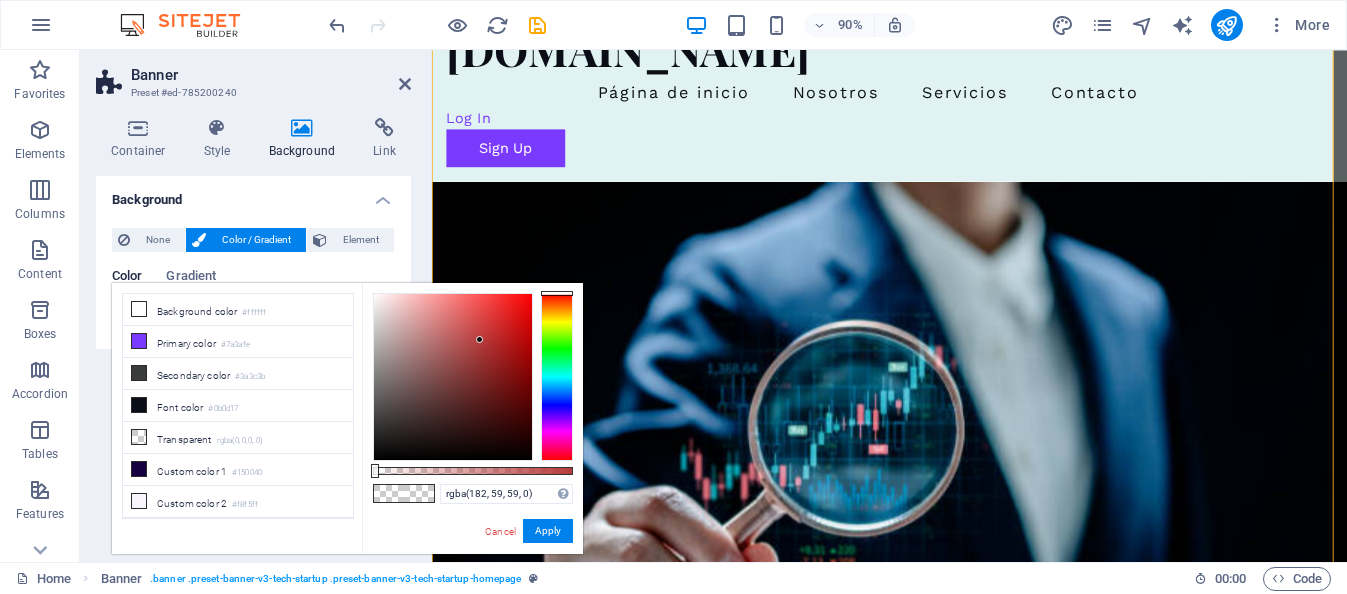 drag, startPoint x: 436, startPoint y: 390, endPoint x: 480, endPoint y: 340, distance: 66.6033 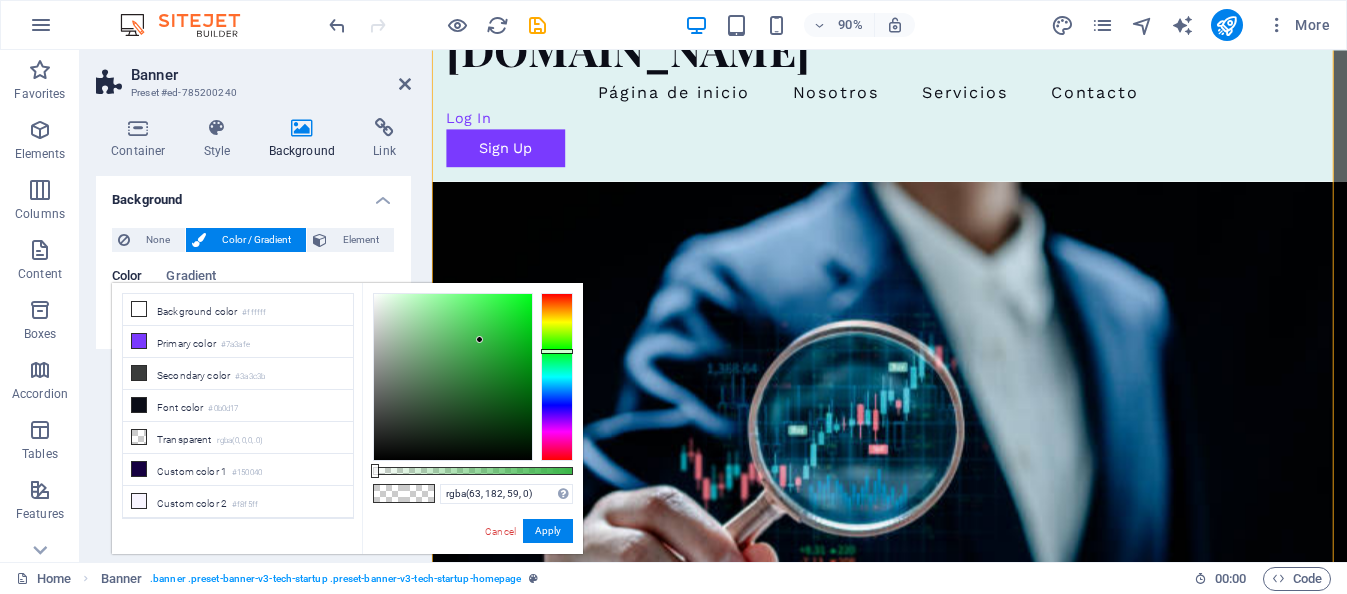 type on "rgba(112, 182, 59, 0)" 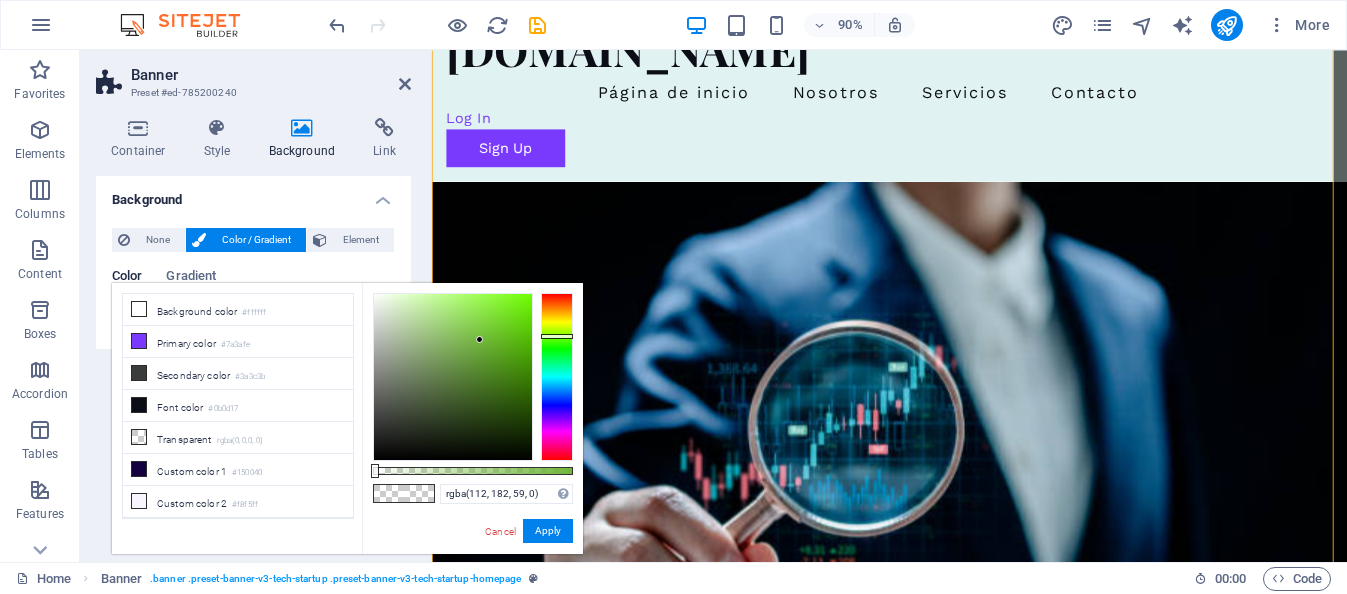 drag, startPoint x: 560, startPoint y: 298, endPoint x: 560, endPoint y: 336, distance: 38 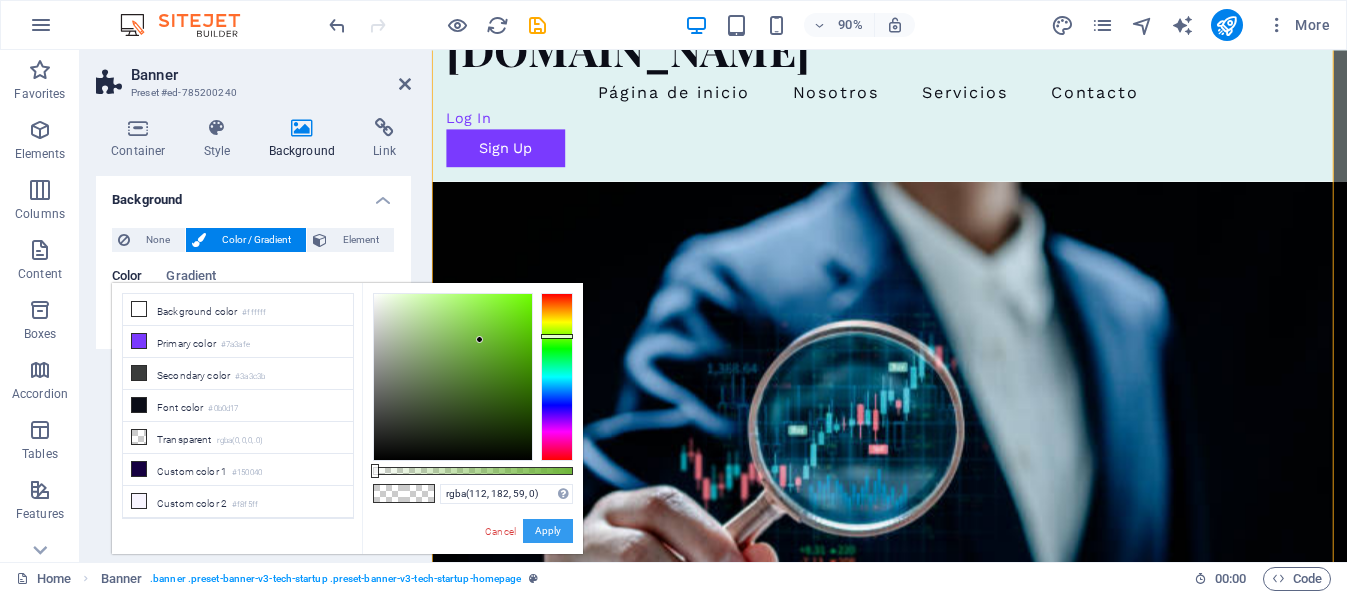 click on "Apply" at bounding box center (548, 531) 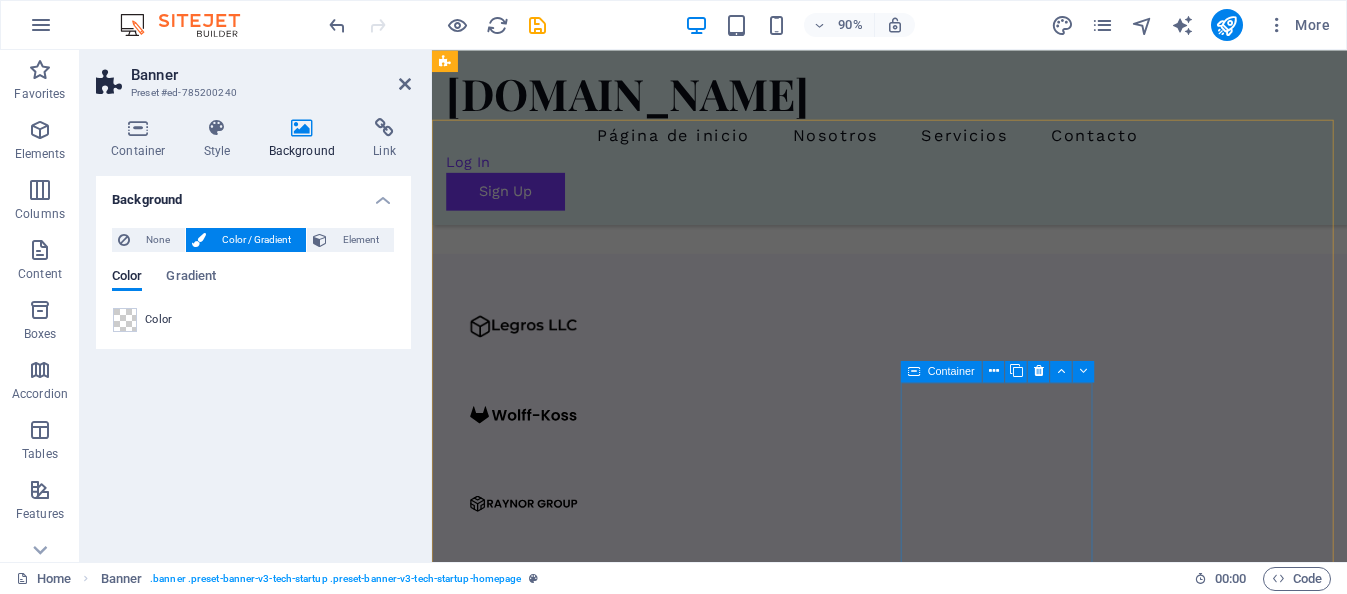 scroll, scrollTop: 447, scrollLeft: 0, axis: vertical 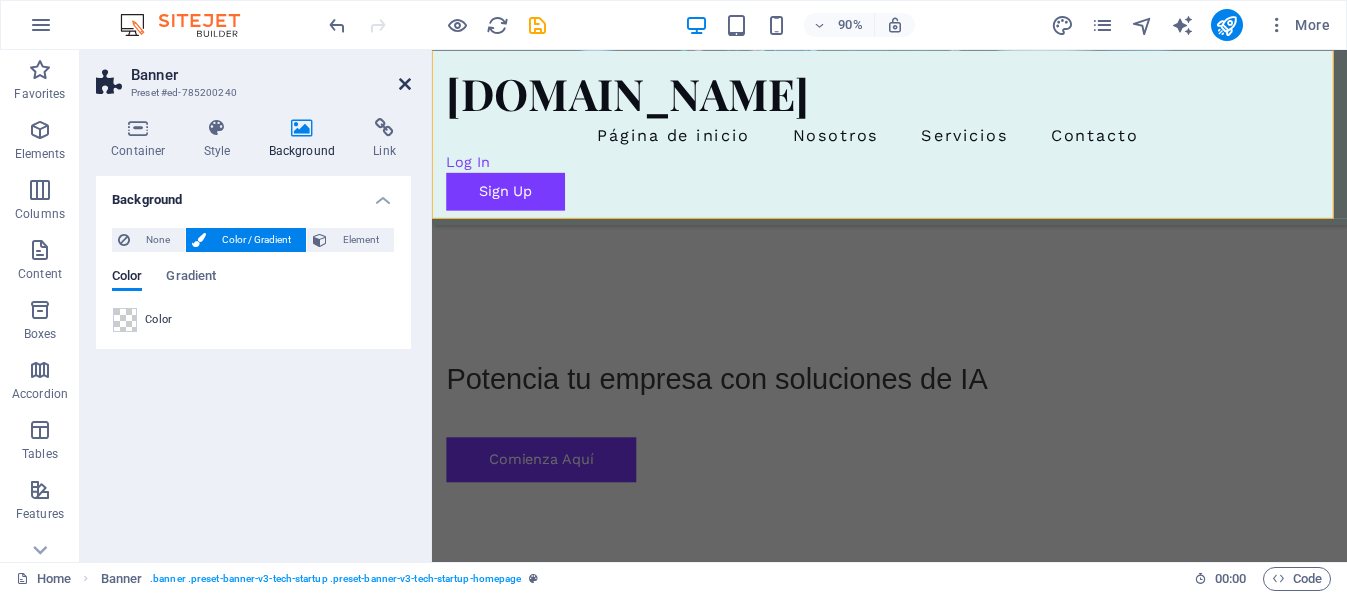 drag, startPoint x: 403, startPoint y: 84, endPoint x: 325, endPoint y: 47, distance: 86.33076 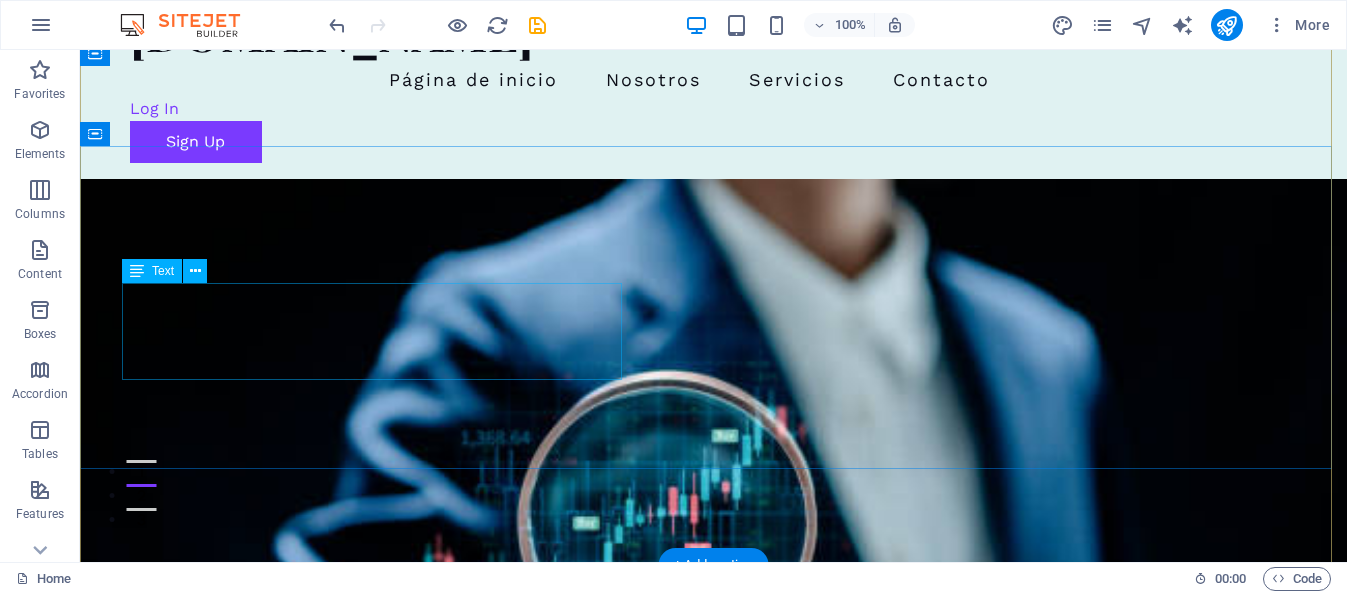 scroll, scrollTop: 100, scrollLeft: 0, axis: vertical 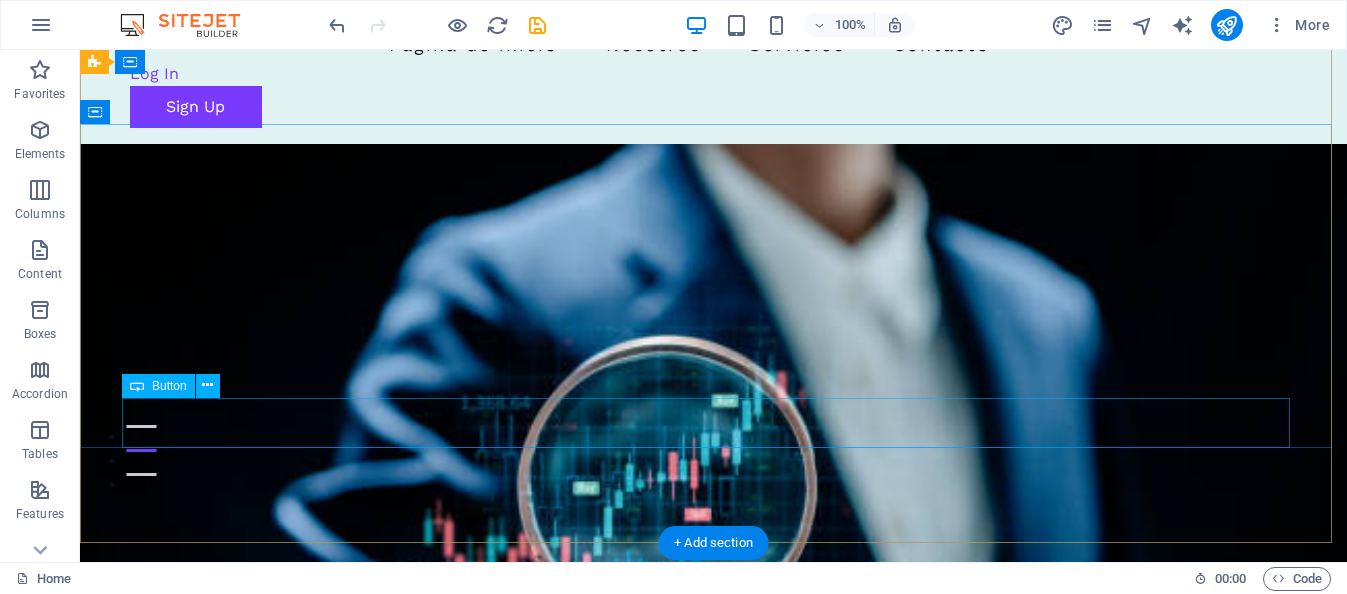 click on "Comienza Aquí" at bounding box center [714, 910] 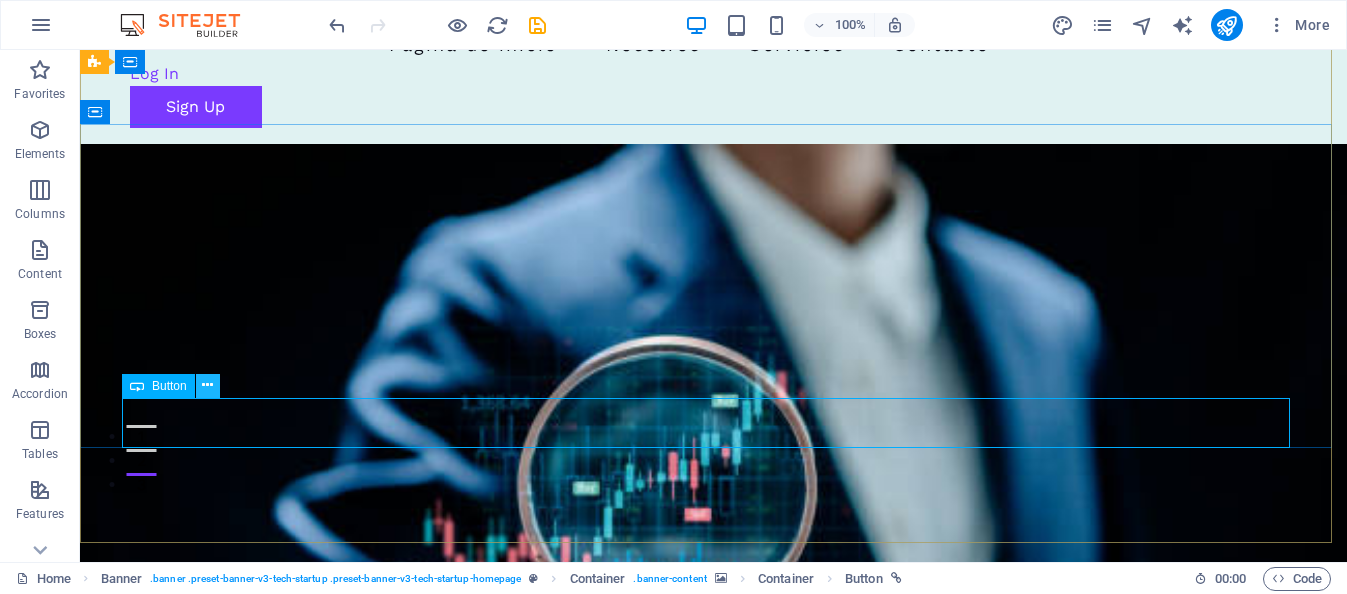 click at bounding box center (207, 385) 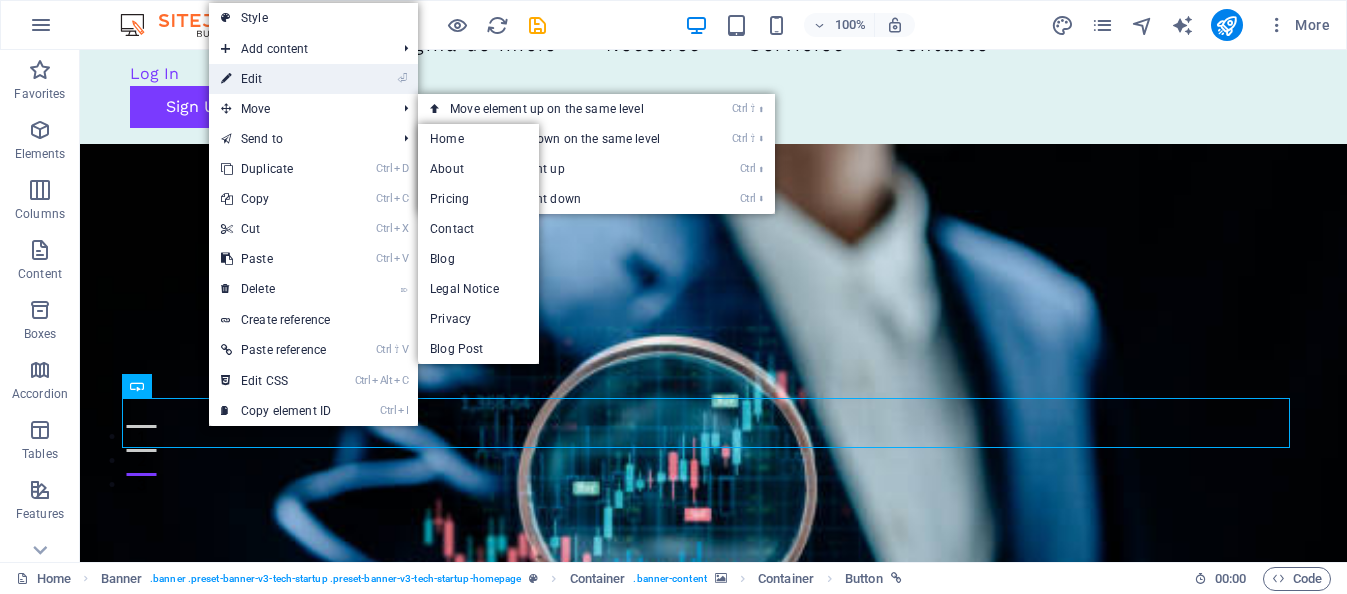 click on "⏎  Edit" at bounding box center [276, 79] 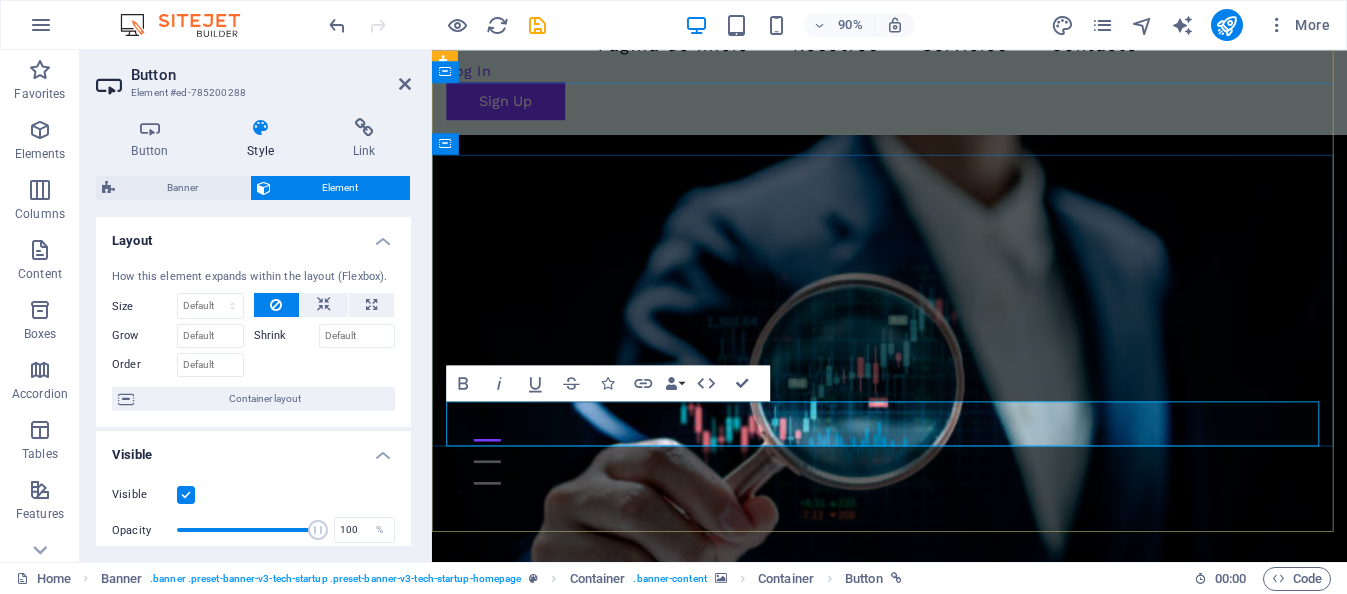 click on "Comienza Aquí" at bounding box center (553, 910) 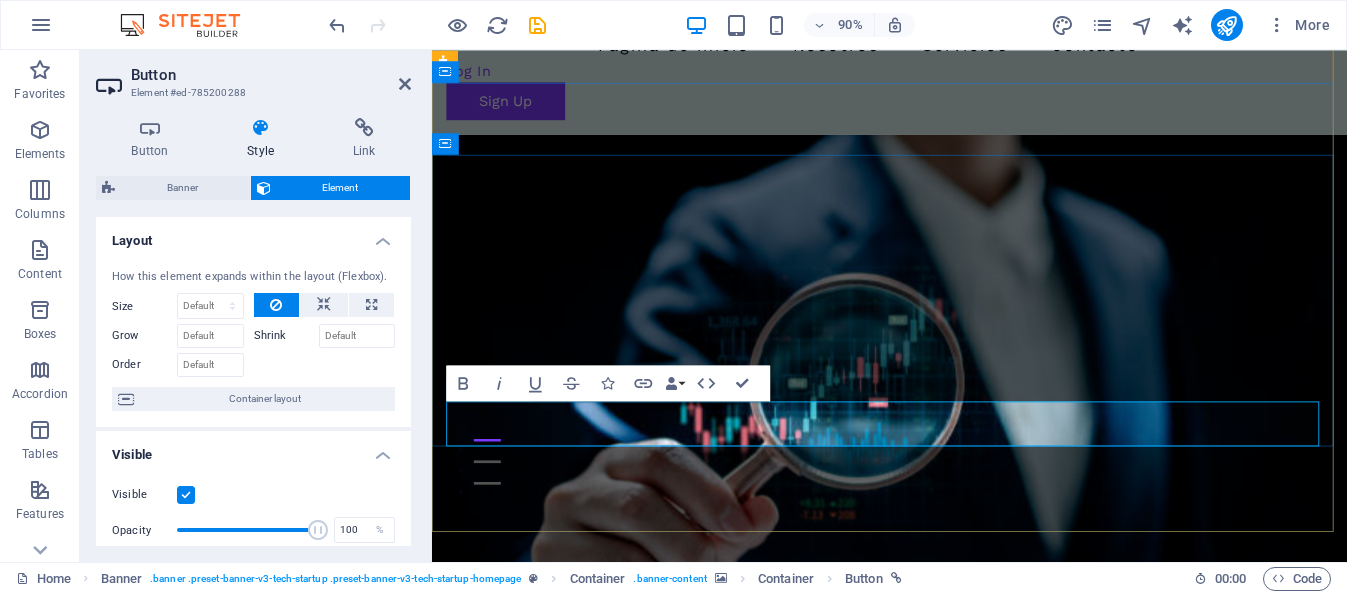 click on "Comienza Aquí" at bounding box center (553, 910) 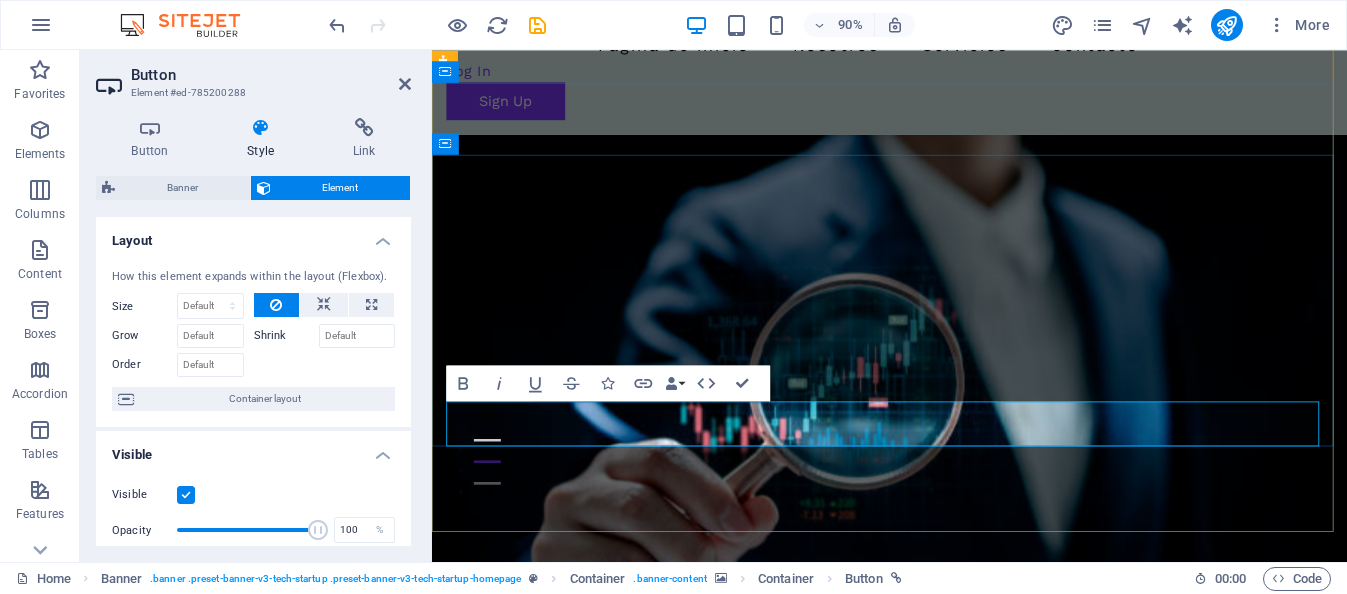 click on "Comienza Aquí" at bounding box center [553, 910] 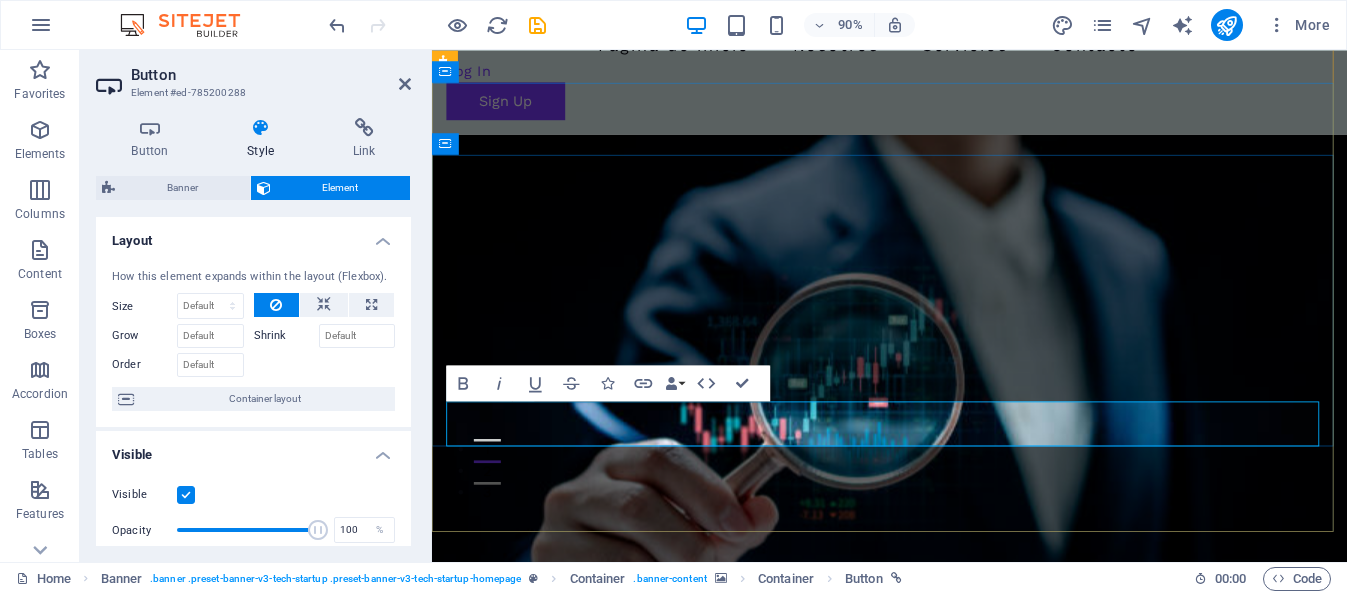 click on "Comienza Aquí" at bounding box center (553, 910) 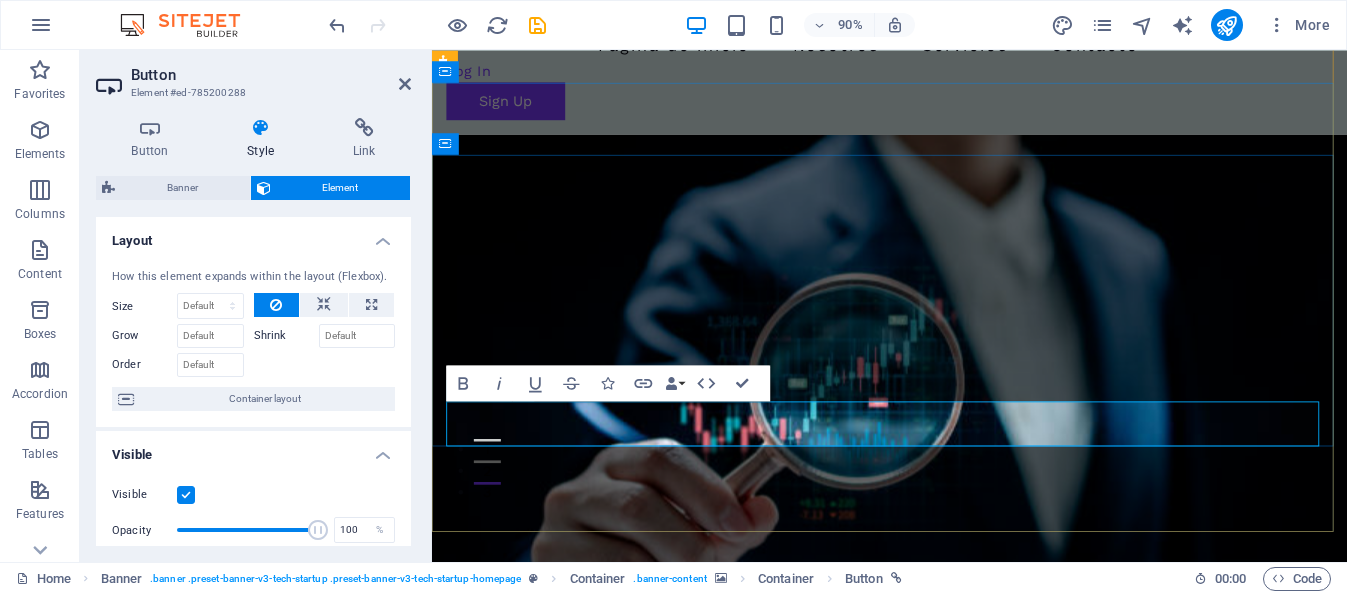 drag, startPoint x: 623, startPoint y: 459, endPoint x: 604, endPoint y: 471, distance: 22.472204 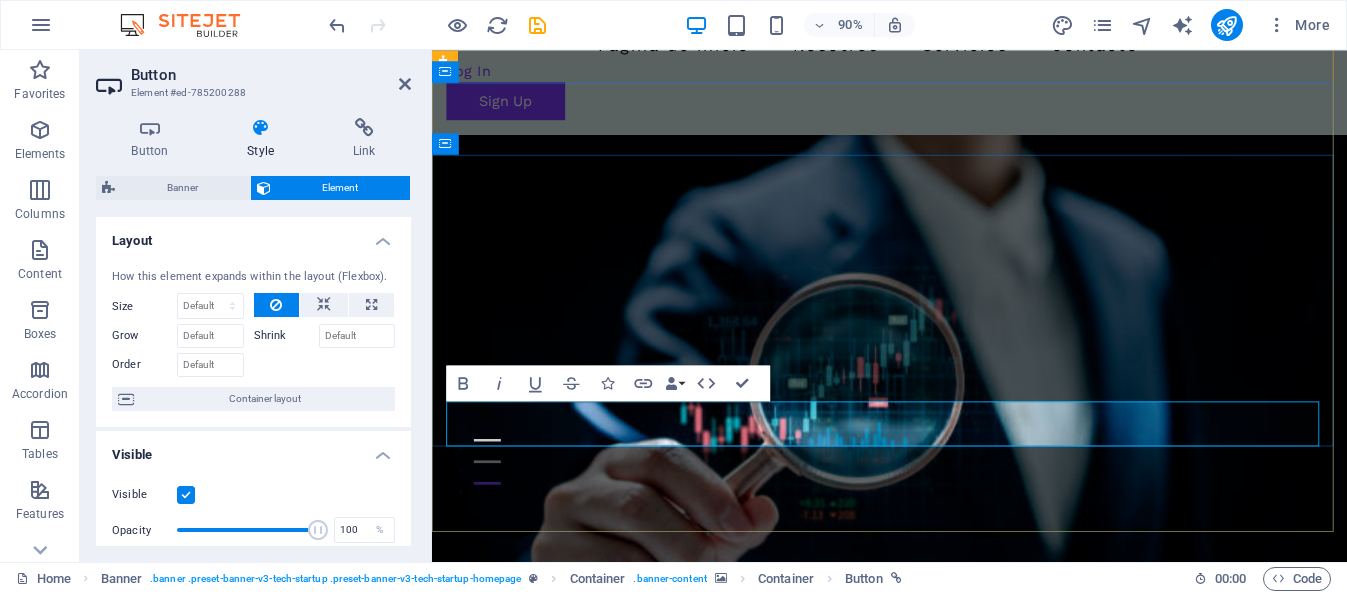 click on "Comienza Aquí" at bounding box center (553, 910) 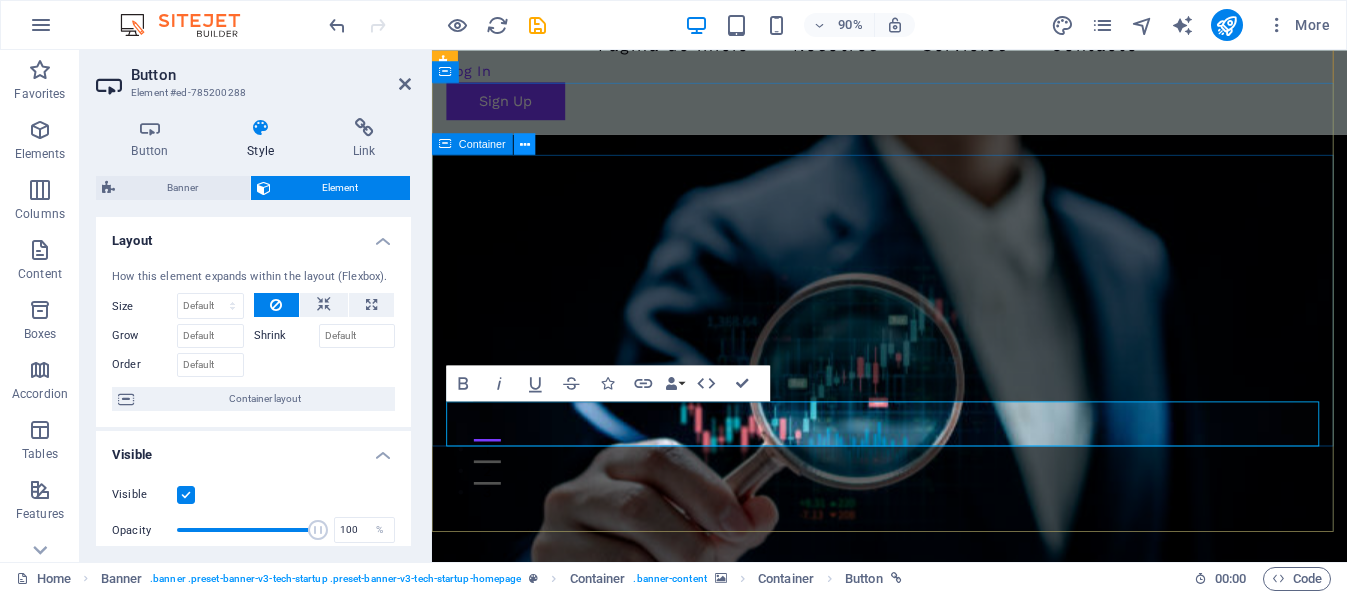 click at bounding box center (525, 144) 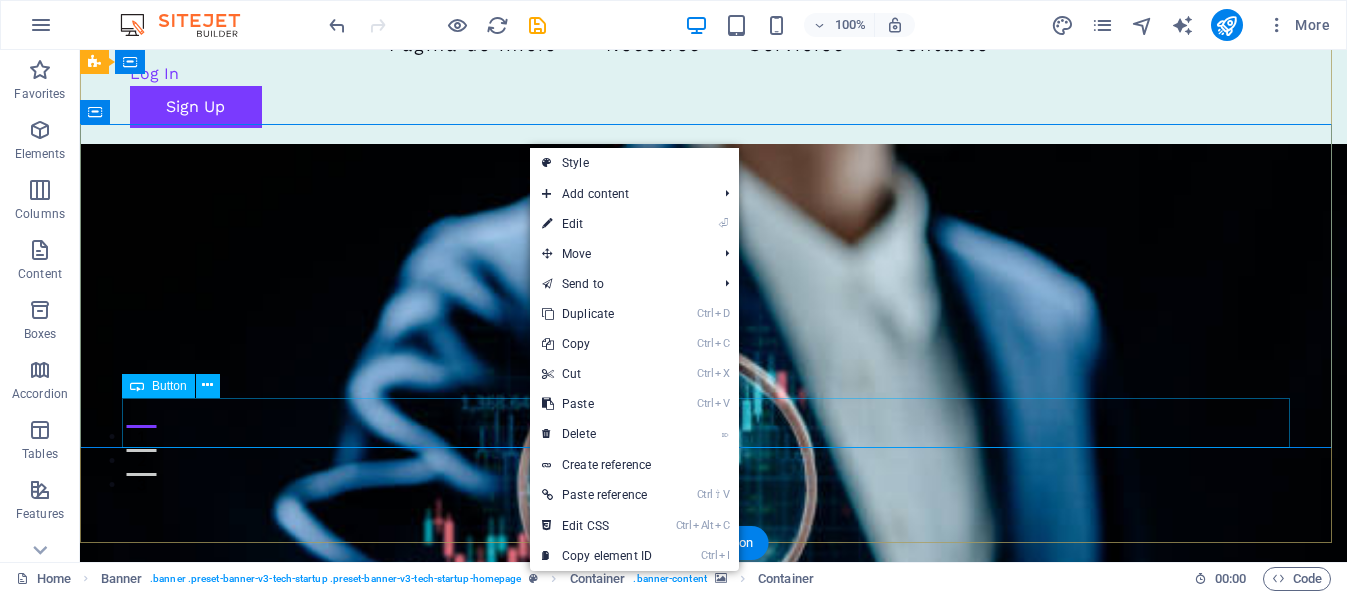 click on "Comienza Aquí" at bounding box center [714, 910] 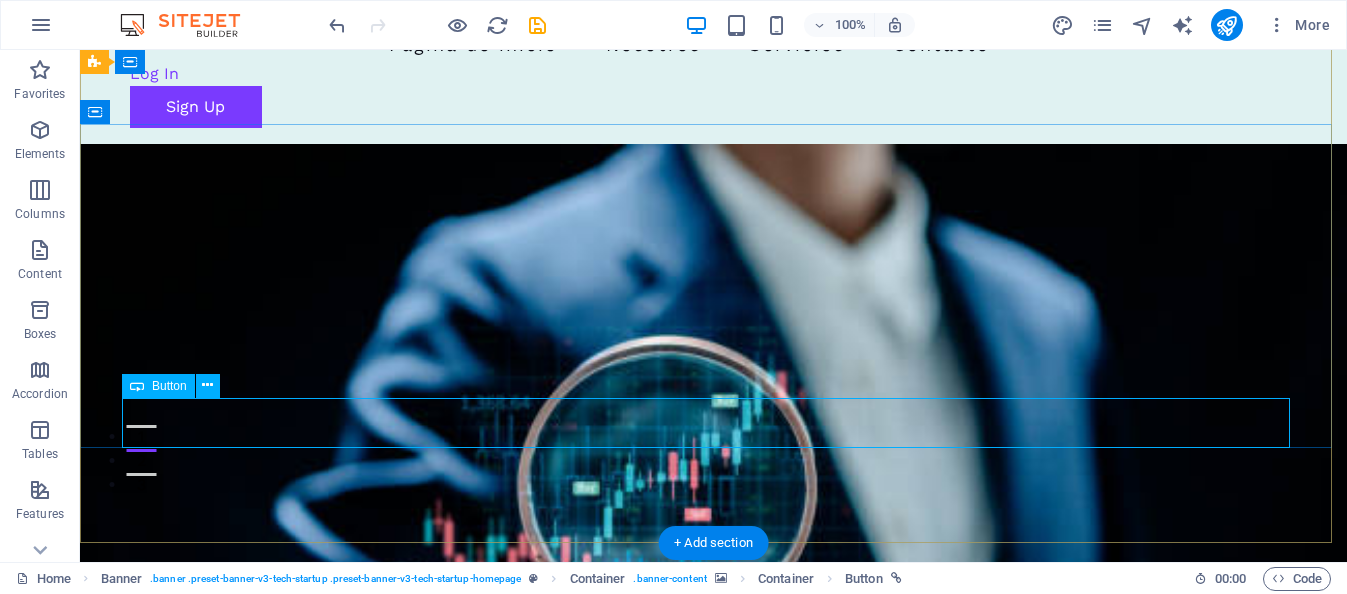 click on "Comienza Aquí" at bounding box center (714, 910) 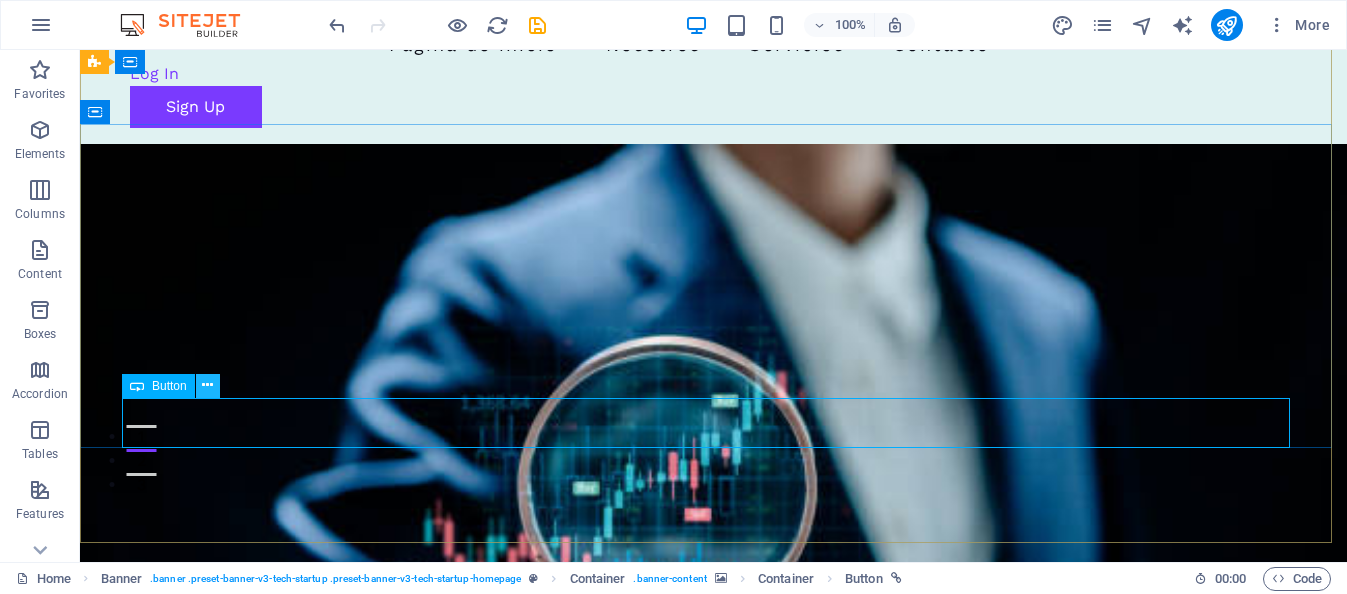 click at bounding box center (208, 386) 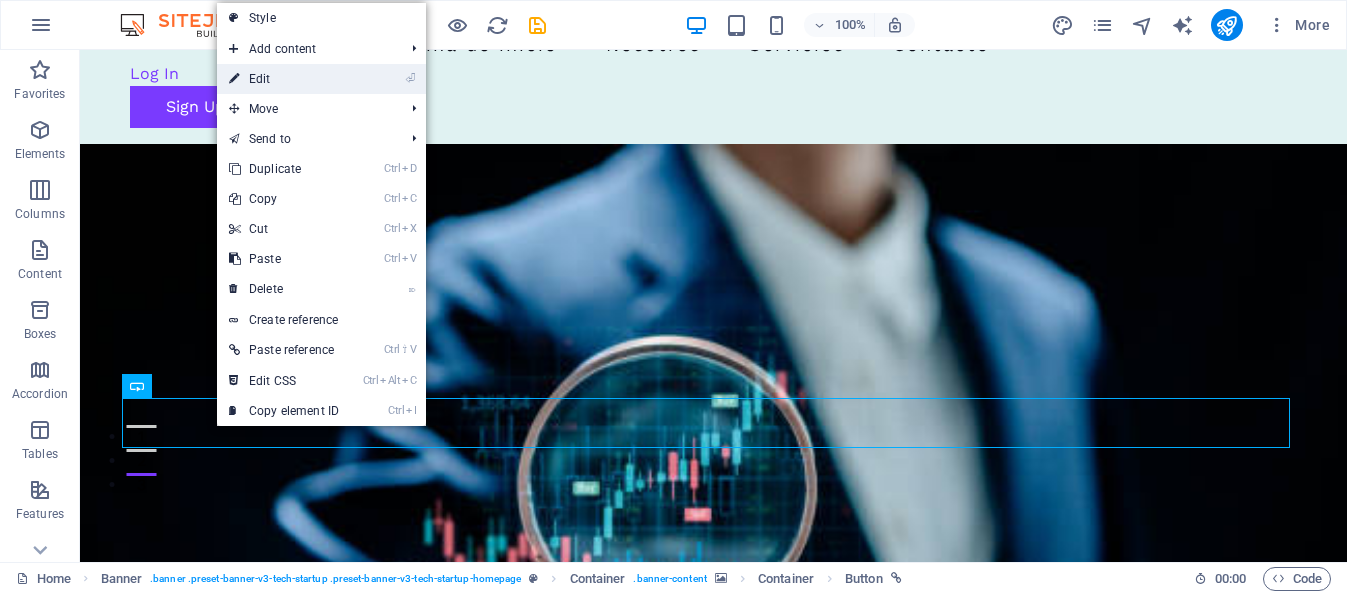 click on "⏎  Edit" at bounding box center (284, 79) 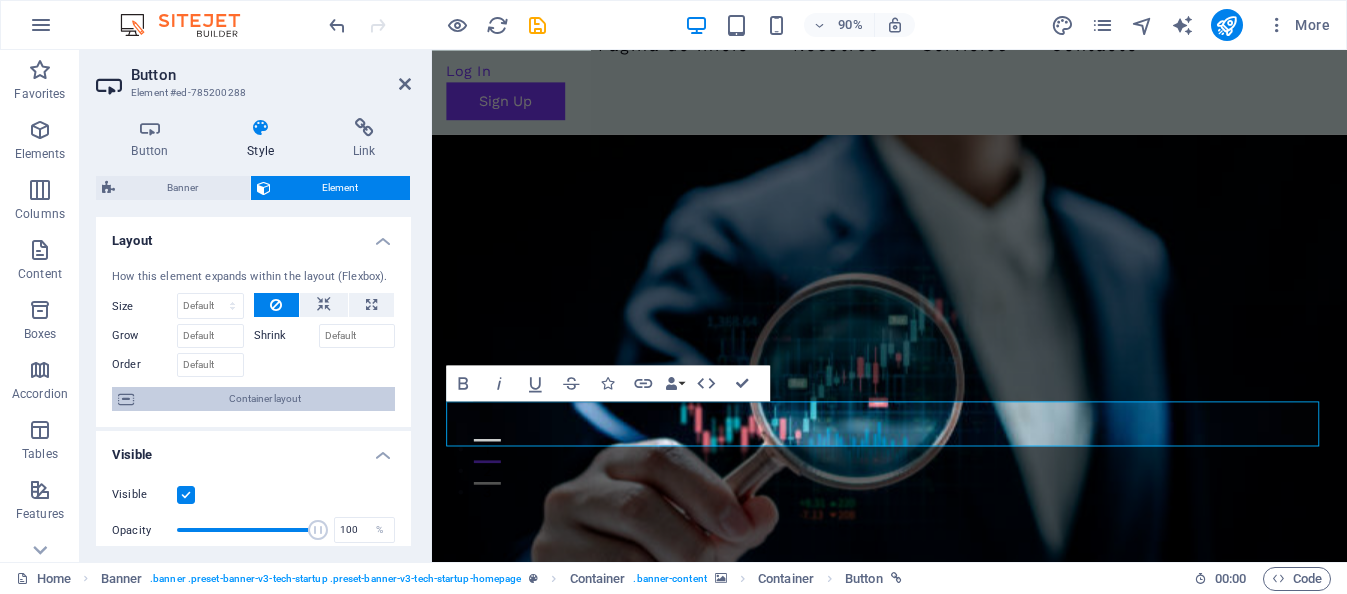 click on "Container layout" at bounding box center (264, 399) 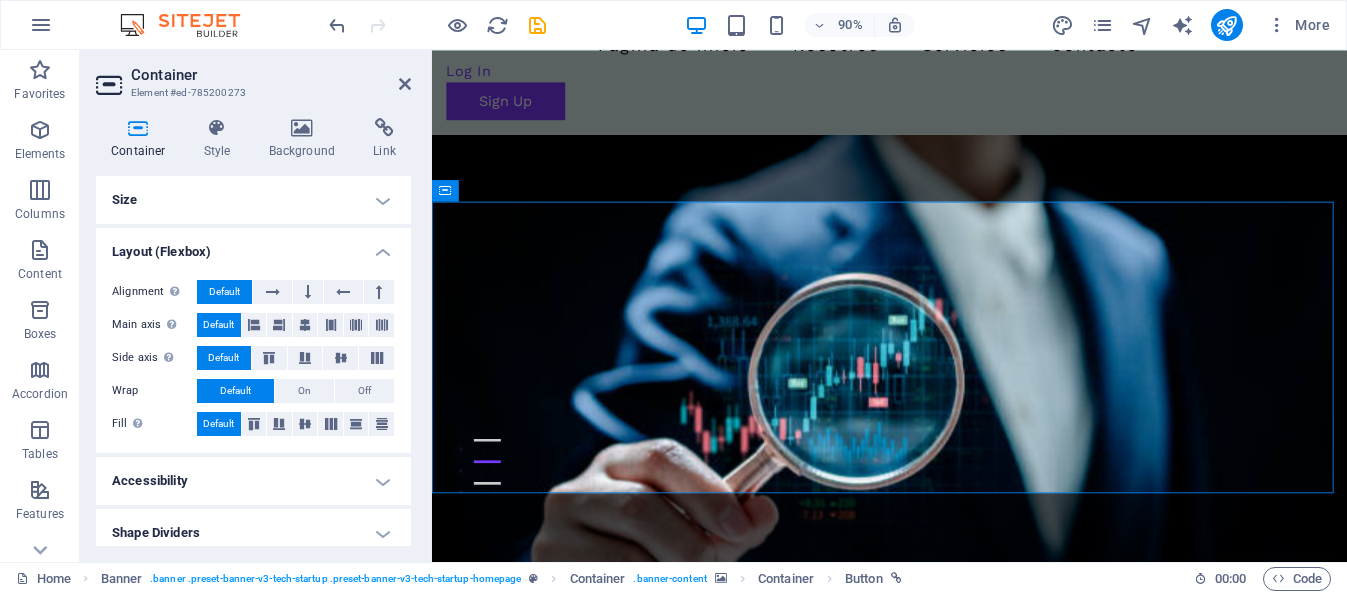 scroll, scrollTop: 48, scrollLeft: 0, axis: vertical 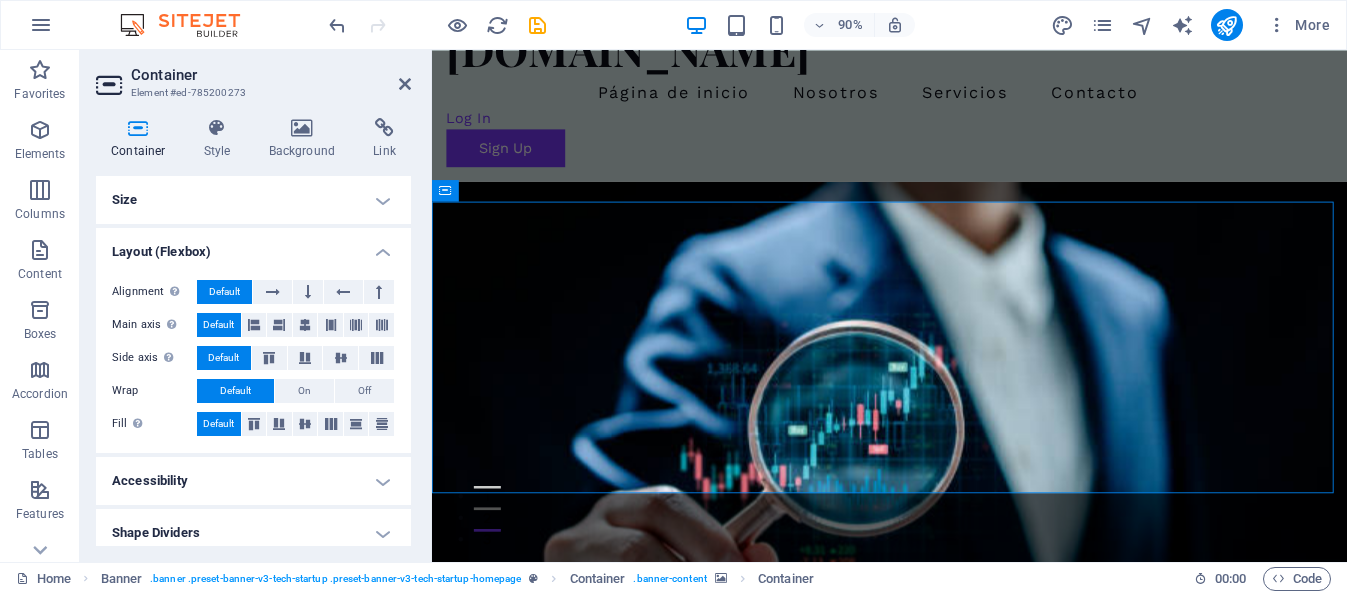 click on "Layout (Flexbox)" at bounding box center [253, 246] 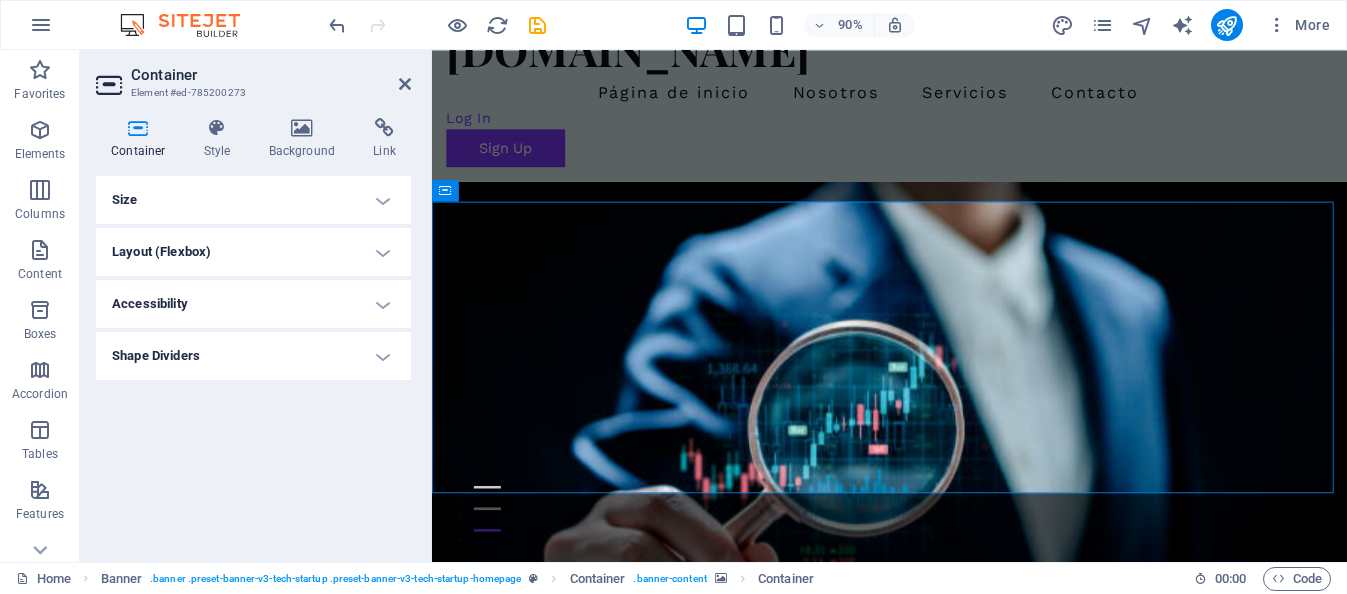 click on "Size" at bounding box center (253, 200) 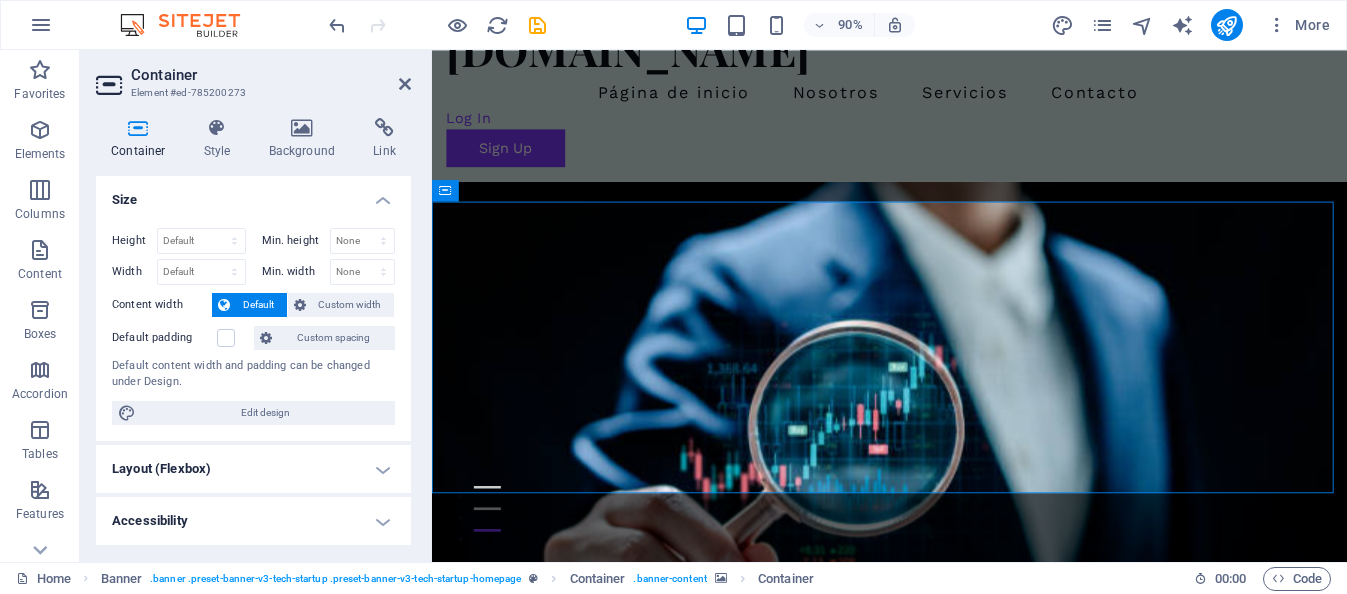 click on "Size" at bounding box center (253, 194) 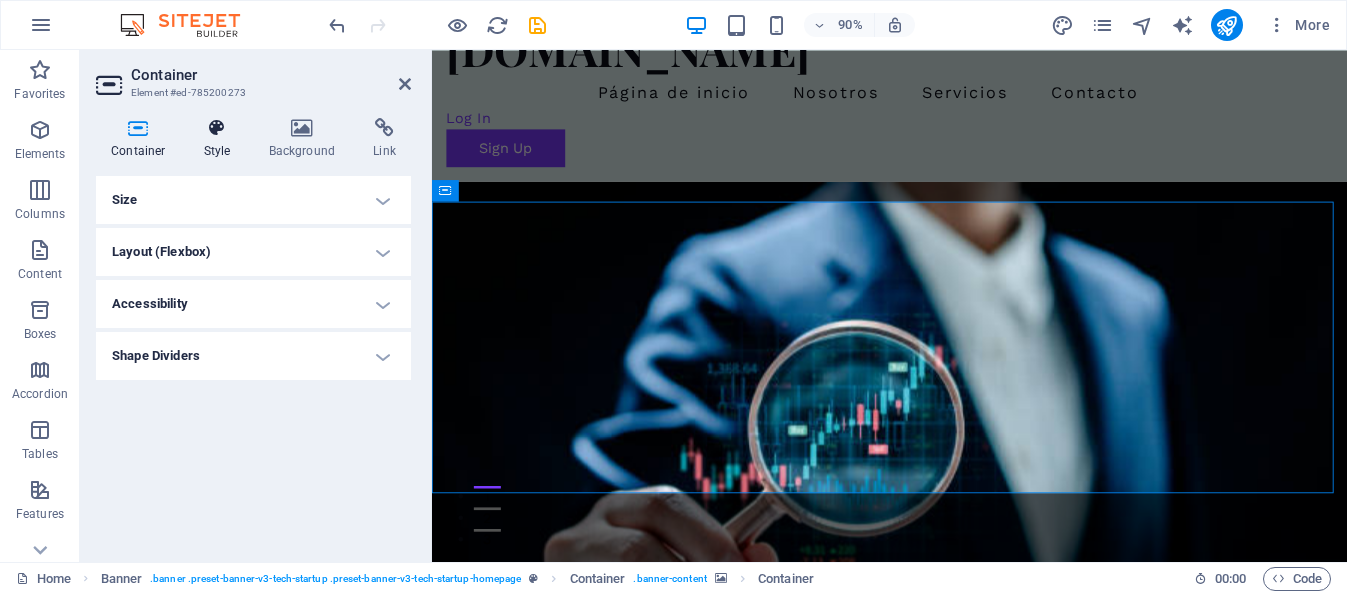 click at bounding box center [217, 128] 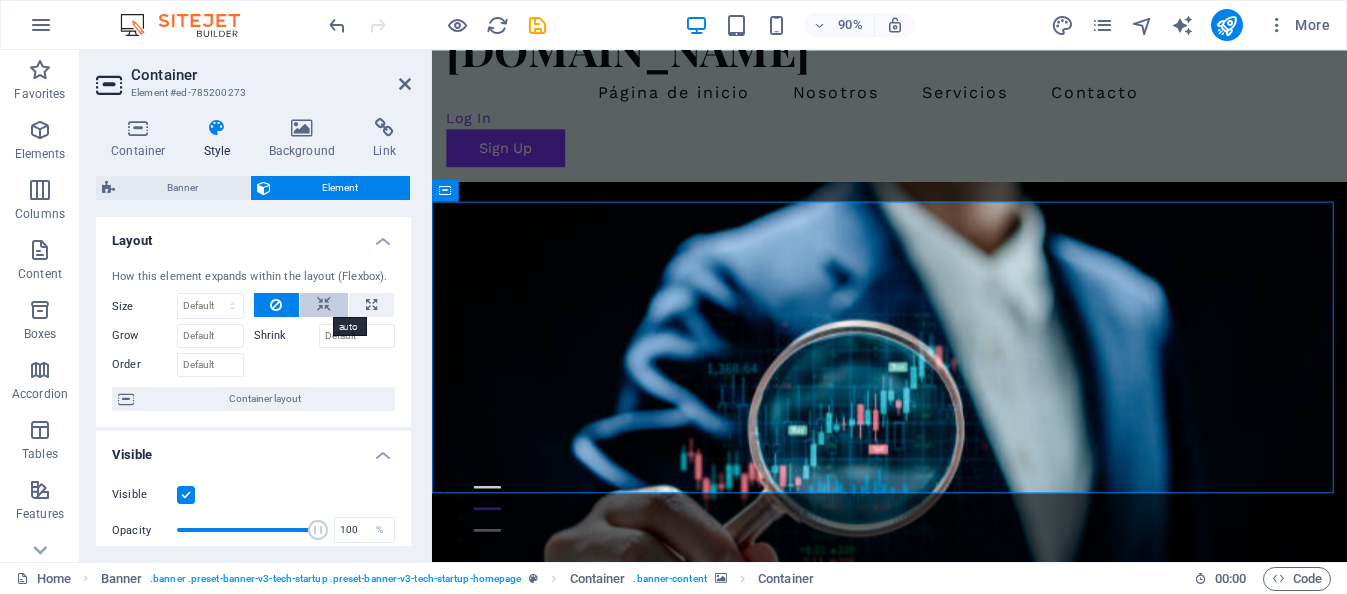 click at bounding box center (324, 305) 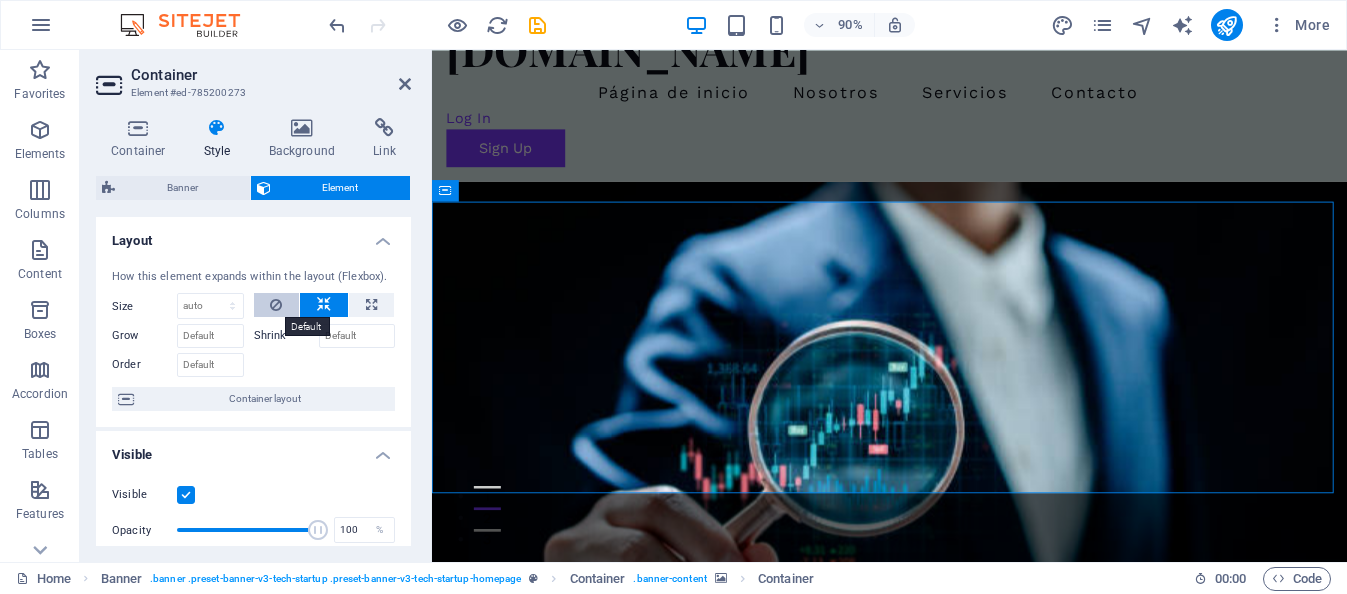 click at bounding box center (276, 305) 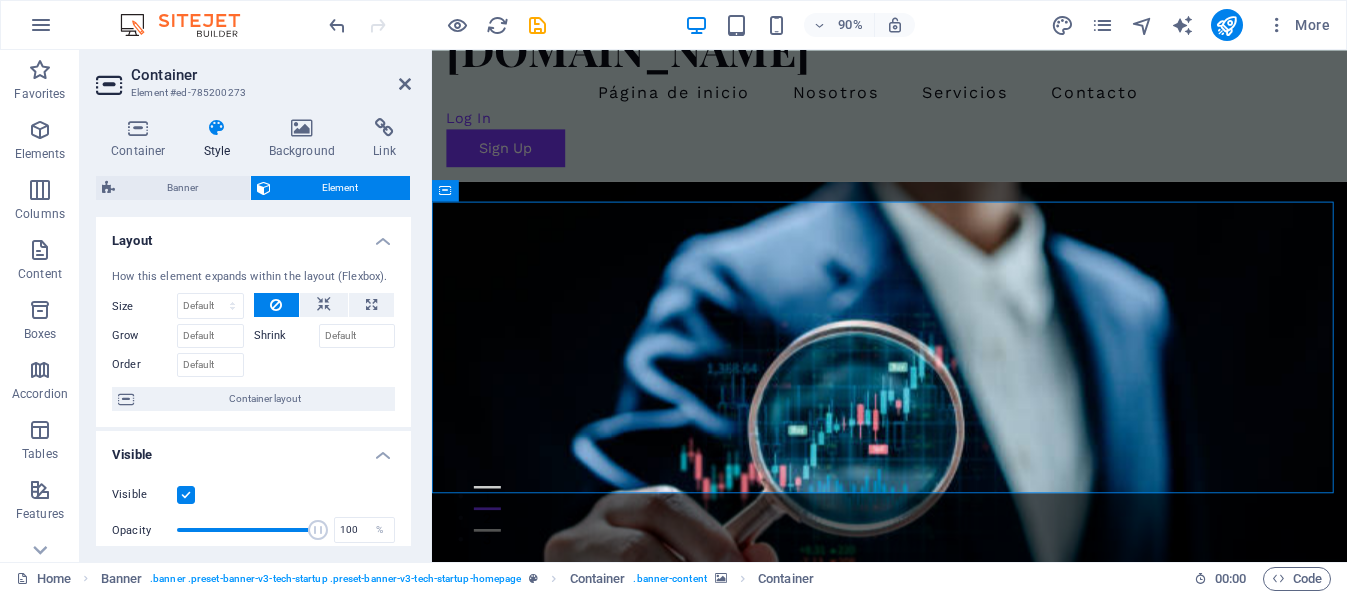 scroll, scrollTop: 200, scrollLeft: 0, axis: vertical 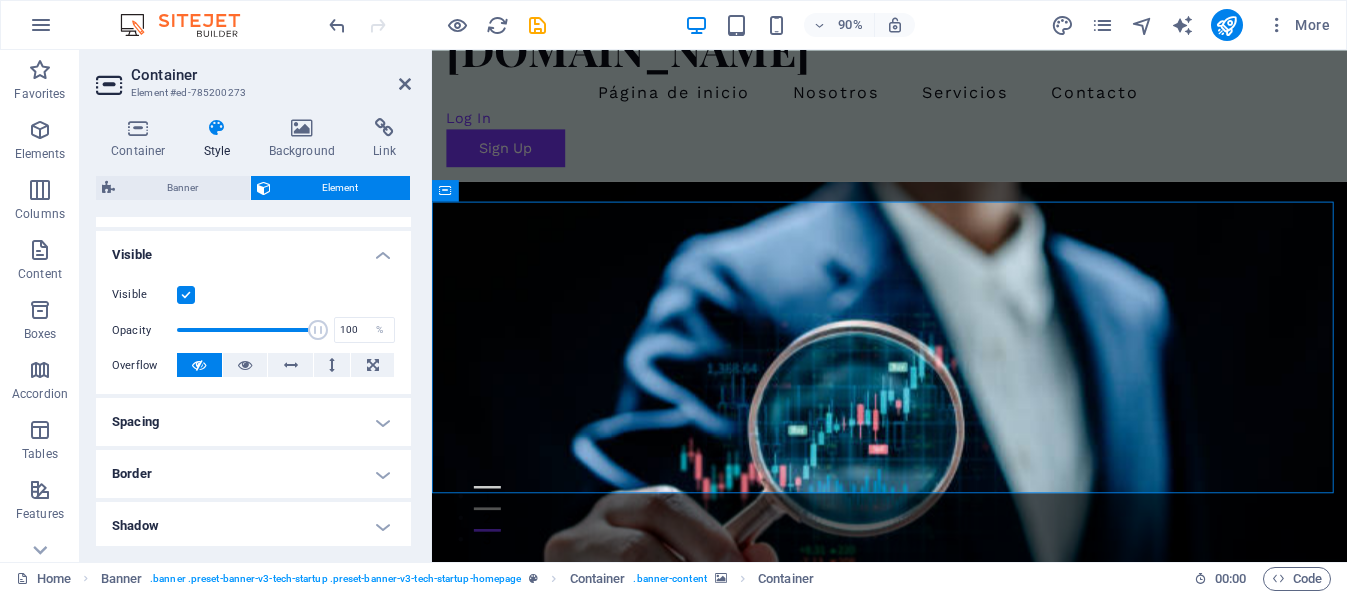 click at bounding box center (186, 295) 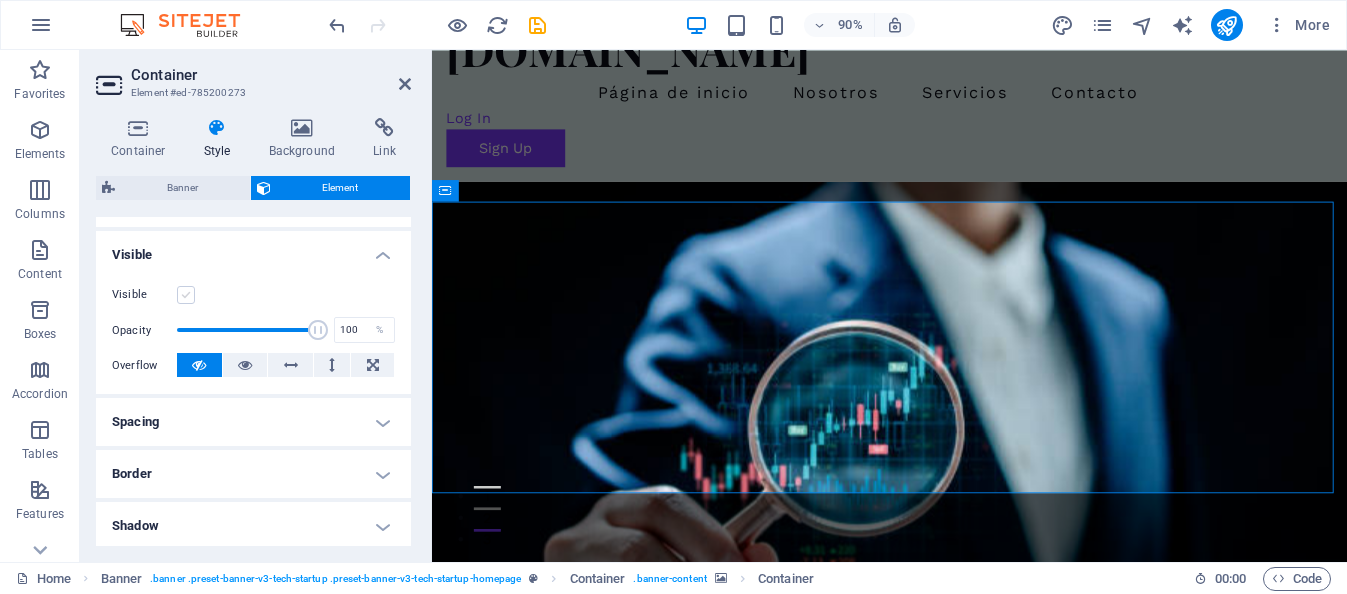 click at bounding box center (186, 295) 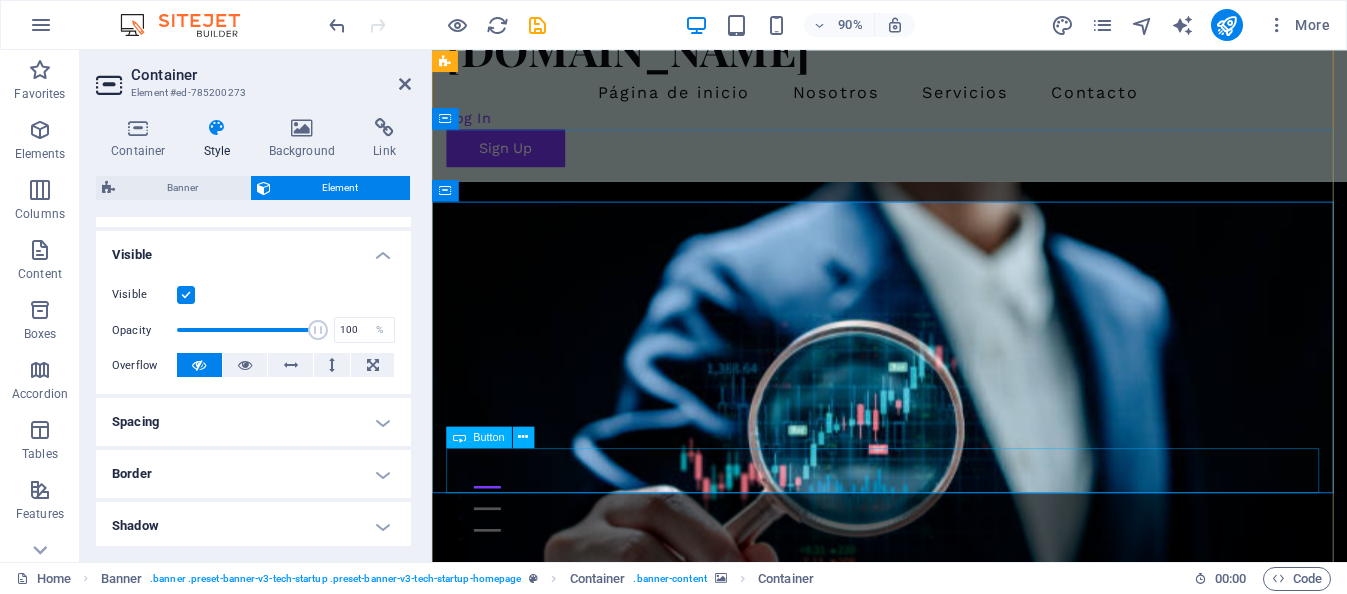 click on "Comienza Aquí" at bounding box center [940, 962] 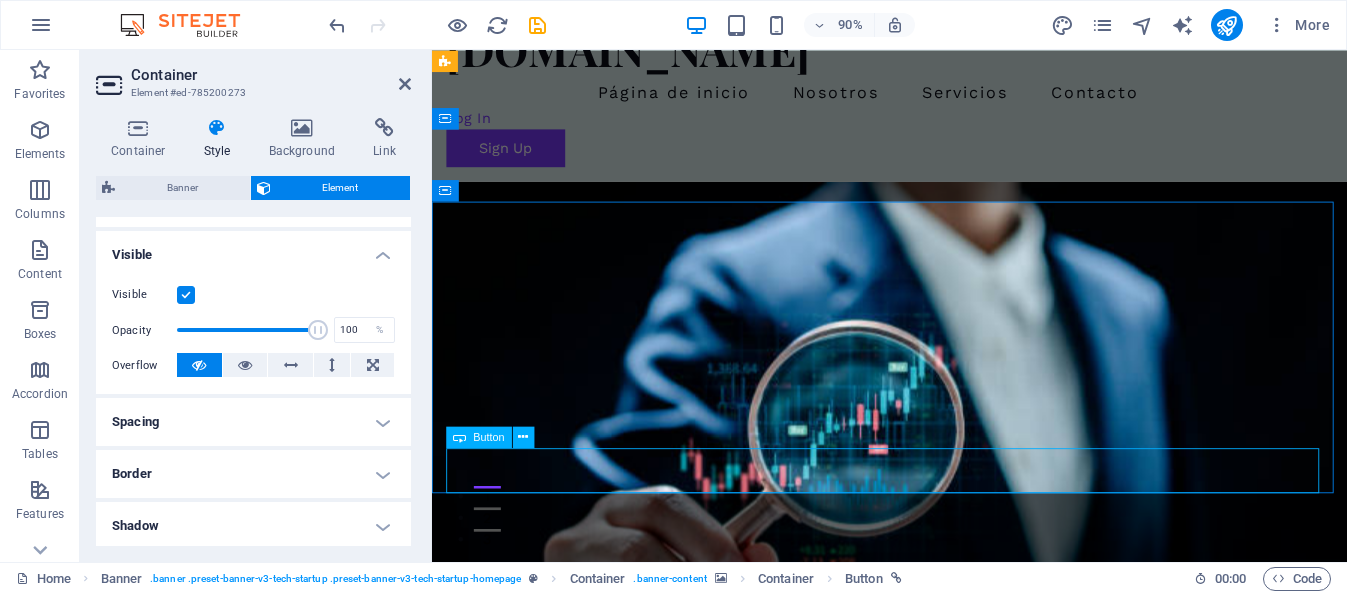 click on "Comienza Aquí" at bounding box center [940, 962] 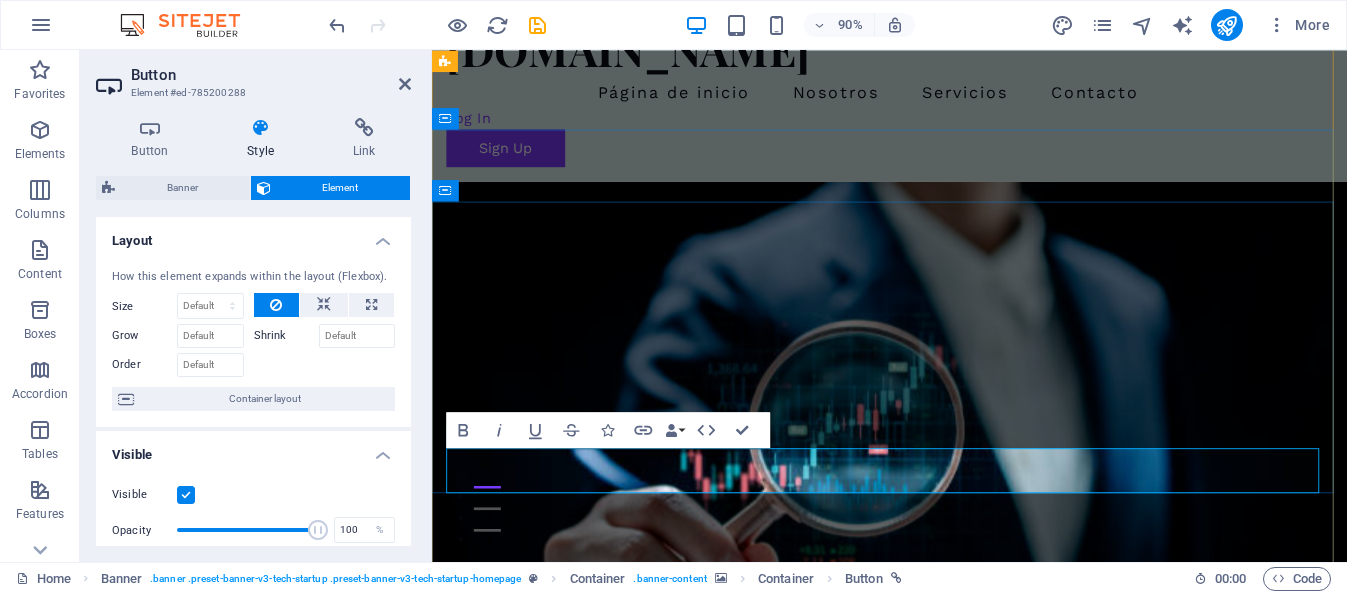 click on "Comienza Aquí" at bounding box center (553, 962) 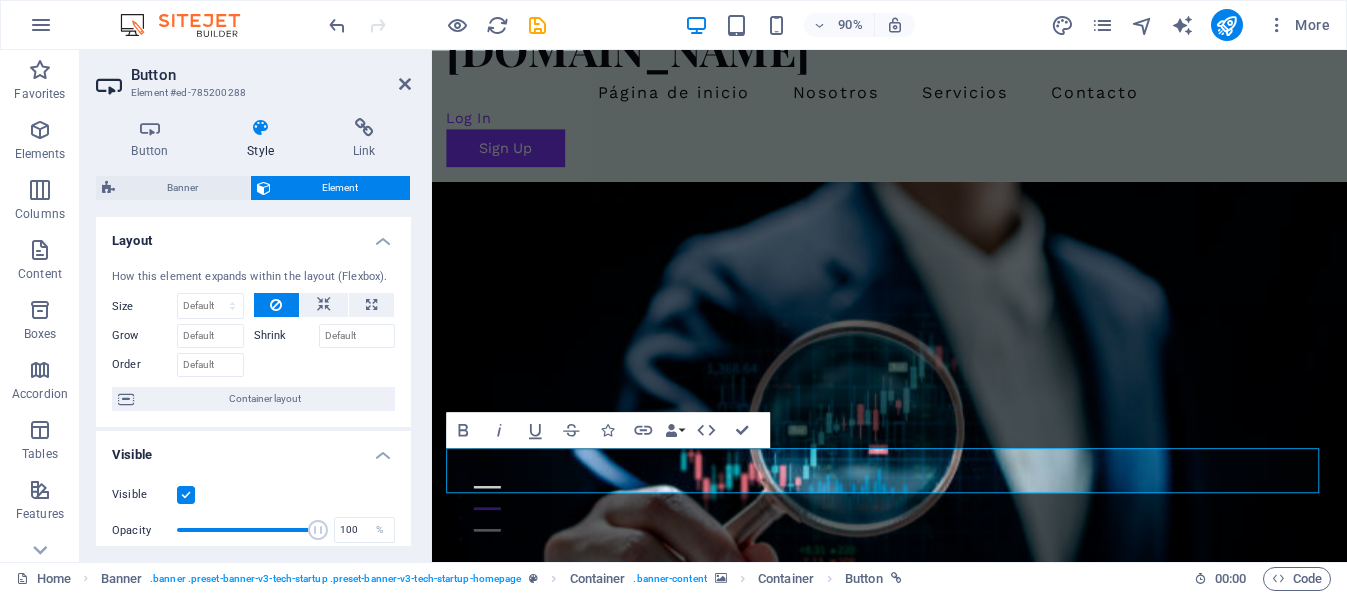 click at bounding box center [186, 495] 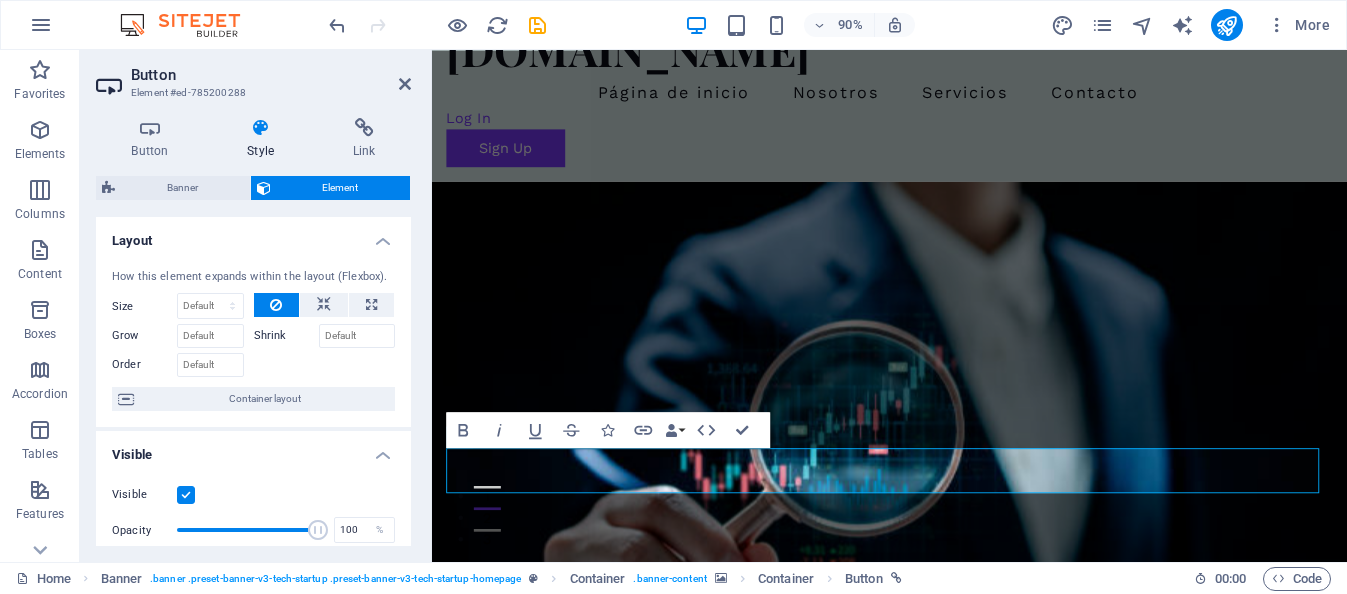 click on "Visible" at bounding box center [0, 0] 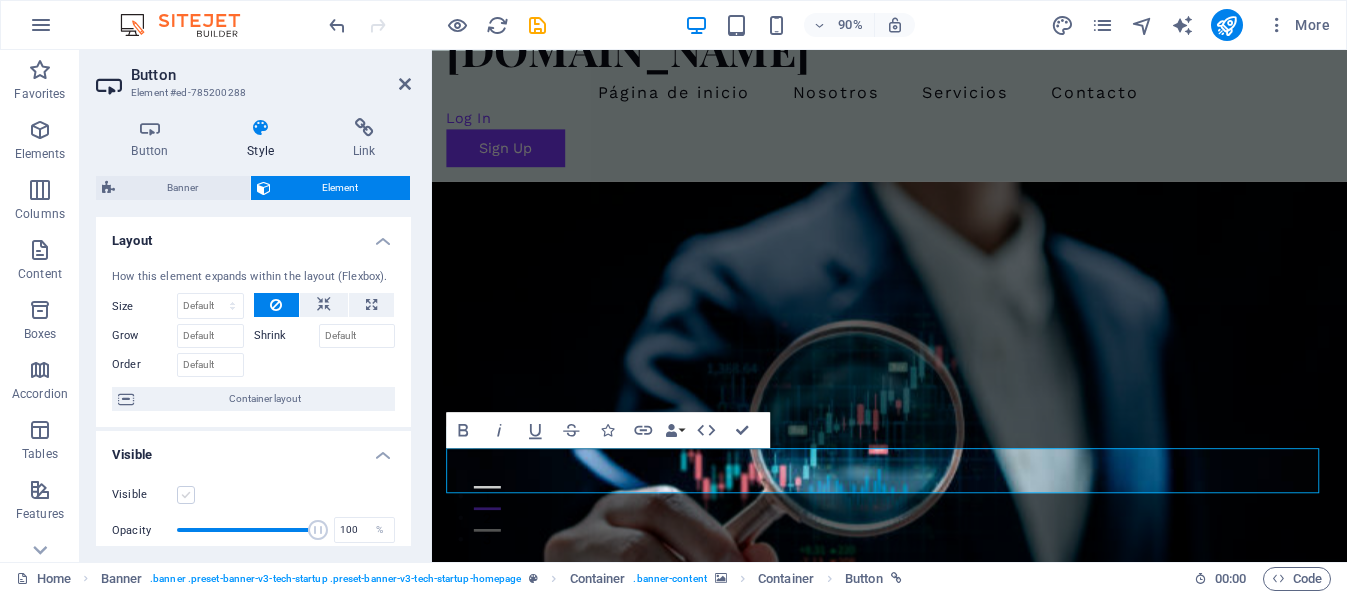 click at bounding box center (186, 495) 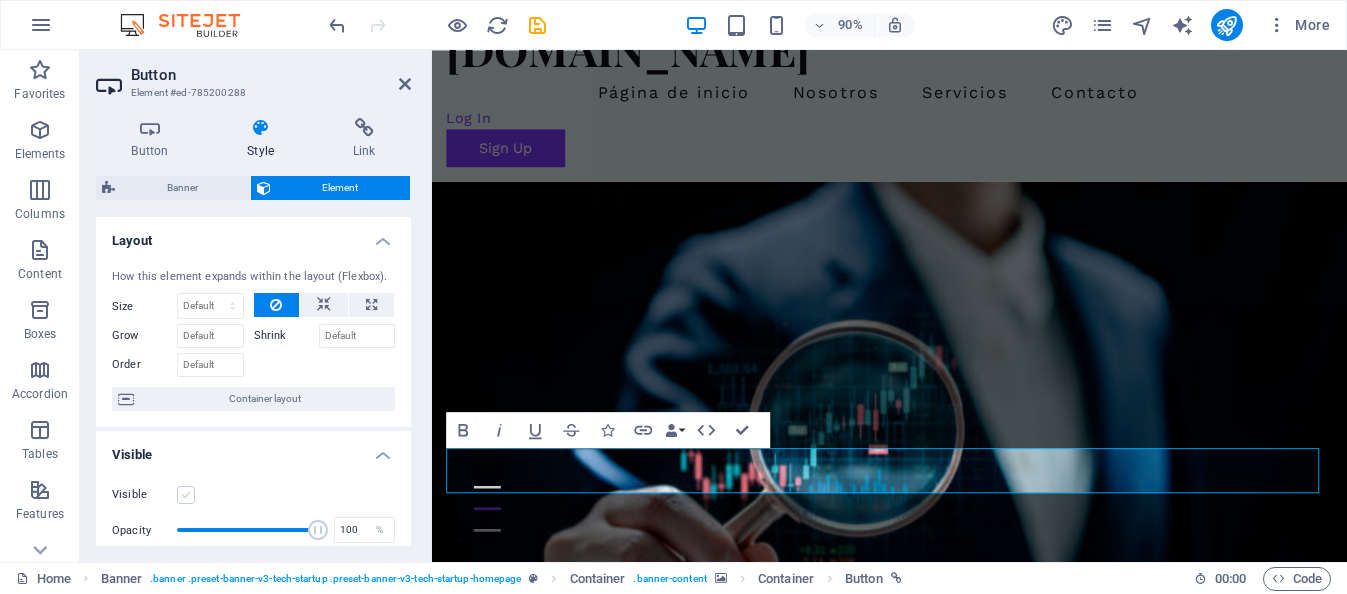 click on "Visible" at bounding box center [0, 0] 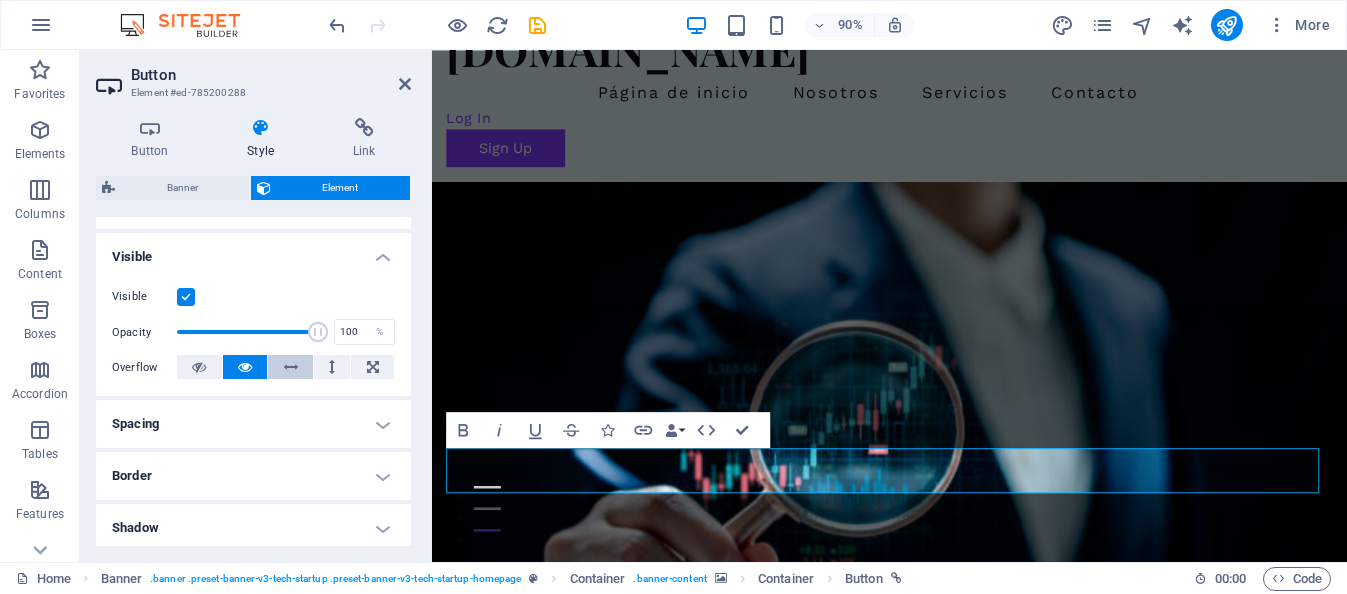 scroll, scrollTop: 200, scrollLeft: 0, axis: vertical 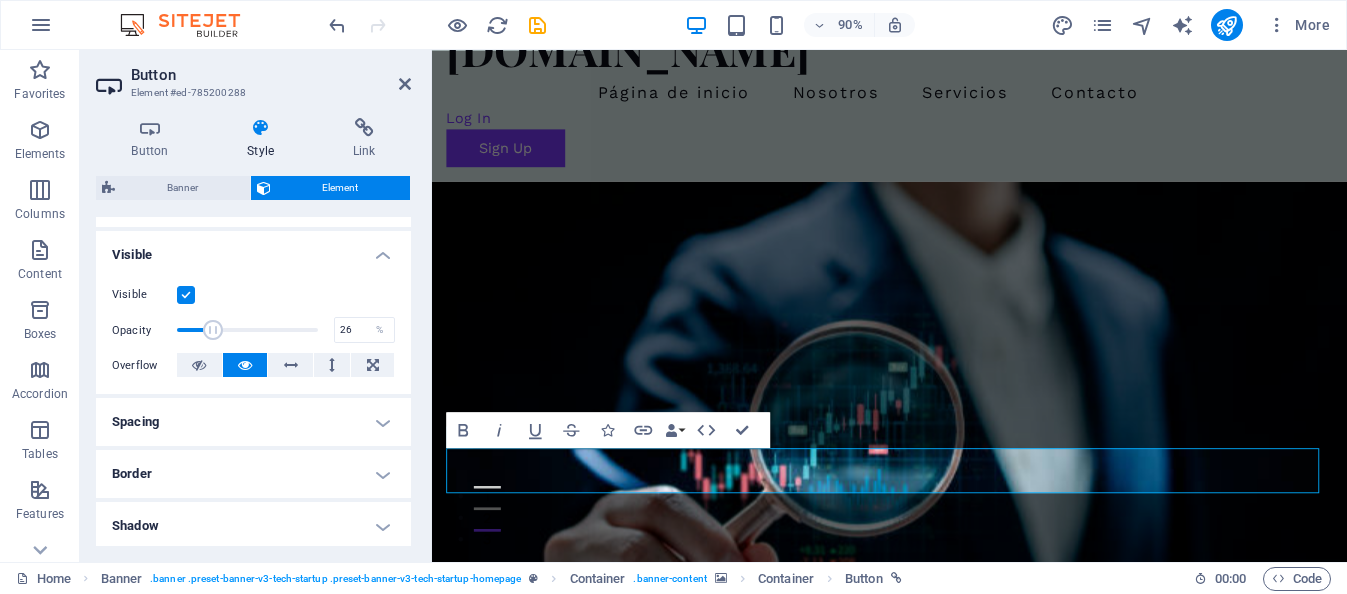 drag, startPoint x: 313, startPoint y: 331, endPoint x: 212, endPoint y: 333, distance: 101.0198 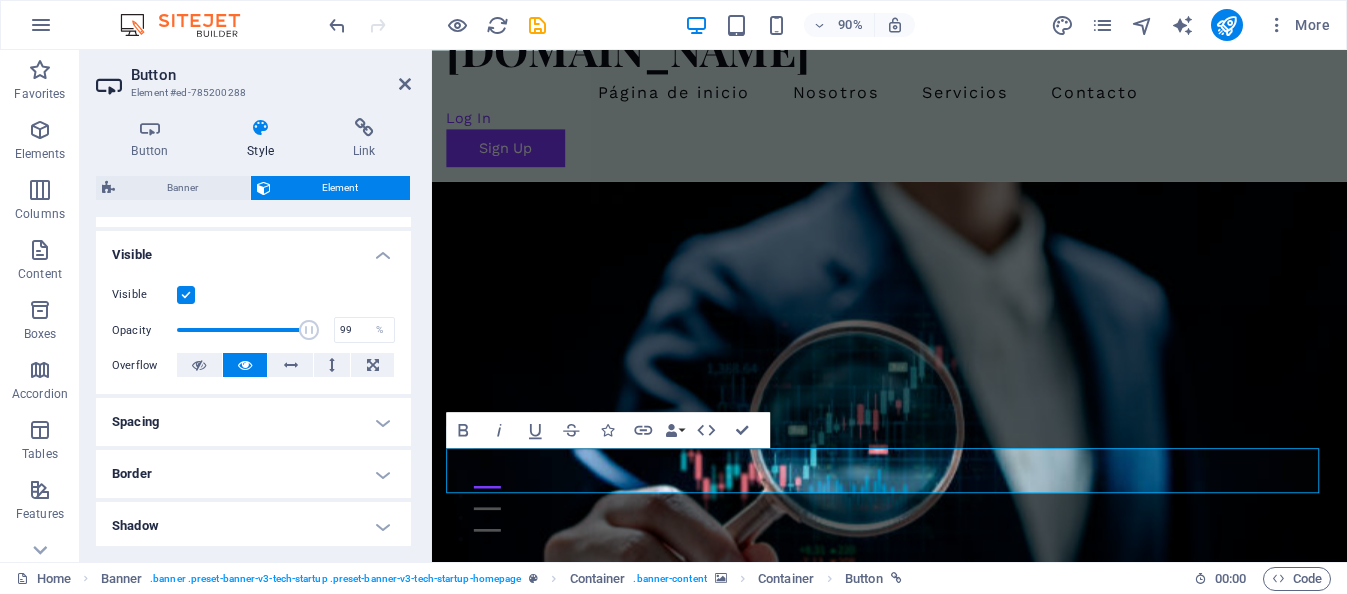type on "100" 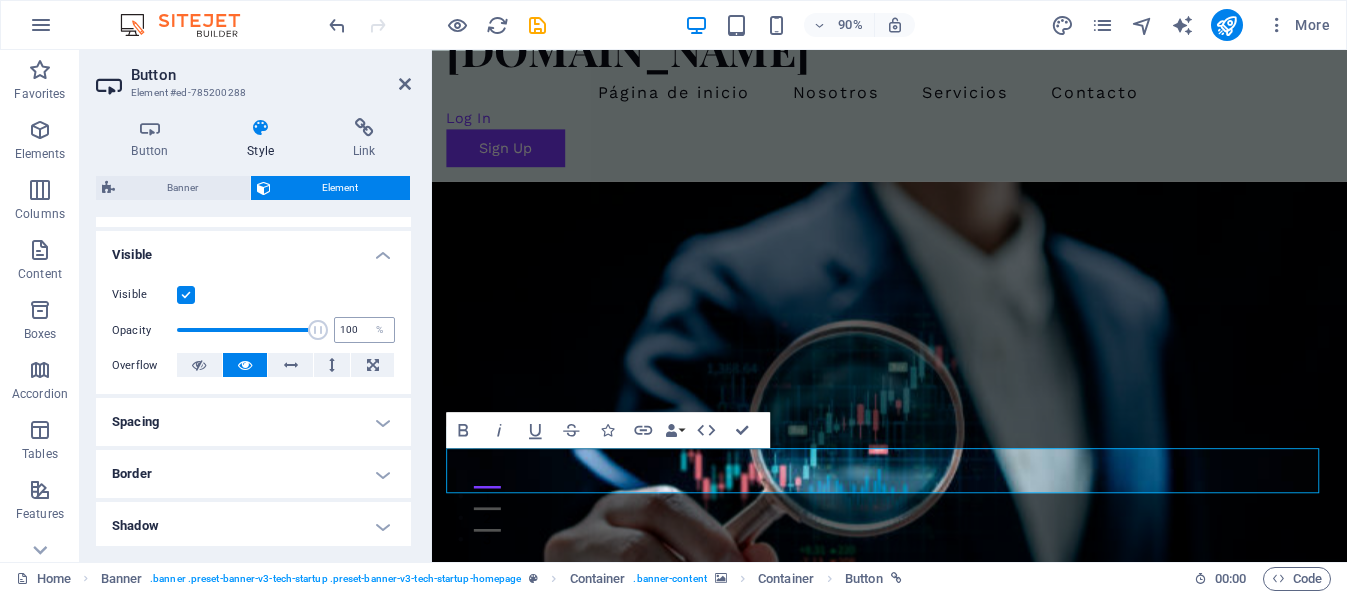 drag, startPoint x: 211, startPoint y: 329, endPoint x: 333, endPoint y: 328, distance: 122.0041 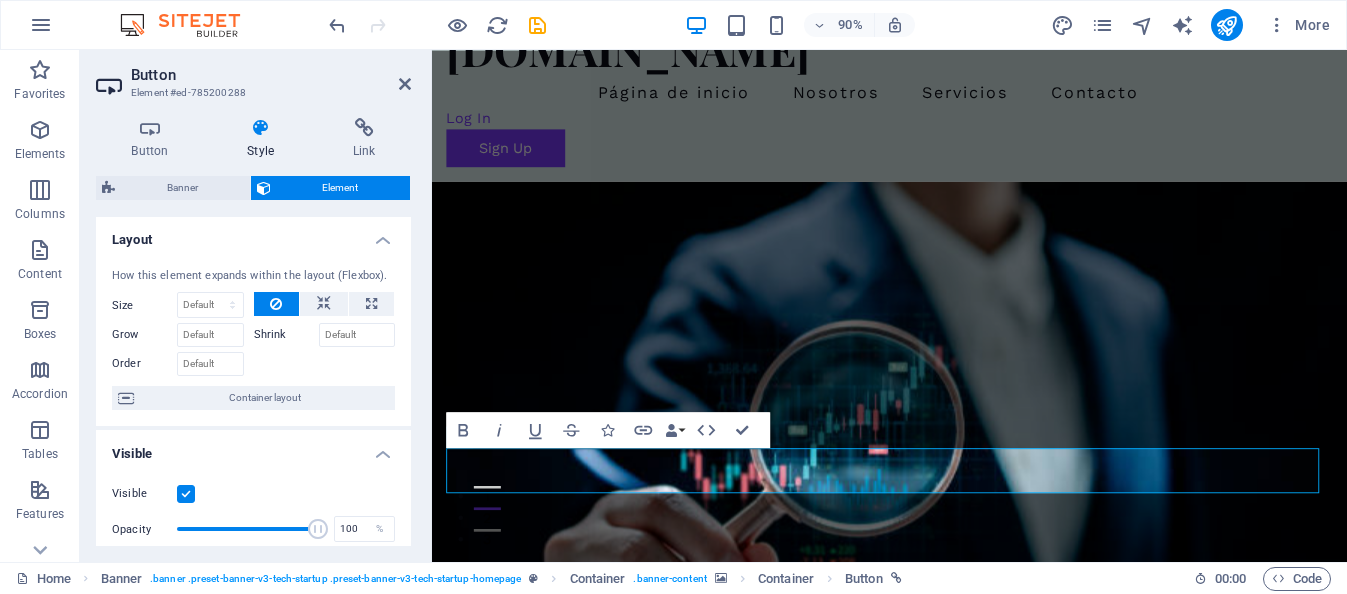 scroll, scrollTop: 0, scrollLeft: 0, axis: both 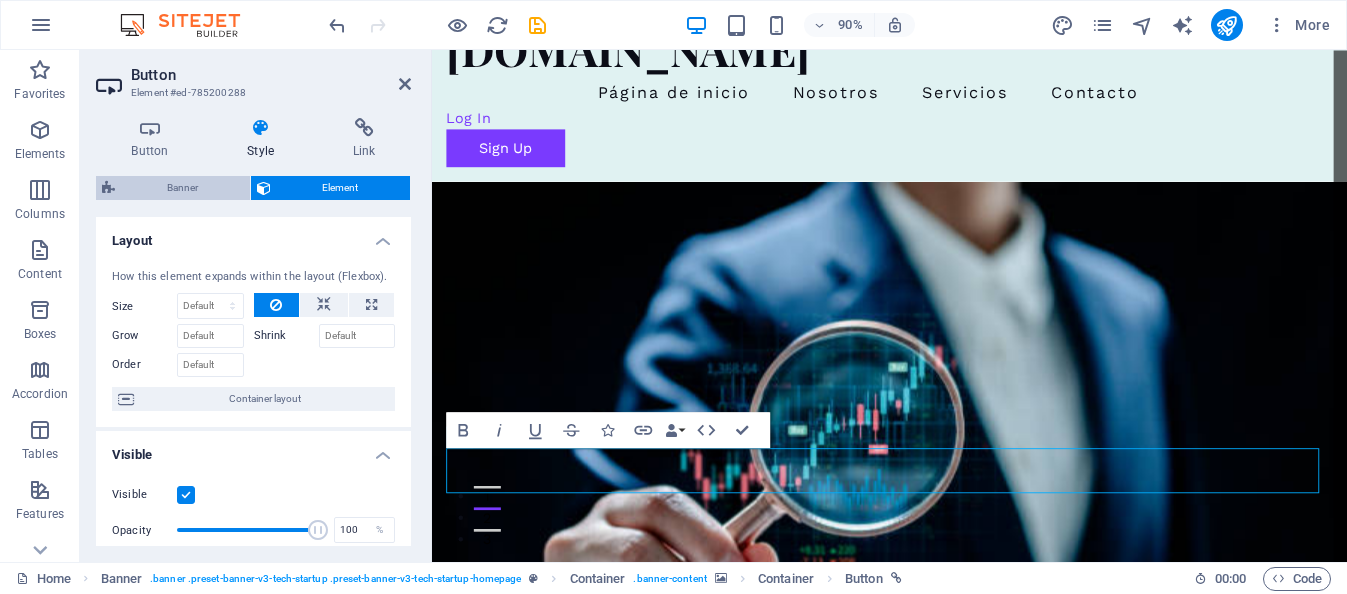 click on "Banner" at bounding box center [182, 188] 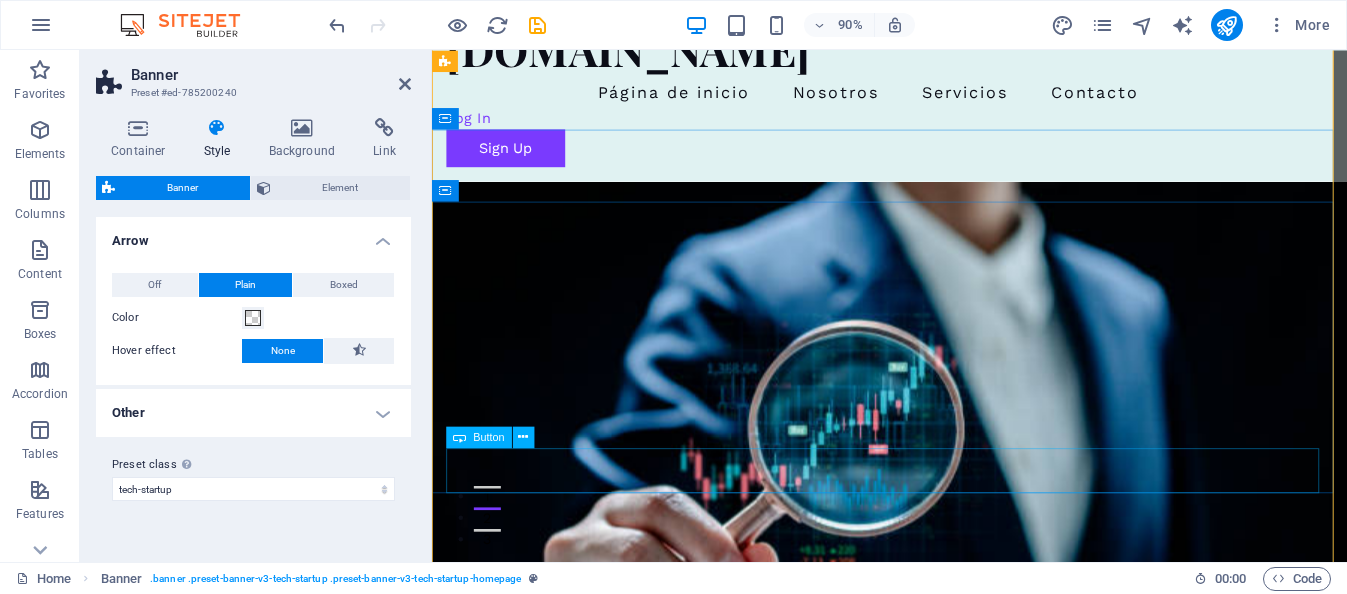 click on "Comienza Aquí" at bounding box center (940, 962) 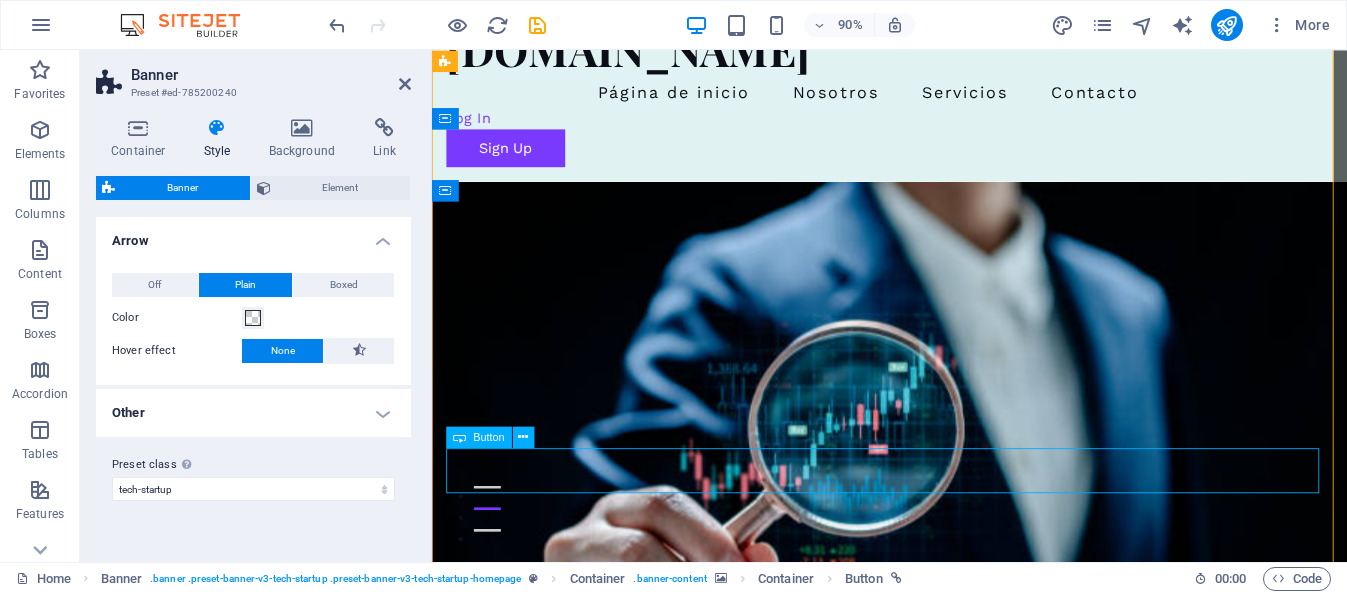 click on "Comienza Aquí" at bounding box center [940, 962] 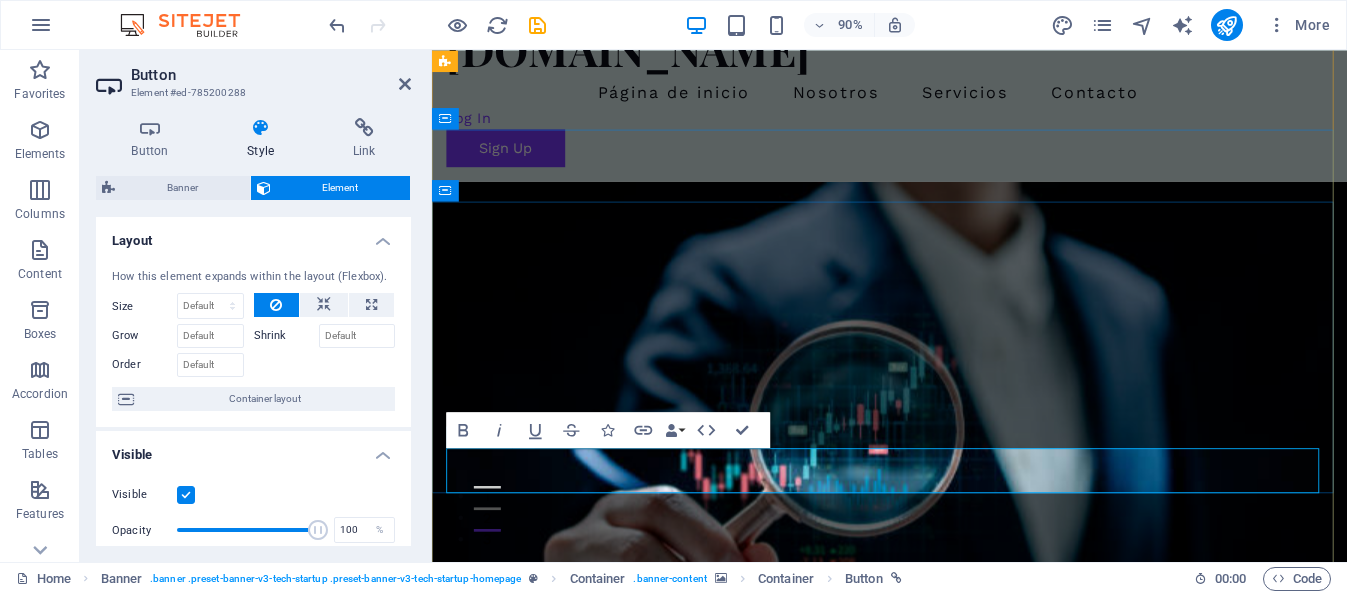click on "Comienza Aquí" at bounding box center (553, 962) 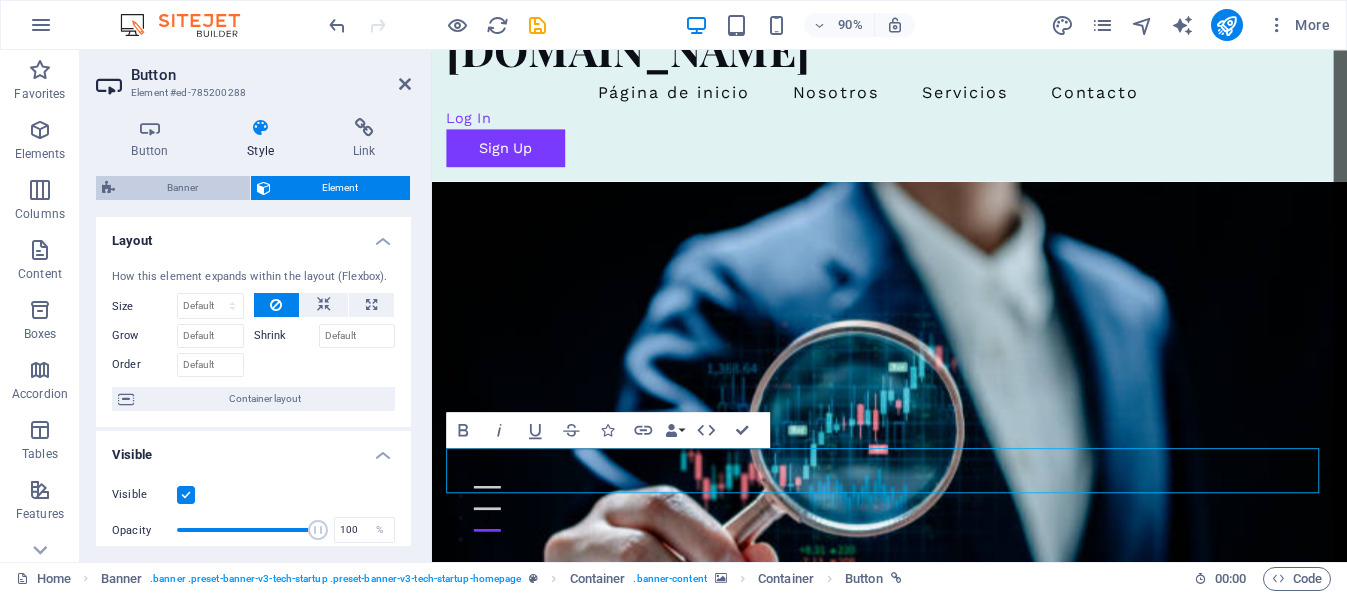 click on "Banner" at bounding box center [182, 188] 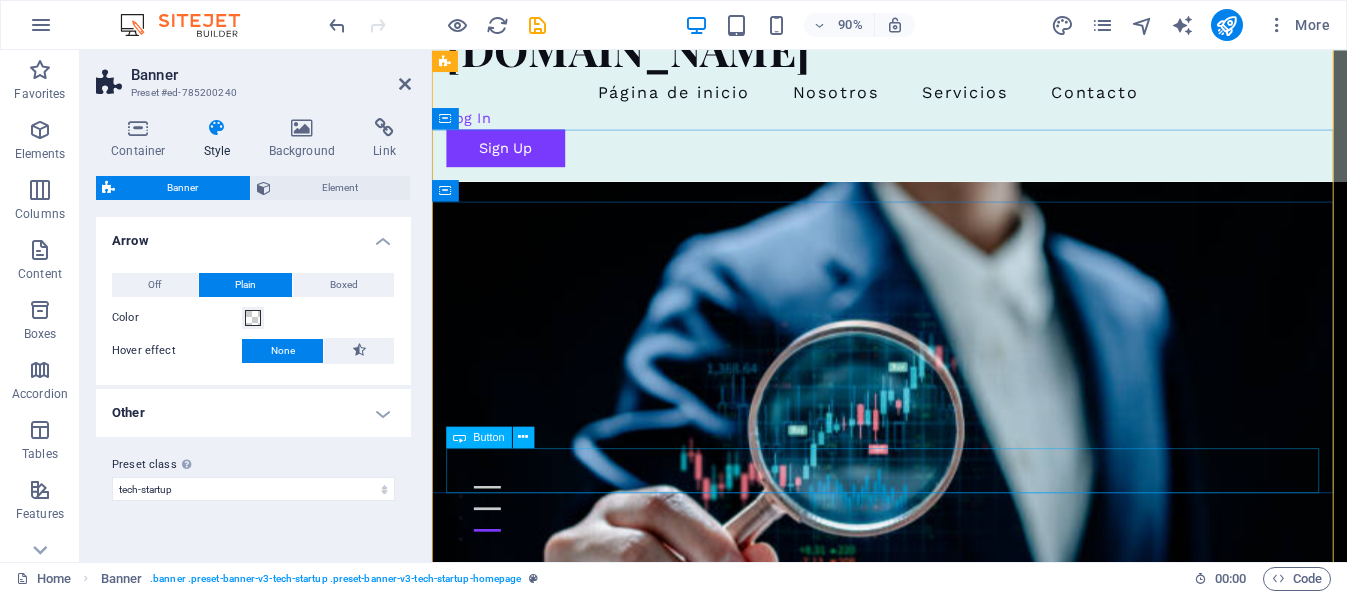 click on "Comienza Aquí" at bounding box center (940, 962) 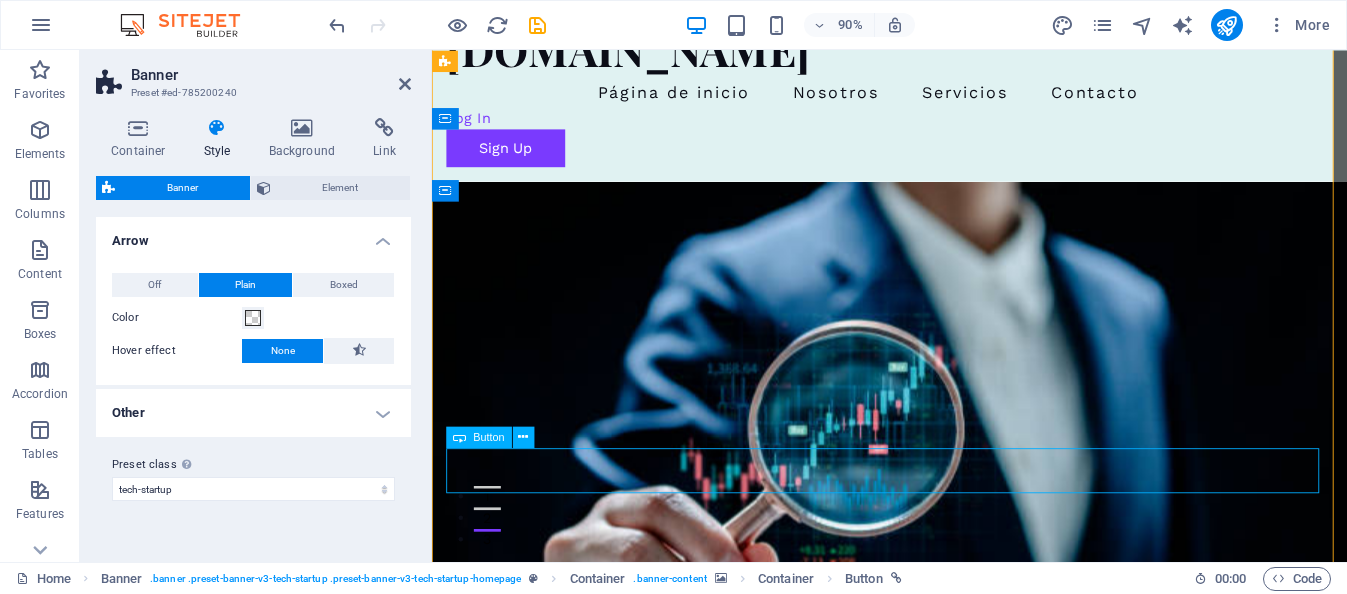 click on "Comienza Aquí" at bounding box center (940, 962) 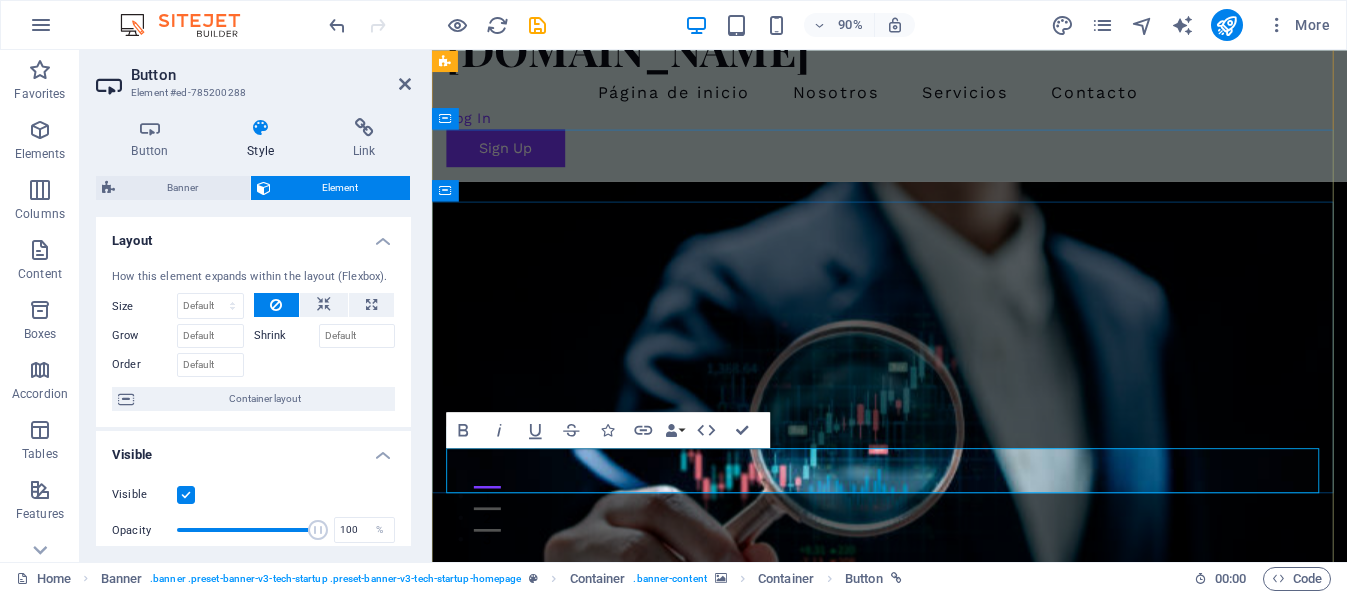 click on "Comienza Aquí" at bounding box center [553, 962] 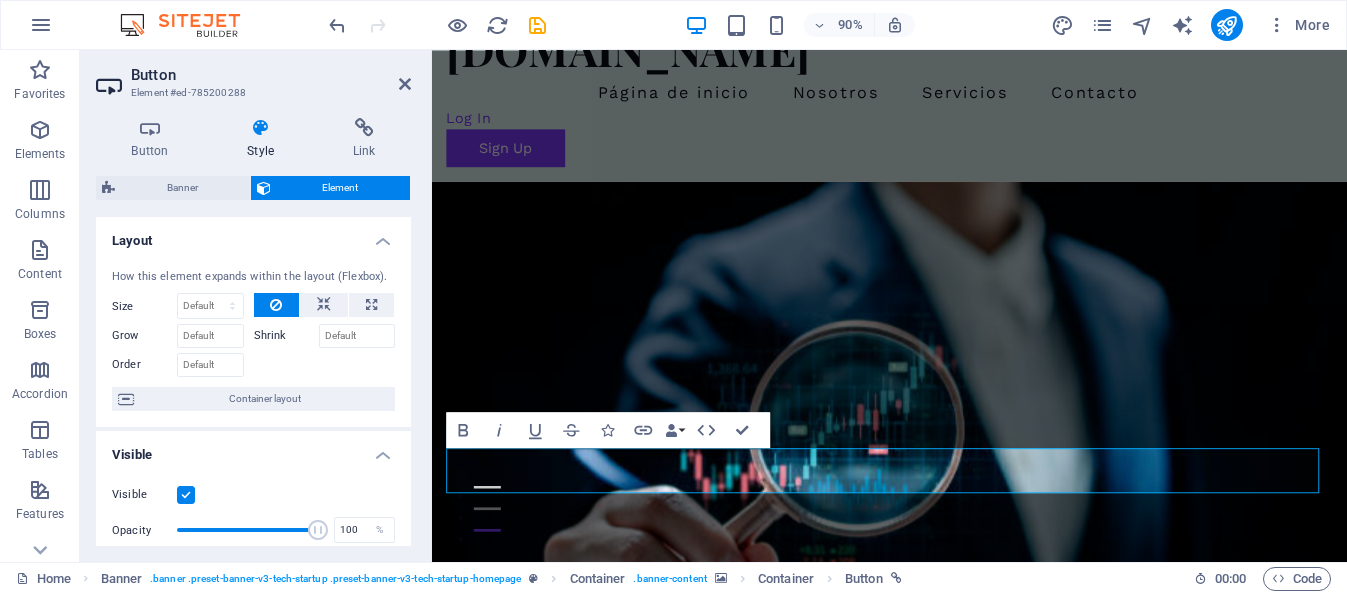 scroll, scrollTop: 100, scrollLeft: 0, axis: vertical 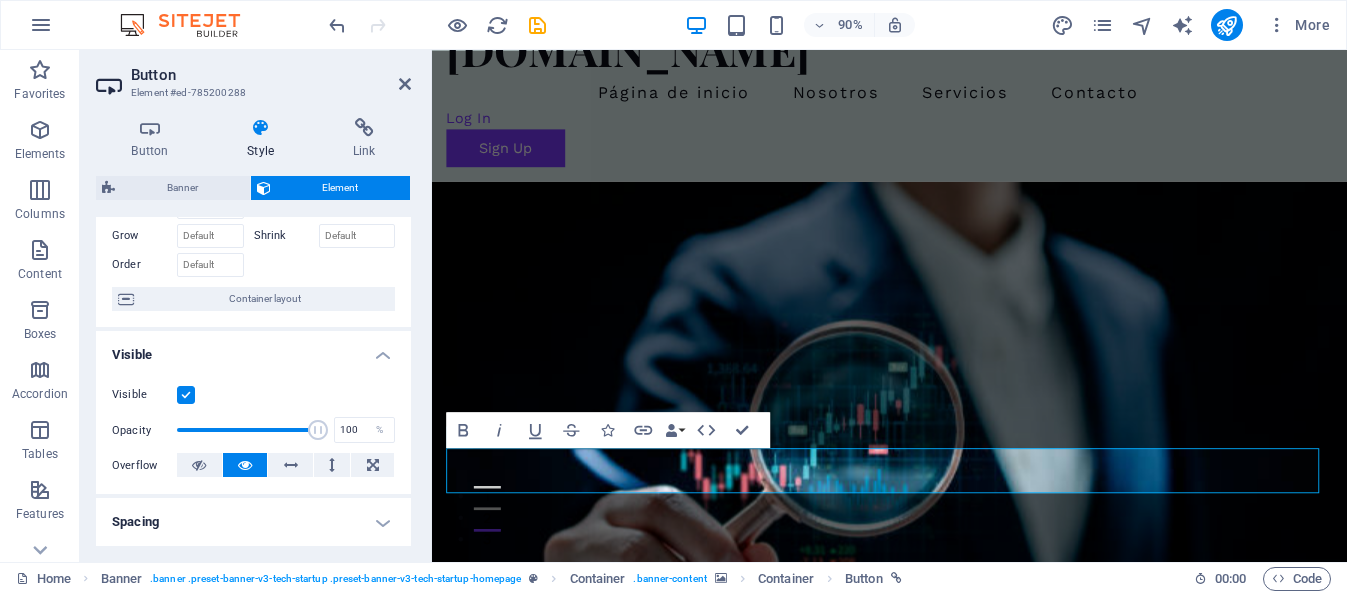 click on "Visible" at bounding box center (253, 349) 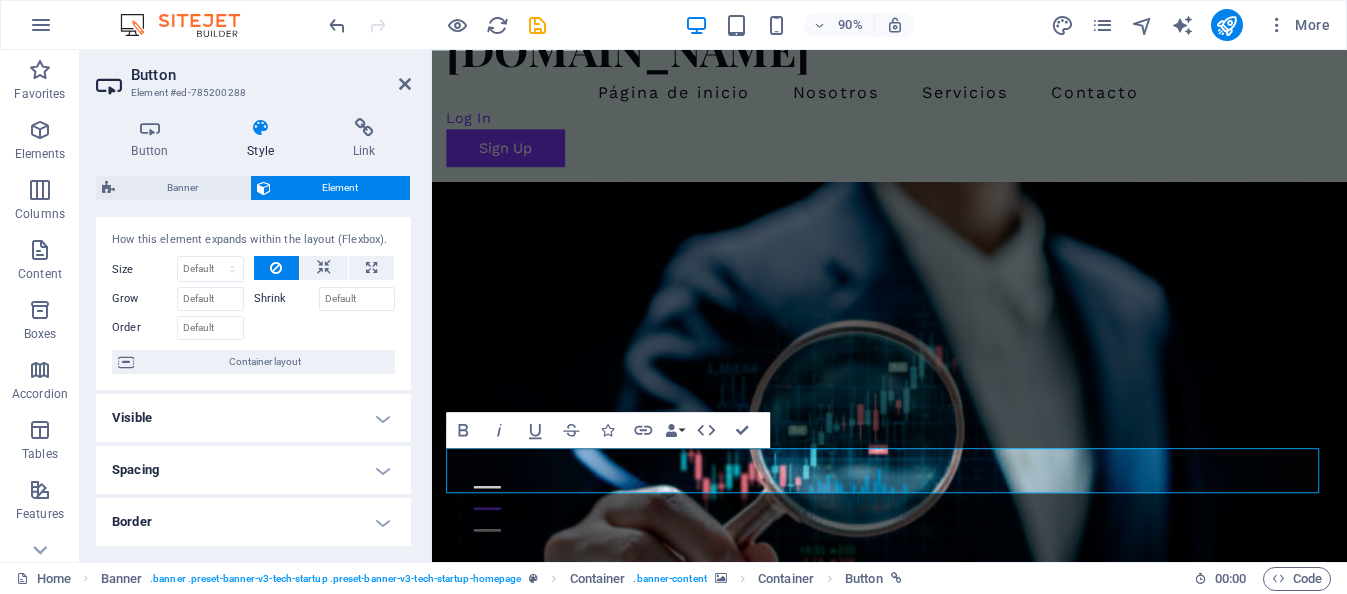 scroll, scrollTop: 0, scrollLeft: 0, axis: both 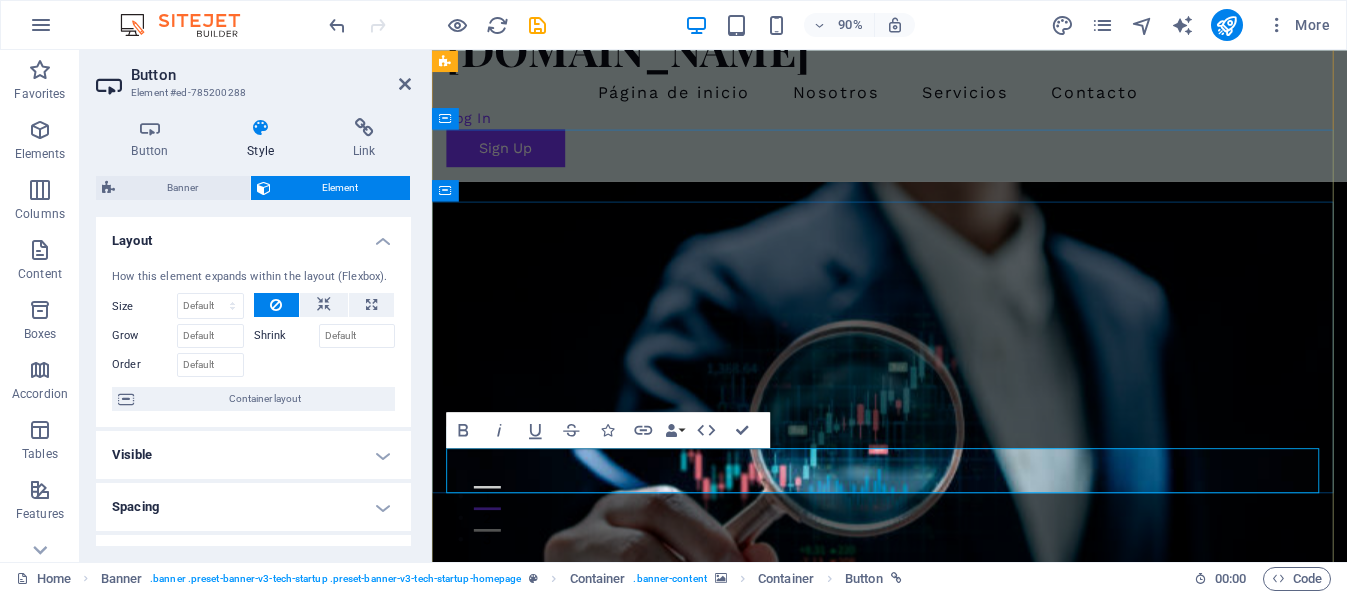 click on "Comienza Aquí" at bounding box center (553, 962) 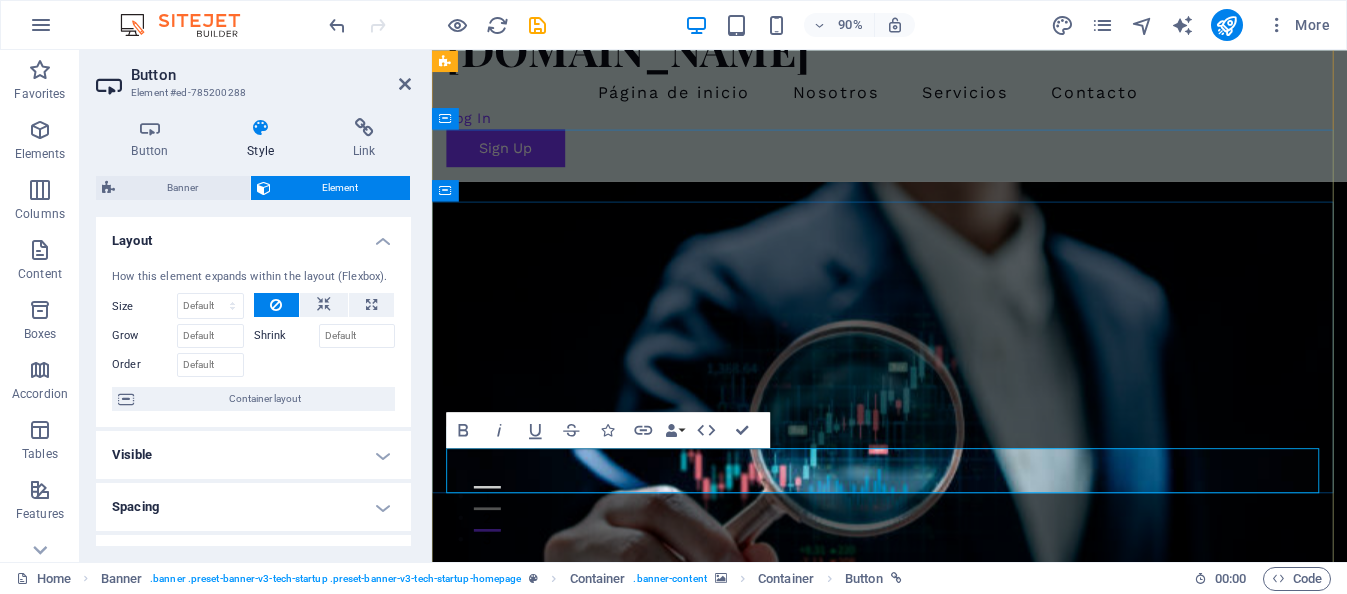 drag, startPoint x: 629, startPoint y: 508, endPoint x: 584, endPoint y: 516, distance: 45.705578 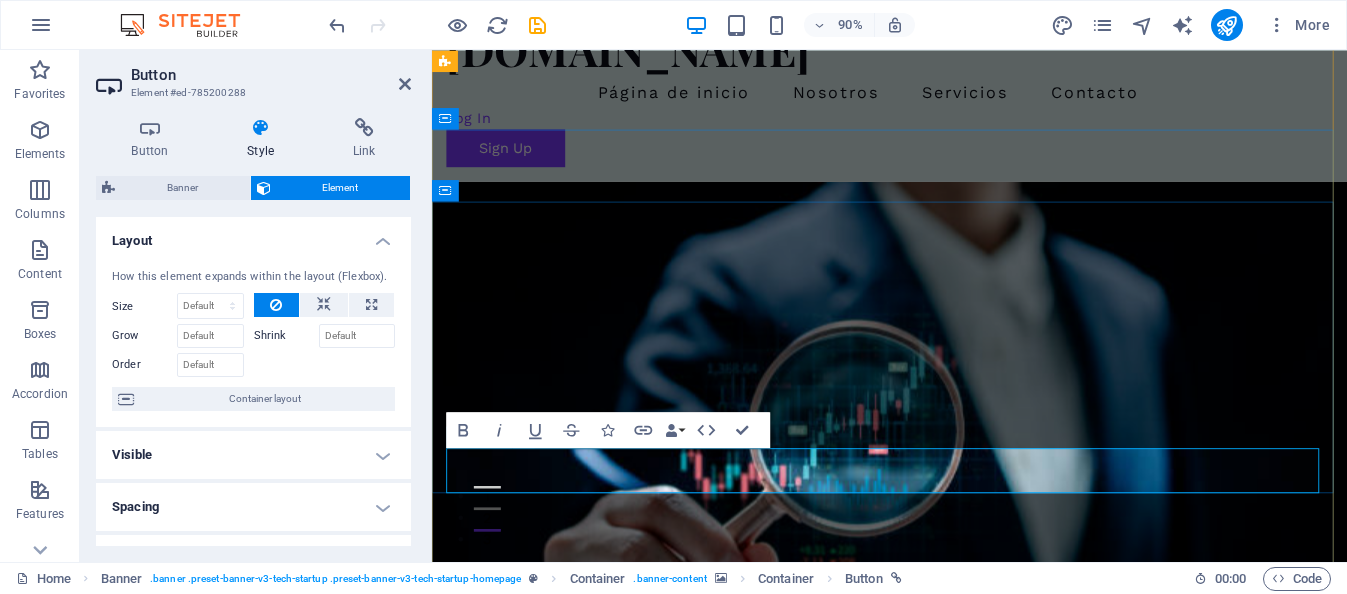 click on "Comienza Aquí" at bounding box center (553, 962) 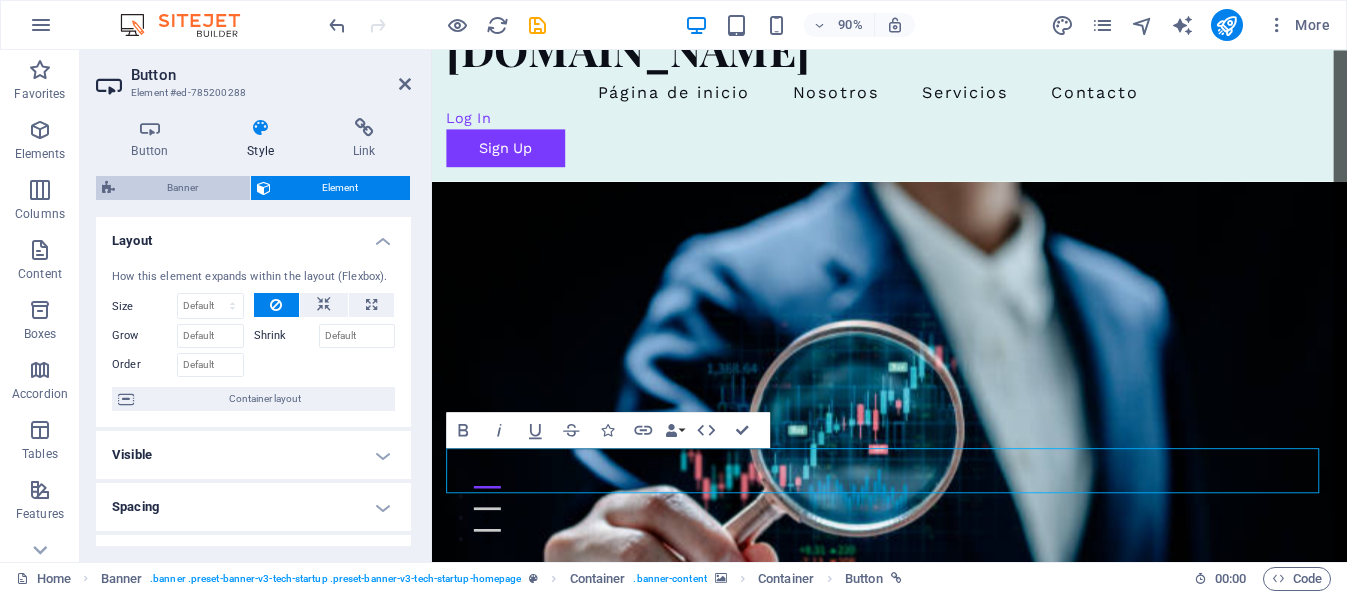 click on "Banner" at bounding box center [182, 188] 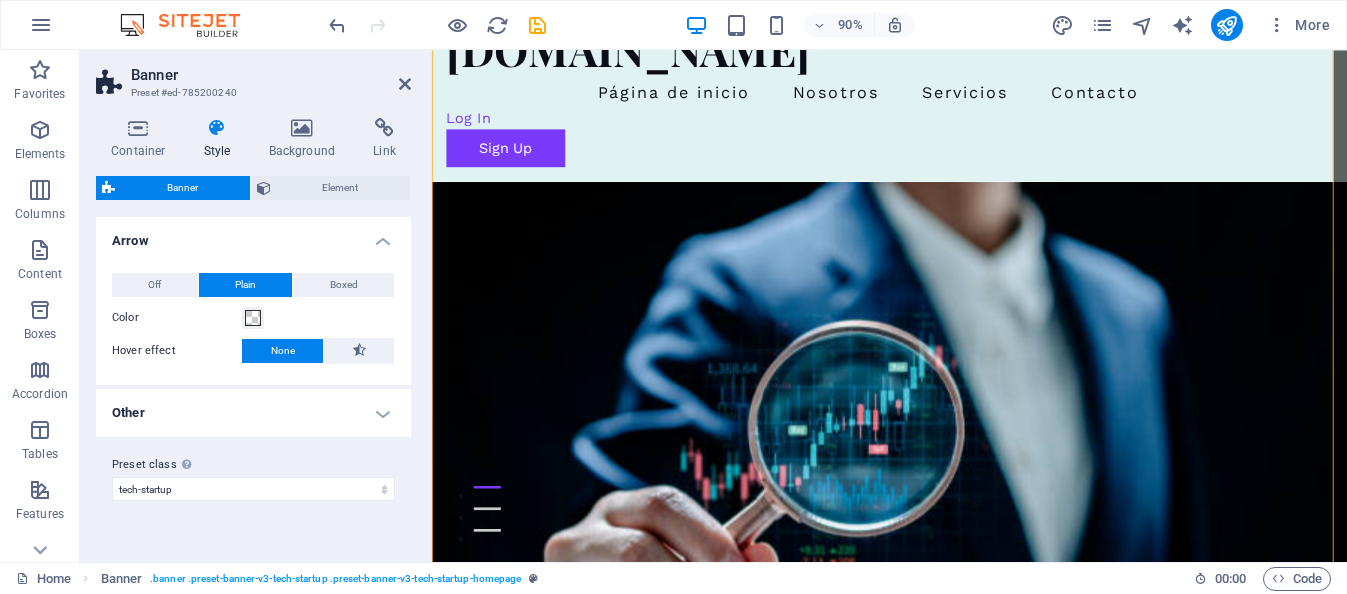 click on "Other" at bounding box center [253, 413] 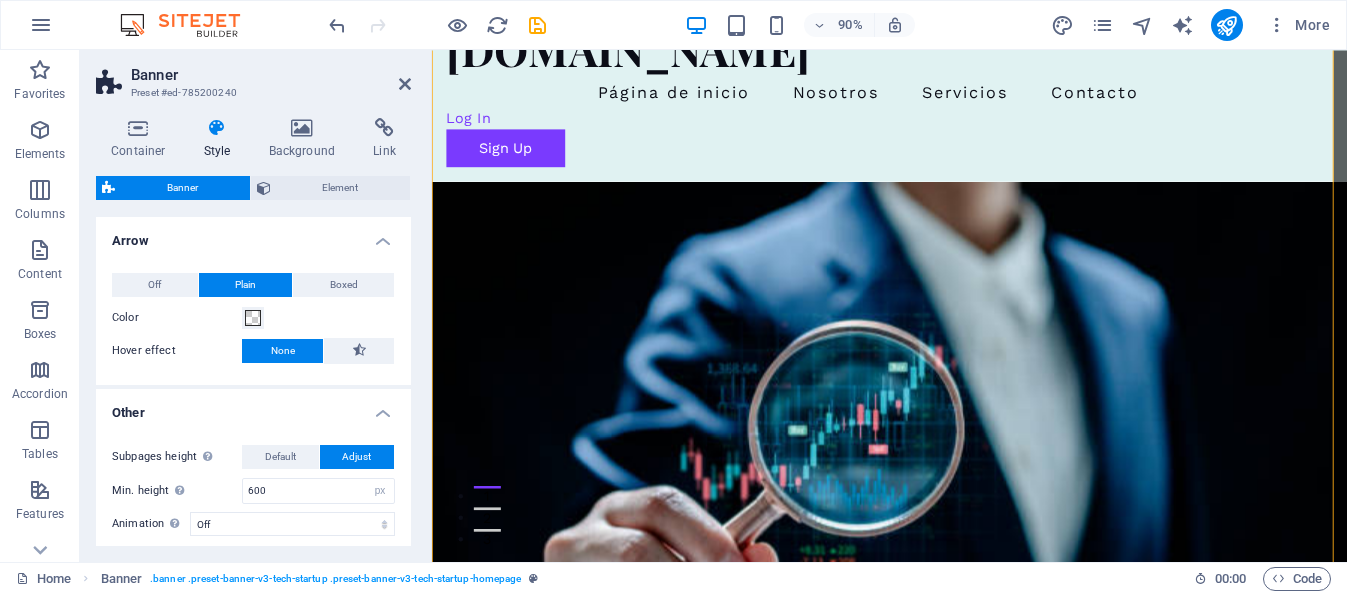click on "Other" at bounding box center [253, 407] 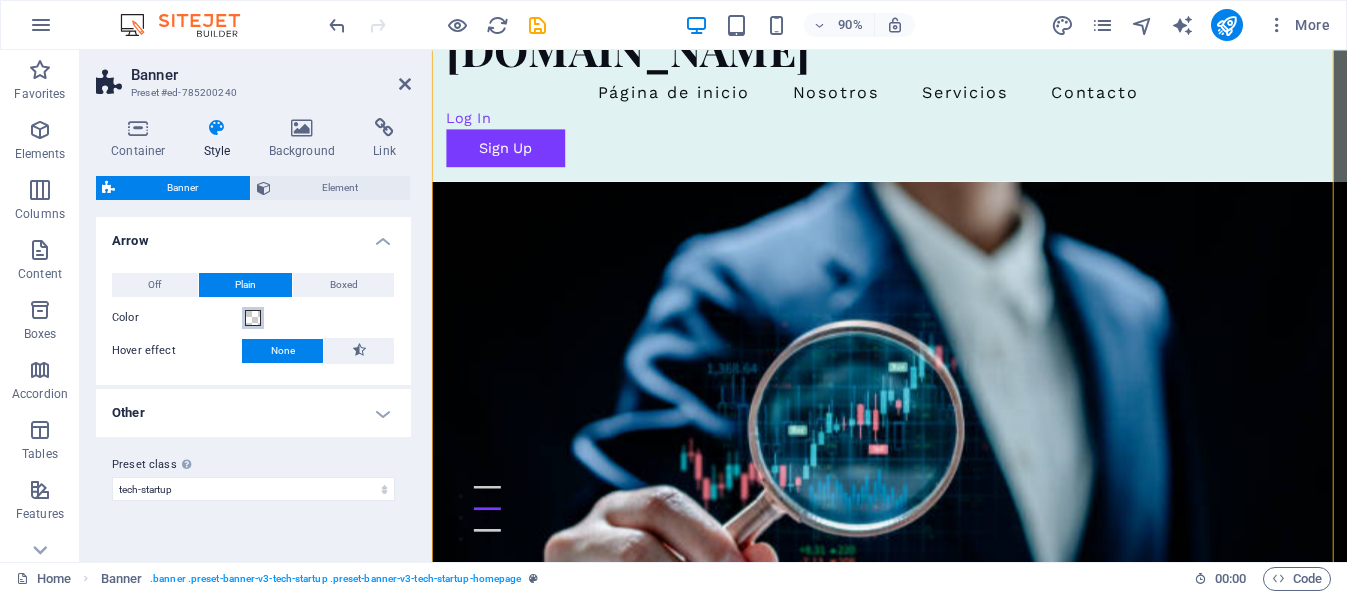 click at bounding box center [253, 318] 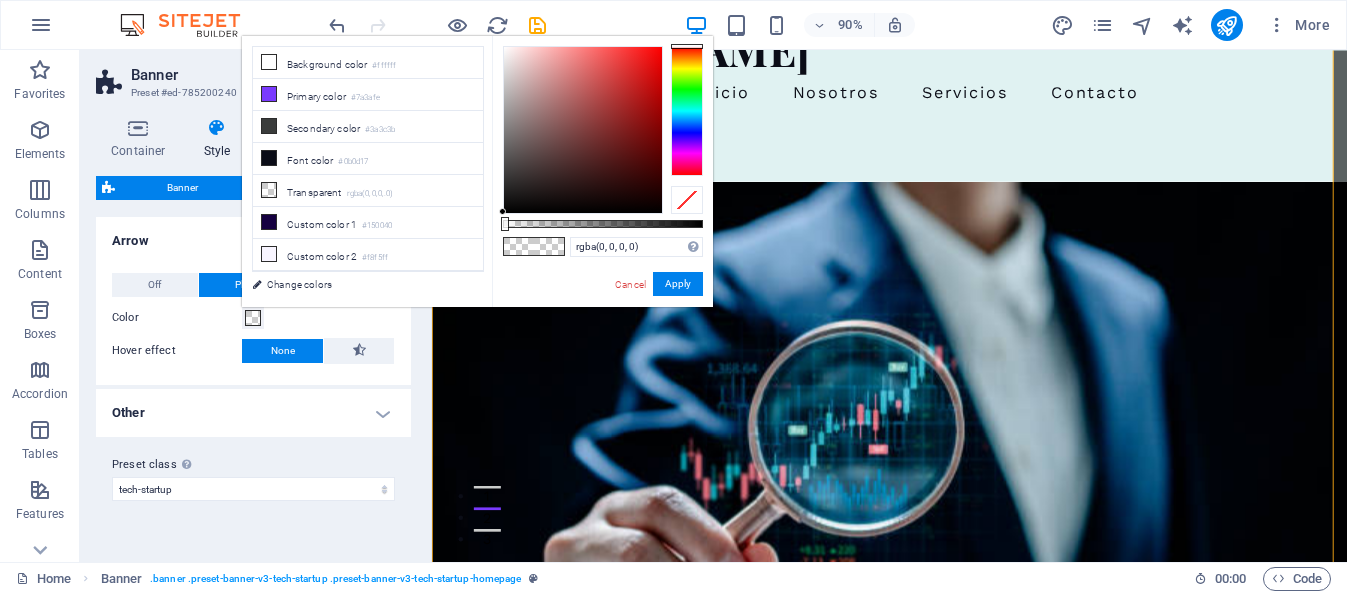 click at bounding box center (253, 318) 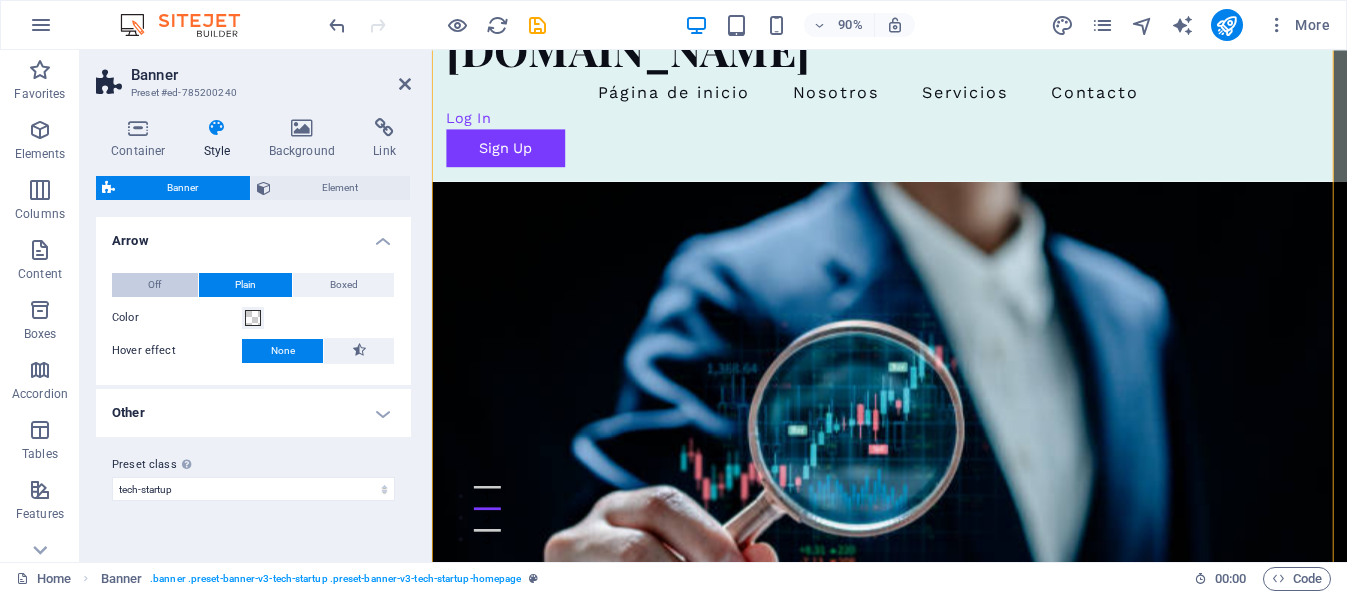 click on "Off" at bounding box center (154, 285) 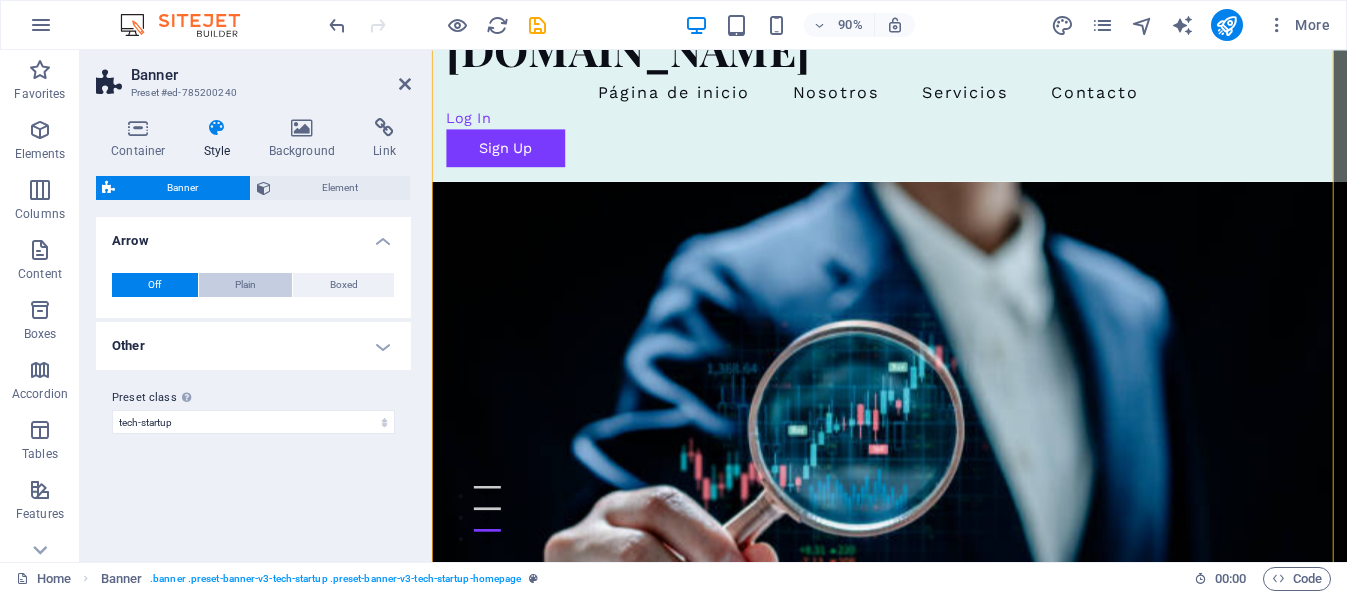 click on "Plain" at bounding box center (245, 285) 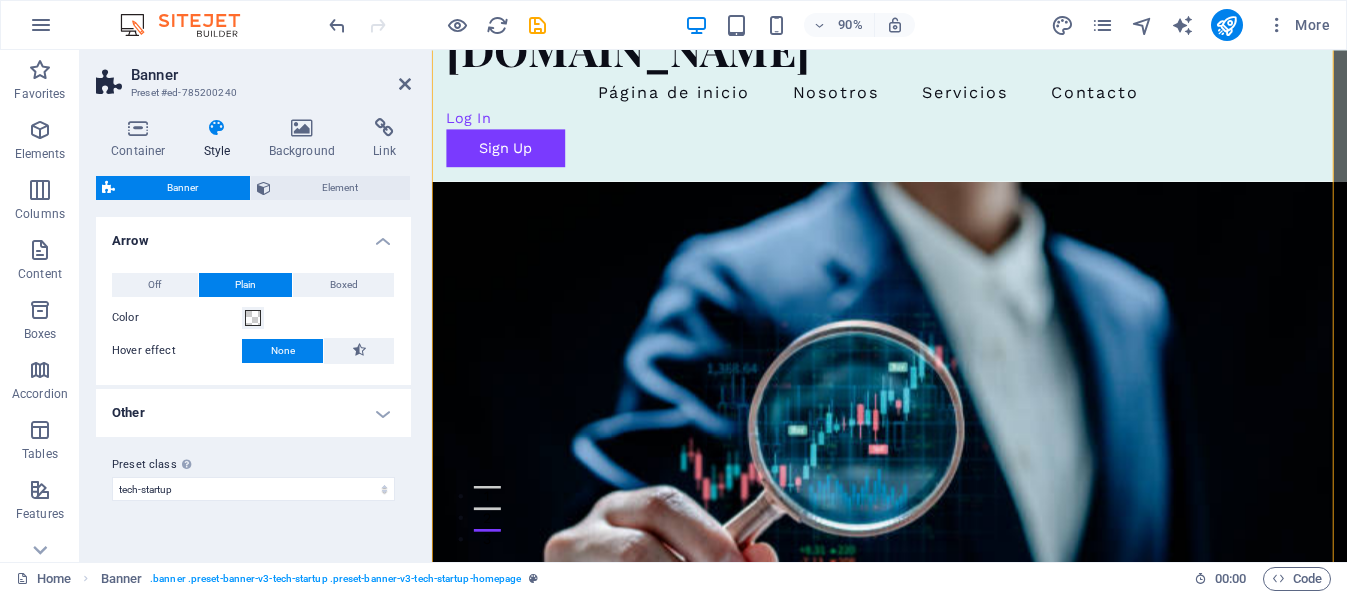 click on "Color" at bounding box center (177, 318) 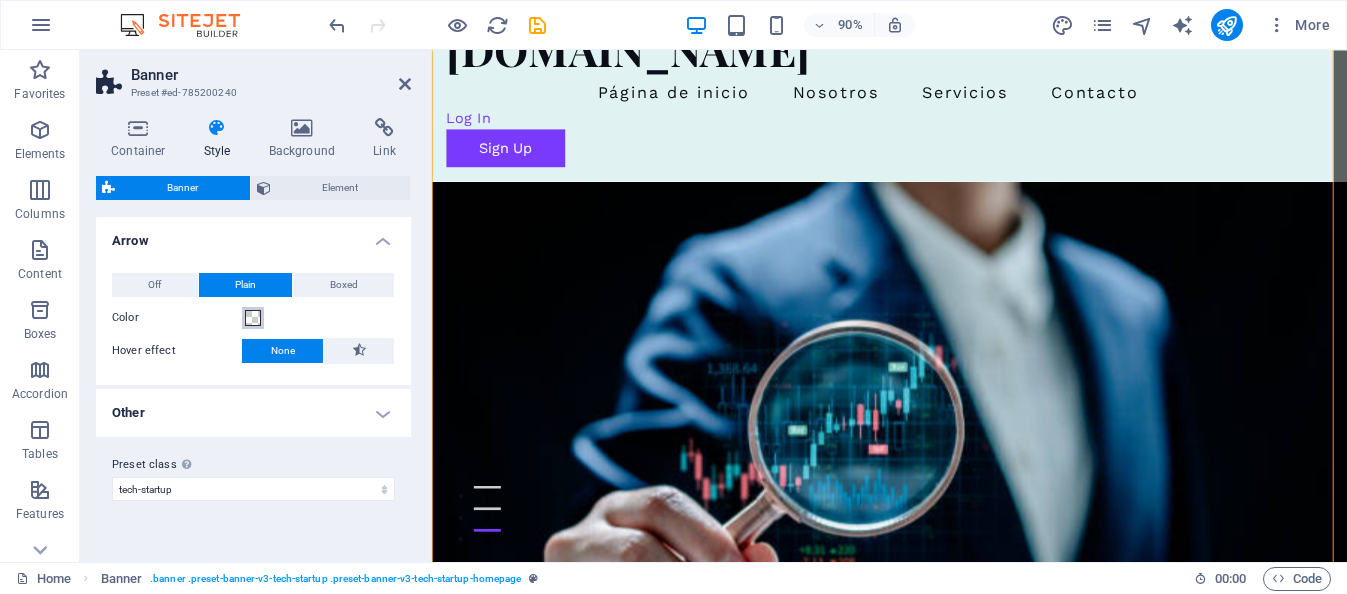 click on "Color" at bounding box center (253, 318) 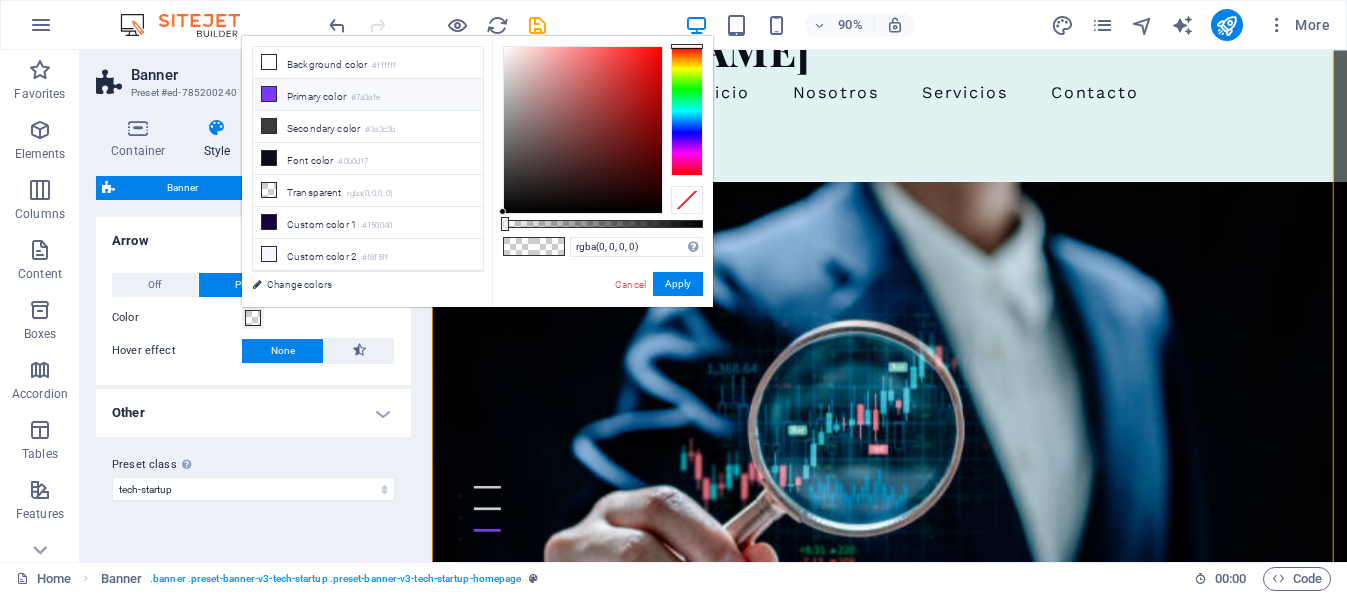 click on "Primary color
#7a3afe" at bounding box center [368, 95] 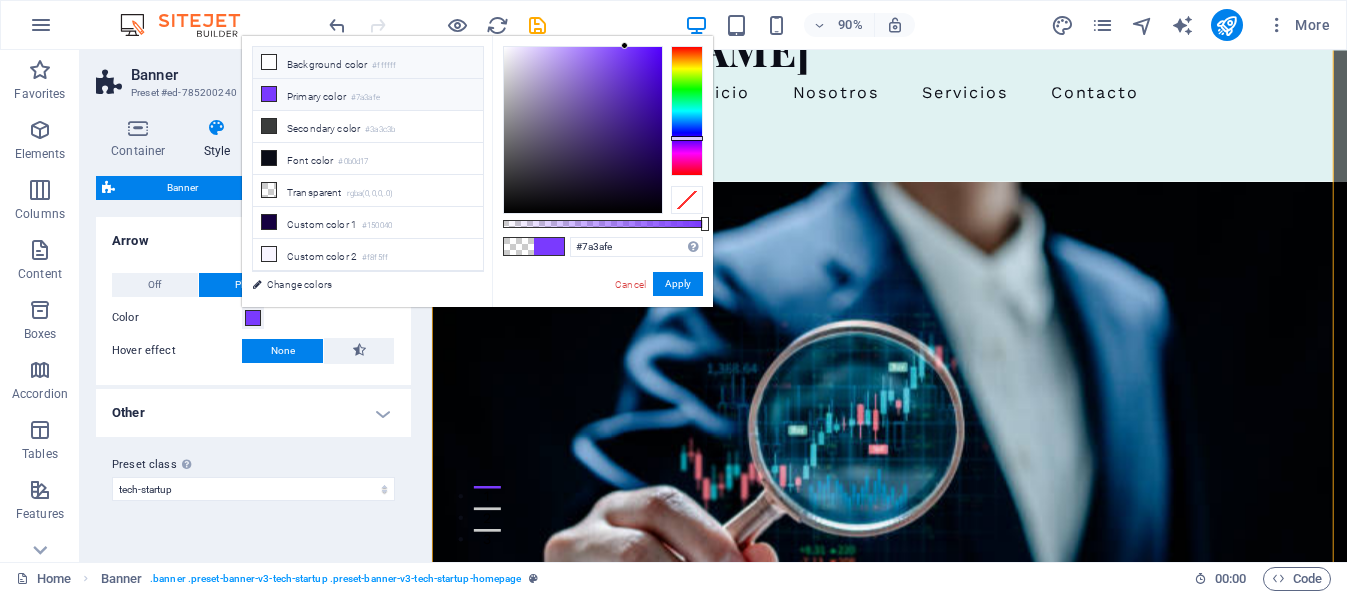 click on "Background color
#ffffff" at bounding box center [368, 63] 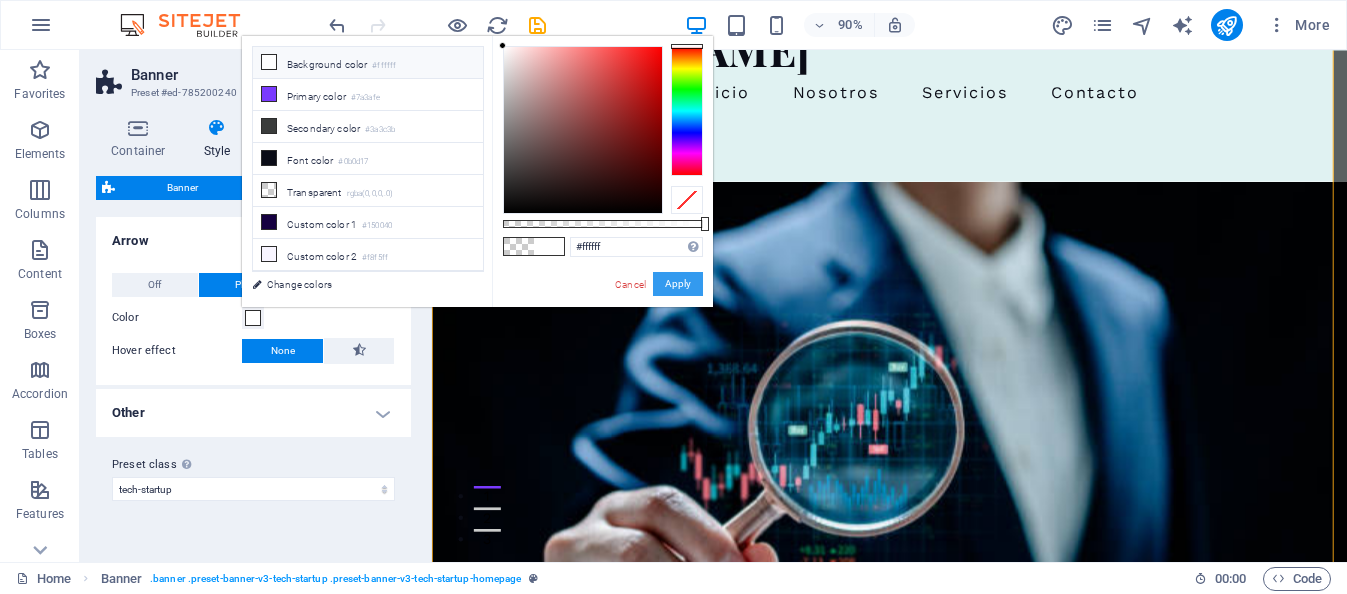 click on "Apply" at bounding box center (678, 284) 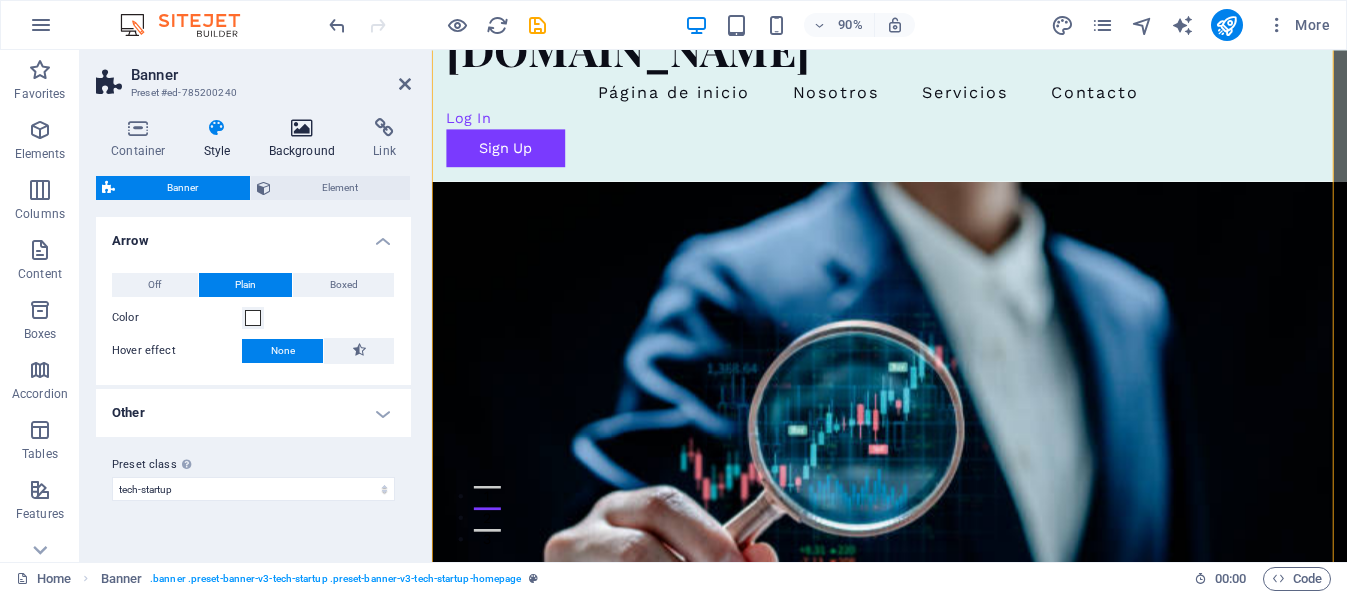click at bounding box center (302, 128) 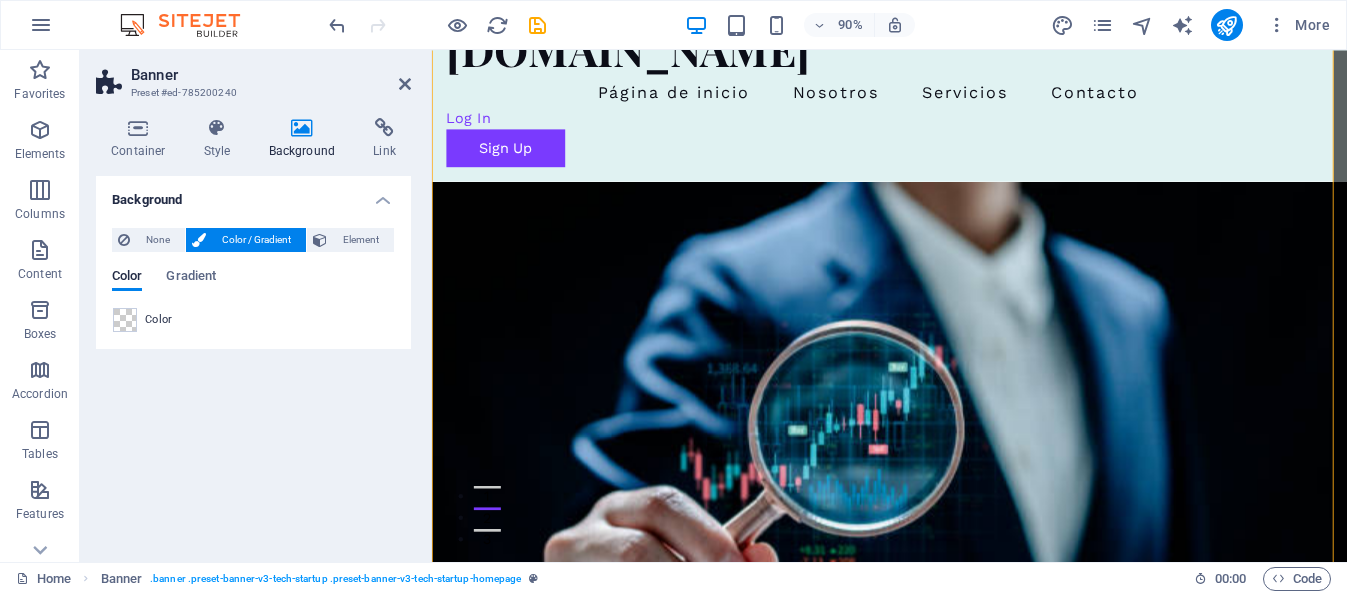 click on "Color" at bounding box center [159, 320] 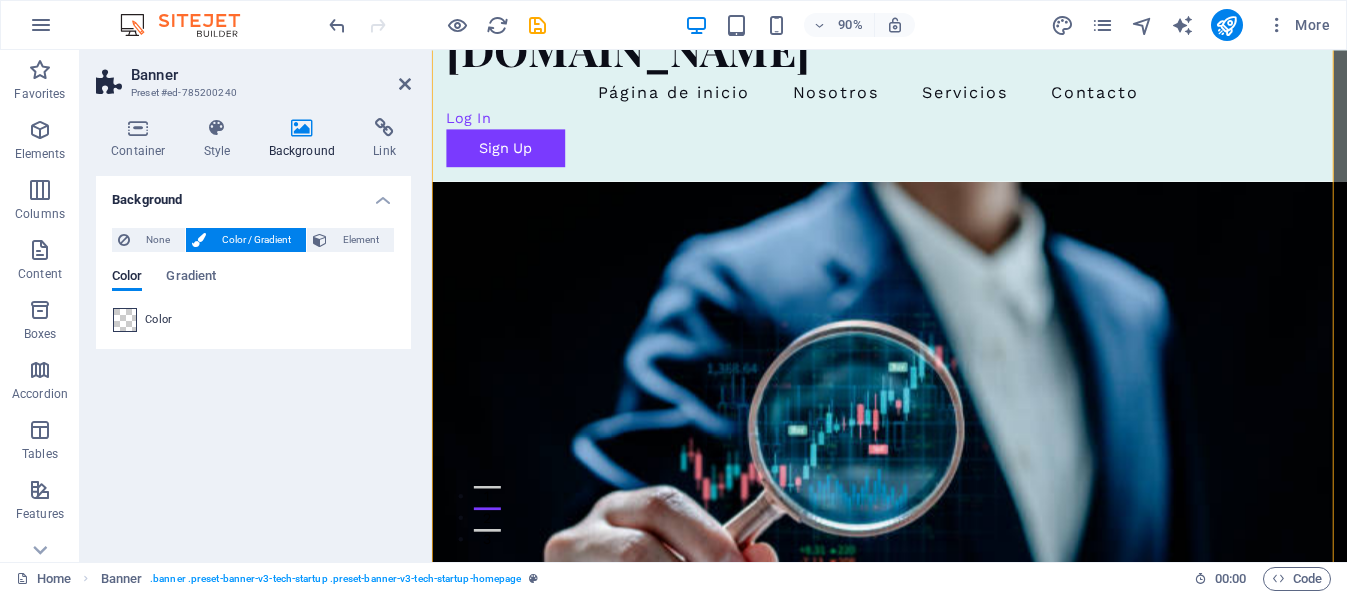 click at bounding box center [125, 320] 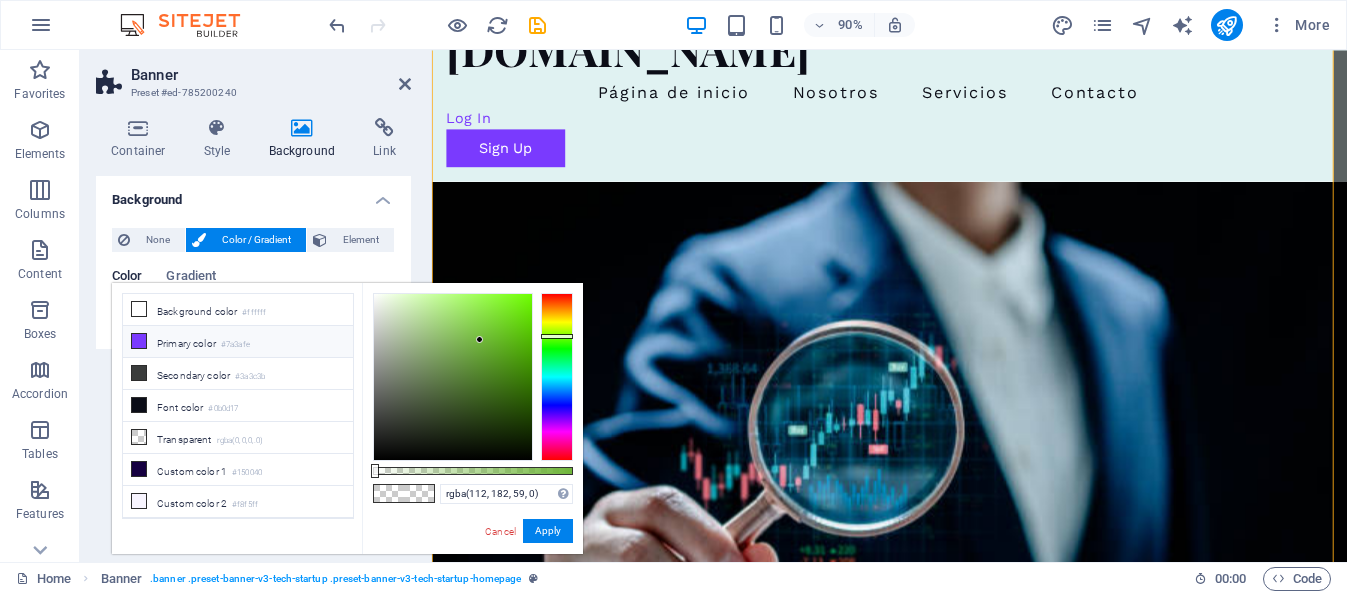 click at bounding box center (139, 341) 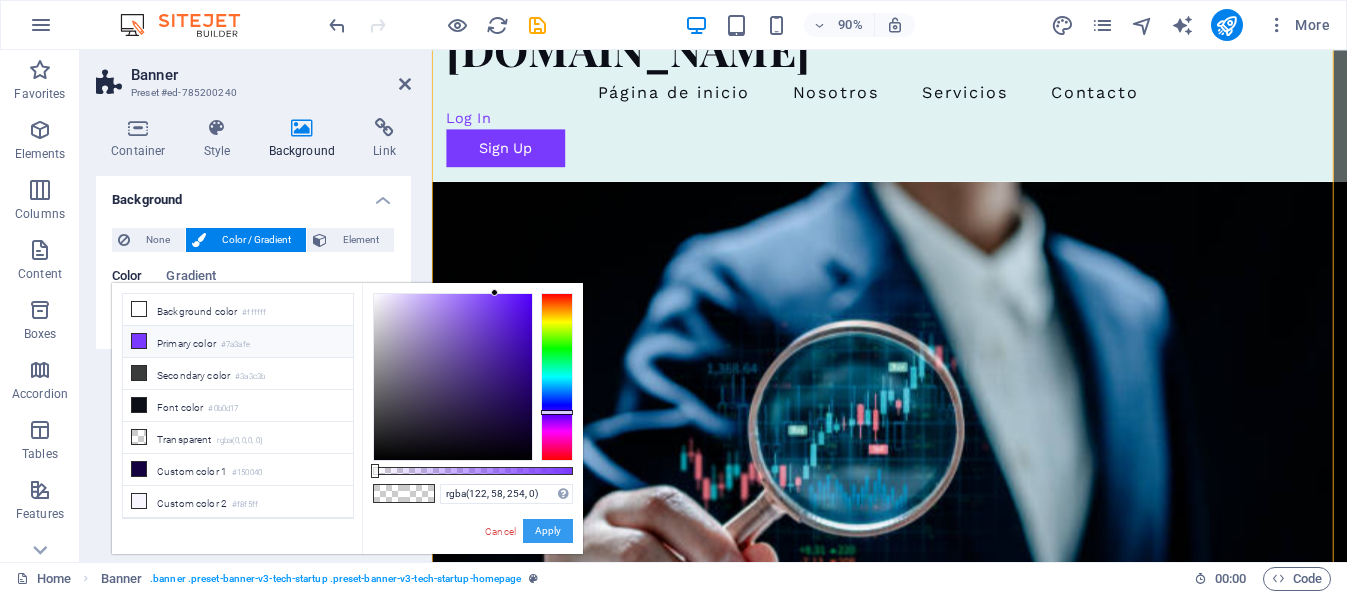 click on "Apply" at bounding box center [548, 531] 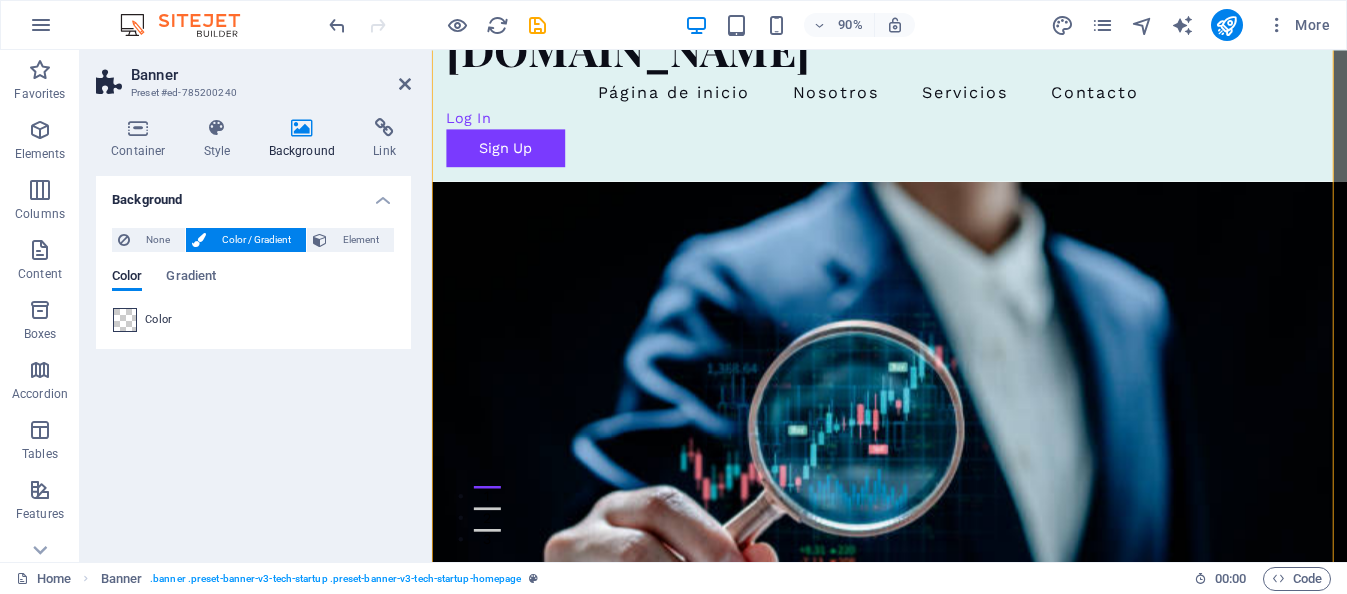 click at bounding box center (125, 320) 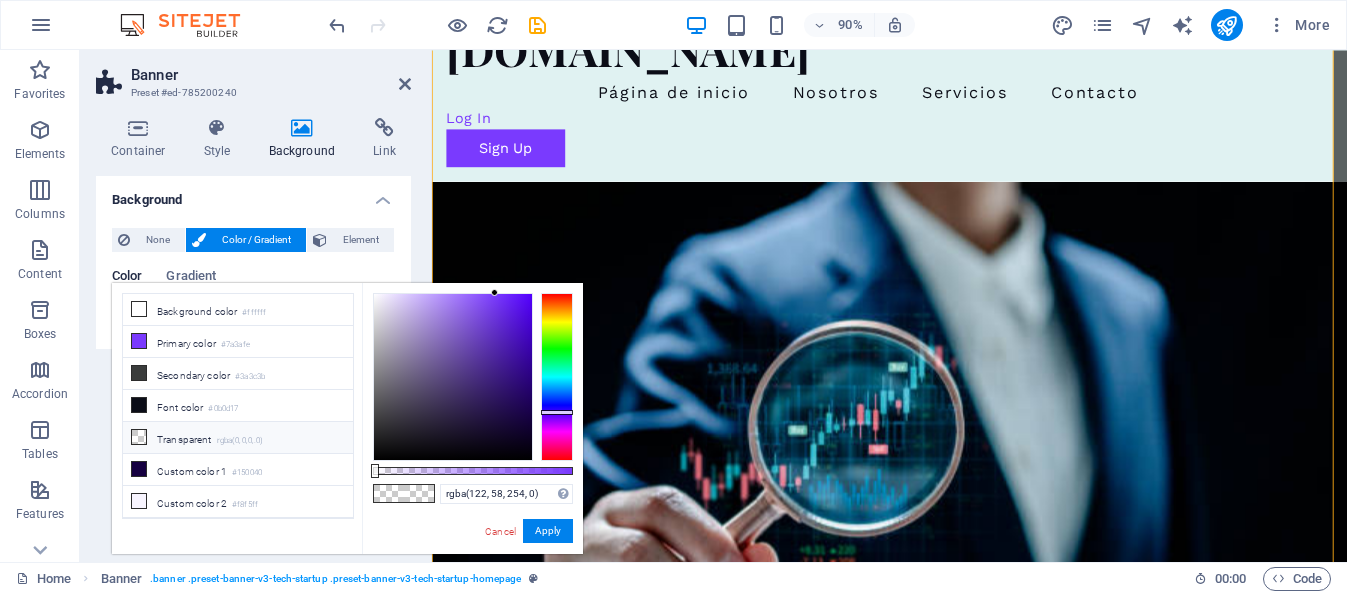 click at bounding box center (139, 437) 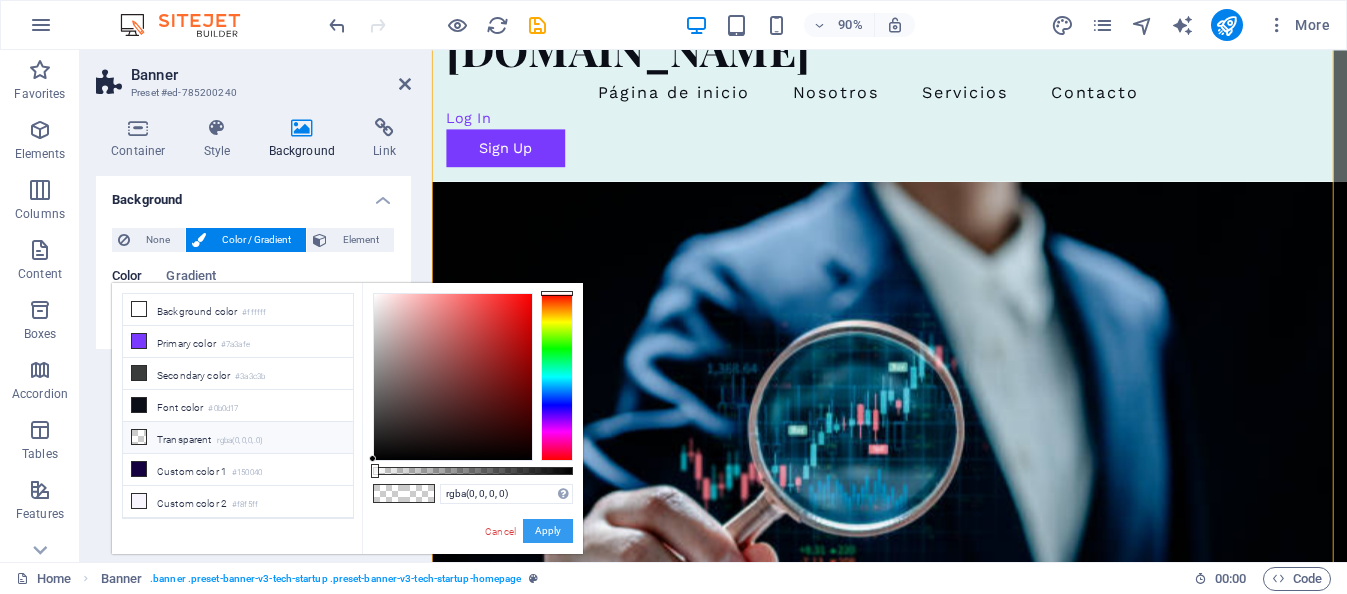 click on "Apply" at bounding box center (548, 531) 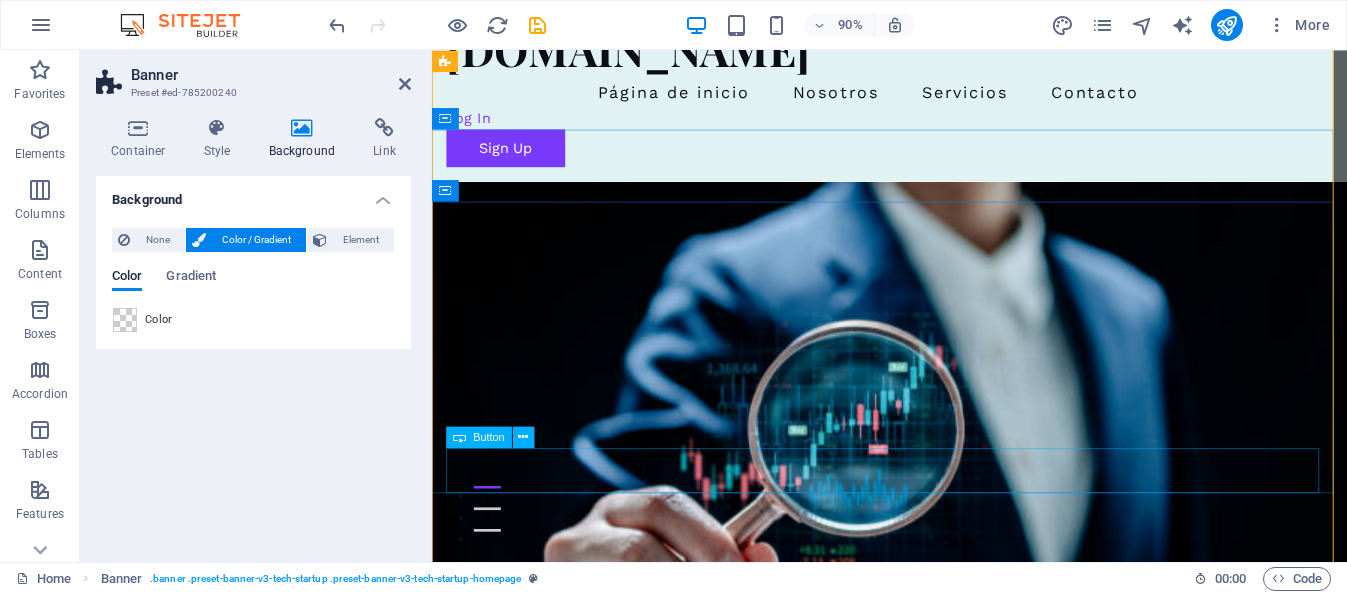 click on "Comienza Aquí" at bounding box center (940, 962) 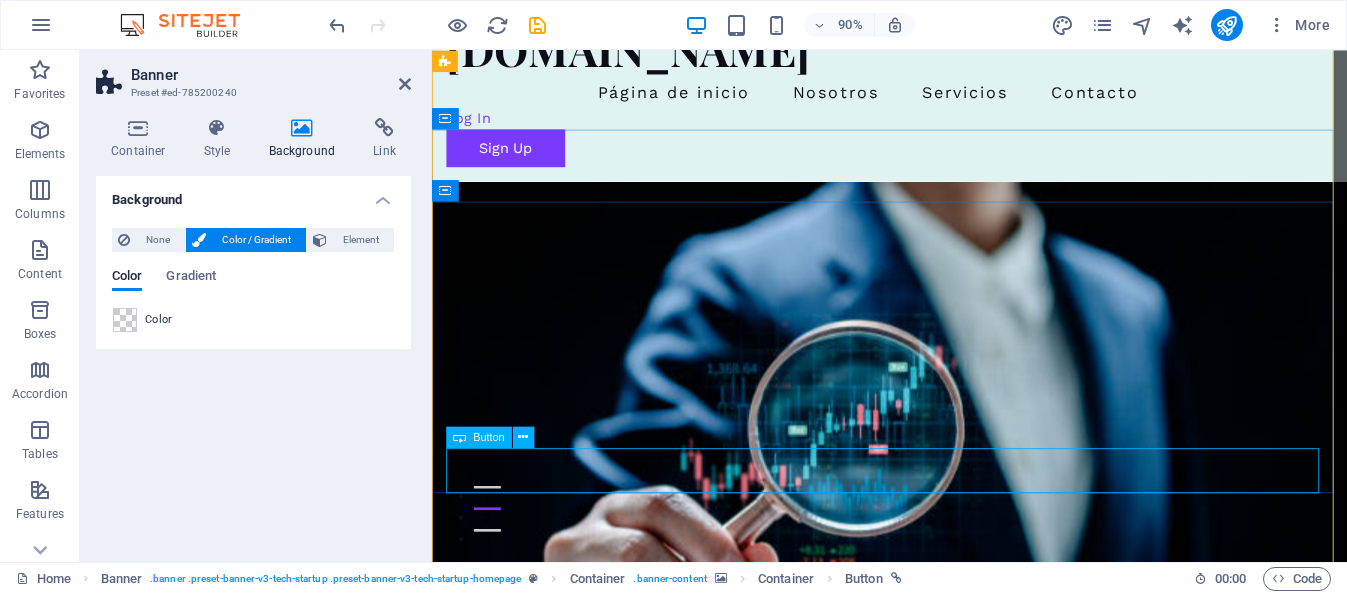 drag, startPoint x: 734, startPoint y: 514, endPoint x: 1090, endPoint y: 431, distance: 365.54755 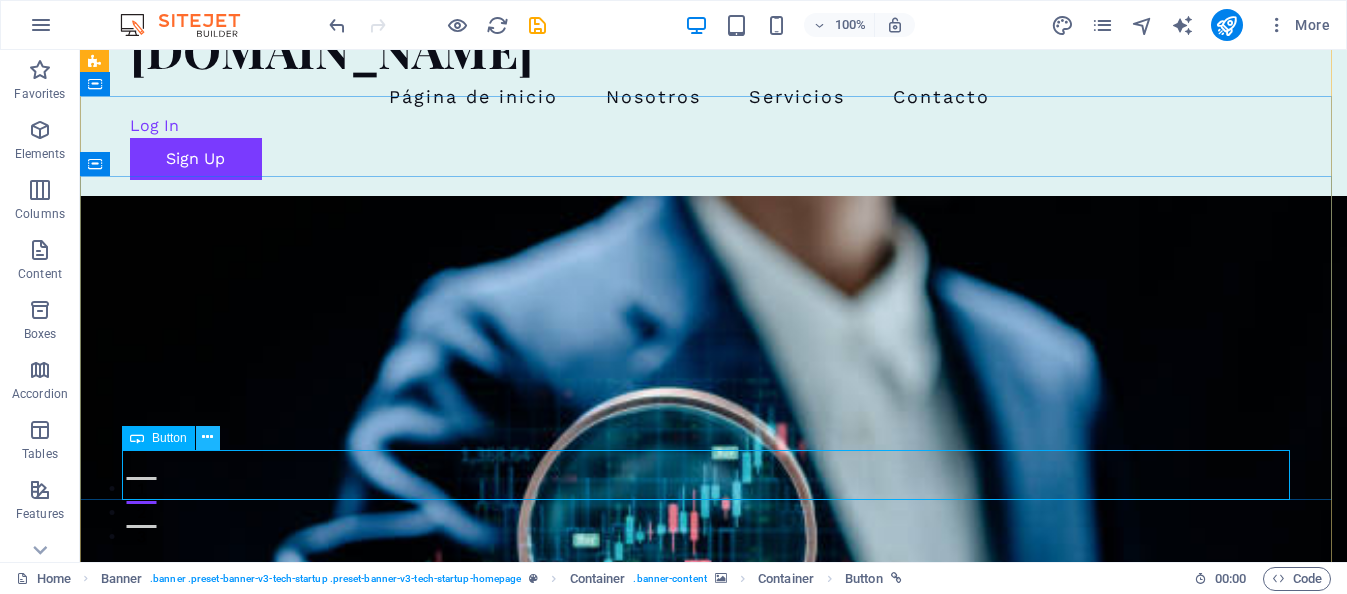 click at bounding box center (207, 437) 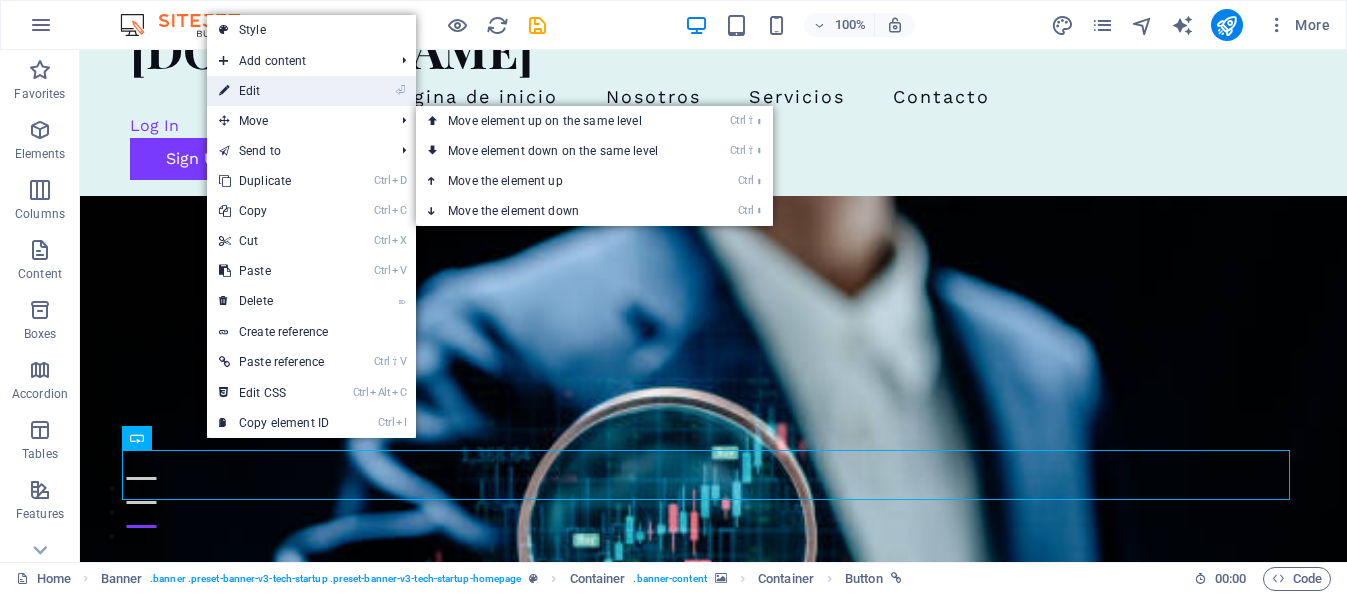 click on "⏎  Edit" at bounding box center (274, 91) 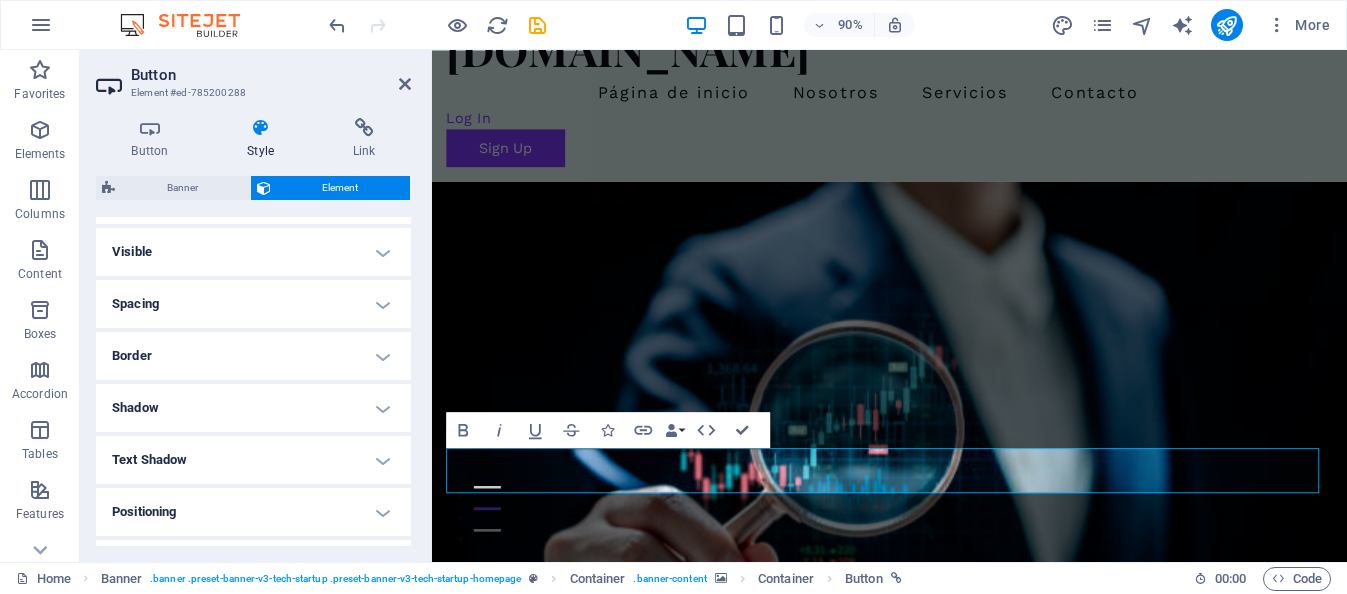 scroll, scrollTop: 201, scrollLeft: 0, axis: vertical 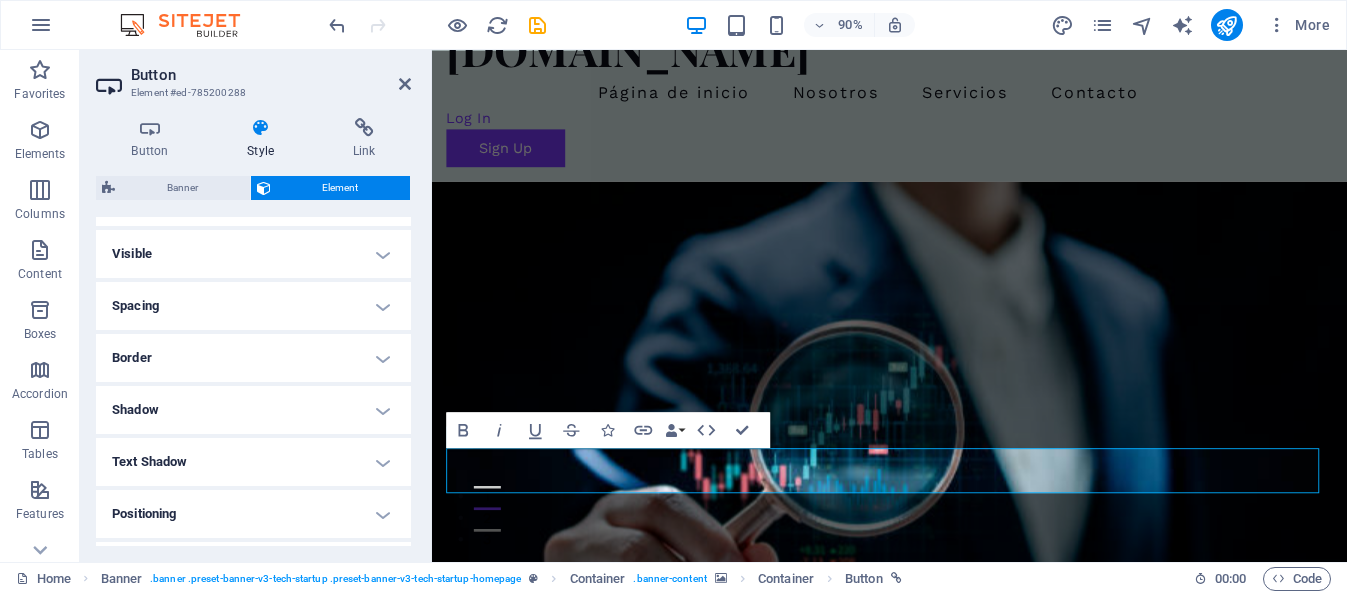 click on "Shadow" at bounding box center [253, 410] 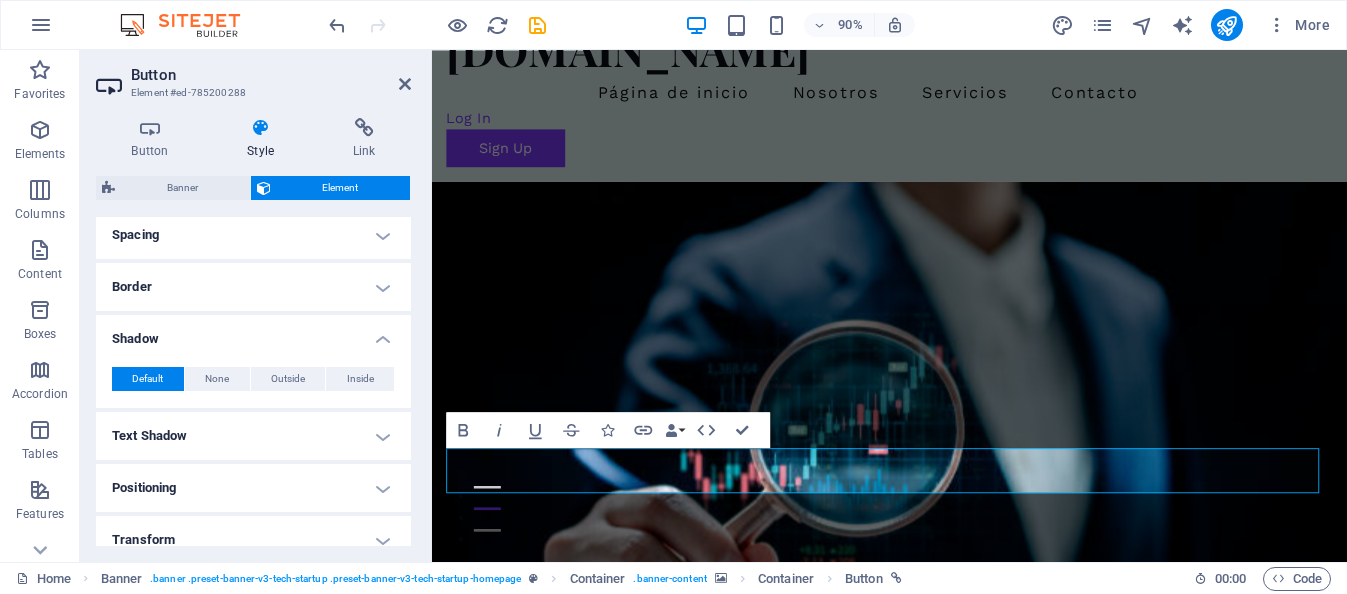 scroll, scrollTop: 301, scrollLeft: 0, axis: vertical 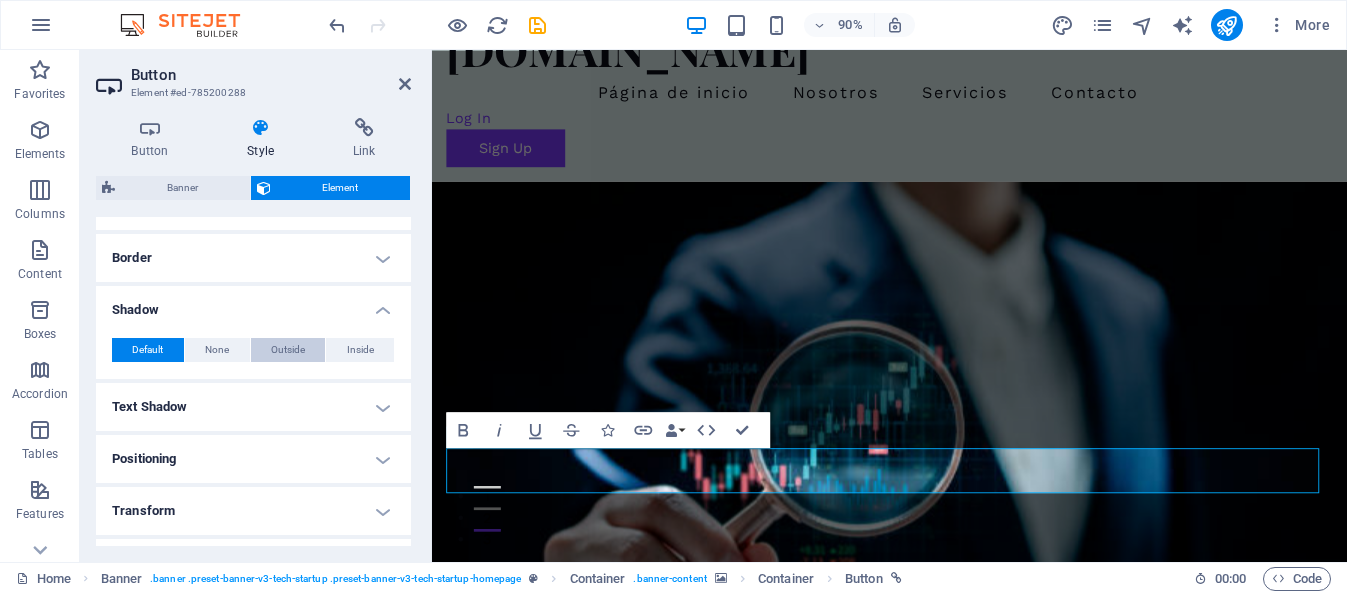 click on "Outside" at bounding box center (288, 350) 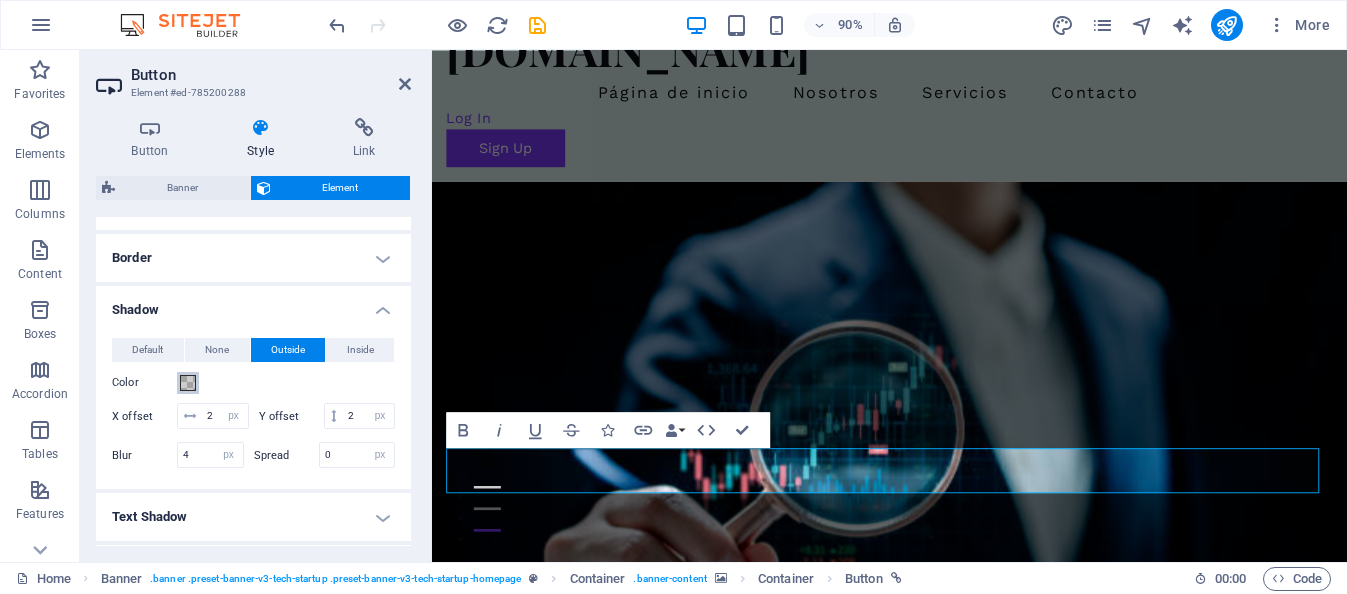 click at bounding box center [188, 383] 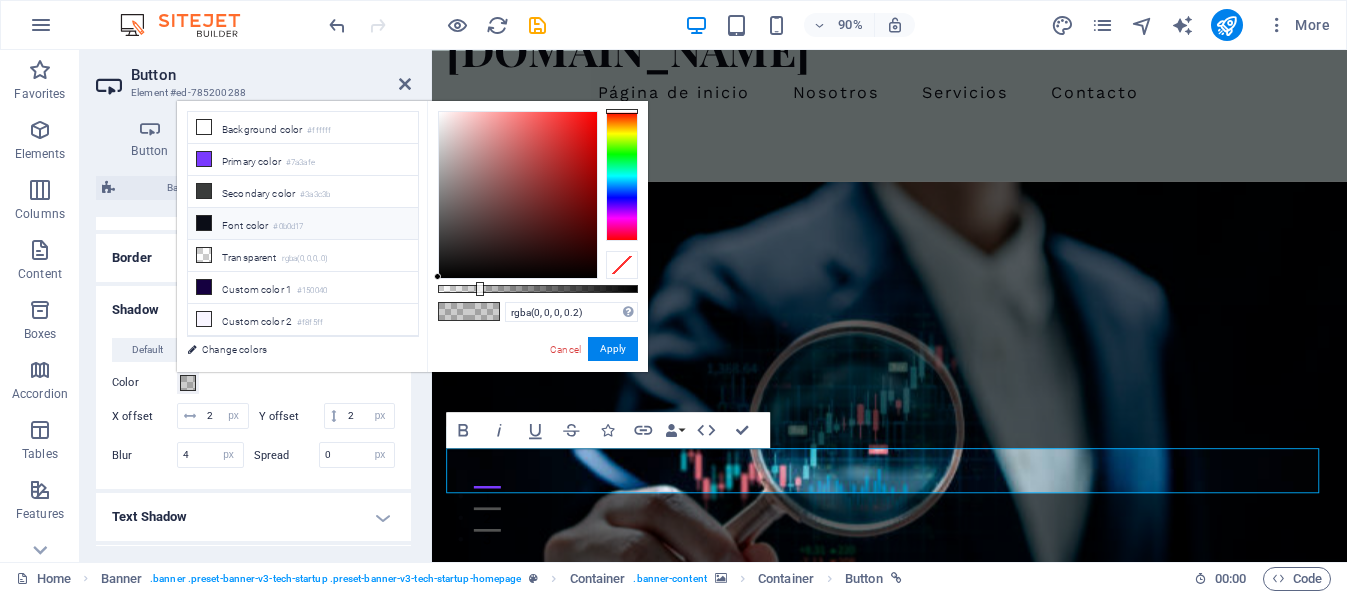 click on "Font color
#0b0d17" at bounding box center [303, 224] 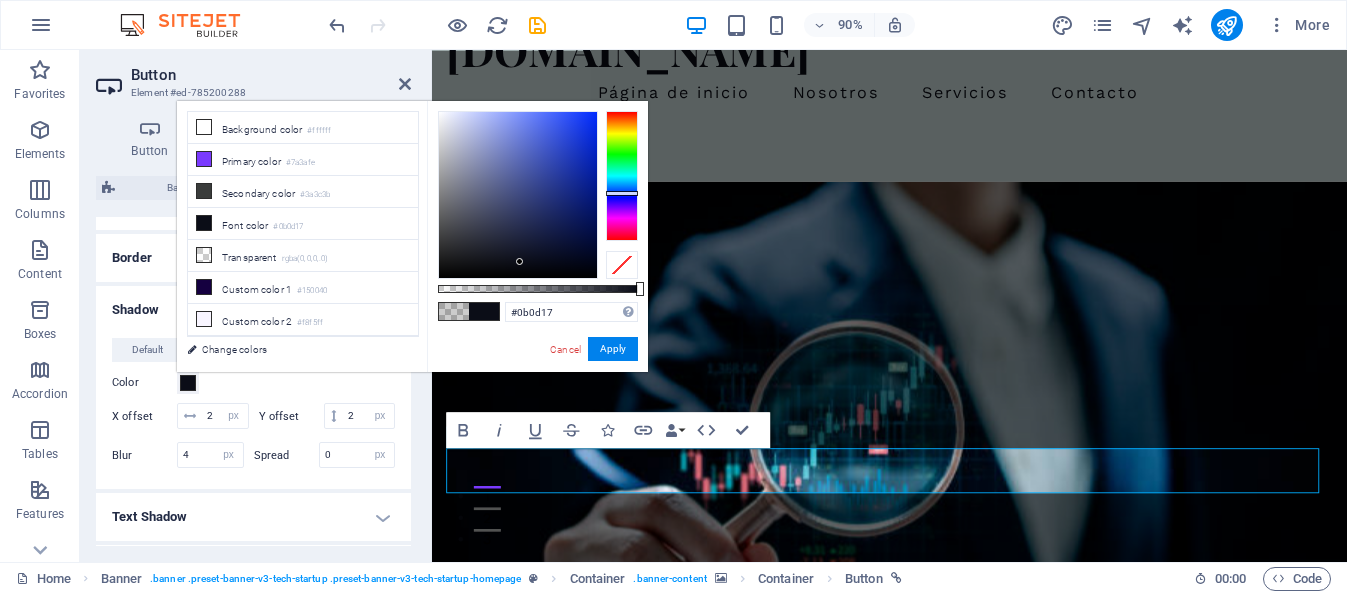 click on "#0b0d17 Supported formats #0852ed rgb(8, 82, 237) rgba(8, 82, 237, 90%) hsv(221,97,93) hsl(221, 93%, 48%) Cancel Apply" at bounding box center (537, 381) 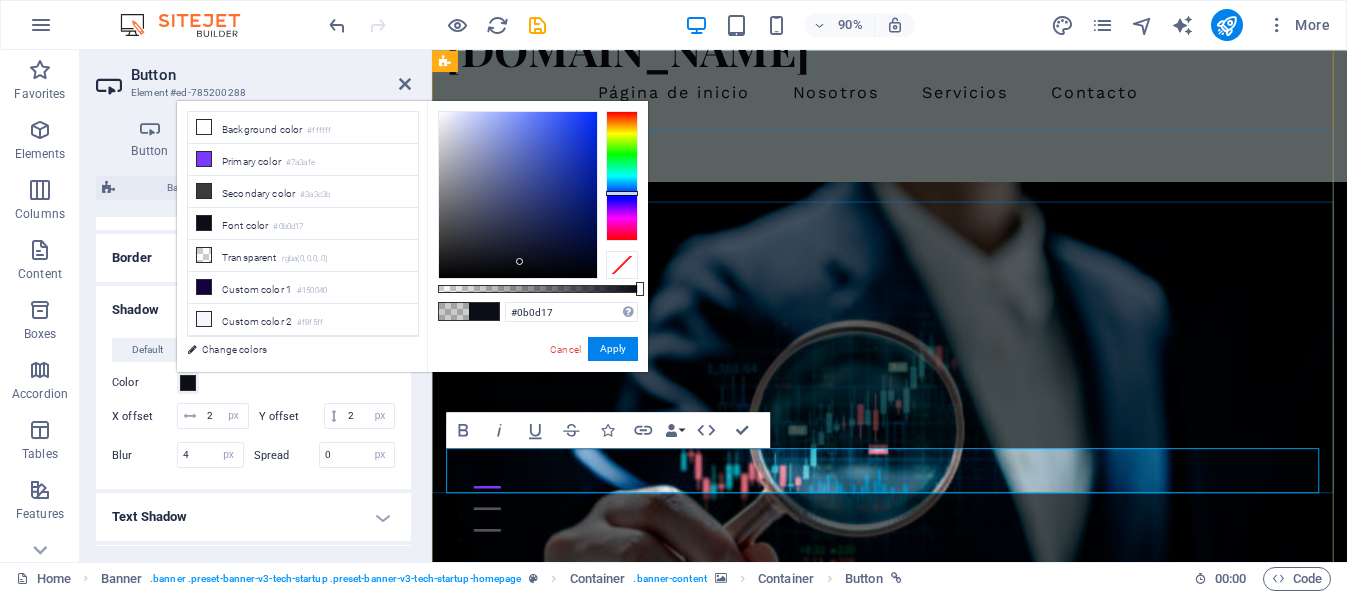 click on "Innovador Diseño de Modelos de IA Potencia tu empresa con soluciones de IA Comienza Aquí" at bounding box center (940, 880) 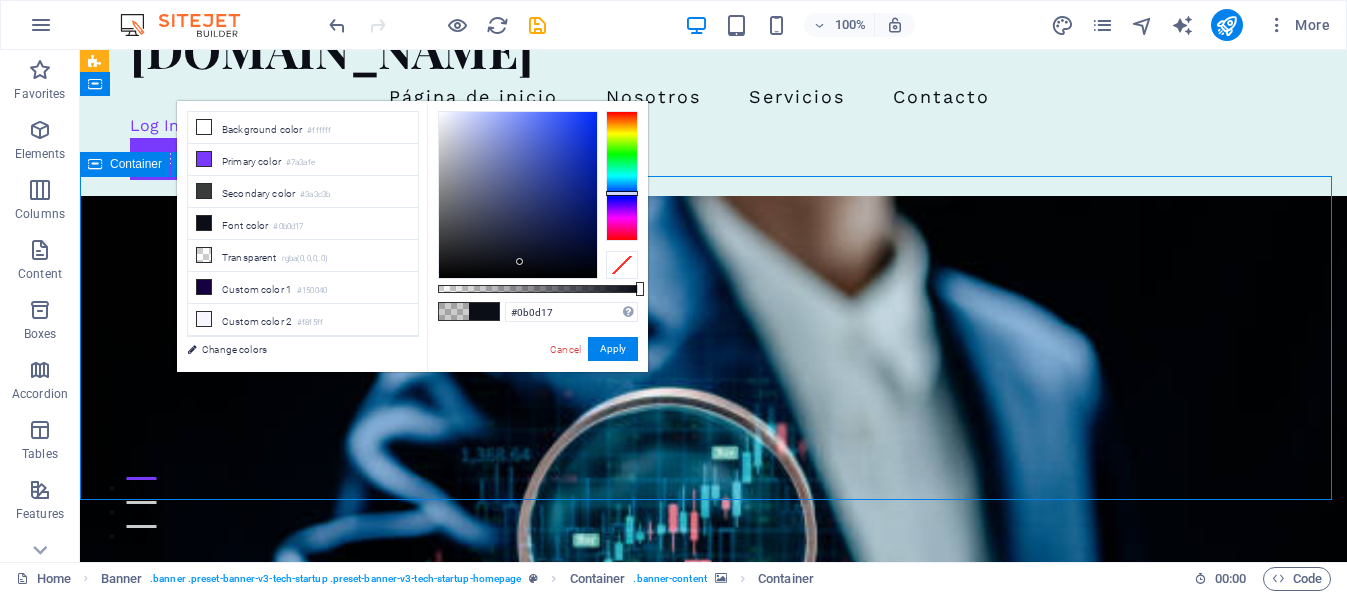 click on "Innovador Diseño de Modelos de IA Potencia tu empresa con soluciones de IA Comienza Aquí" at bounding box center [713, 880] 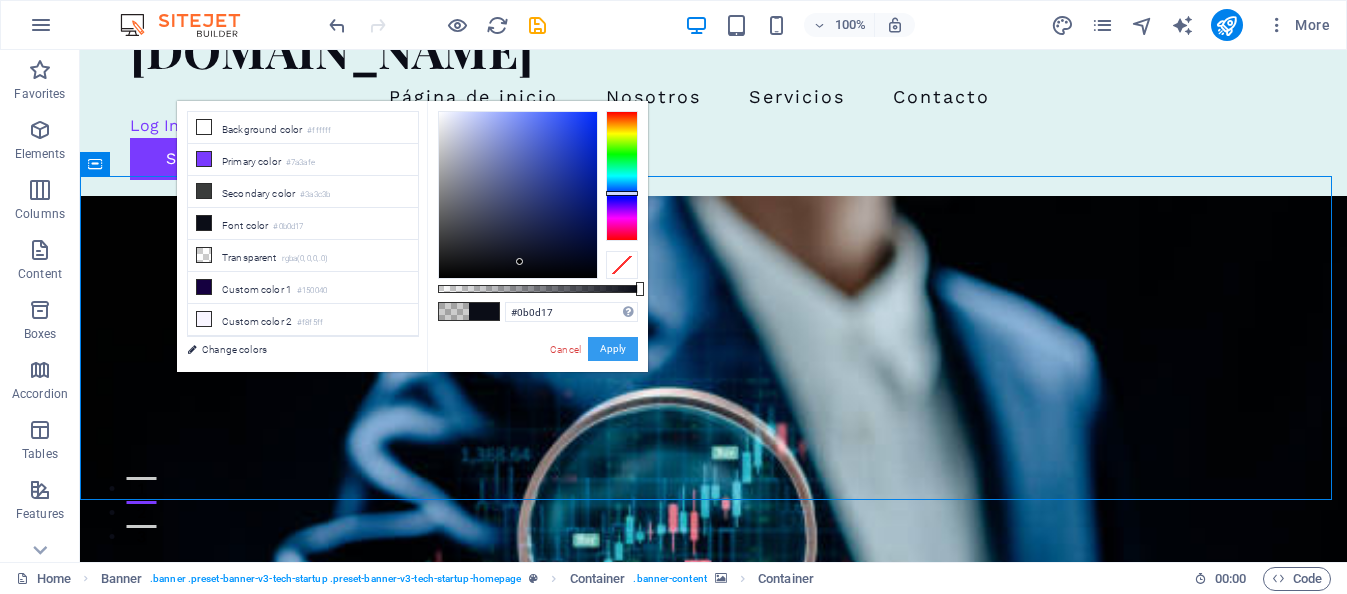 click on "Apply" at bounding box center (613, 349) 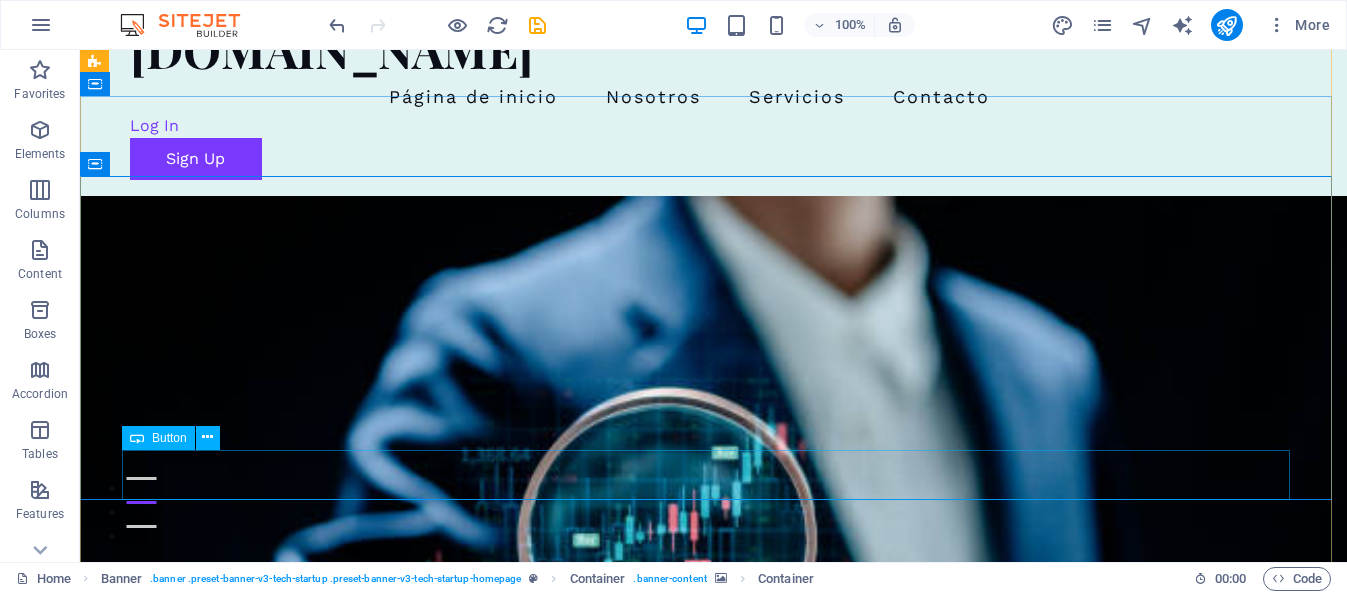 click on "Comienza Aquí" at bounding box center [714, 962] 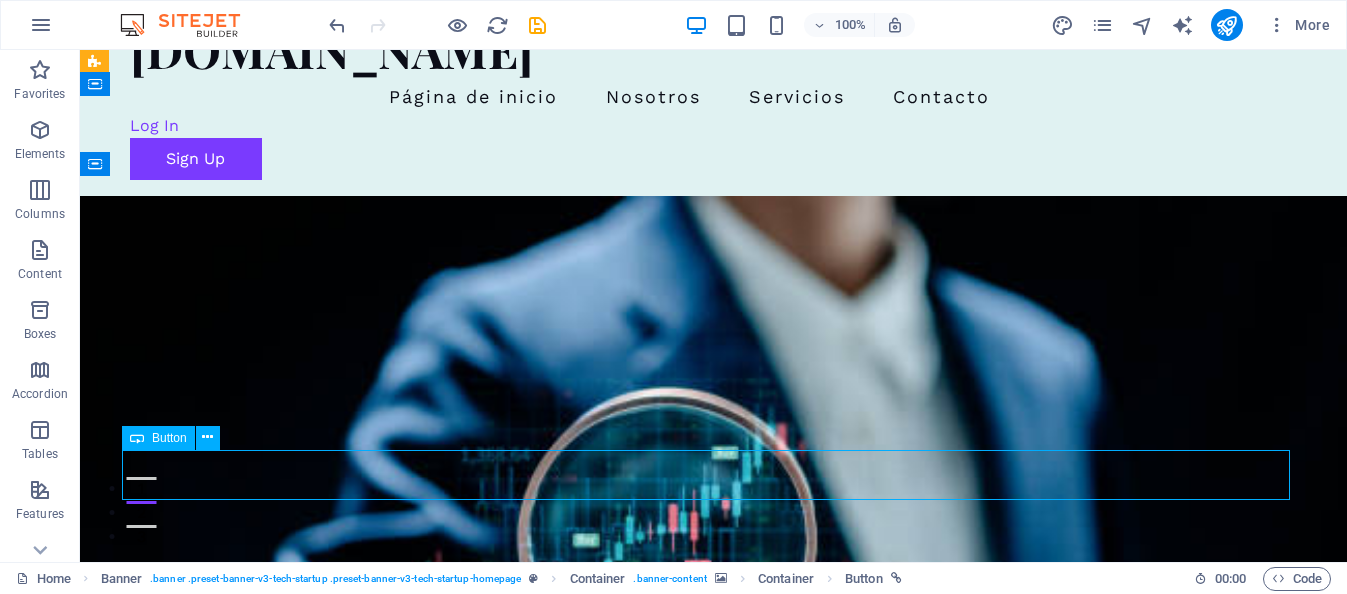 click on "Comienza Aquí" at bounding box center (714, 962) 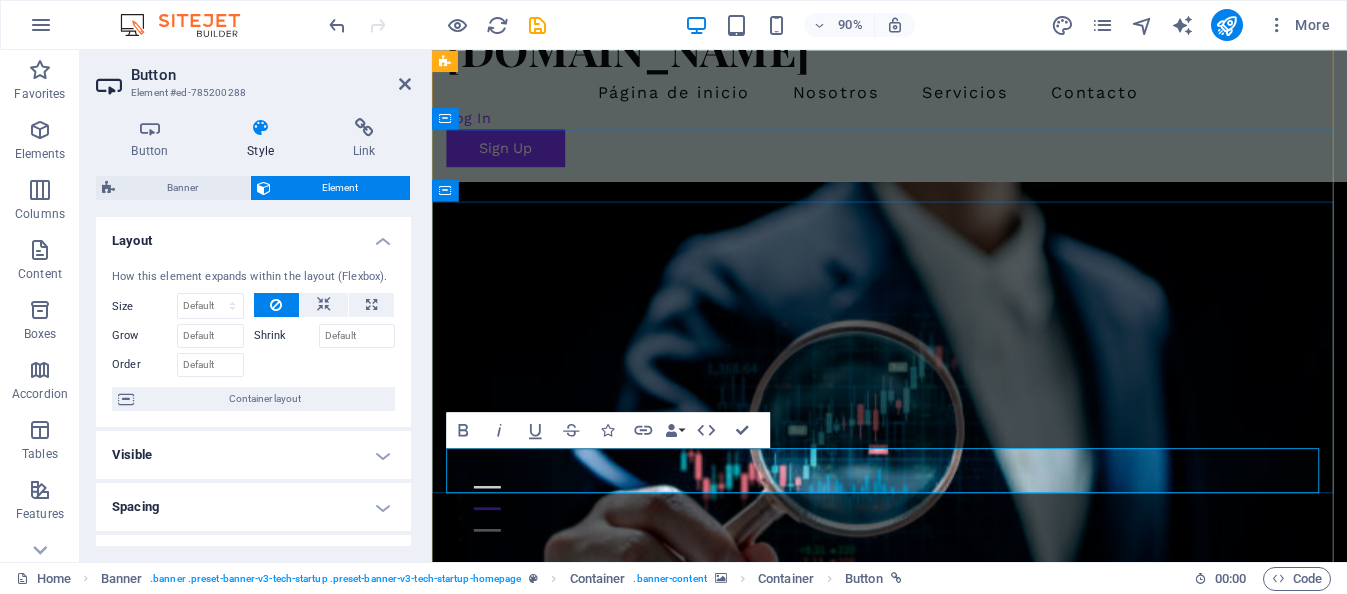 click on "Comienza Aquí" at bounding box center [553, 962] 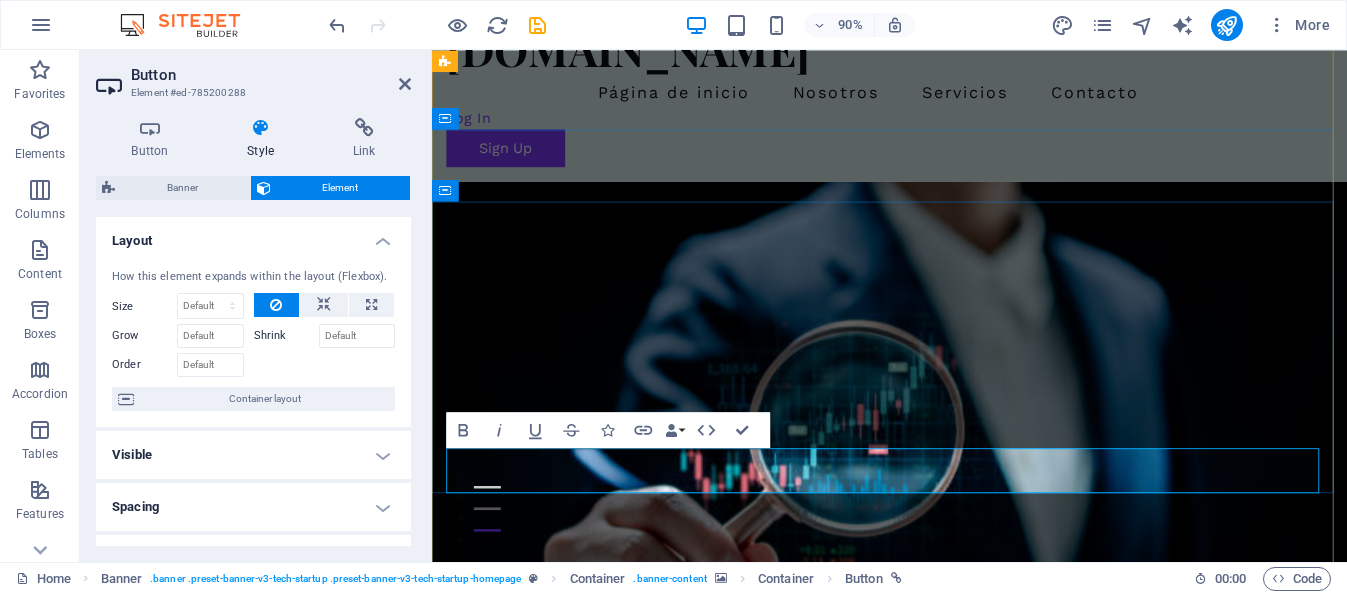 drag, startPoint x: 621, startPoint y: 511, endPoint x: 525, endPoint y: 528, distance: 97.49359 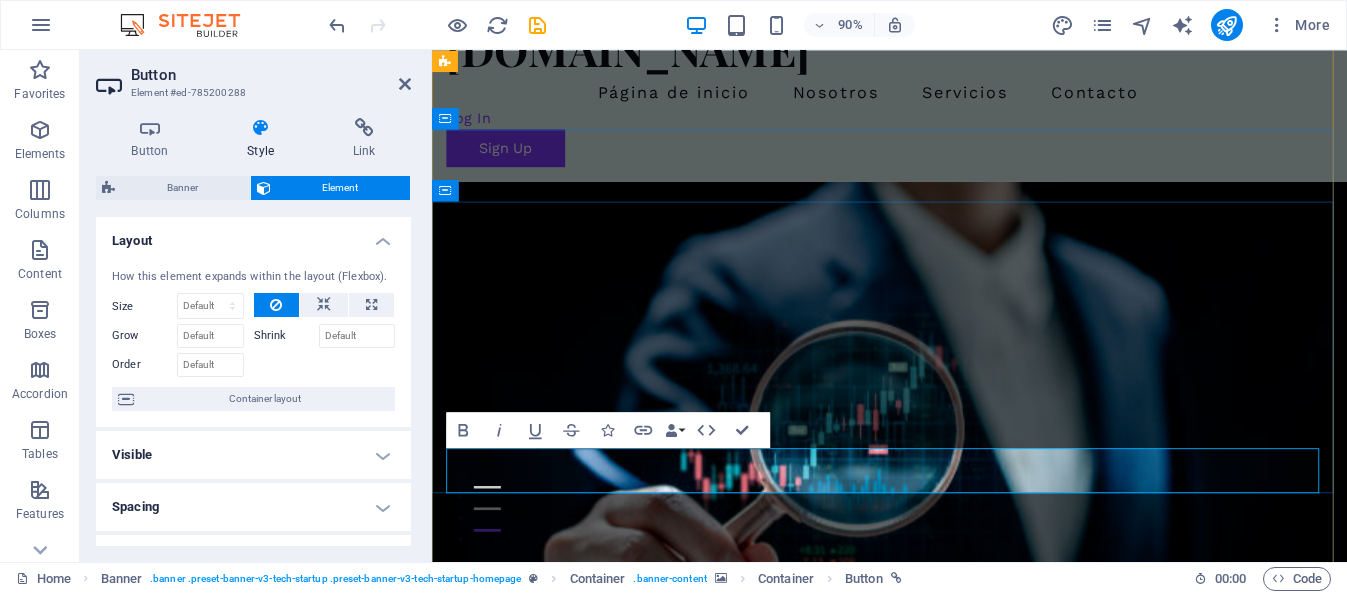 click on "Comienza Aquí" at bounding box center [553, 962] 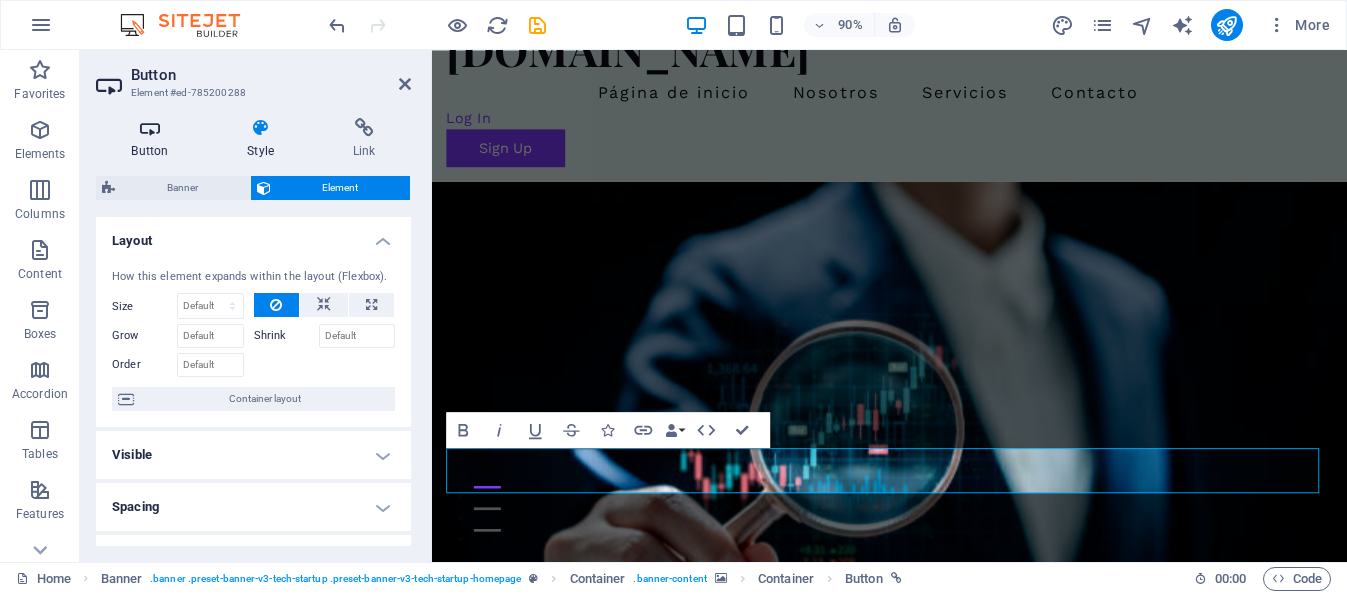 click at bounding box center (150, 128) 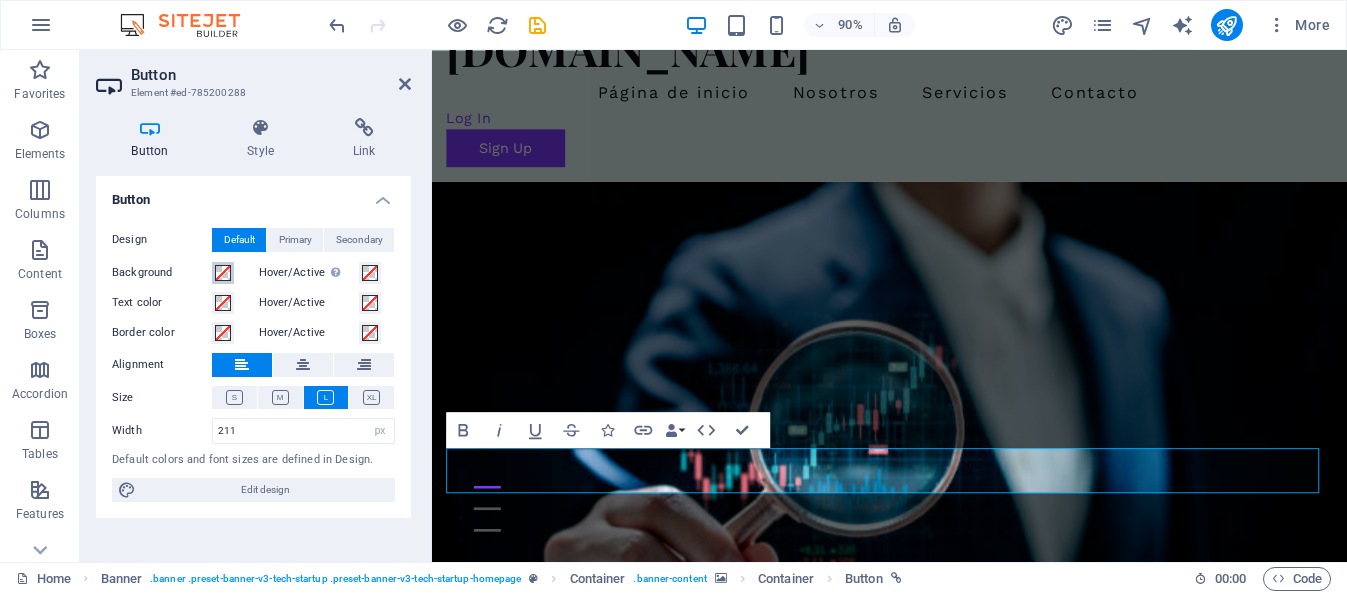 drag, startPoint x: 225, startPoint y: 270, endPoint x: 237, endPoint y: 289, distance: 22.472204 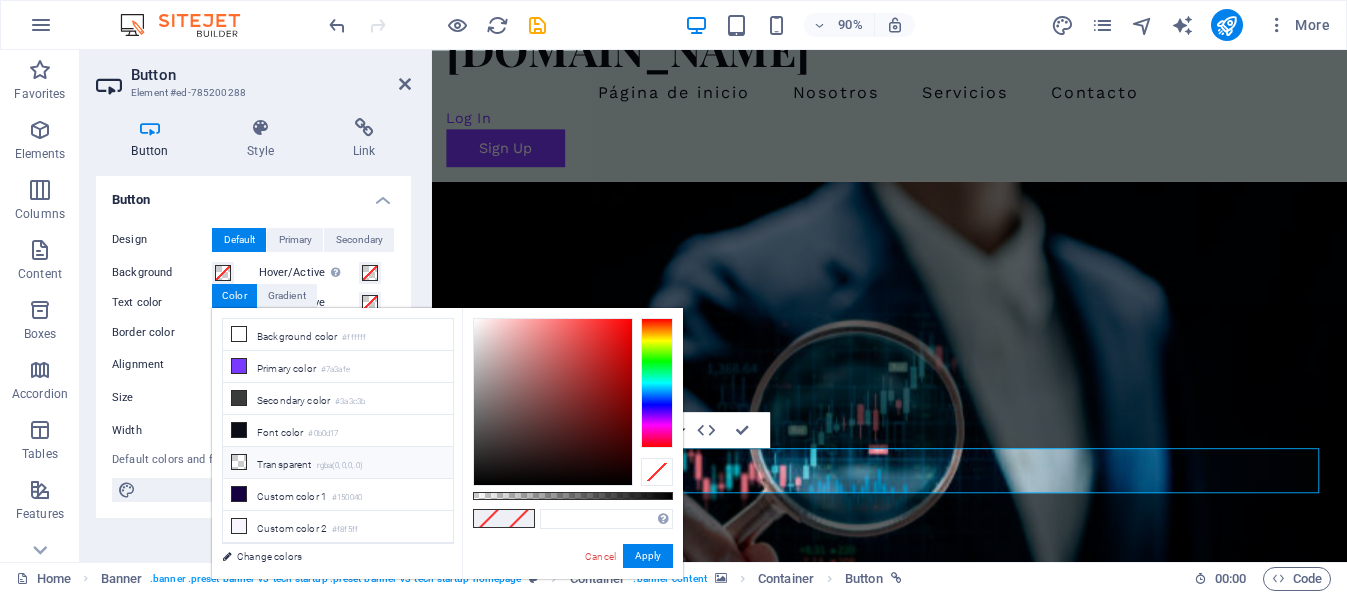 click at bounding box center [239, 462] 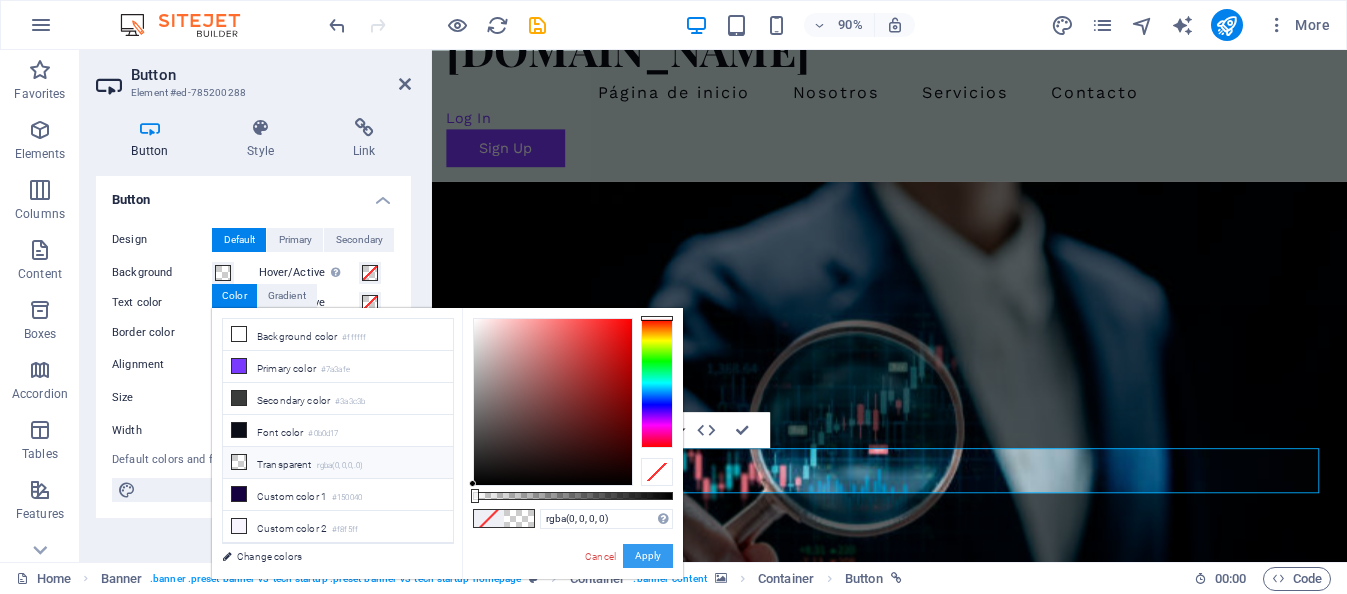 click on "Apply" at bounding box center (648, 556) 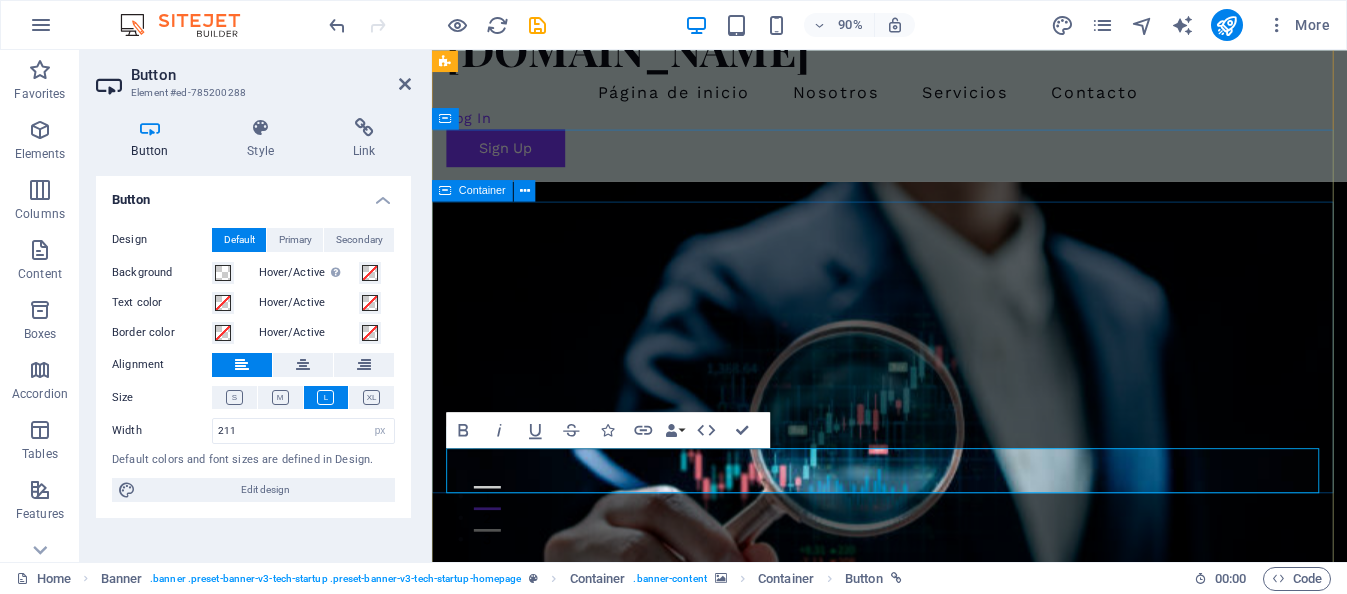 click on "Innovador Diseño de Modelos de IA Potencia tu empresa con soluciones de IA Comienza Aquí" at bounding box center [940, 880] 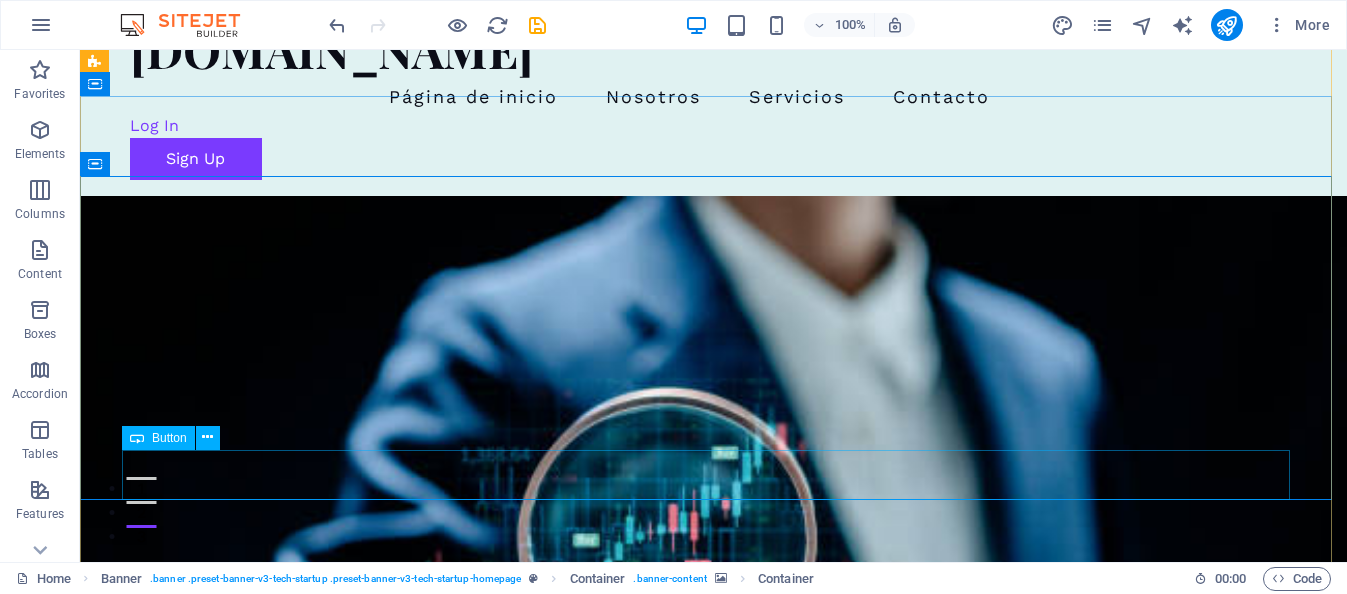 click on "Comienza Aquí" at bounding box center [714, 962] 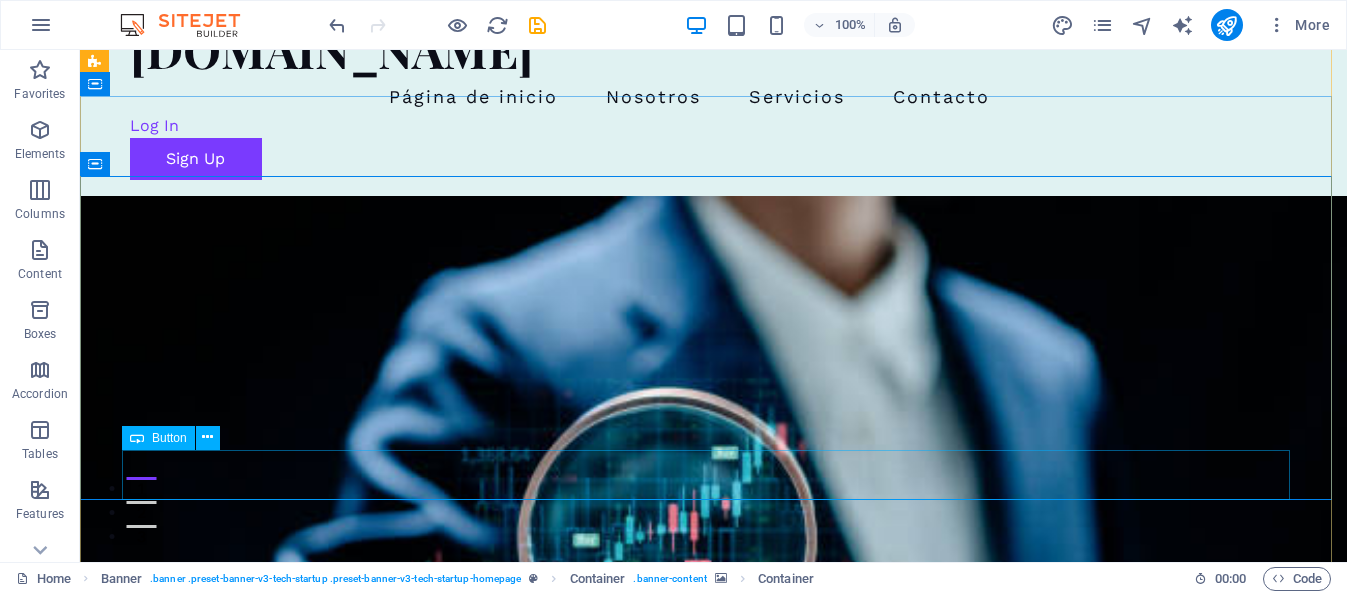 click on "Comienza Aquí" at bounding box center [714, 962] 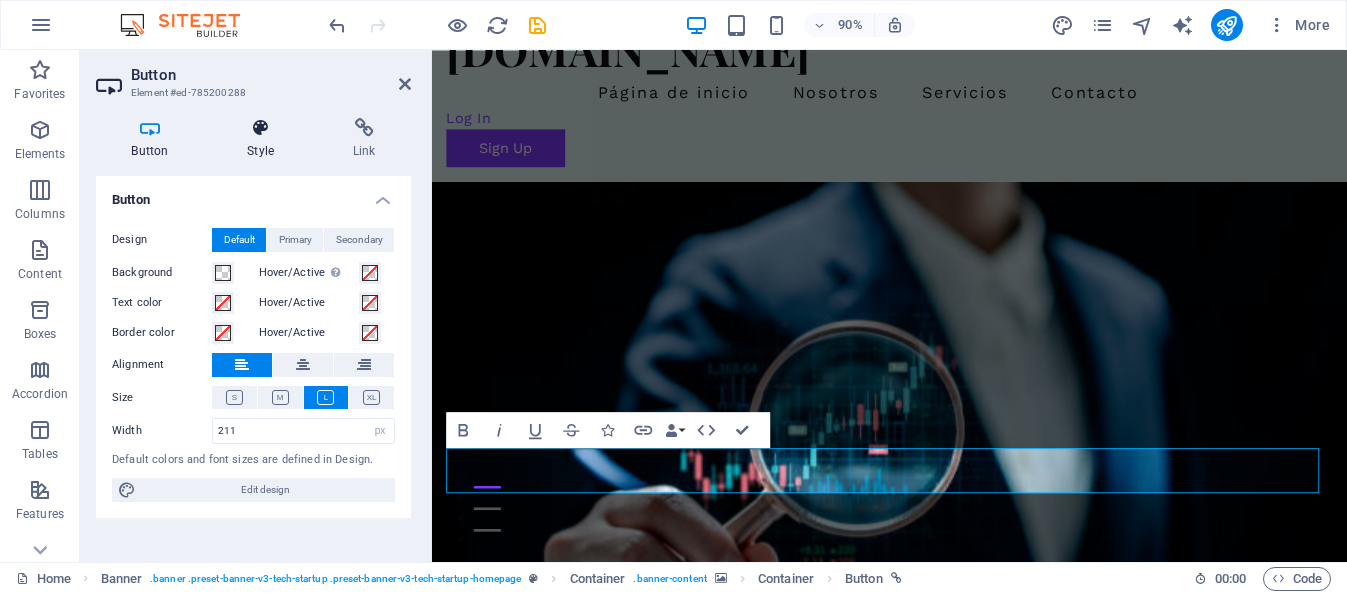 click on "Style" at bounding box center [265, 139] 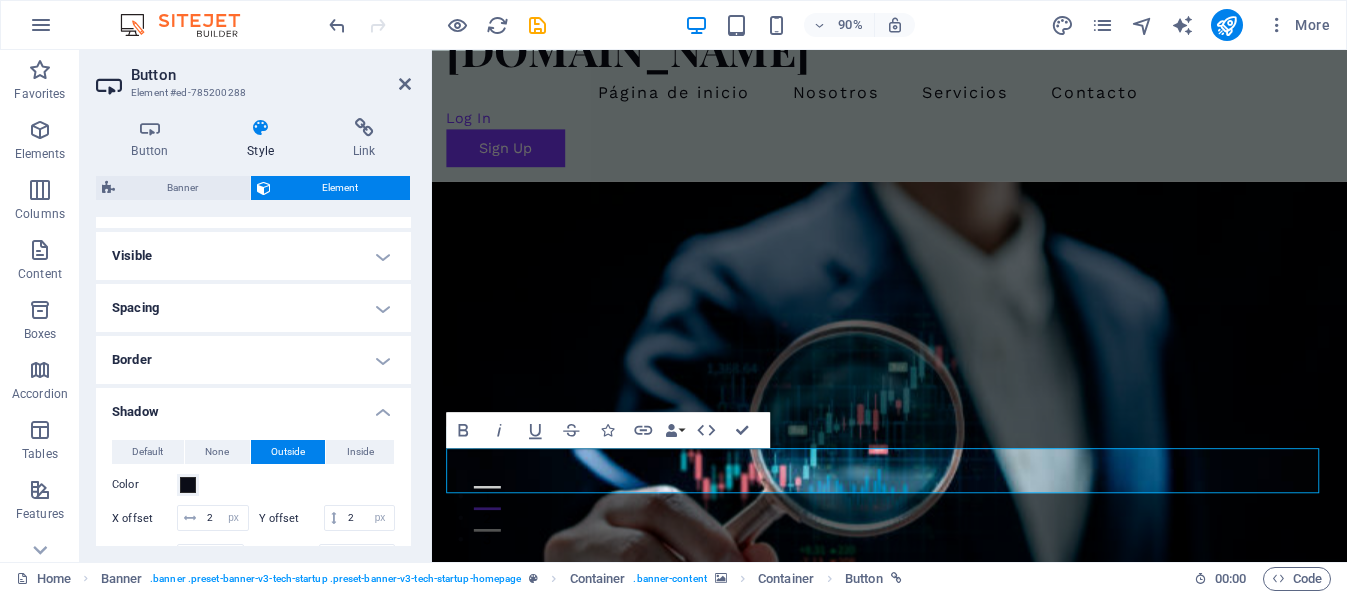 scroll, scrollTop: 200, scrollLeft: 0, axis: vertical 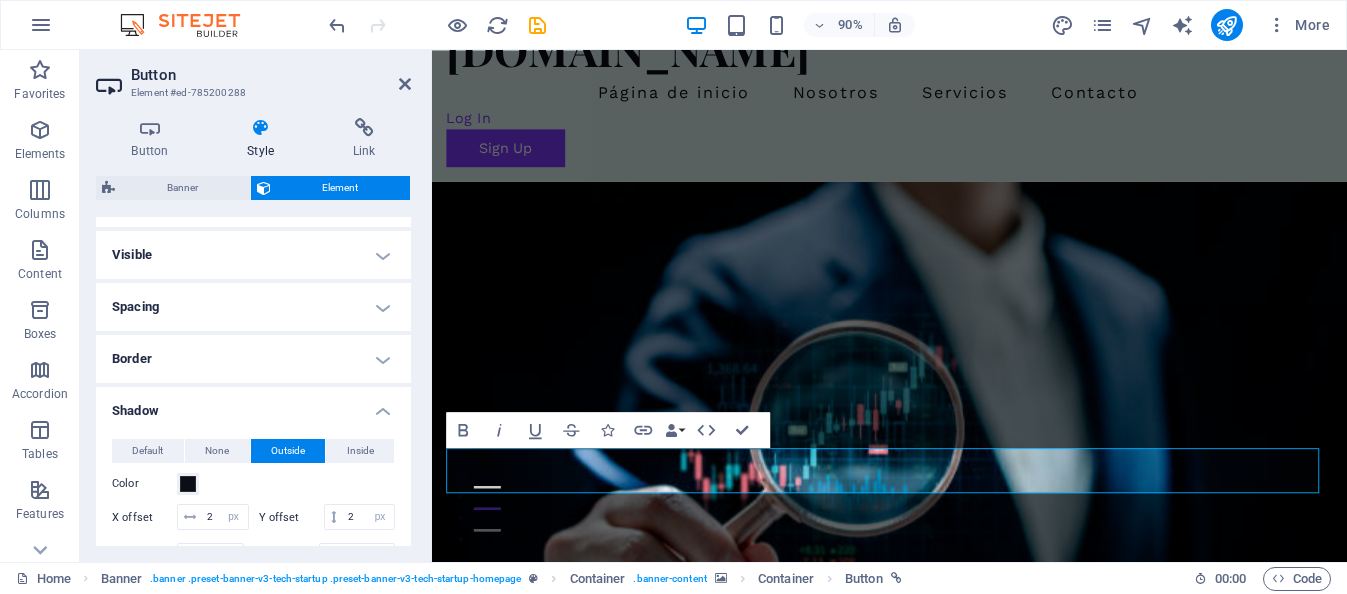 click on "Shadow" at bounding box center [253, 405] 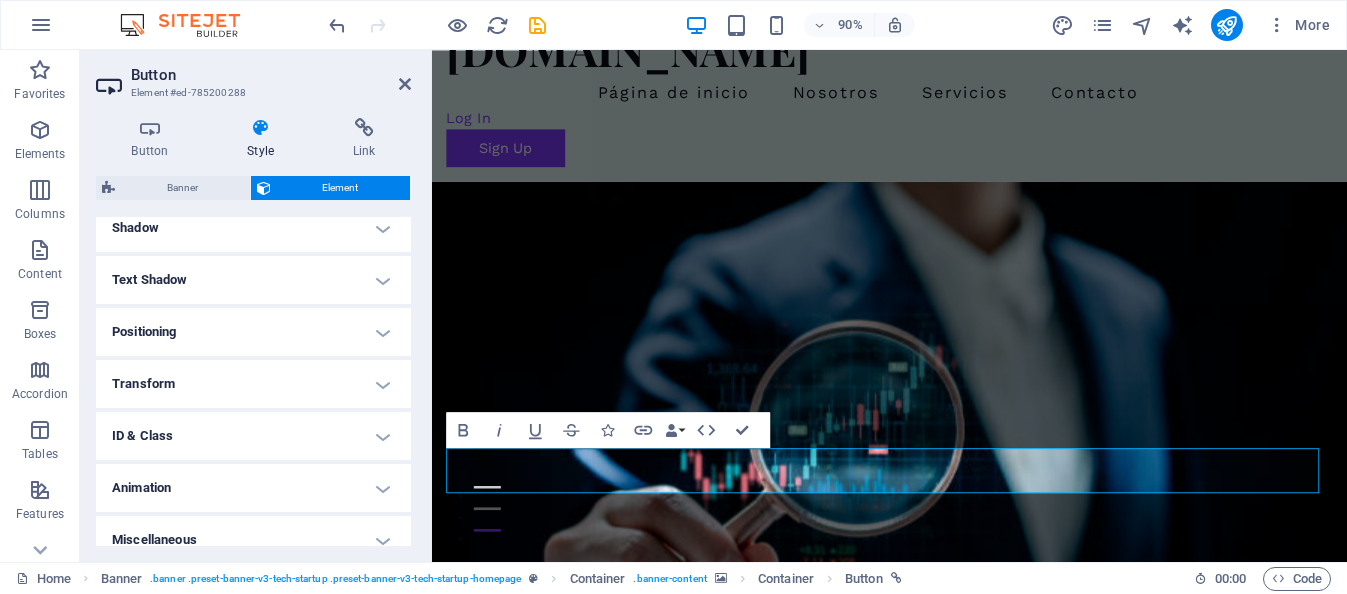 scroll, scrollTop: 400, scrollLeft: 0, axis: vertical 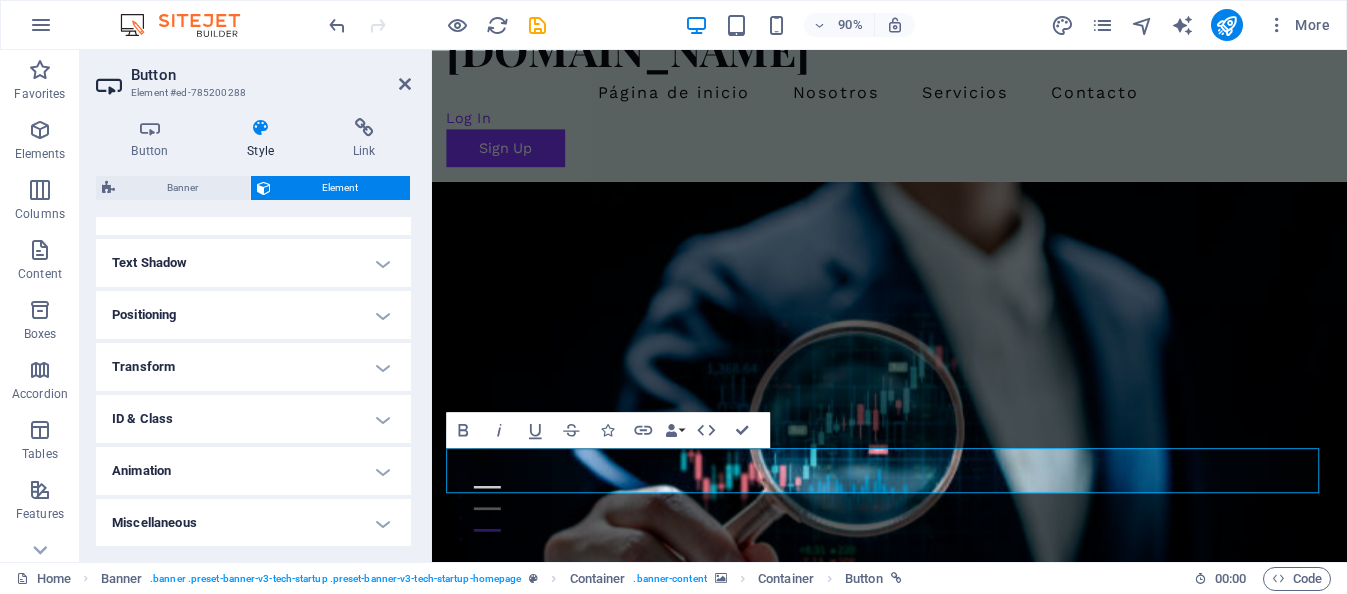 click on "Text Shadow" at bounding box center (253, 263) 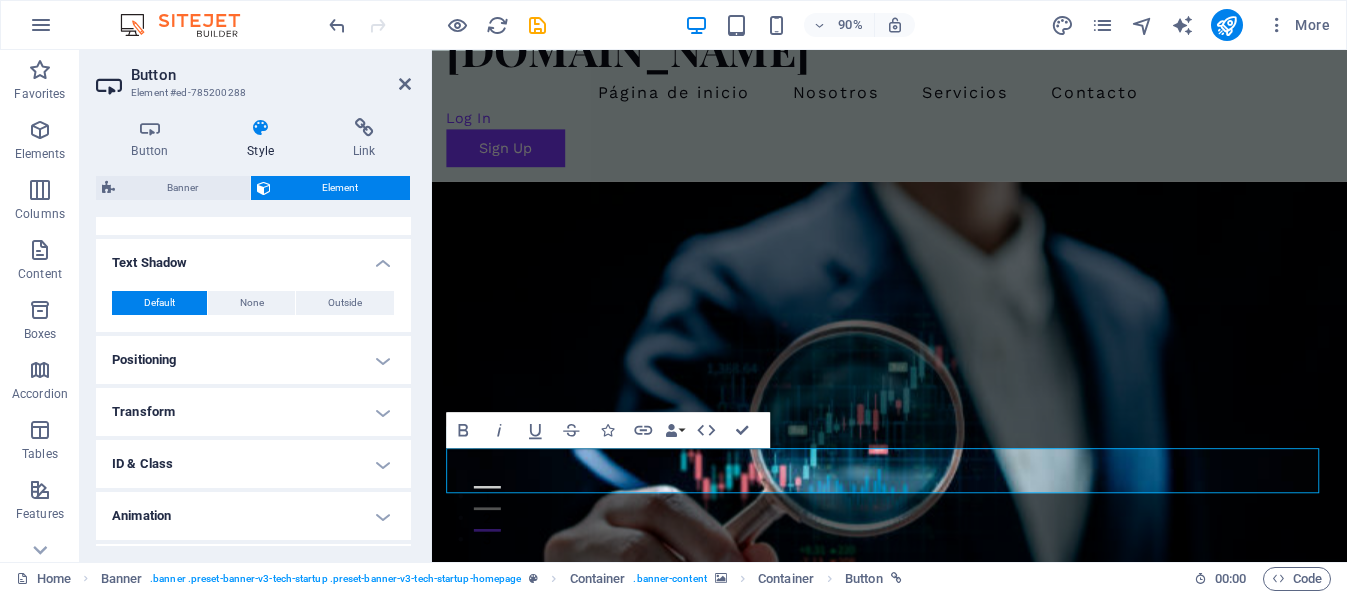 click on "Text Shadow" at bounding box center [253, 257] 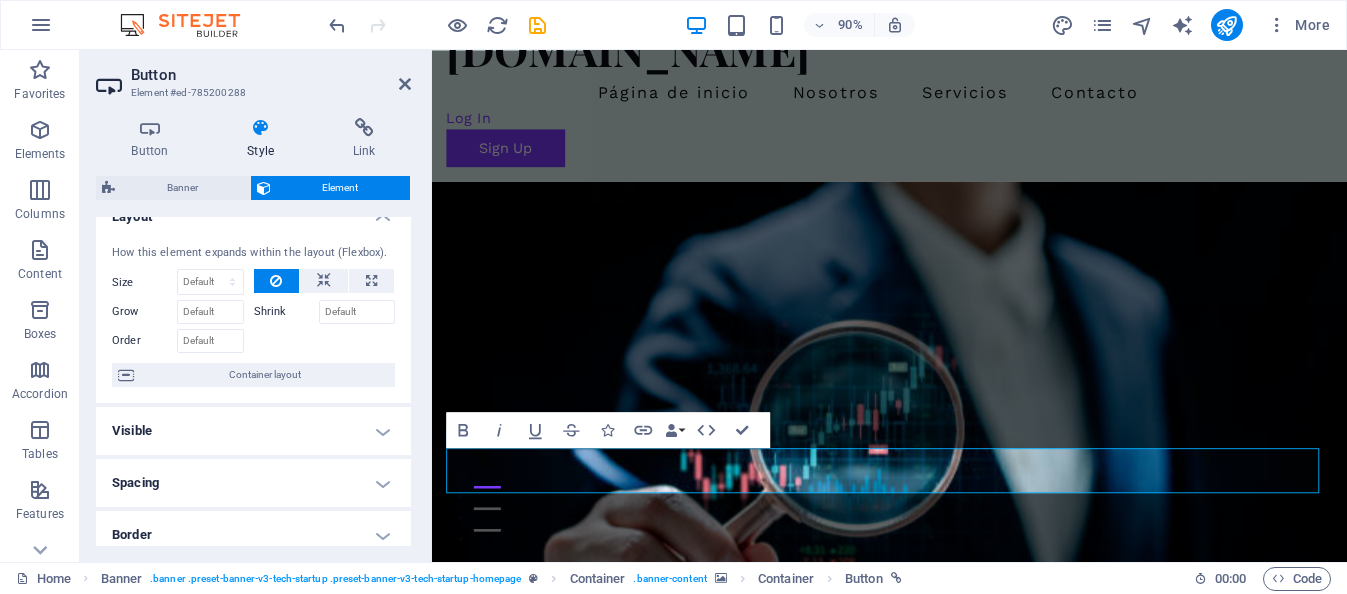 scroll, scrollTop: 0, scrollLeft: 0, axis: both 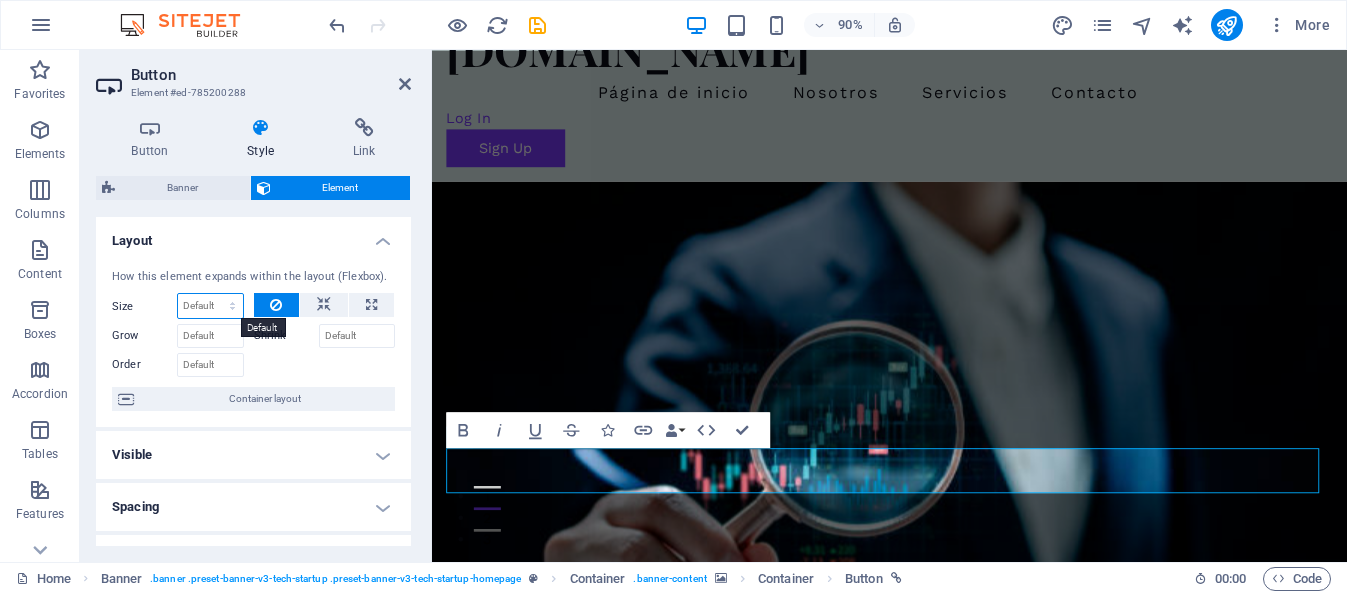 click on "Default auto px % 1/1 1/2 1/3 1/4 1/5 1/6 1/7 1/8 1/9 1/10" at bounding box center [210, 306] 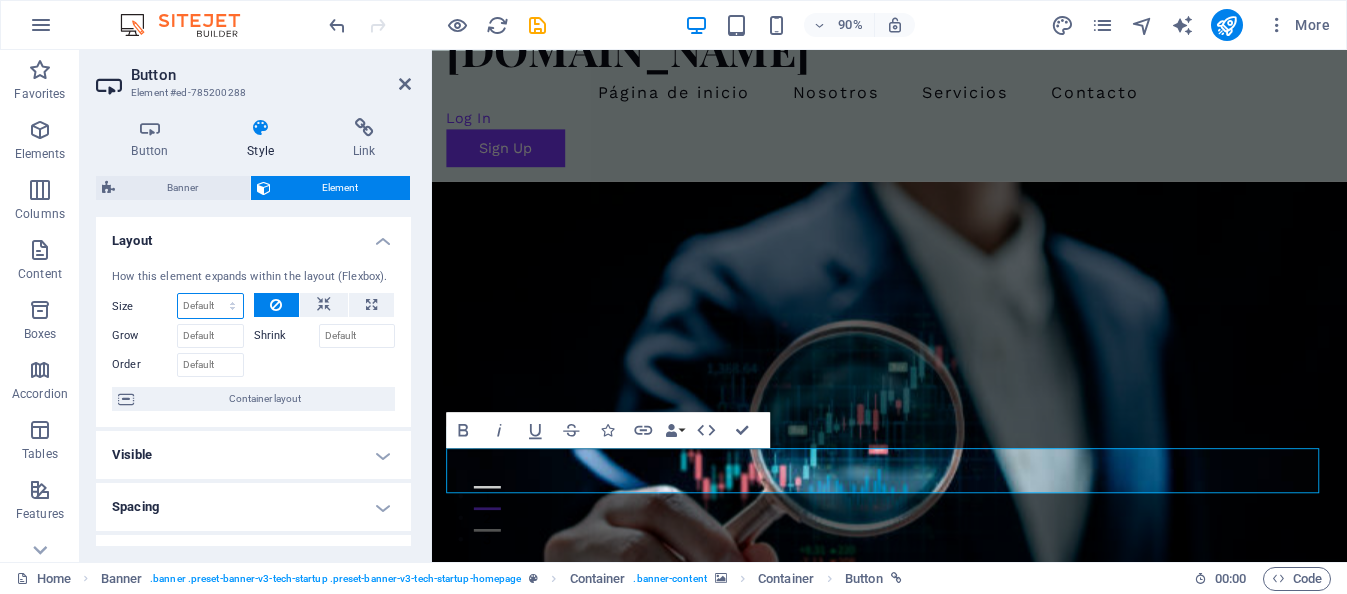 select on "1/3" 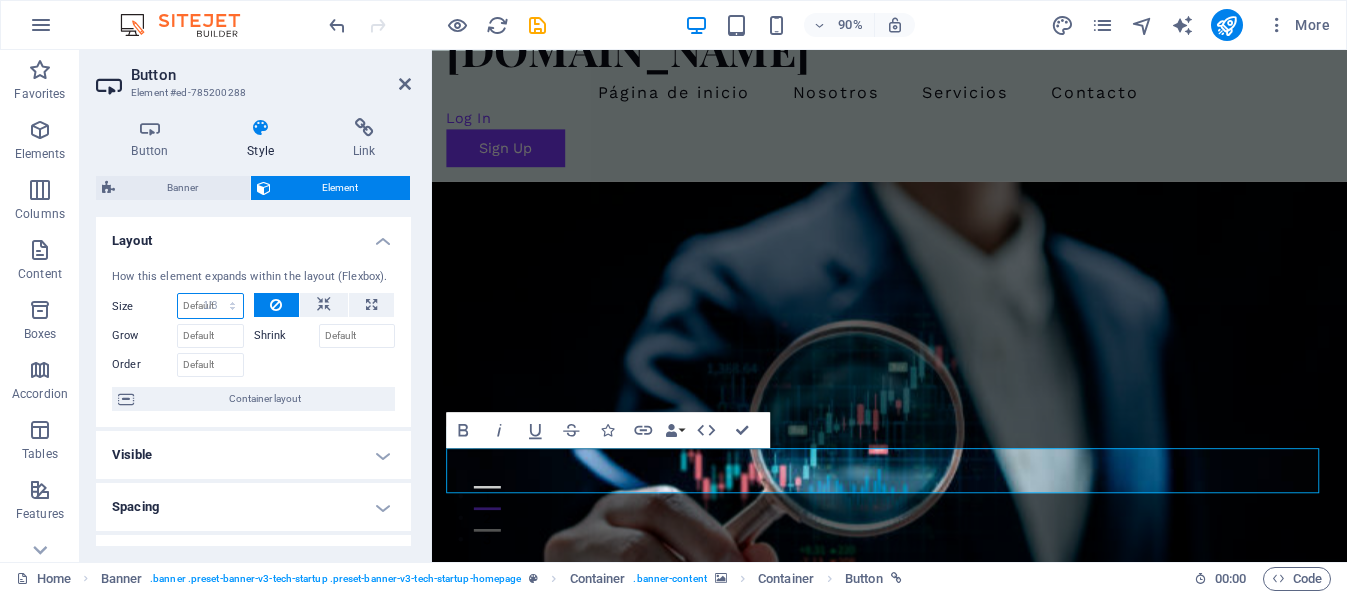 click on "Default auto px % 1/1 1/2 1/3 1/4 1/5 1/6 1/7 1/8 1/9 1/10" at bounding box center [210, 306] 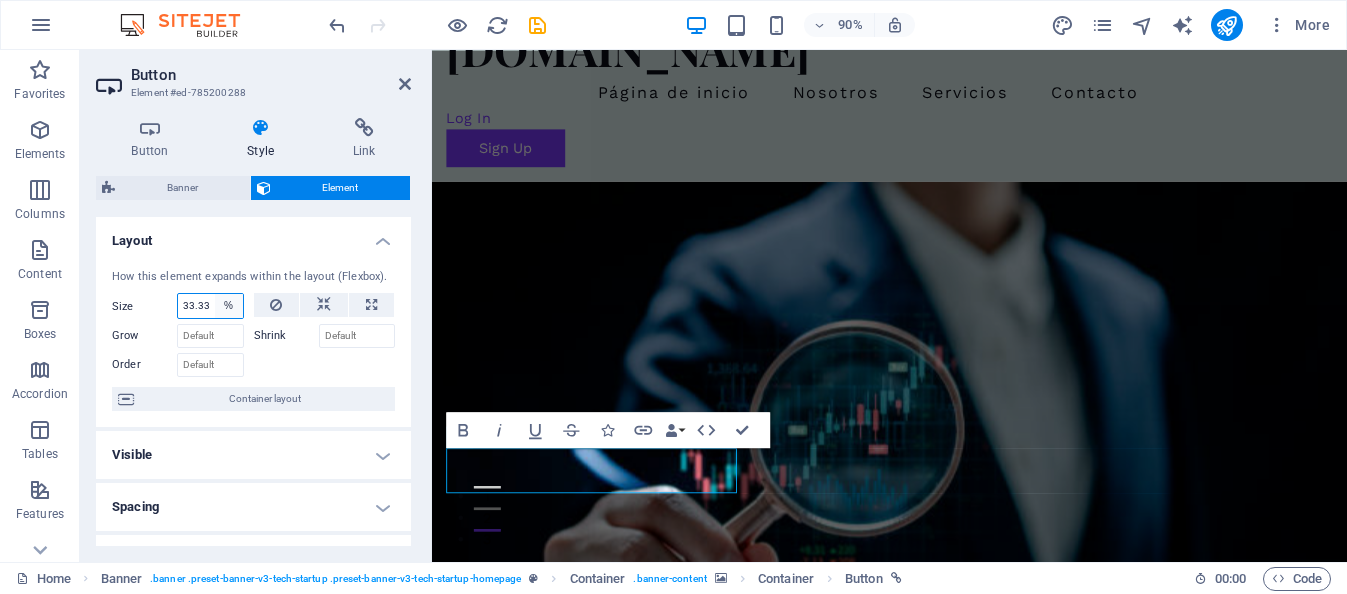 click on "Default auto px % 1/1 1/2 1/3 1/4 1/5 1/6 1/7 1/8 1/9 1/10" at bounding box center (229, 306) 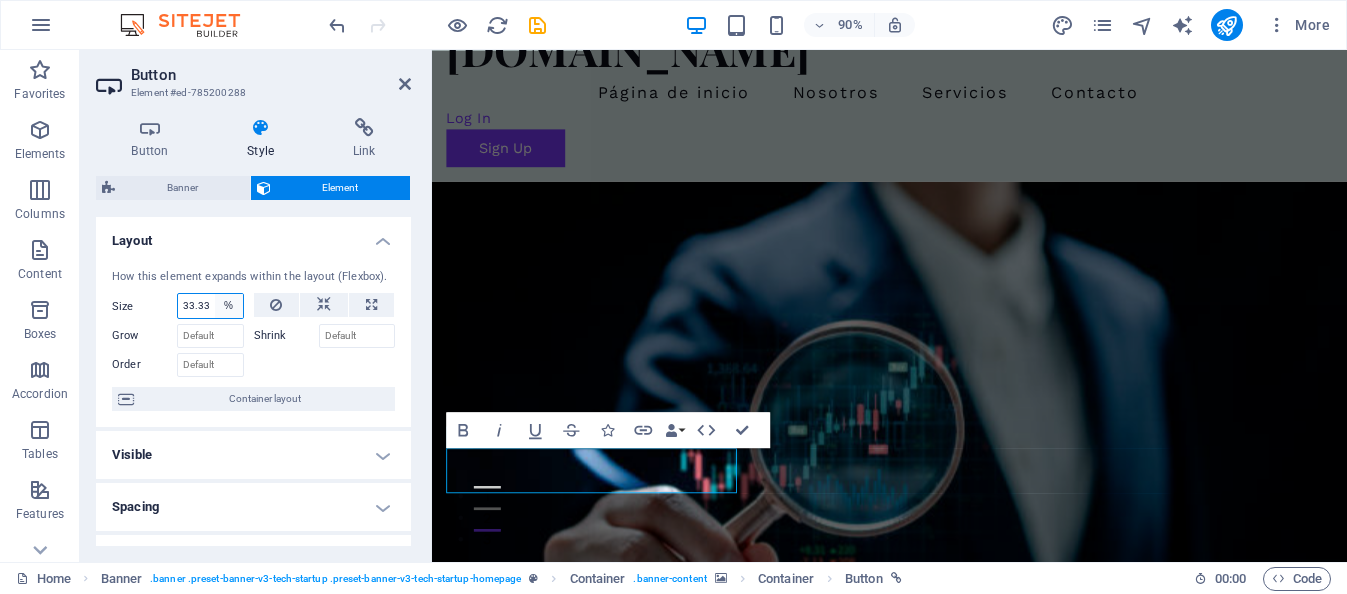select on "auto" 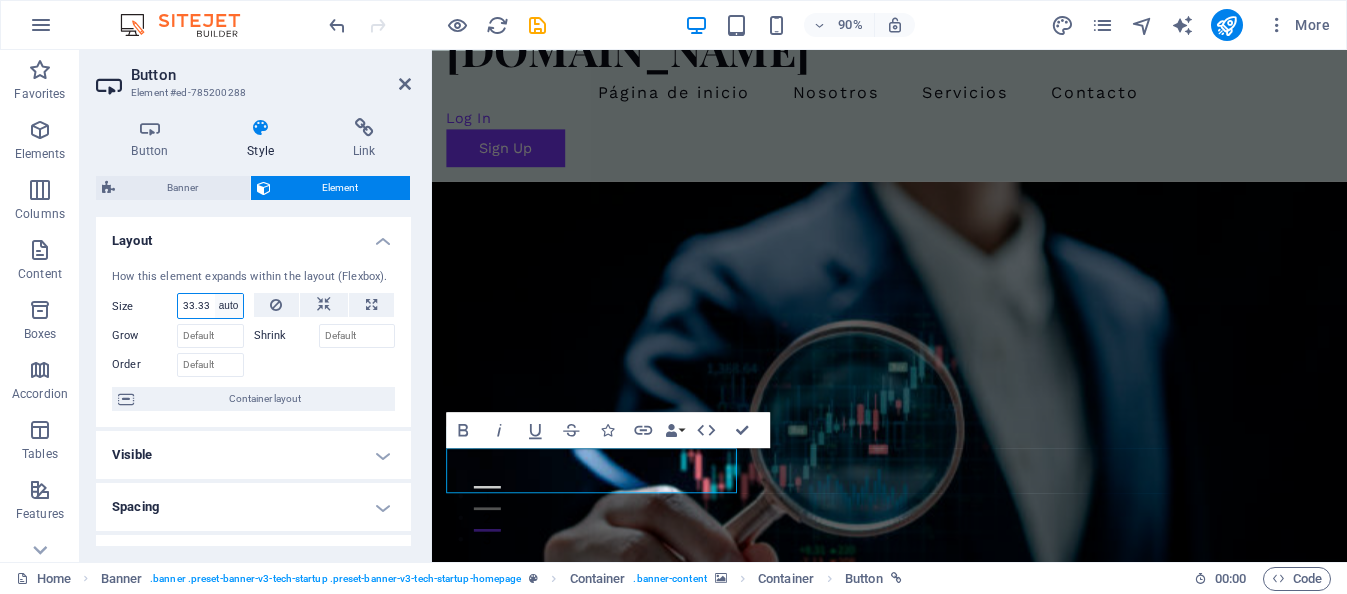 click on "Default auto px % 1/1 1/2 1/3 1/4 1/5 1/6 1/7 1/8 1/9 1/10" at bounding box center (229, 306) 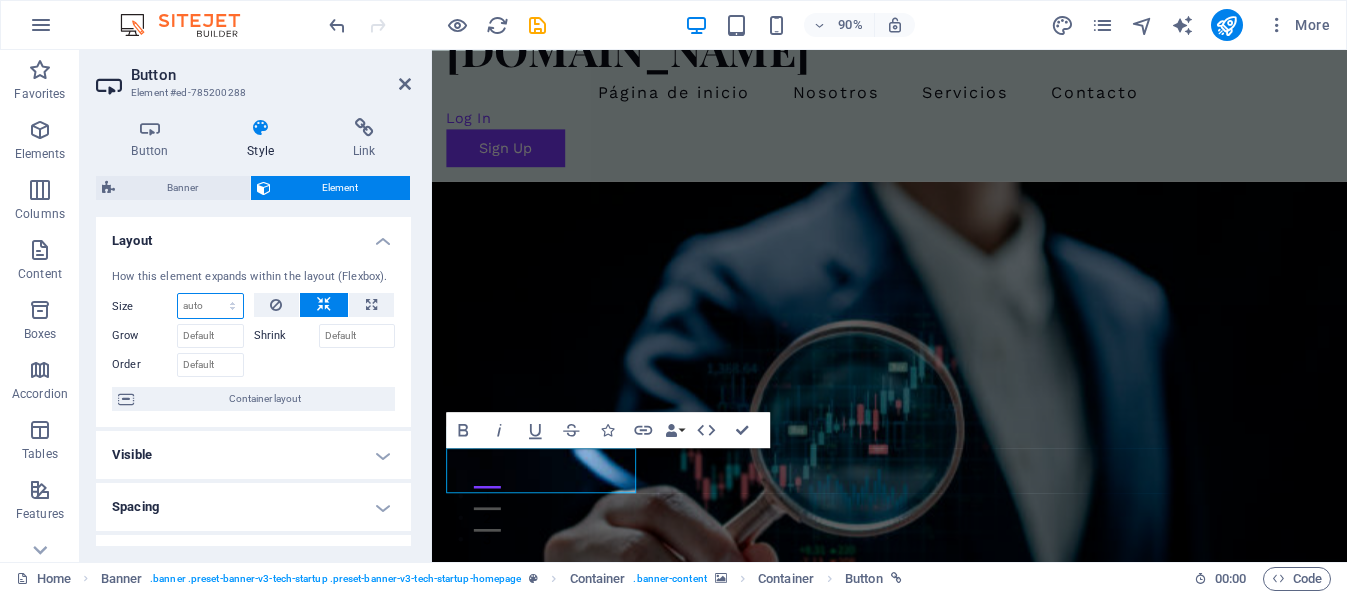 click on "Default auto px % 1/1 1/2 1/3 1/4 1/5 1/6 1/7 1/8 1/9 1/10" at bounding box center [210, 306] 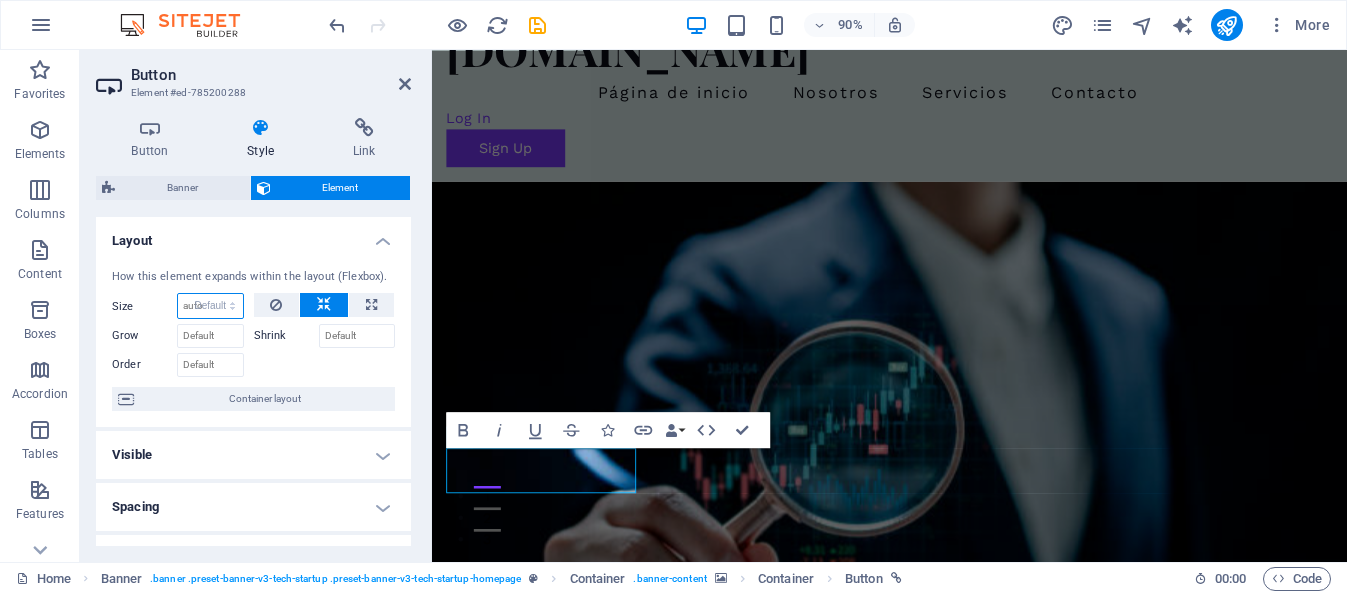 click on "Default auto px % 1/1 1/2 1/3 1/4 1/5 1/6 1/7 1/8 1/9 1/10" at bounding box center (210, 306) 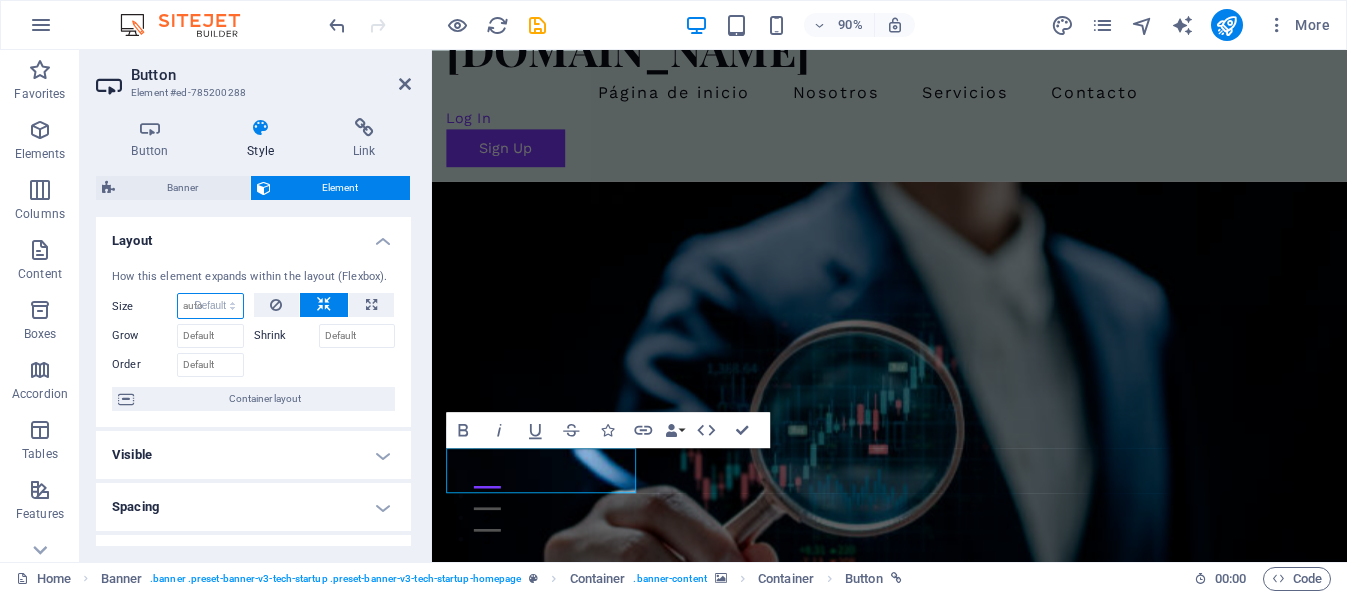 select on "DISABLED_OPTION_VALUE" 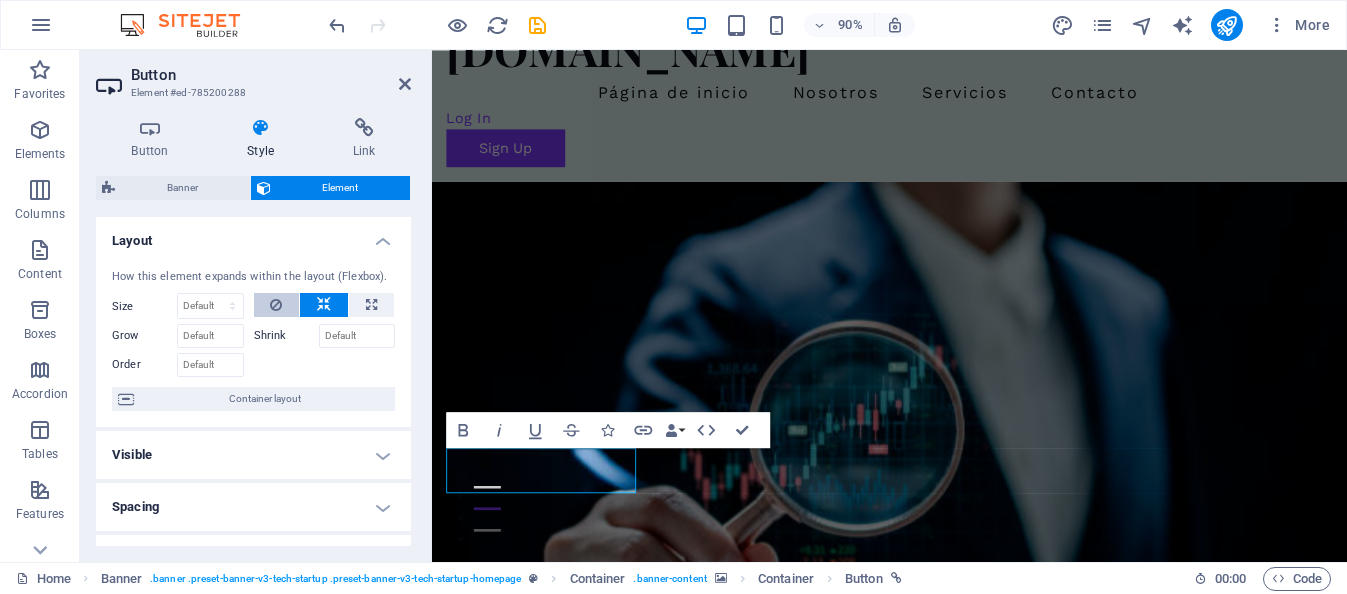 click at bounding box center (276, 305) 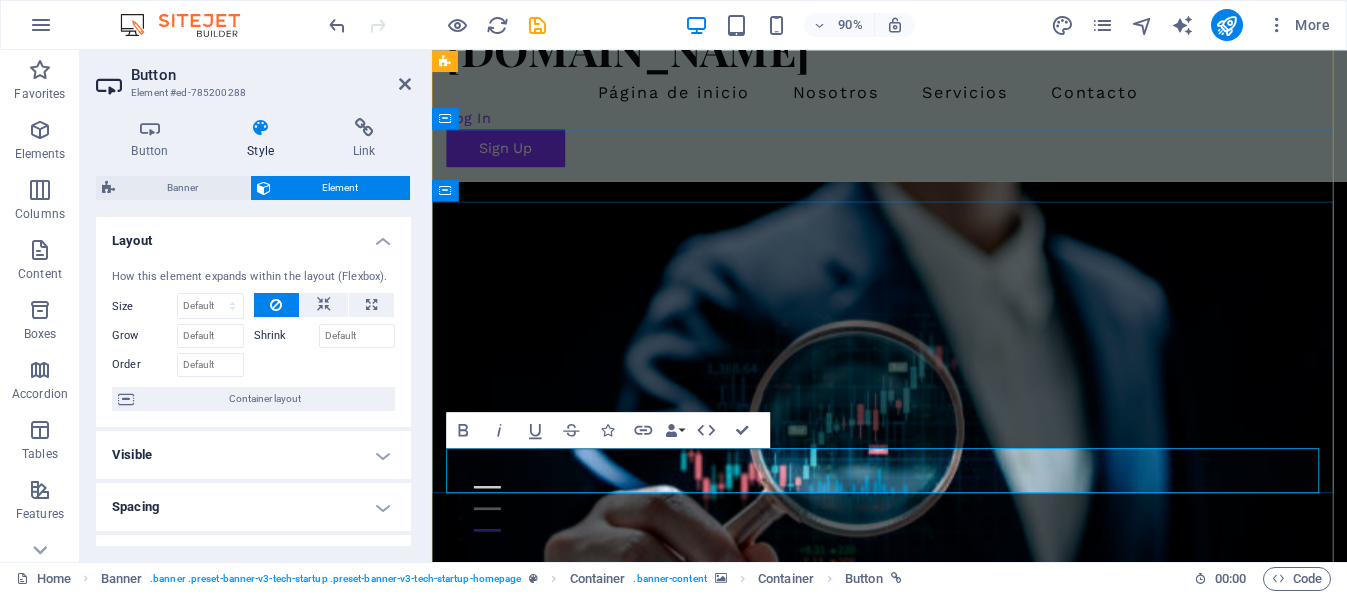 click on "Comienza Aquí" at bounding box center [553, 962] 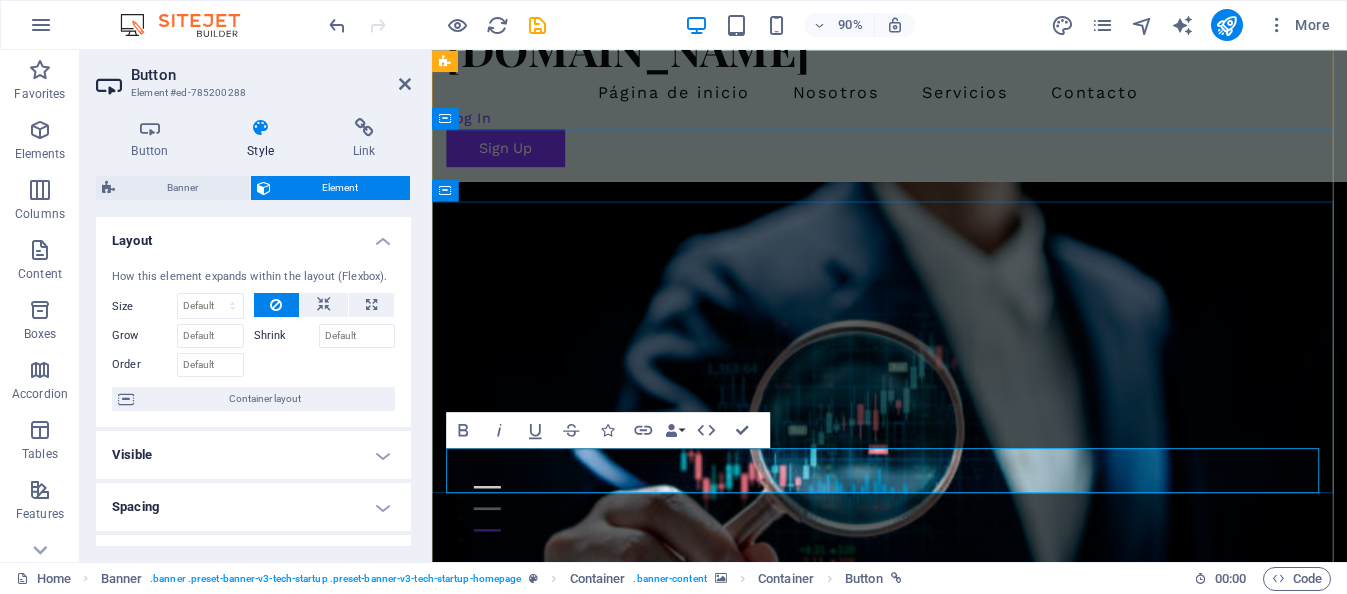 click on "Comienza Aquí" at bounding box center (553, 962) 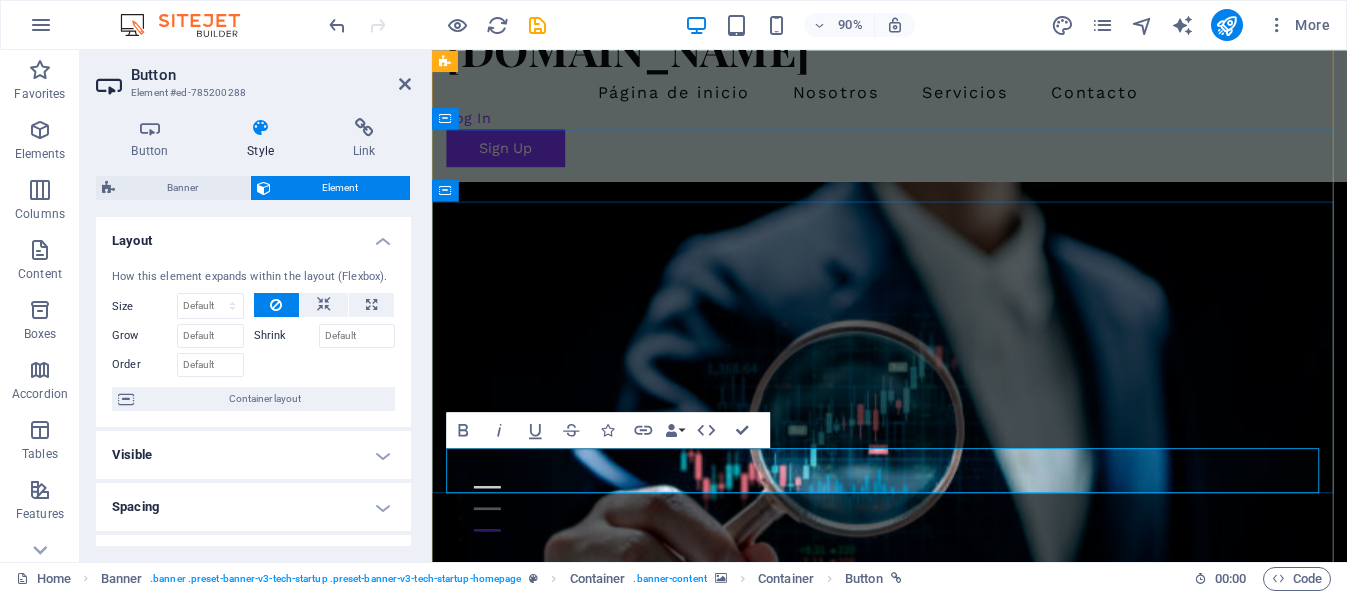 click on "Comienza Aquí" at bounding box center (553, 962) 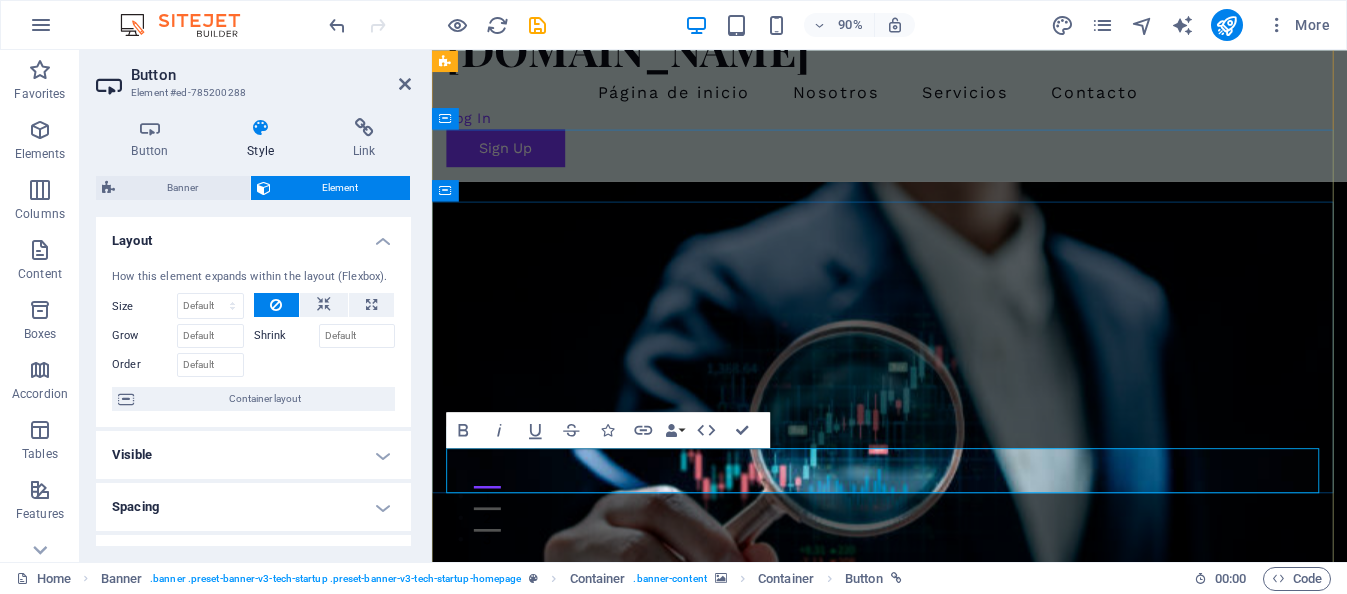 click on "Comienza Aquí" at bounding box center (553, 962) 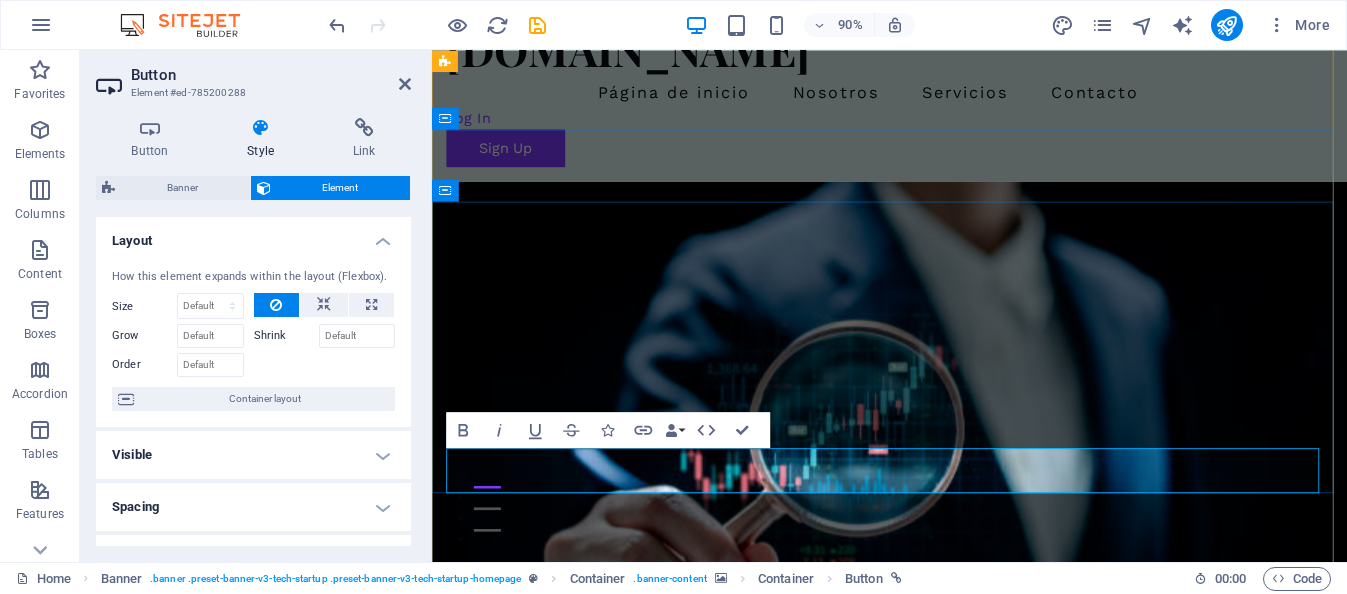 click on "Comienza Aquí" at bounding box center [553, 962] 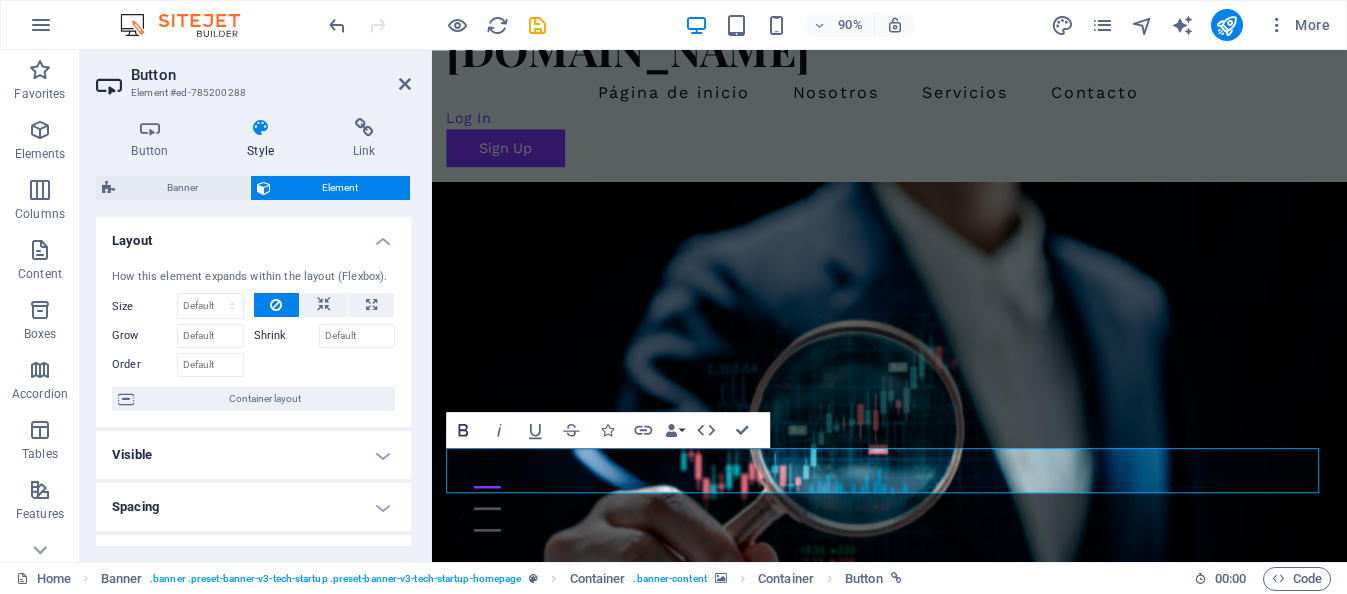 click 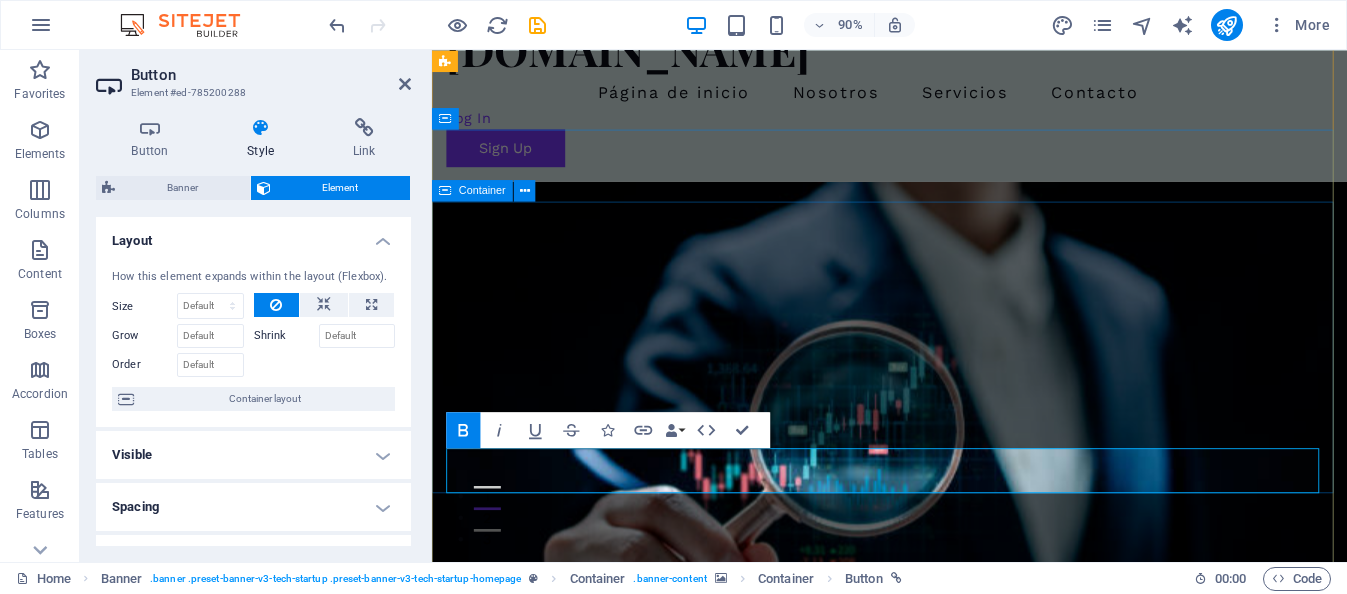 click on "Innovador Diseño de Modelos de IA Potencia tu empresa con soluciones de IA Comienza Aquí" at bounding box center [940, 880] 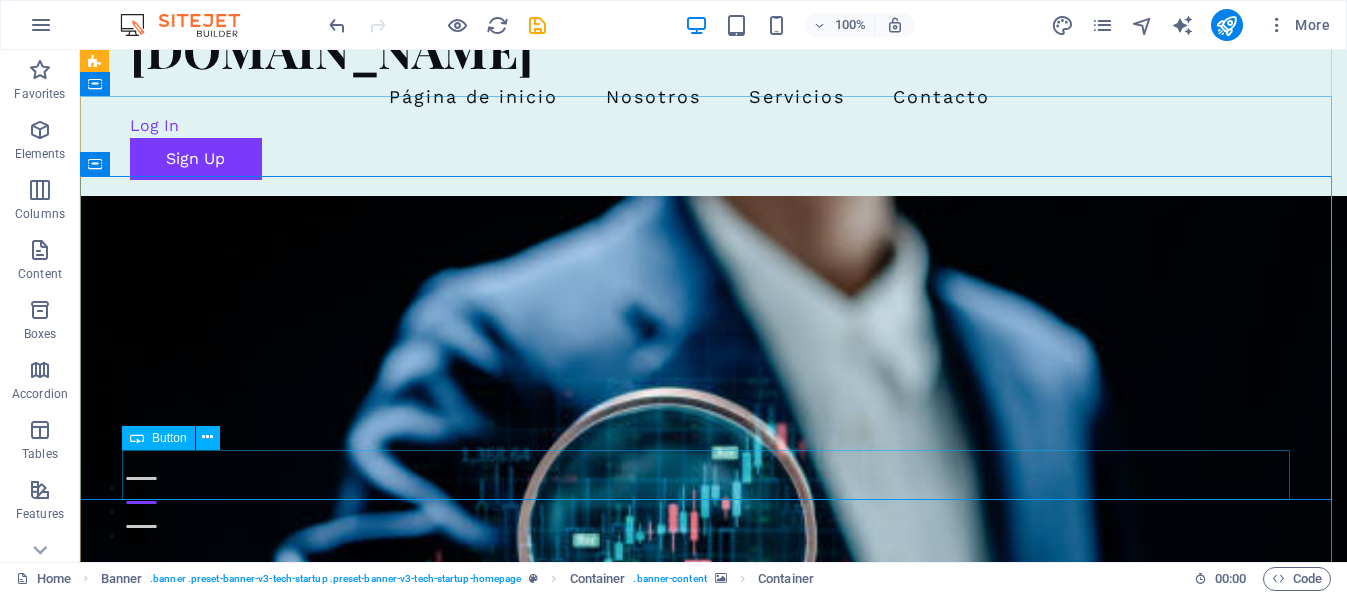 click on "Comienza Aquí" at bounding box center [714, 962] 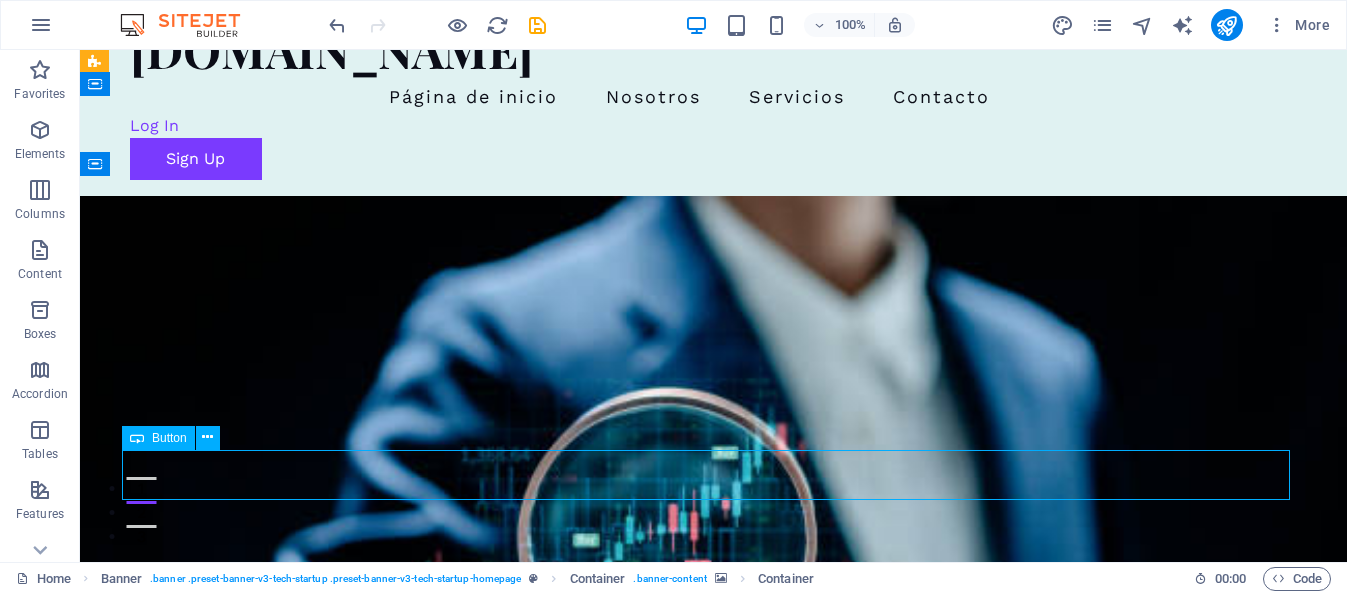 click on "Comienza Aquí" at bounding box center [714, 962] 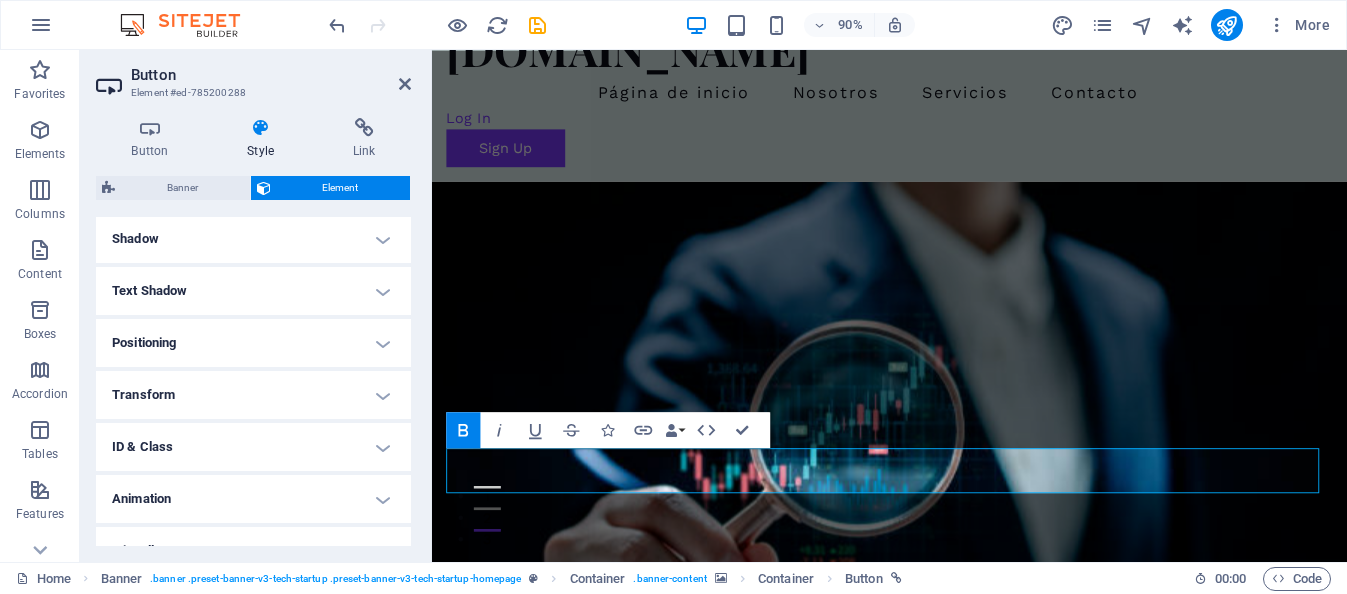 scroll, scrollTop: 401, scrollLeft: 0, axis: vertical 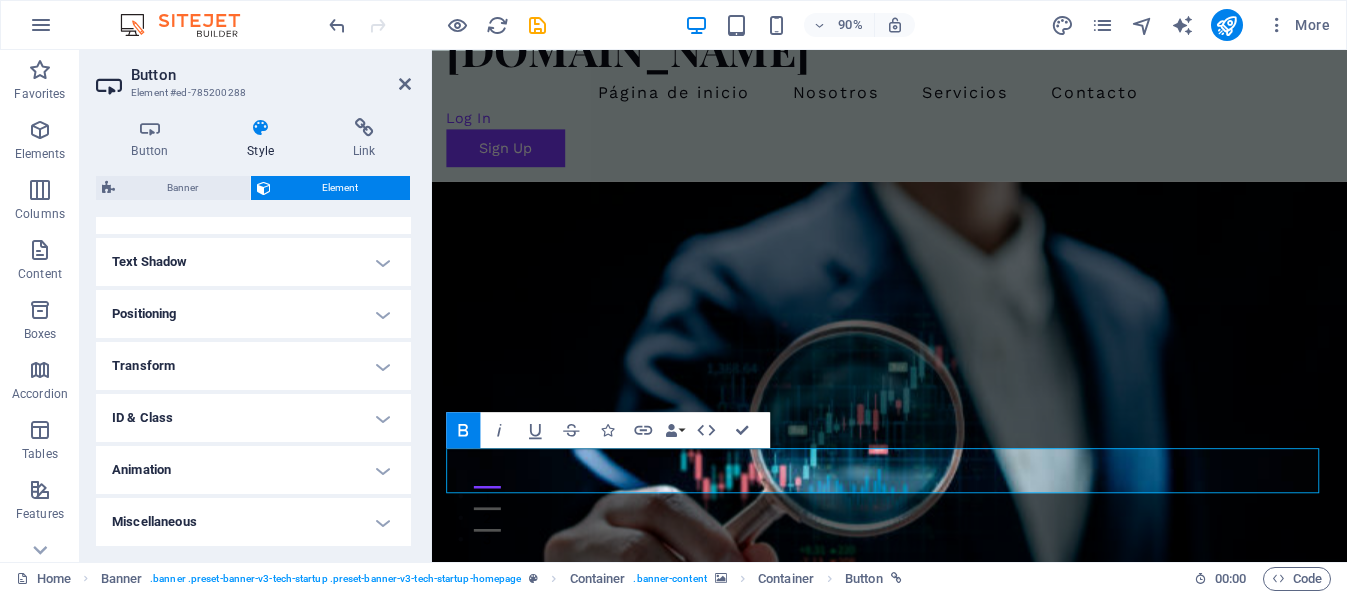 click on "Animation" at bounding box center (253, 470) 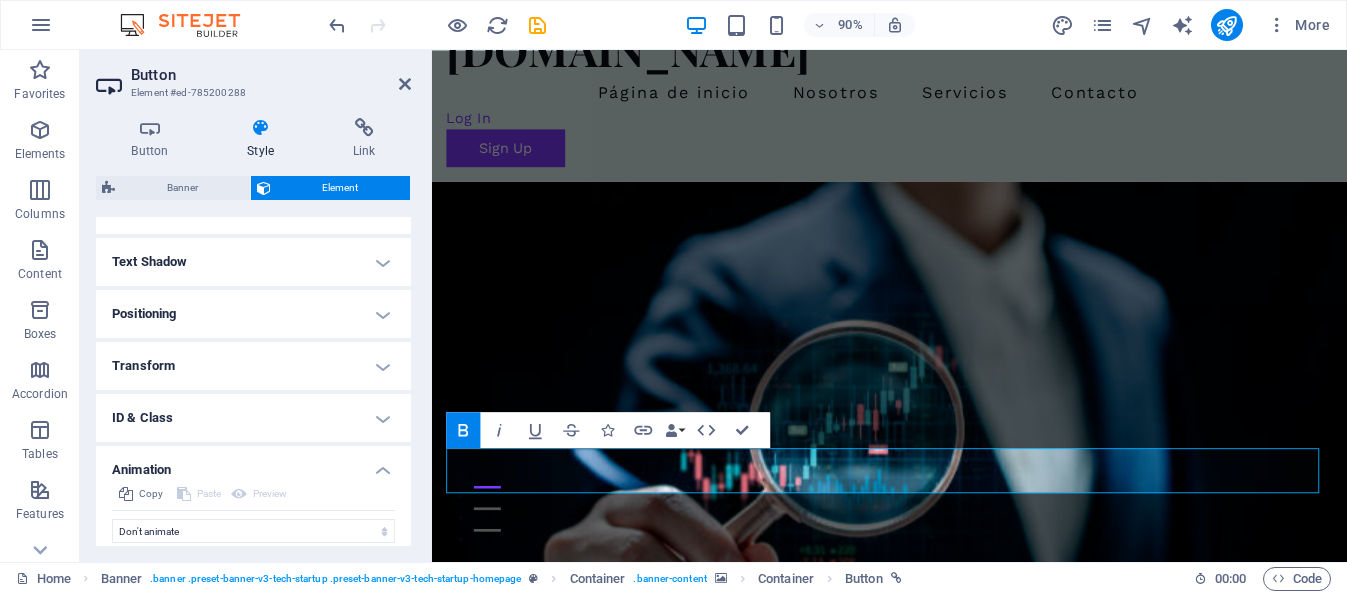 click on "Animation" at bounding box center [253, 464] 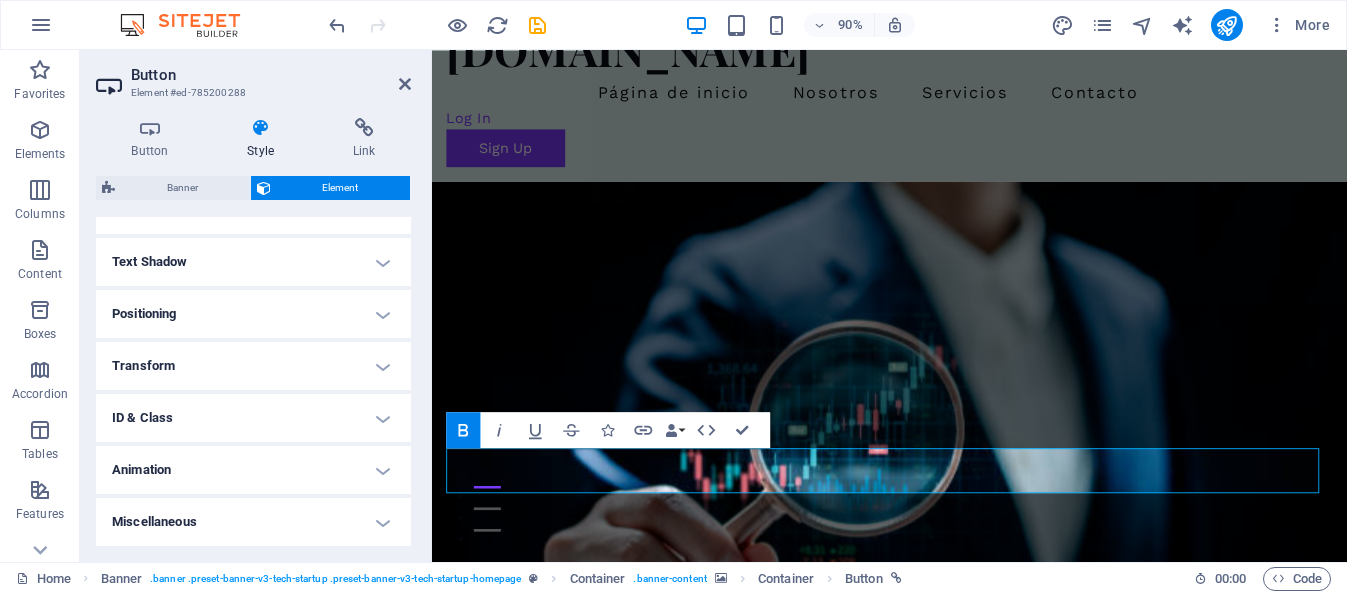 click on "Miscellaneous" at bounding box center [253, 522] 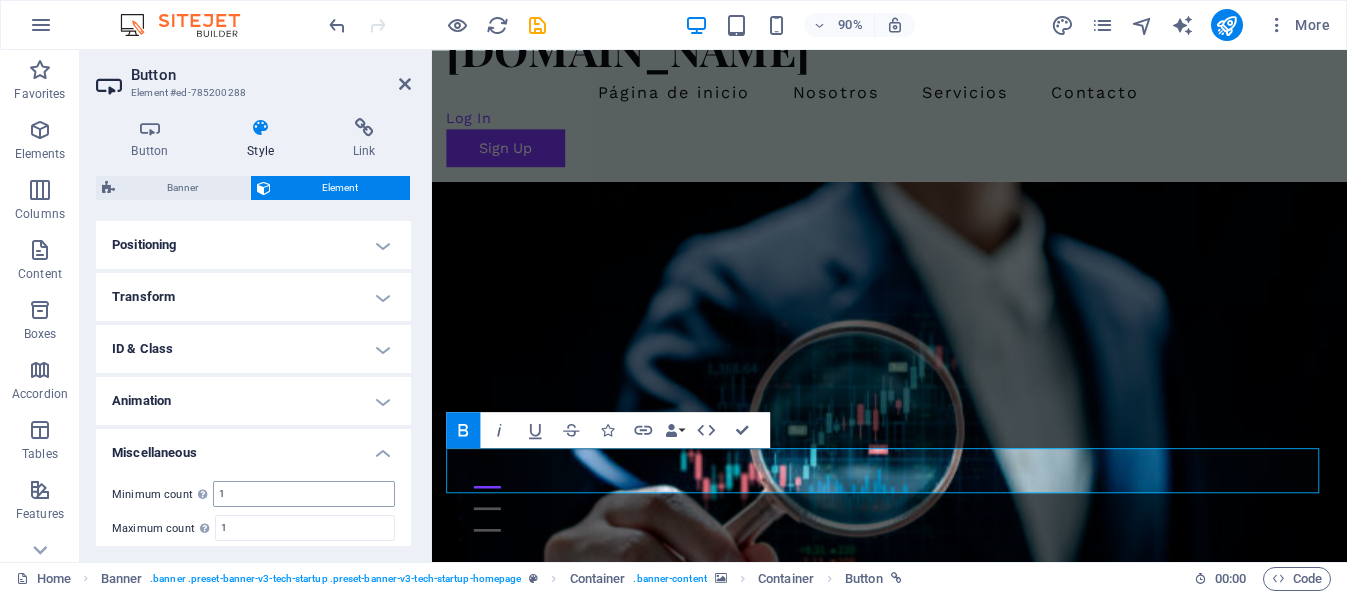scroll, scrollTop: 525, scrollLeft: 0, axis: vertical 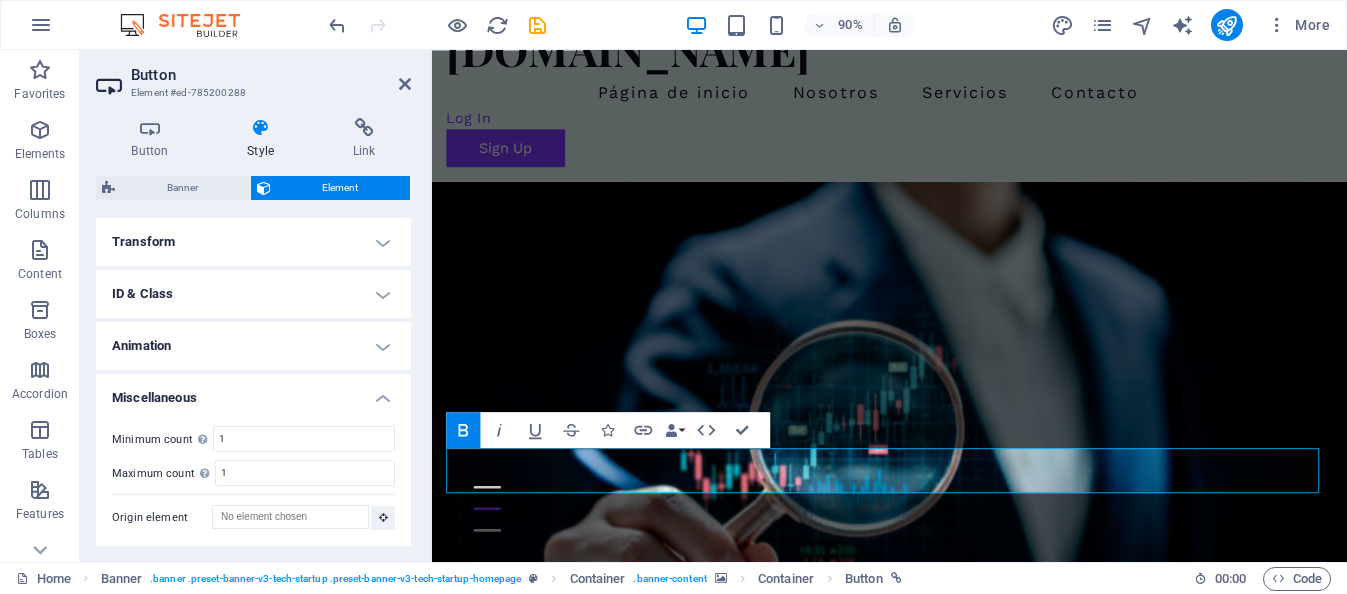 click on "Miscellaneous" at bounding box center (253, 392) 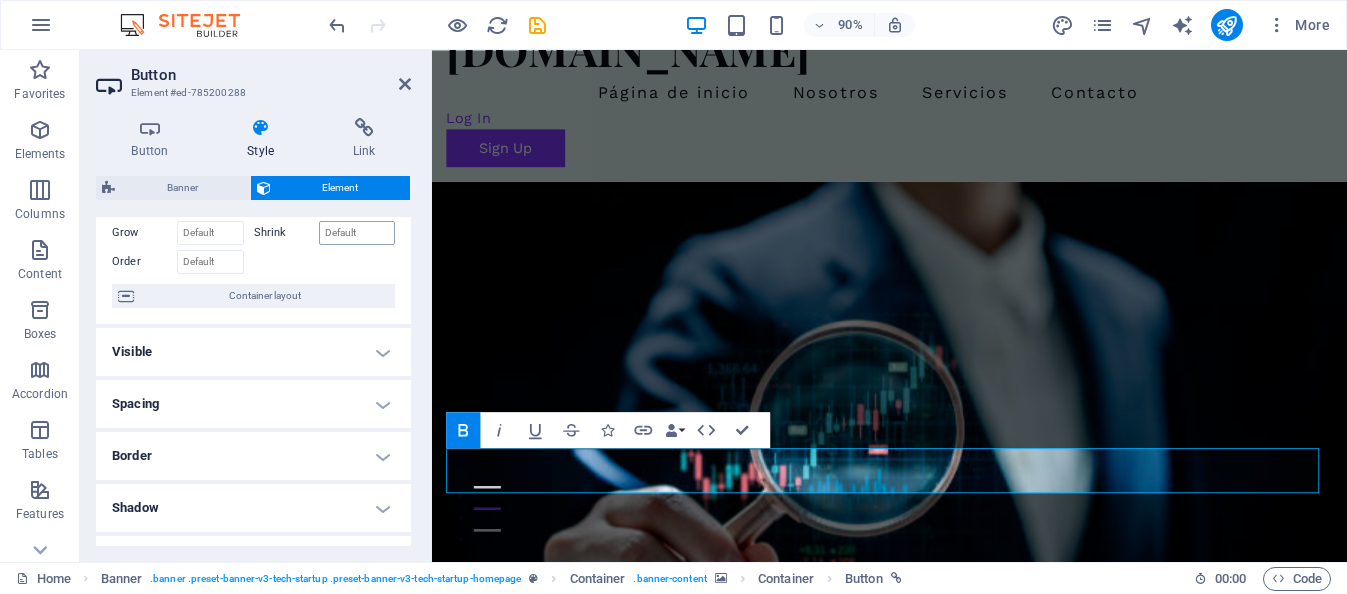 scroll, scrollTop: 102, scrollLeft: 0, axis: vertical 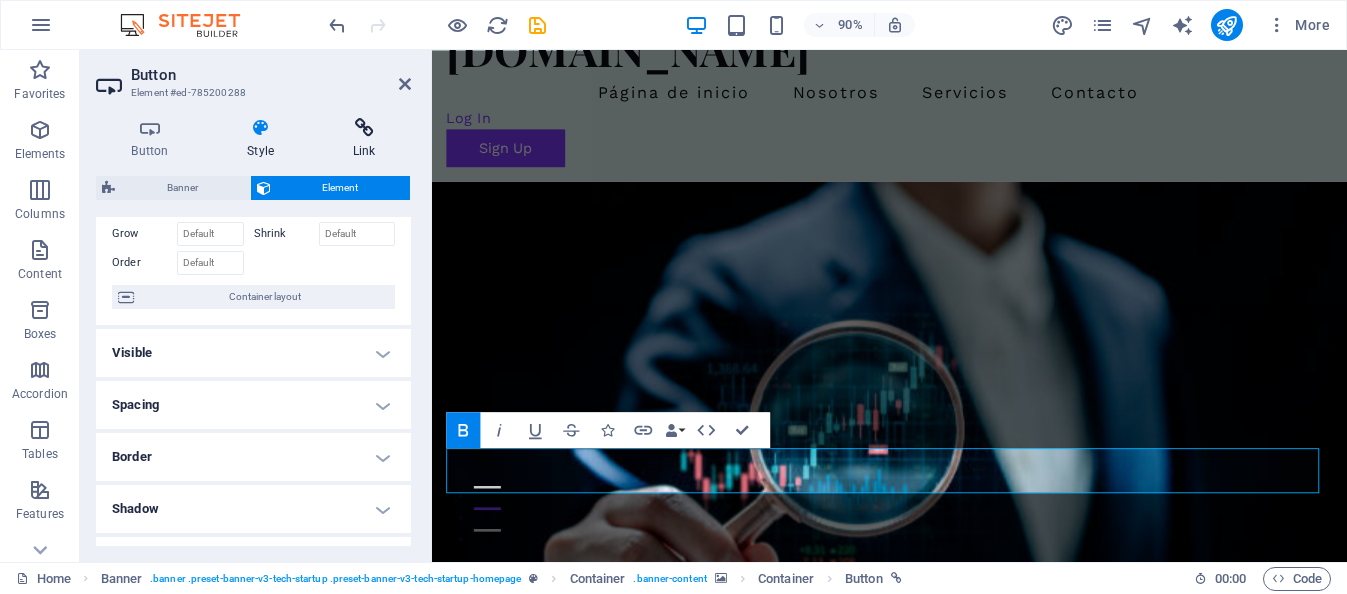 click at bounding box center (364, 128) 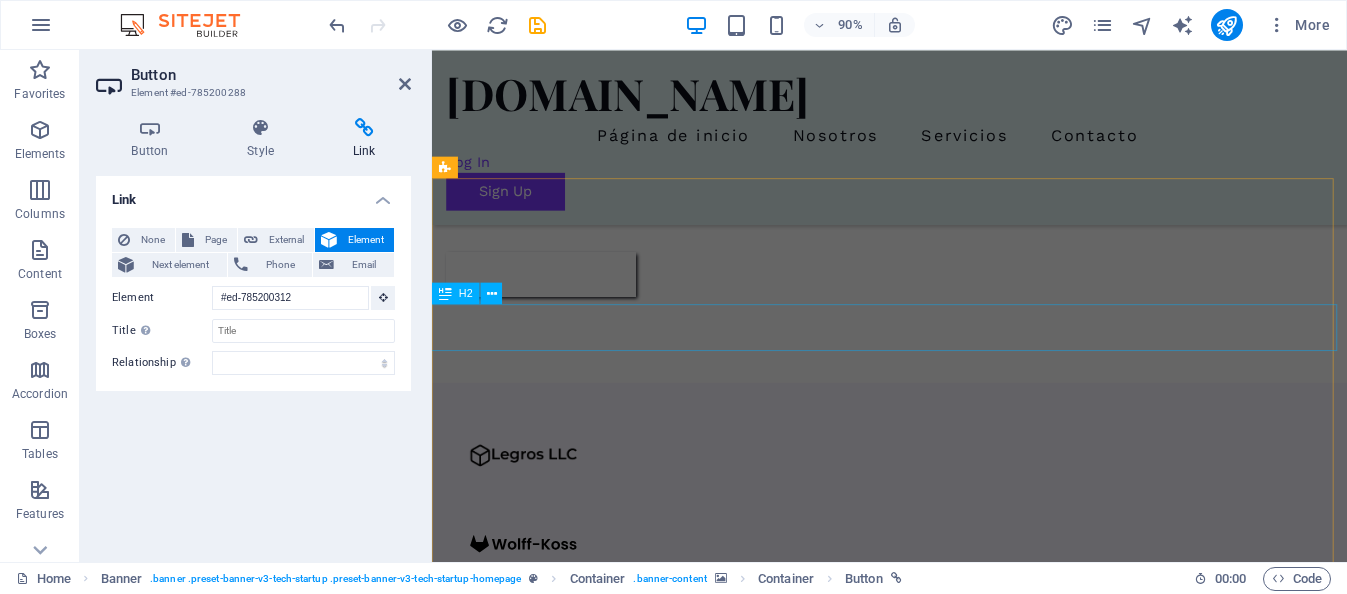 scroll, scrollTop: 547, scrollLeft: 0, axis: vertical 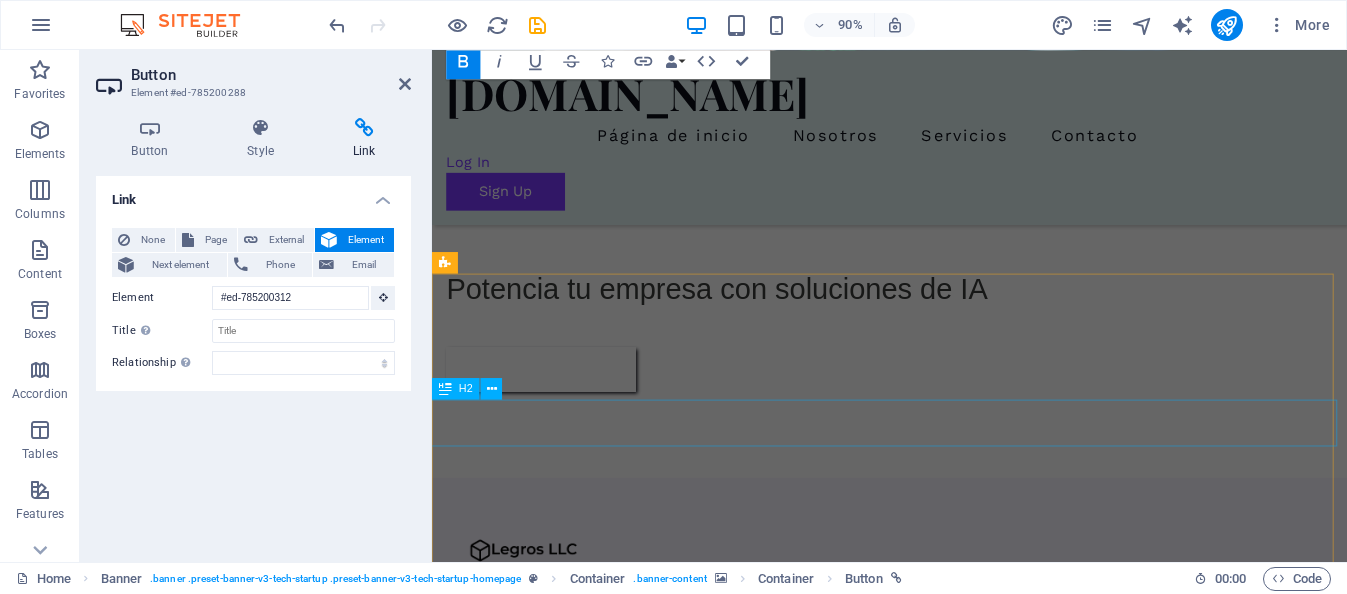click on "Our Approach" at bounding box center (940, 1247) 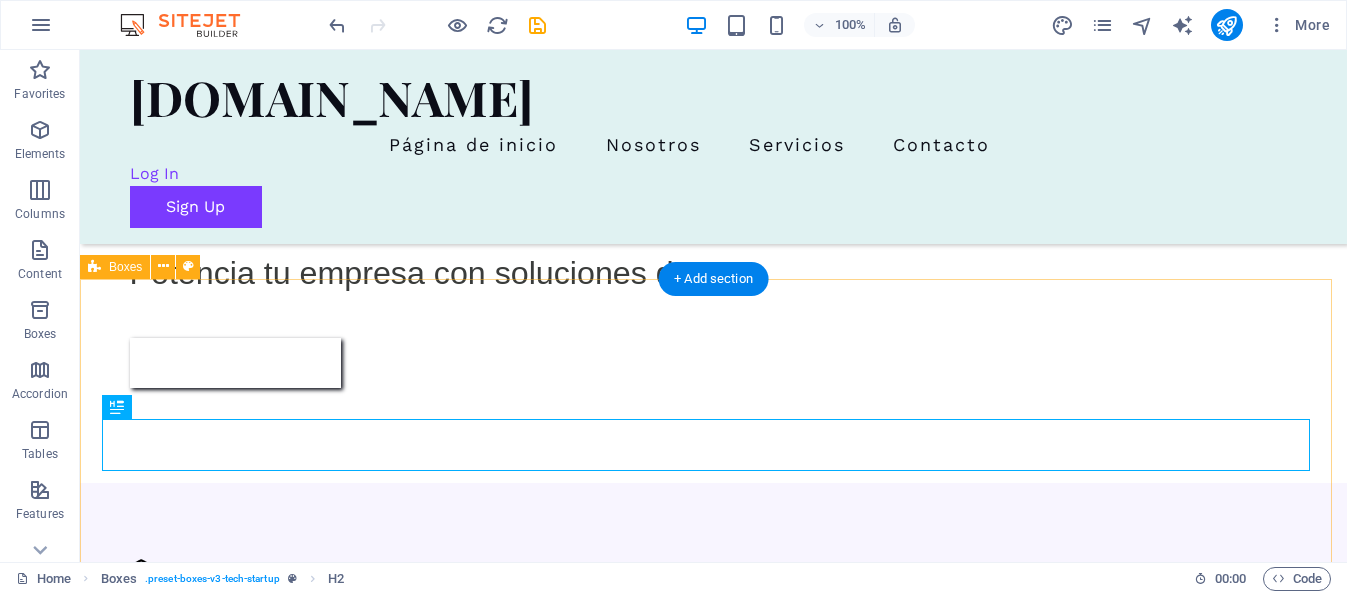 scroll, scrollTop: 47, scrollLeft: 0, axis: vertical 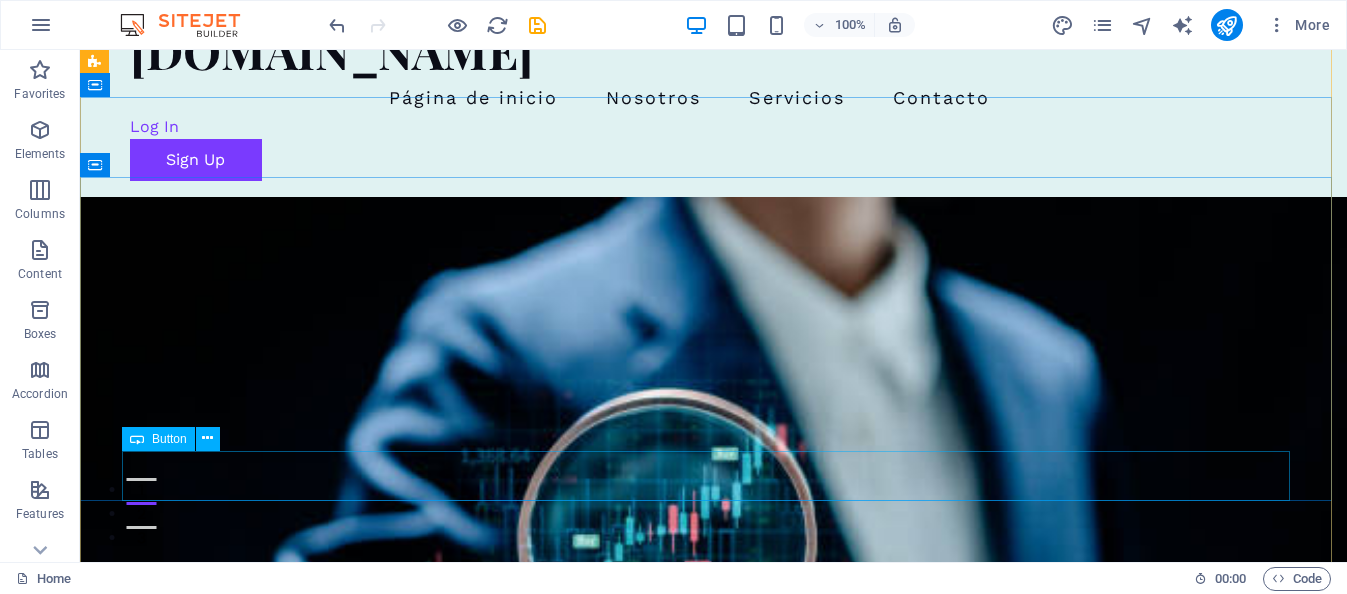 click on "Comienza Aquí" at bounding box center (714, 963) 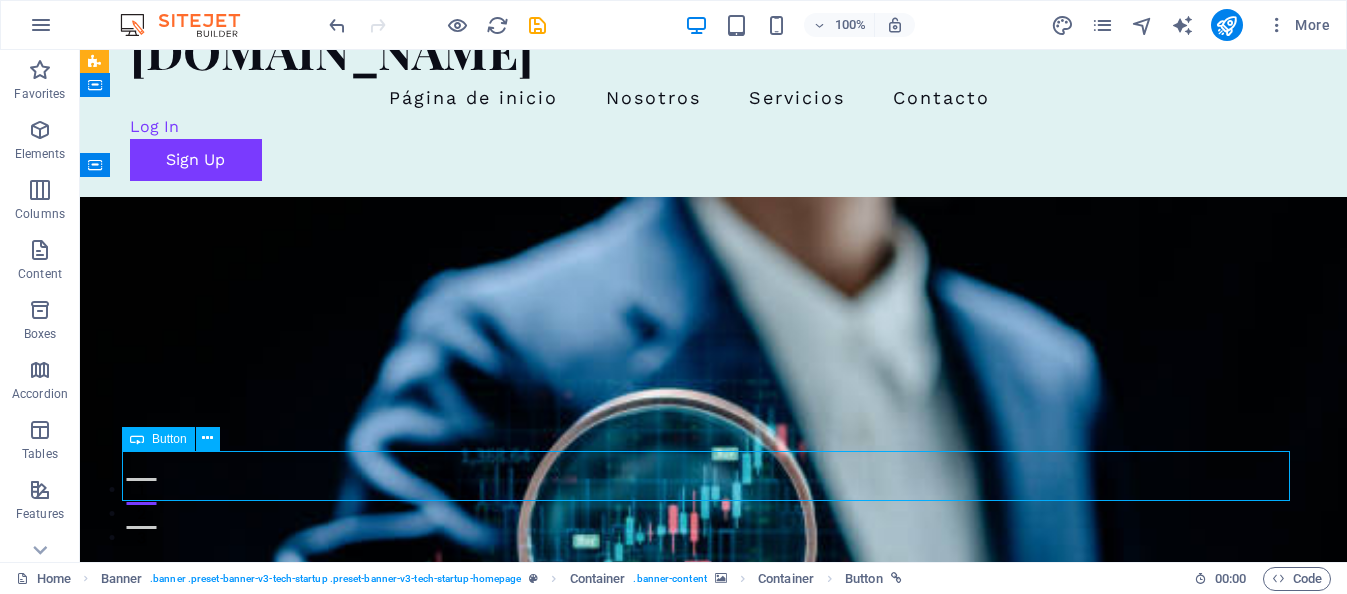 click on "Comienza Aquí" at bounding box center [714, 963] 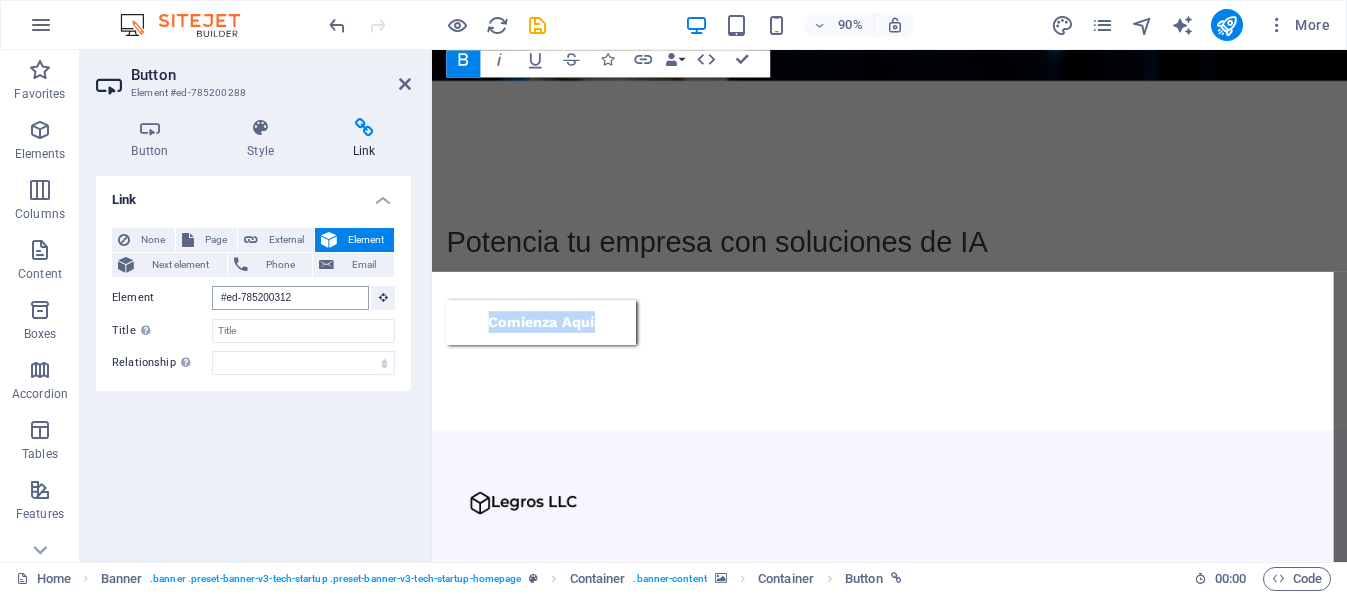 scroll, scrollTop: 912, scrollLeft: 0, axis: vertical 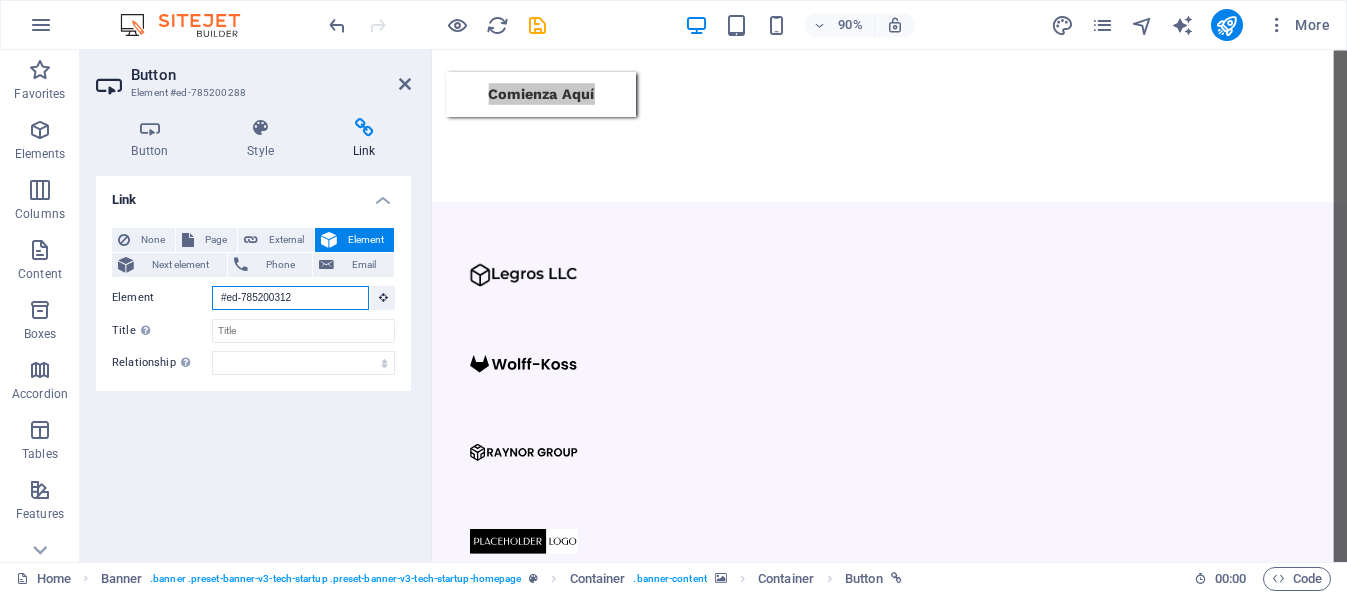 click on "#ed-785200312" at bounding box center (290, 298) 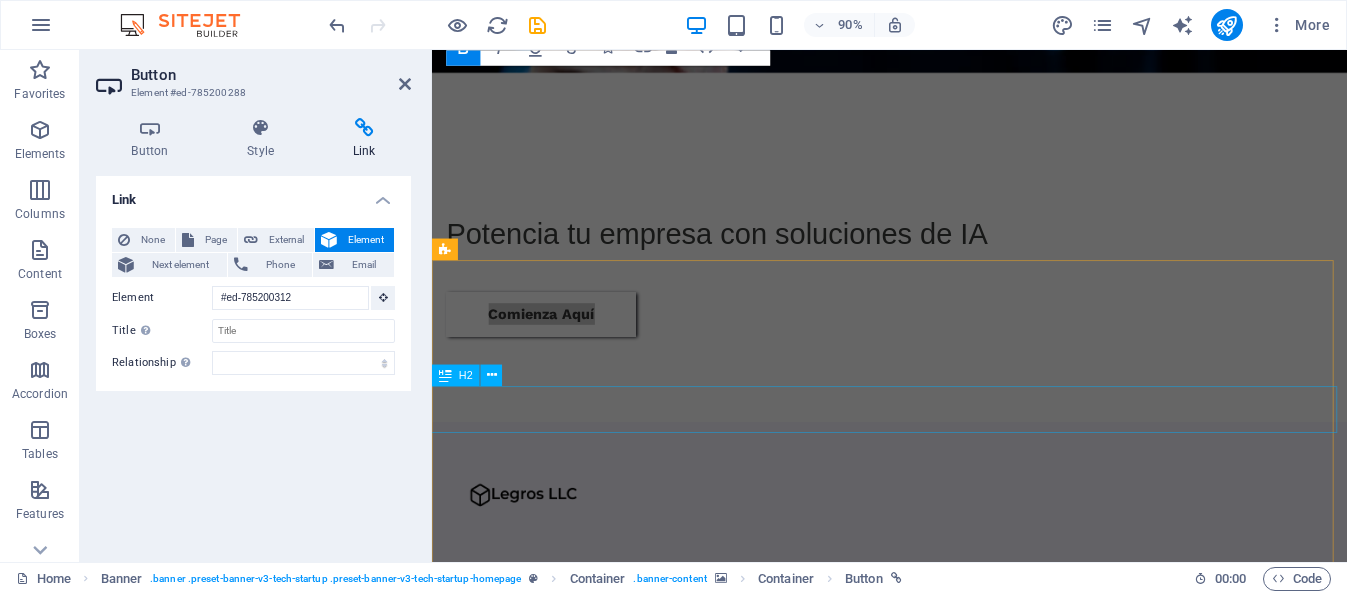 scroll, scrollTop: 747, scrollLeft: 0, axis: vertical 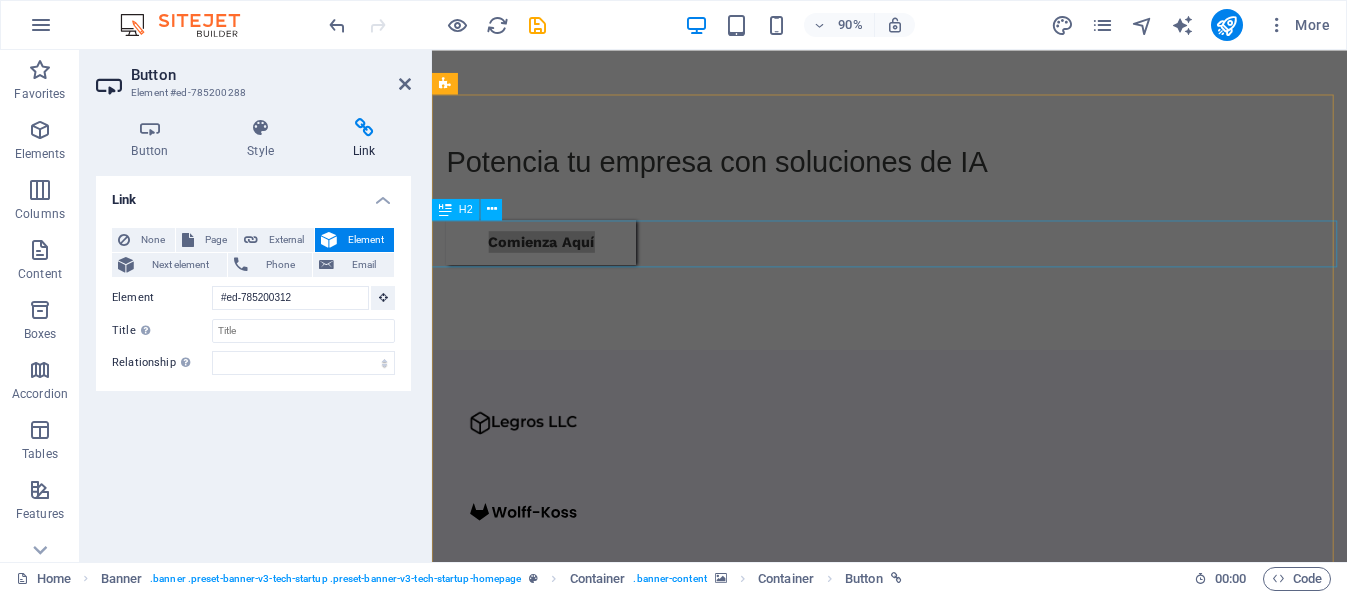 click on "Our Approach" at bounding box center [940, 1105] 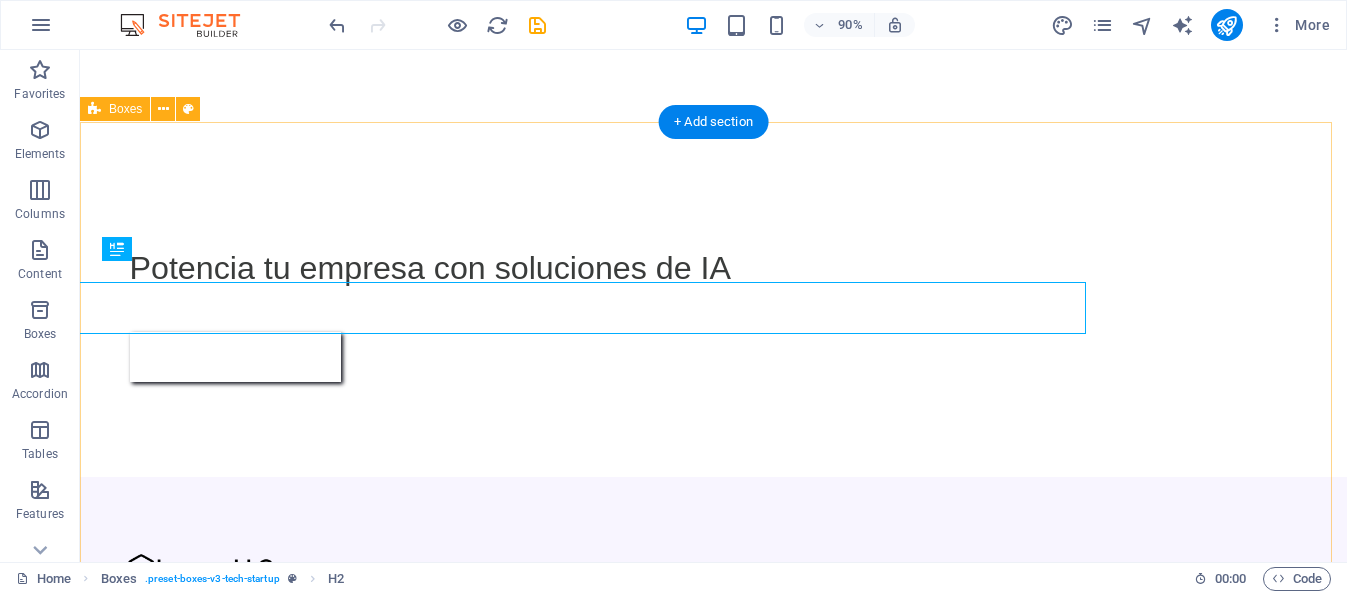 scroll, scrollTop: 705, scrollLeft: 0, axis: vertical 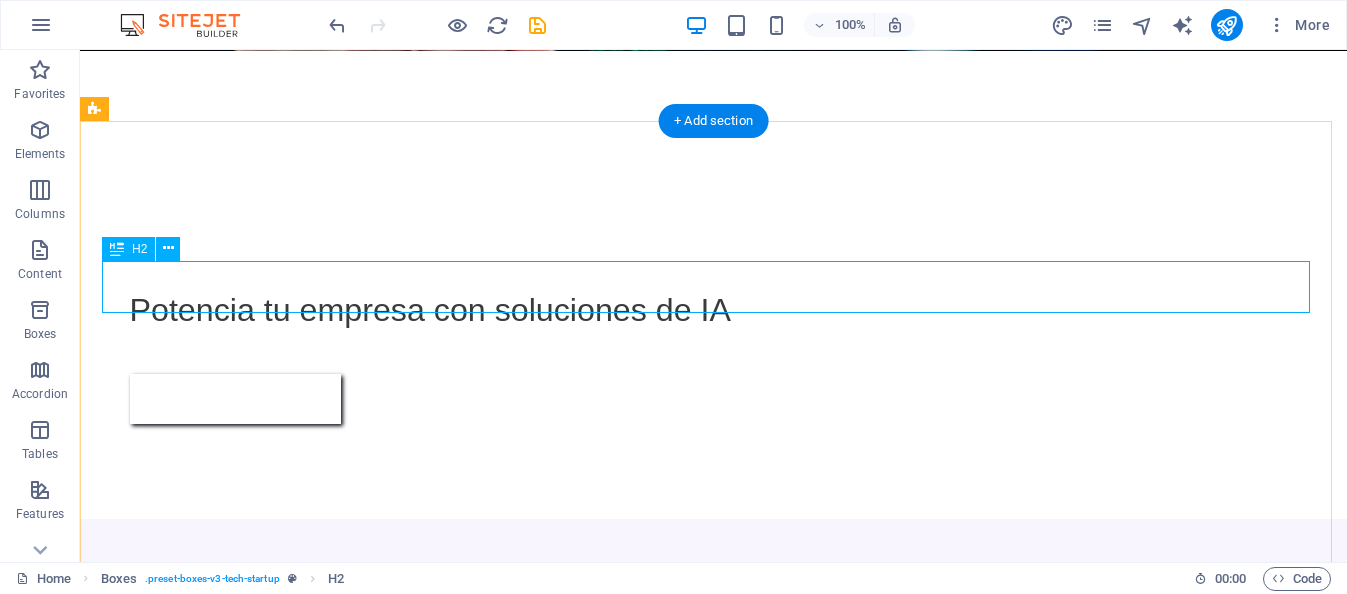 click on "Our Approach" at bounding box center (680, 1344) 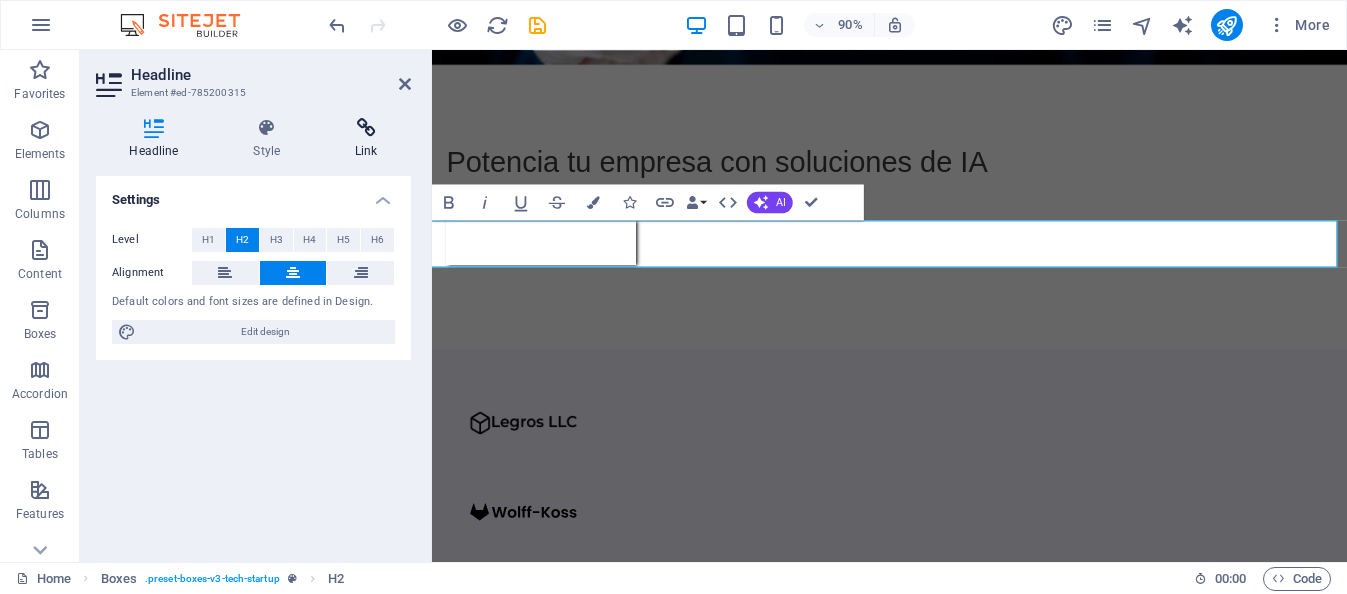 click at bounding box center [366, 128] 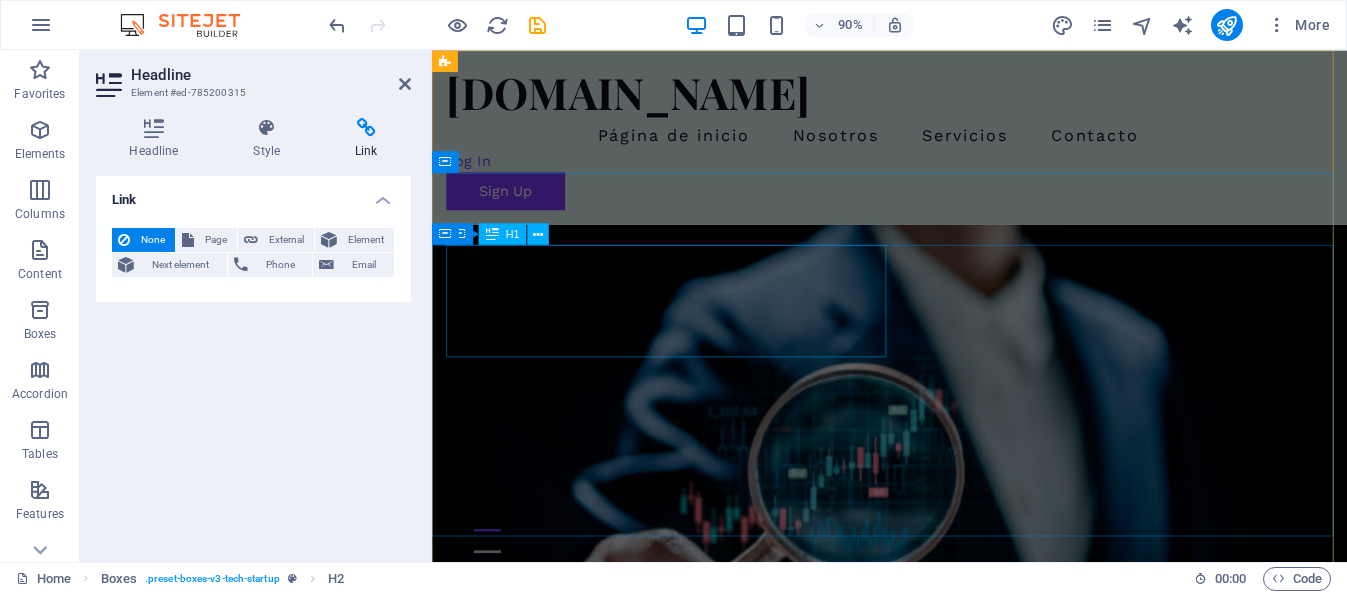 scroll, scrollTop: 200, scrollLeft: 0, axis: vertical 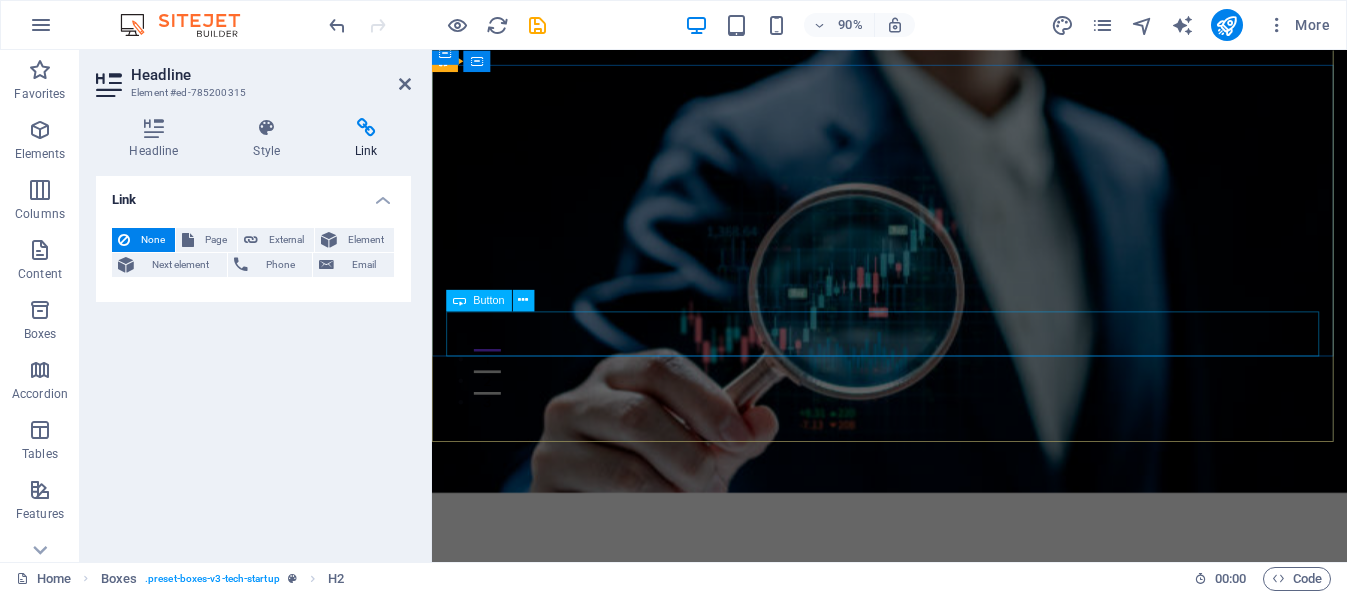 click on "Comienza Aquí" at bounding box center [940, 810] 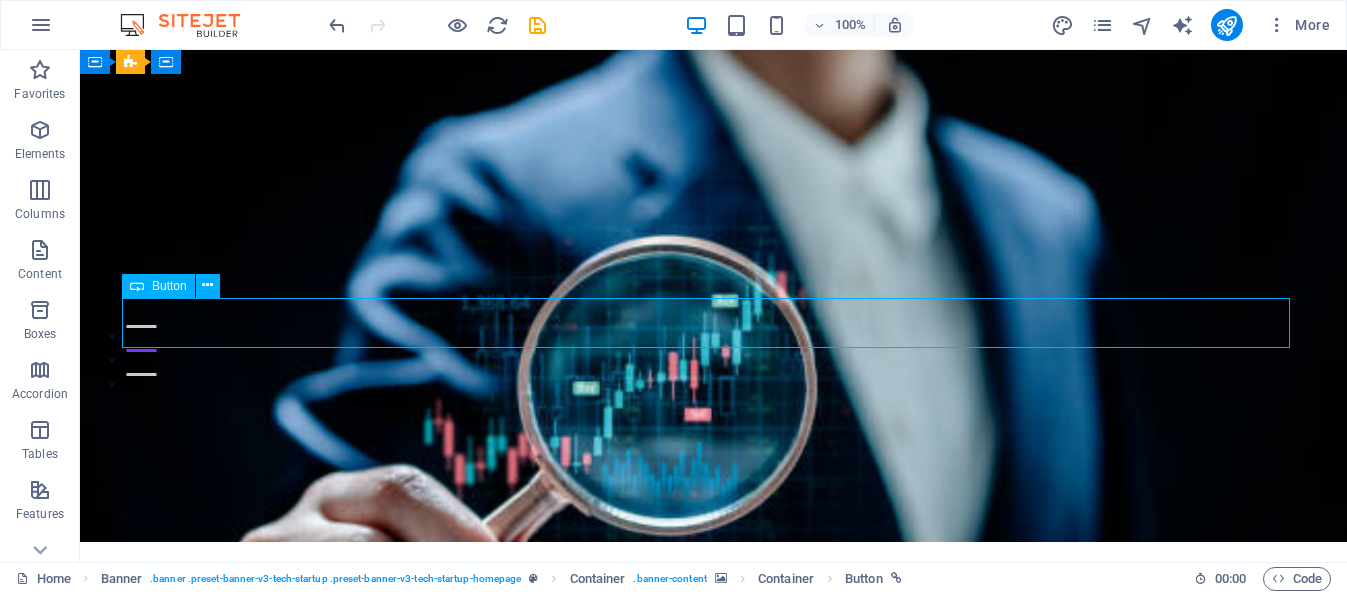 click on "Comienza Aquí" at bounding box center (714, 810) 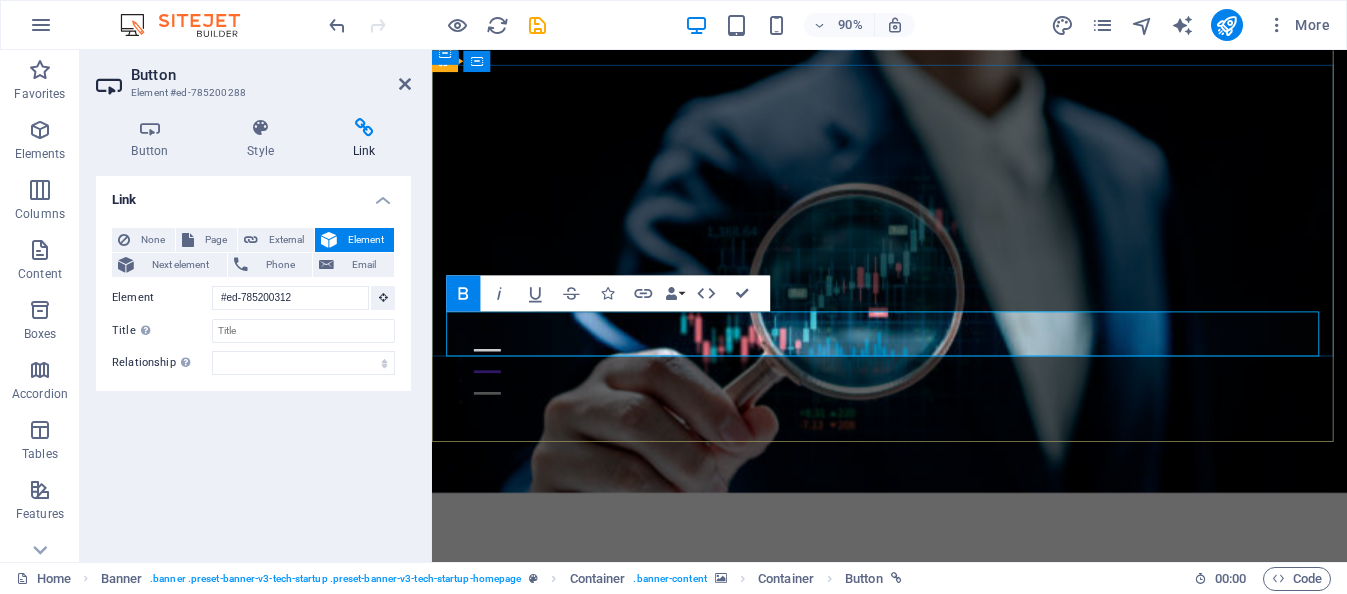 click on "Comienza Aquí" at bounding box center [940, 810] 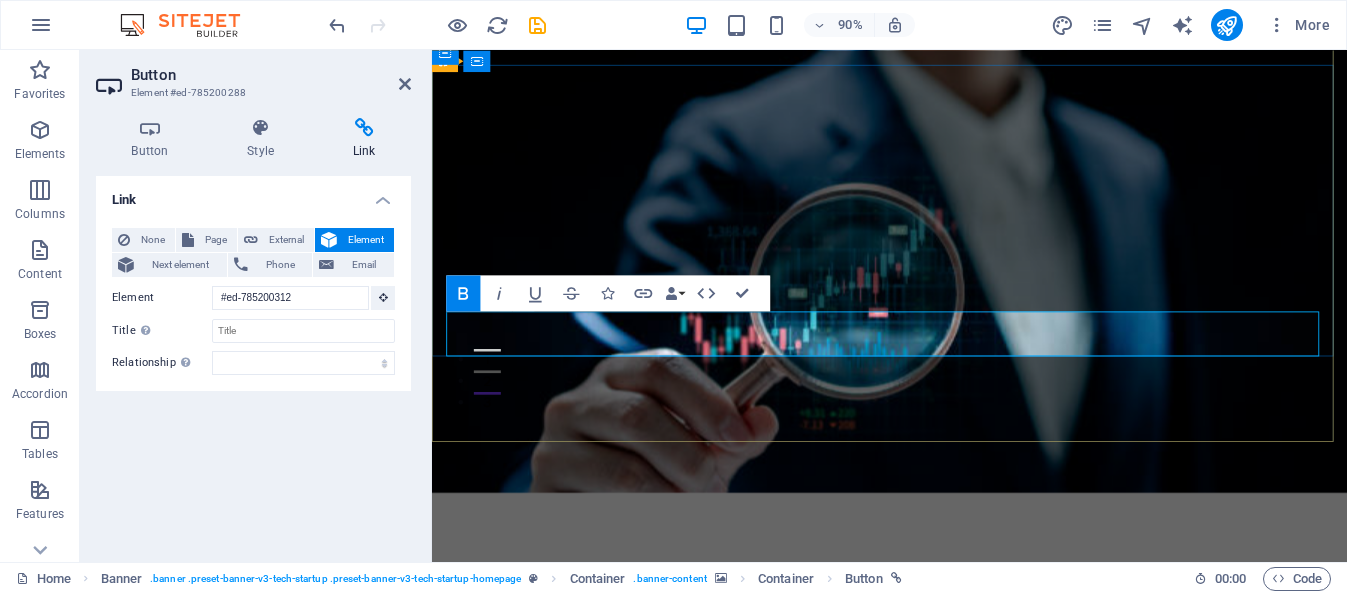 click on "Comienza Aquí" at bounding box center [554, 809] 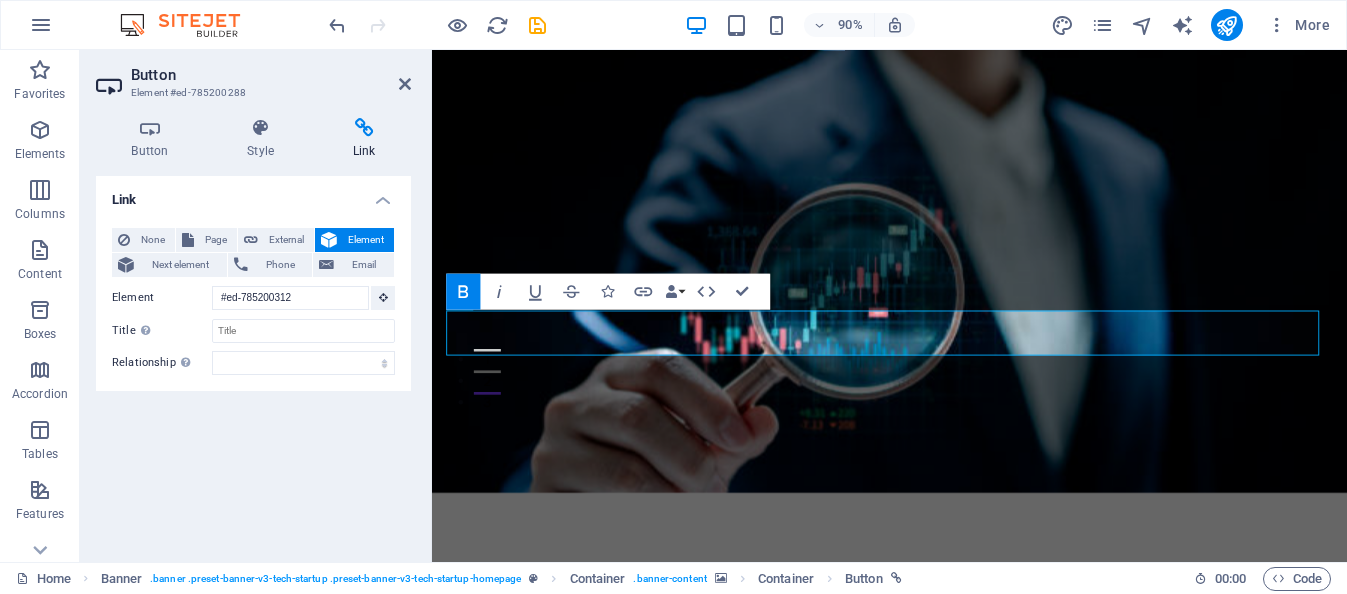 scroll, scrollTop: 64, scrollLeft: 0, axis: vertical 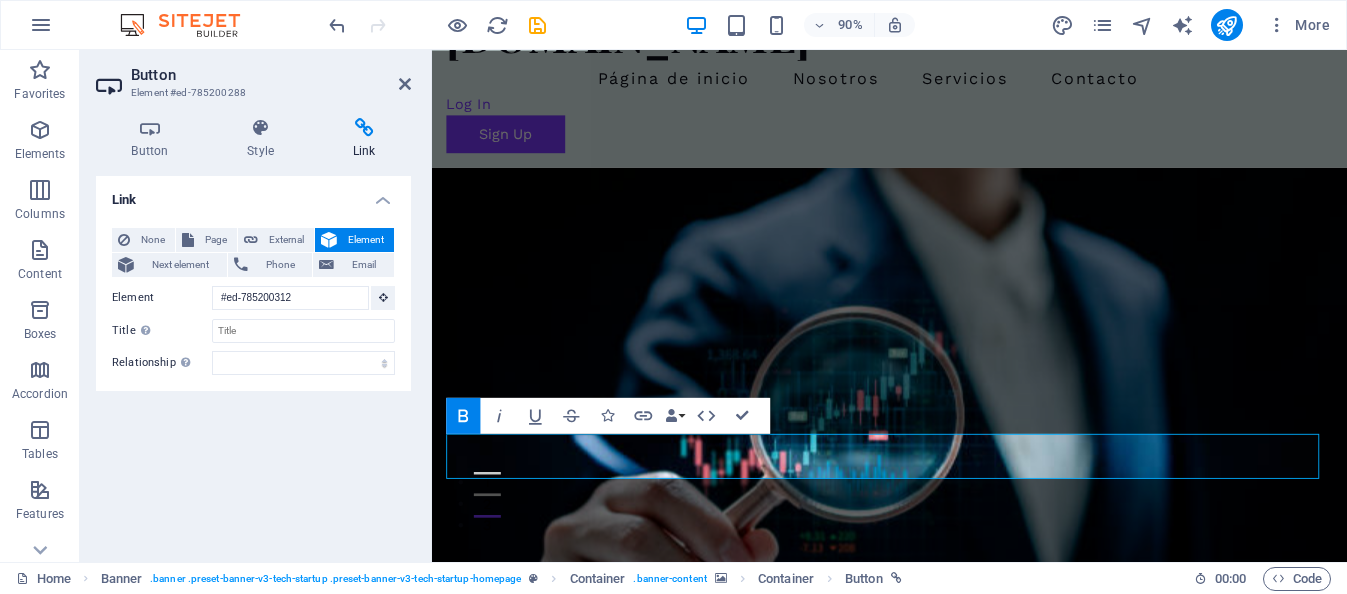 click at bounding box center [364, 128] 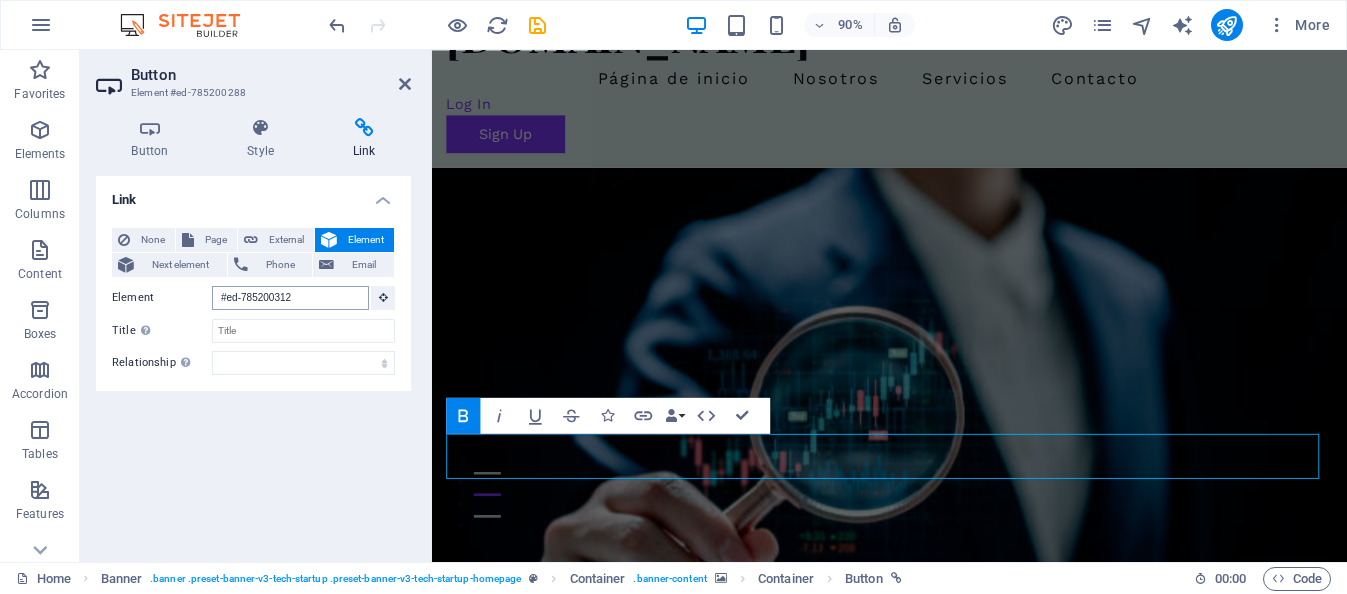 scroll, scrollTop: 912, scrollLeft: 0, axis: vertical 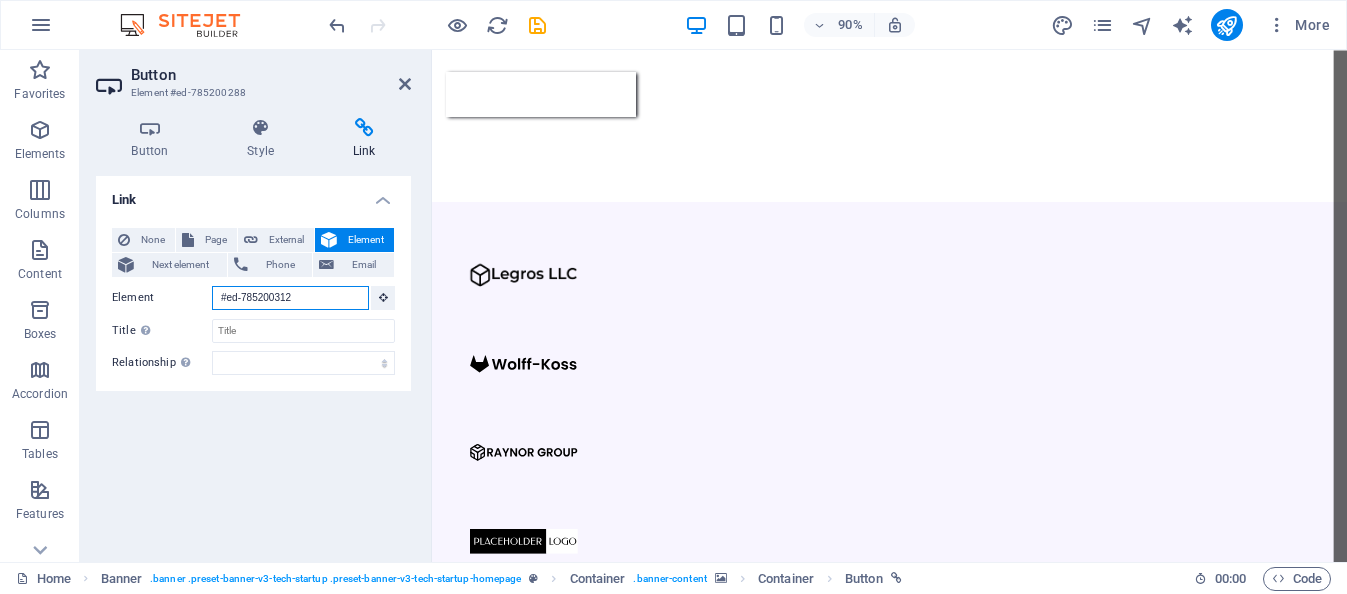 click on "#ed-785200312" at bounding box center (290, 298) 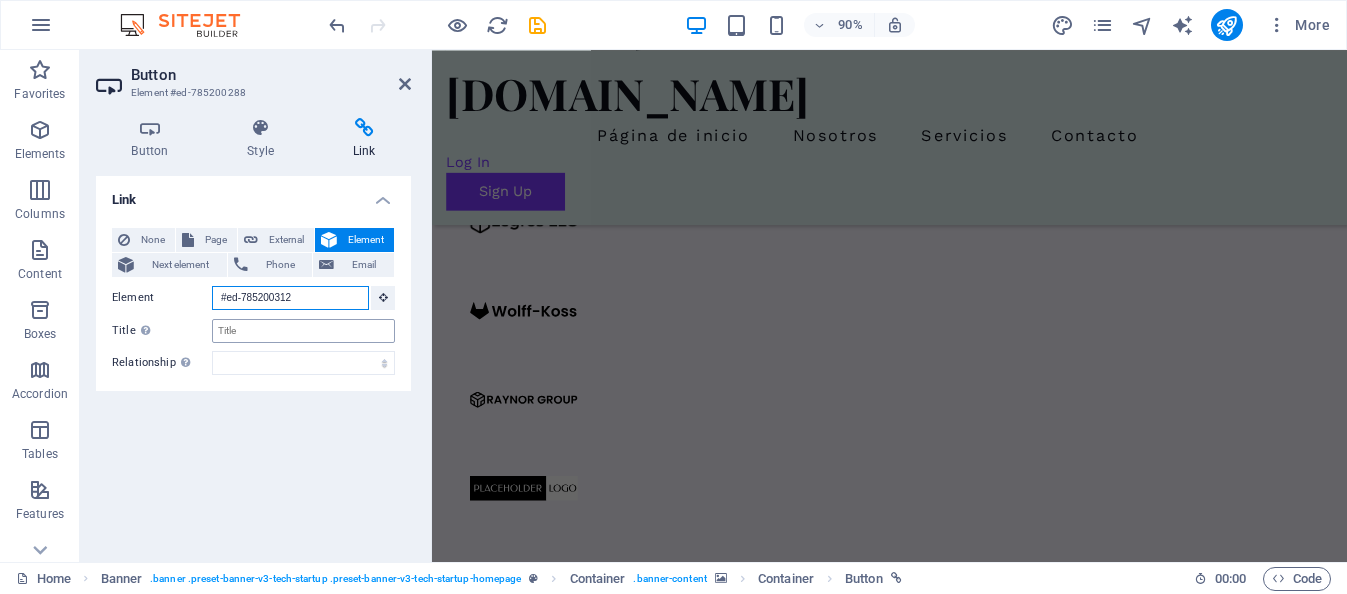 scroll, scrollTop: 64, scrollLeft: 0, axis: vertical 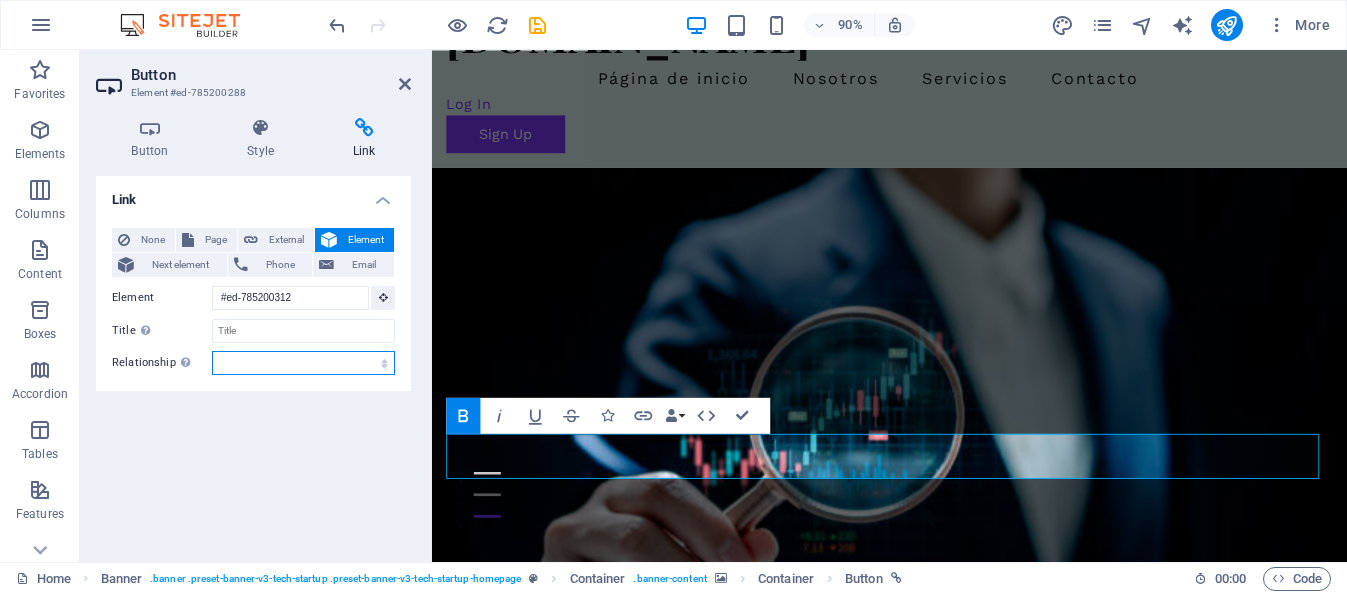 click on "alternate author bookmark external help license next nofollow noreferrer noopener prev search tag" at bounding box center (303, 363) 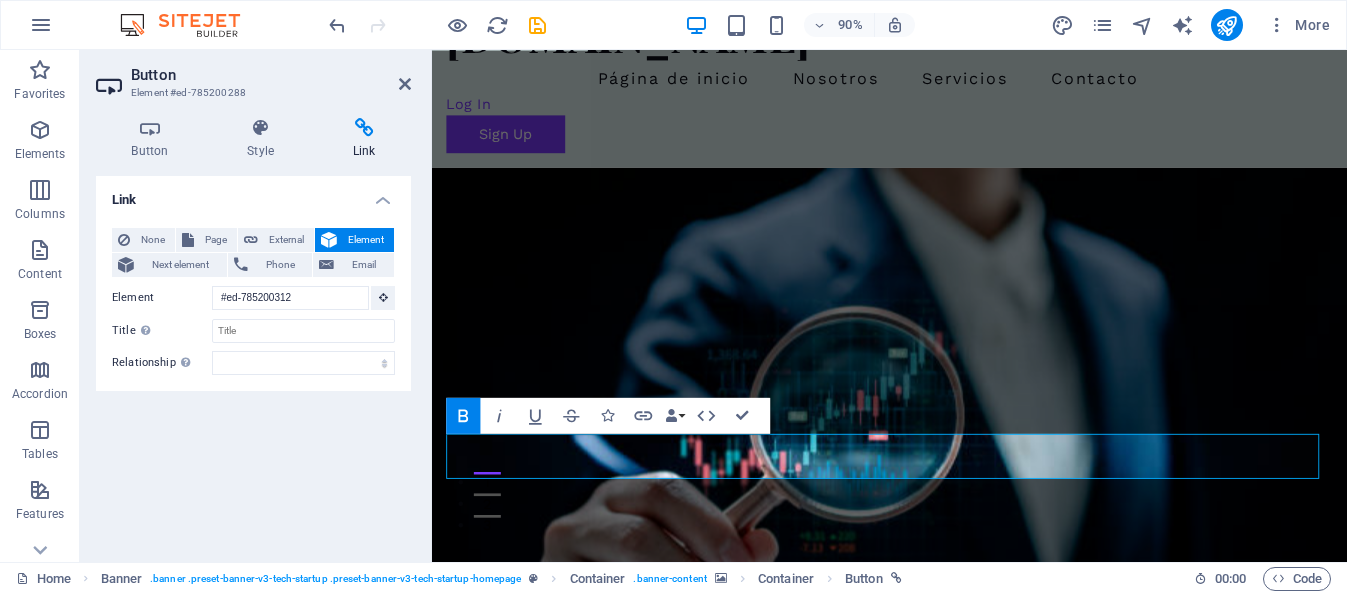 click on "Link None Page External Element Next element Phone Email Page Home About Pricing Contact Blog Legal Notice Privacy Element #ed-785200312
URL Phone Email Link target New tab Same tab Overlay Title Additional link description, should not be the same as the link text. The title is most often shown as a tooltip text when the mouse moves over the element. Leave empty if uncertain. Relationship Sets the  relationship of this link to the link target . For example, the value "nofollow" instructs search engines not to follow the link. Can be left empty. alternate author bookmark external help license next nofollow noreferrer noopener prev search tag" at bounding box center [253, 361] 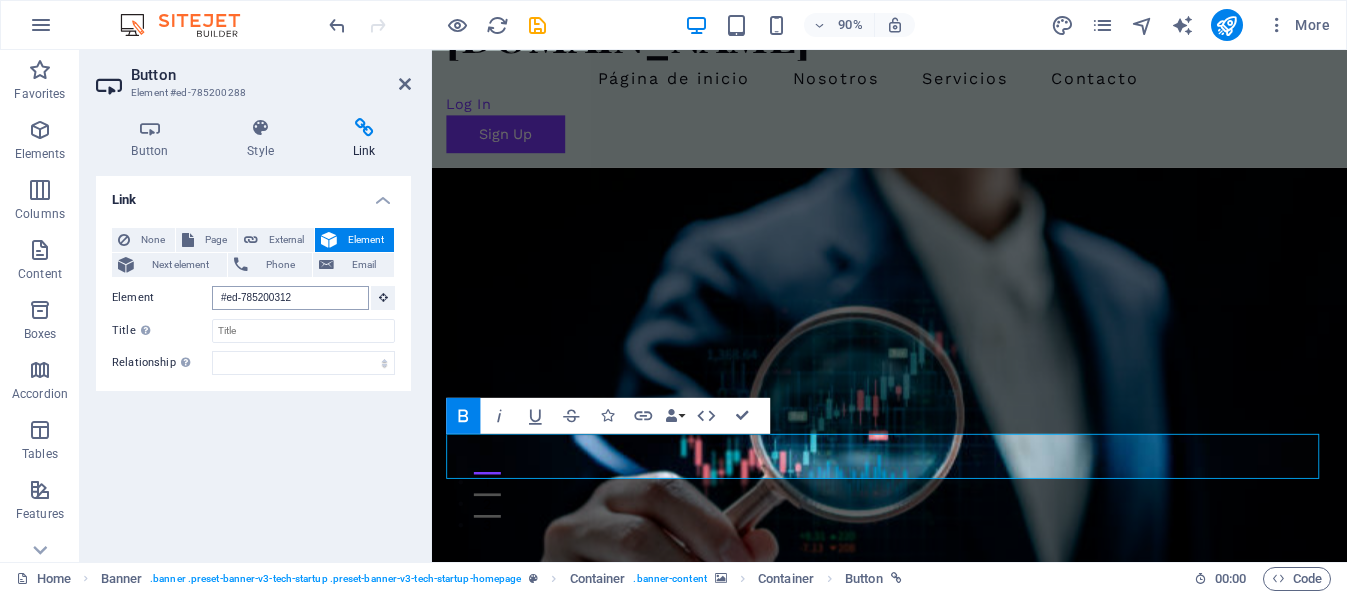scroll, scrollTop: 912, scrollLeft: 0, axis: vertical 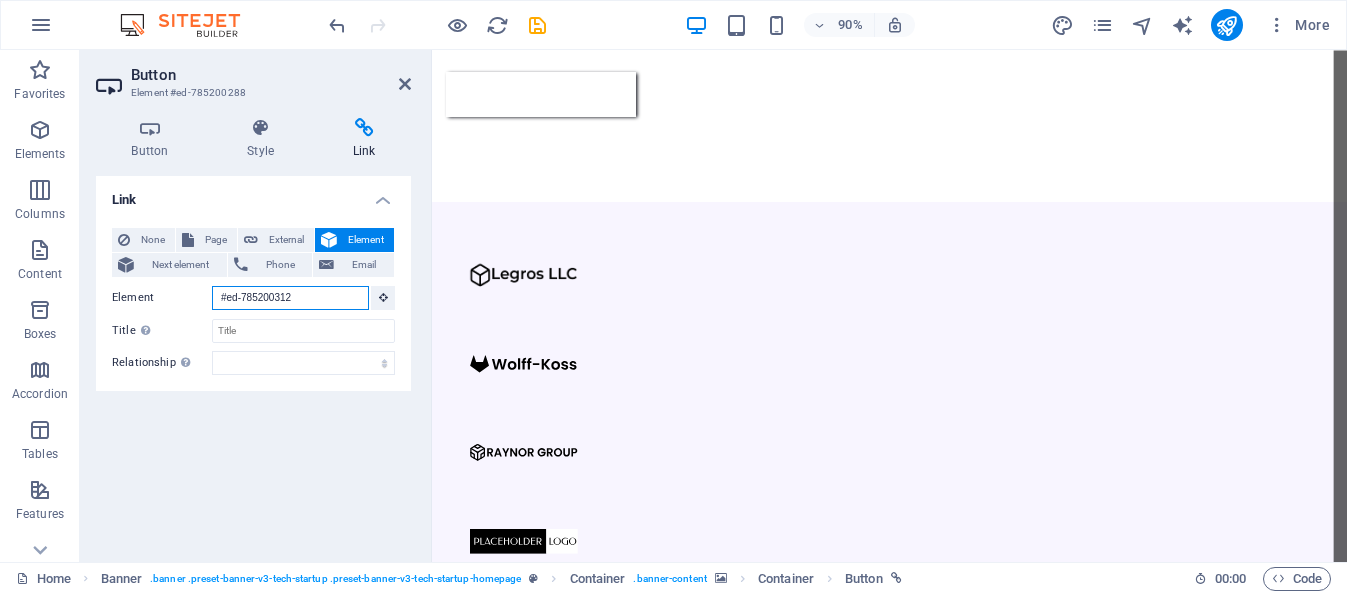 click on "#ed-785200312" at bounding box center [290, 298] 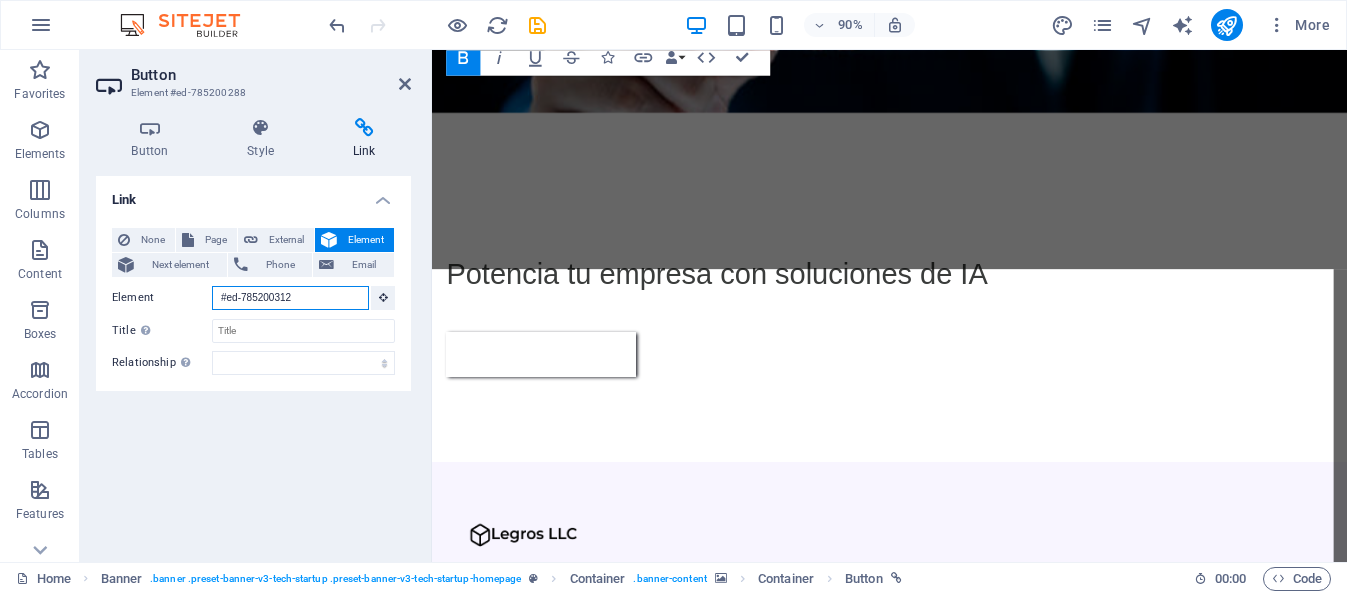scroll, scrollTop: 912, scrollLeft: 0, axis: vertical 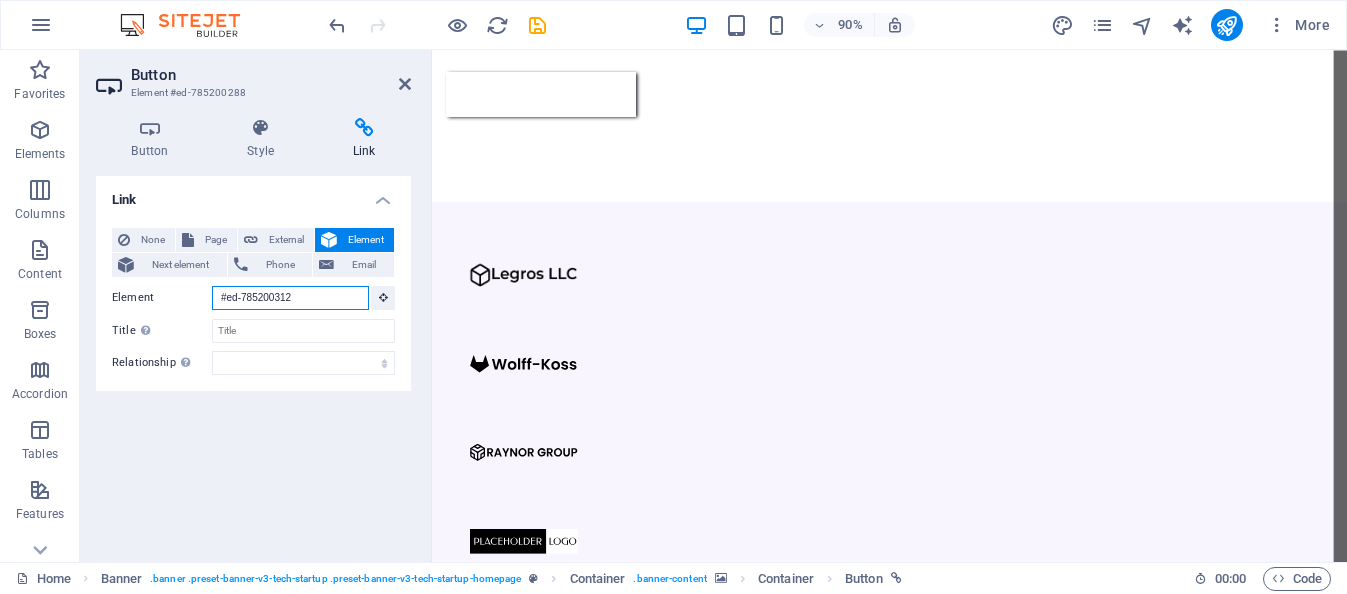 click on "#ed-785200312" at bounding box center [290, 298] 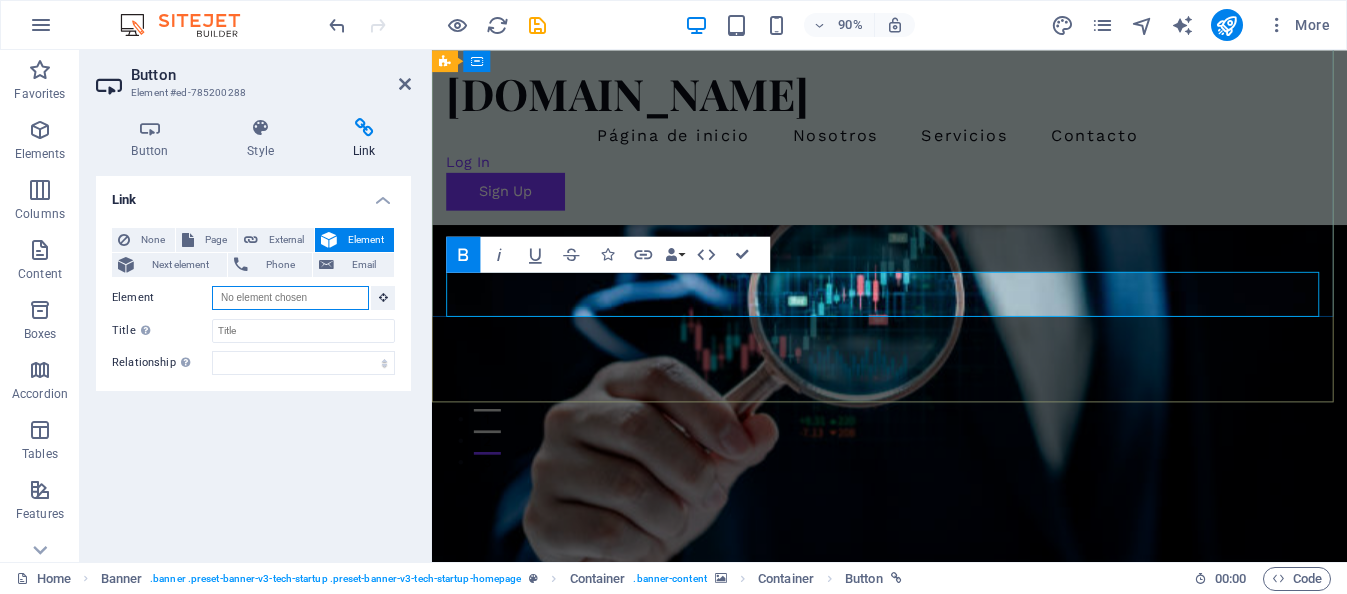 scroll, scrollTop: 243, scrollLeft: 0, axis: vertical 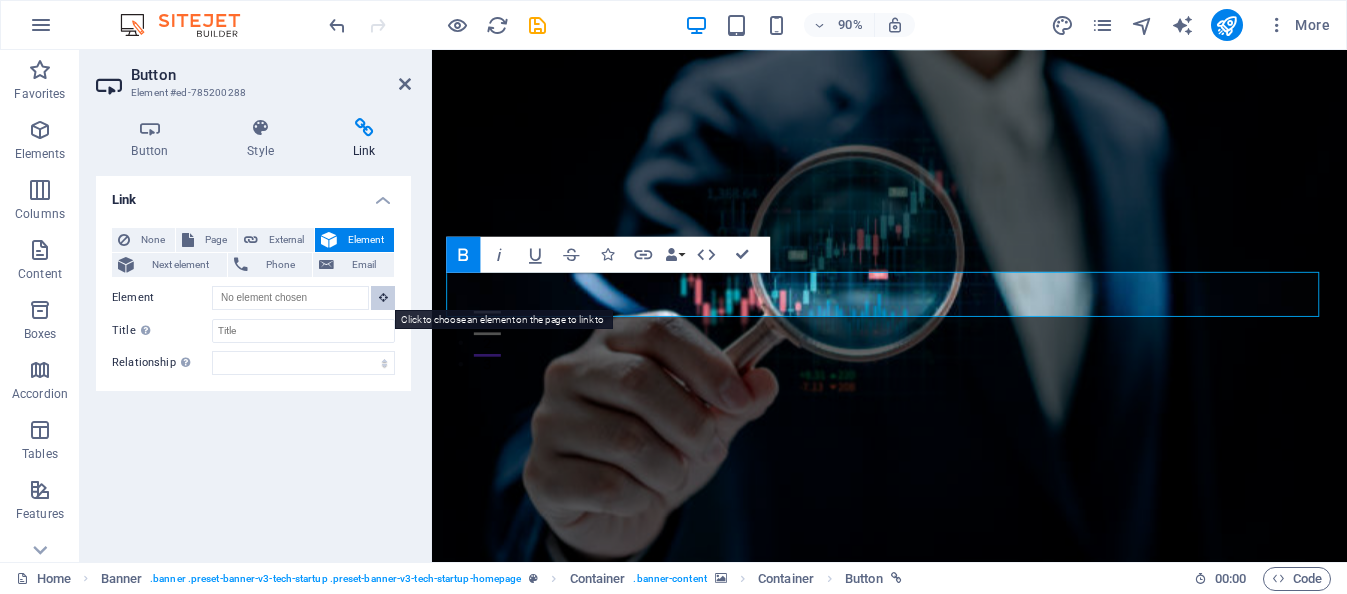 click at bounding box center (383, 297) 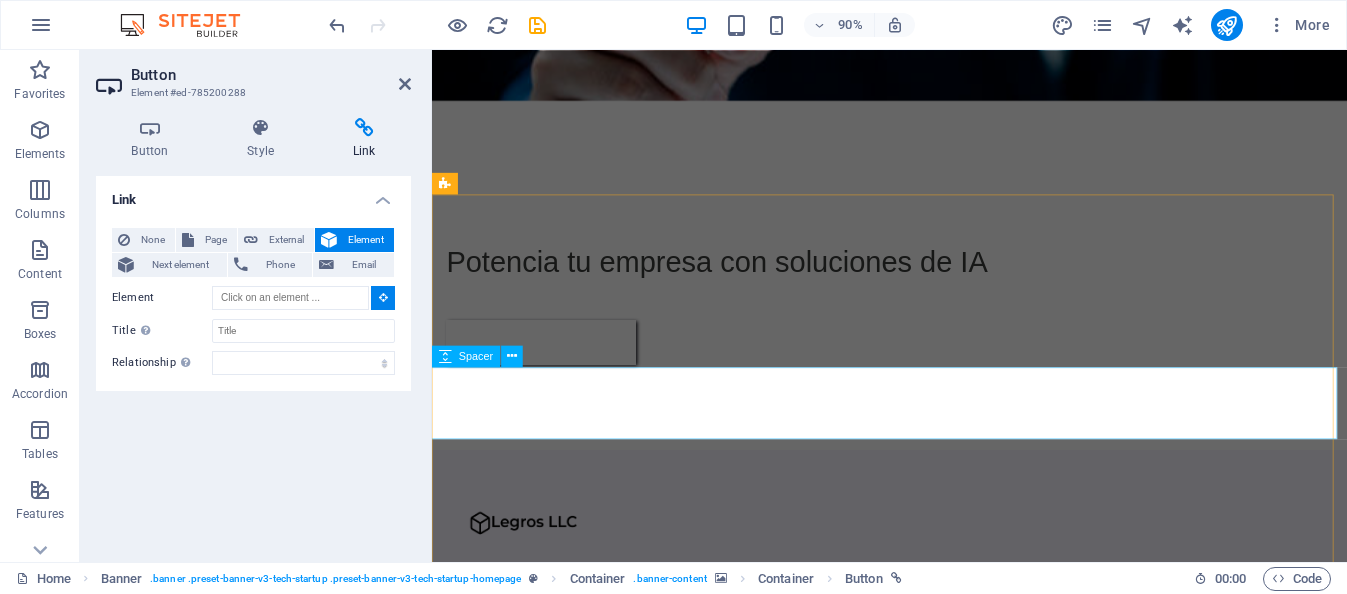 scroll, scrollTop: 643, scrollLeft: 0, axis: vertical 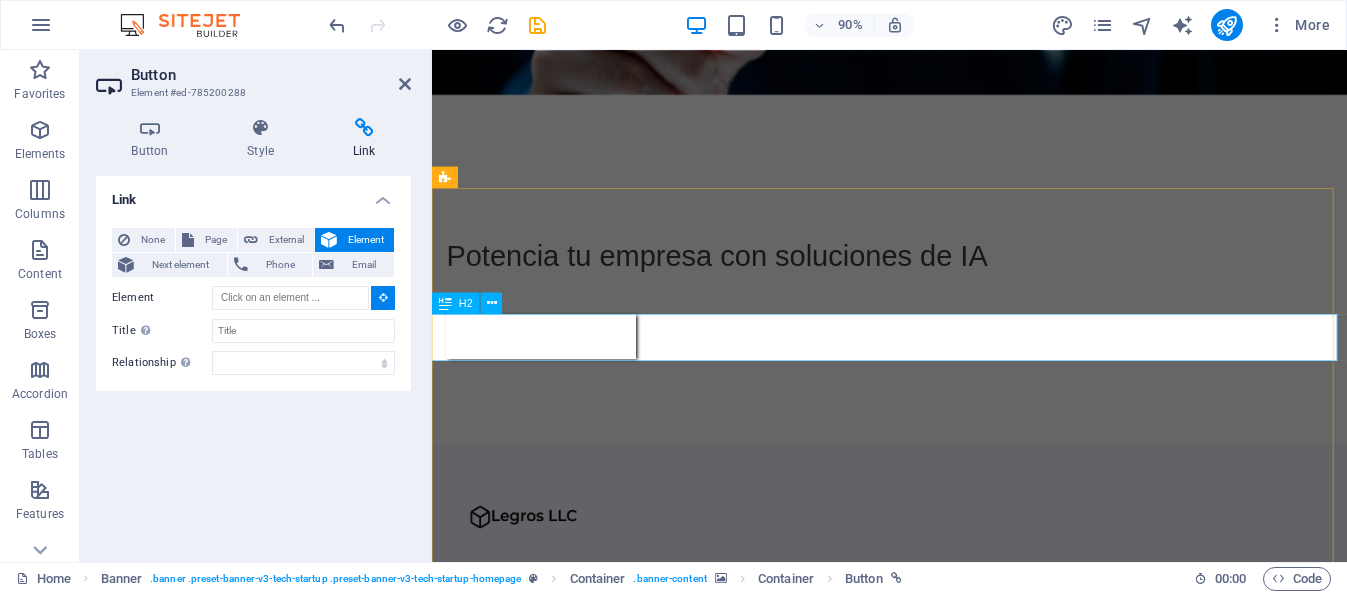 click on "Our Approach" at bounding box center (940, 1209) 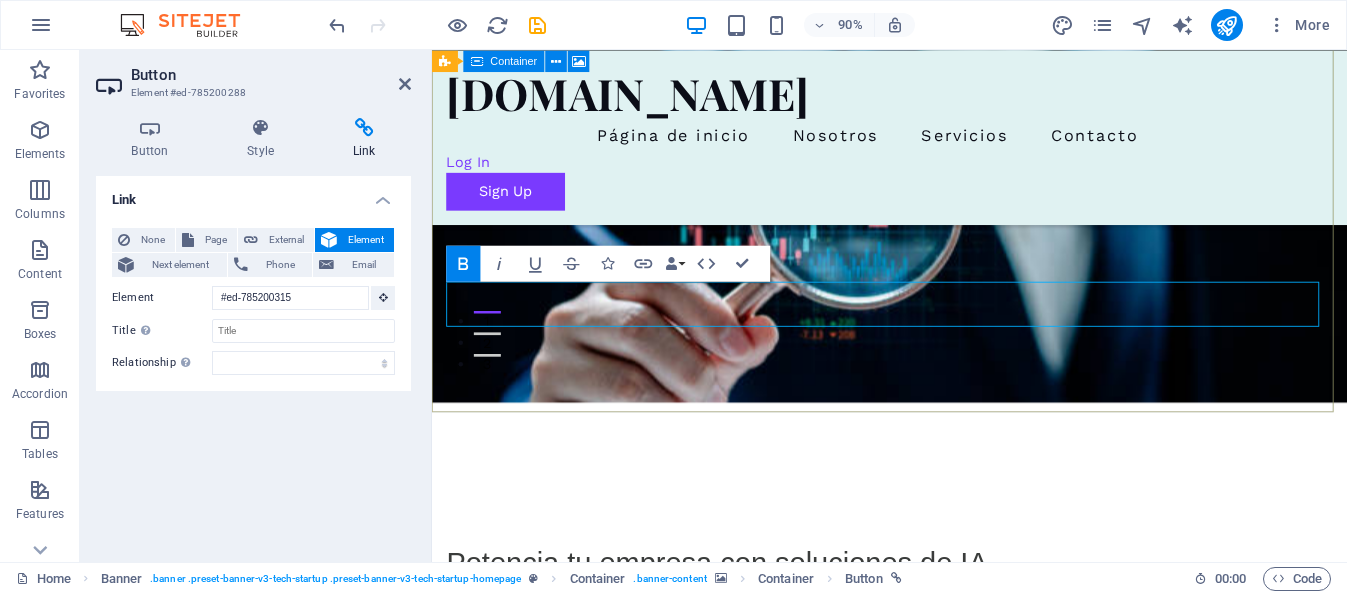 scroll, scrollTop: 230, scrollLeft: 0, axis: vertical 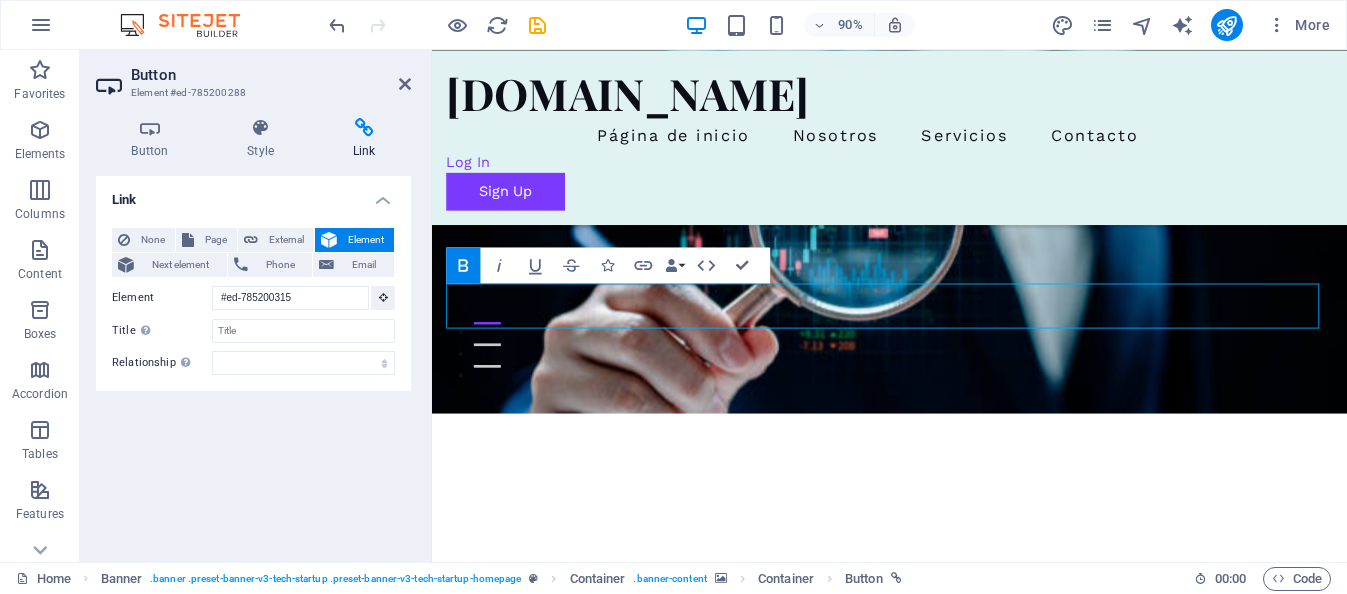 click on "Link None Page External Element Next element Phone Email Page Home About Pricing Contact Blog Legal Notice Privacy Element #ed-785200315
URL Phone Email Link target New tab Same tab Overlay Title Additional link description, should not be the same as the link text. The title is most often shown as a tooltip text when the mouse moves over the element. Leave empty if uncertain. Relationship Sets the  relationship of this link to the link target . For example, the value "nofollow" instructs search engines not to follow the link. Can be left empty. alternate author bookmark external help license next nofollow noreferrer noopener prev search tag" at bounding box center [253, 361] 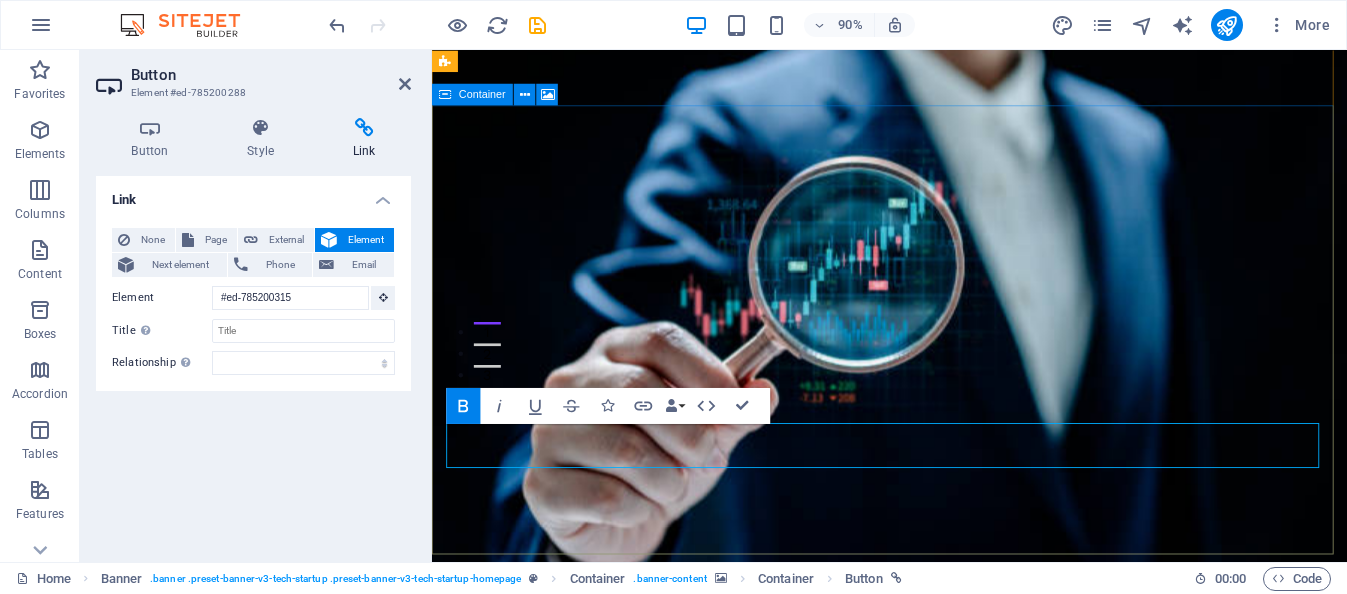 scroll, scrollTop: 0, scrollLeft: 0, axis: both 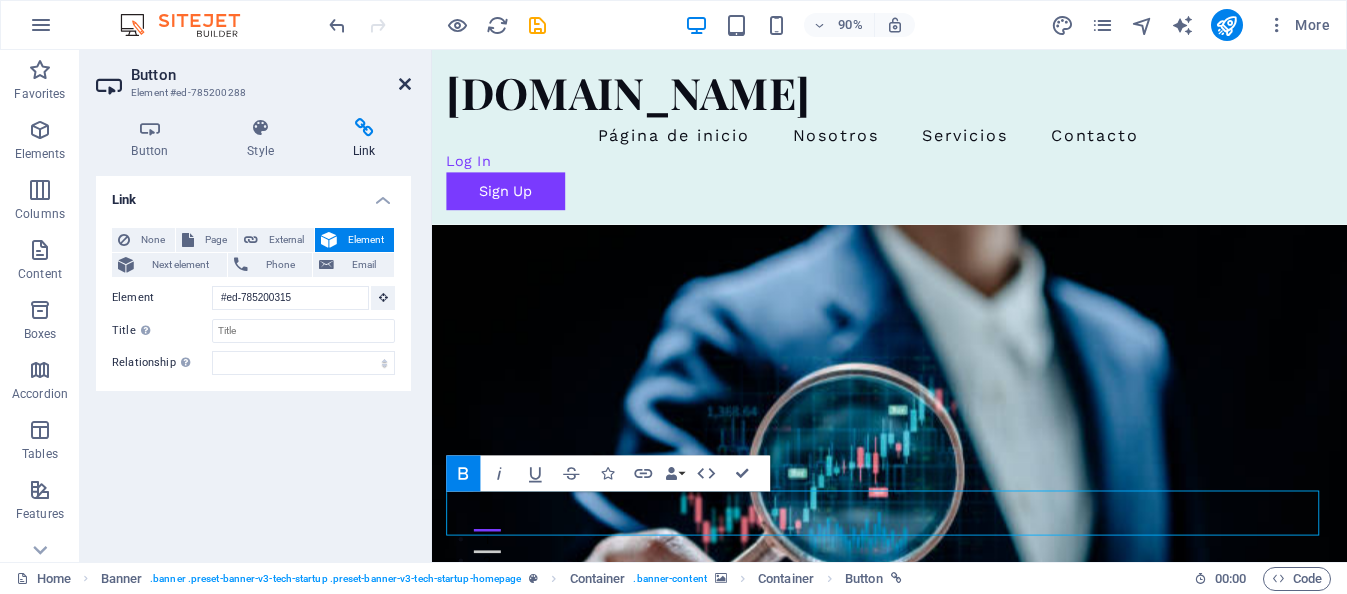 click at bounding box center (405, 84) 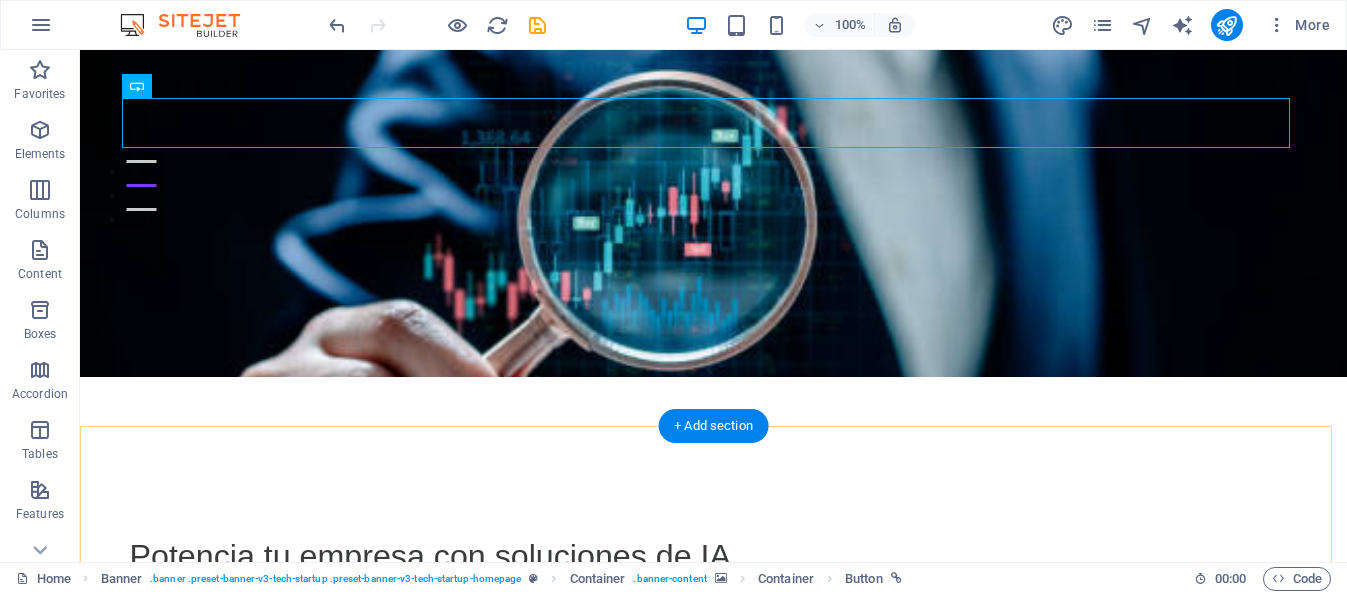 scroll, scrollTop: 400, scrollLeft: 0, axis: vertical 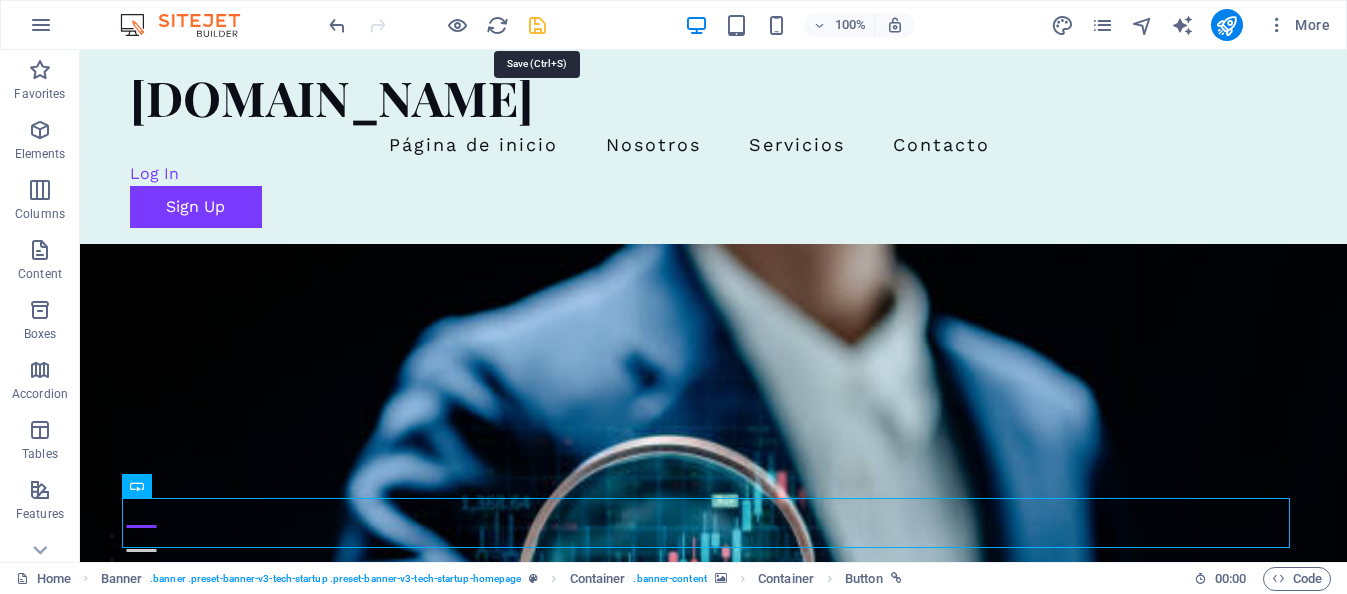 click at bounding box center [537, 25] 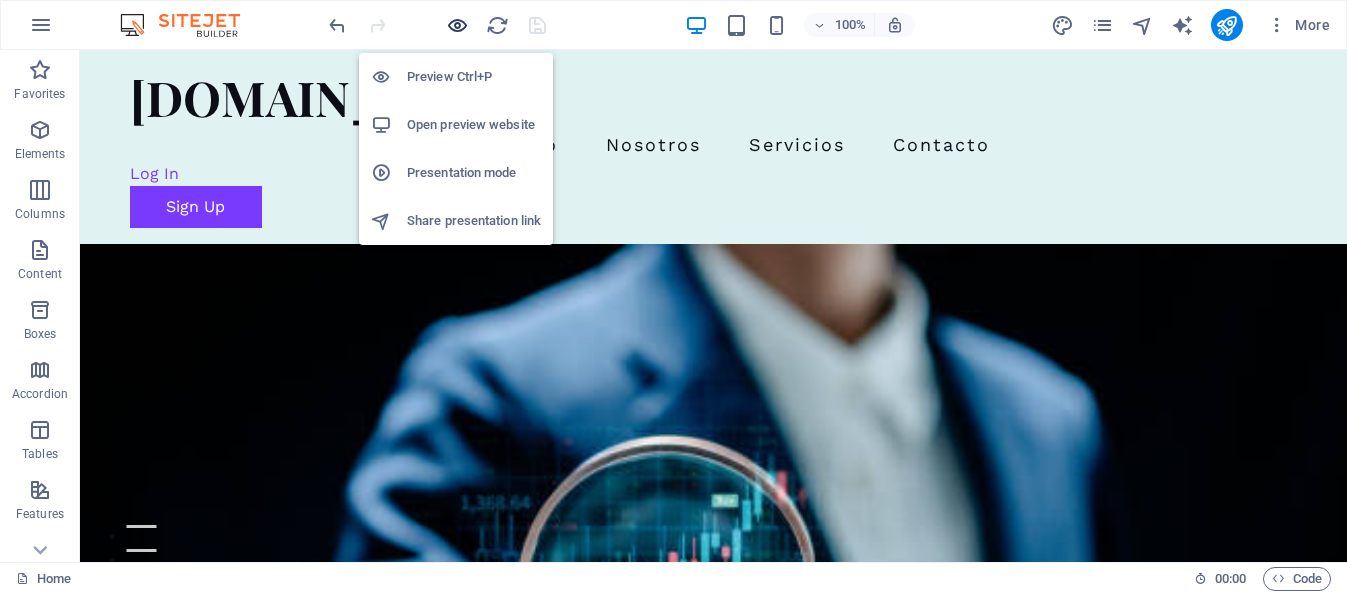 click at bounding box center (457, 25) 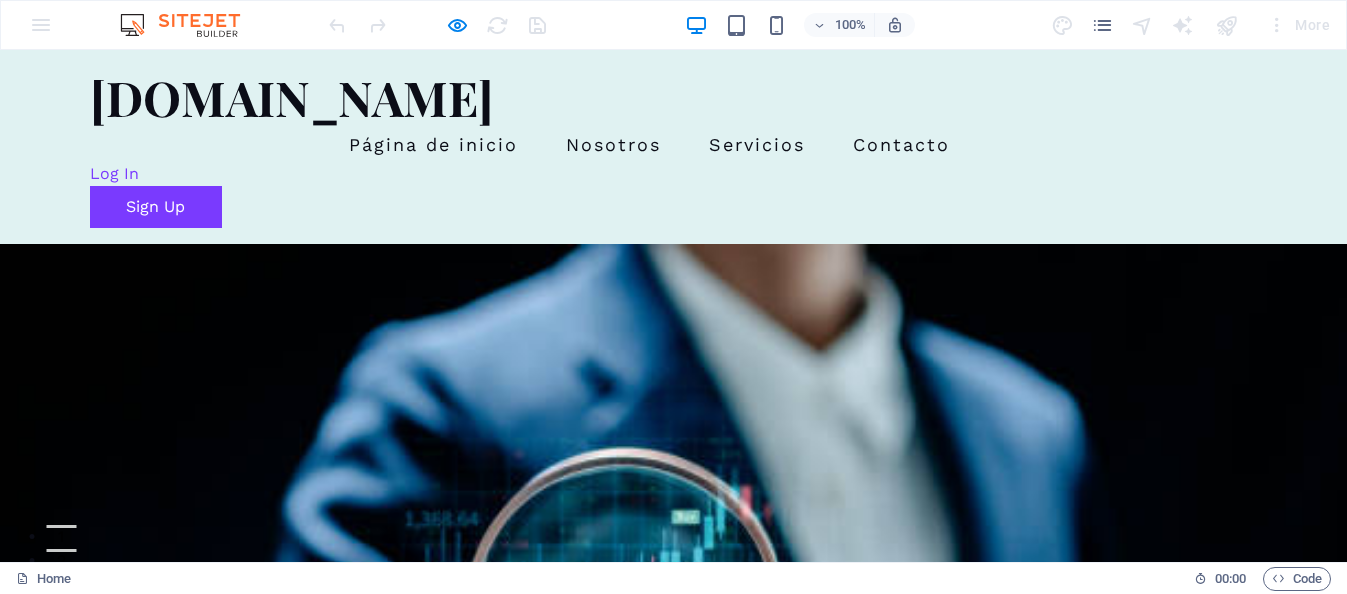click on "Comienza Aquí" at bounding box center (195, 1009) 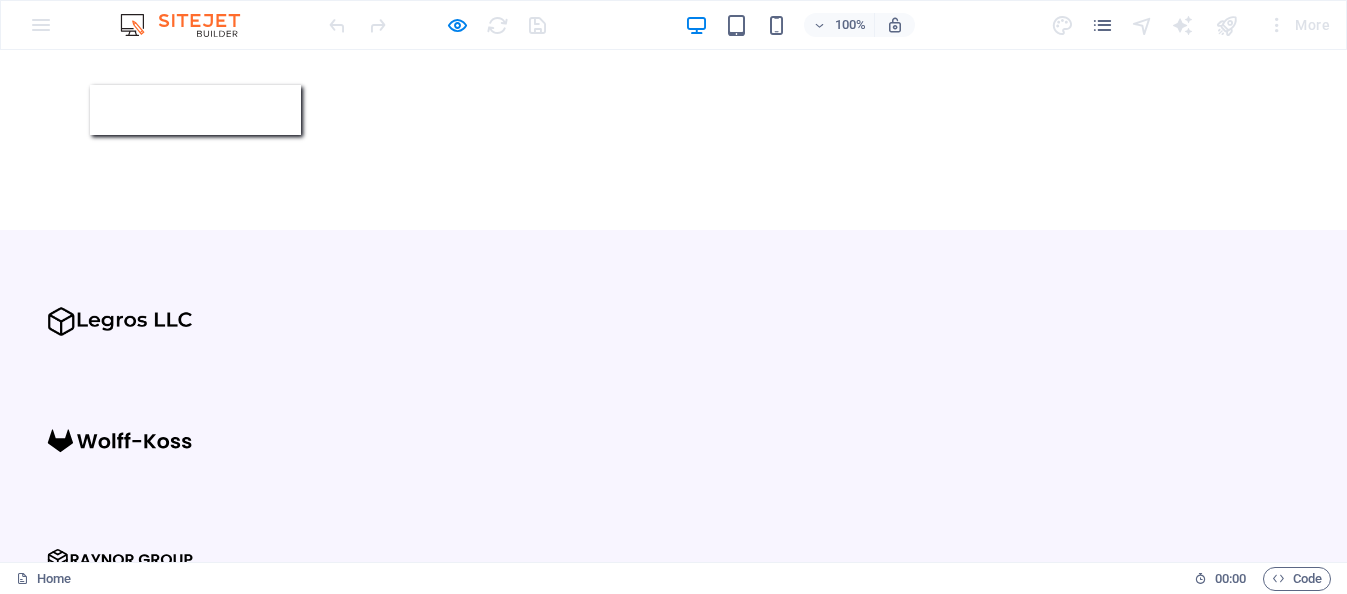 scroll, scrollTop: 916, scrollLeft: 0, axis: vertical 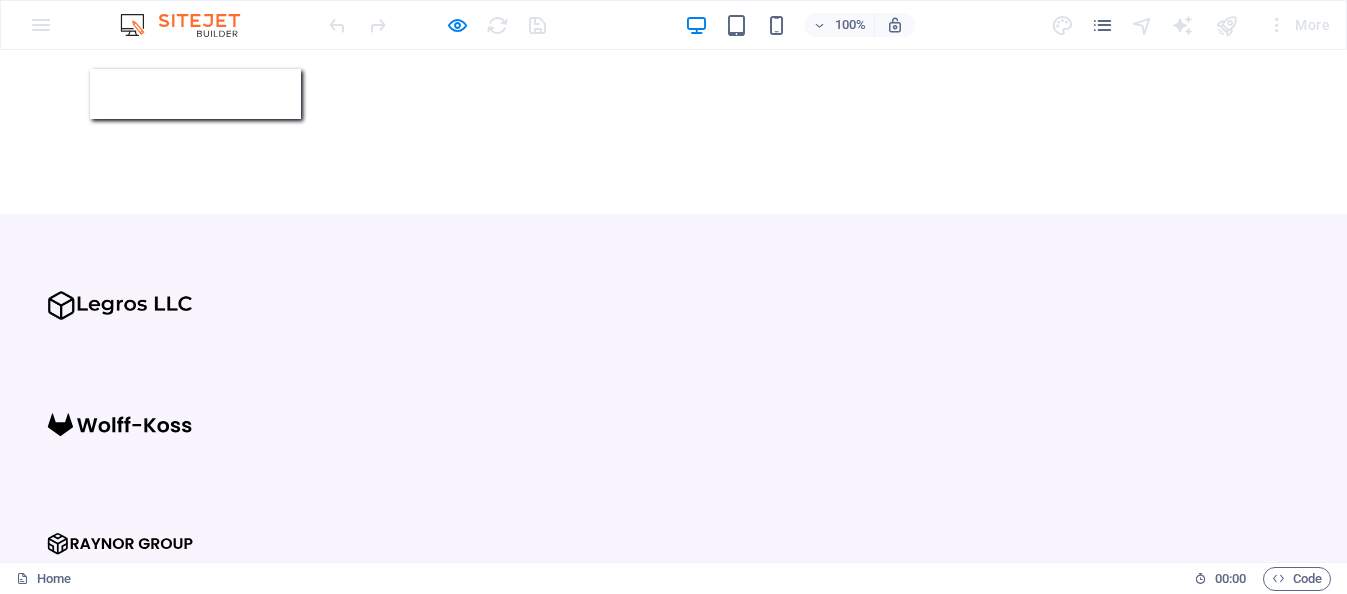 click on "Our Approach" at bounding box center [600, 1039] 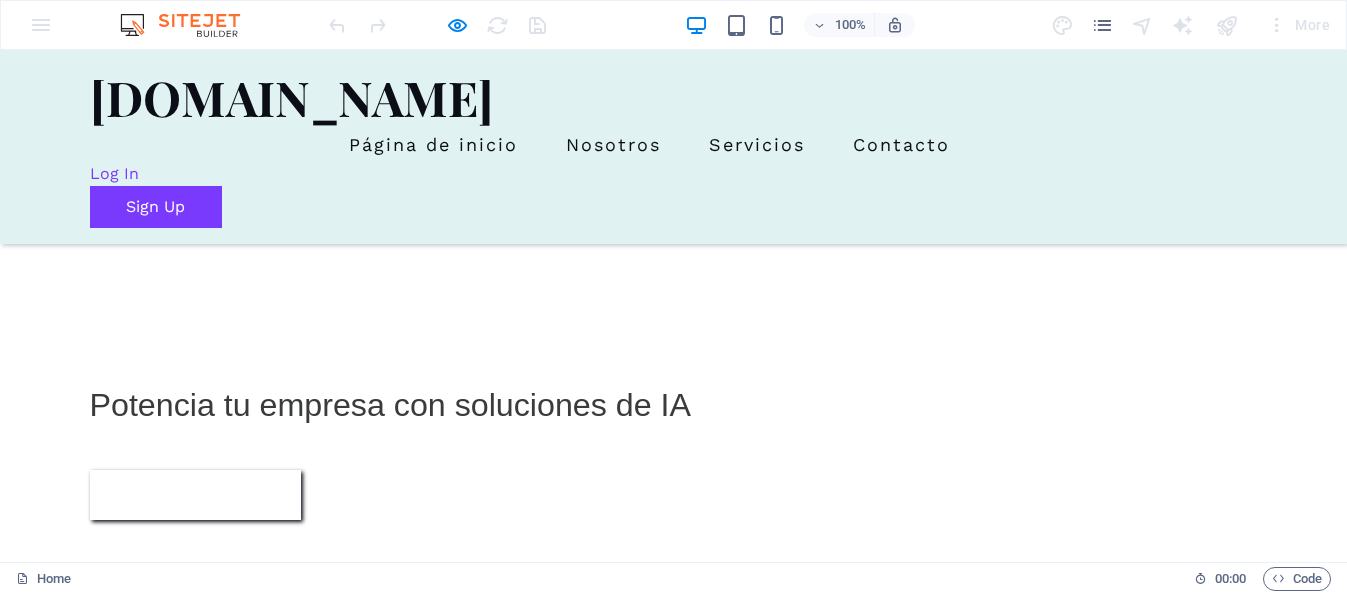 scroll, scrollTop: 15, scrollLeft: 0, axis: vertical 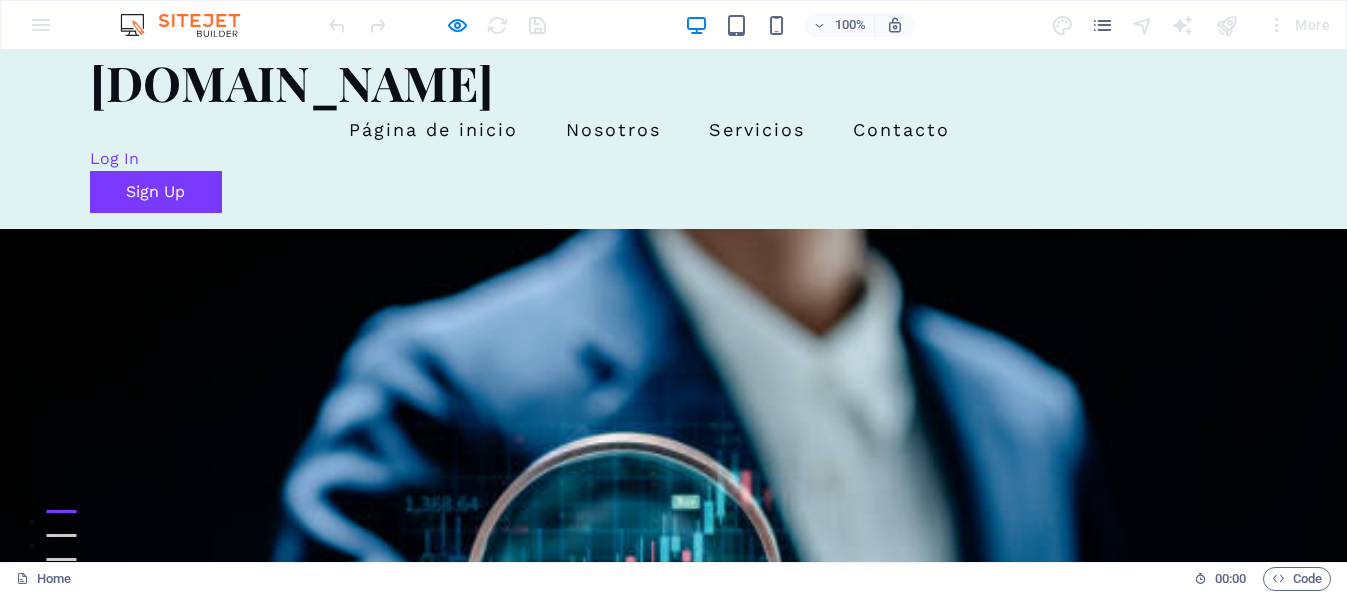 click on "Nosotros" at bounding box center [613, 130] 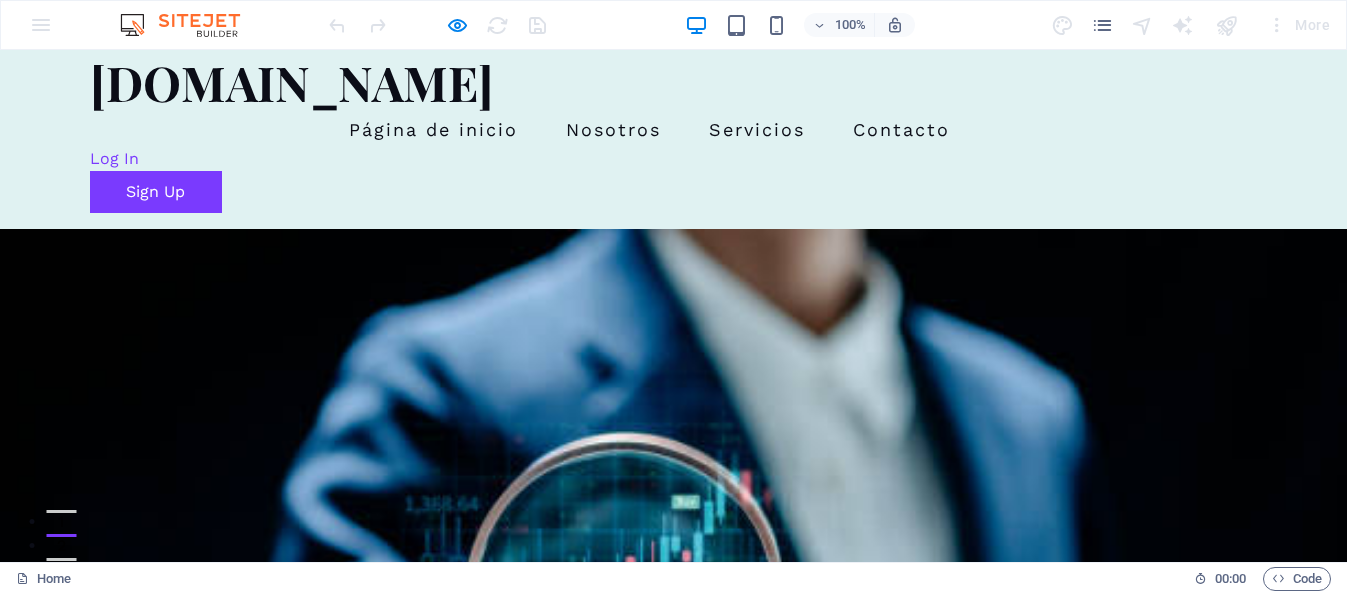 scroll, scrollTop: 0, scrollLeft: 0, axis: both 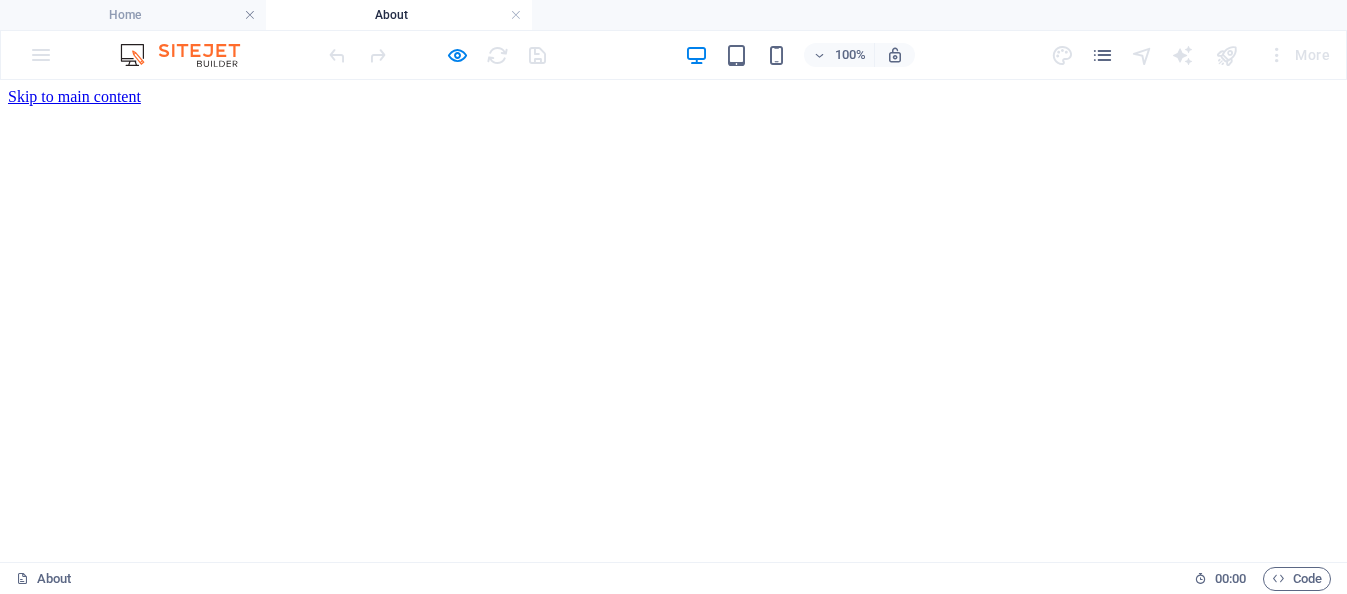 click on "Página de inicio Nosotros Servicios Contacto" at bounding box center [673, 831] 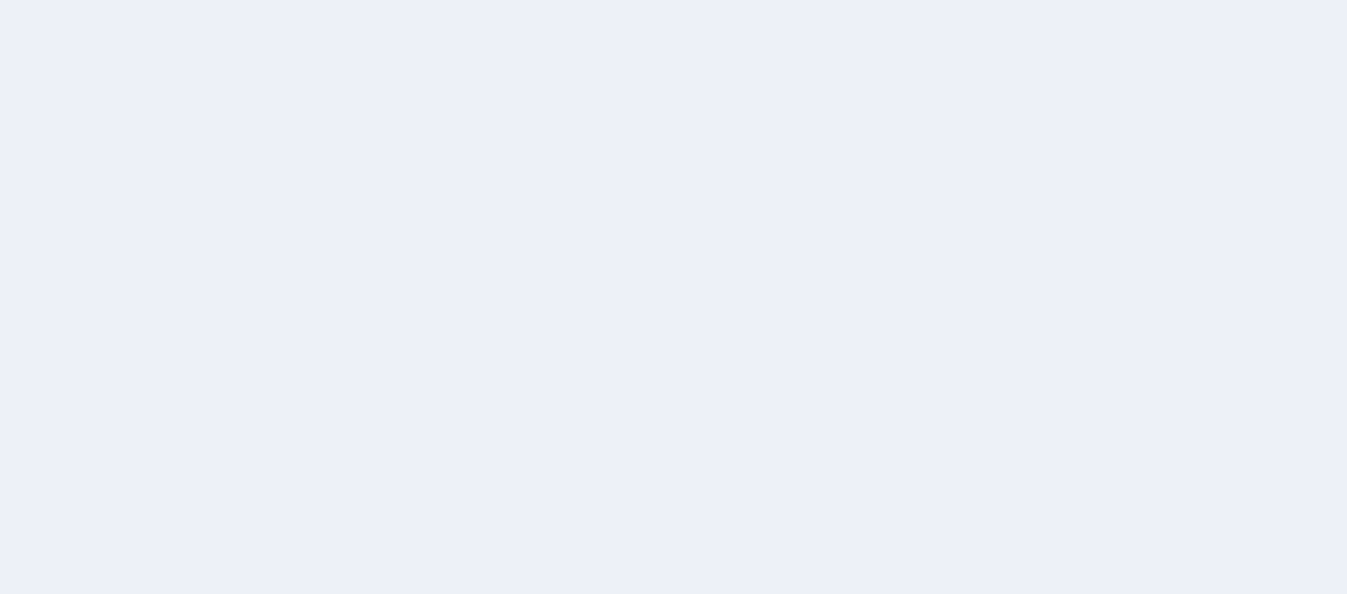 scroll, scrollTop: 0, scrollLeft: 0, axis: both 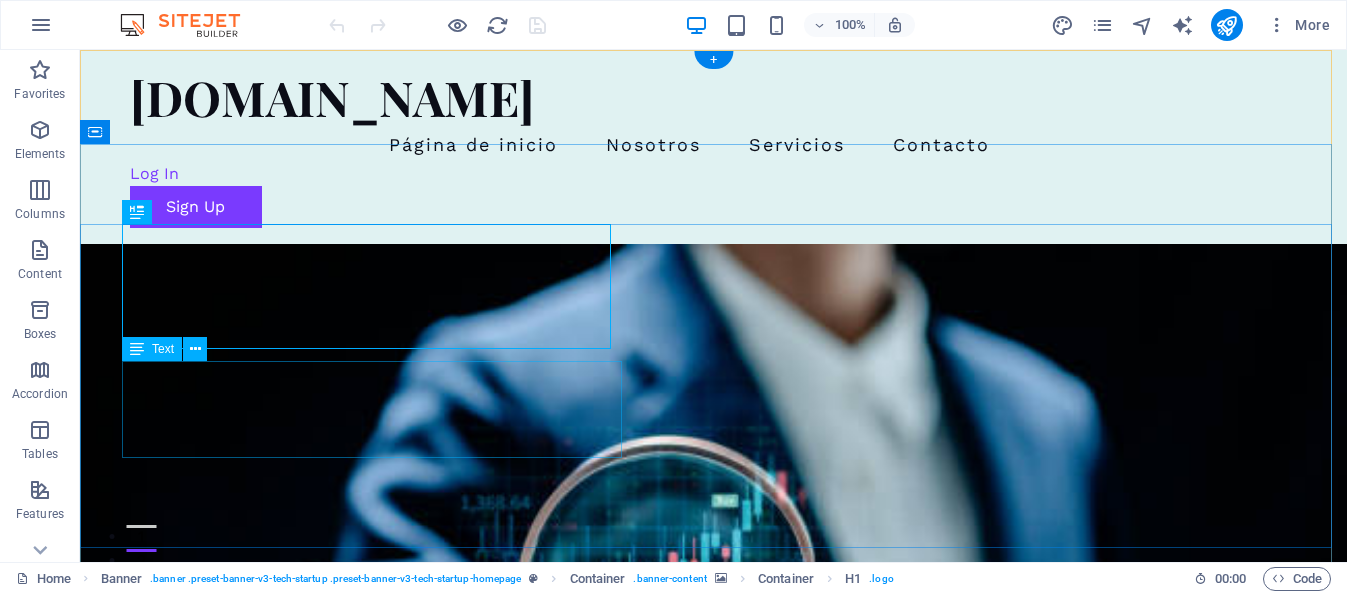 click on "Potencia tu empresa con soluciones de IA" at bounding box center (714, 921) 